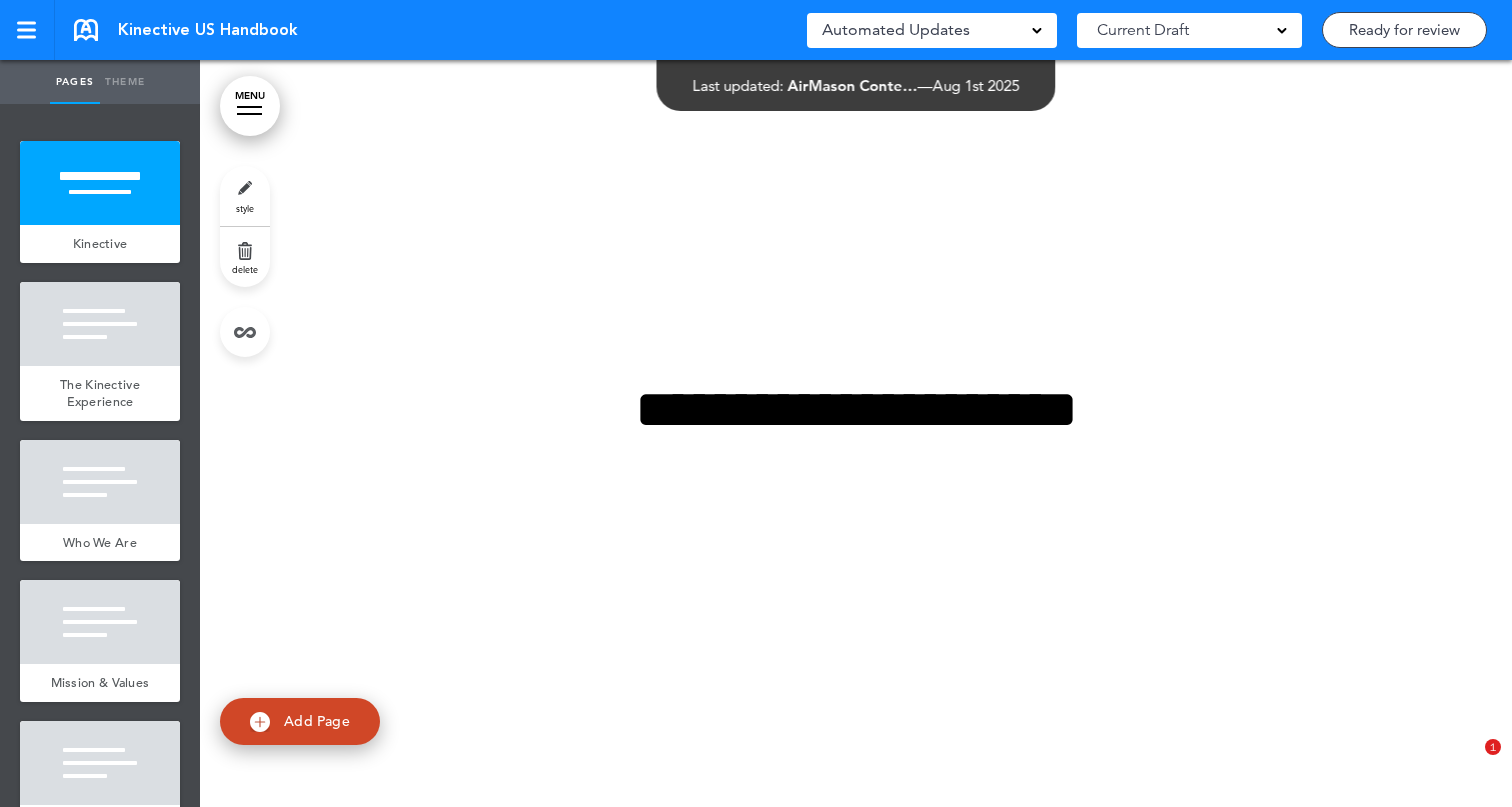 scroll, scrollTop: 0, scrollLeft: 0, axis: both 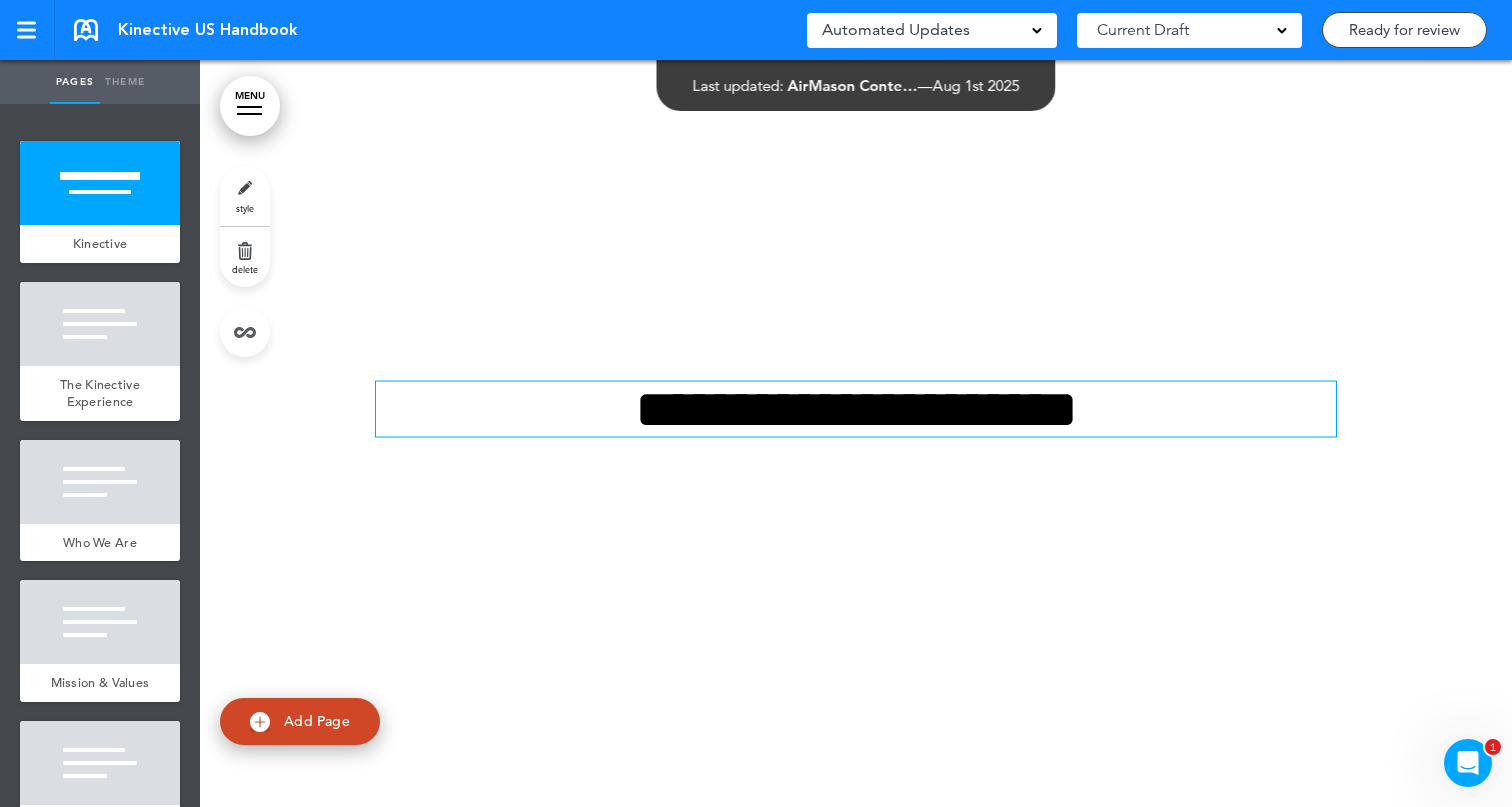 click on "**********" at bounding box center [856, 408] 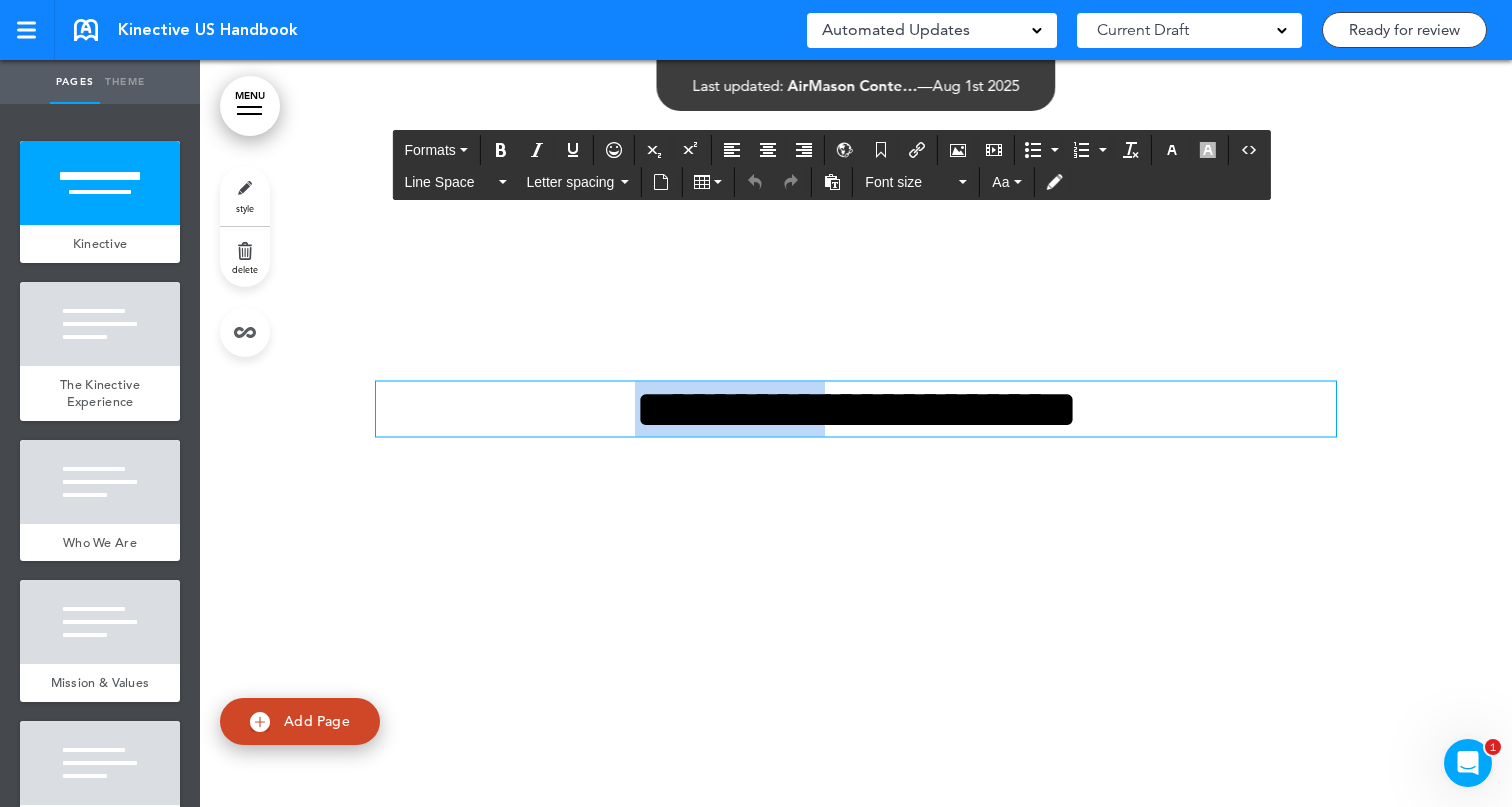 click on "**********" at bounding box center (856, 408) 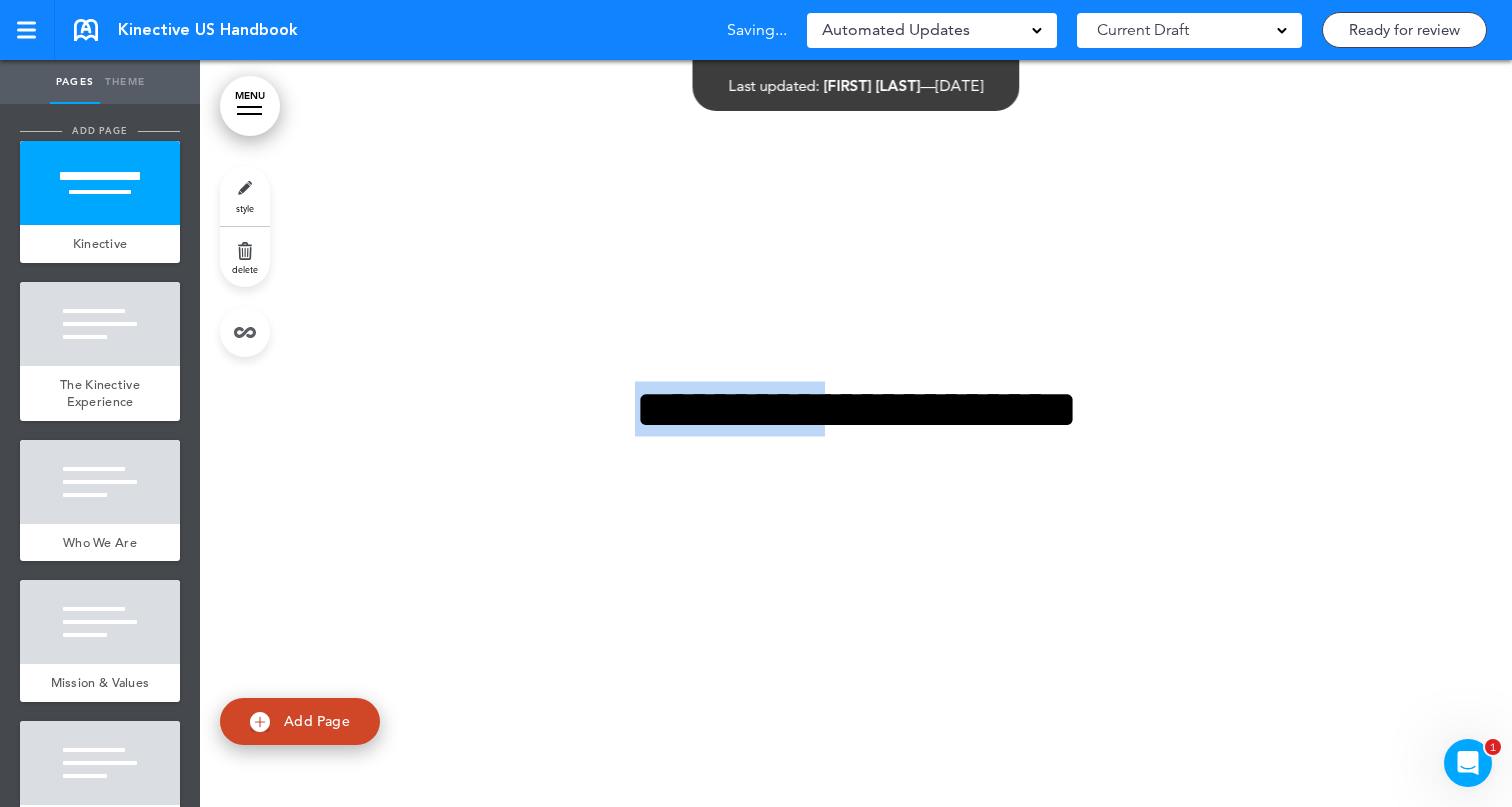 click on "add page" at bounding box center [99, 130] 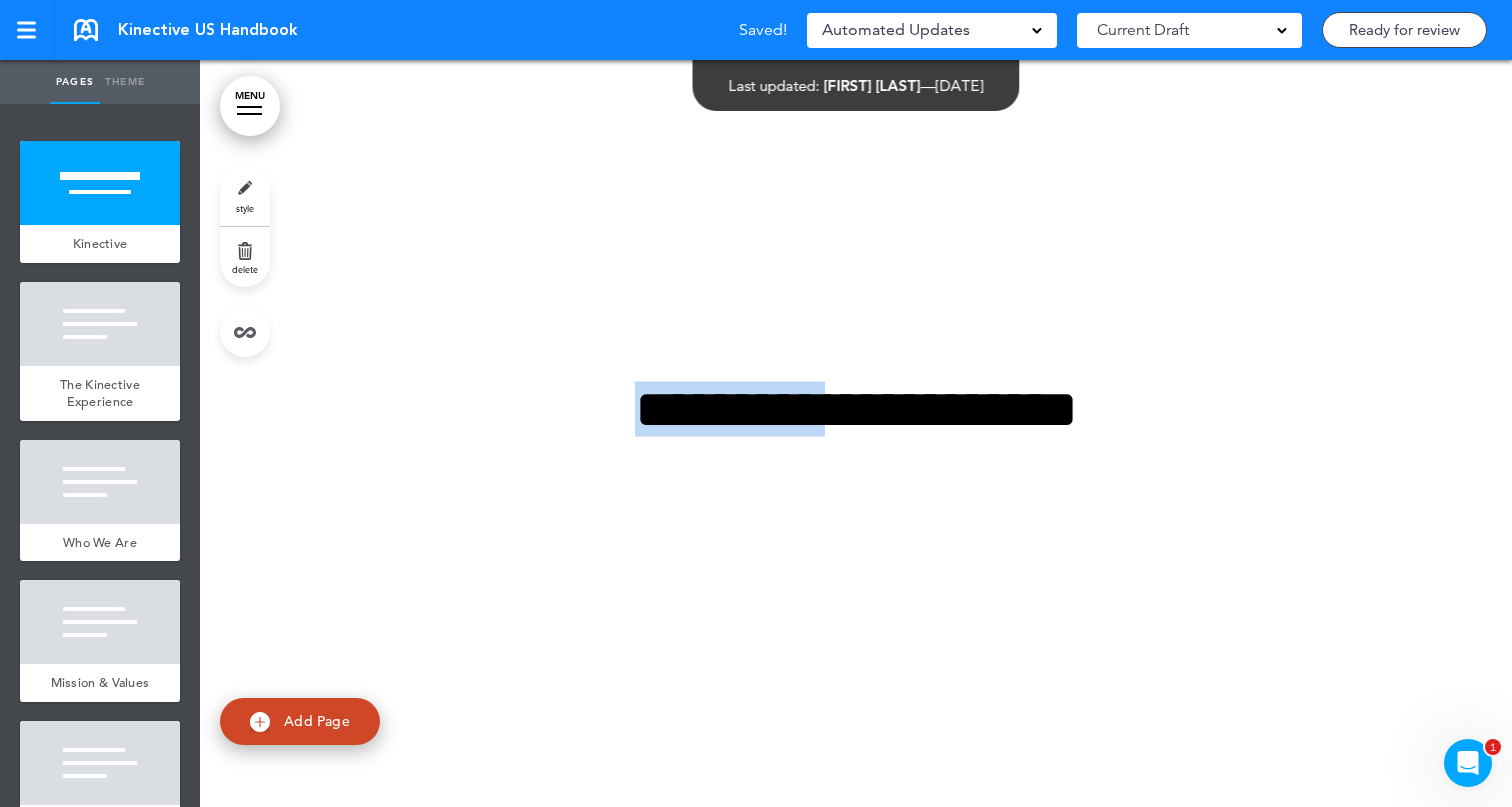 click on "Theme" at bounding box center [125, 82] 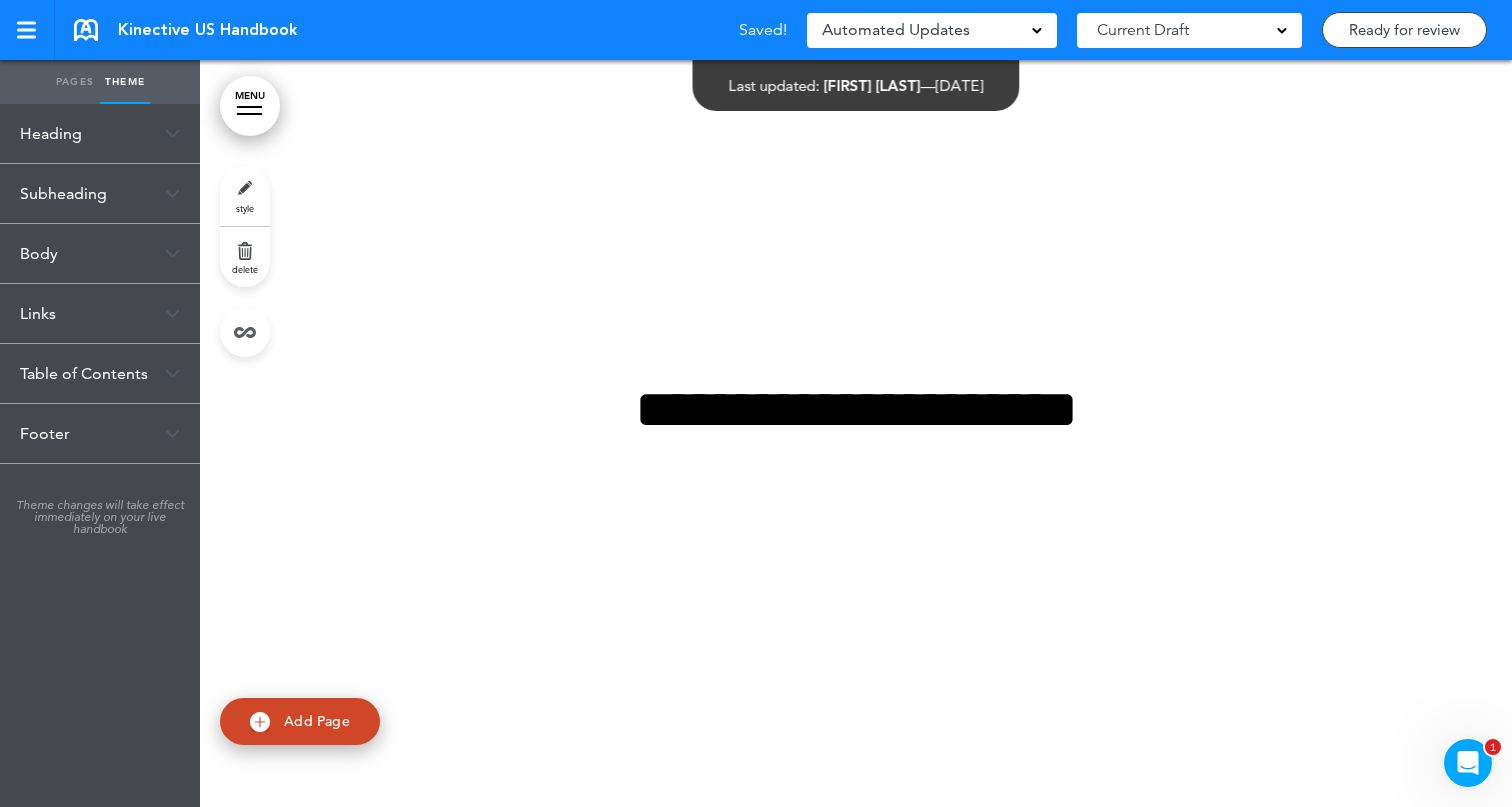 click on "Heading" at bounding box center [100, 133] 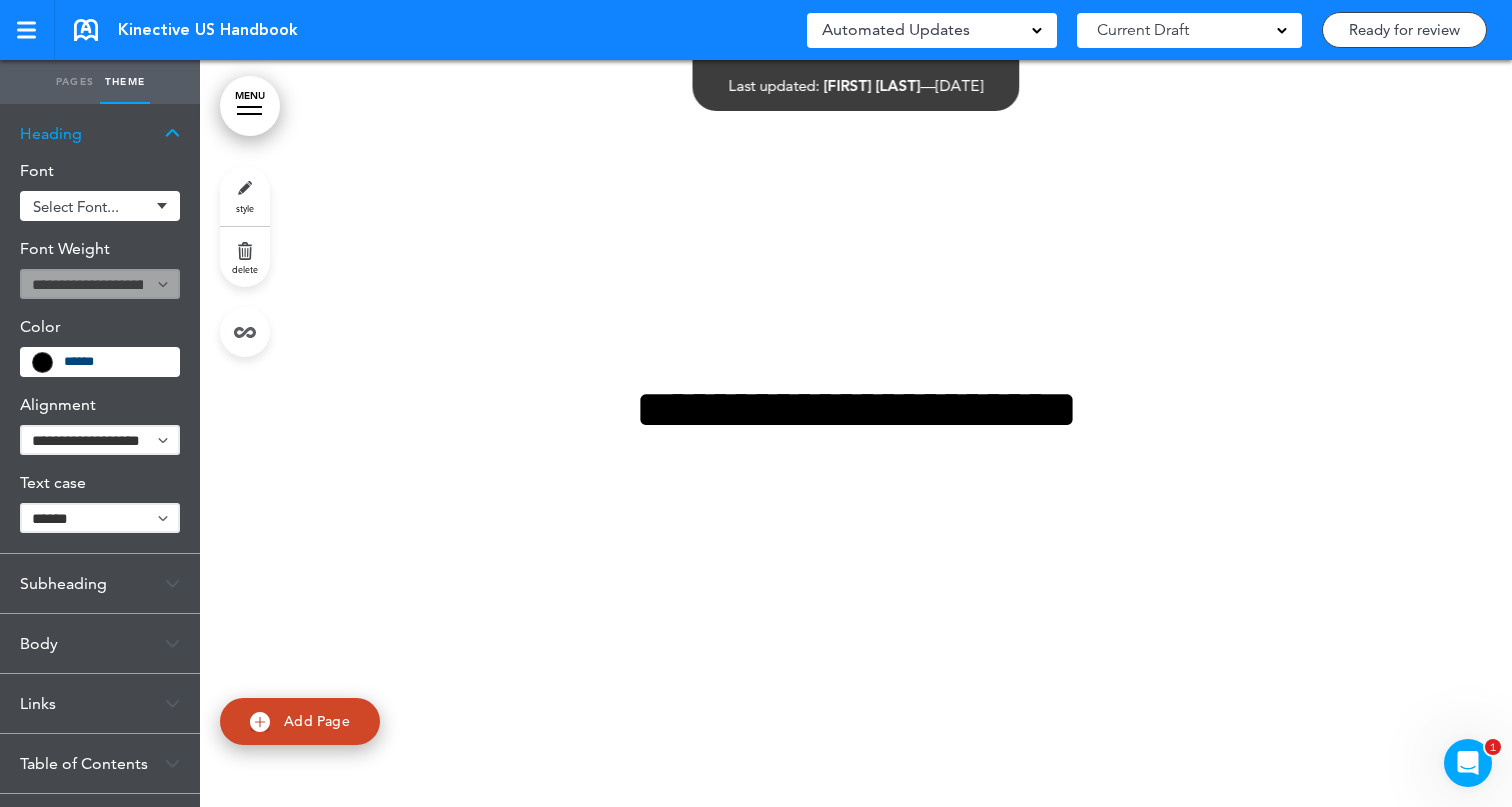 click on "Select font..." at bounding box center (100, 206) 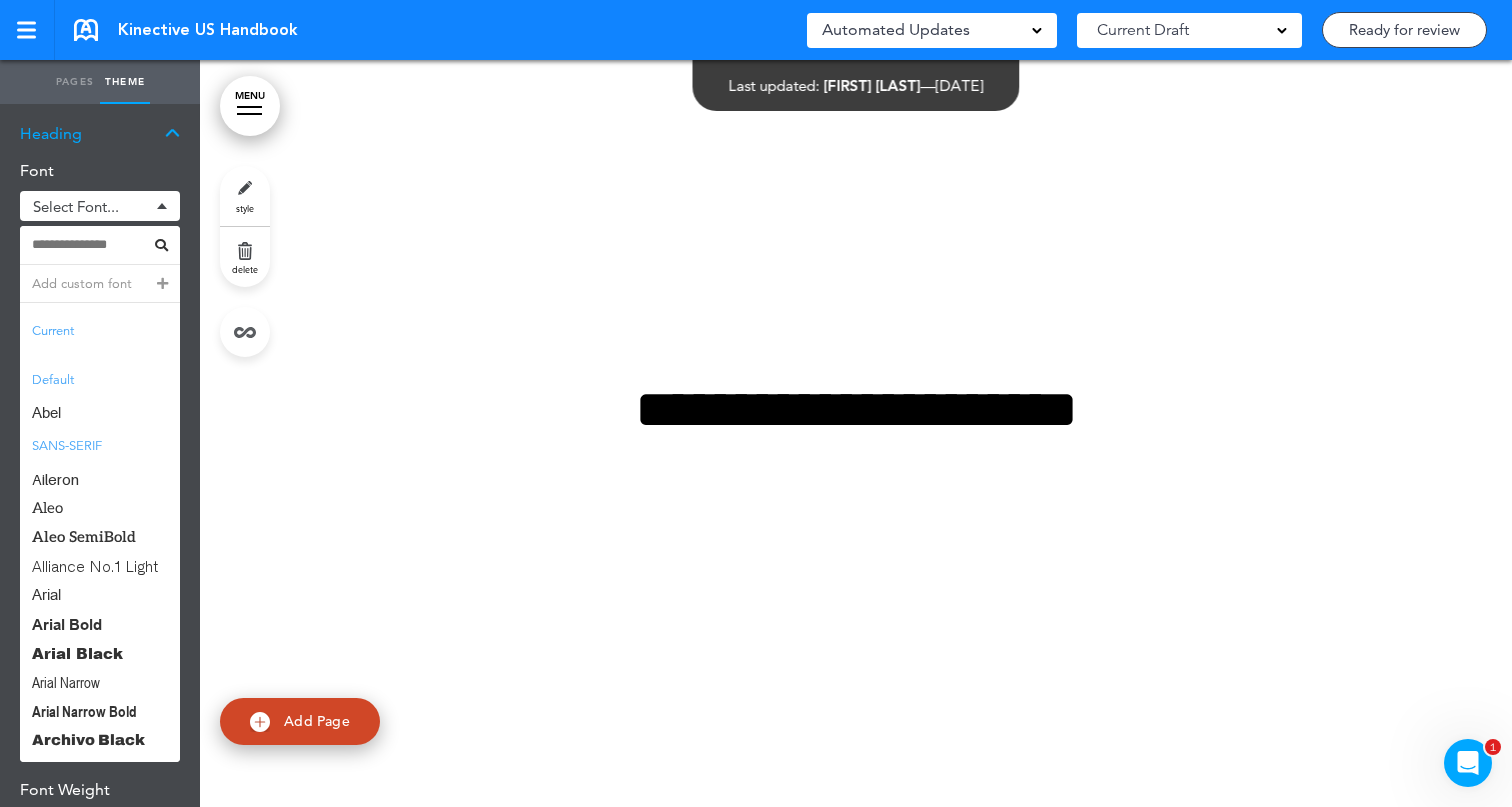 click at bounding box center (91, 245) 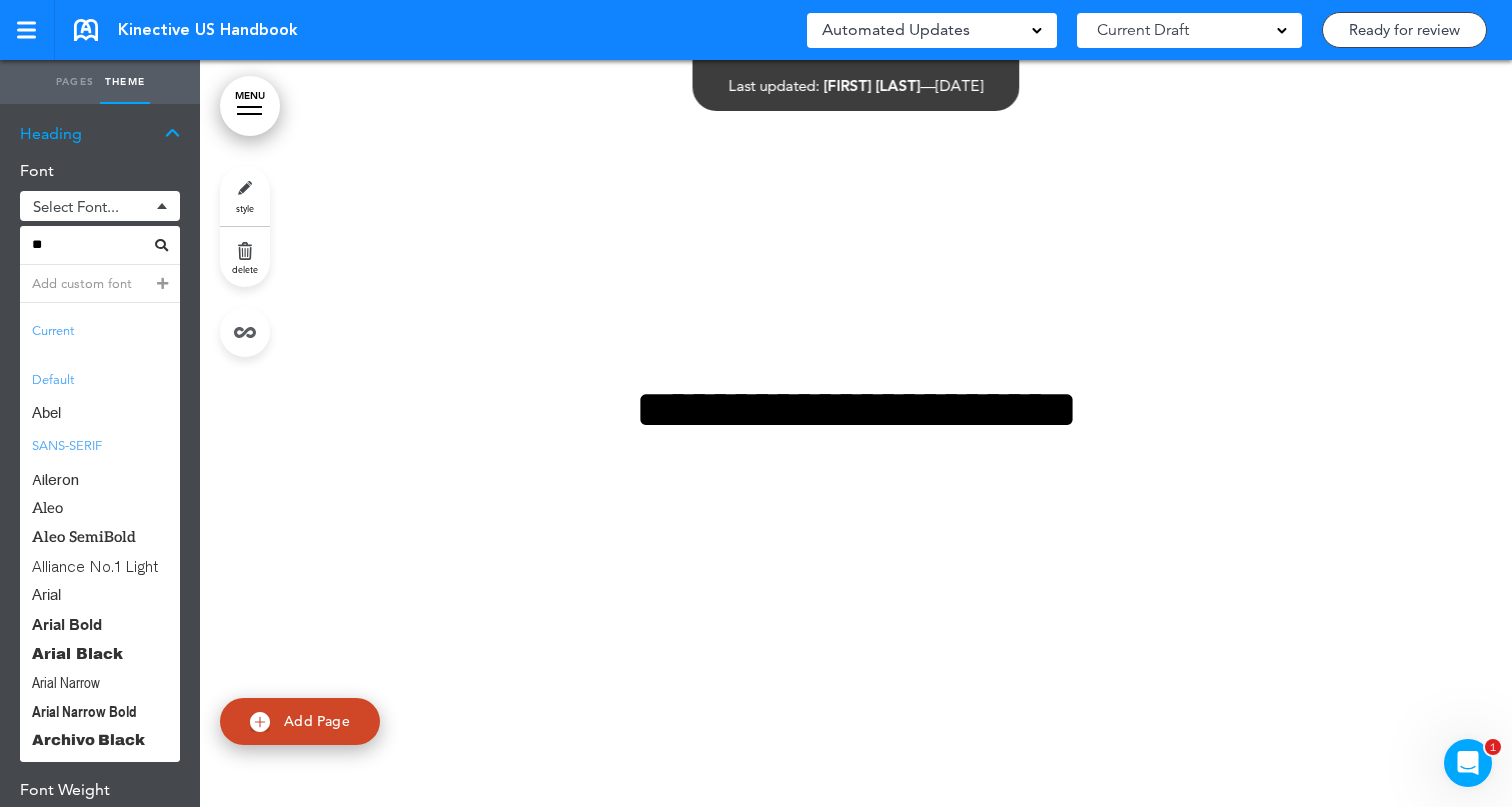 type on "*" 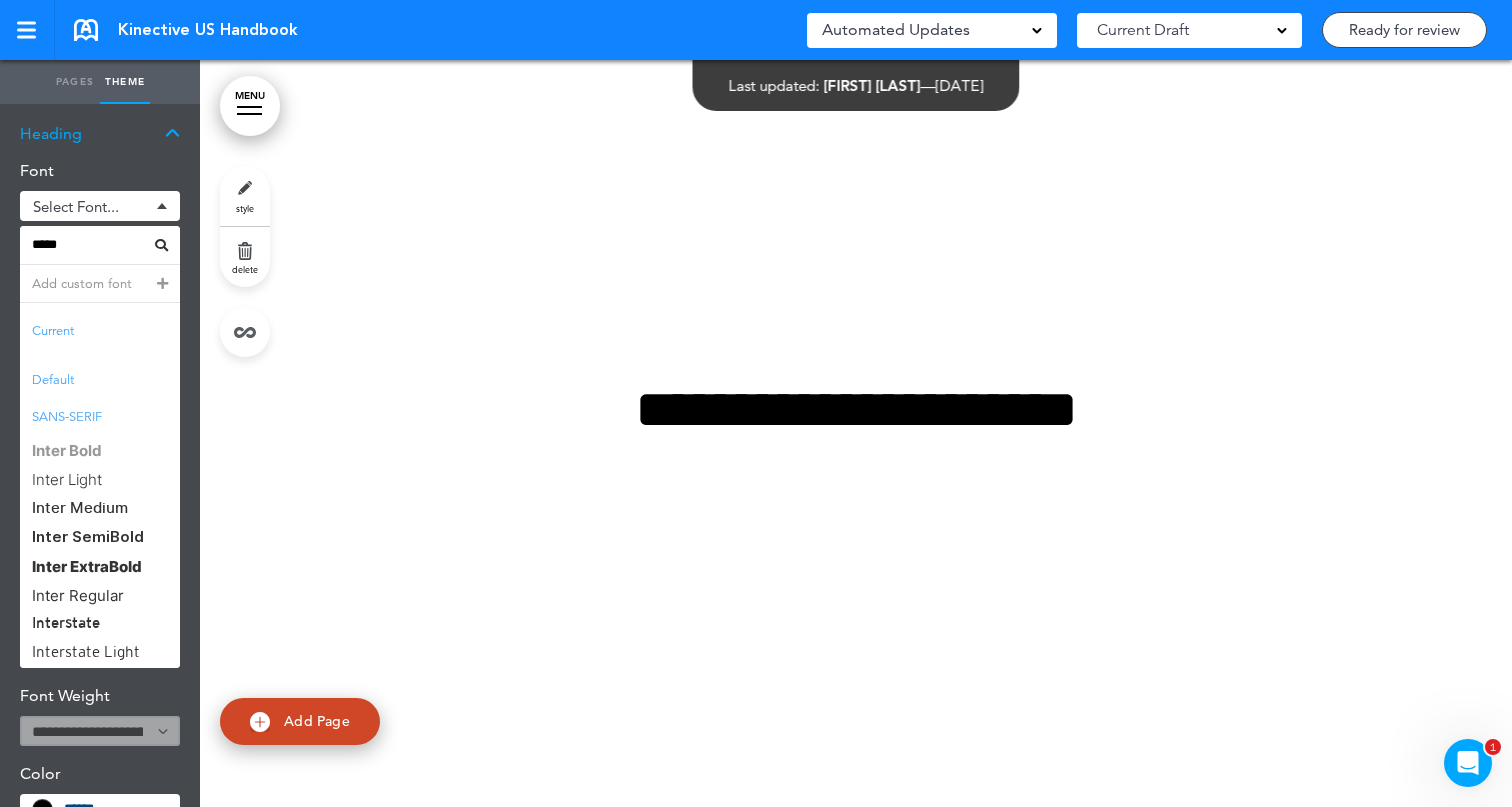 type on "*****" 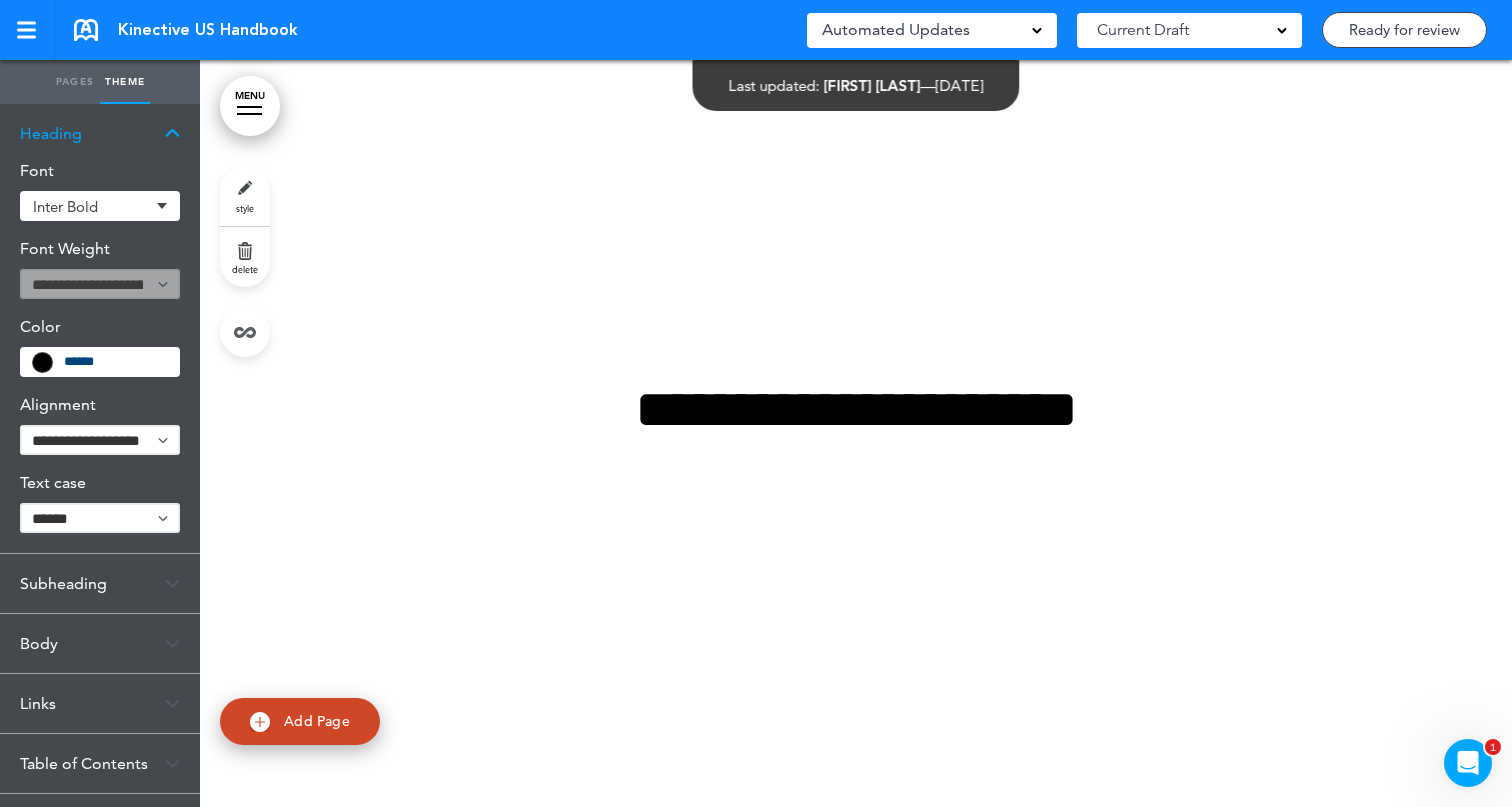 click on "Inter Bold" at bounding box center [91, 206] 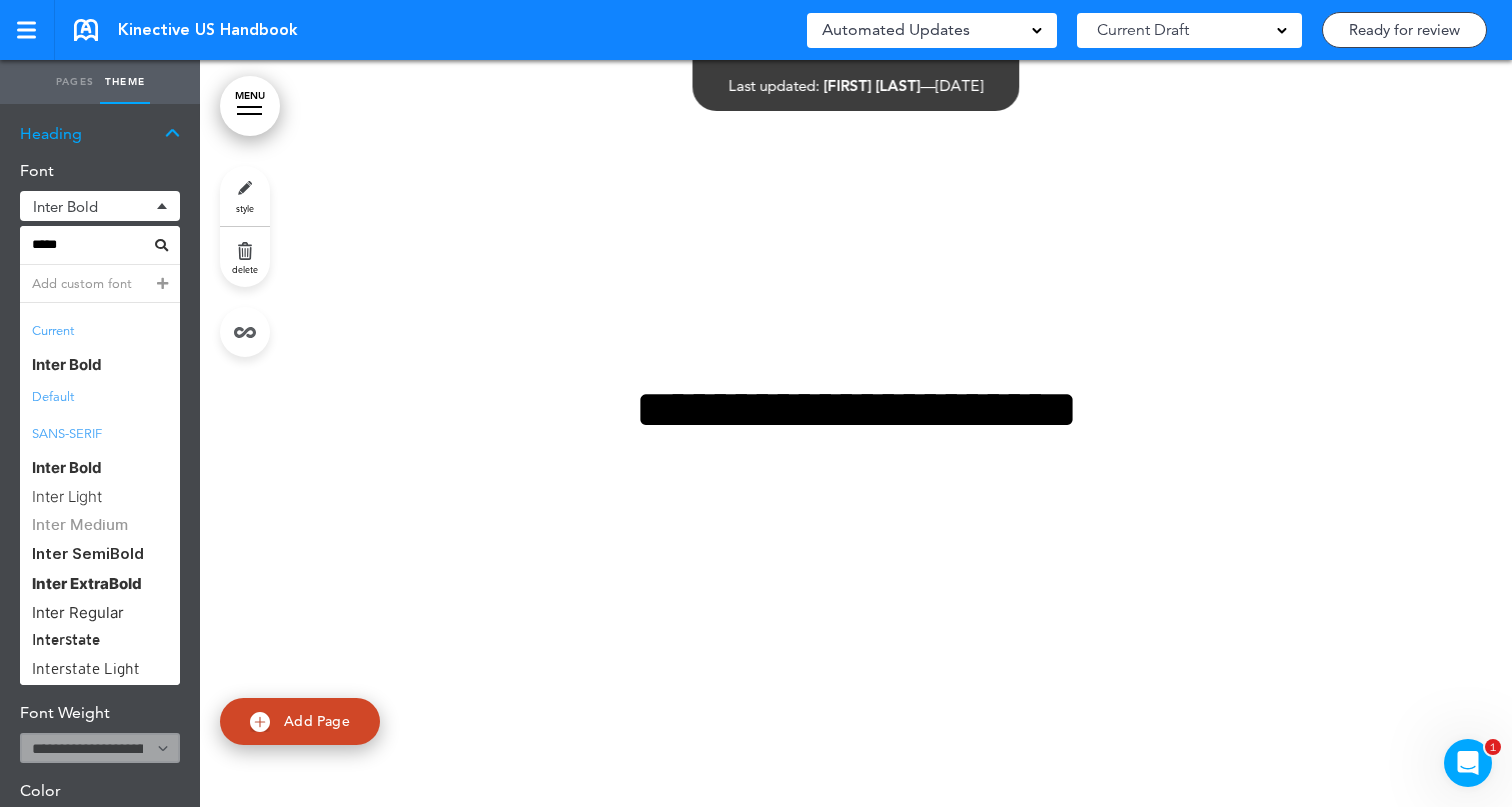 click on "Inter Medium" at bounding box center [100, 525] 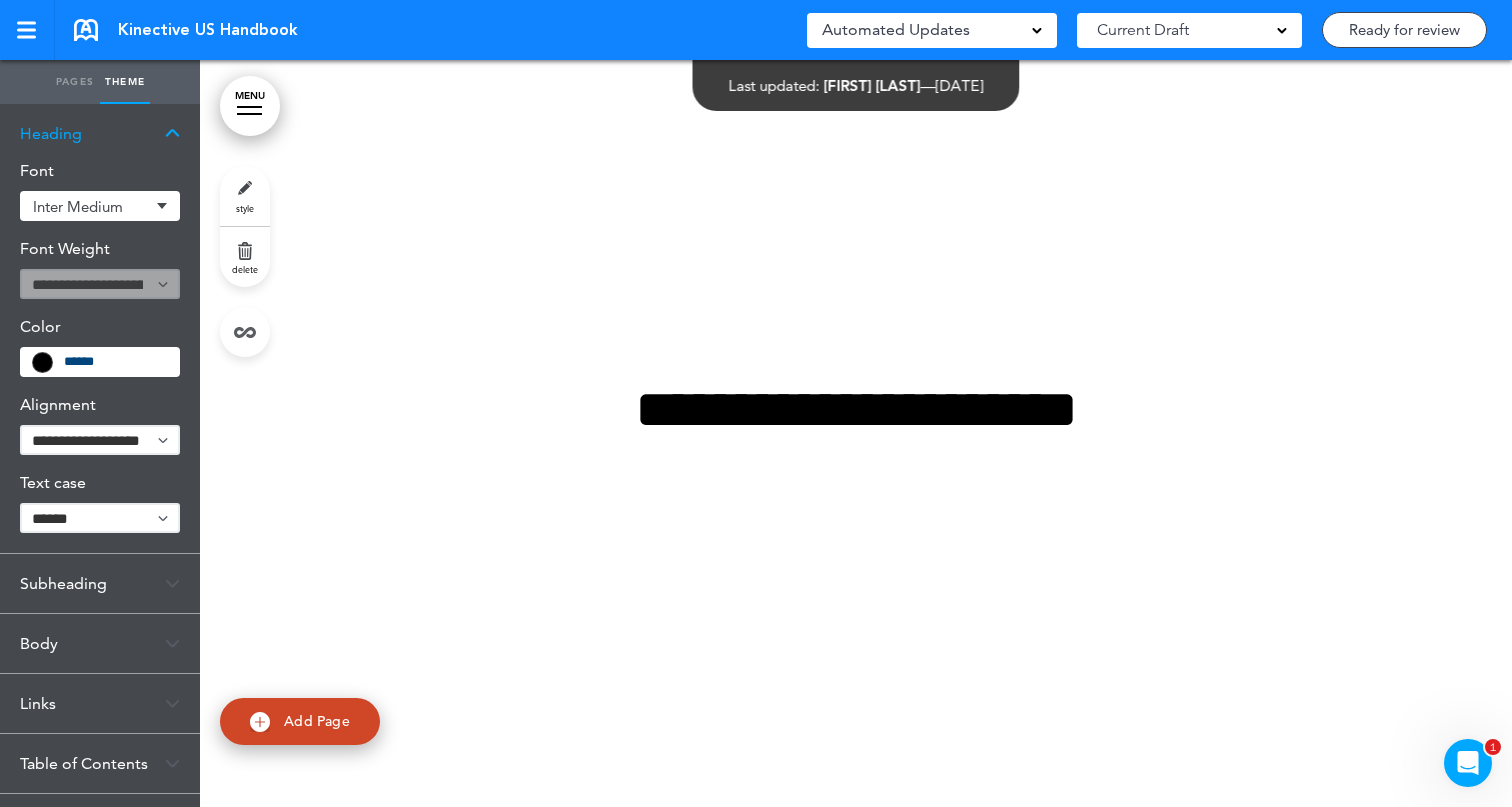 click at bounding box center [42, 362] 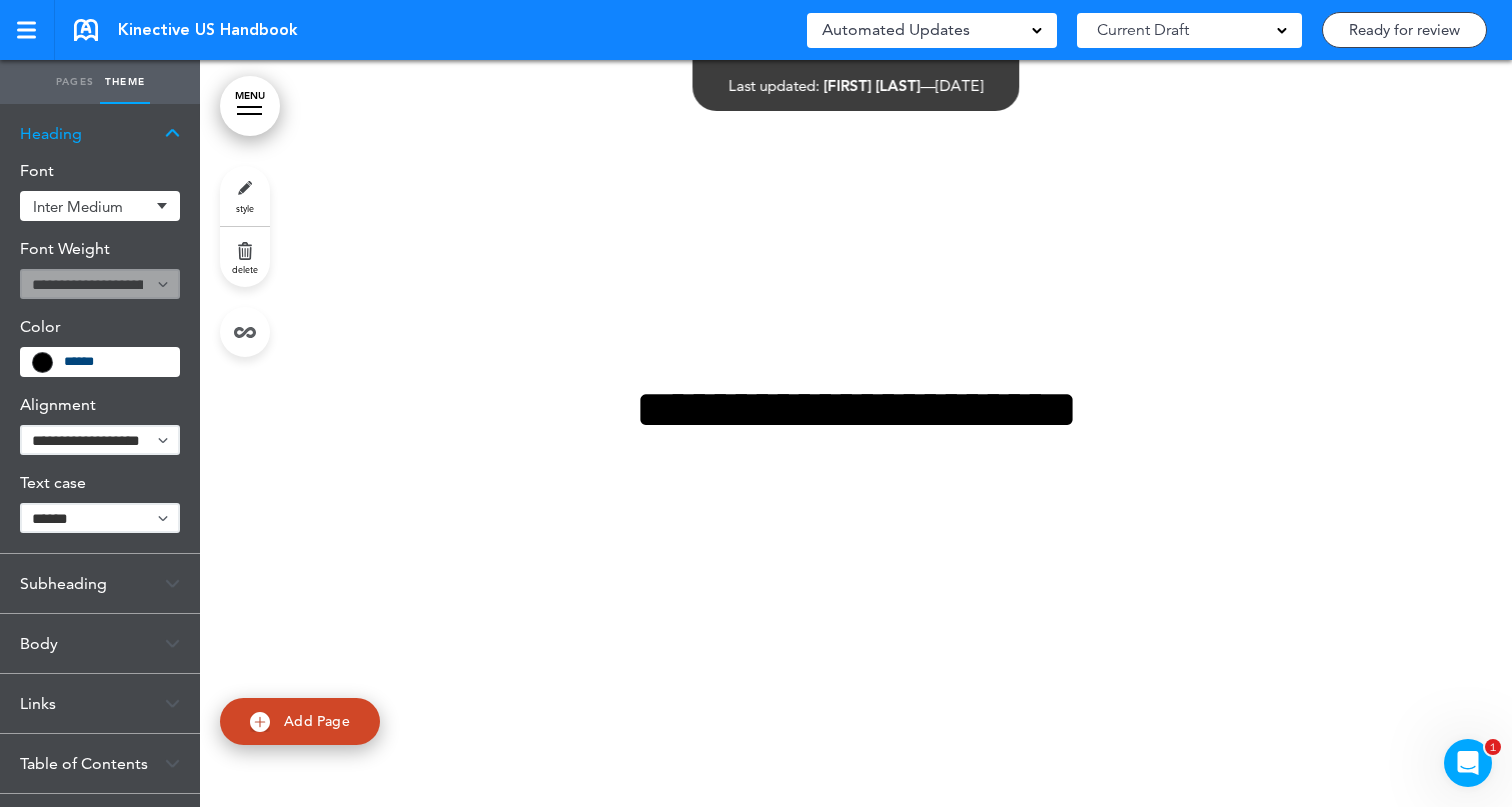 click on "******" at bounding box center (115, 362) 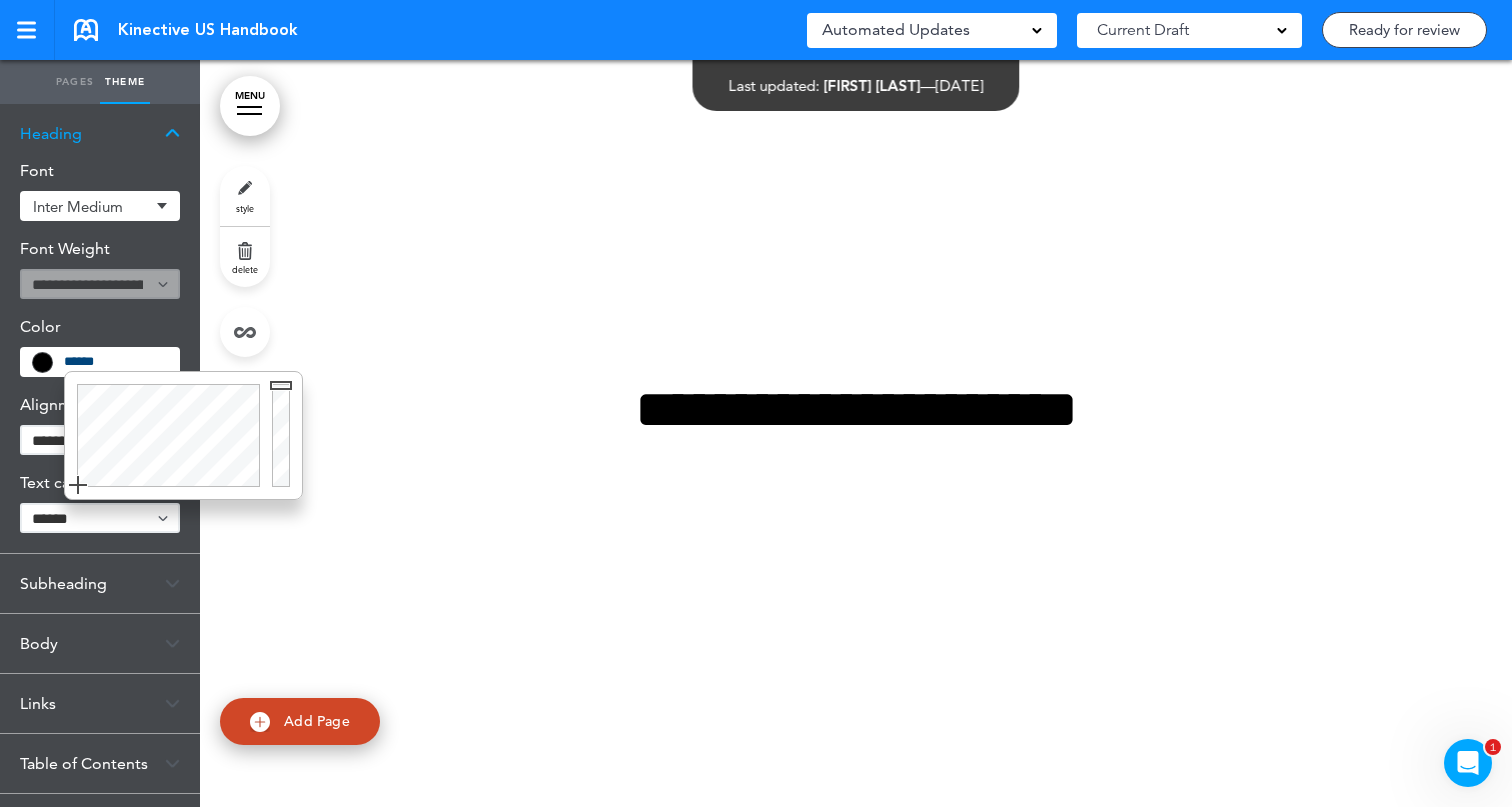 click on "******" at bounding box center (115, 362) 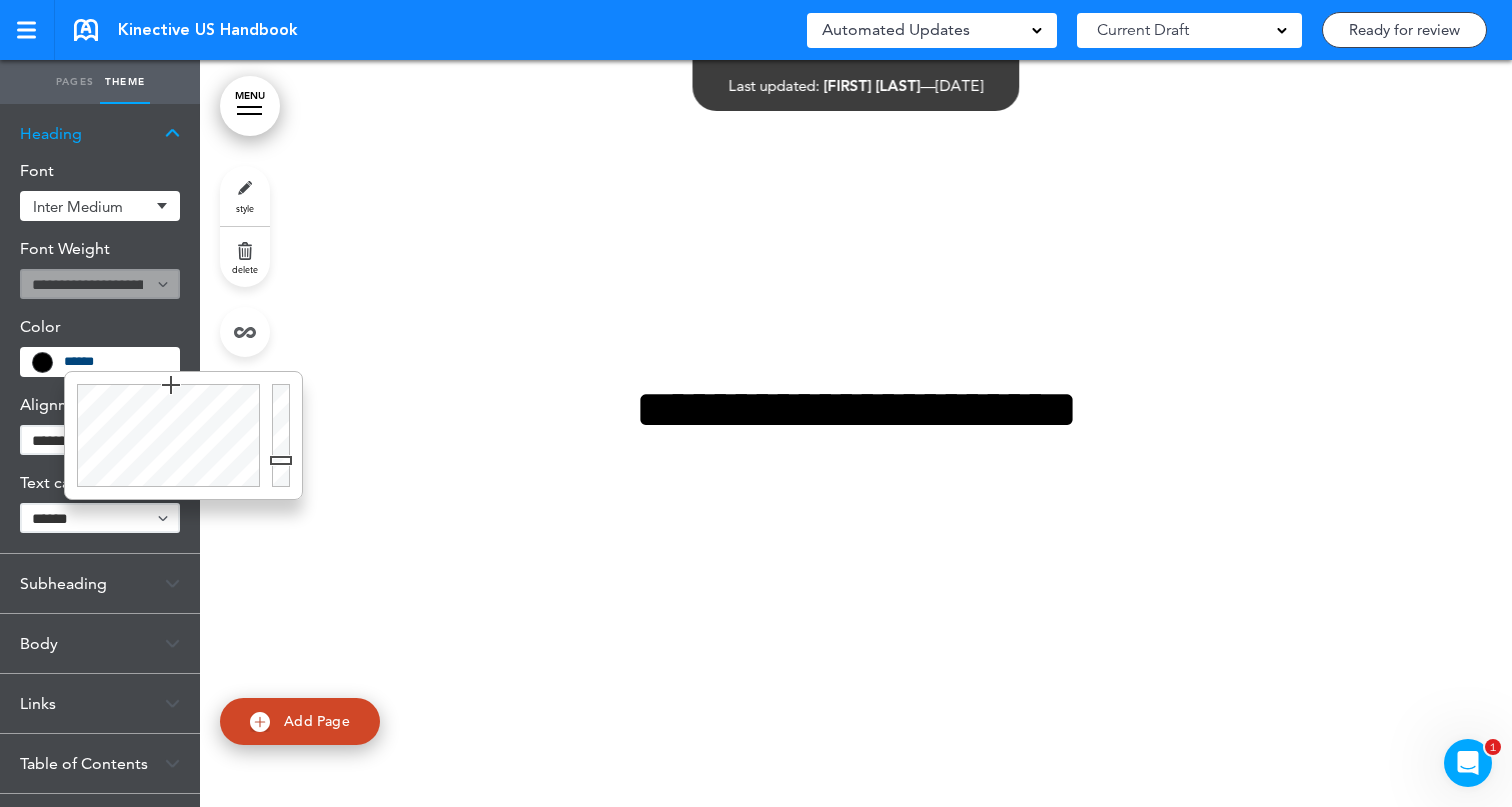 type on "******" 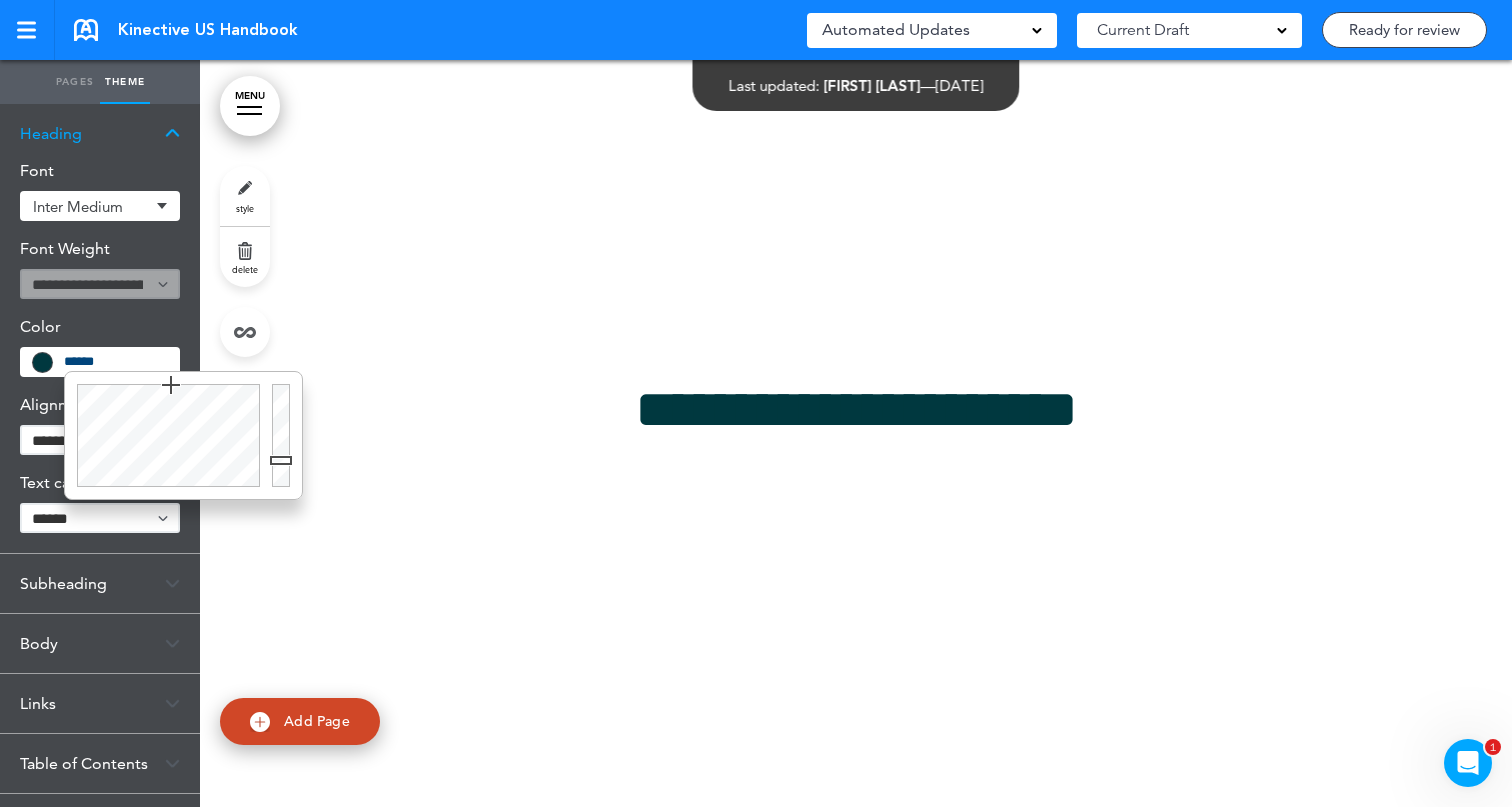click at bounding box center [856, 433] 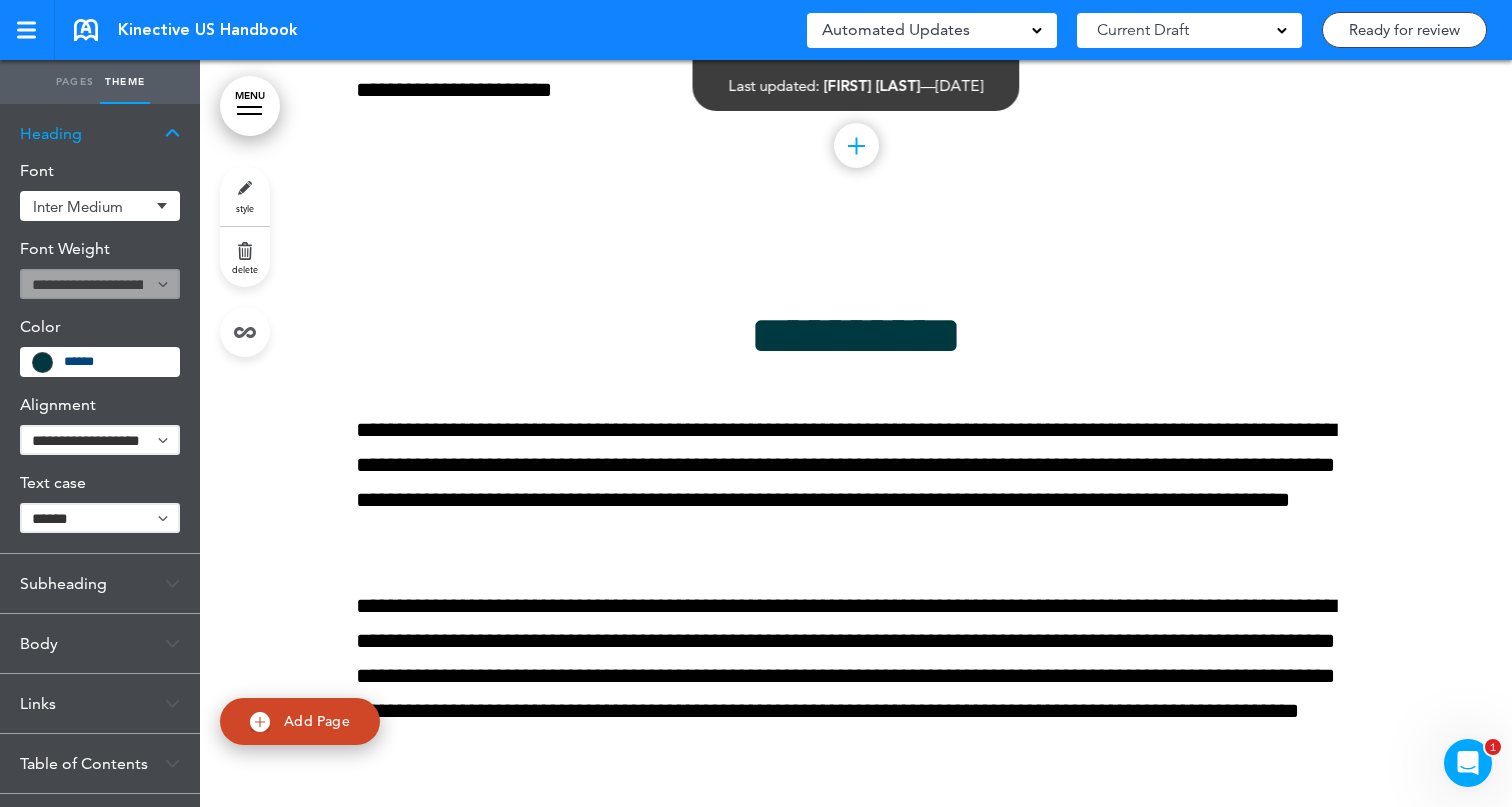 scroll, scrollTop: 1617, scrollLeft: 0, axis: vertical 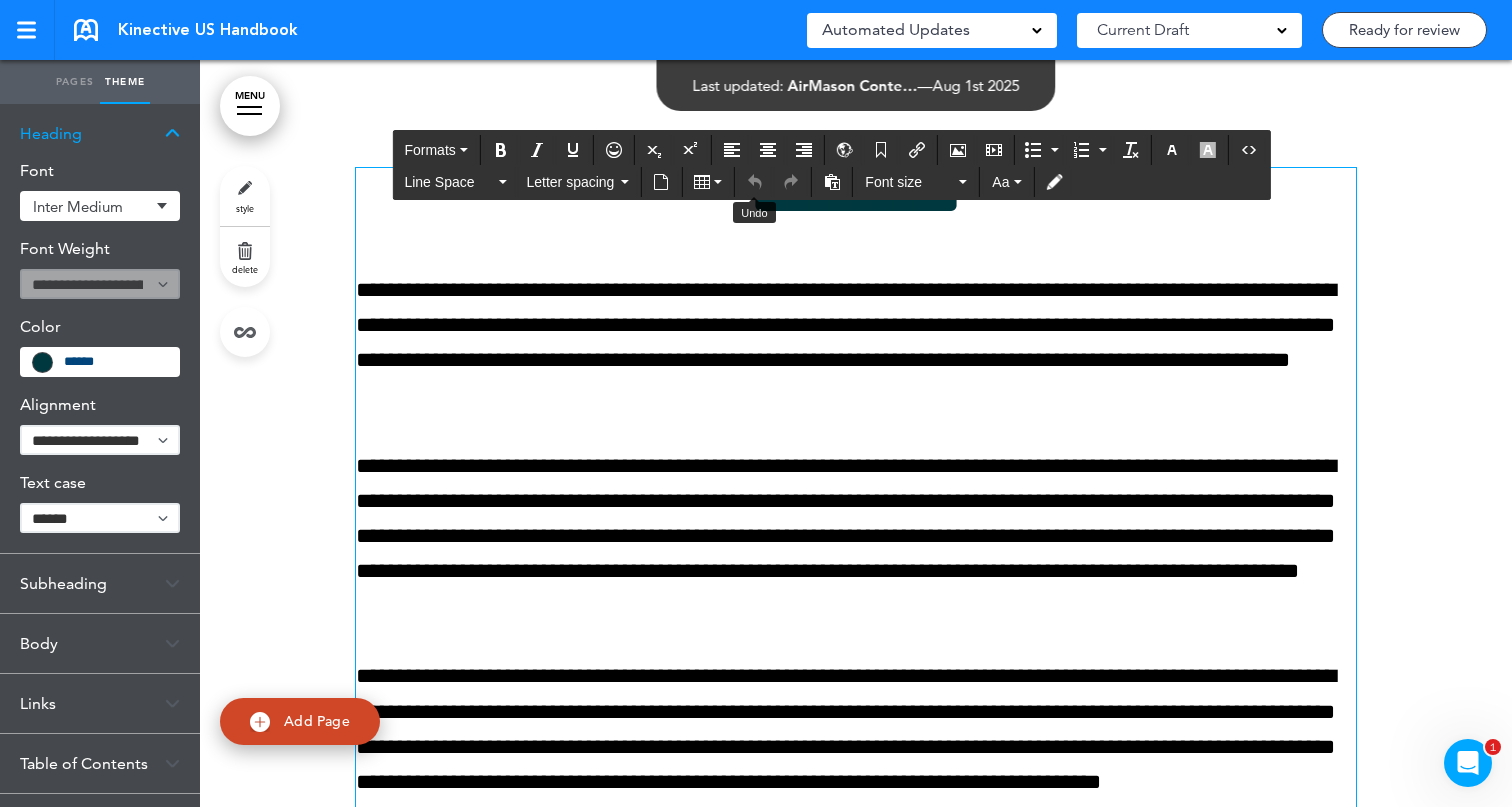 click on "MENU
Formats       Line Space   Letter spacing     Font size   Aa   Formats       Line Space   Letter spacing     Font size   Aa
Cancel
Reorder
?
Move or rearrange pages
easily by selecting whole  sections or individual pages.
Go back
Kinective
Hide page in   table of contents
1
The Kinective Experience
2 3 4" at bounding box center (856, -1184) 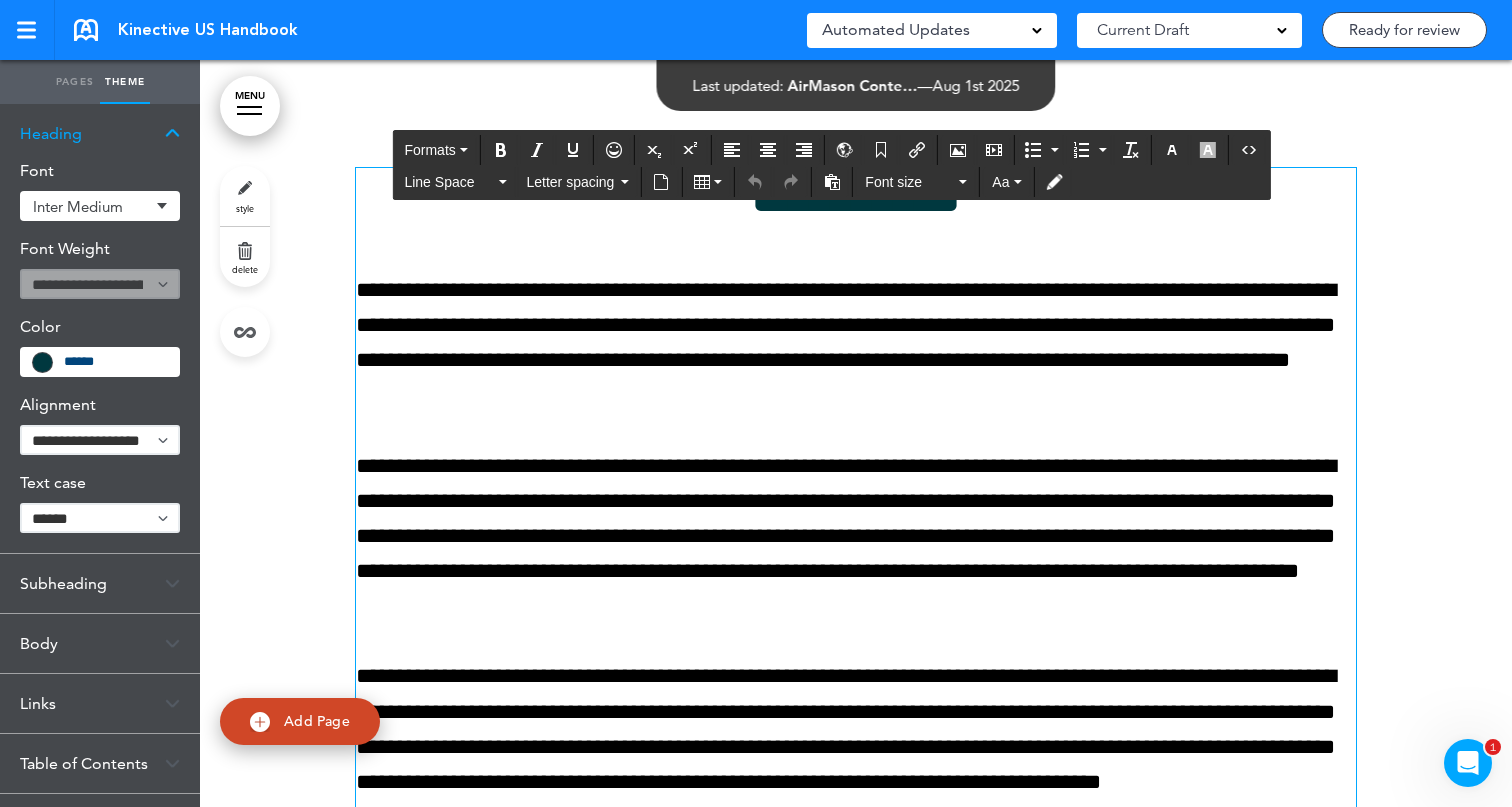 click on "**********" at bounding box center (856, 195) 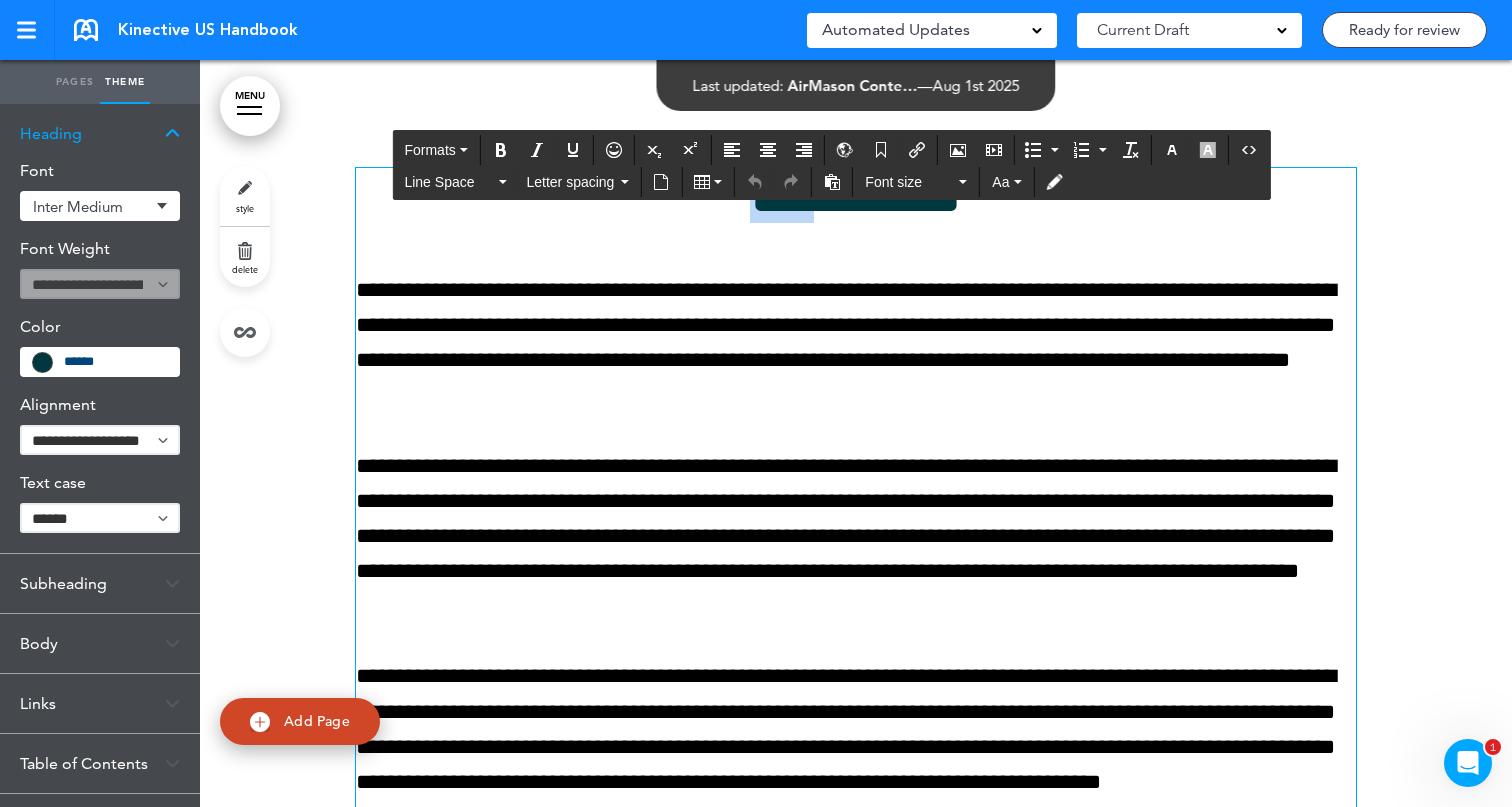 click on "**********" at bounding box center [856, 195] 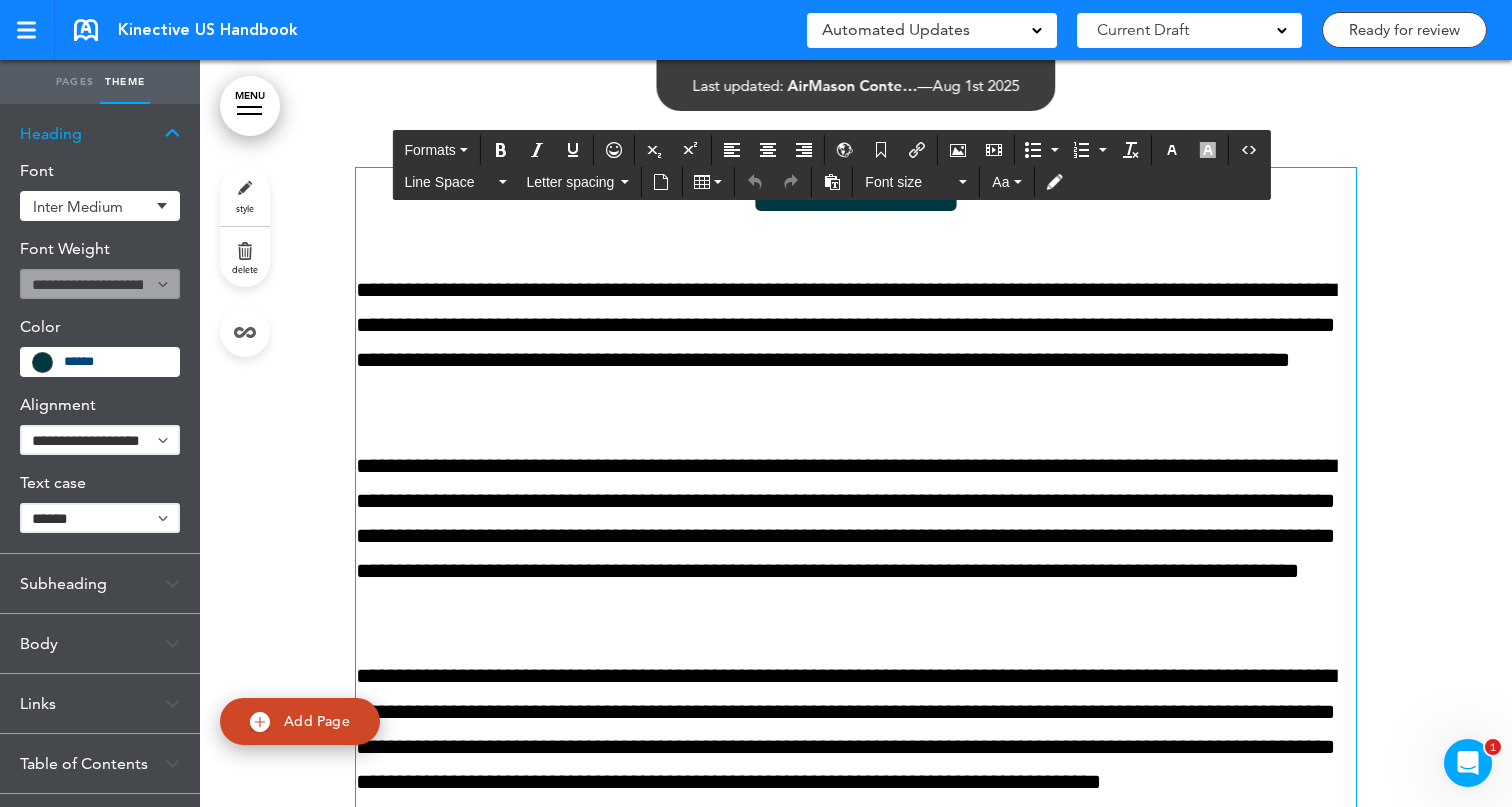 click on "**********" at bounding box center [856, 195] 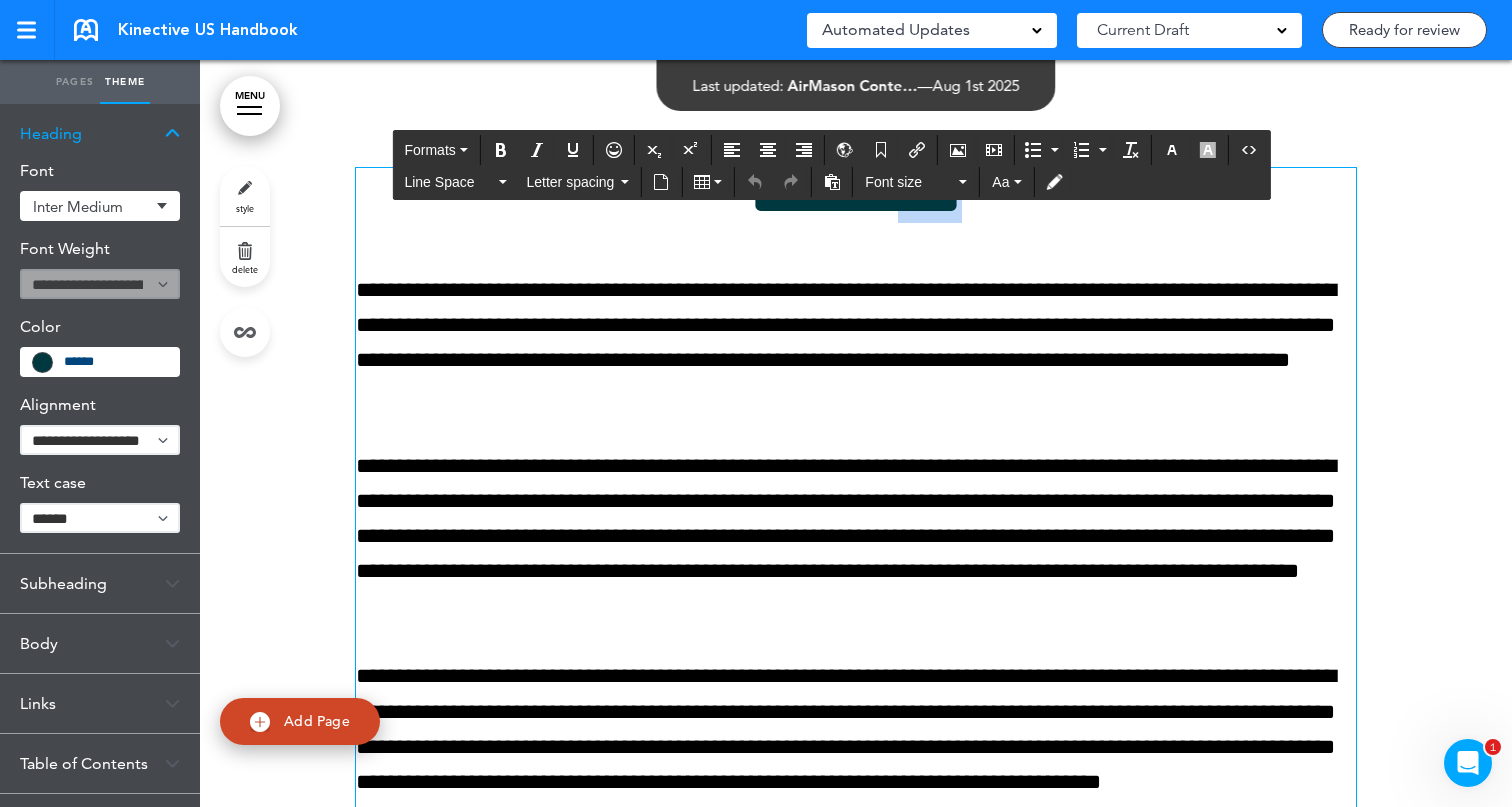 click on "**********" at bounding box center [856, 195] 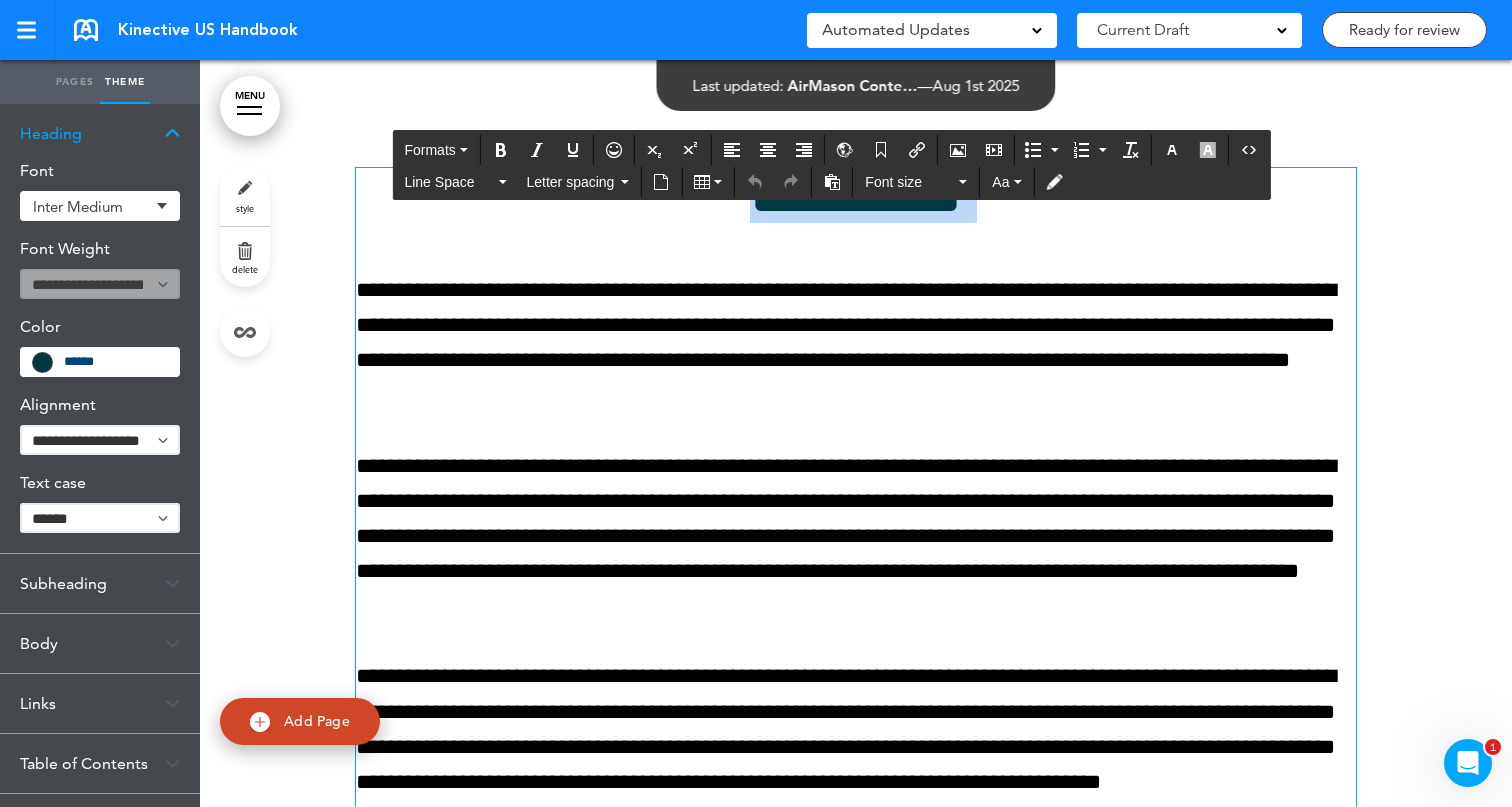 click on "**********" at bounding box center [856, 195] 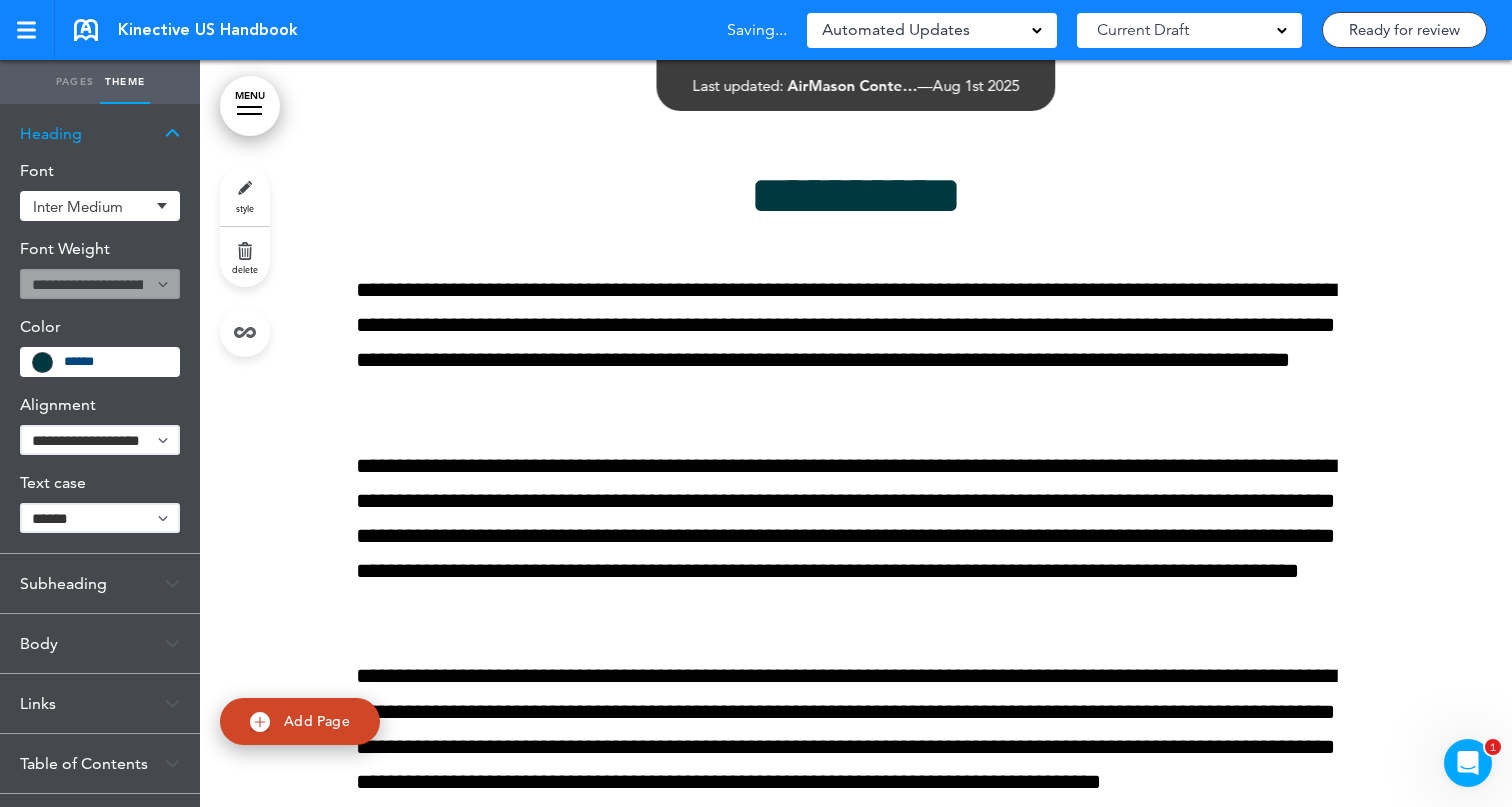 click at bounding box center [856, 615] 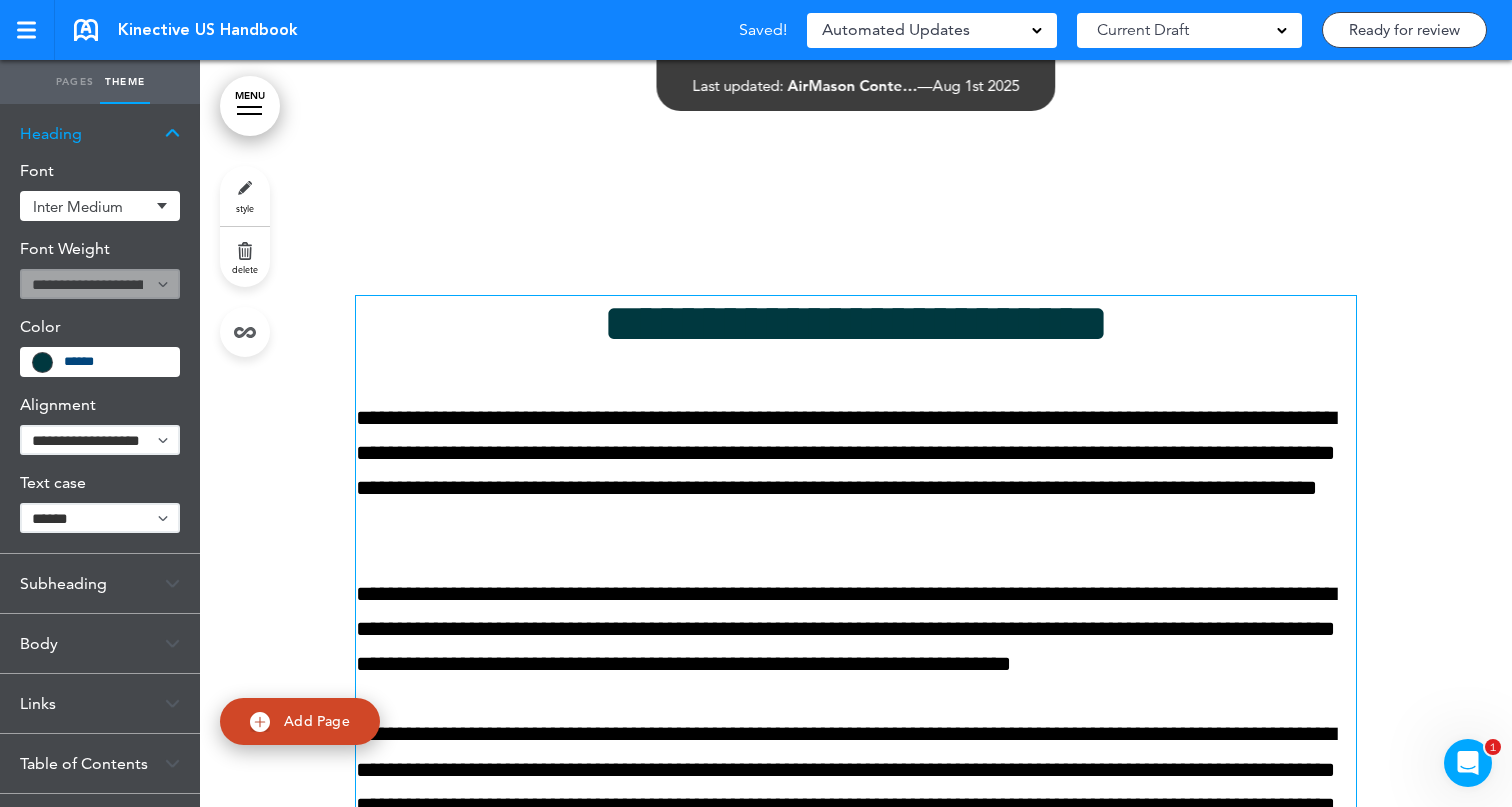 scroll, scrollTop: 0, scrollLeft: 0, axis: both 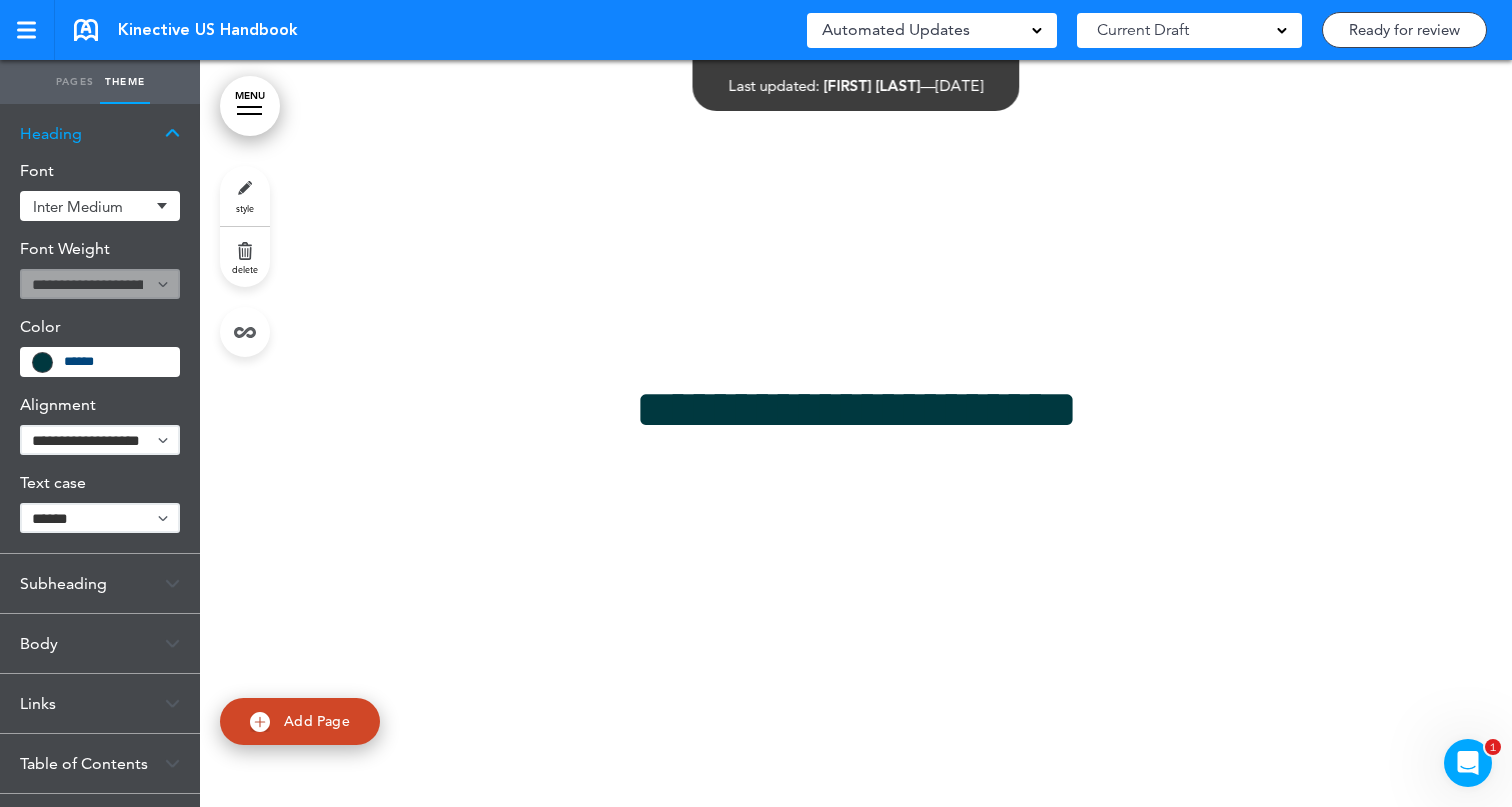 click on "**********" at bounding box center (856, 433) 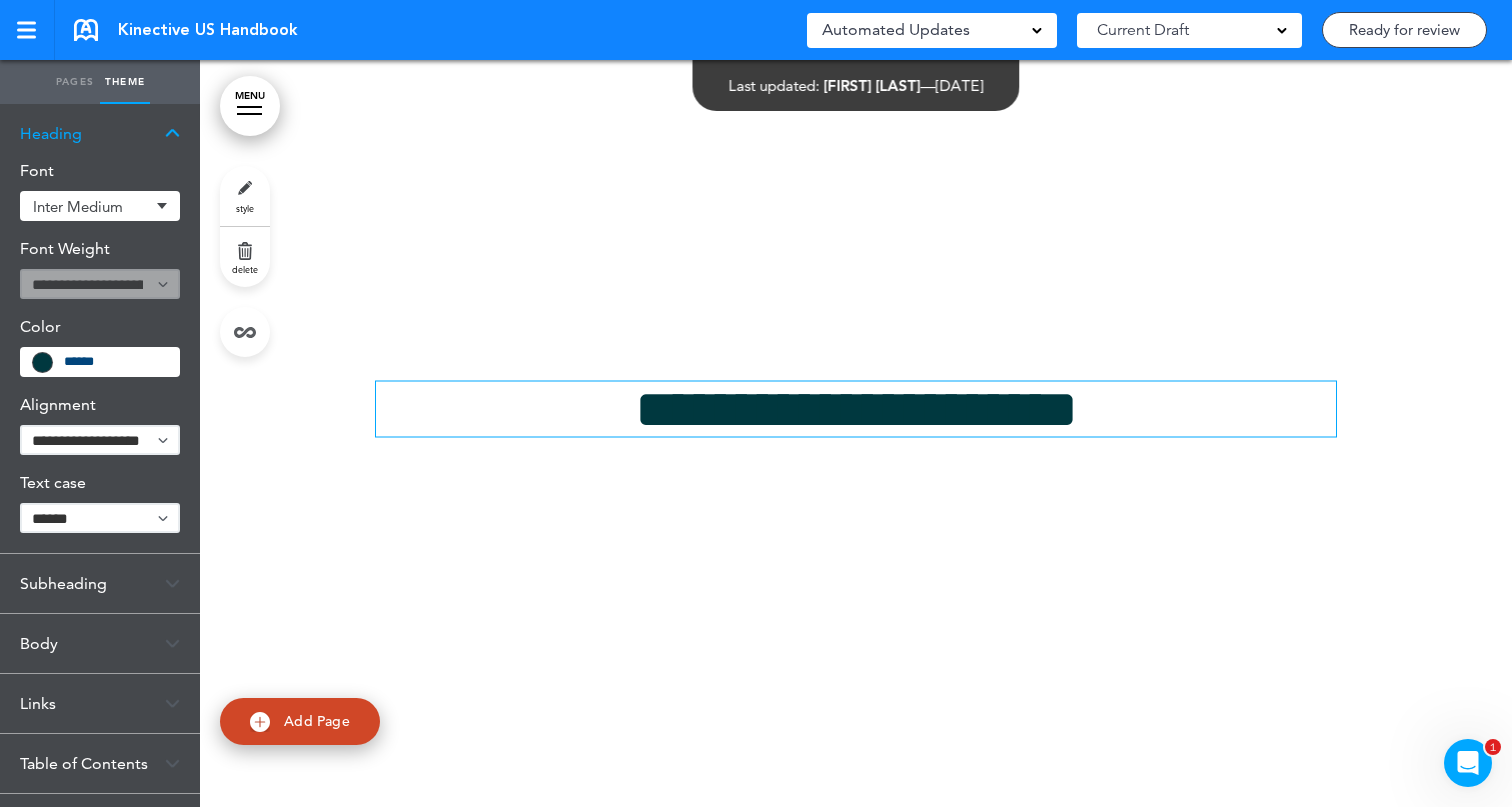 click on "**********" at bounding box center [856, 408] 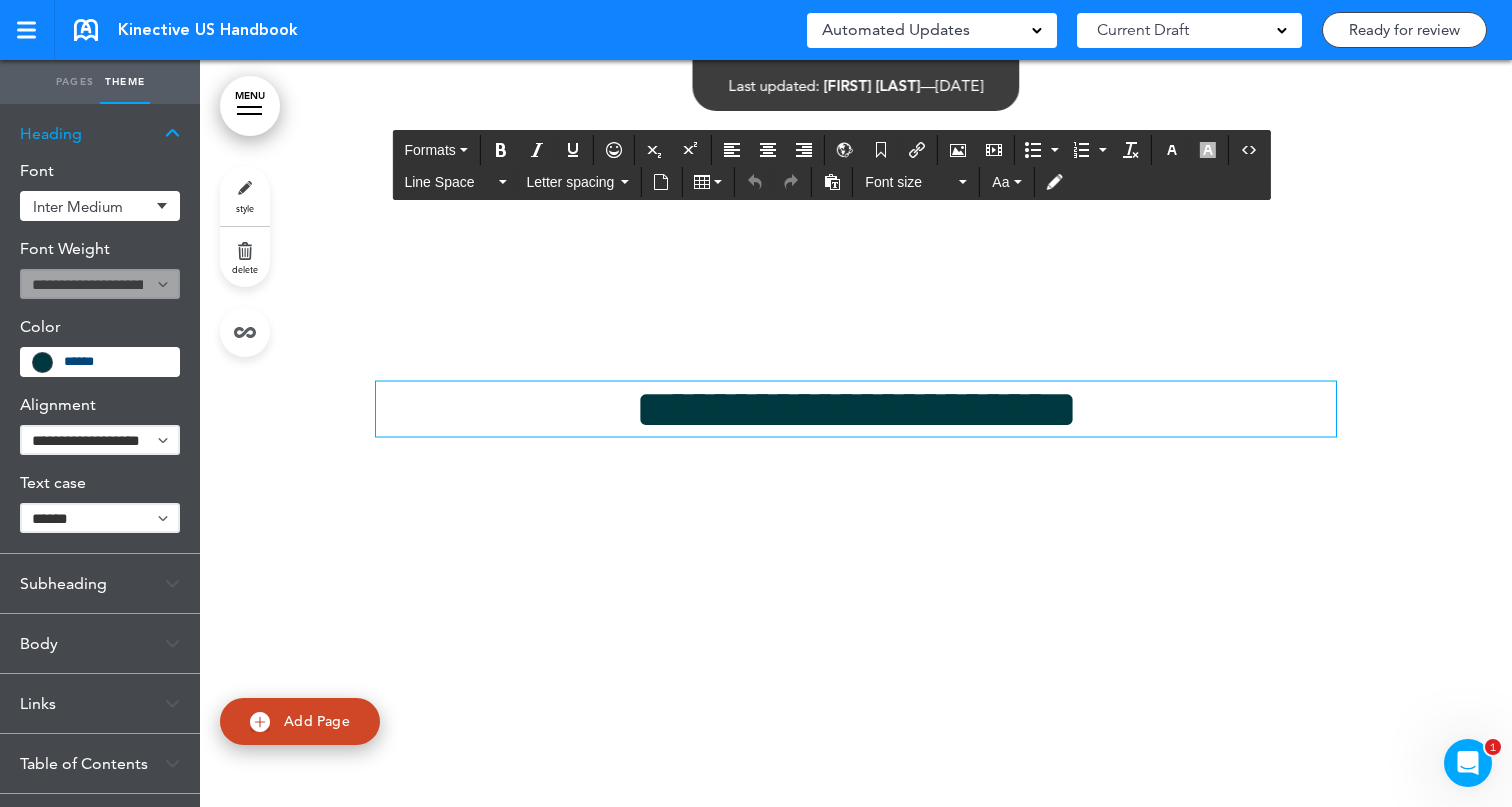 click on "**********" at bounding box center [856, 408] 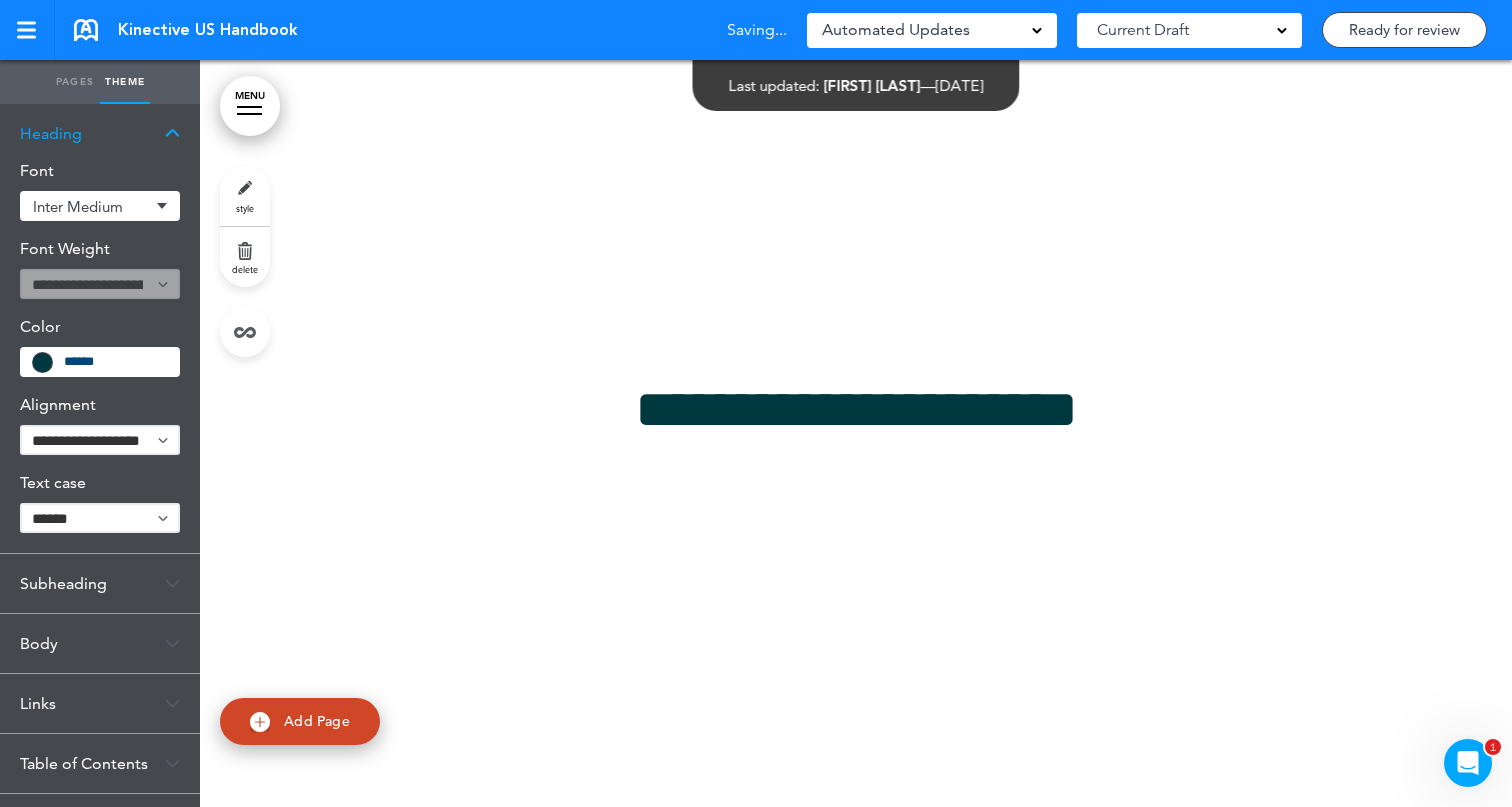 click at bounding box center [856, 433] 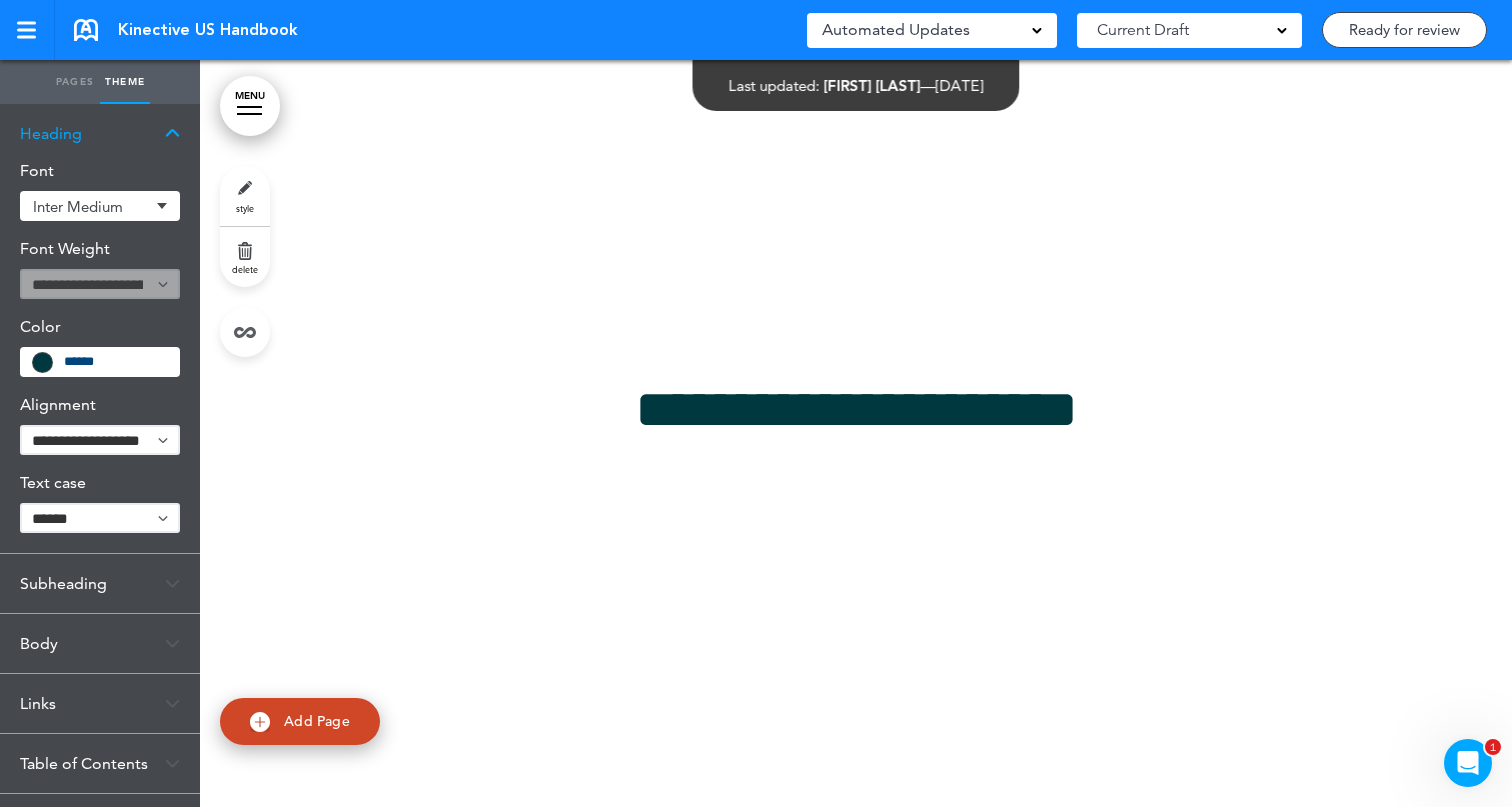 click on "Pages" at bounding box center [75, 82] 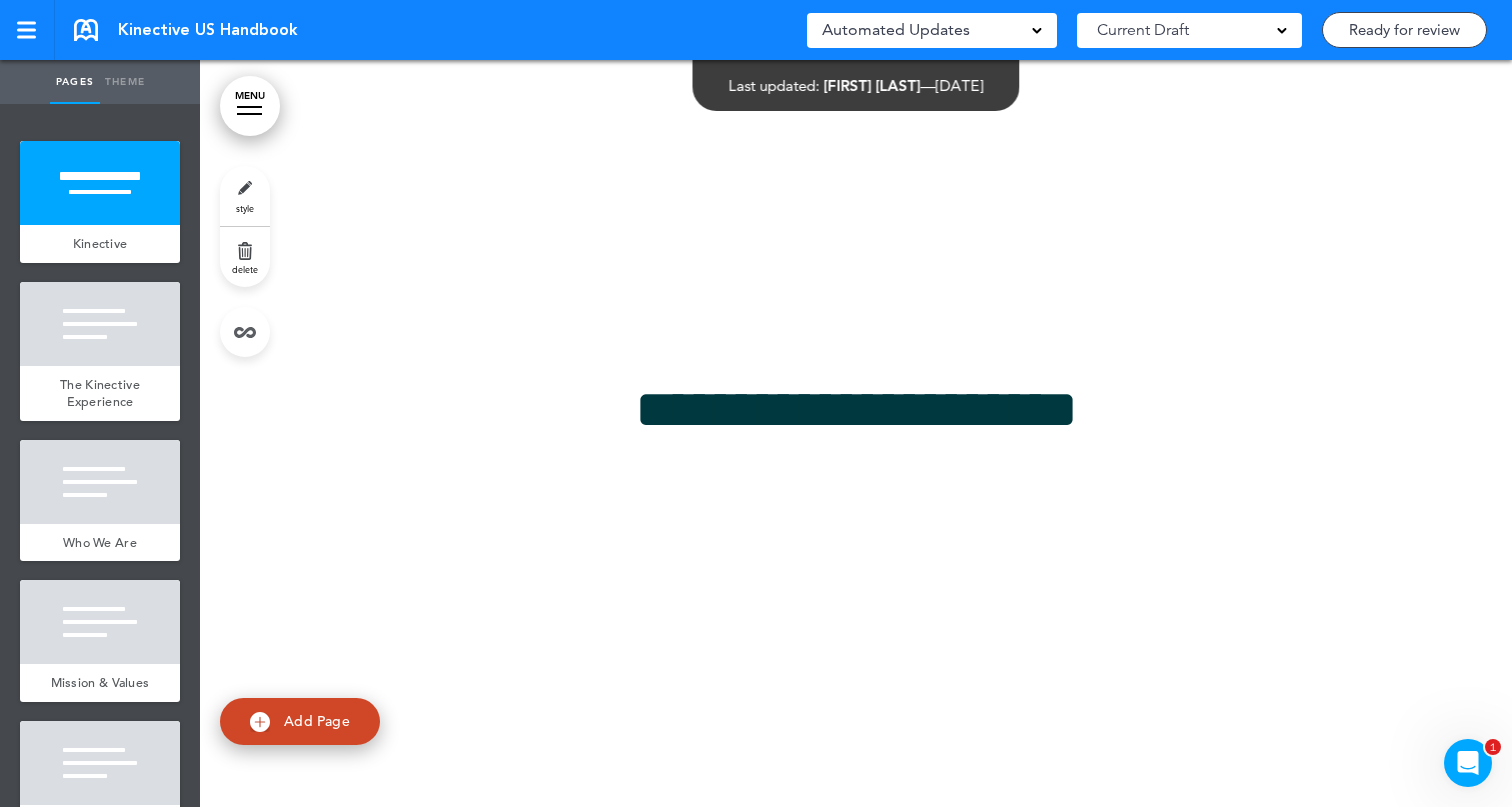 click on "Theme" at bounding box center [125, 82] 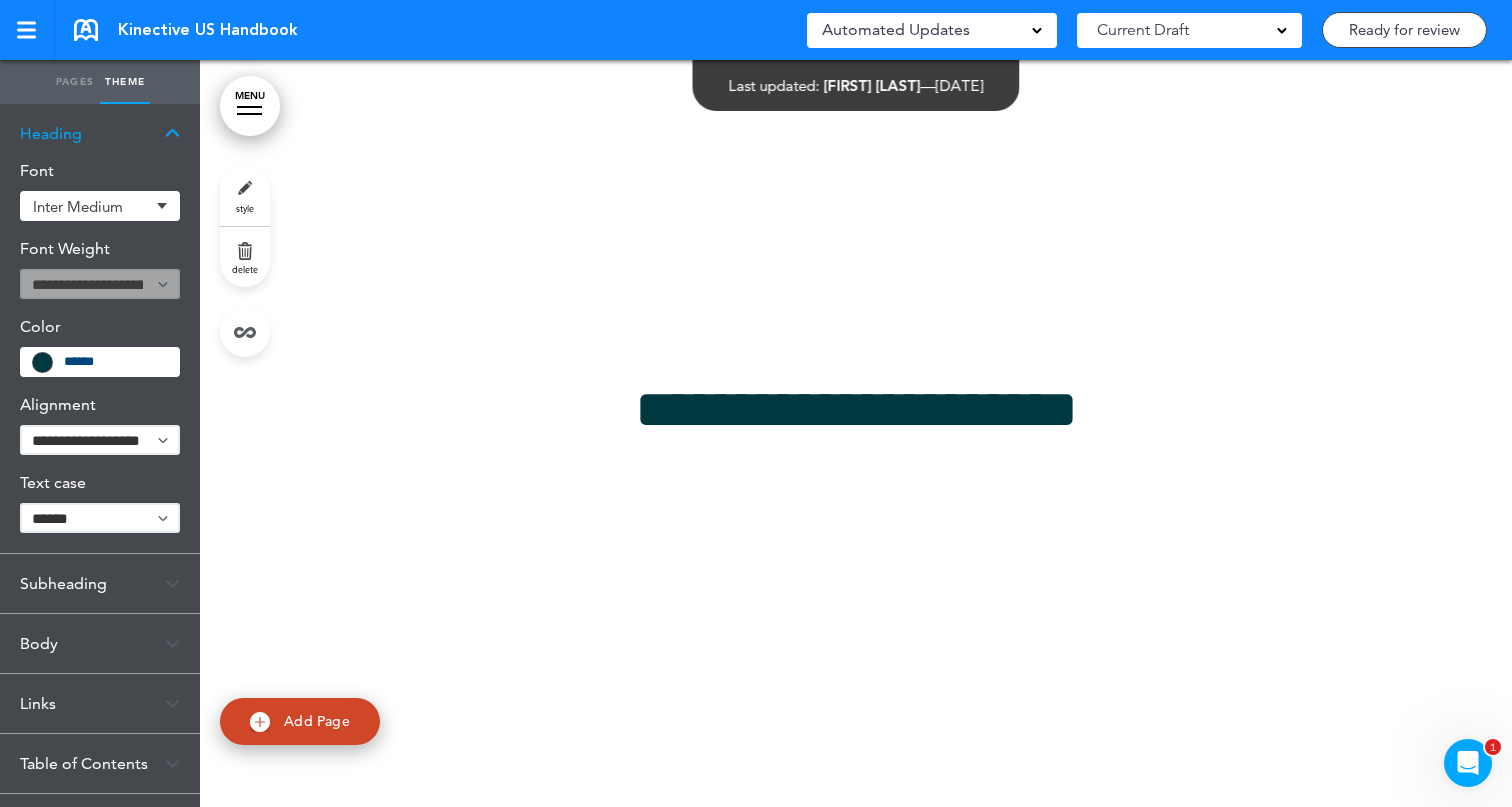 click on "Pages" at bounding box center (75, 82) 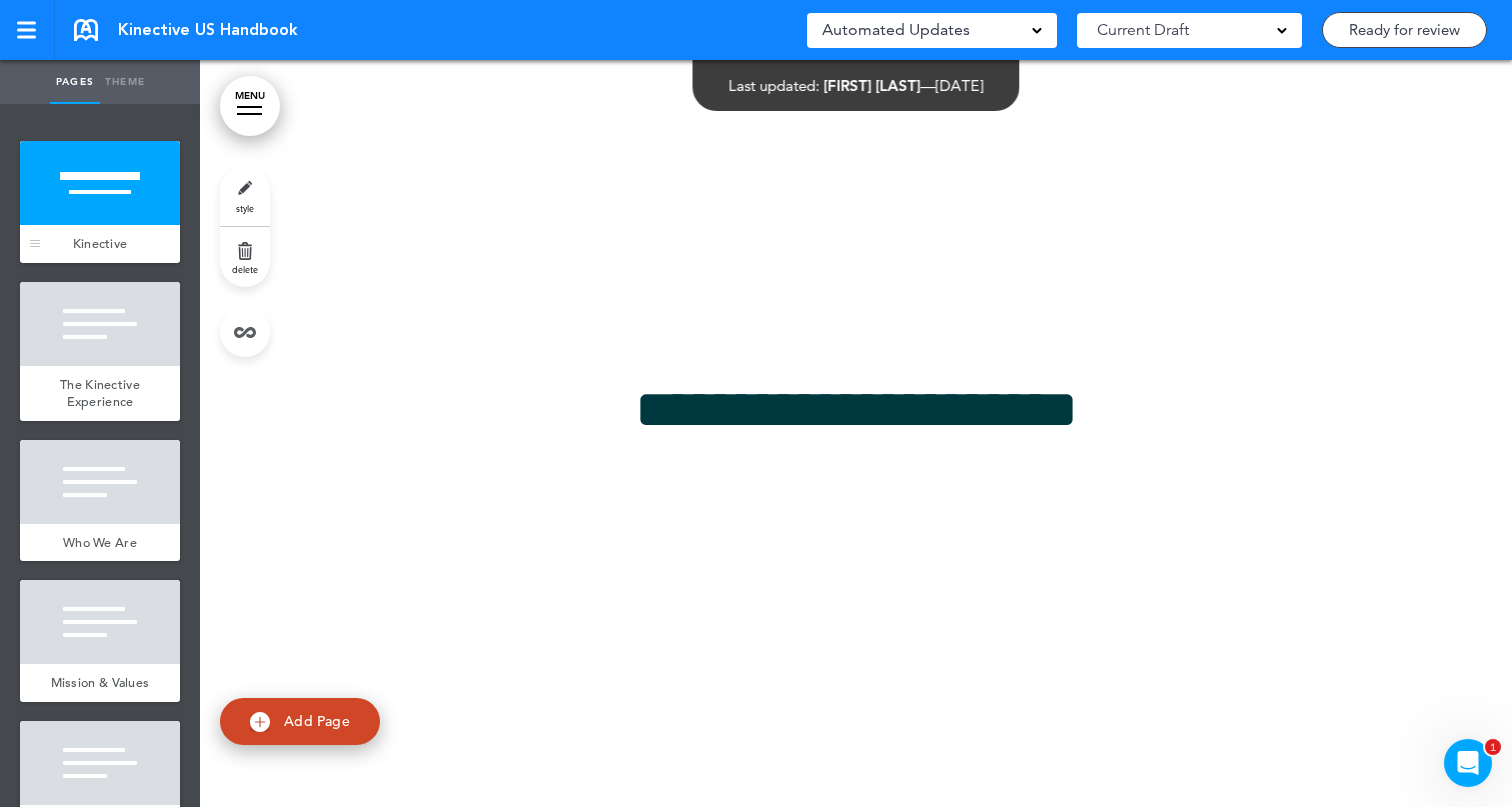 click at bounding box center (100, 183) 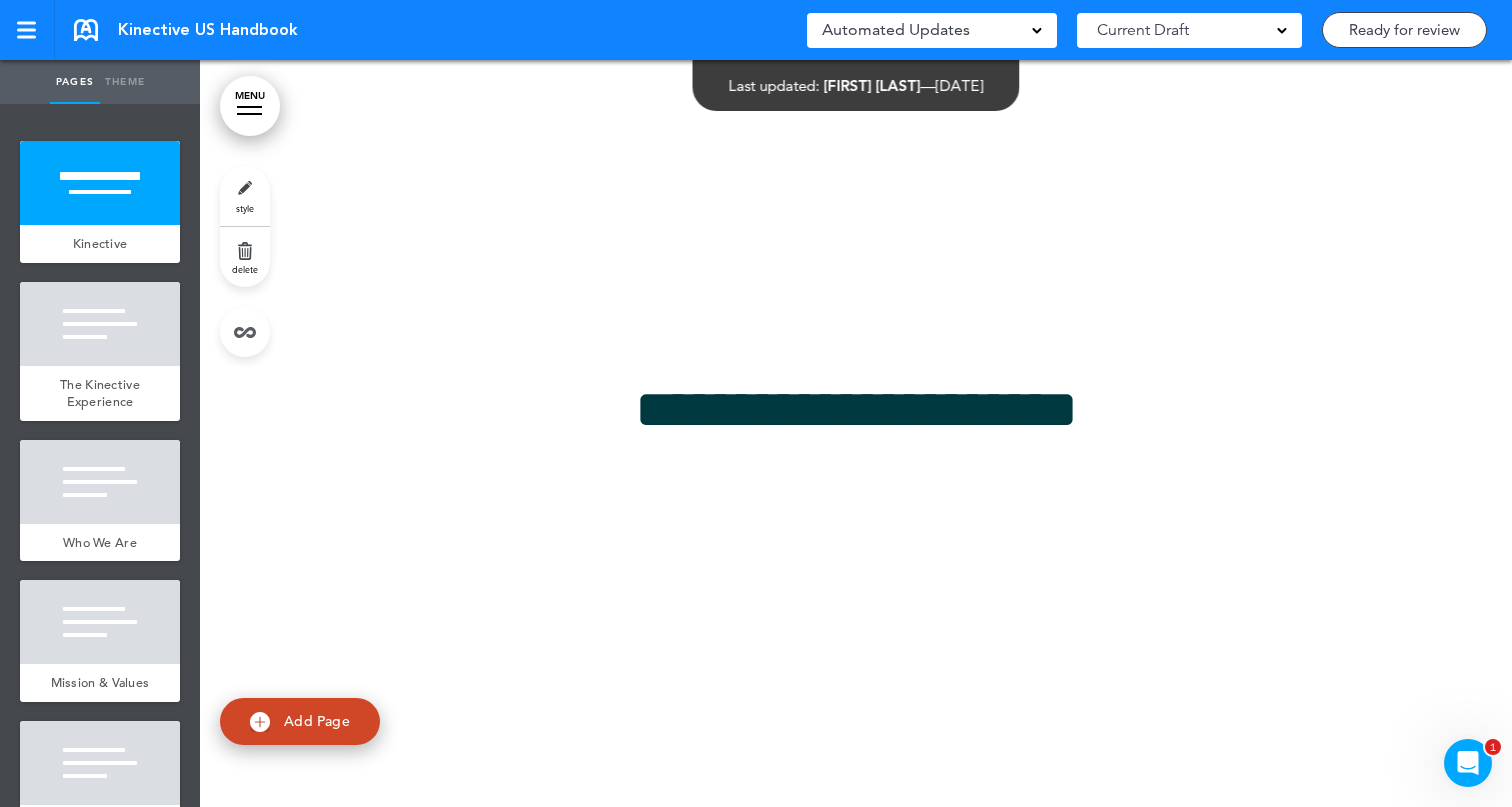 click on "style" at bounding box center [245, 196] 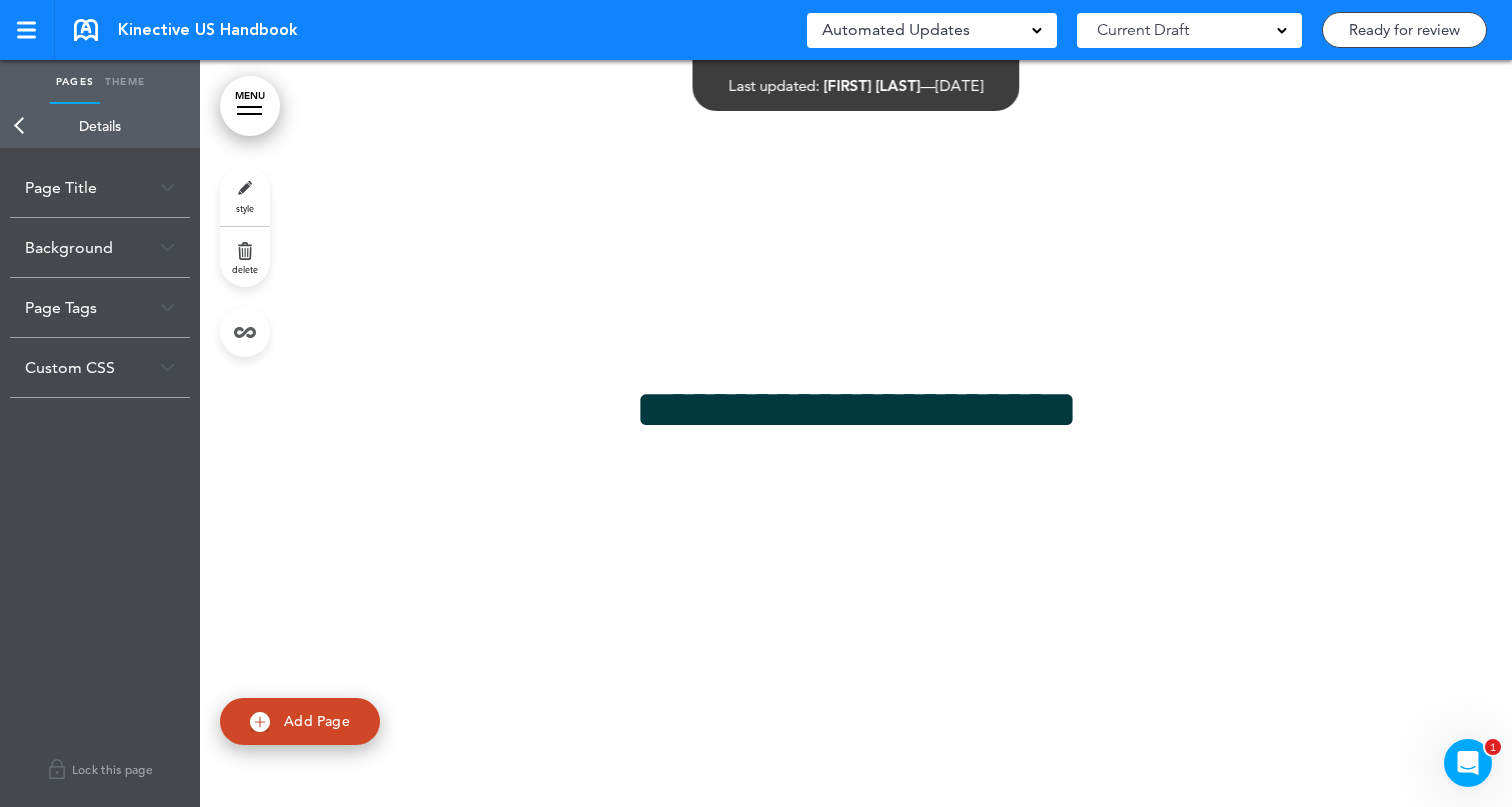 click on "Background" at bounding box center [100, 247] 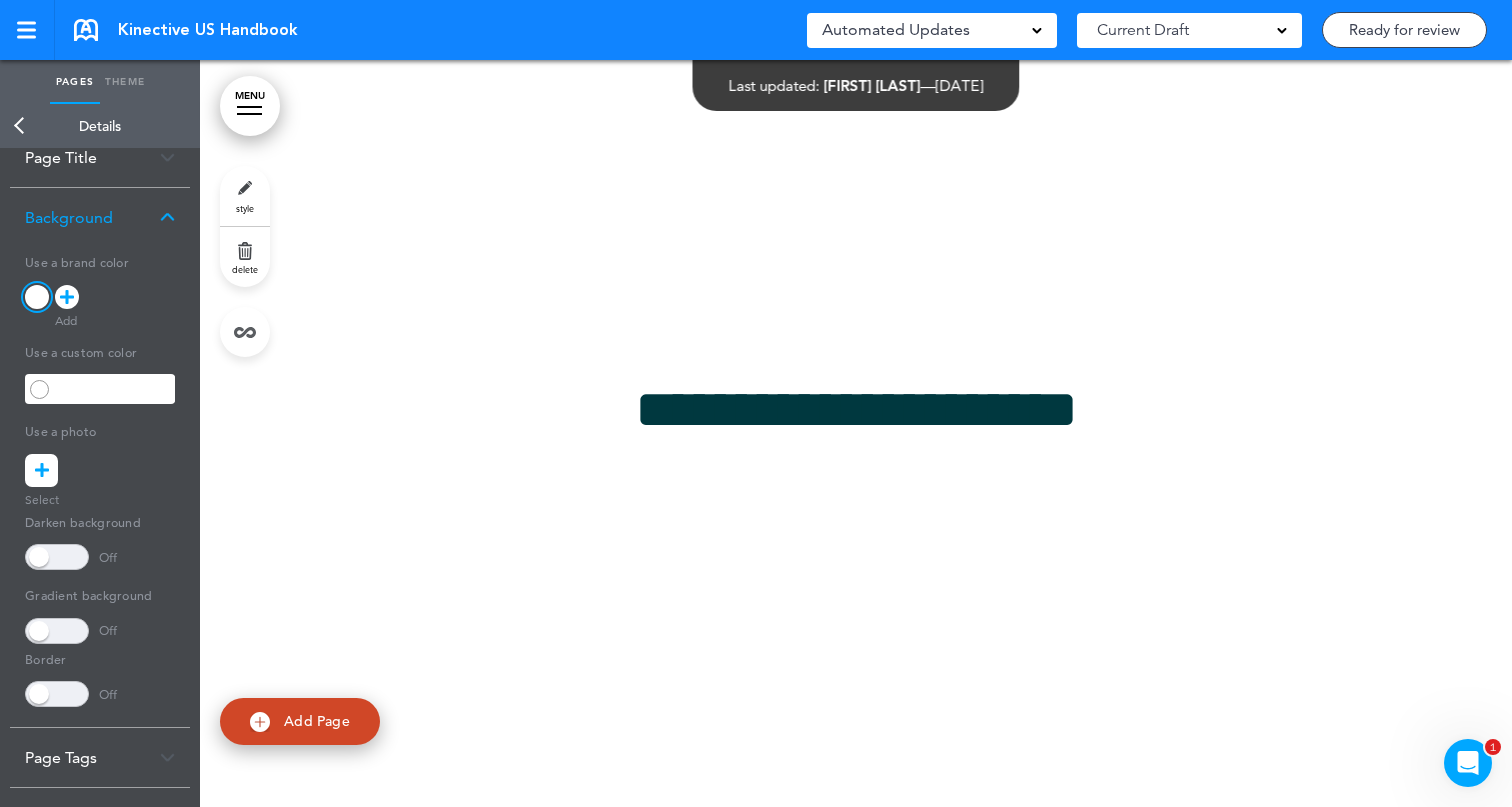 scroll, scrollTop: 65, scrollLeft: 0, axis: vertical 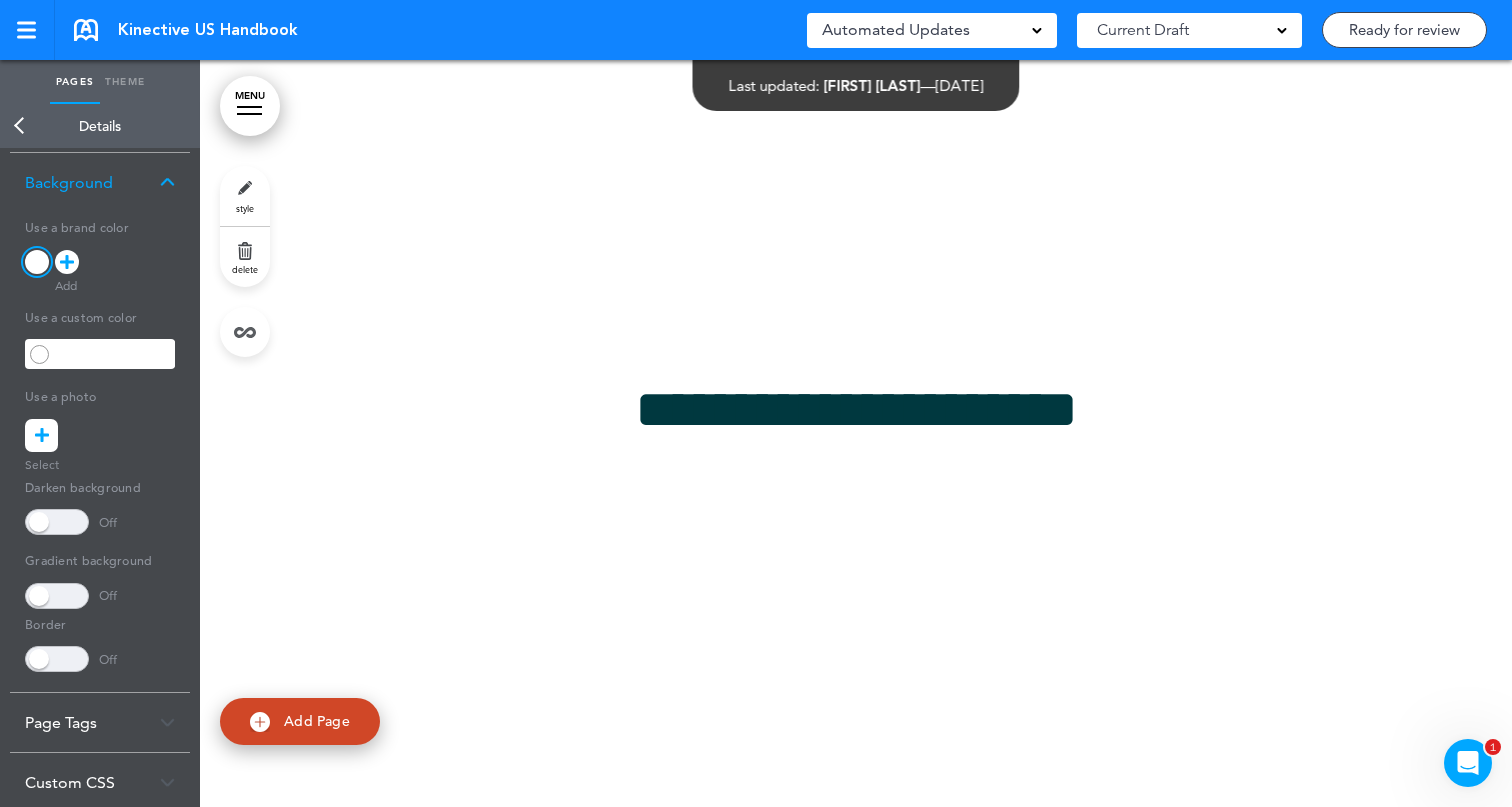 click at bounding box center (42, 435) 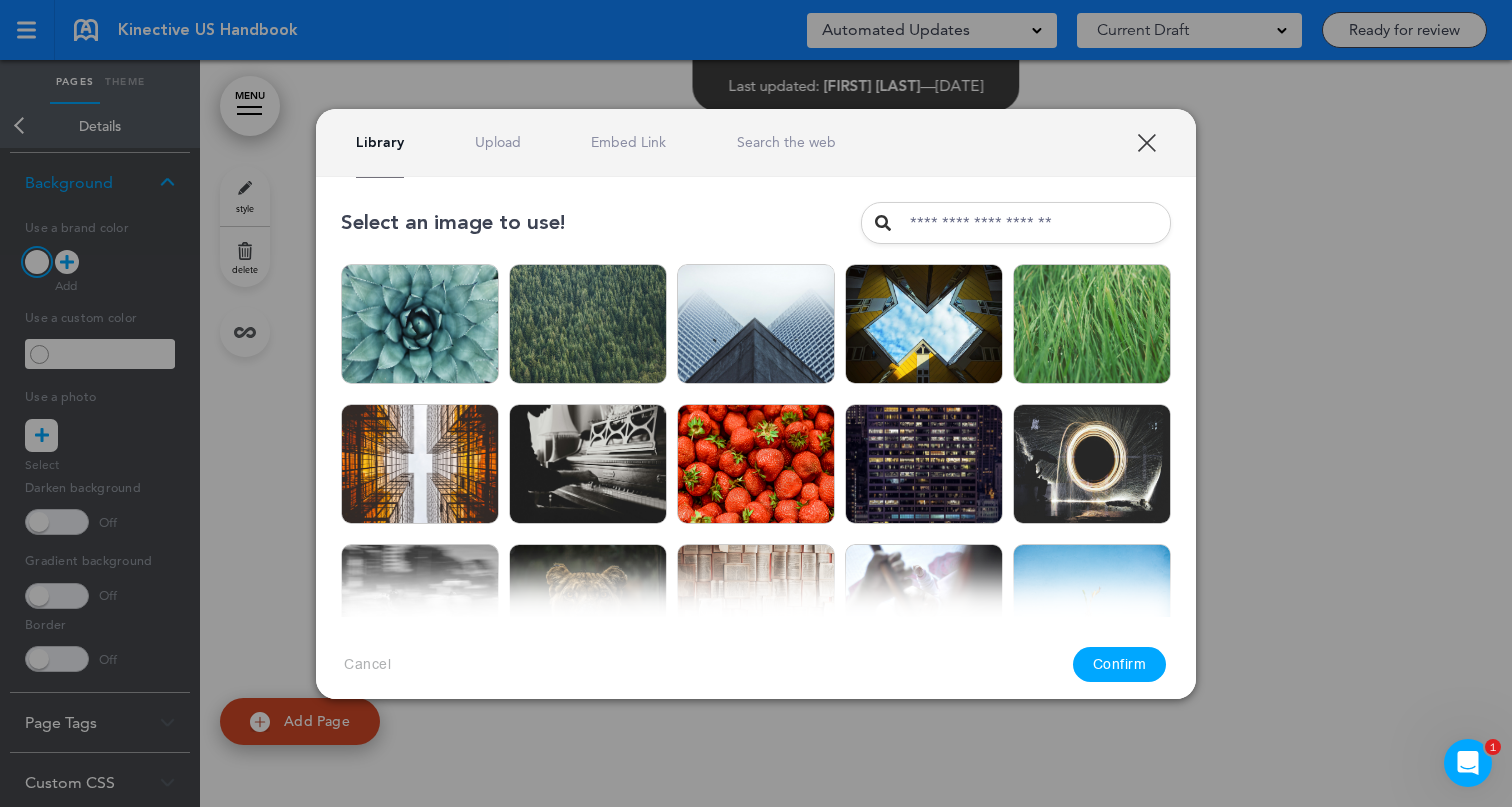 click on "Library
Upload
Embed Link
Search the web" at bounding box center [756, 143] 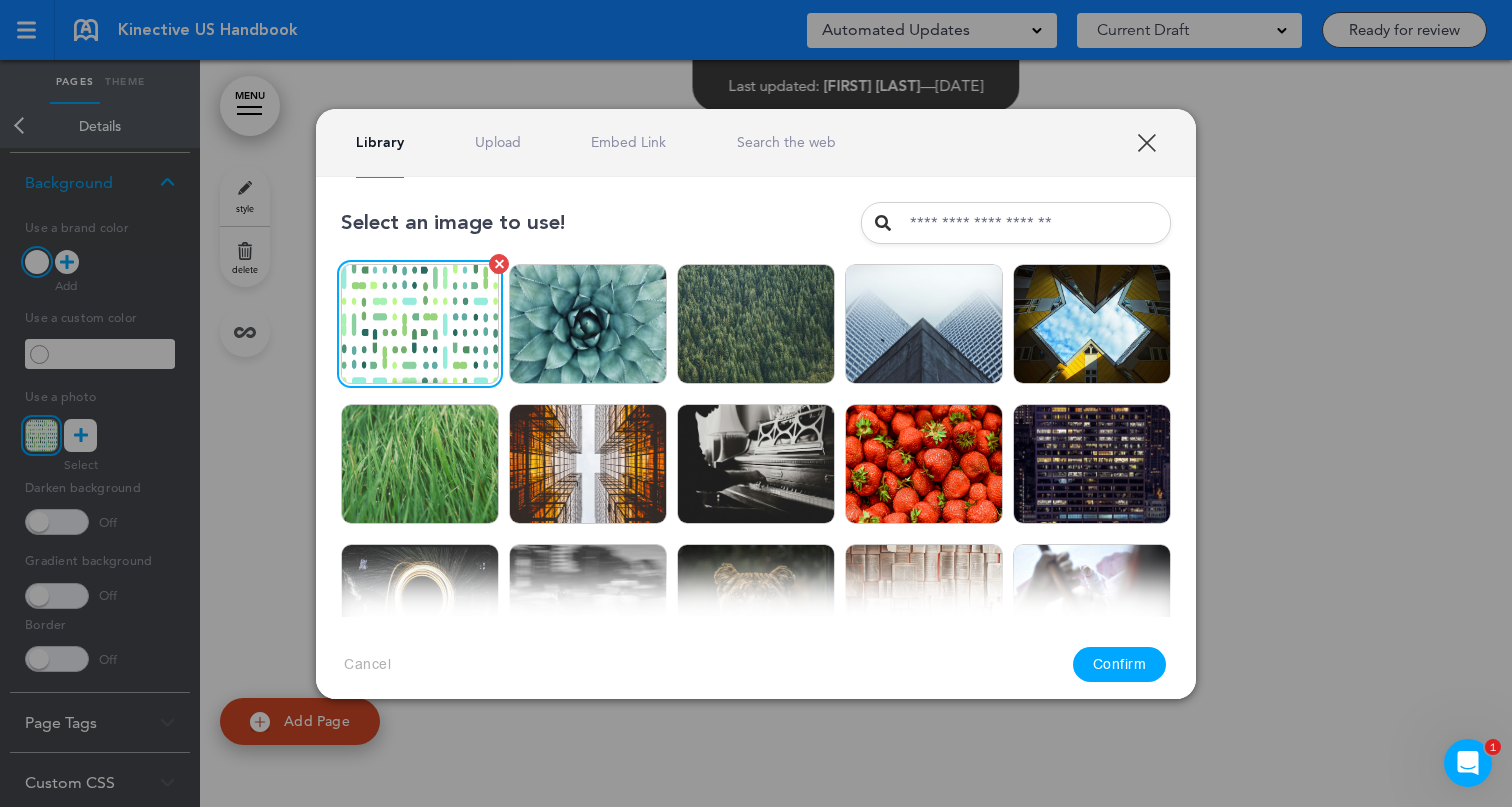 click at bounding box center [420, 324] 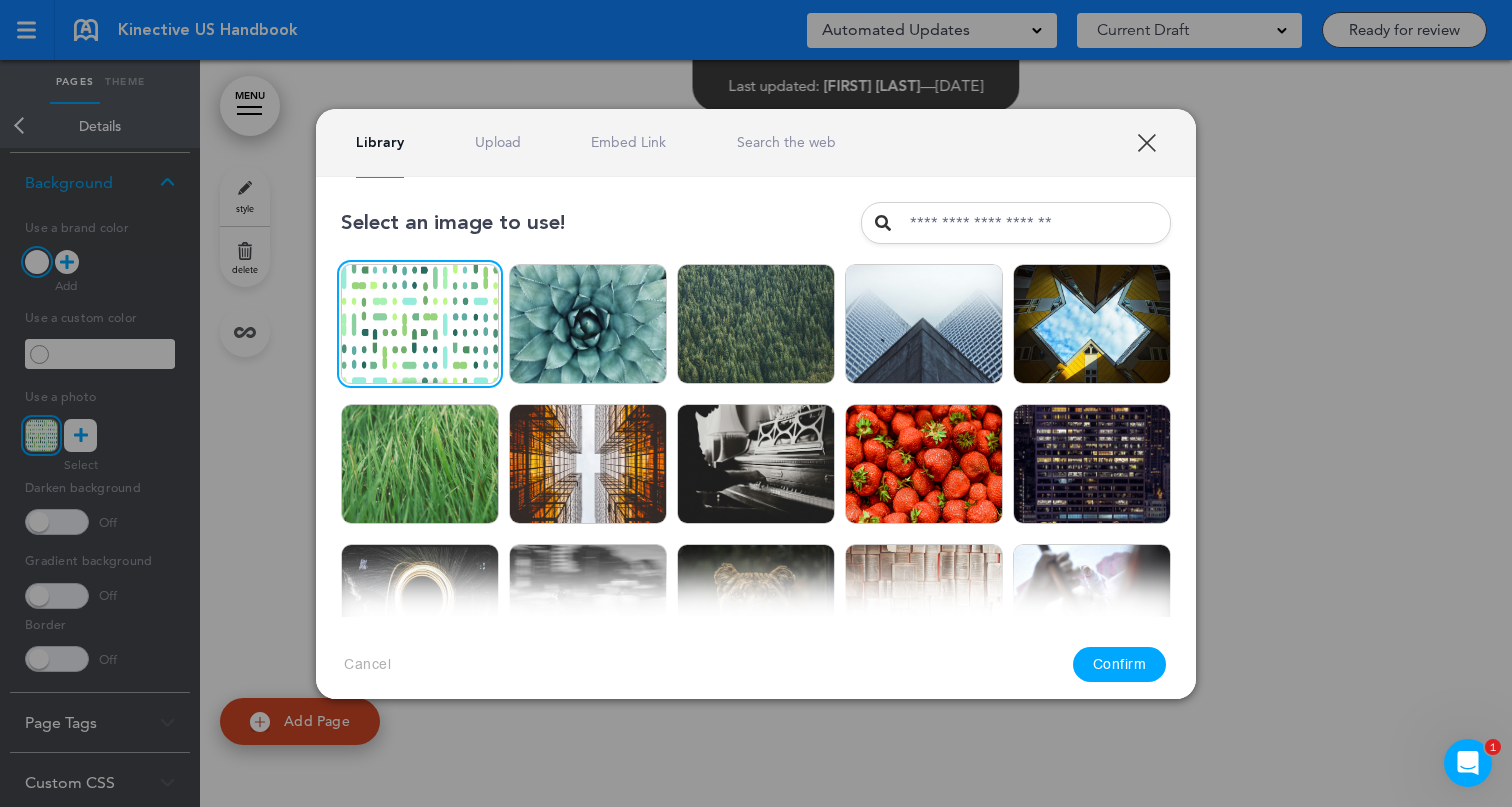 click on "Confirm" at bounding box center [1120, 664] 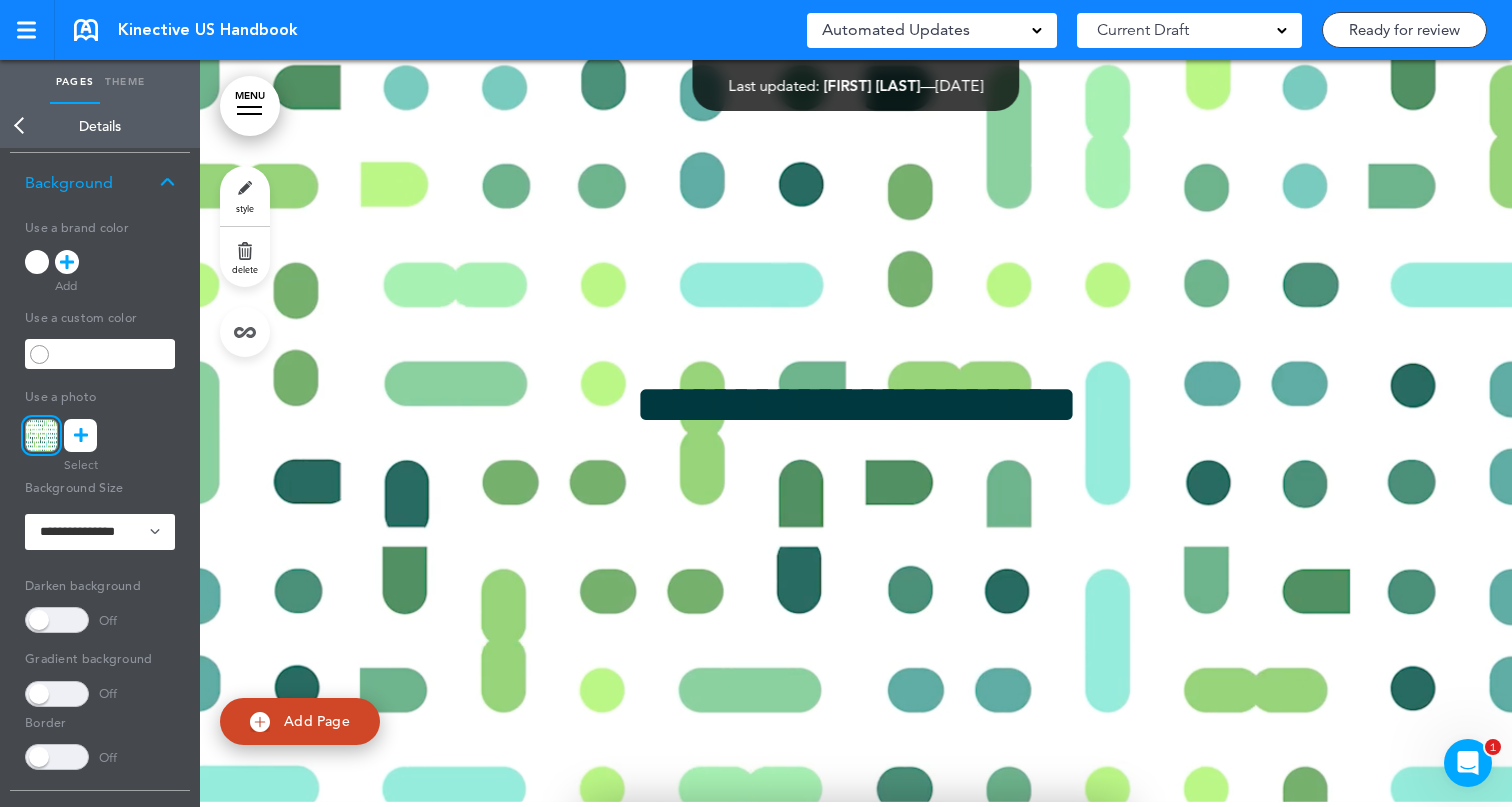 scroll, scrollTop: 0, scrollLeft: 0, axis: both 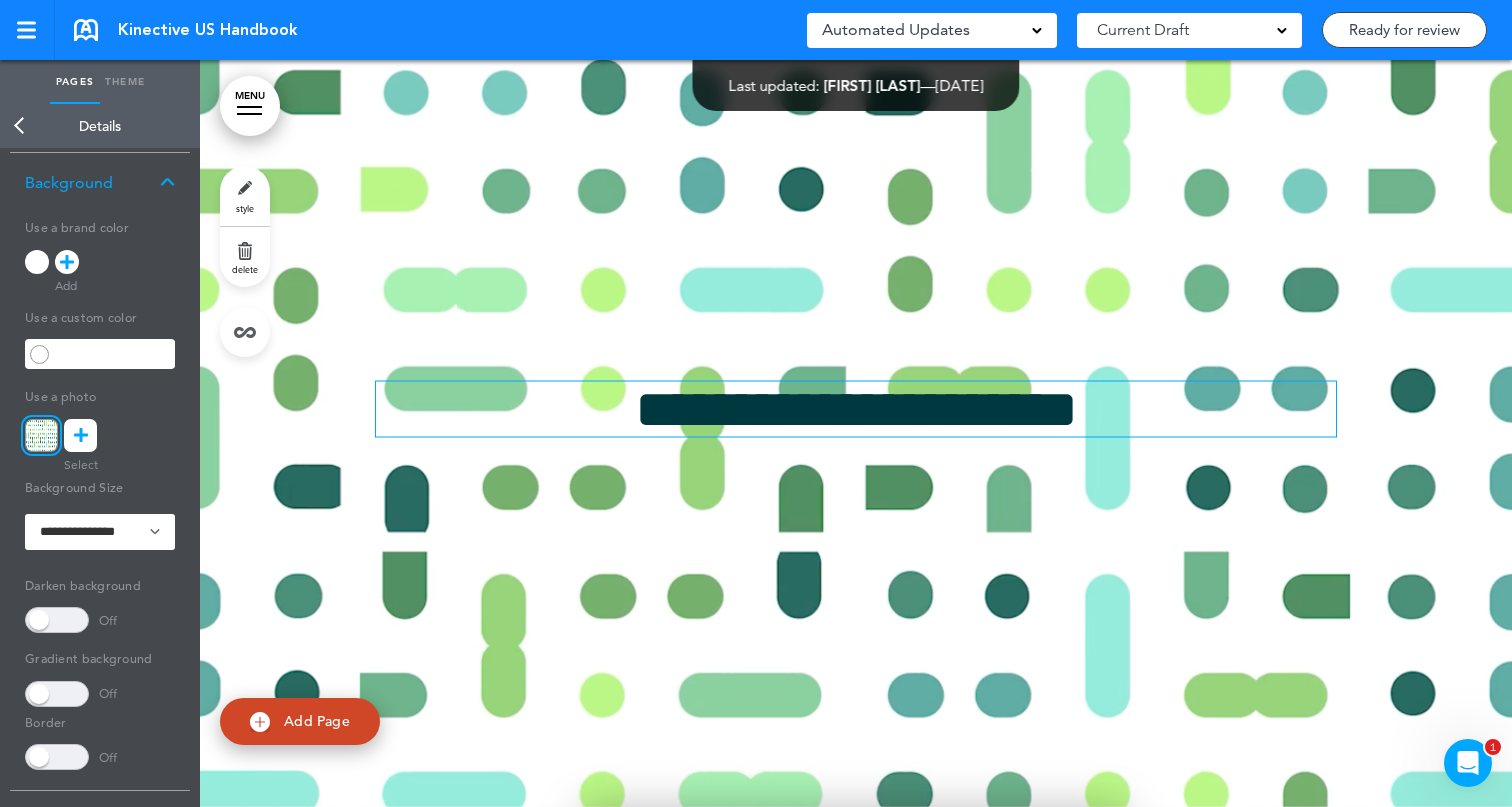click on "**********" at bounding box center (856, 408) 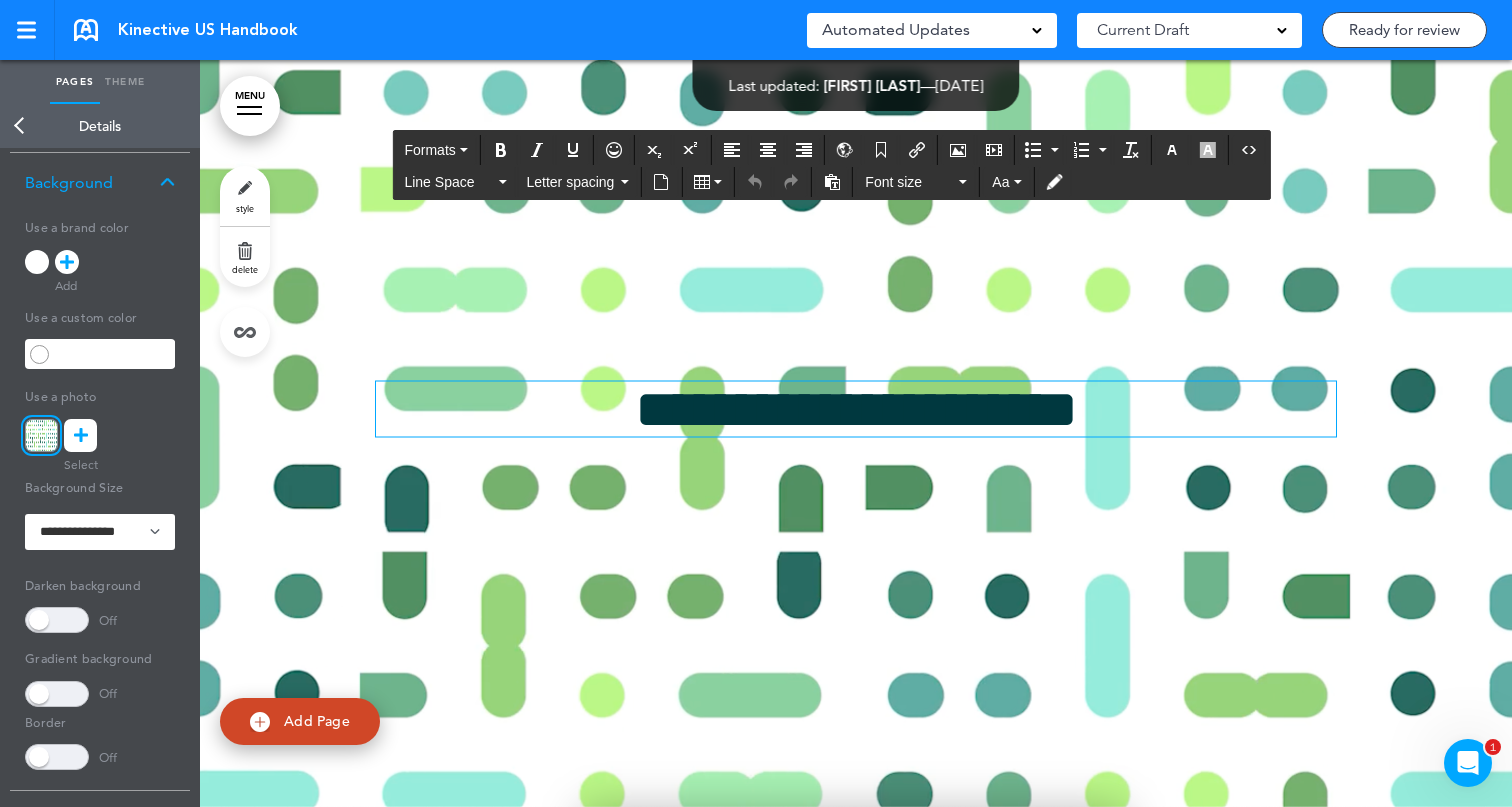 click on "**********" at bounding box center (856, 408) 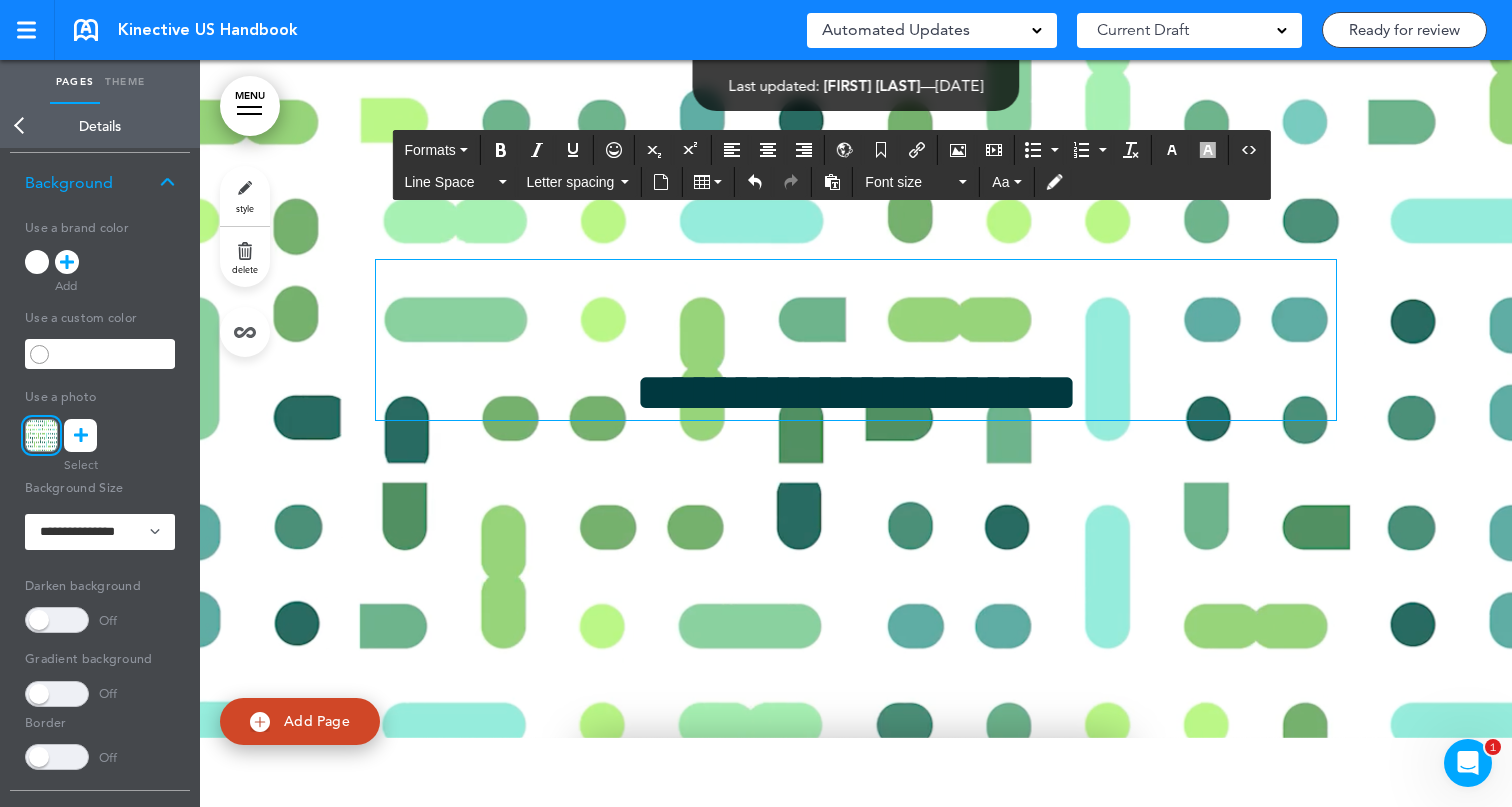 scroll, scrollTop: 0, scrollLeft: 0, axis: both 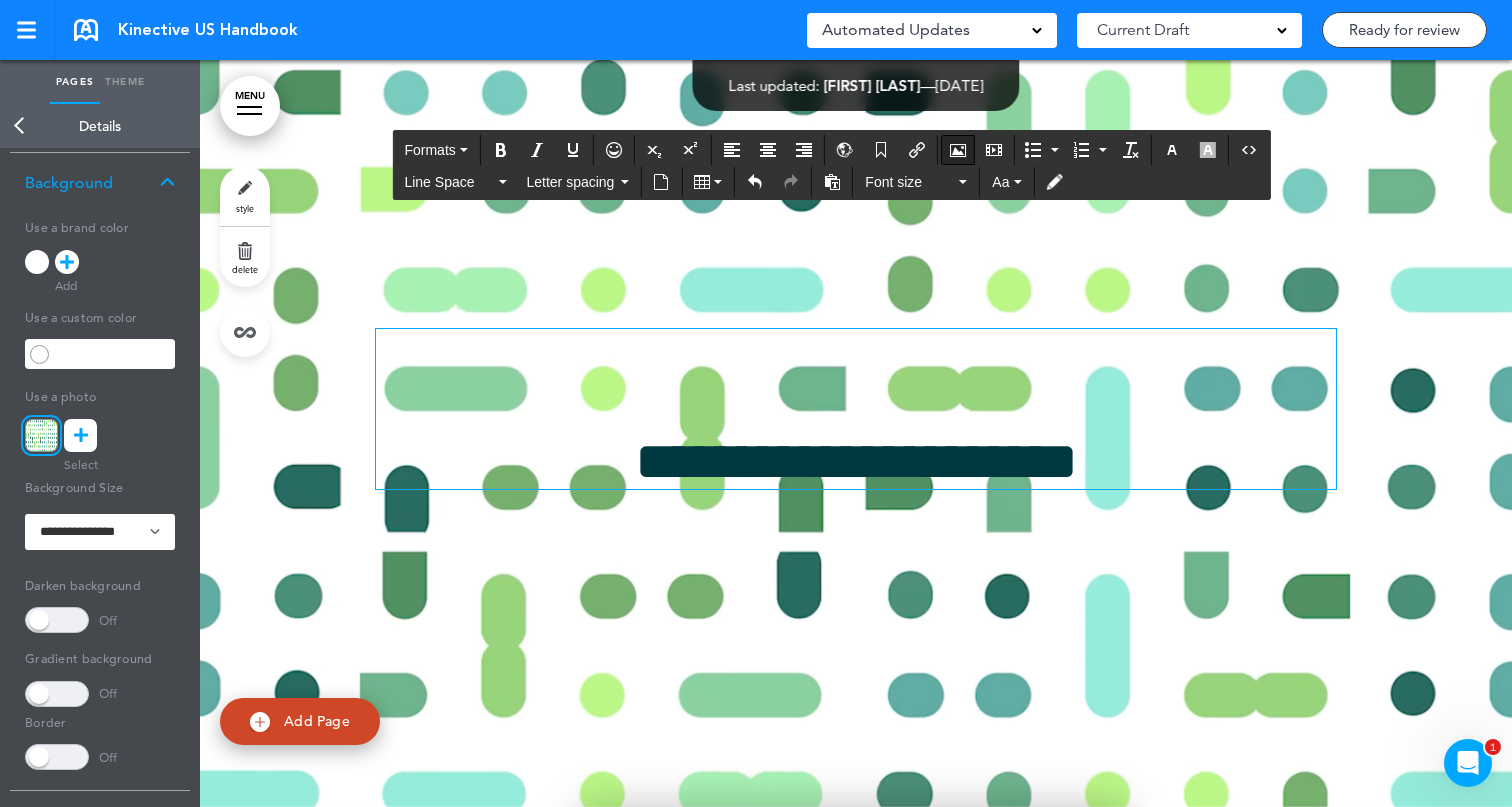 click at bounding box center (958, 150) 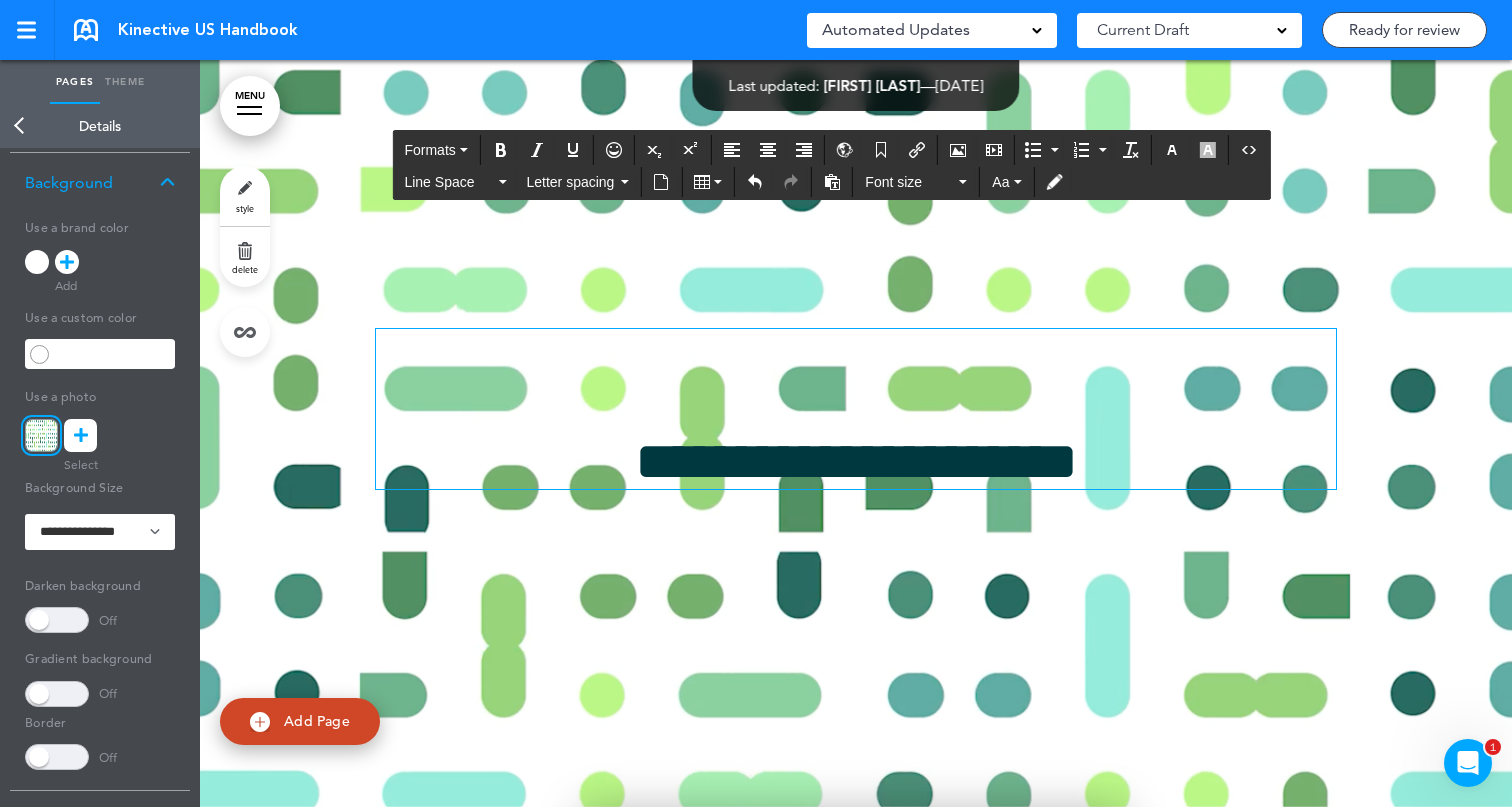 click on "Library
Upload
Embed Link
Search the web" at bounding box center (0, 0) 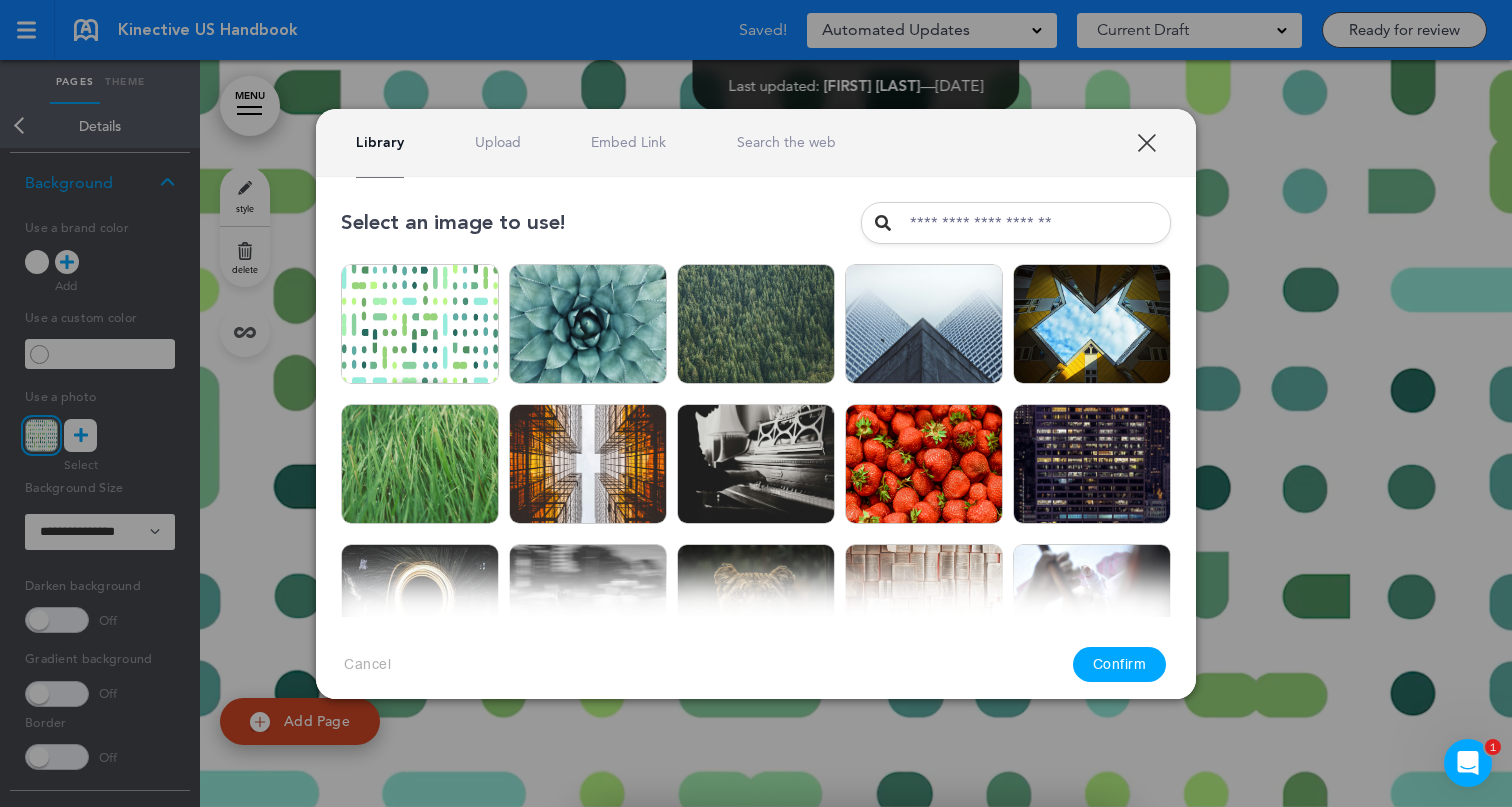click on "Library
Upload
Embed Link
Search the web" at bounding box center [596, 142] 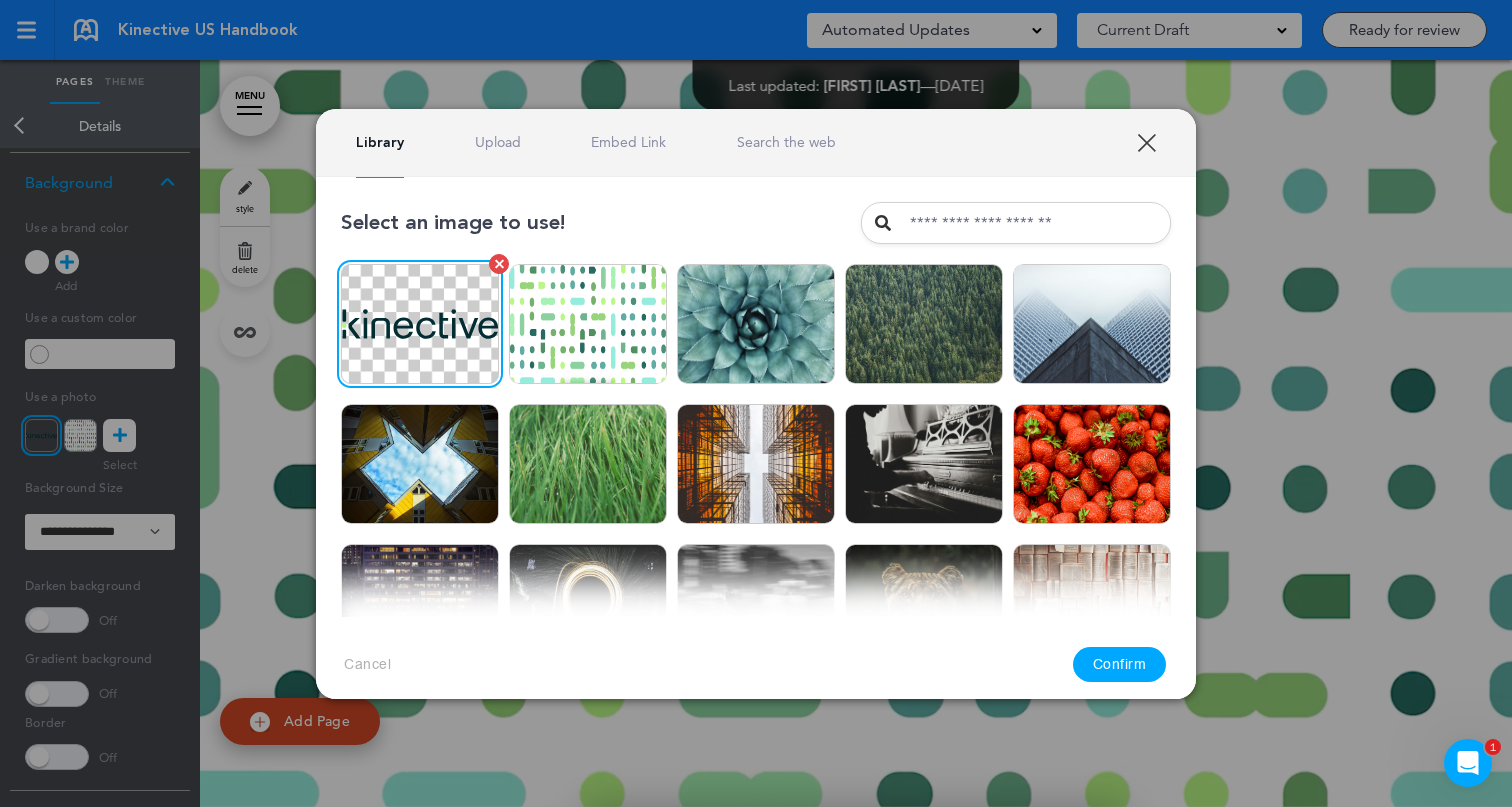 click at bounding box center (420, 324) 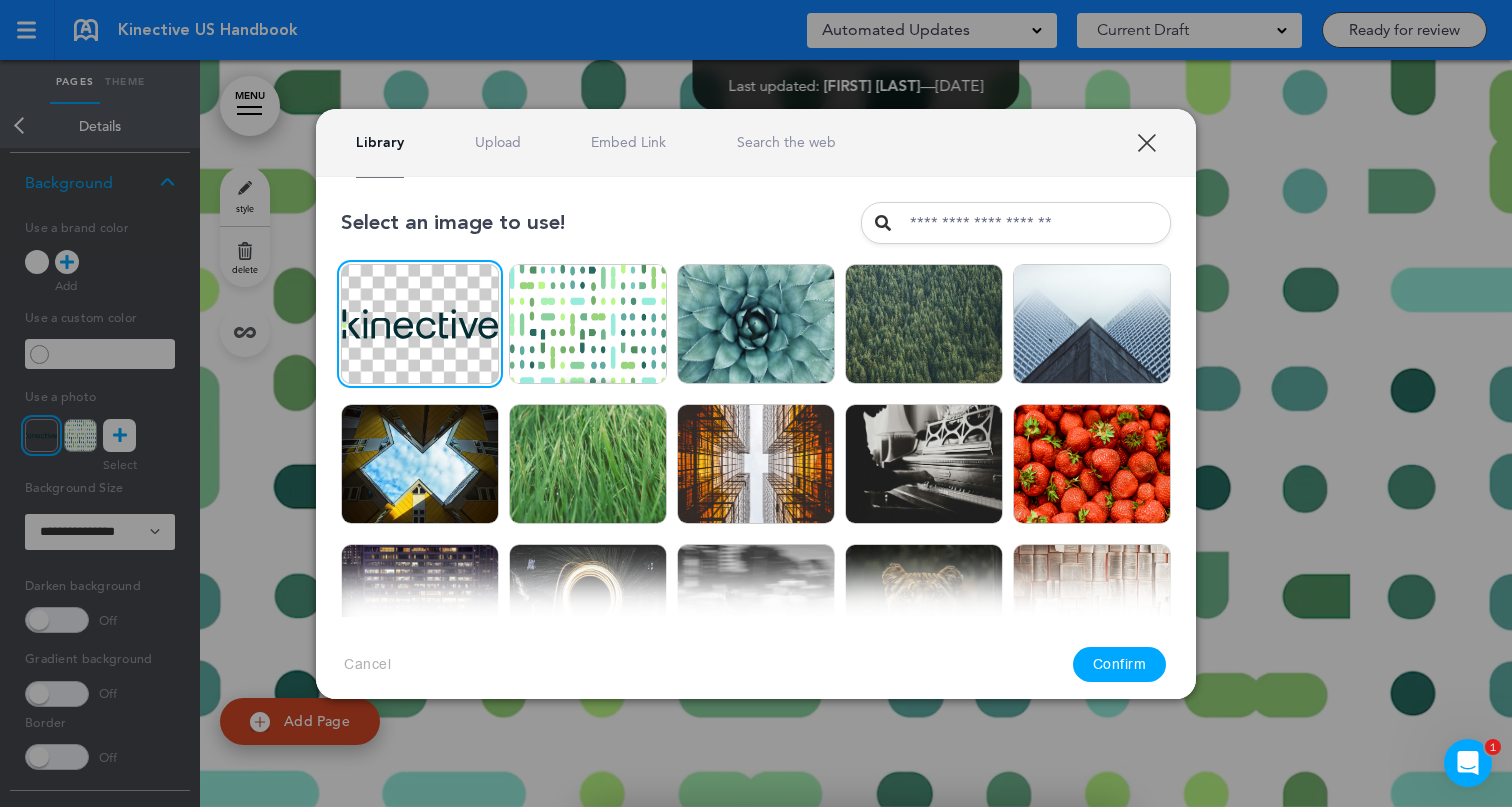 click on "Confirm" at bounding box center [1120, 664] 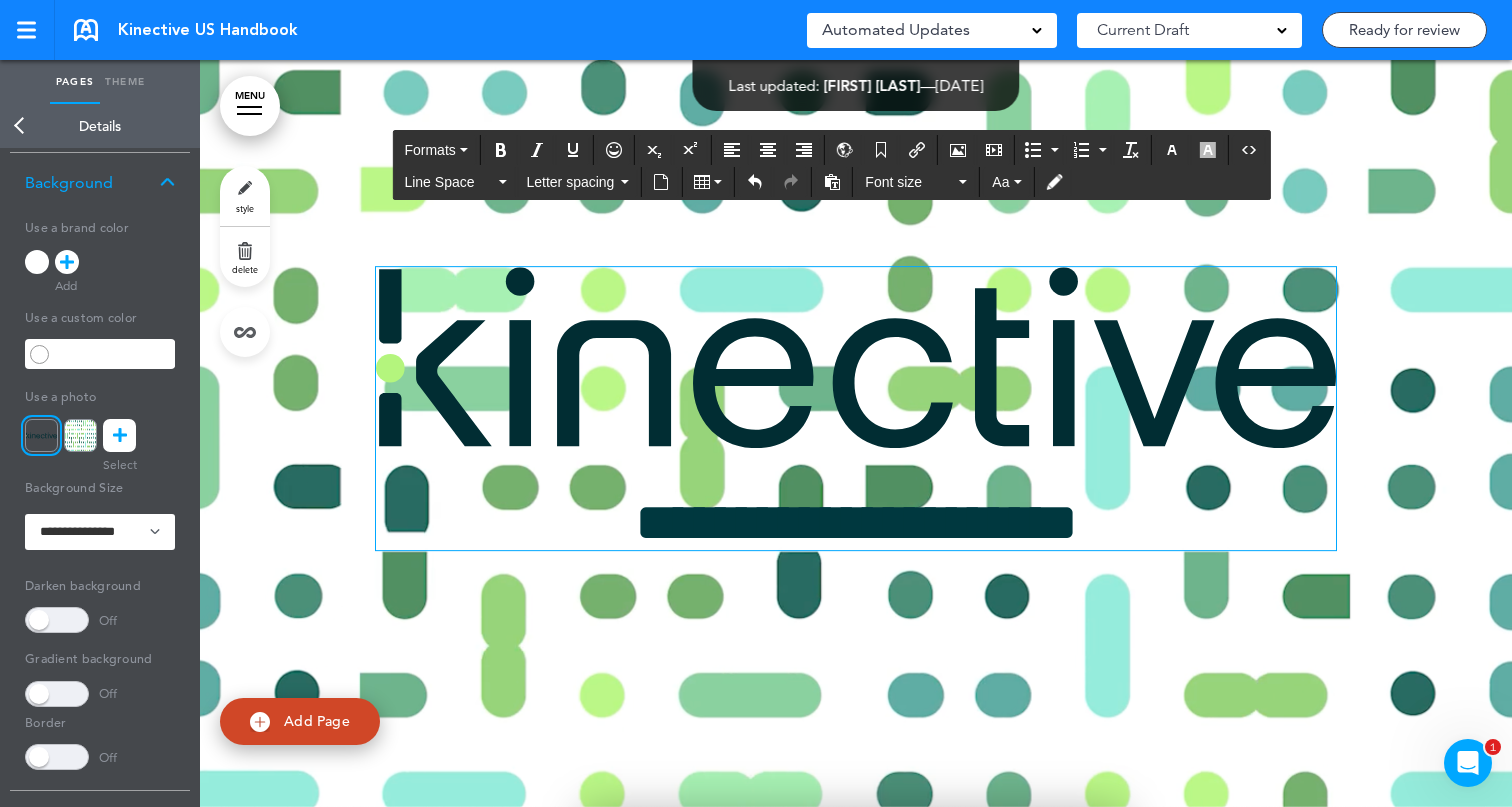 click at bounding box center [856, 358] 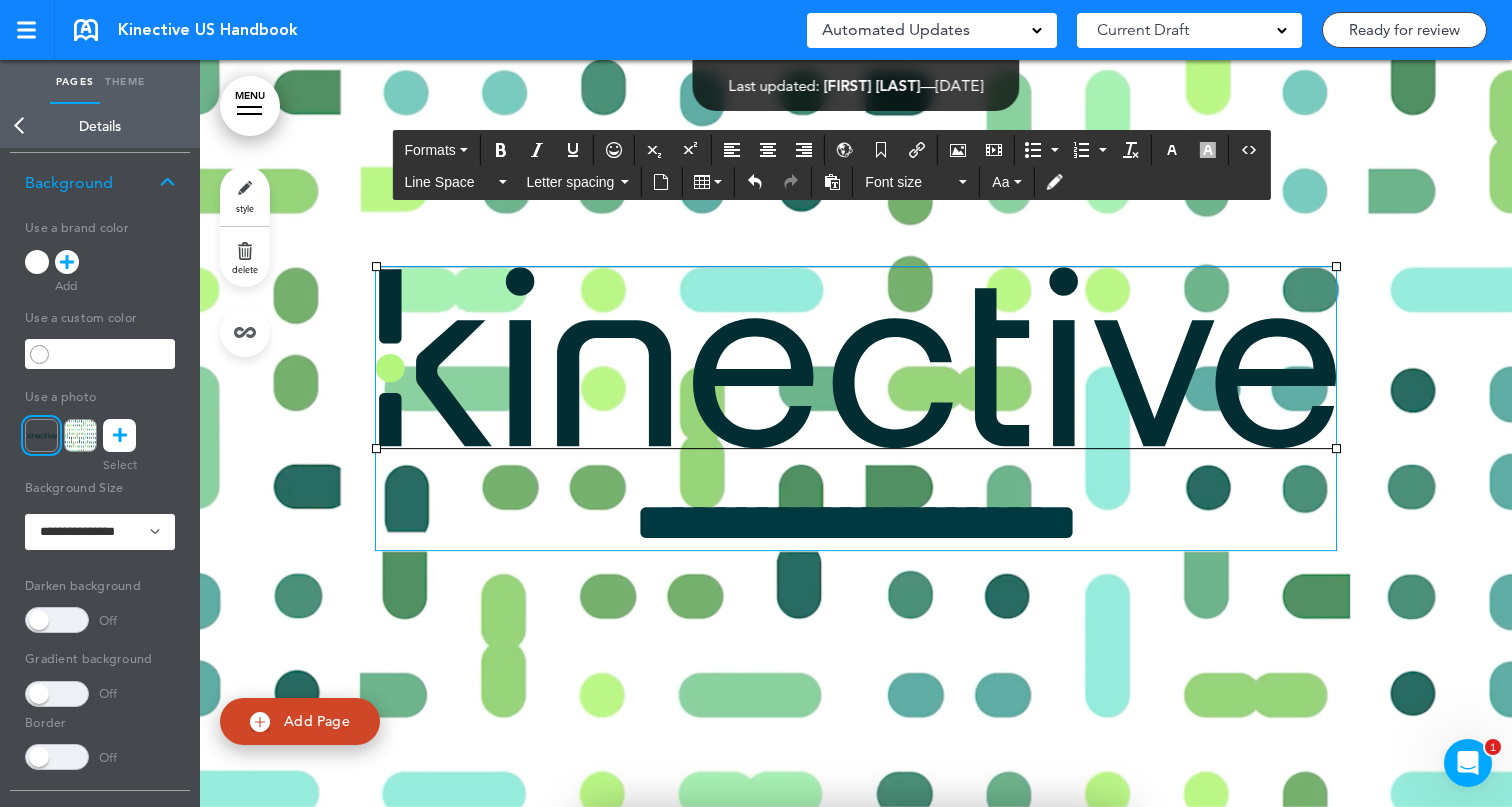 click at bounding box center (856, 358) 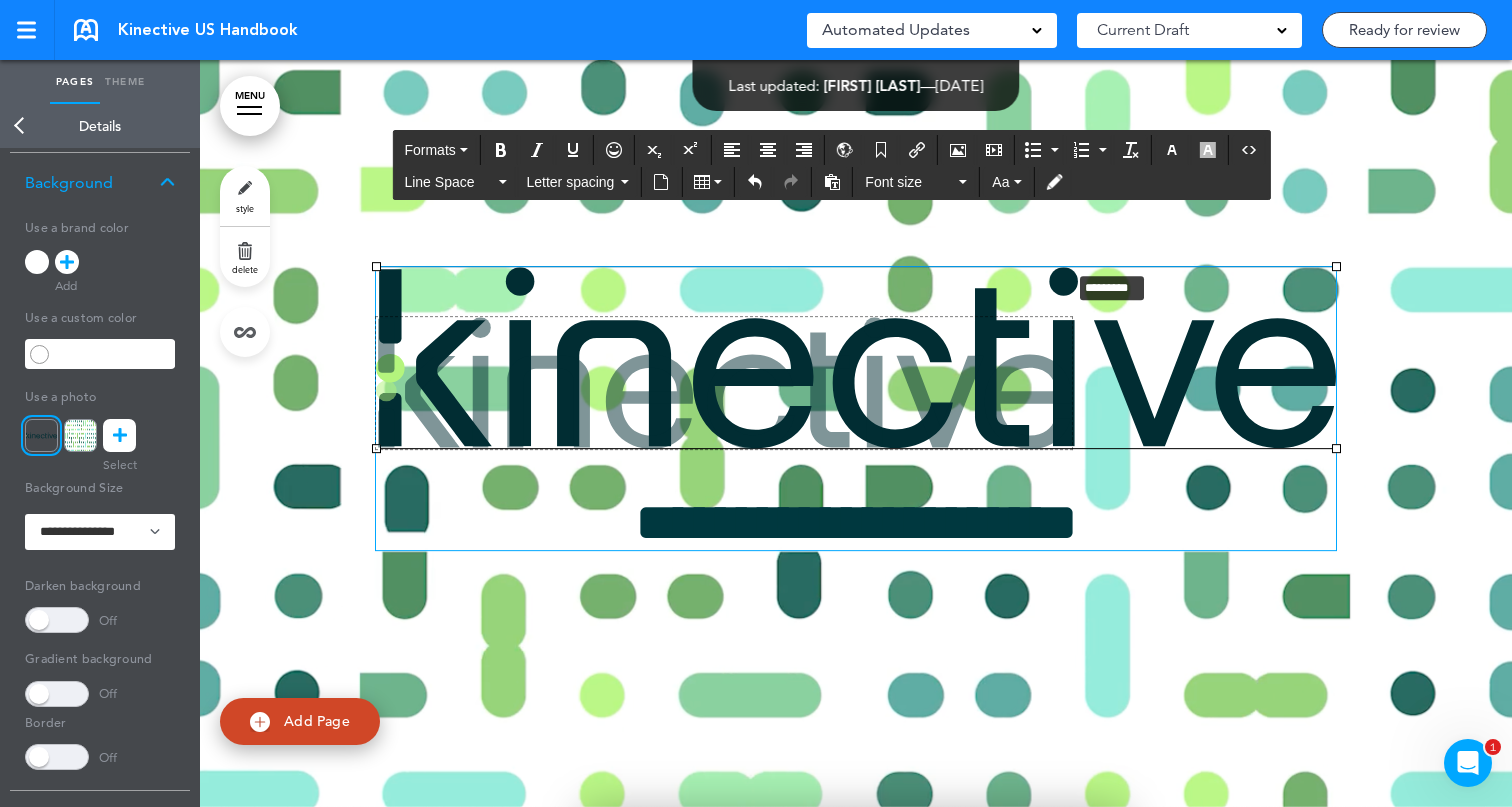 drag, startPoint x: 1339, startPoint y: 270, endPoint x: 985, endPoint y: 266, distance: 354.02258 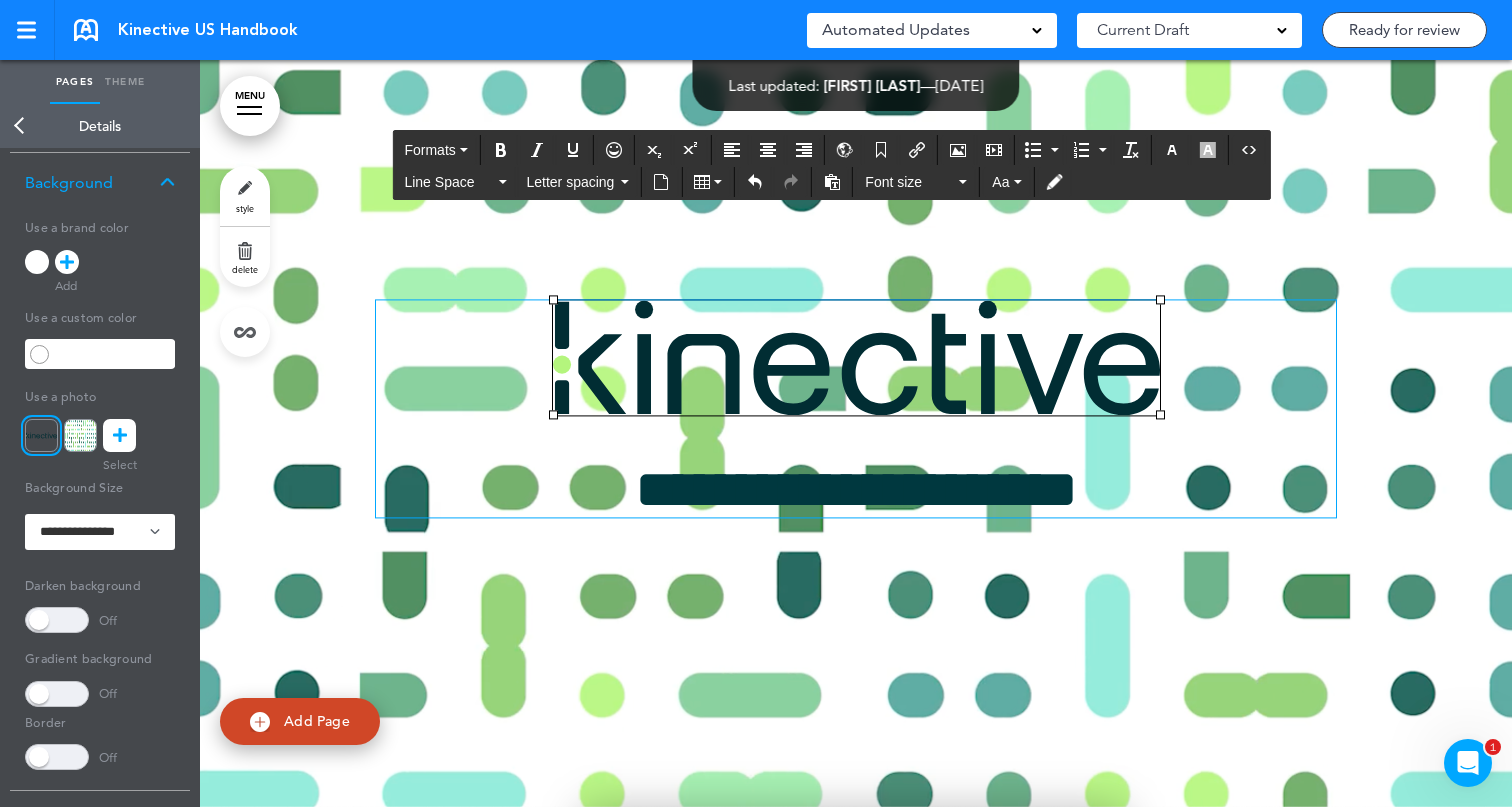 click on "**********" at bounding box center [856, 433] 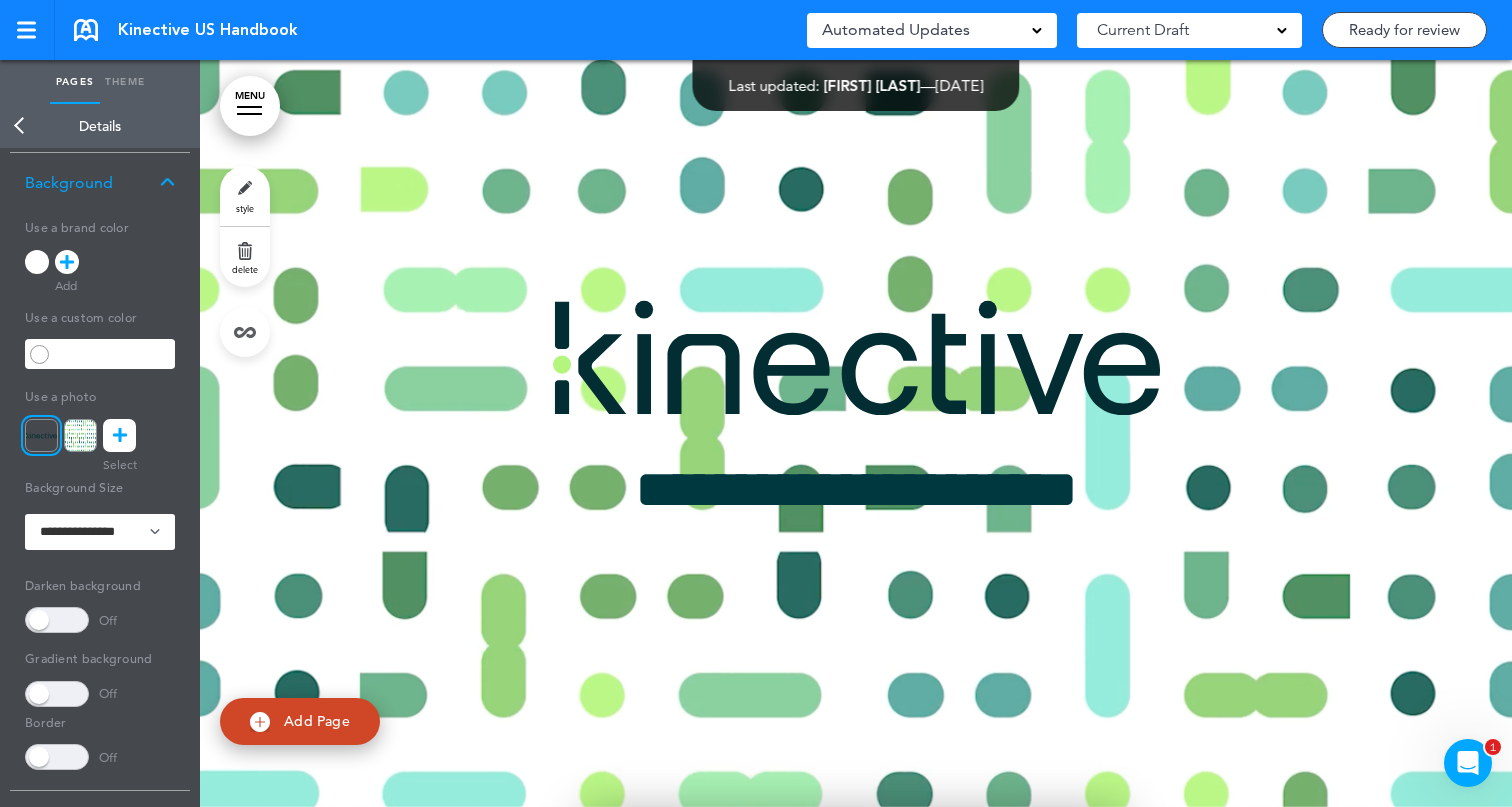 click at bounding box center [67, 262] 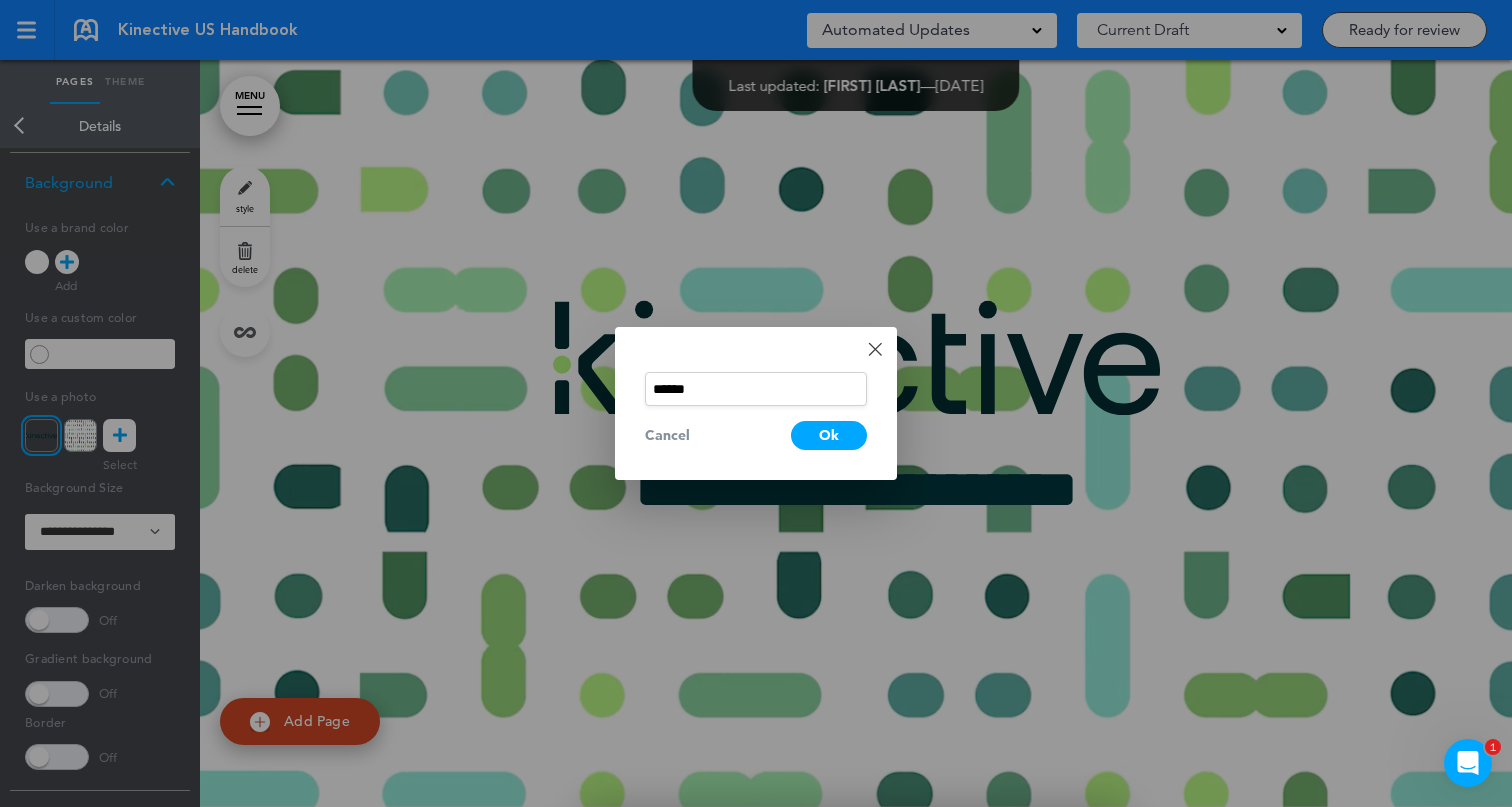 click on "Done
Change color
******
Cancel
Ok" at bounding box center (756, 403) 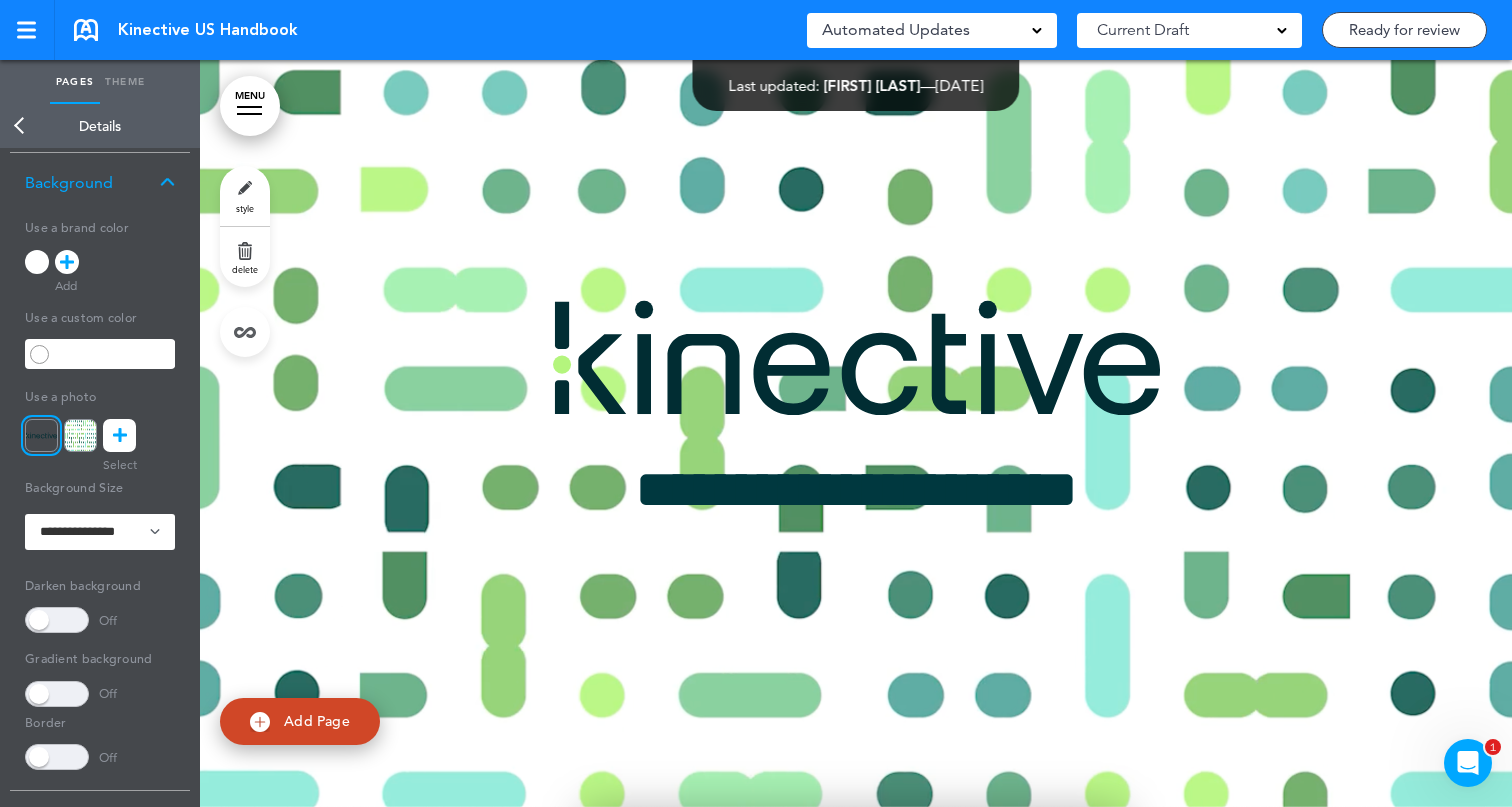click at bounding box center [120, 435] 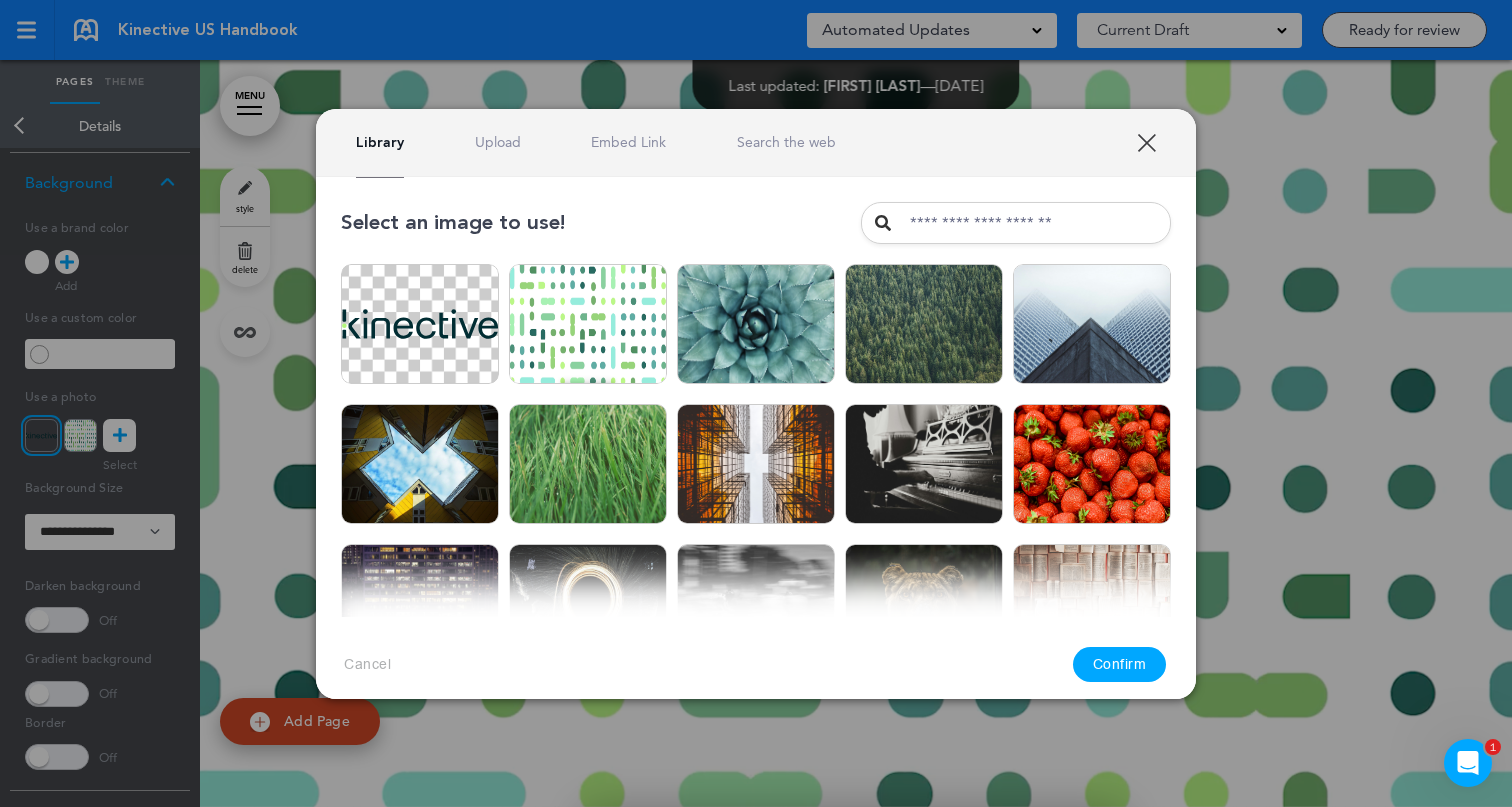 click on "Upload" at bounding box center [498, 142] 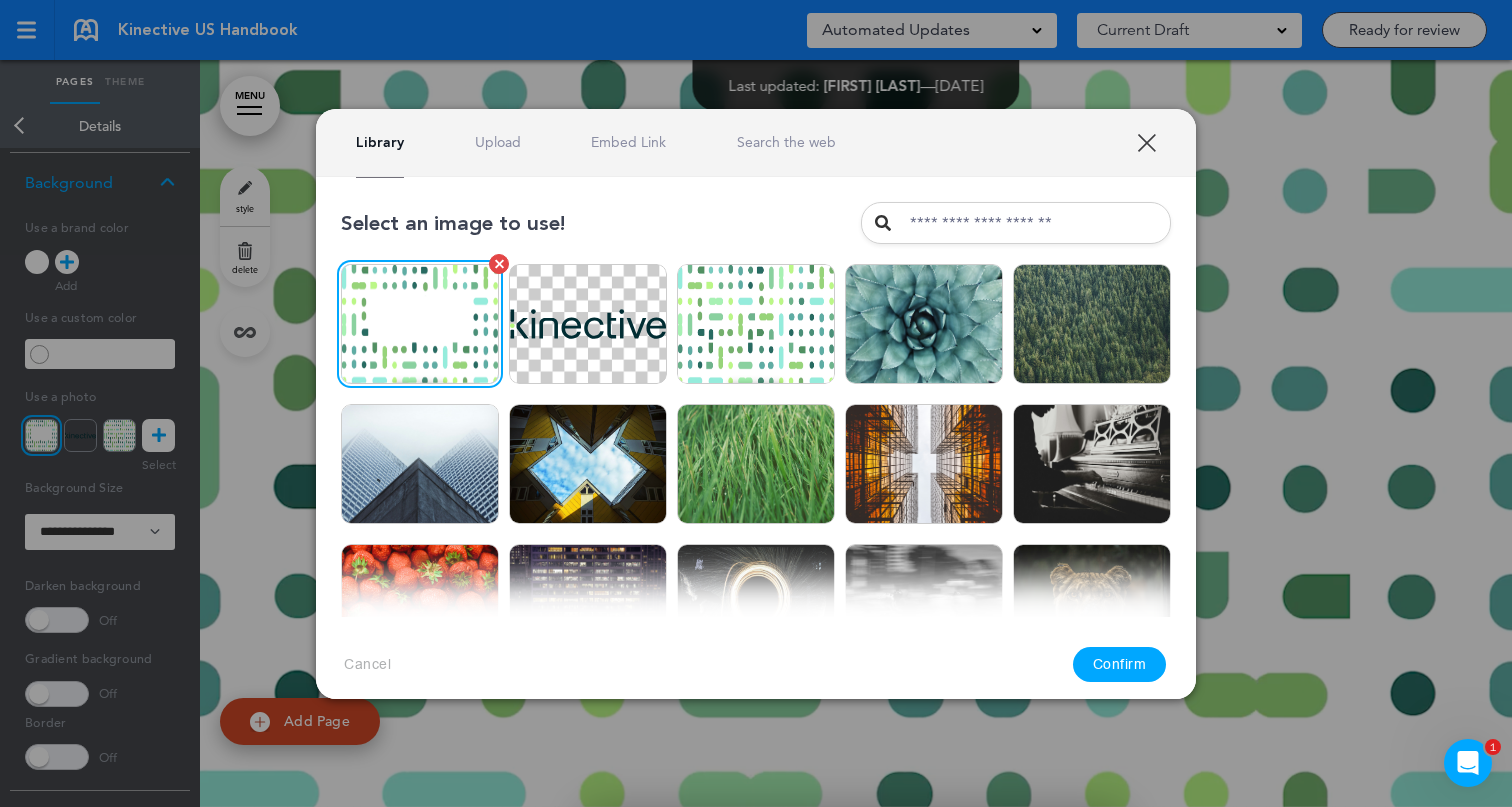 click at bounding box center (420, 324) 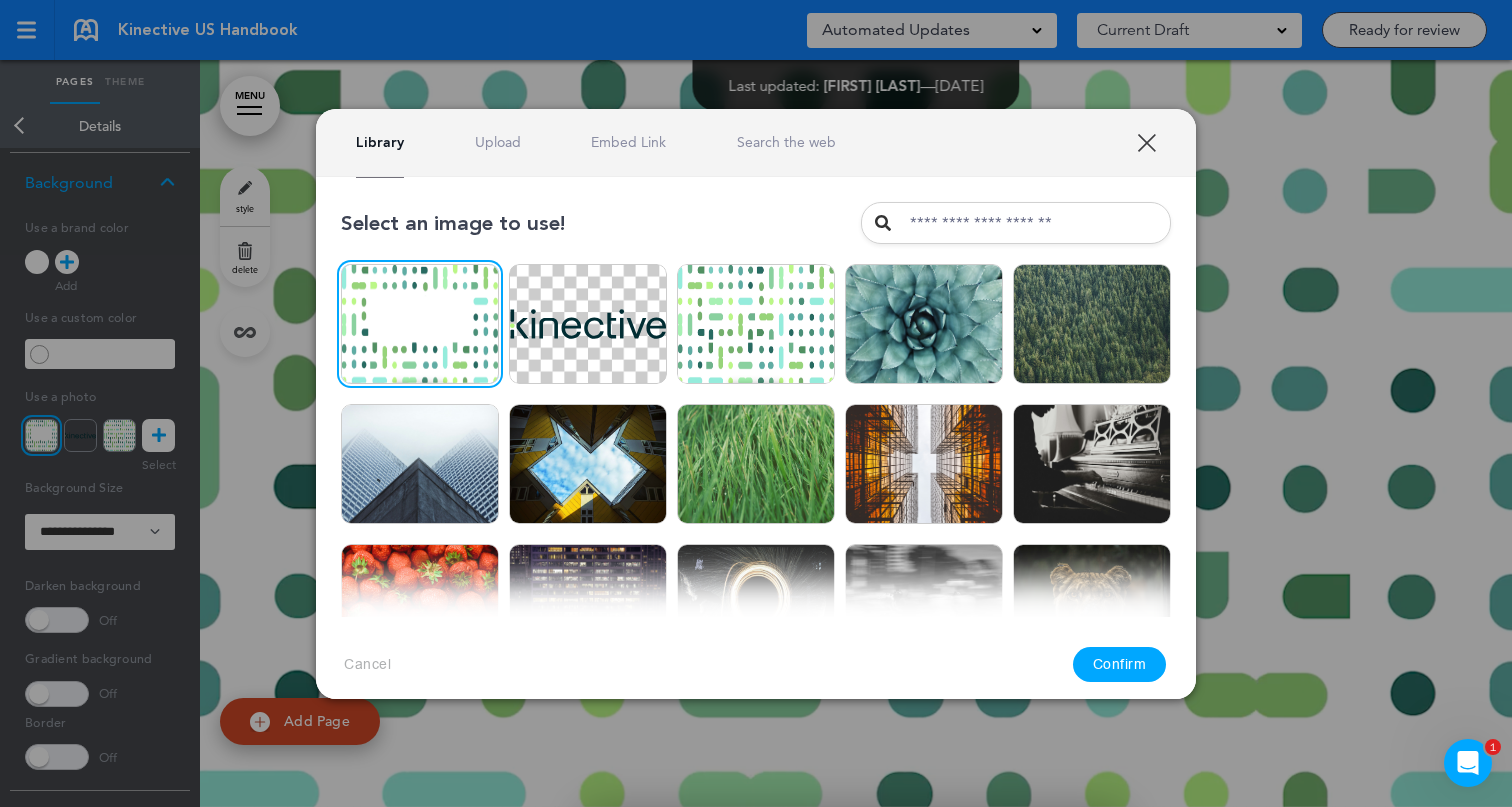 click on "Confirm" at bounding box center (1120, 664) 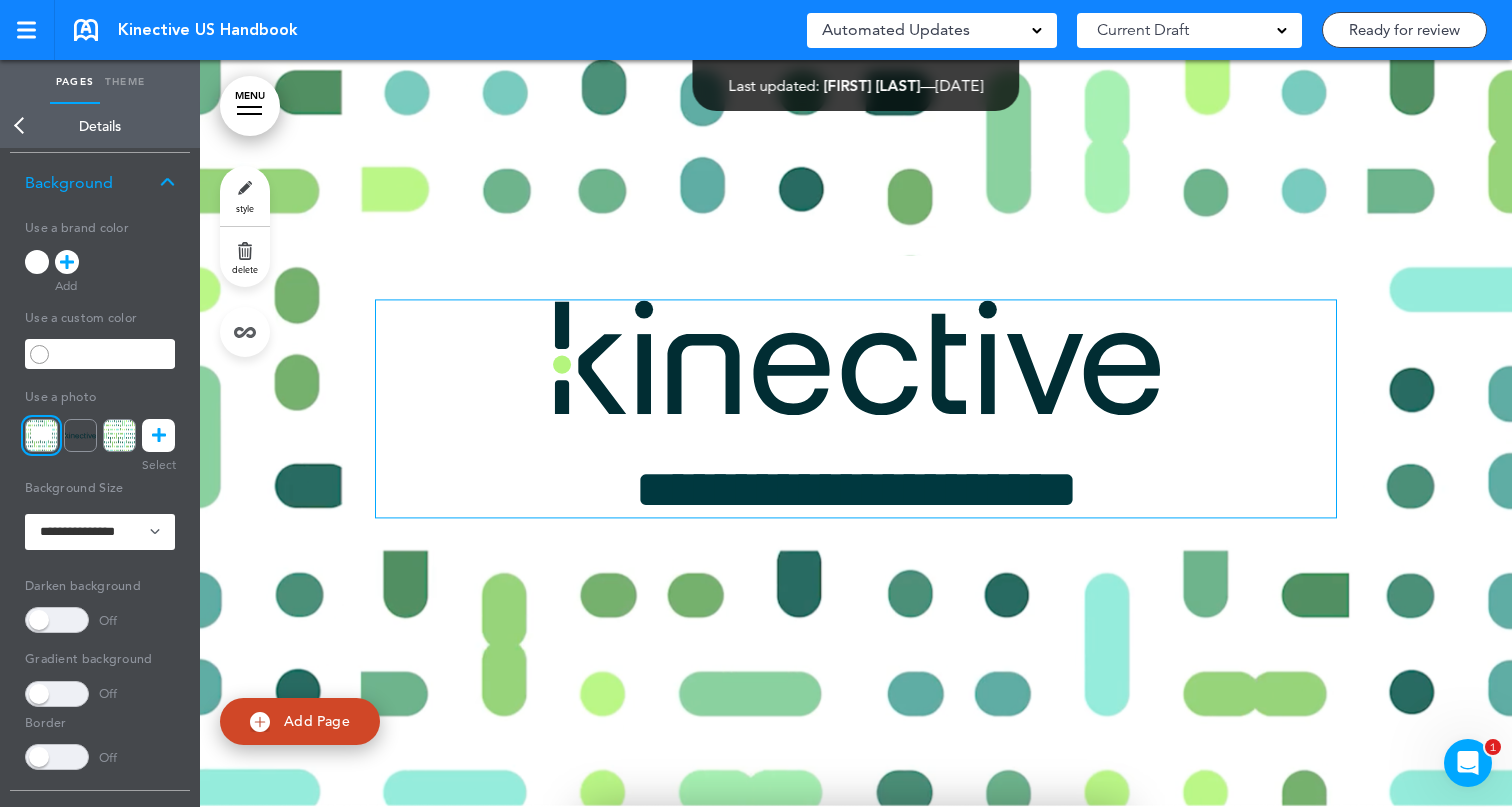 click on "**********" at bounding box center (856, 489) 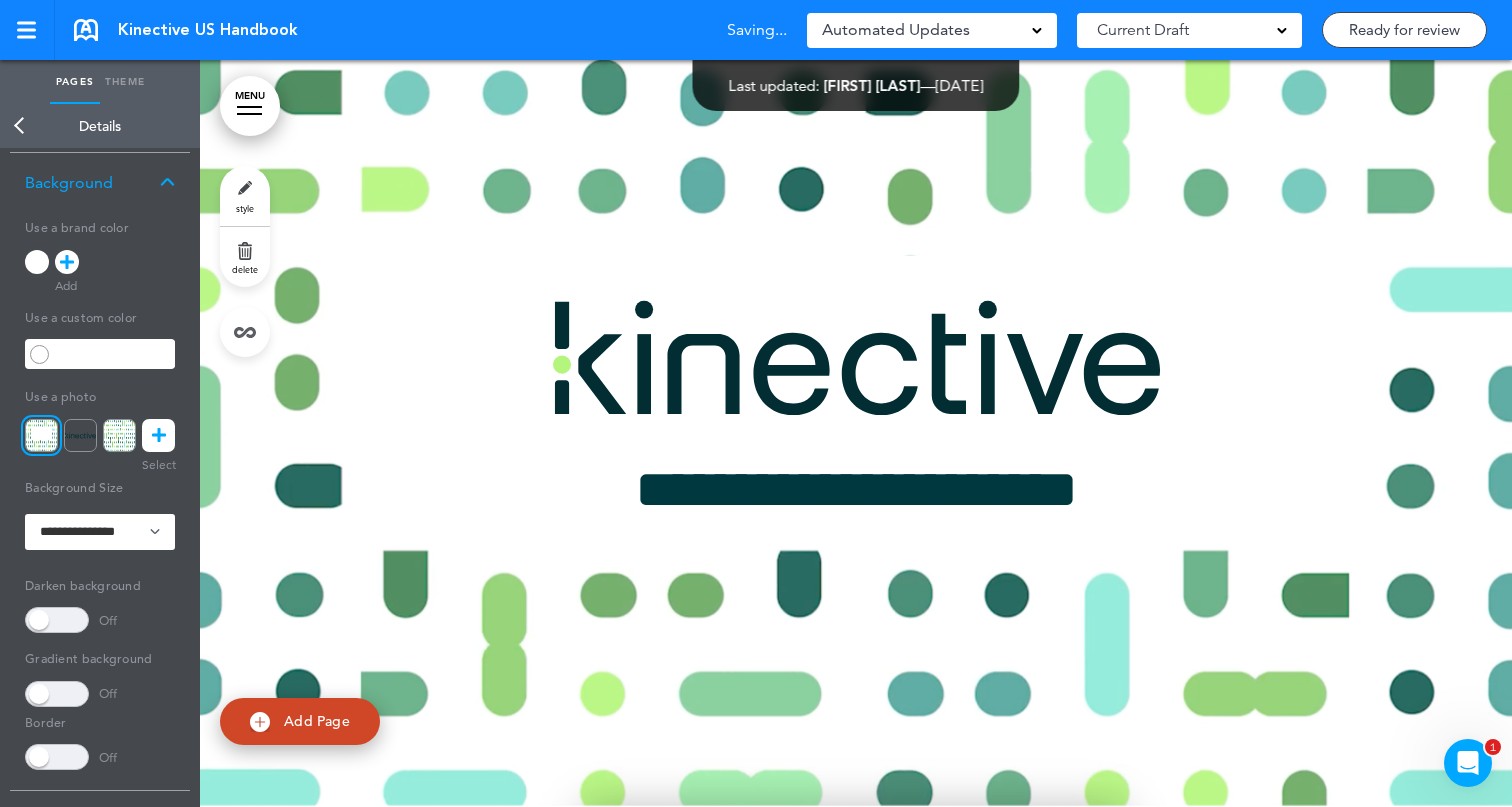 click on "**********" at bounding box center (856, 433) 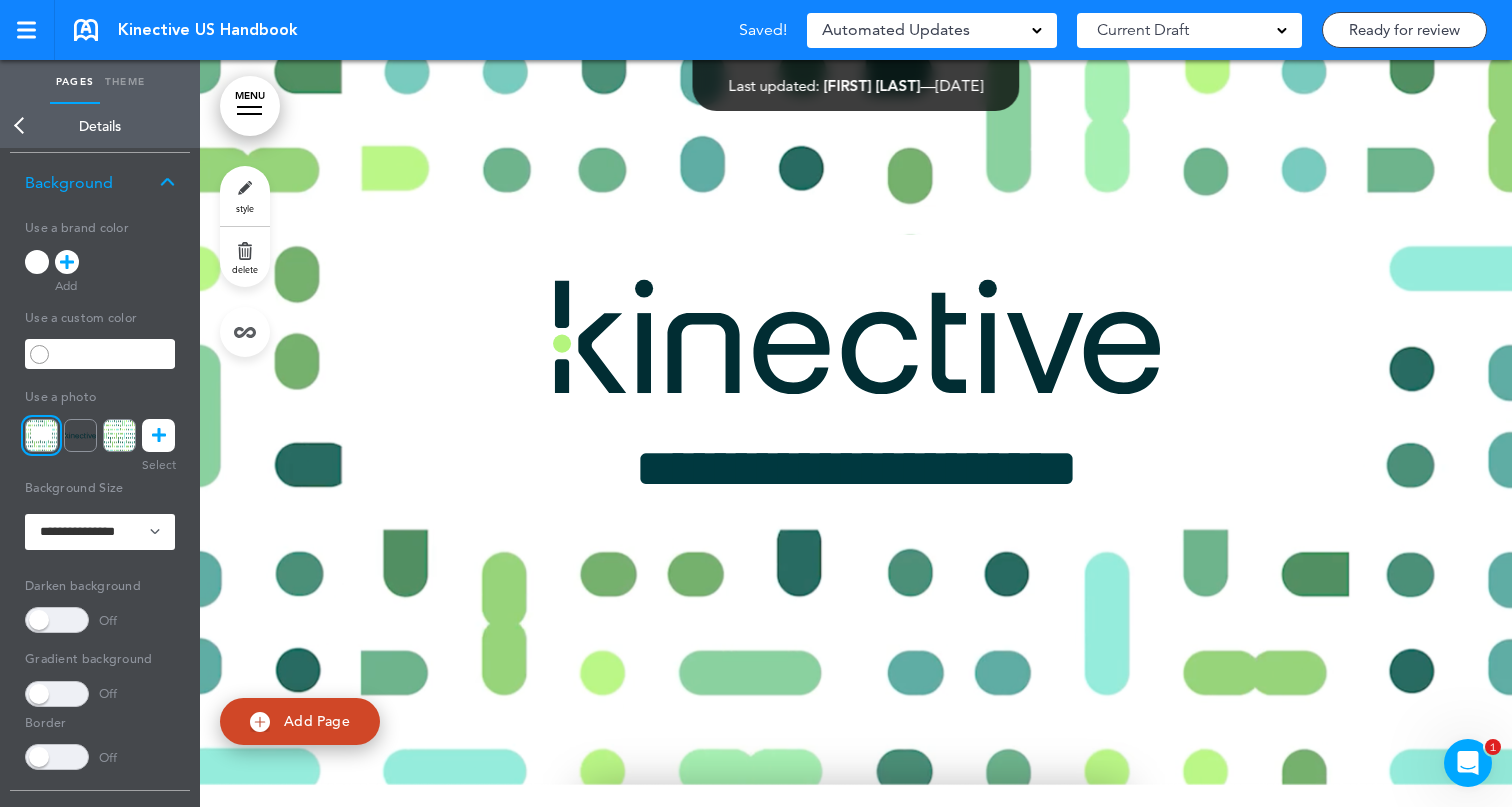 scroll, scrollTop: 0, scrollLeft: 0, axis: both 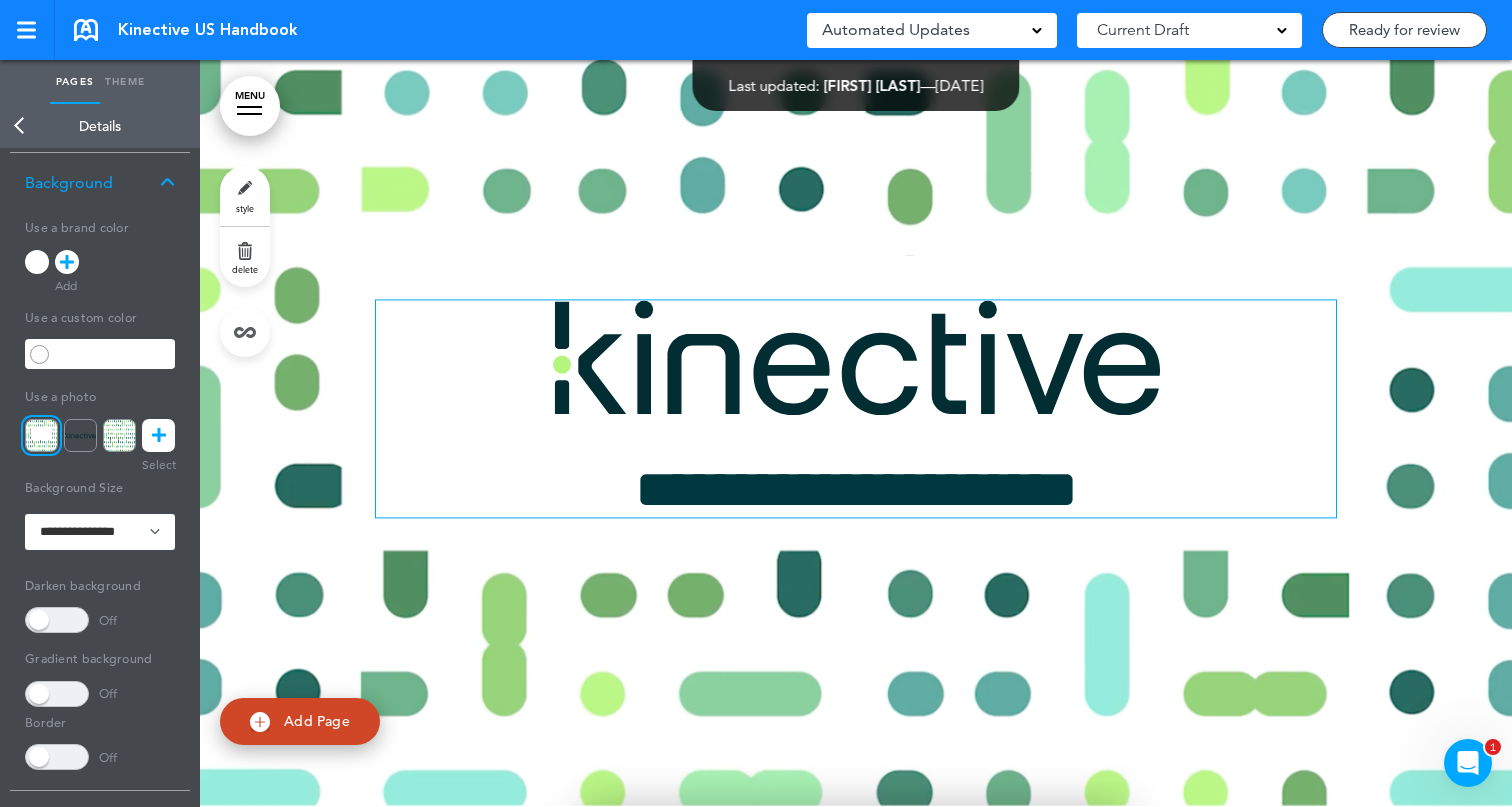 click on "**********" at bounding box center [856, 489] 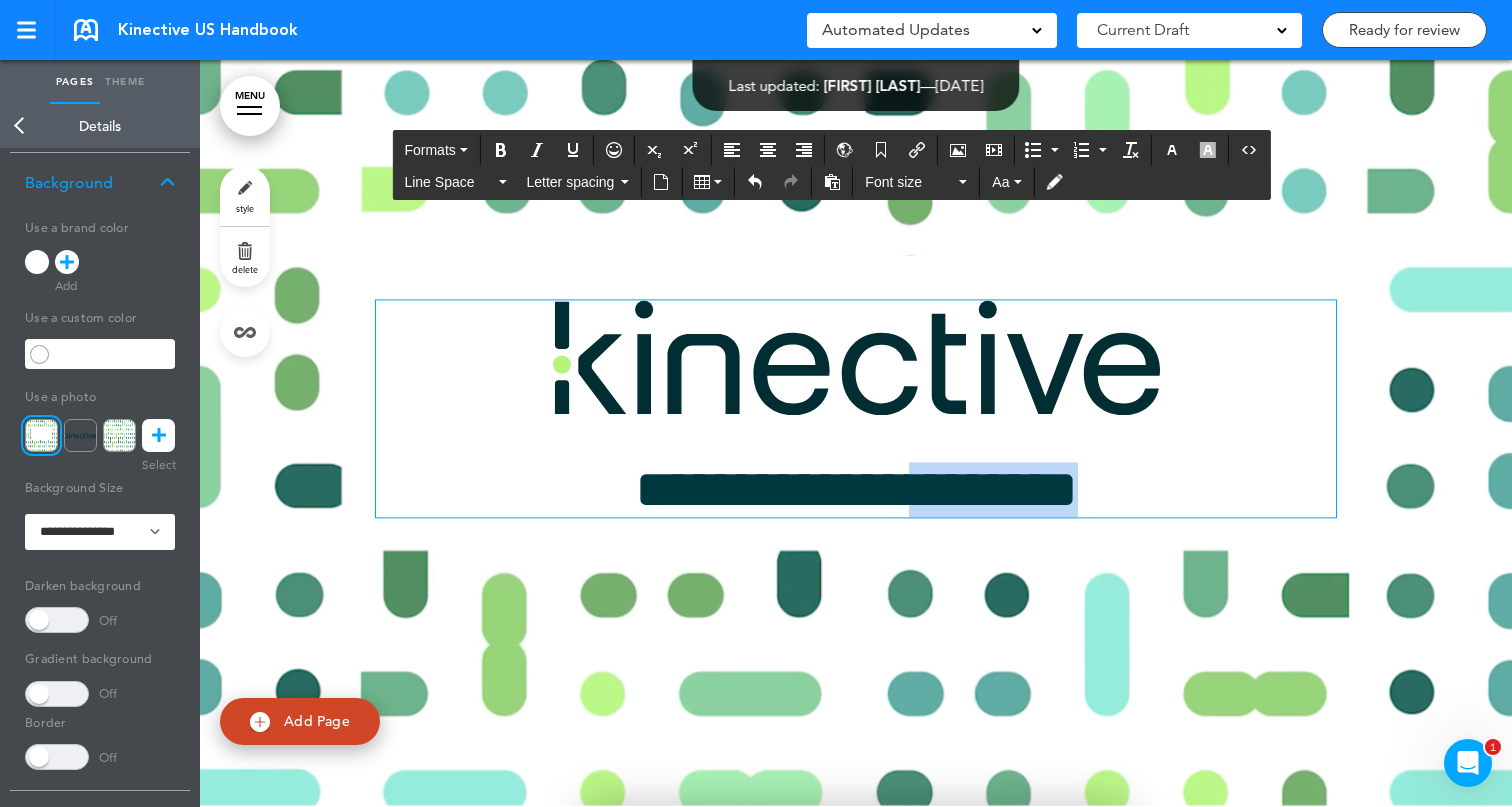 click on "**********" at bounding box center (856, 489) 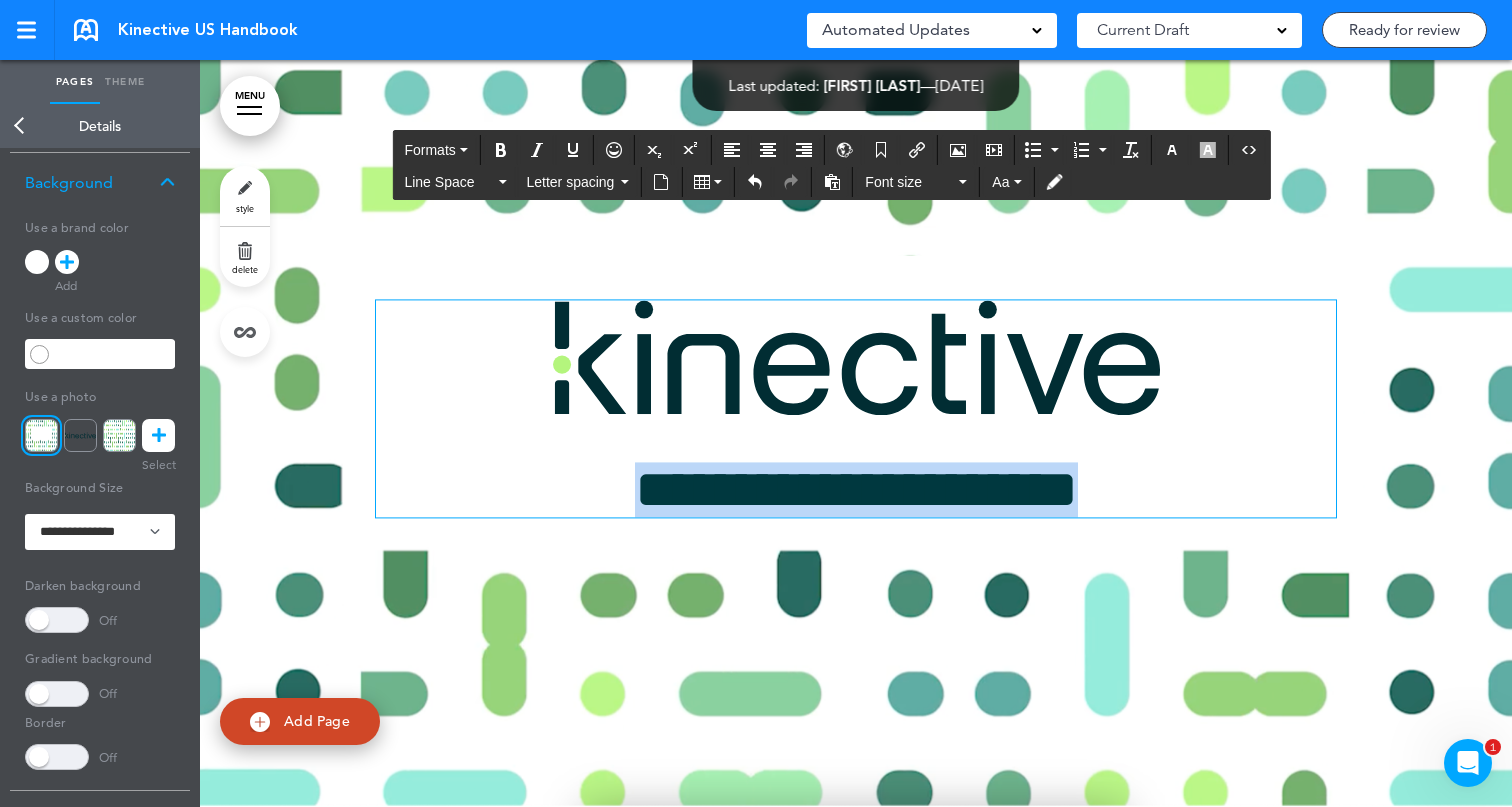 click on "**********" at bounding box center (856, 489) 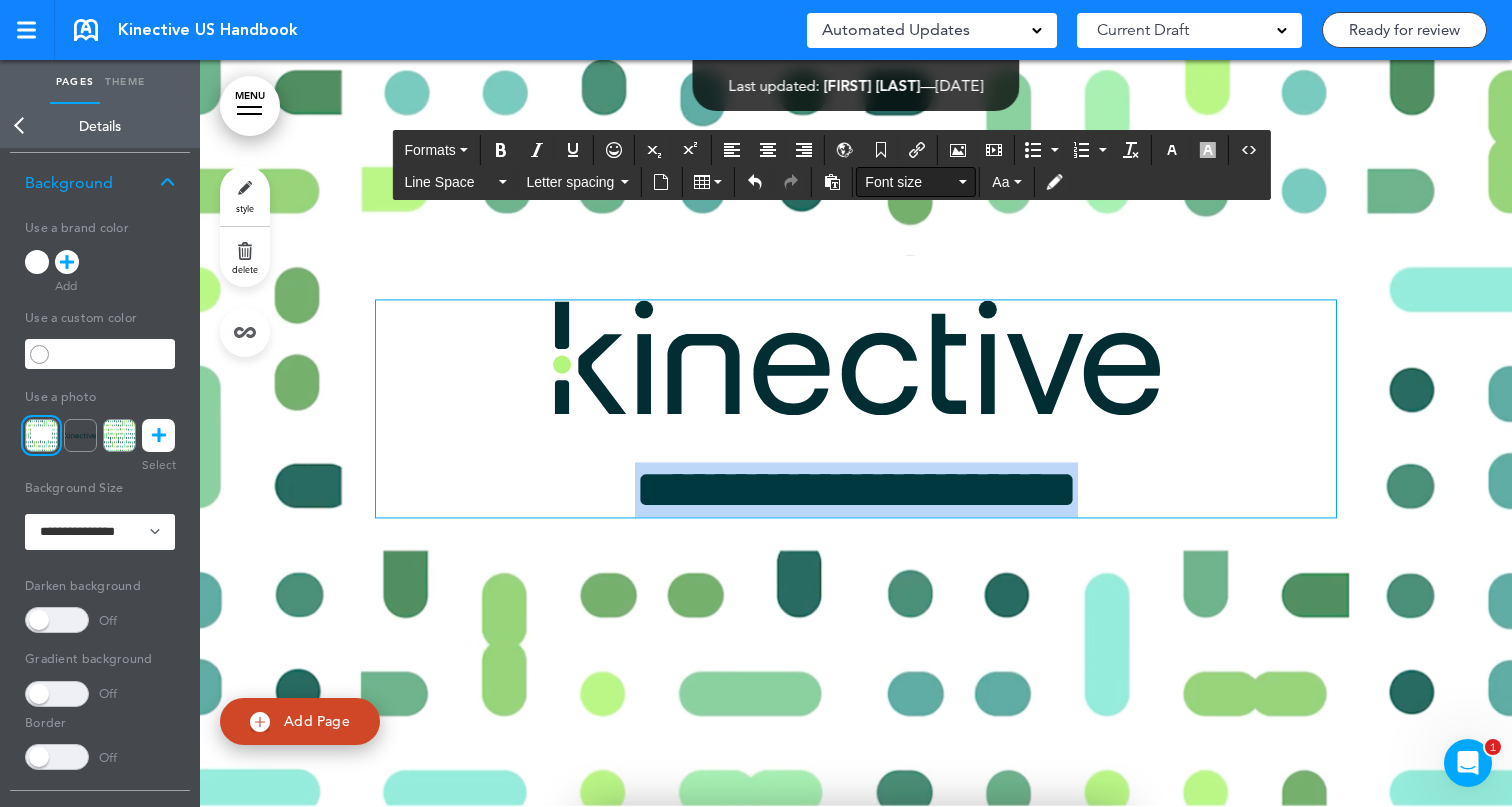 click on "Font size" at bounding box center [916, 182] 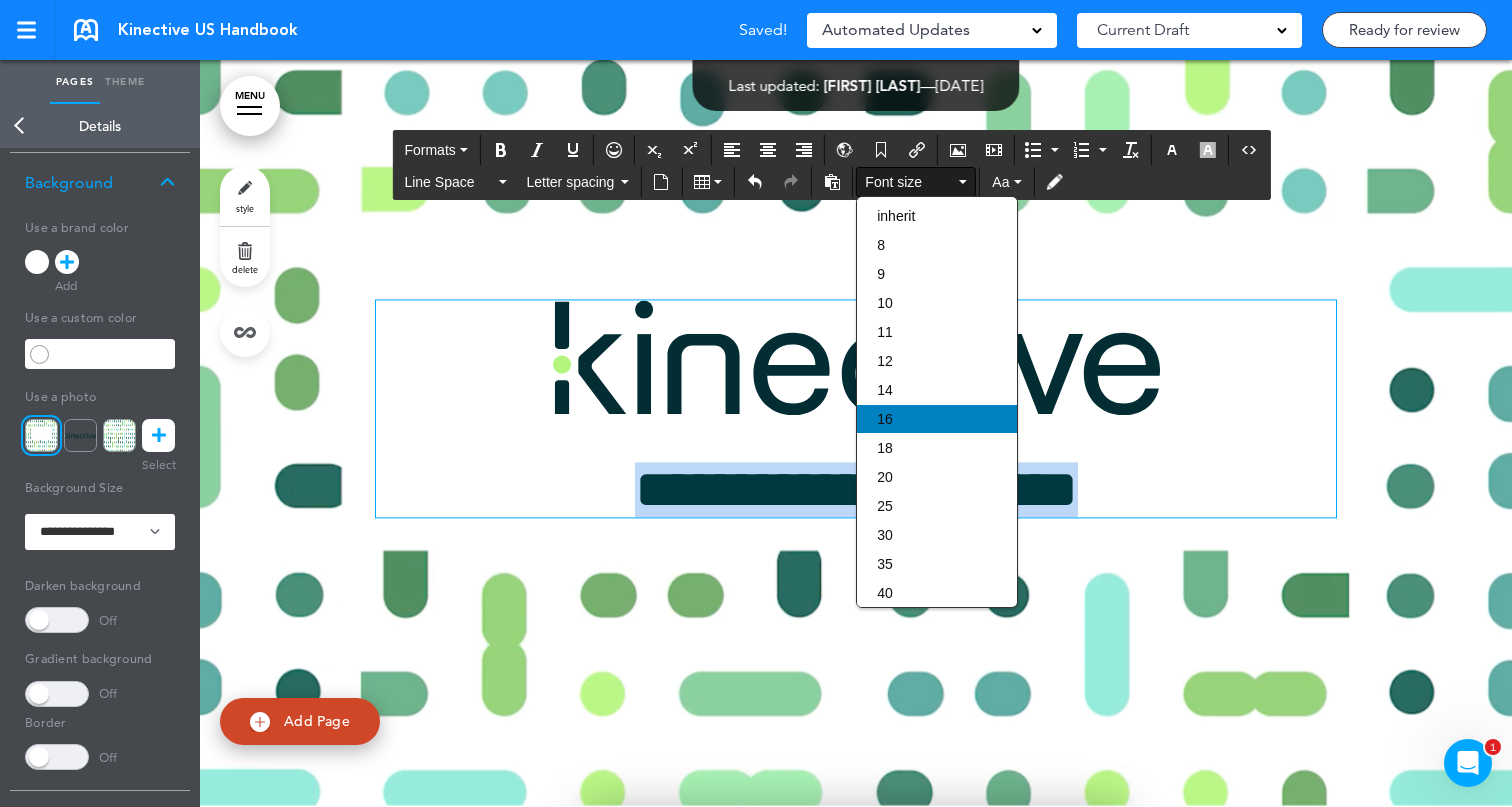 click on "16" at bounding box center [937, 419] 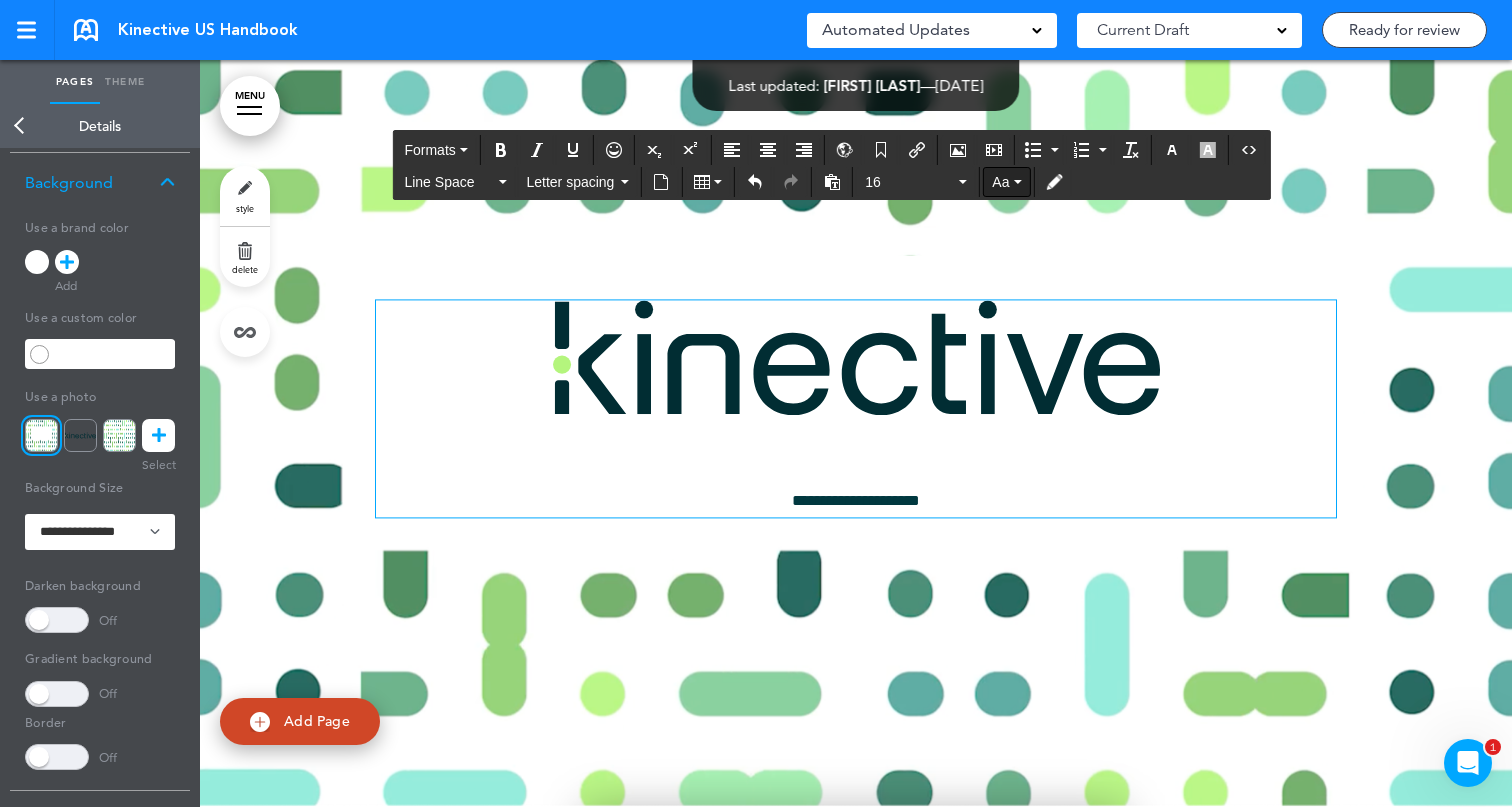 click on "Aa" at bounding box center (1006, 182) 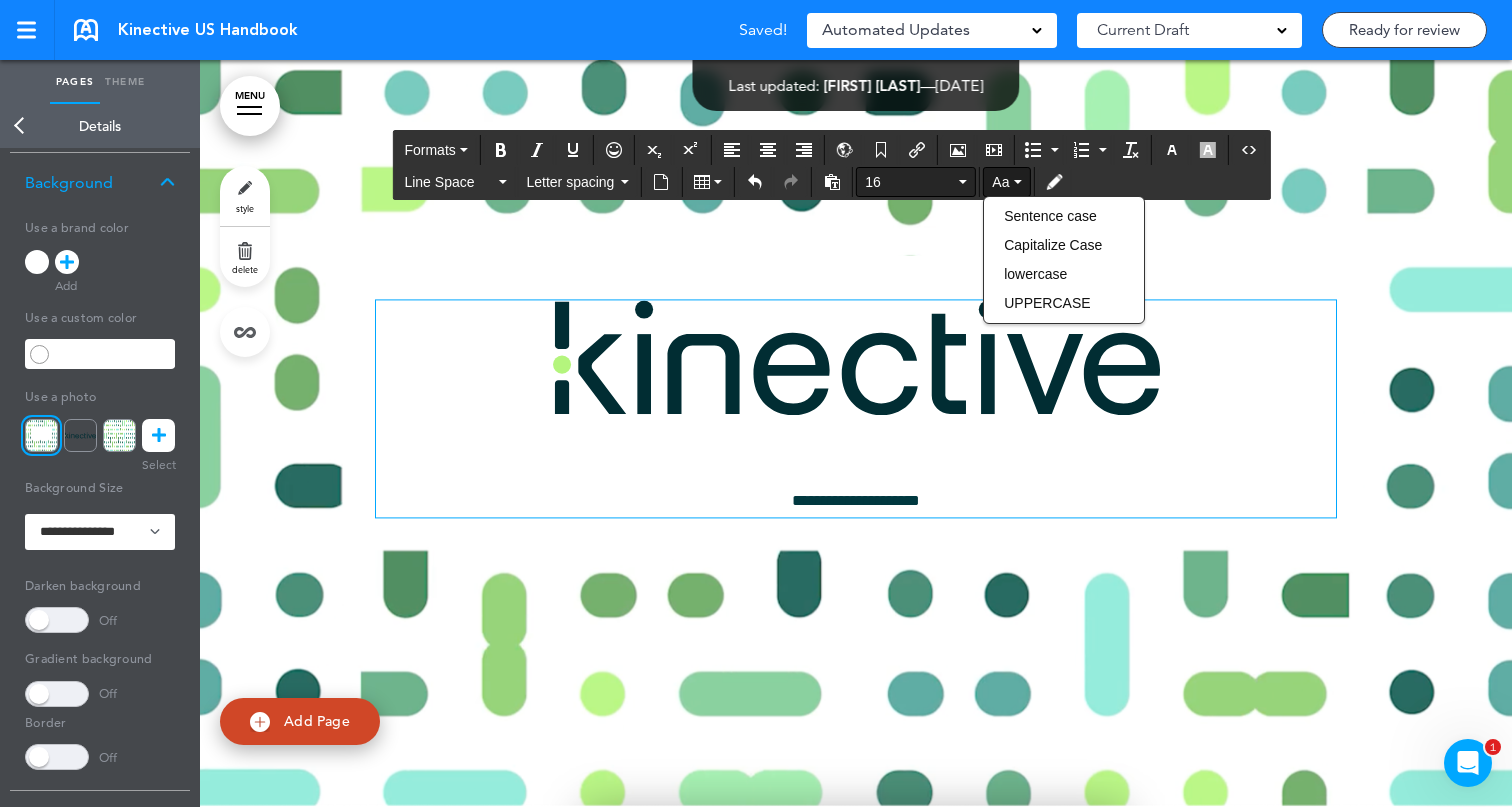 click on "16" at bounding box center [916, 182] 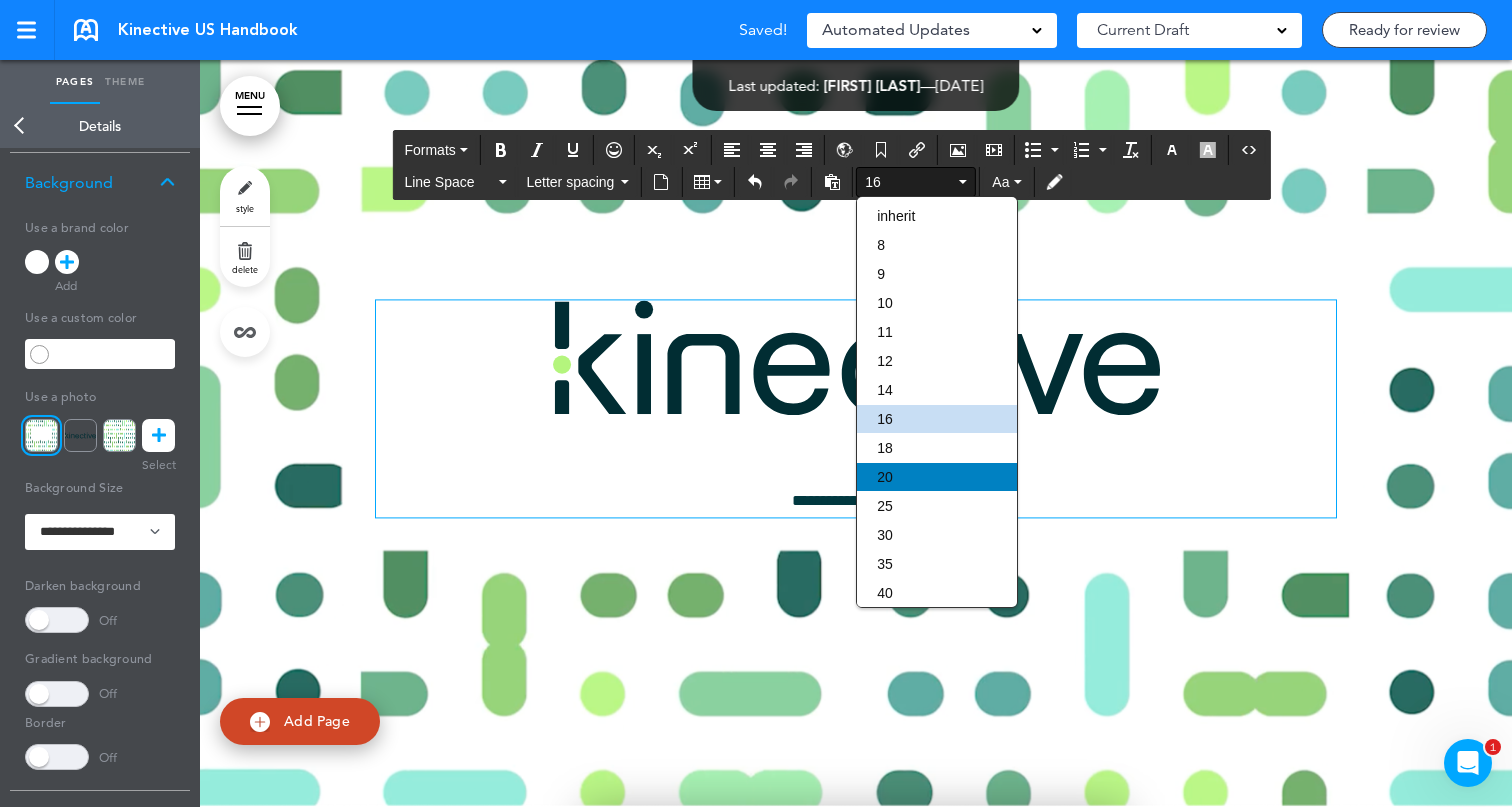 click on "20" at bounding box center (937, 477) 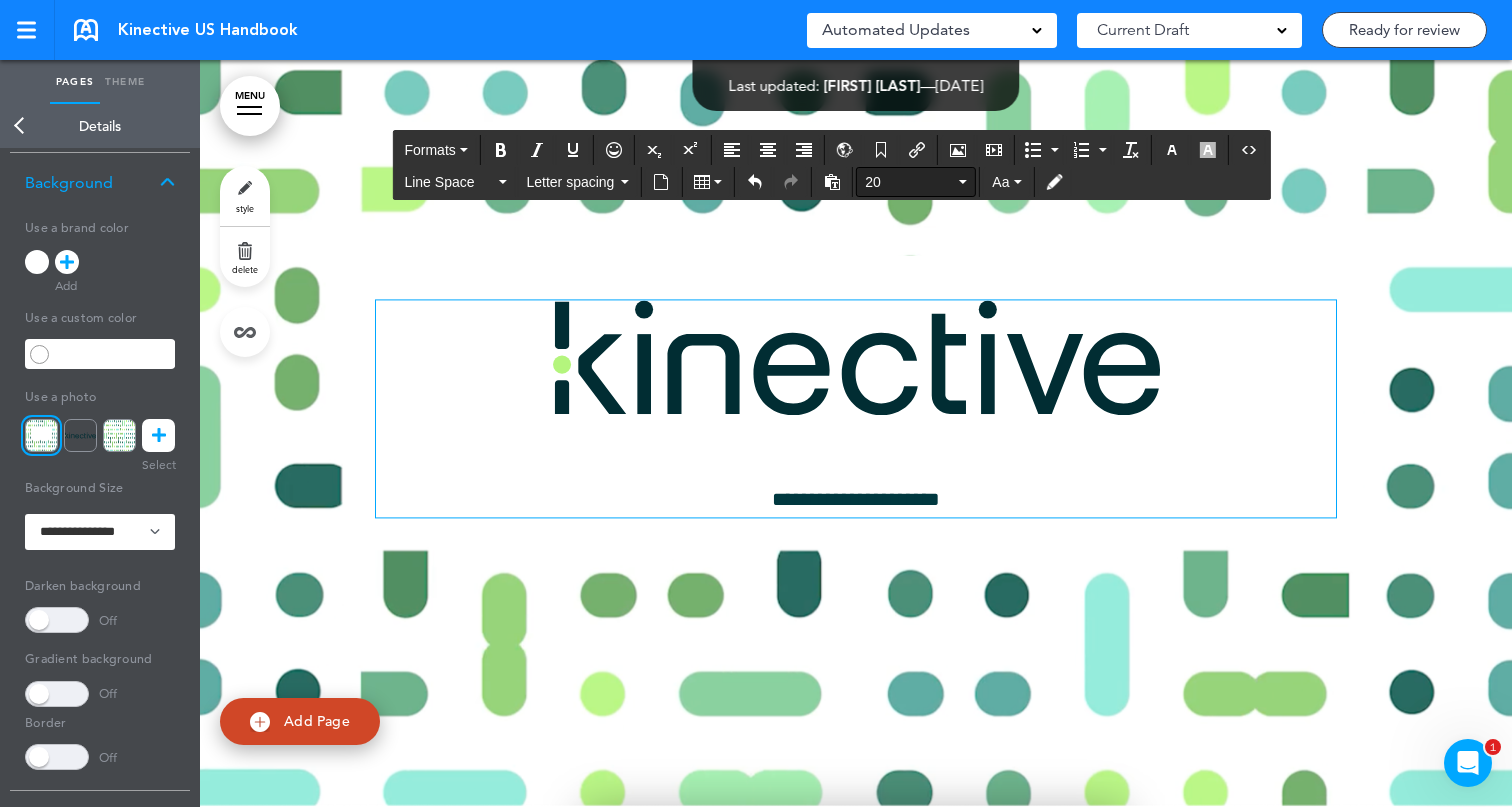 click on "20" at bounding box center (910, 182) 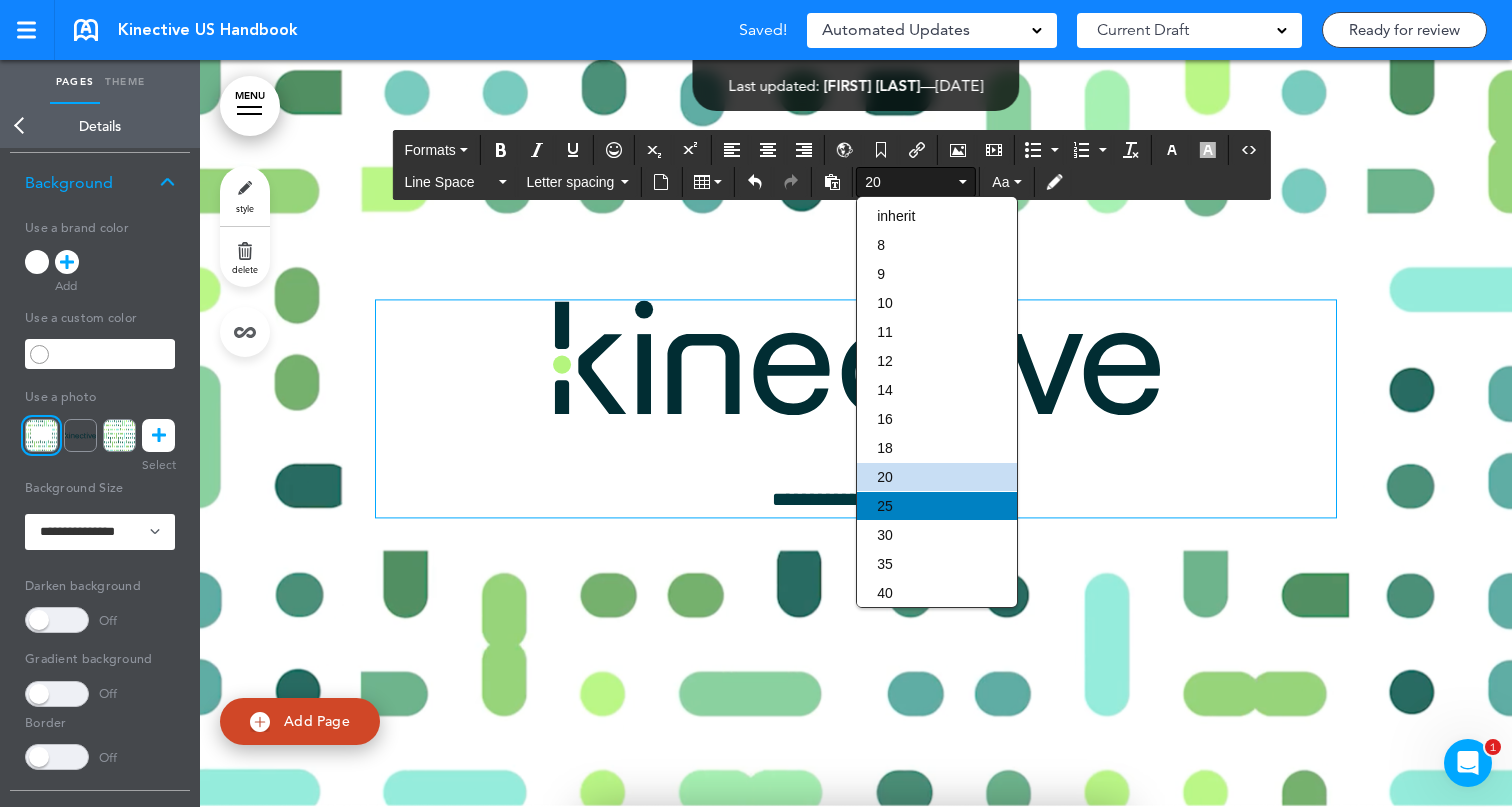 click on "25" at bounding box center [937, 506] 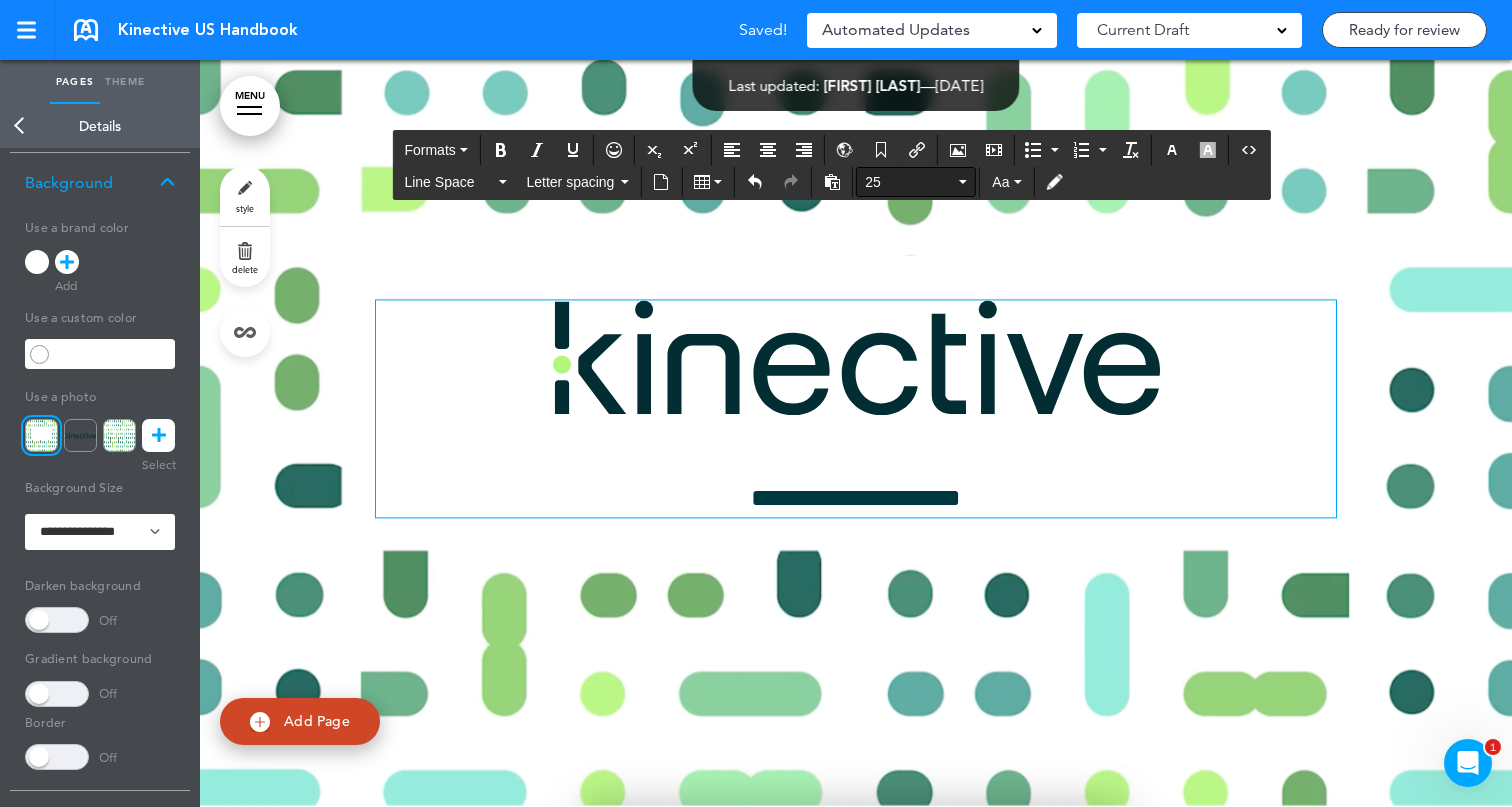 click on "25" at bounding box center [910, 182] 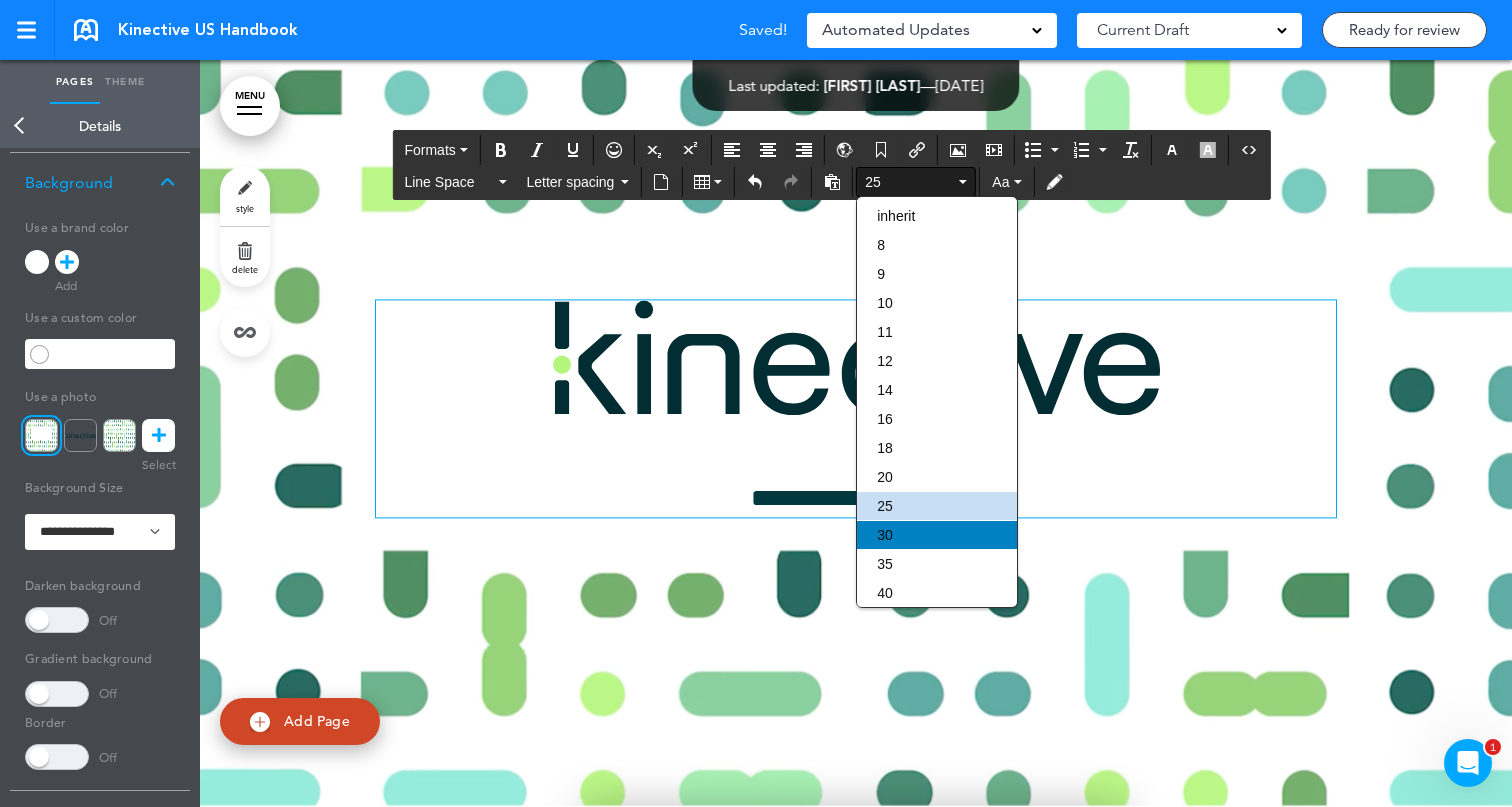 click on "30" at bounding box center (937, 535) 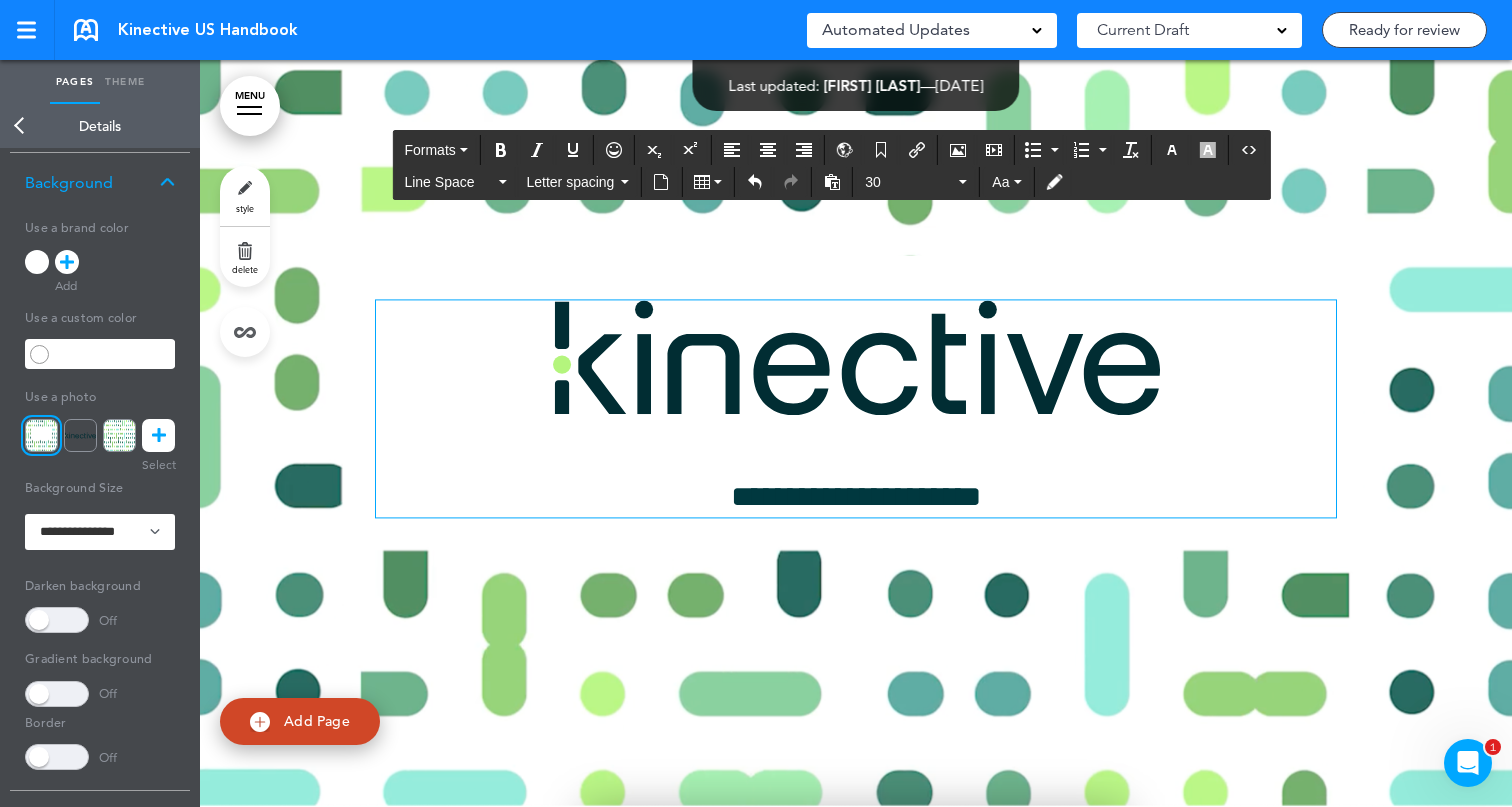 click on "**********" at bounding box center [856, 496] 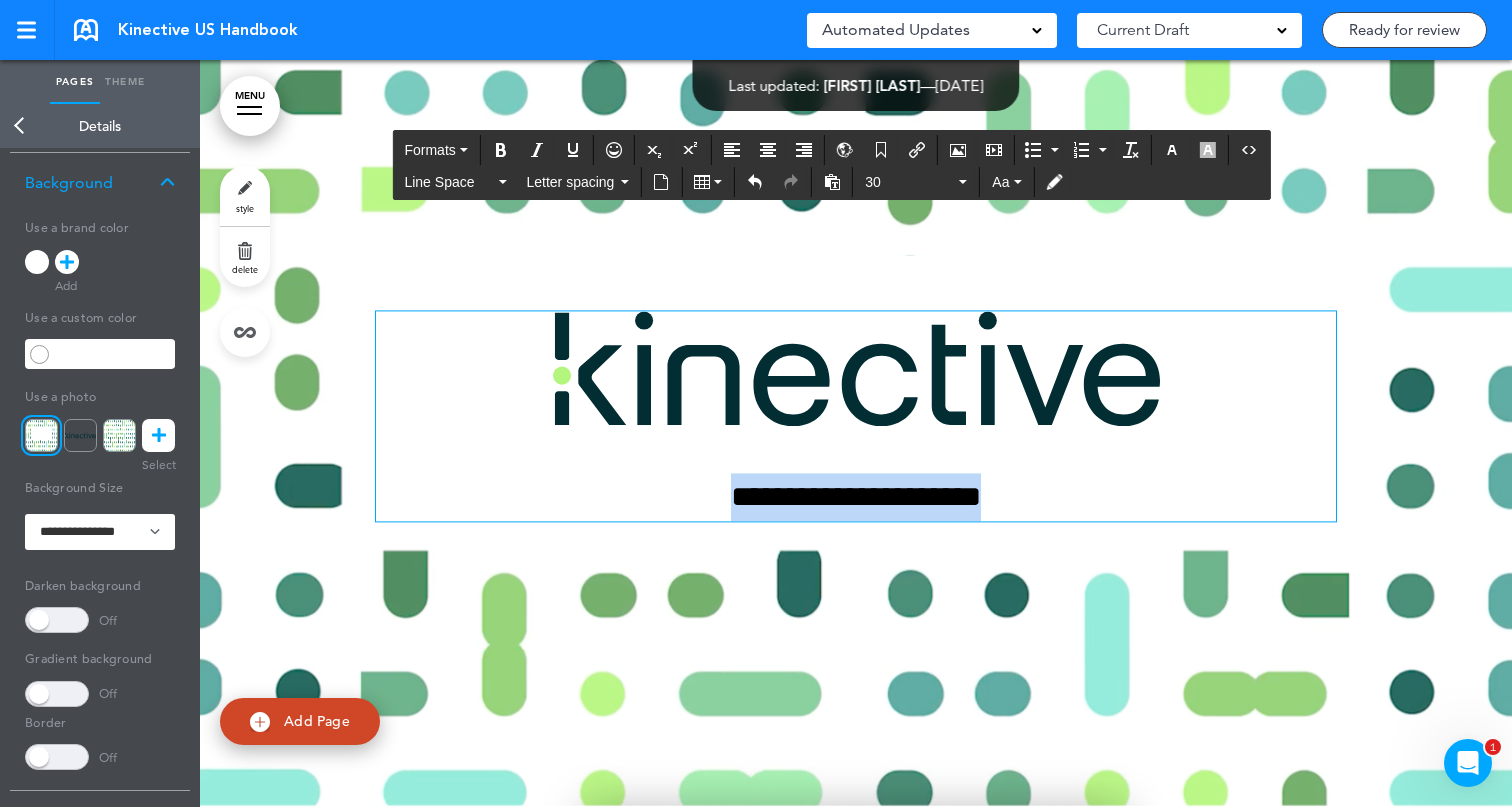 drag, startPoint x: 1027, startPoint y: 501, endPoint x: 637, endPoint y: 481, distance: 390.51248 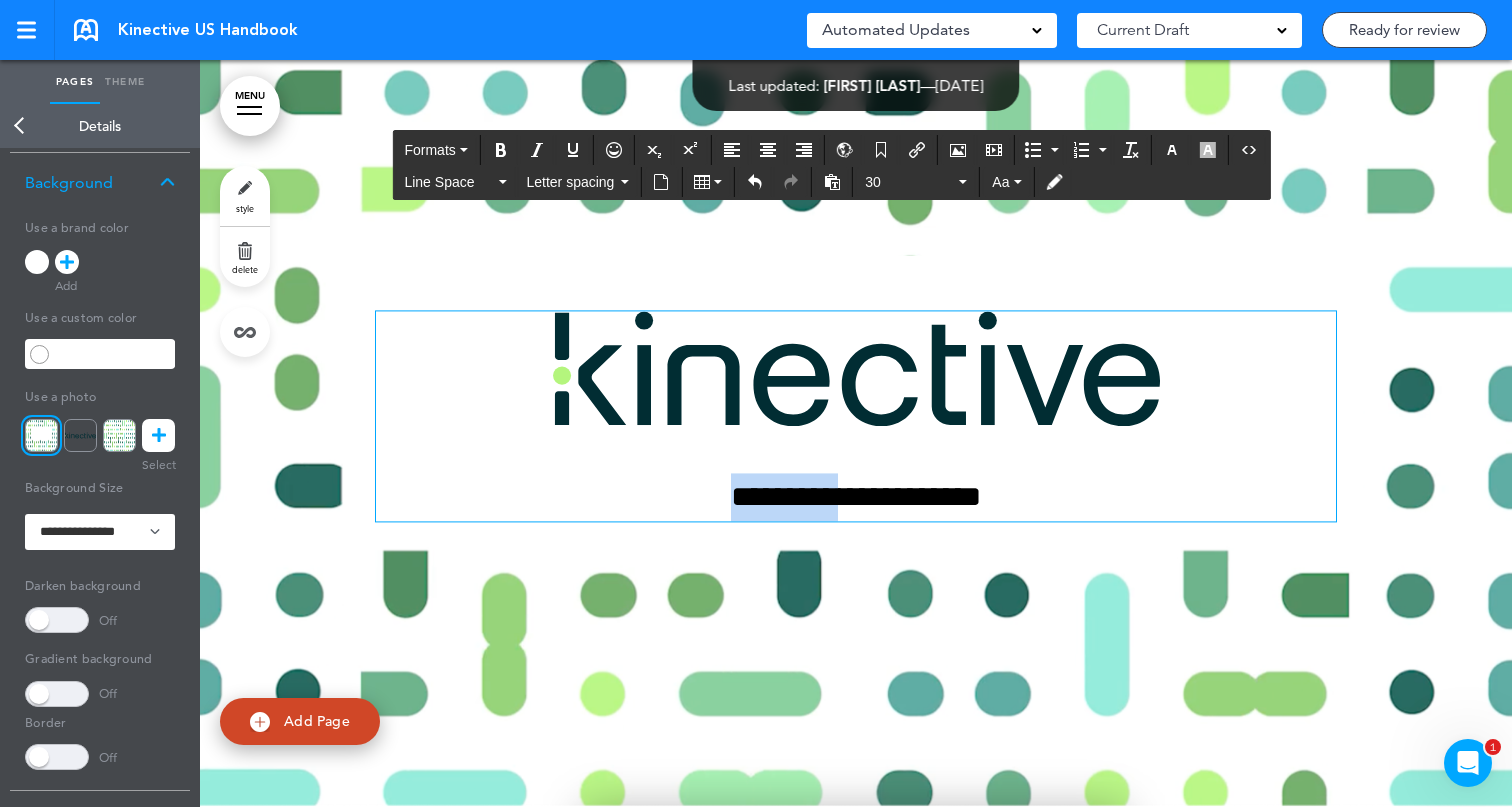click on "**********" at bounding box center [856, 496] 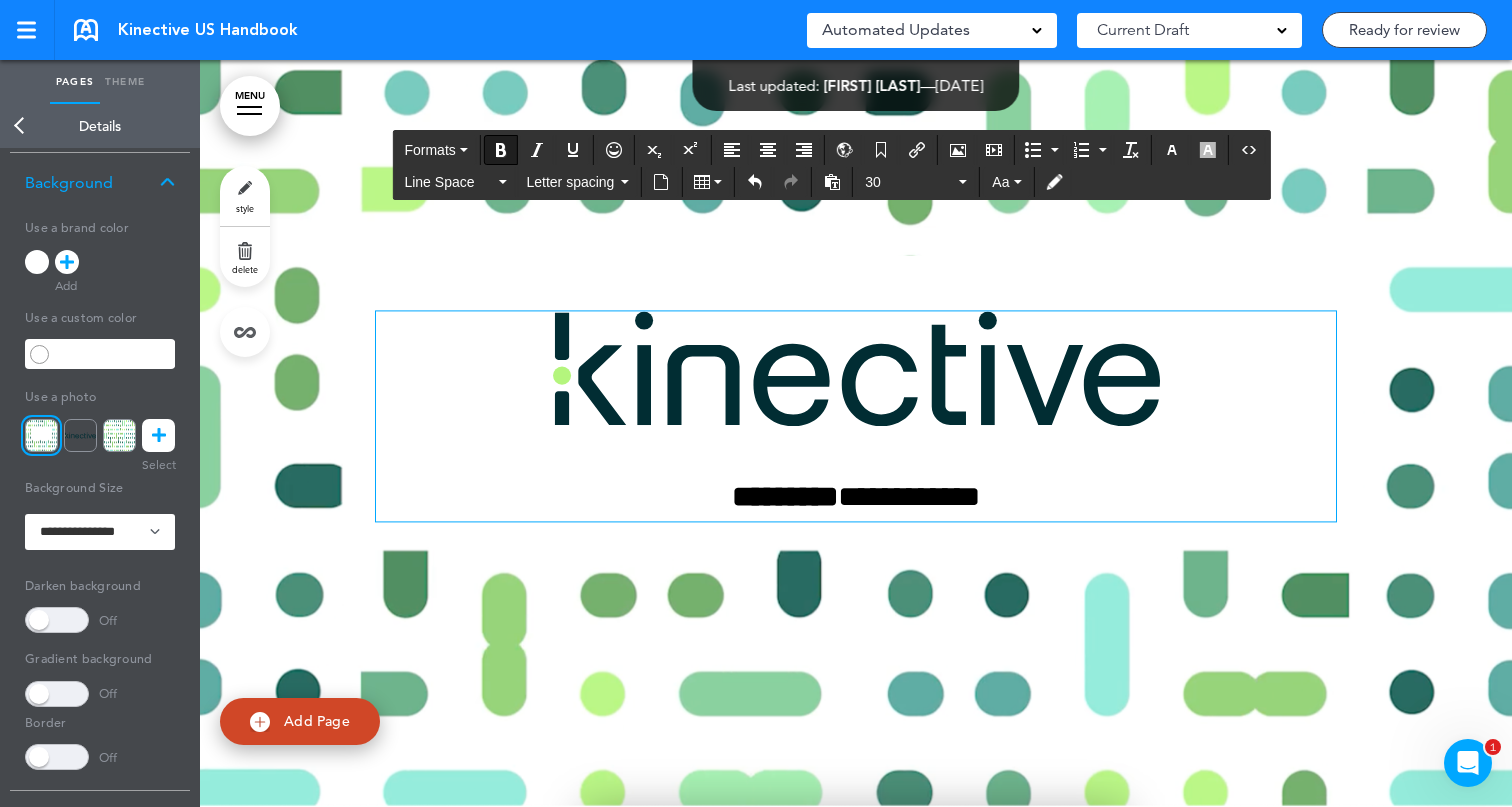 click on "**********" at bounding box center [856, 496] 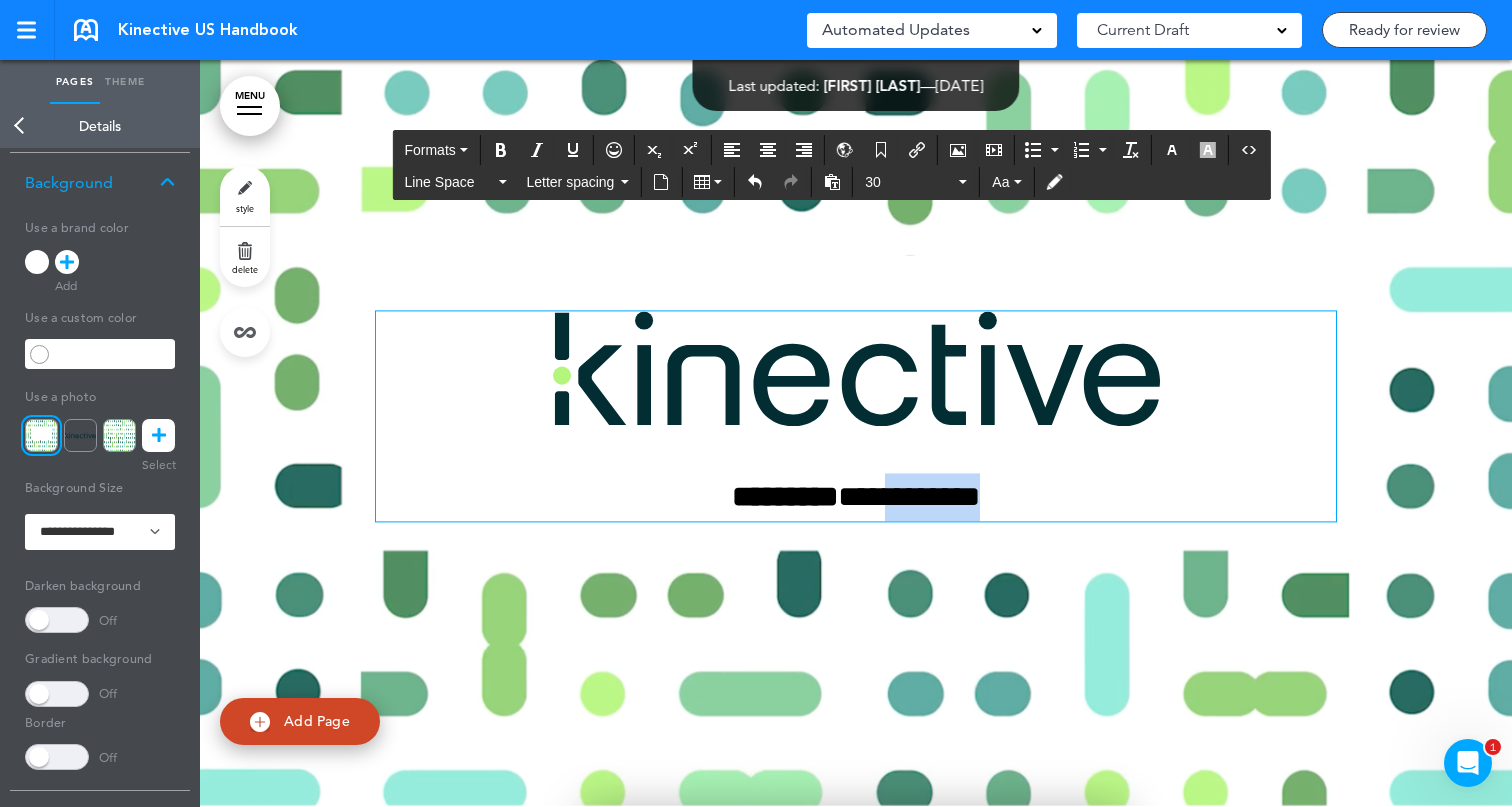 click on "**********" at bounding box center (856, 496) 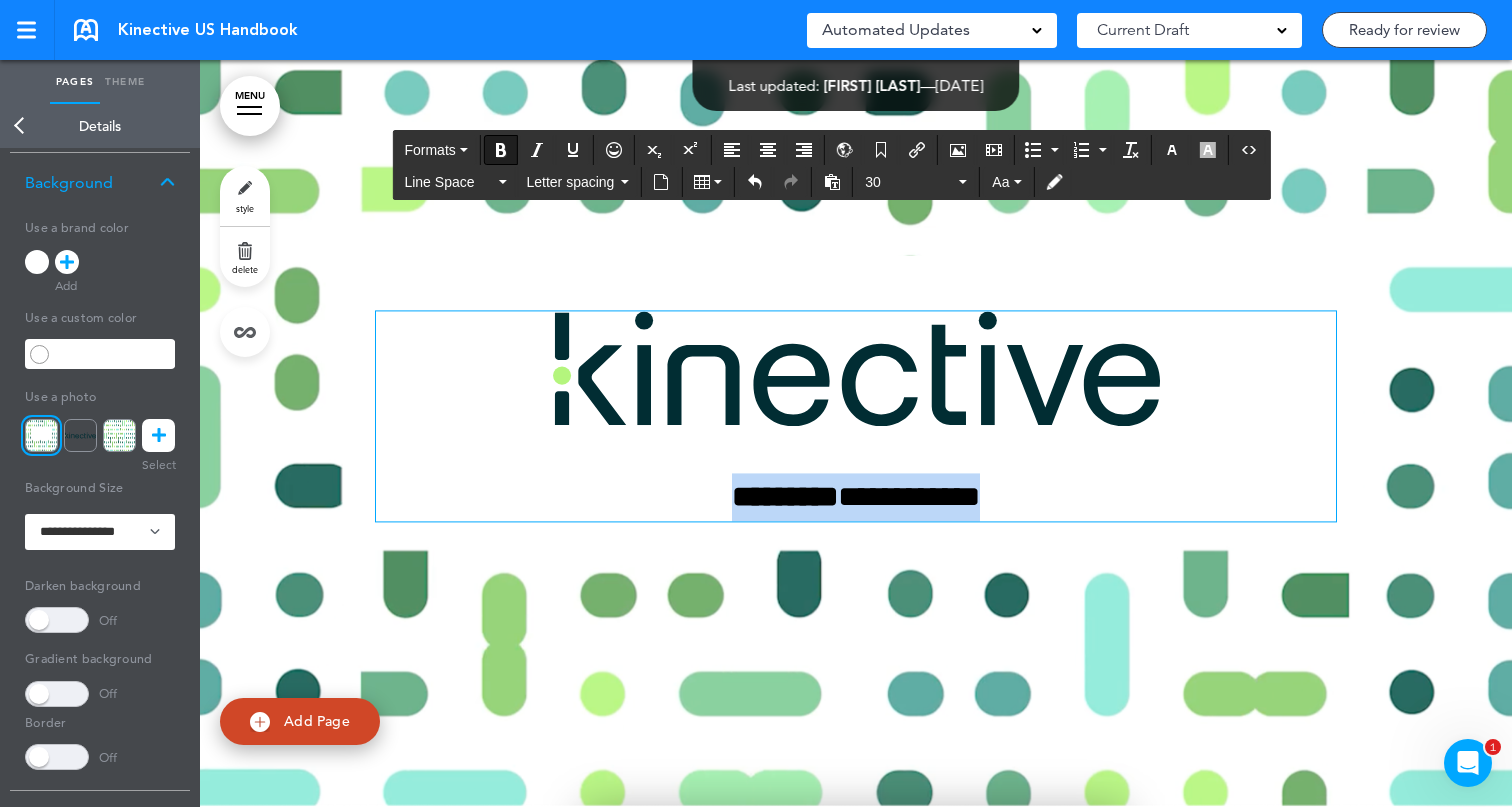 click on "**********" at bounding box center (856, 496) 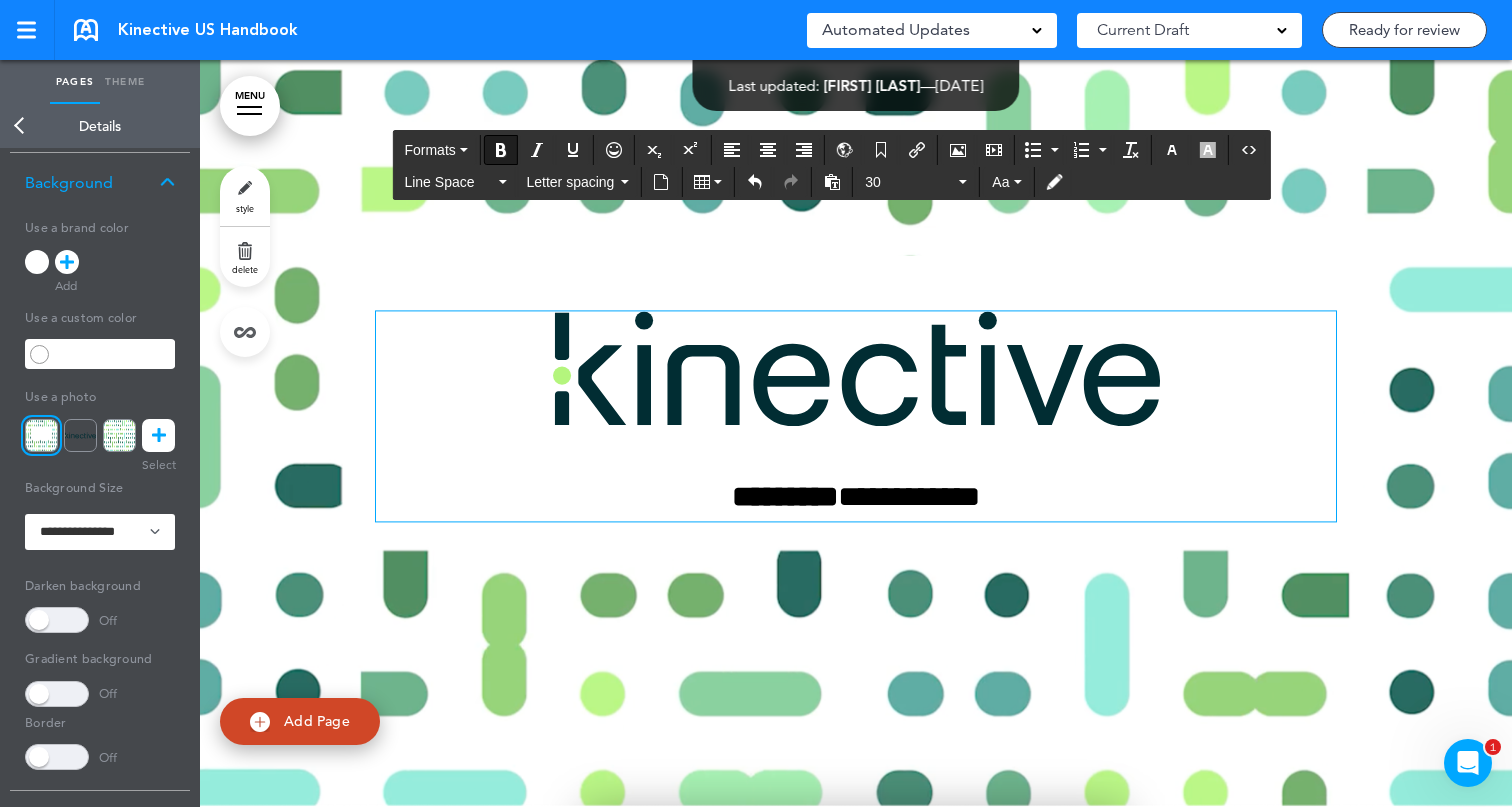 click on "**********" at bounding box center (856, 433) 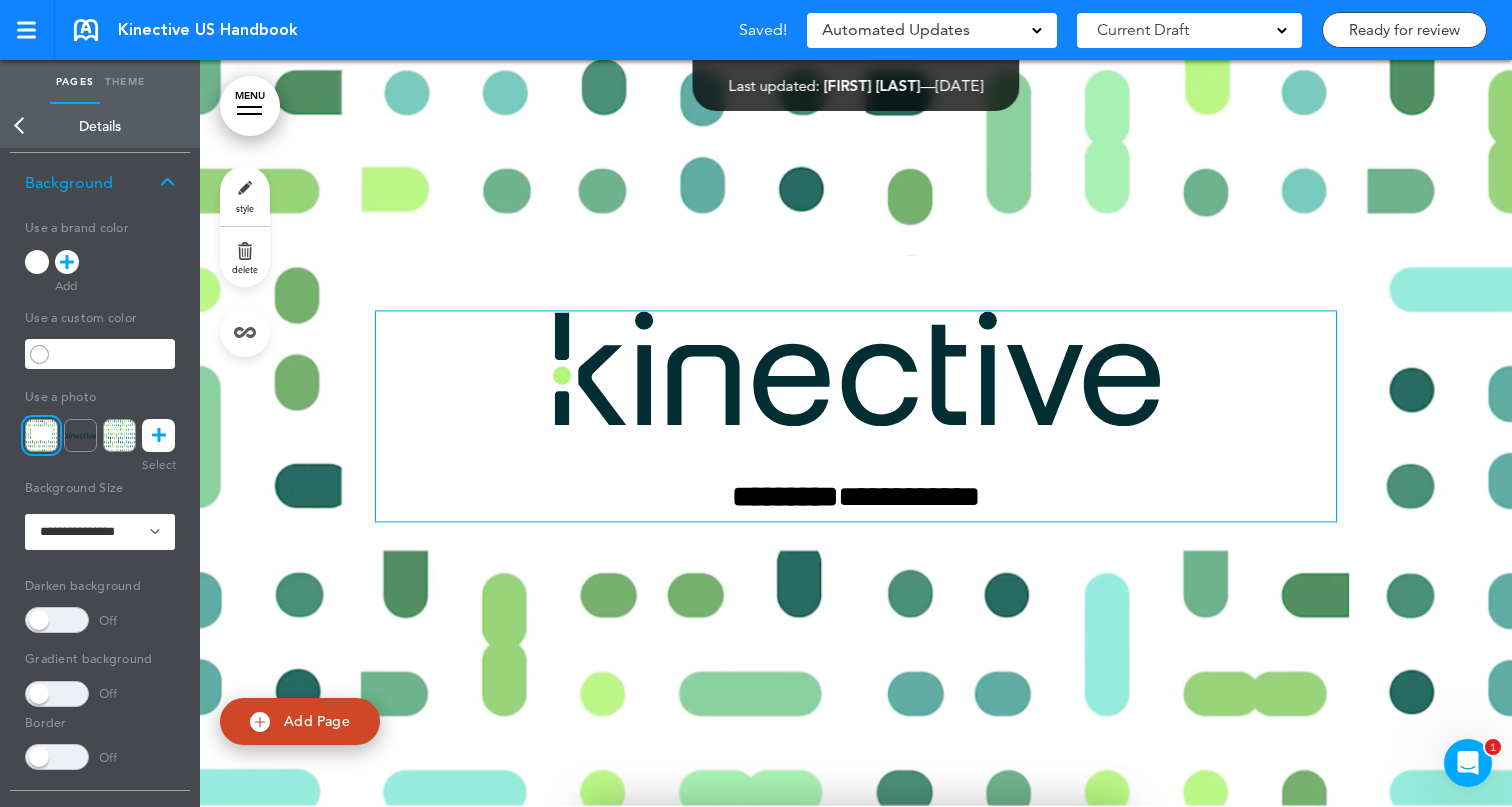 click on "**********" at bounding box center (856, 496) 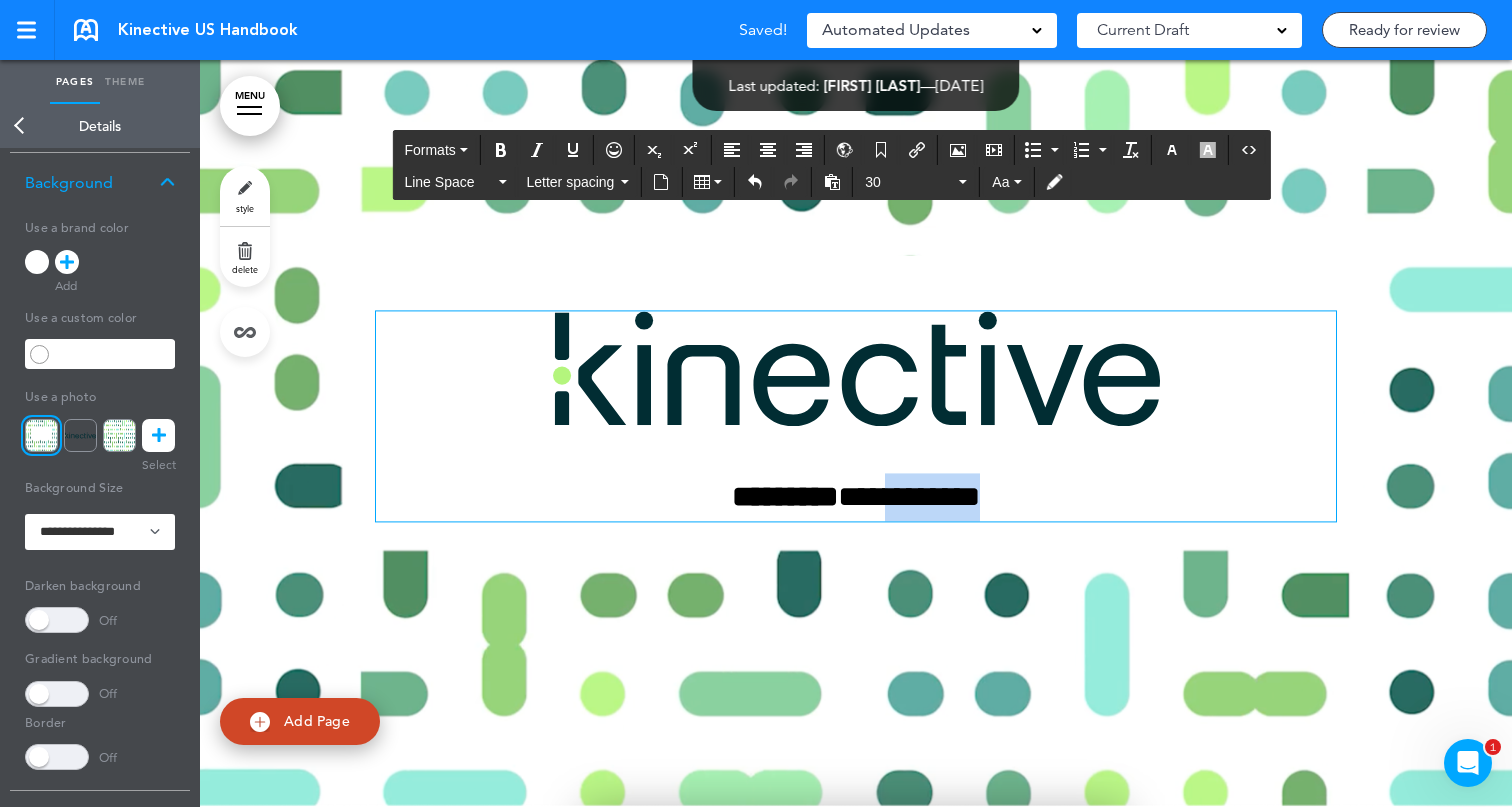 click on "**********" at bounding box center (856, 496) 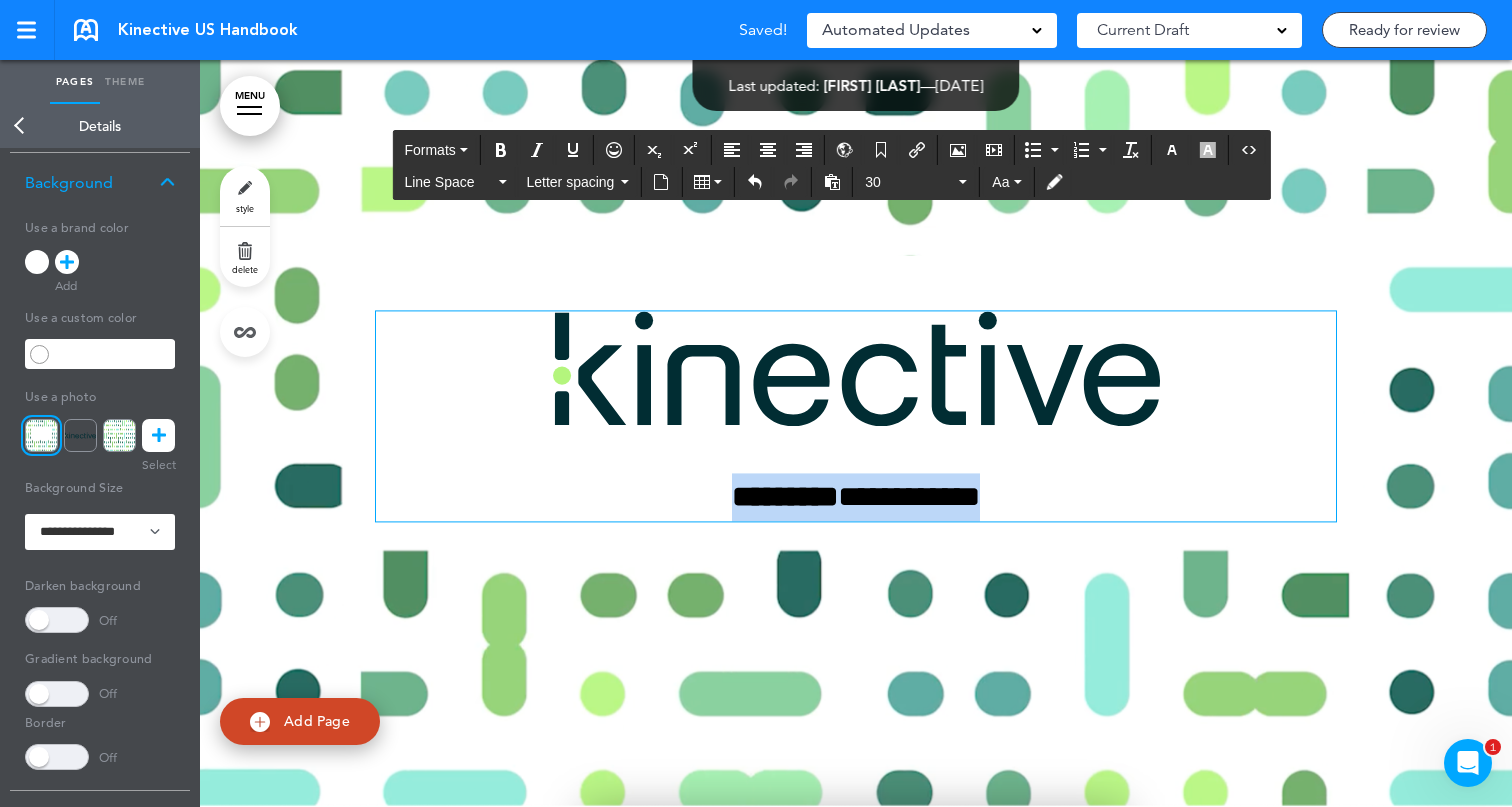 click on "**********" at bounding box center (856, 496) 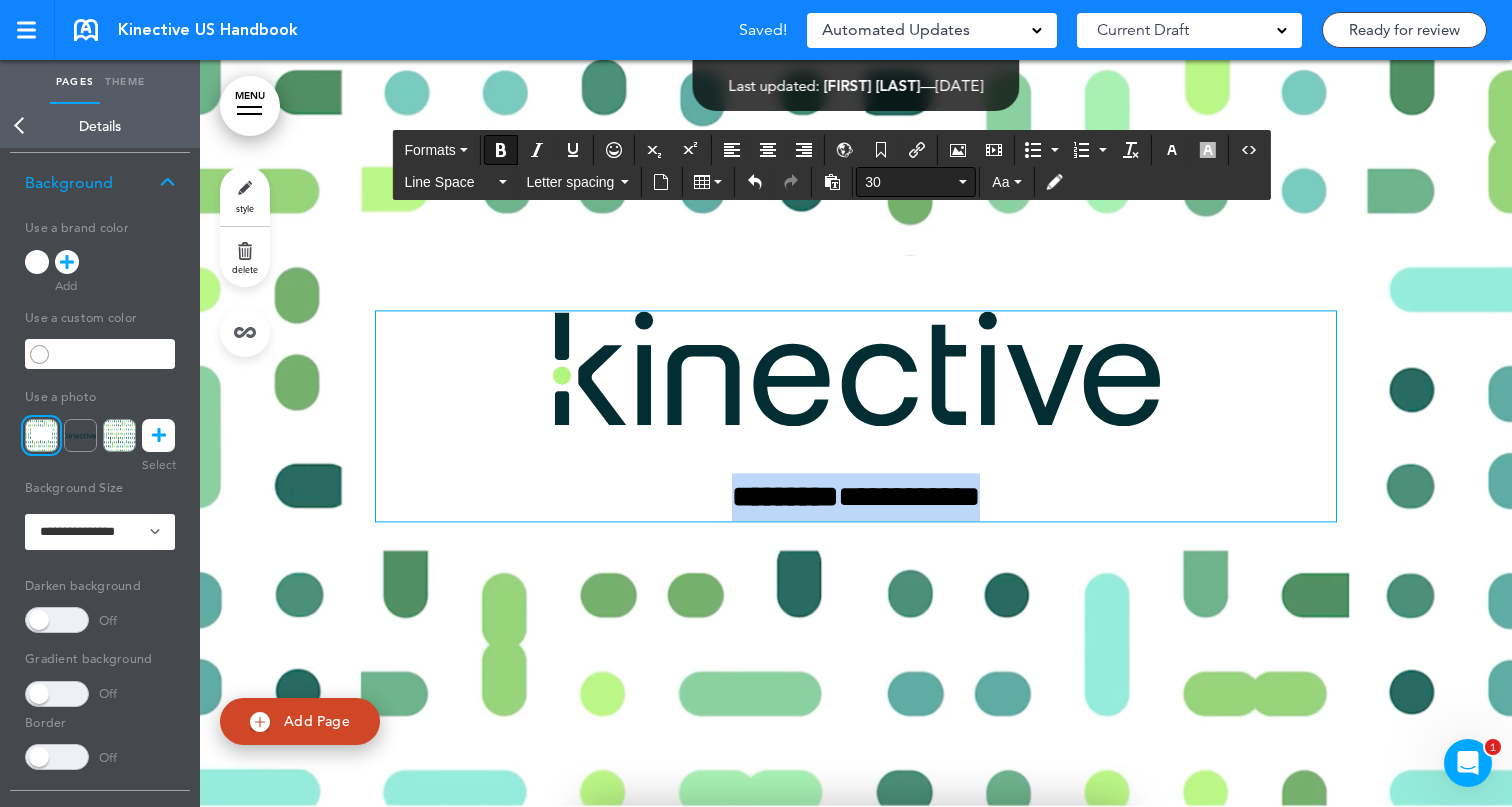 click on "30" at bounding box center [910, 182] 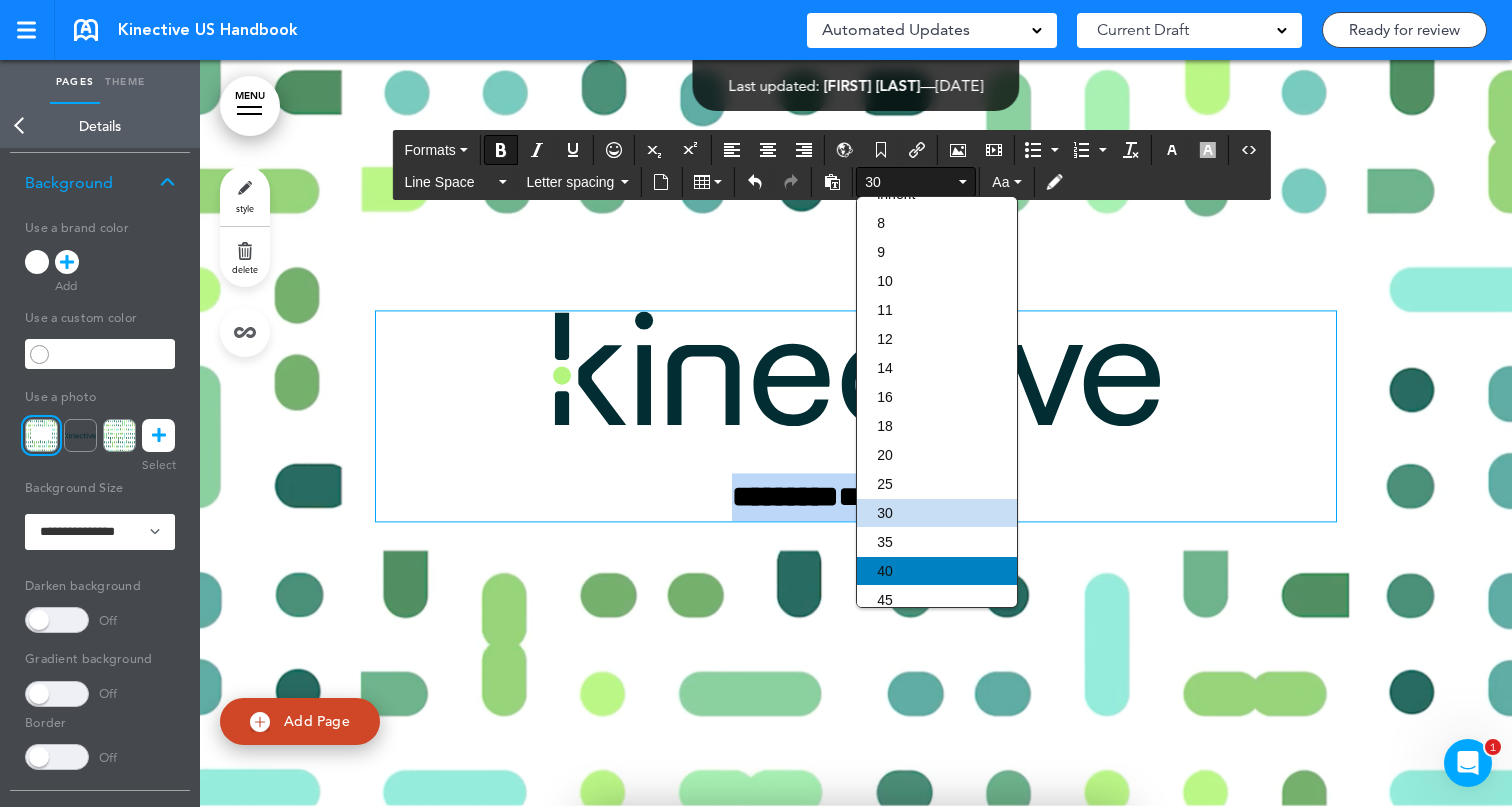 scroll, scrollTop: 18, scrollLeft: 0, axis: vertical 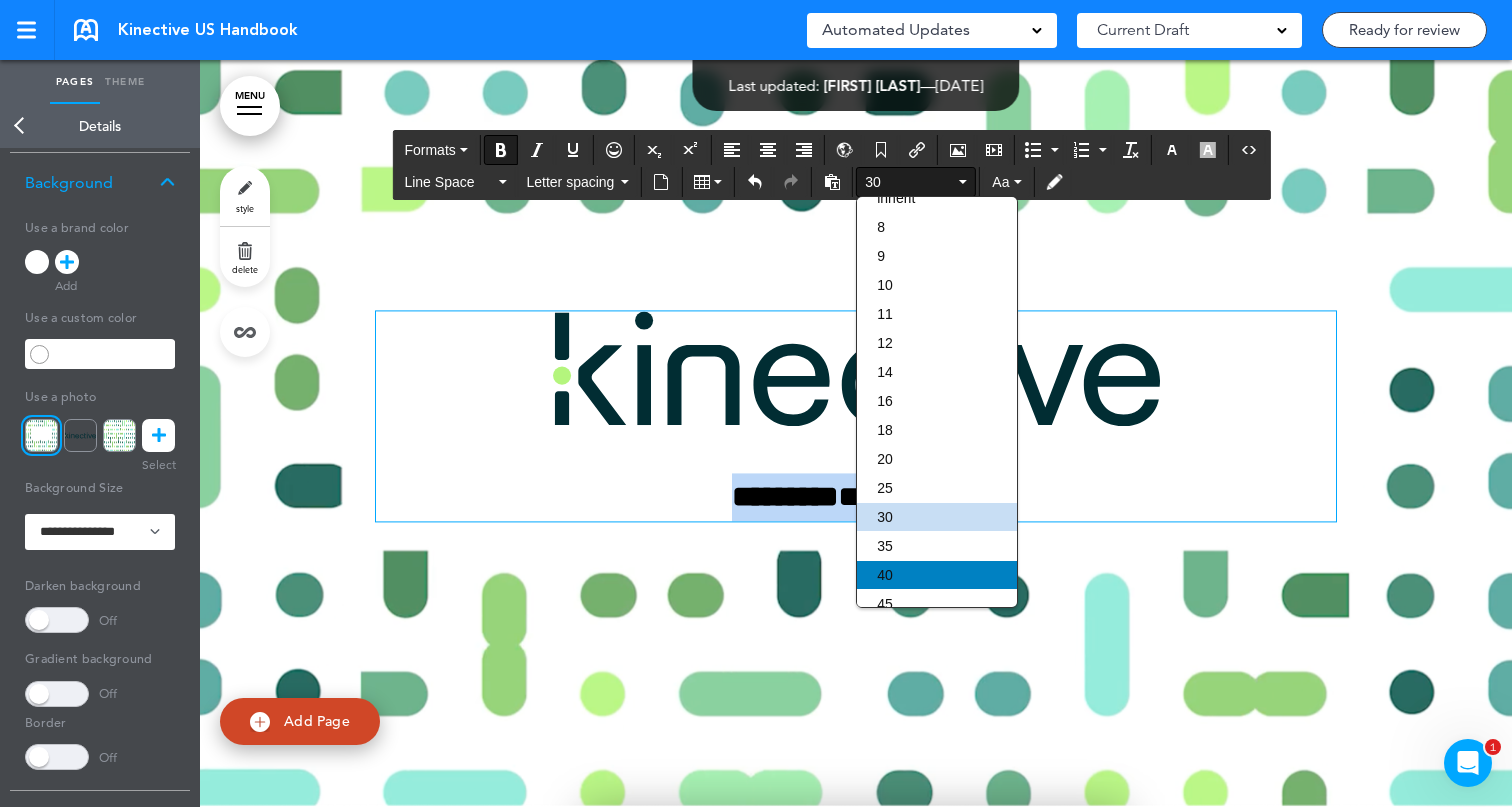click on "40" at bounding box center [937, 575] 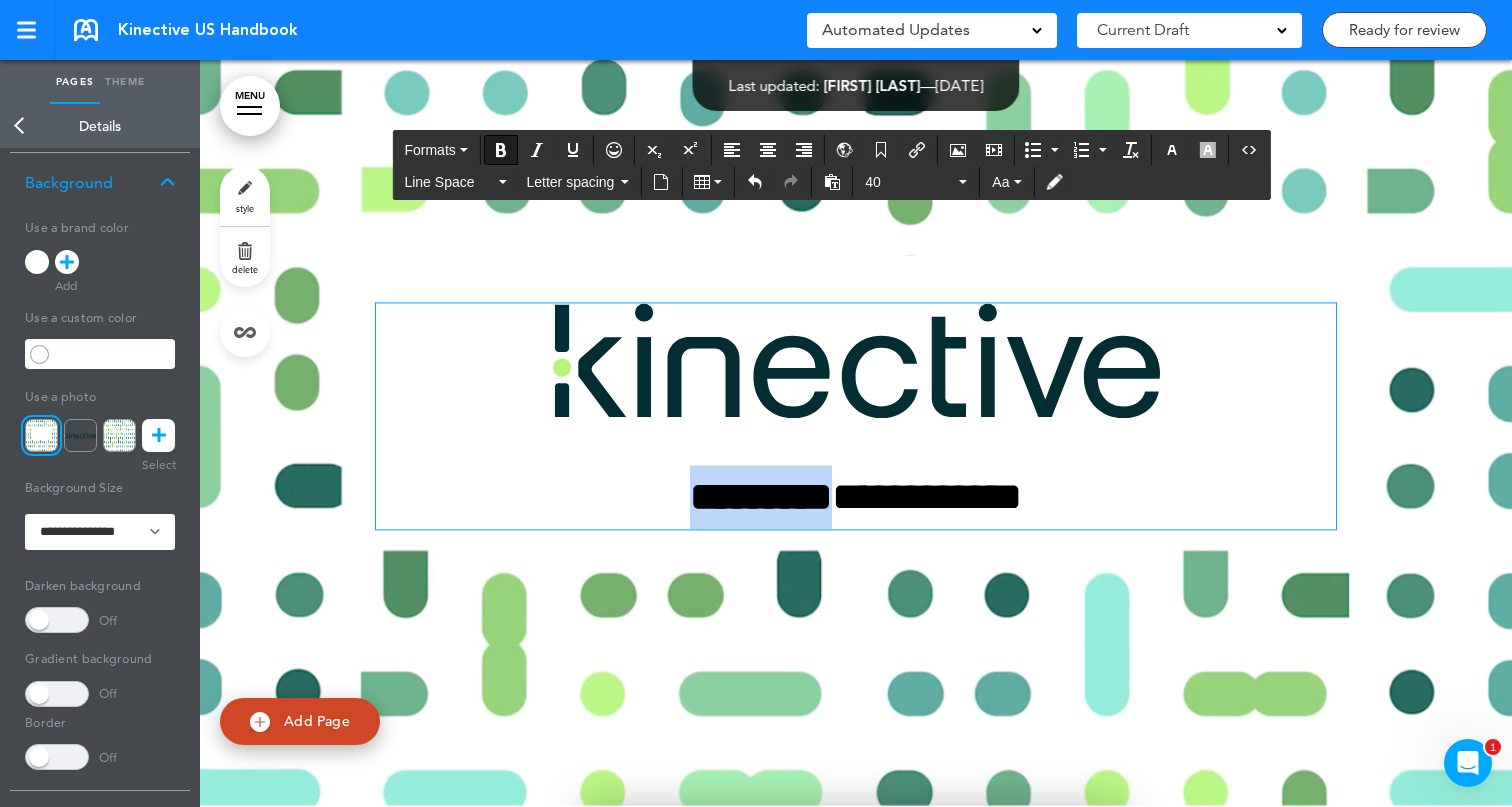 click on "**********" at bounding box center [856, 497] 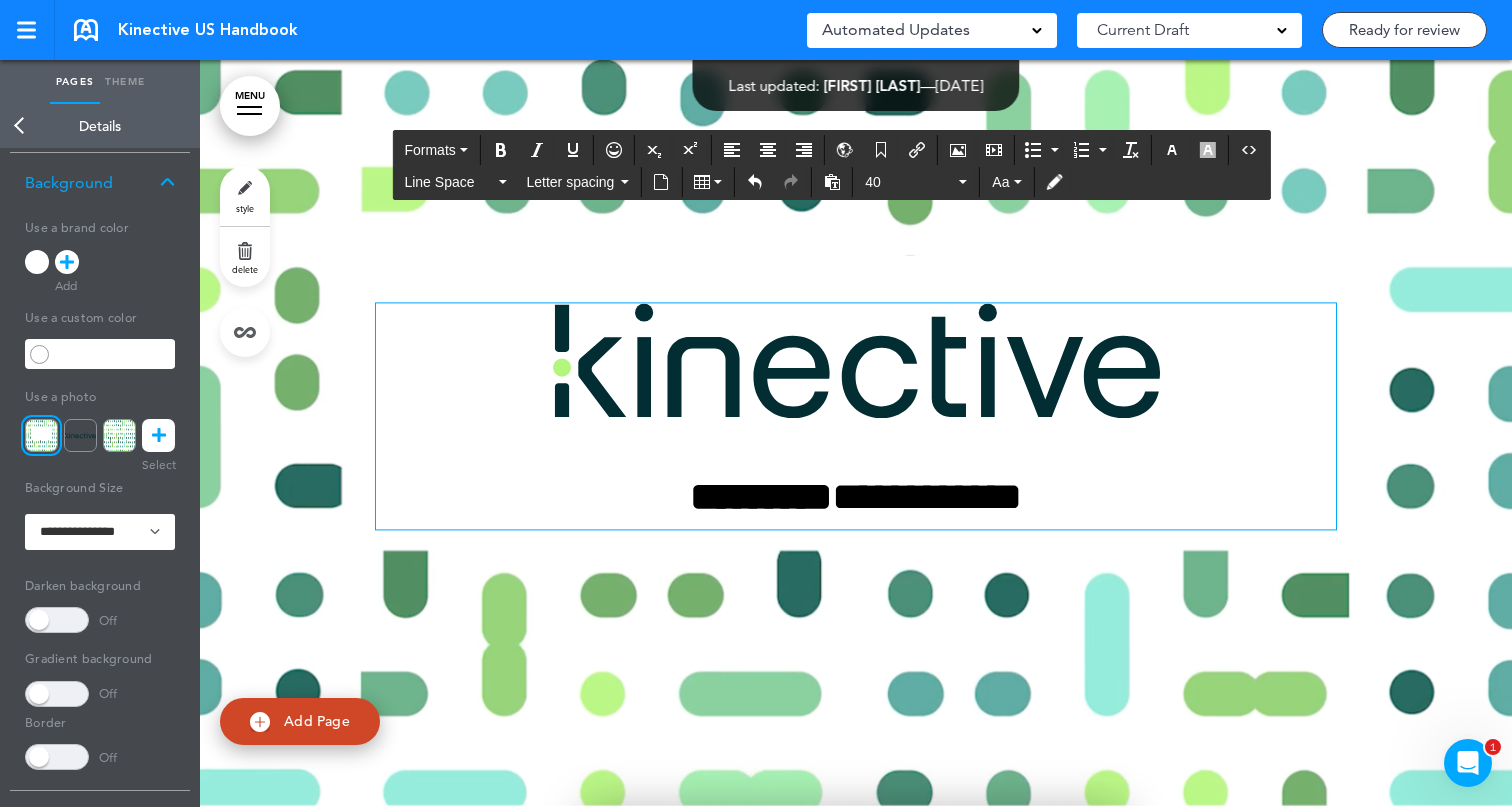 click on "**********" at bounding box center [856, 433] 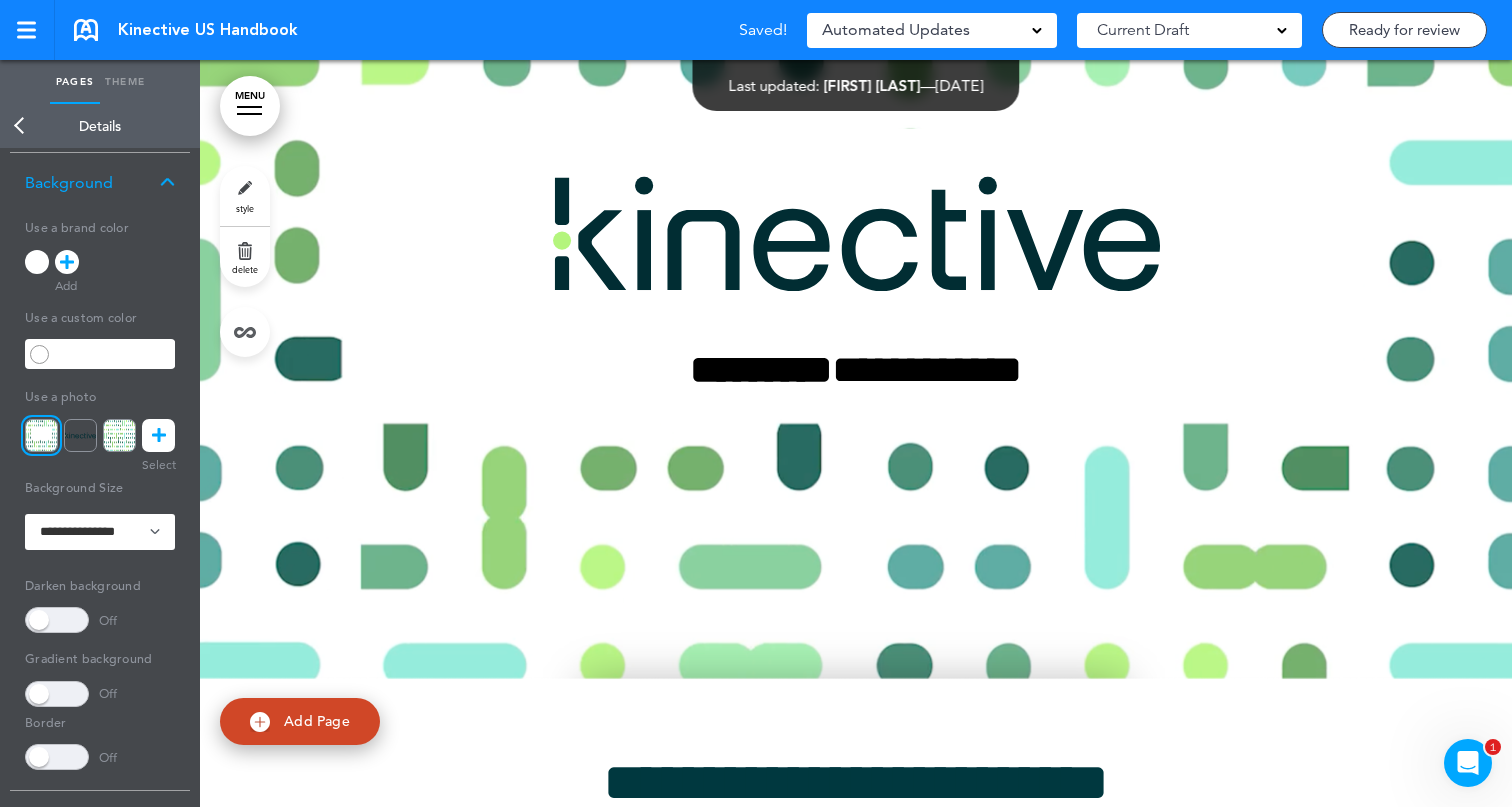 scroll, scrollTop: 132, scrollLeft: 0, axis: vertical 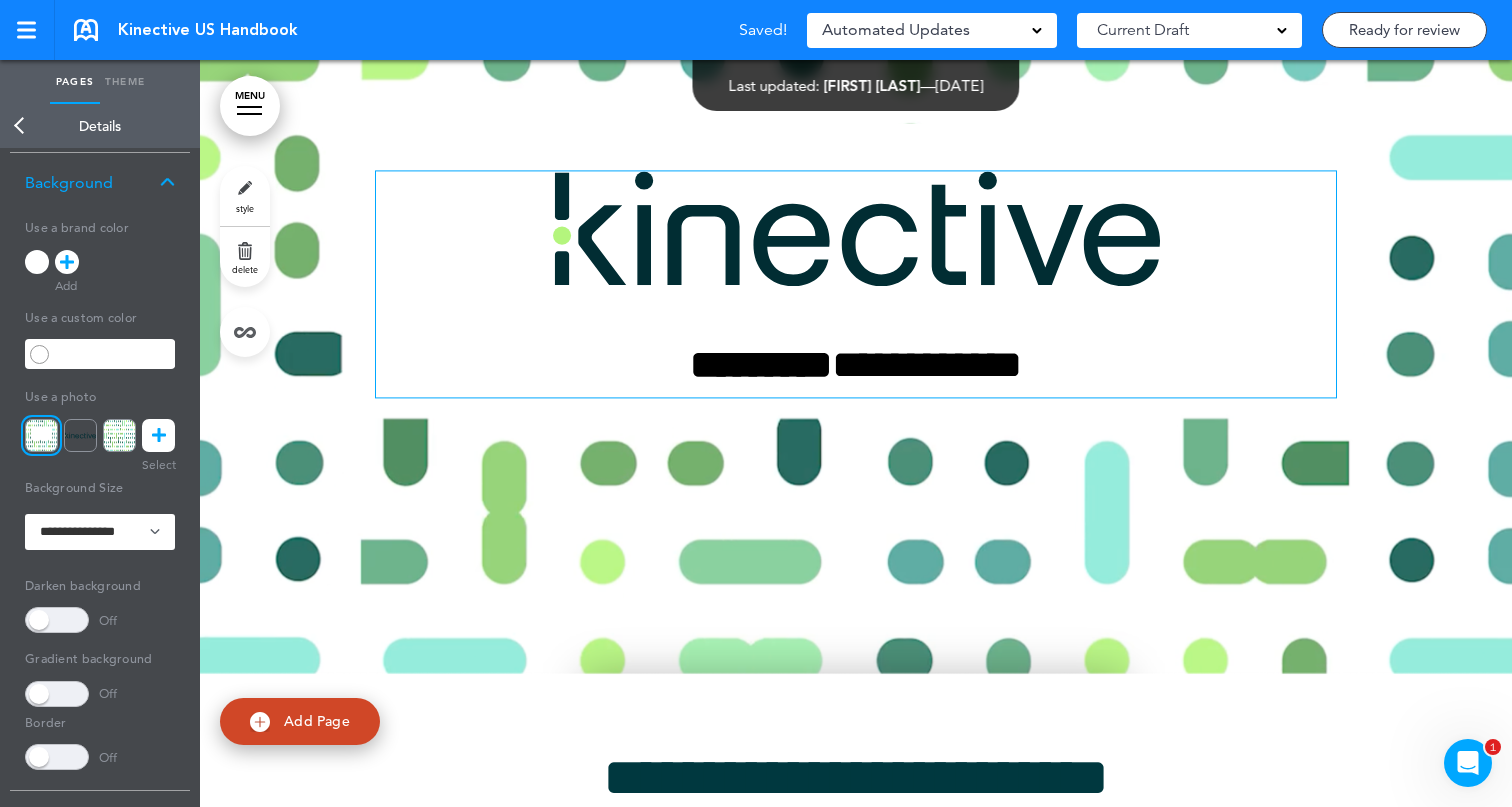 click at bounding box center (856, 228) 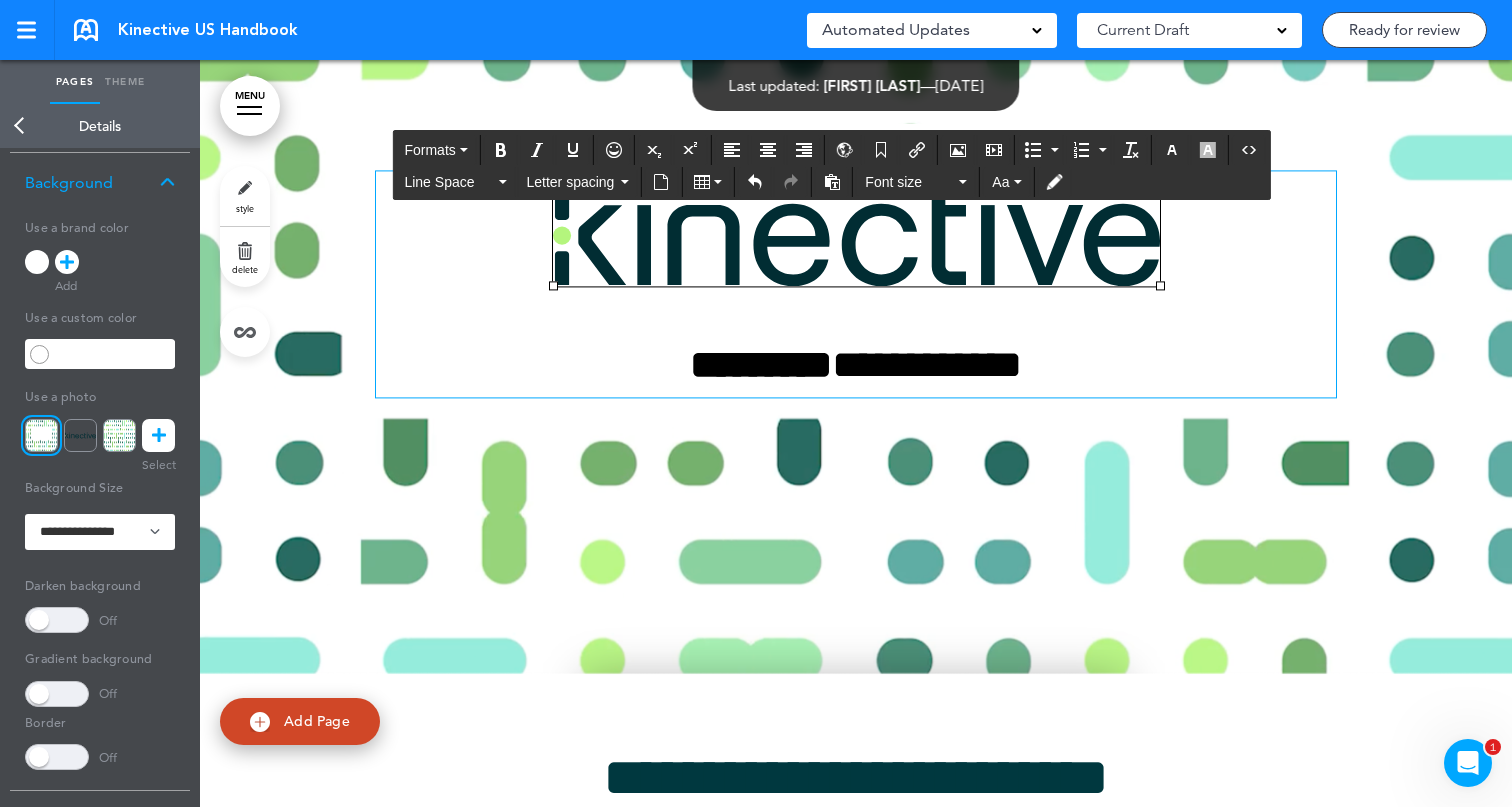 click at bounding box center [856, 234] 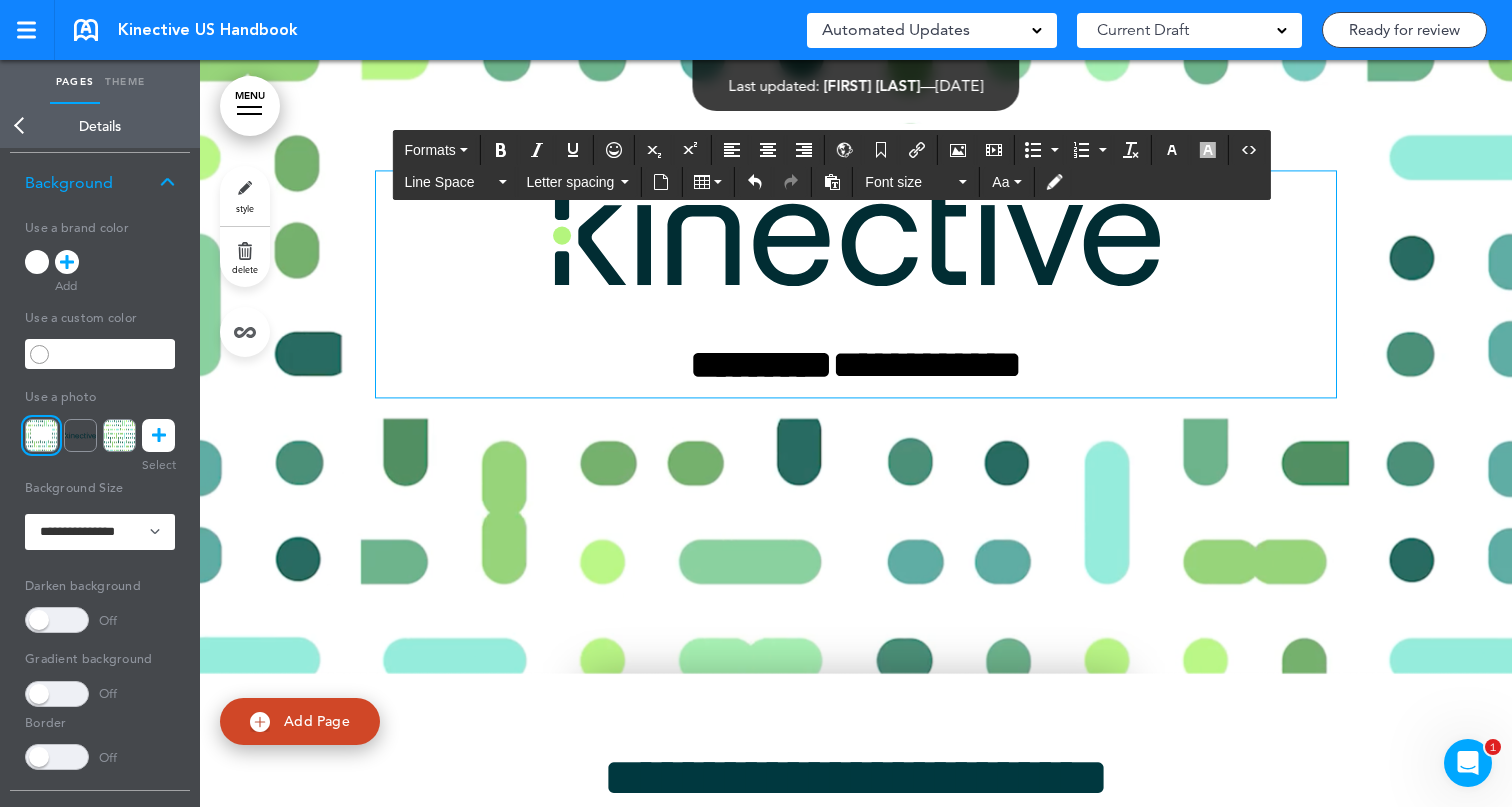 click at bounding box center [856, 234] 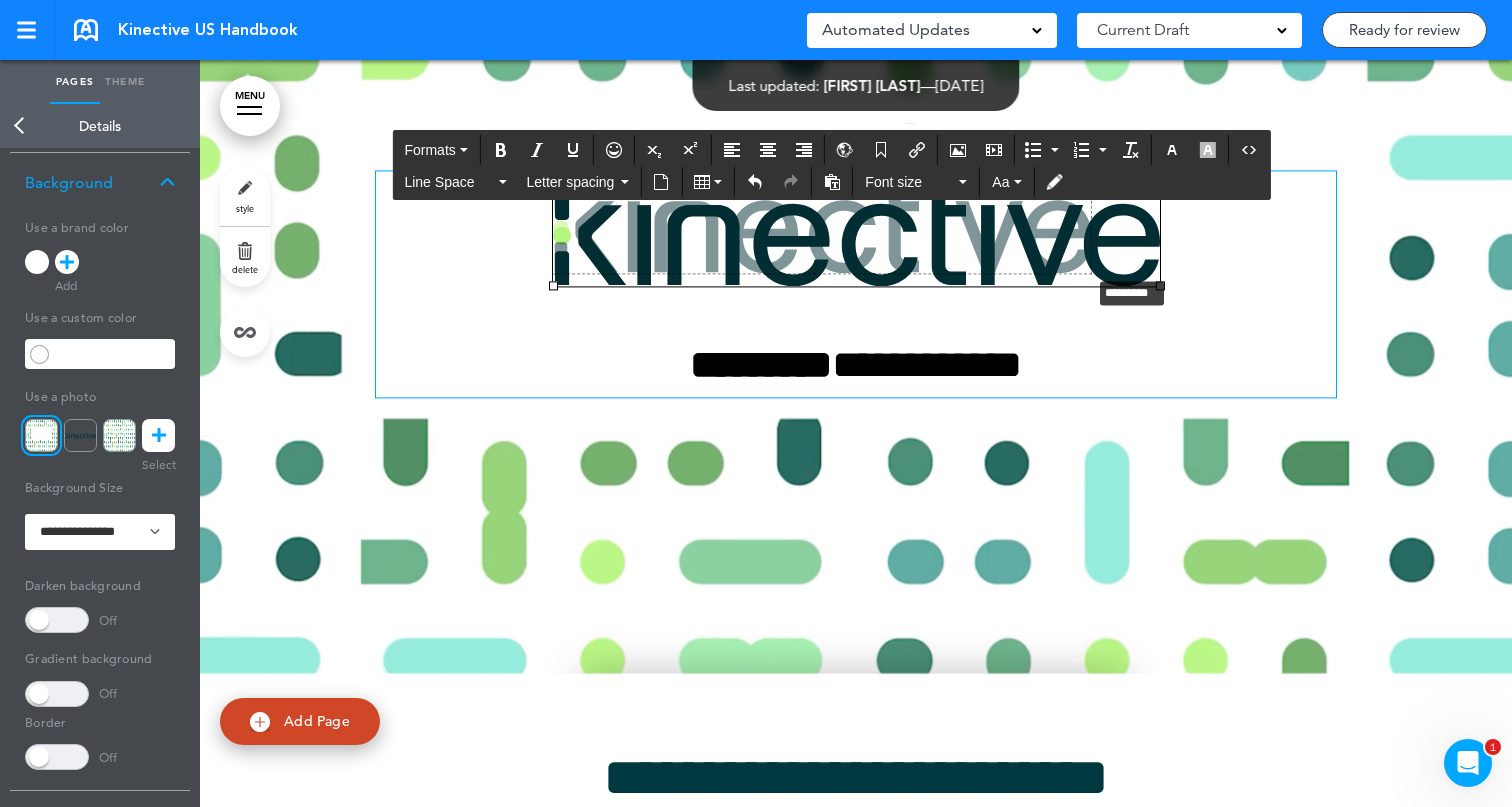 drag, startPoint x: 1159, startPoint y: 289, endPoint x: 1089, endPoint y: 279, distance: 70.71068 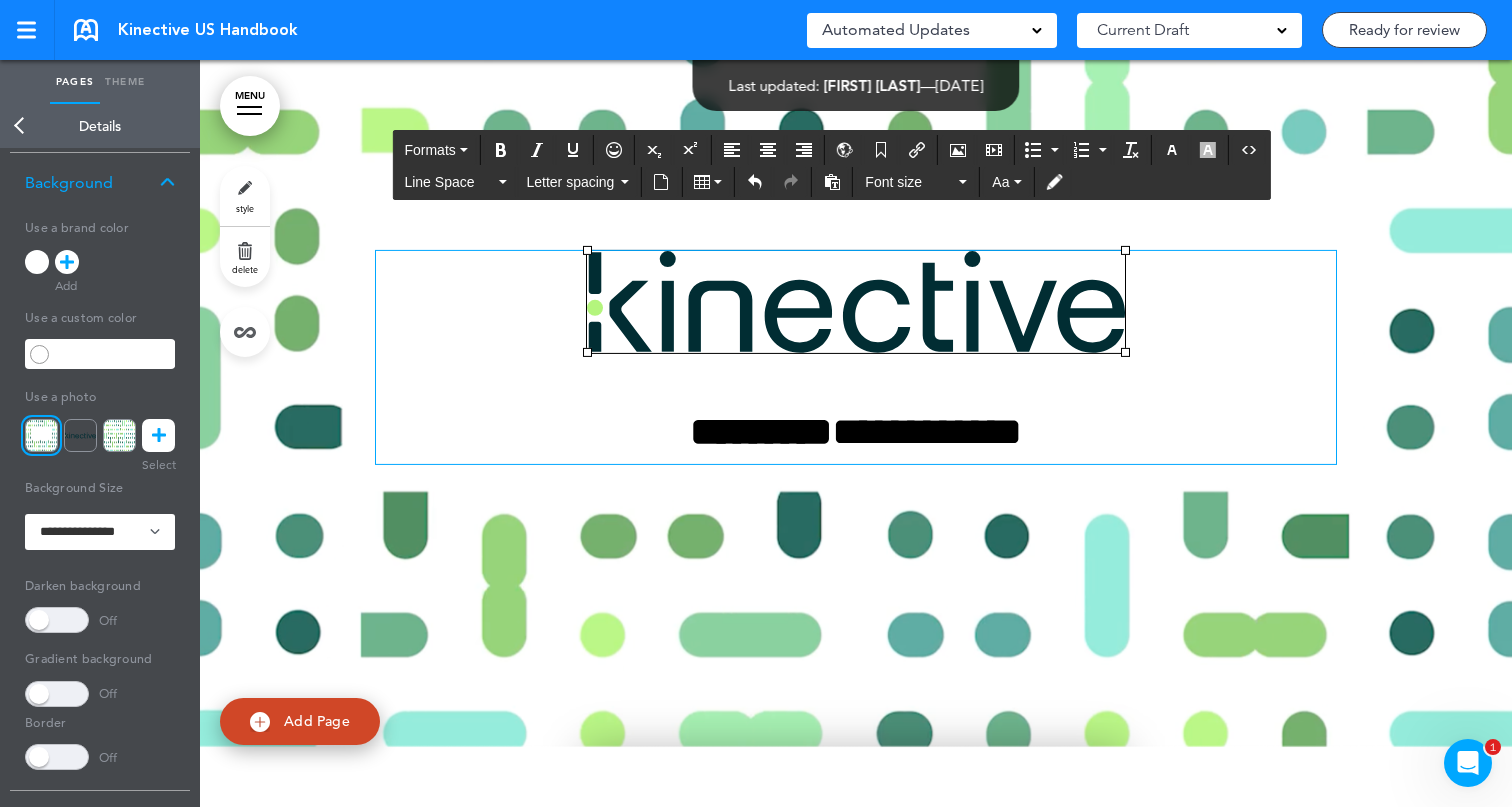 scroll, scrollTop: 53, scrollLeft: 0, axis: vertical 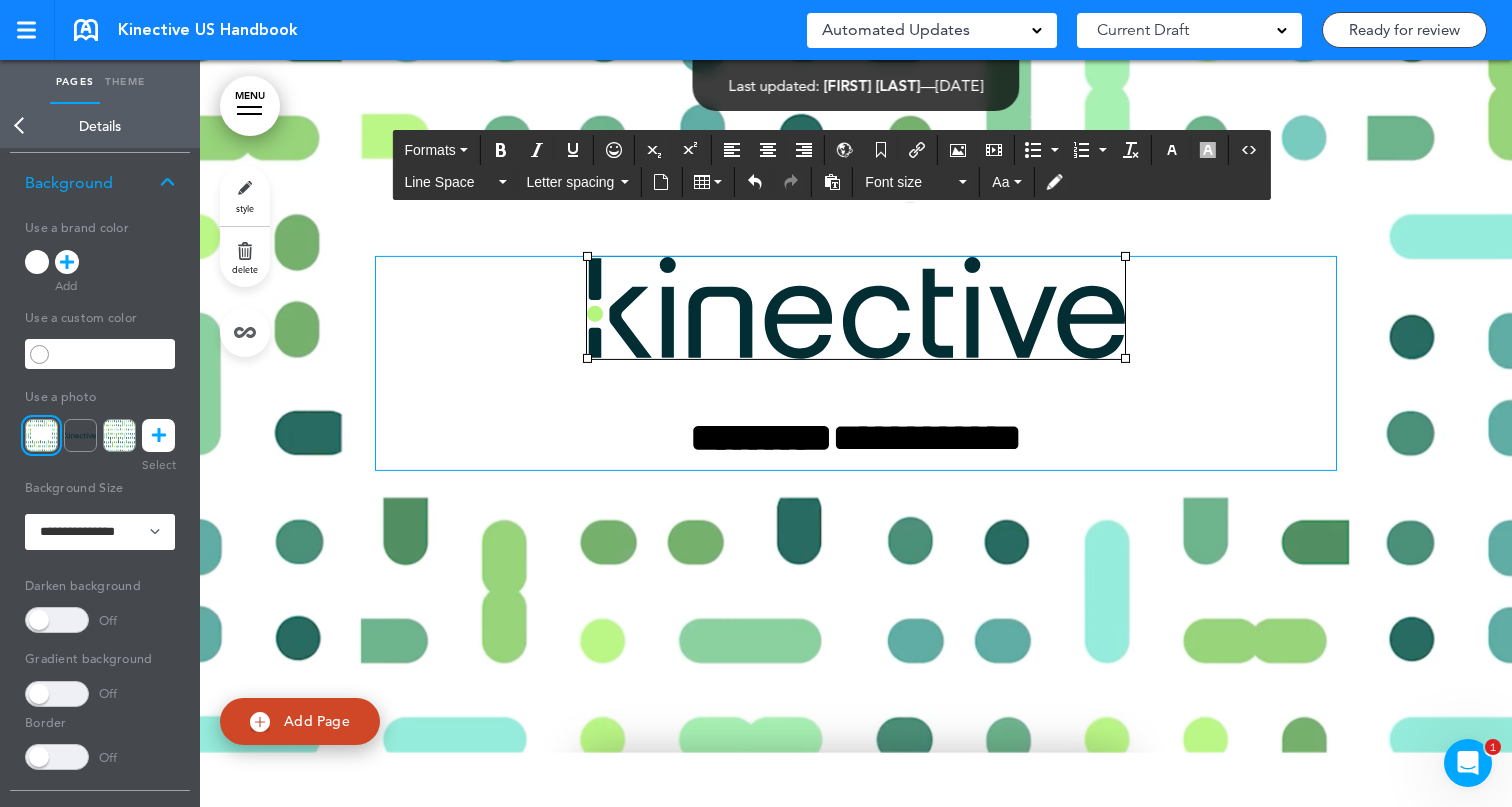 click on "**********" at bounding box center [856, 380] 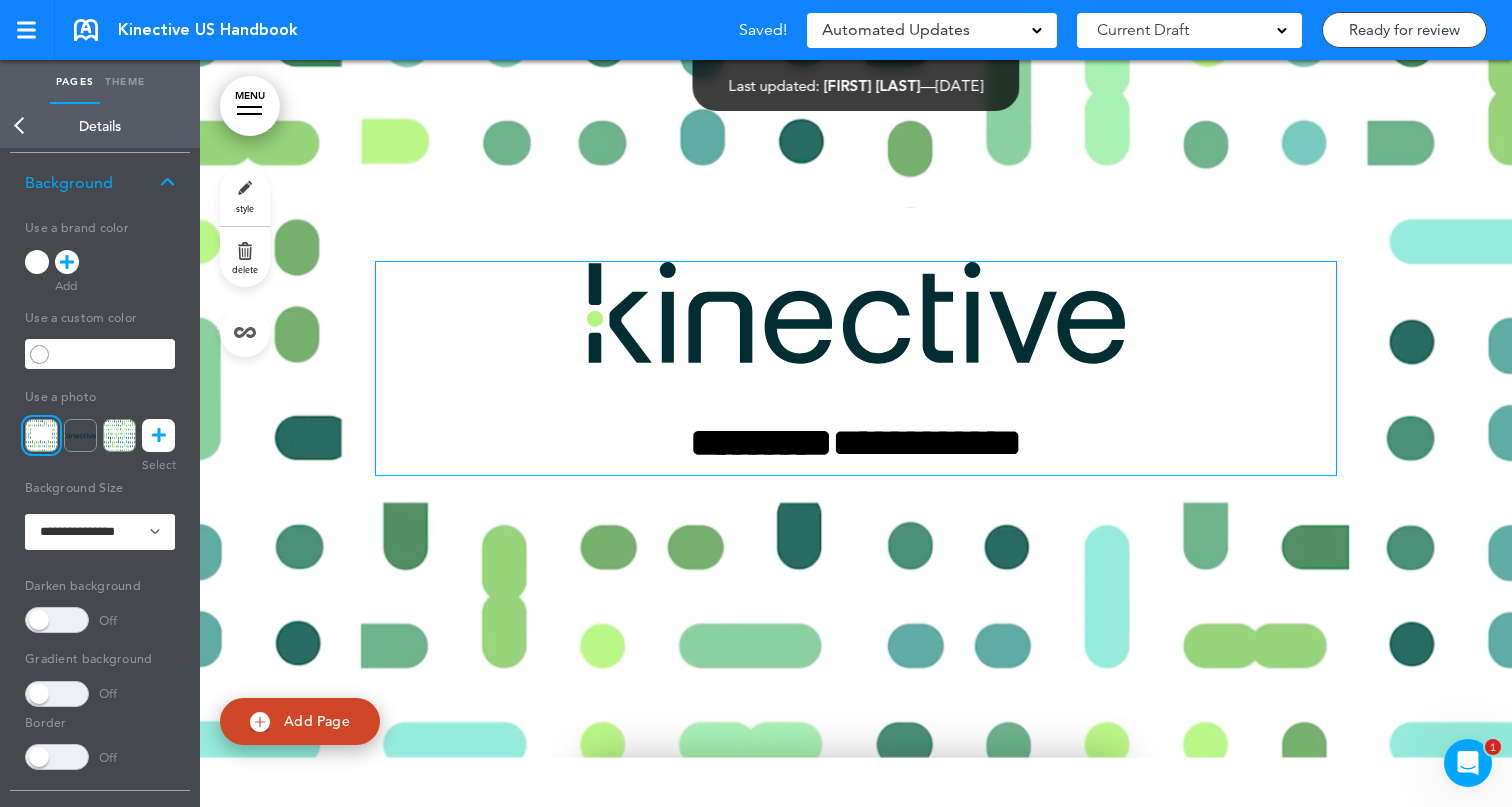 scroll, scrollTop: 0, scrollLeft: 0, axis: both 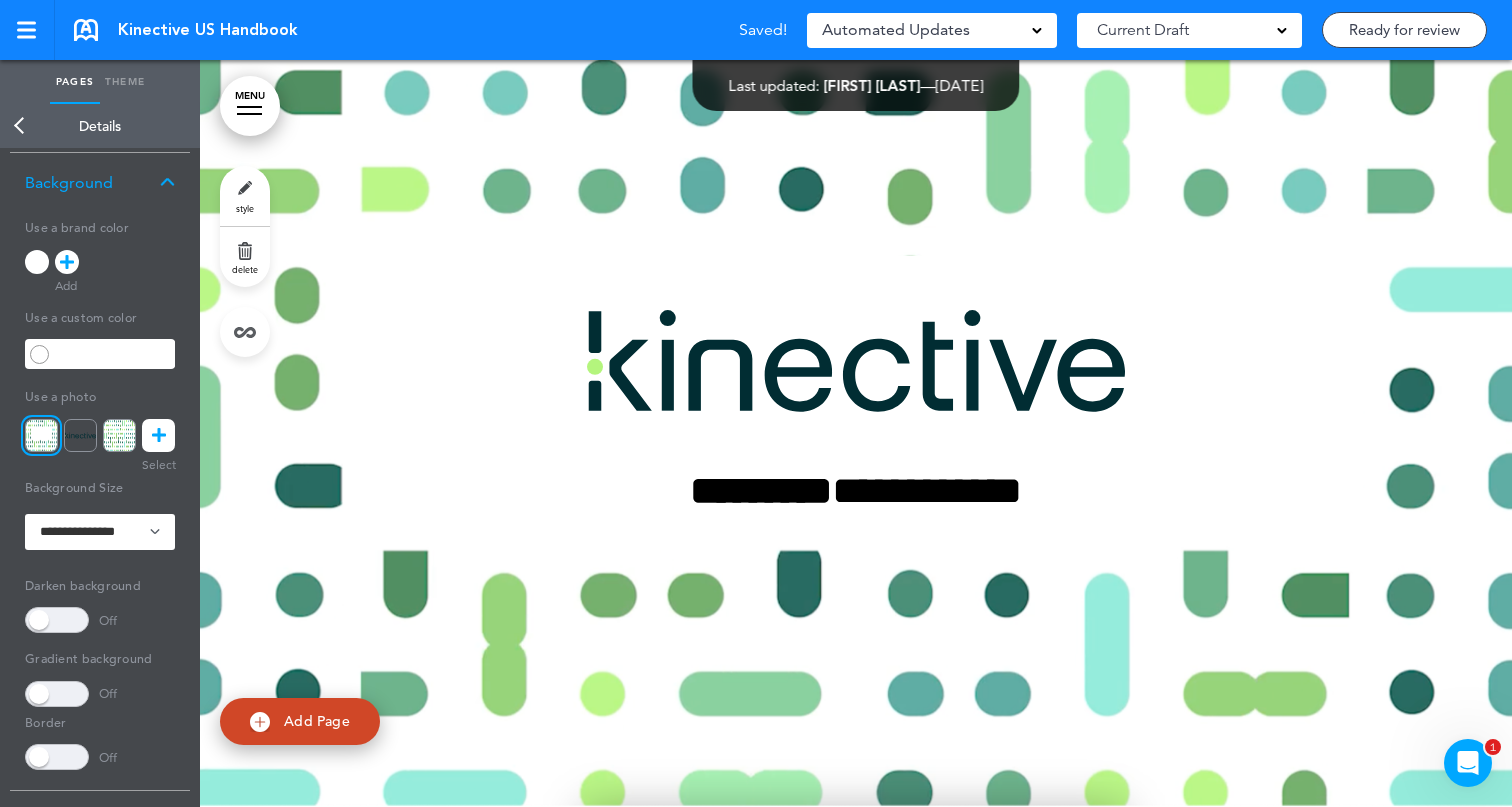 click on "**********" at bounding box center (856, 433) 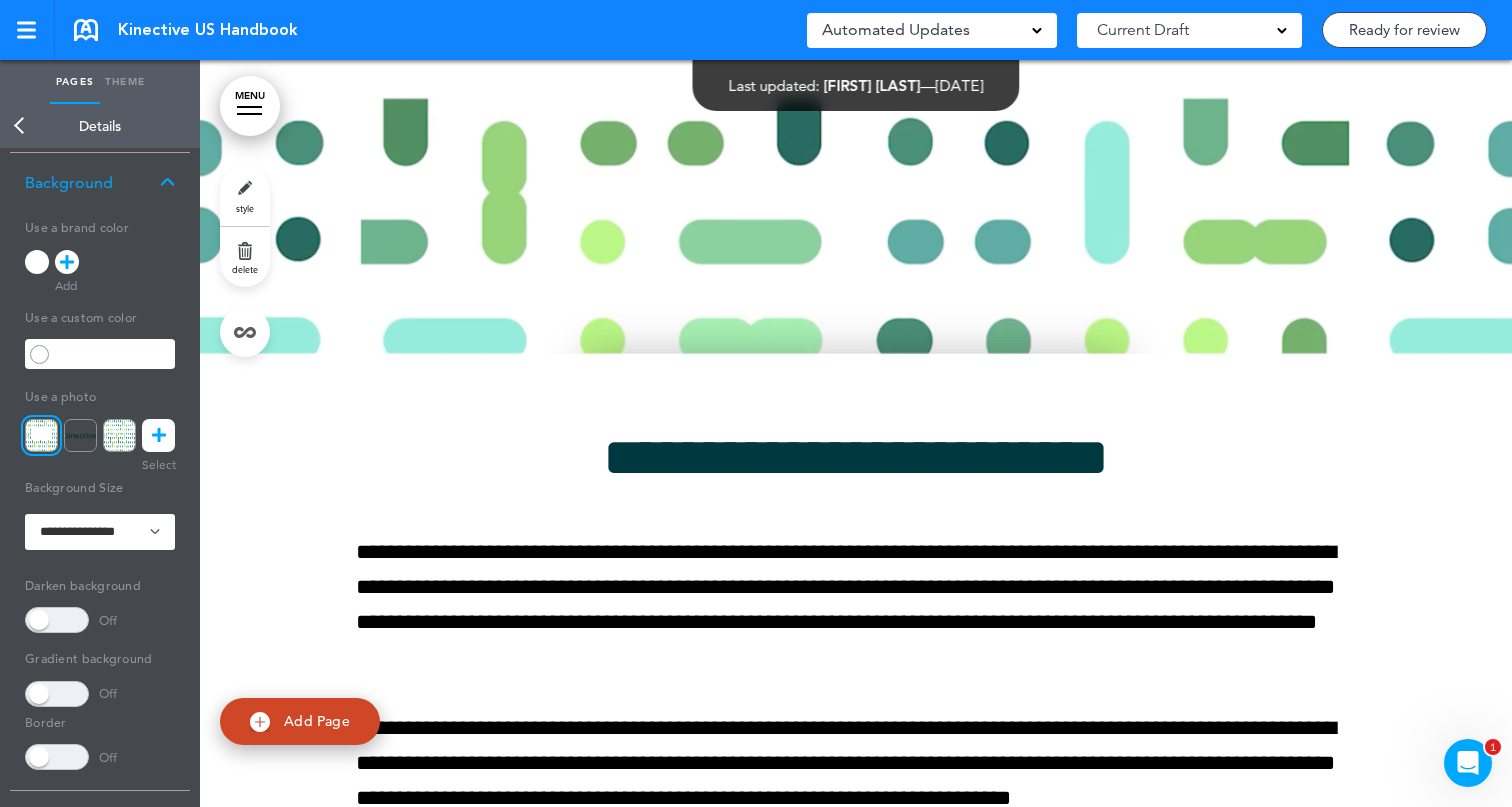 scroll, scrollTop: 532, scrollLeft: 0, axis: vertical 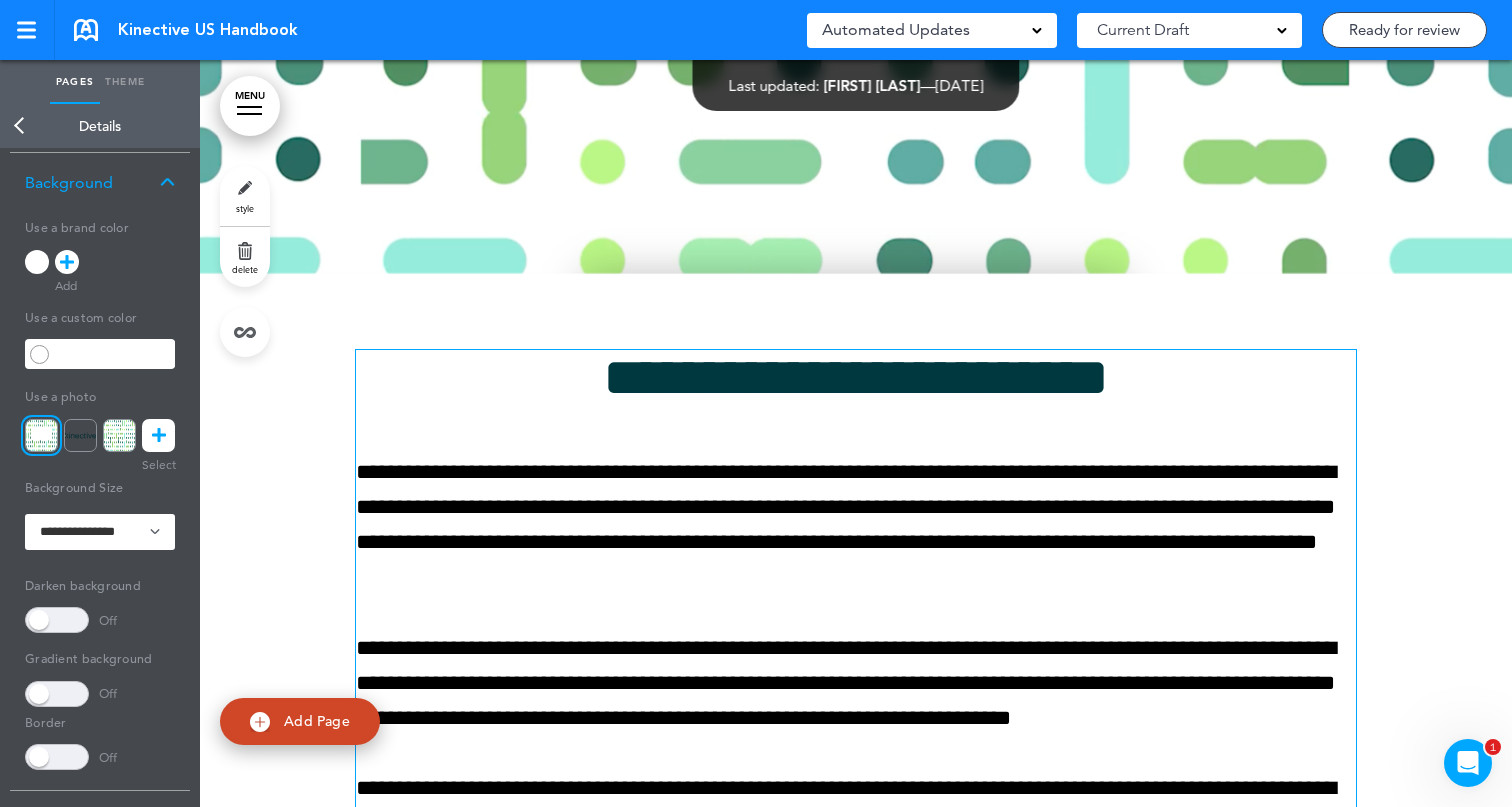 click on "**********" at bounding box center [856, 377] 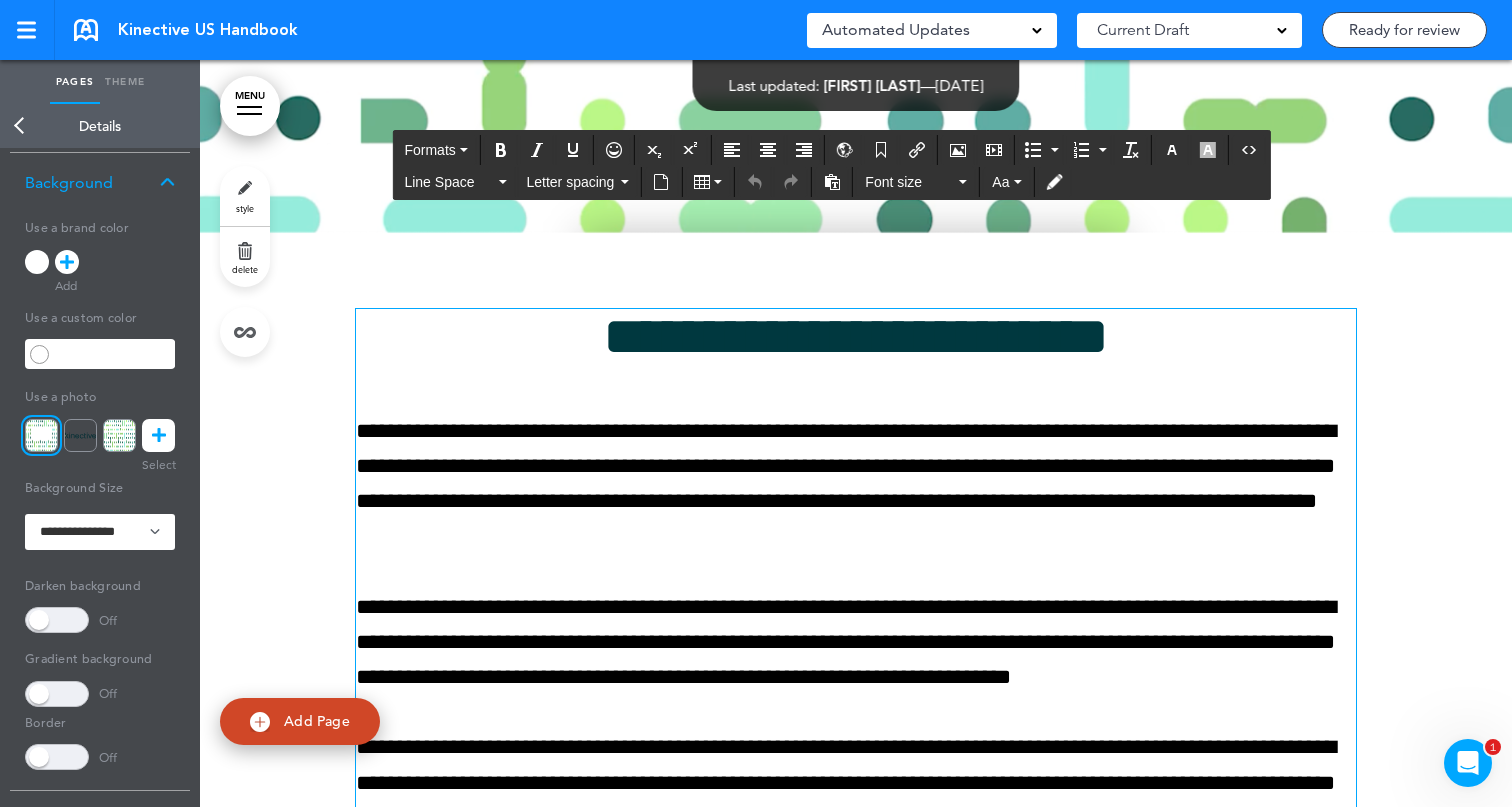 scroll, scrollTop: 561, scrollLeft: 0, axis: vertical 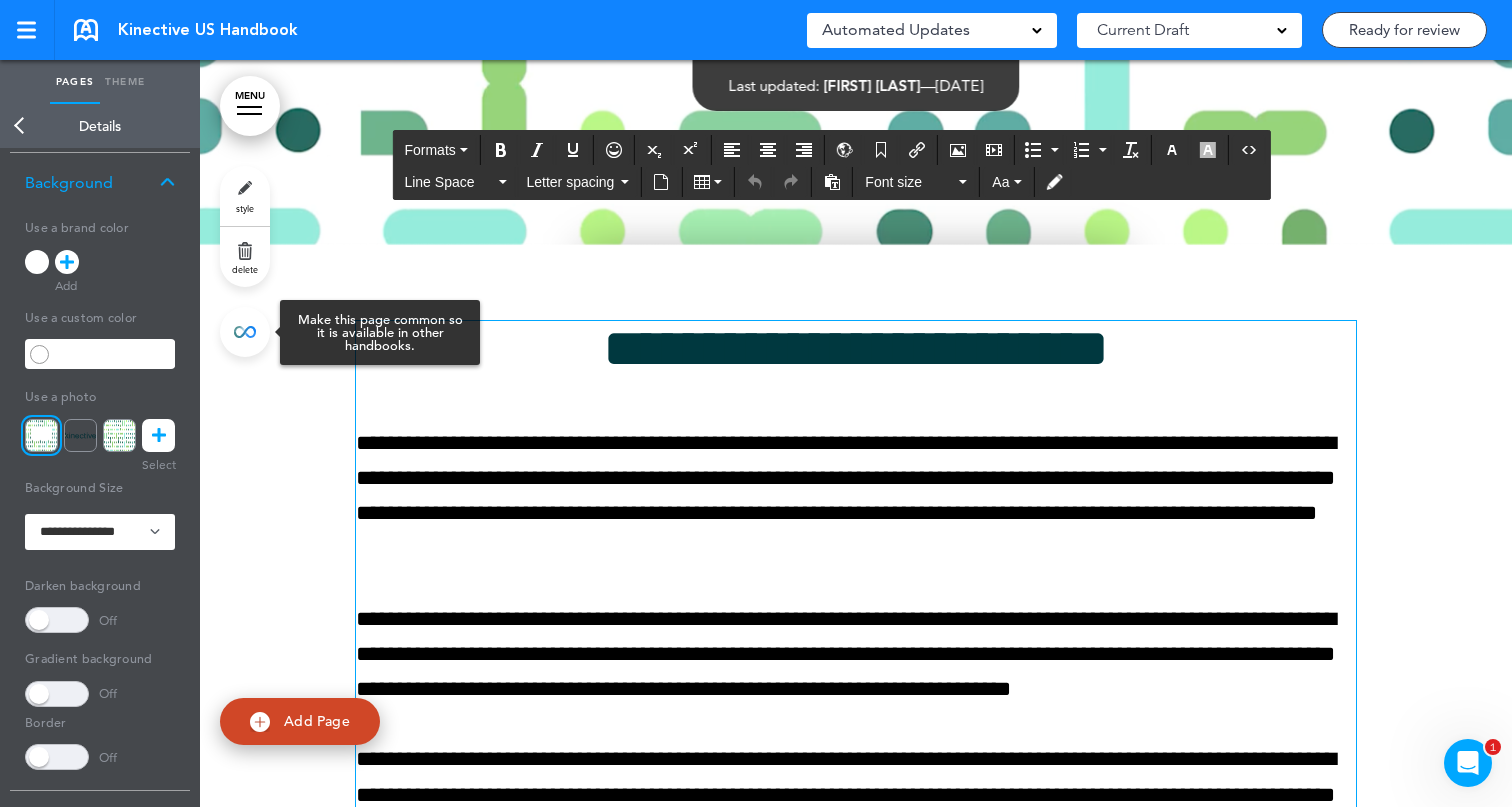 click at bounding box center [245, 332] 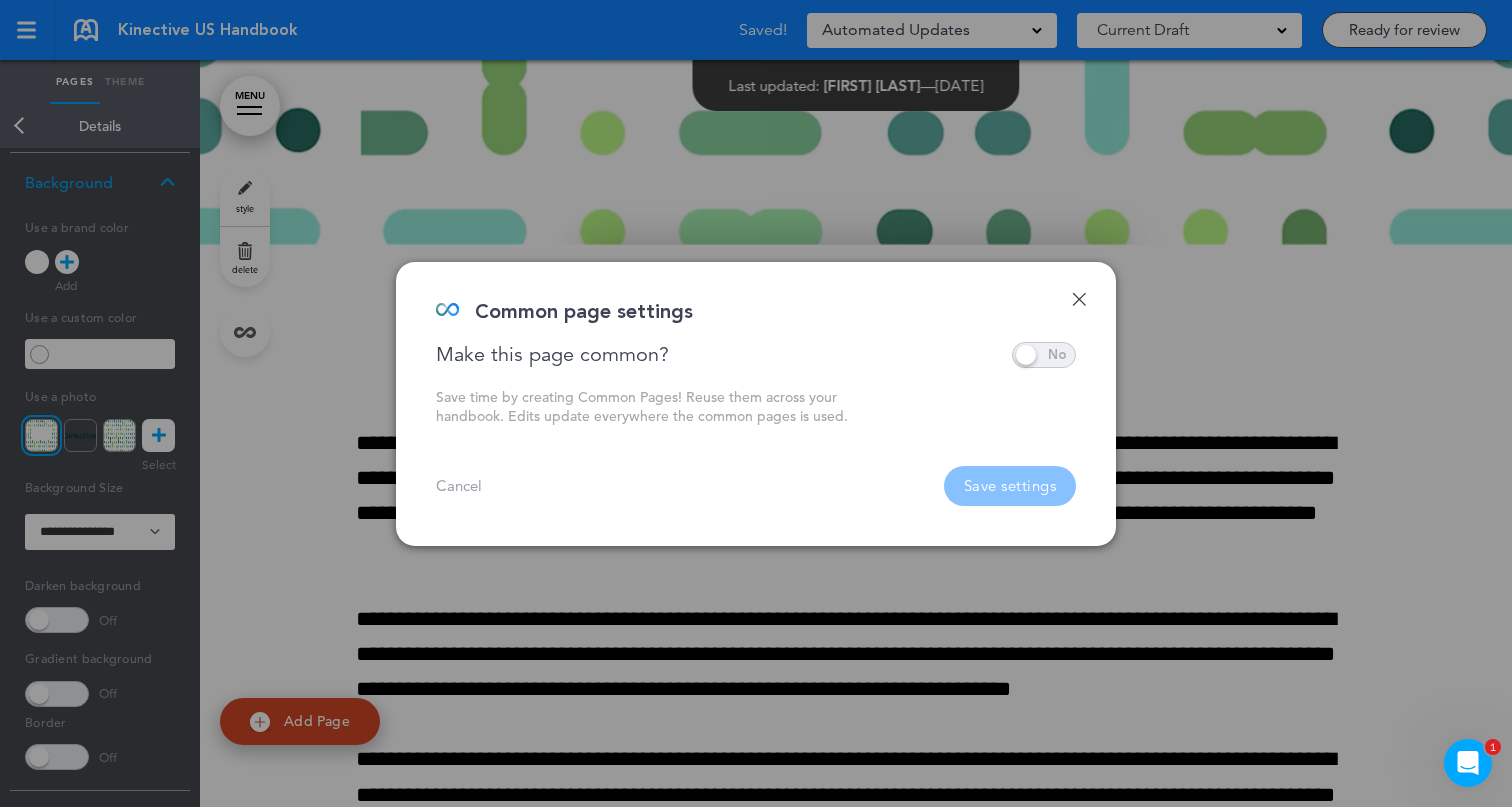 click on "Done" at bounding box center [1079, 299] 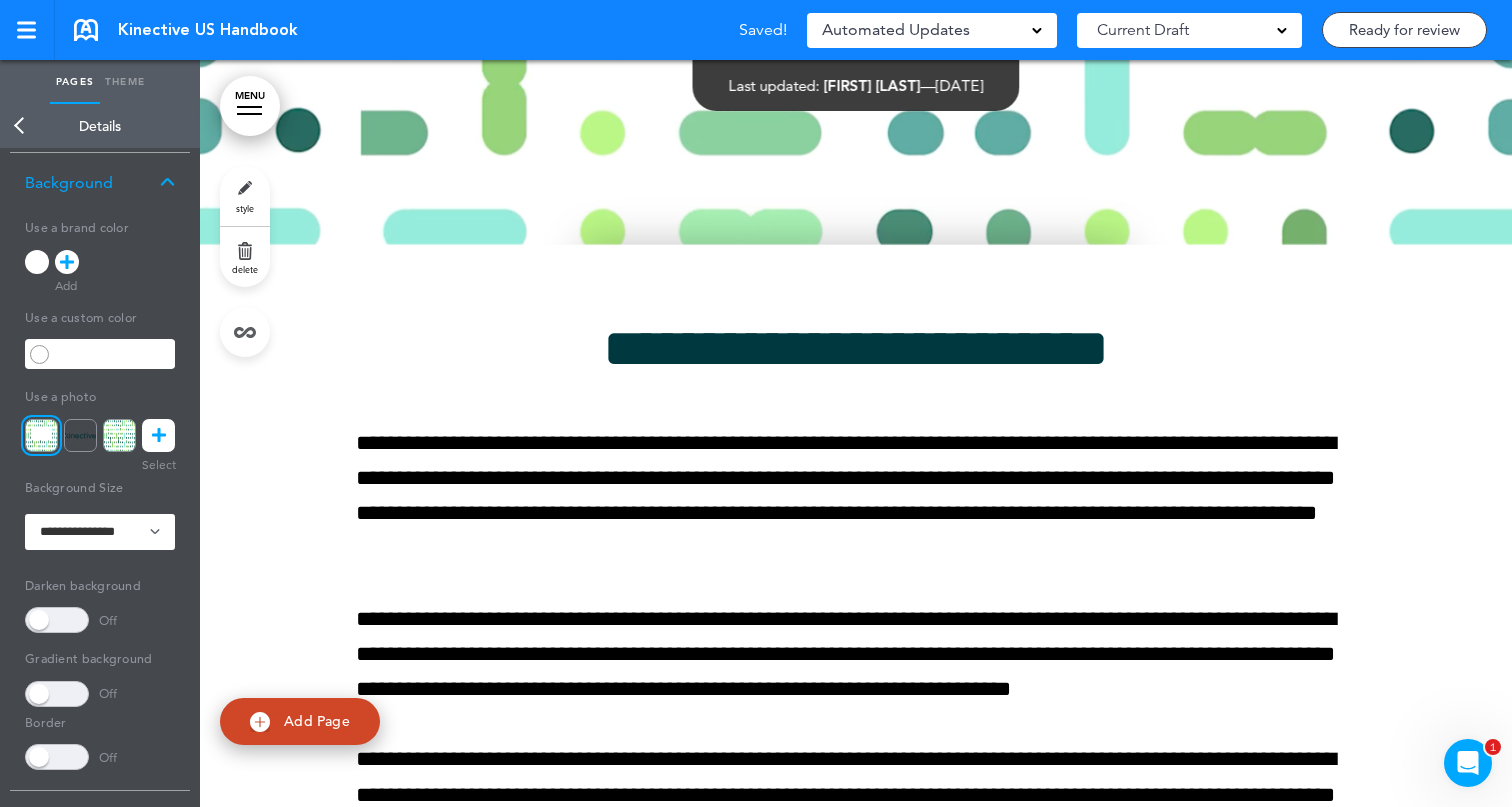 scroll, scrollTop: 695, scrollLeft: 0, axis: vertical 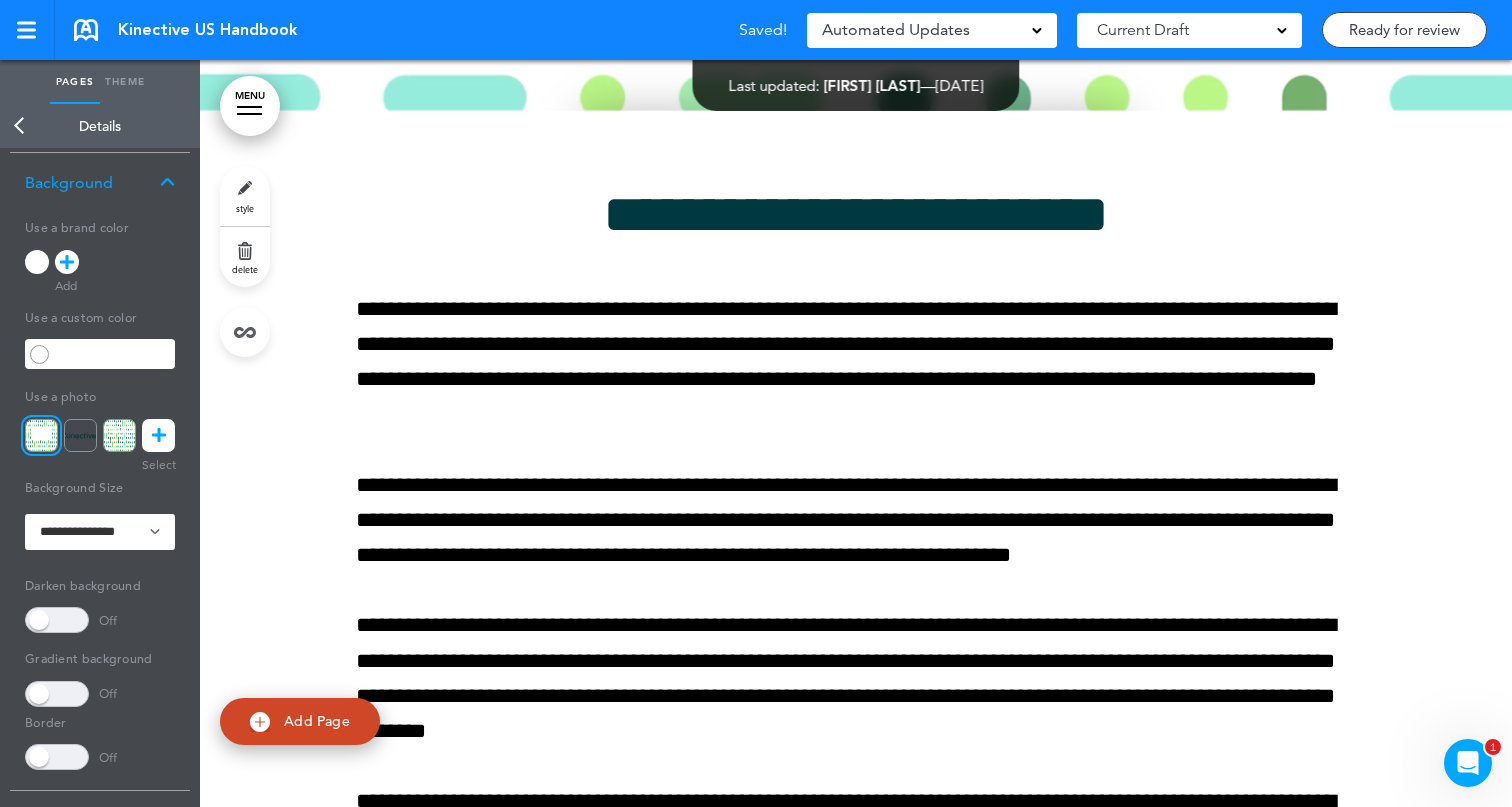 click on "Back" at bounding box center (20, 126) 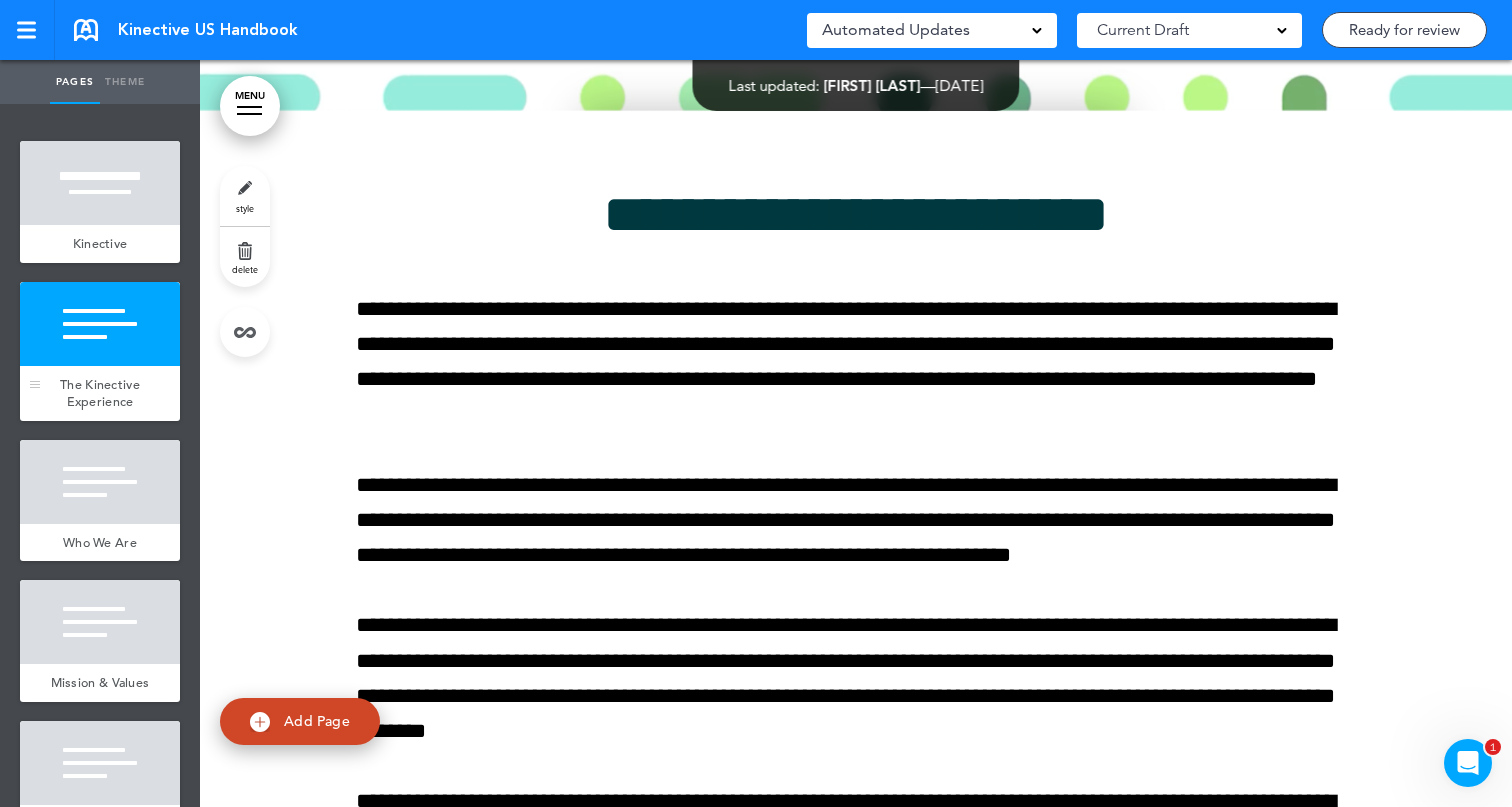 click at bounding box center [100, 324] 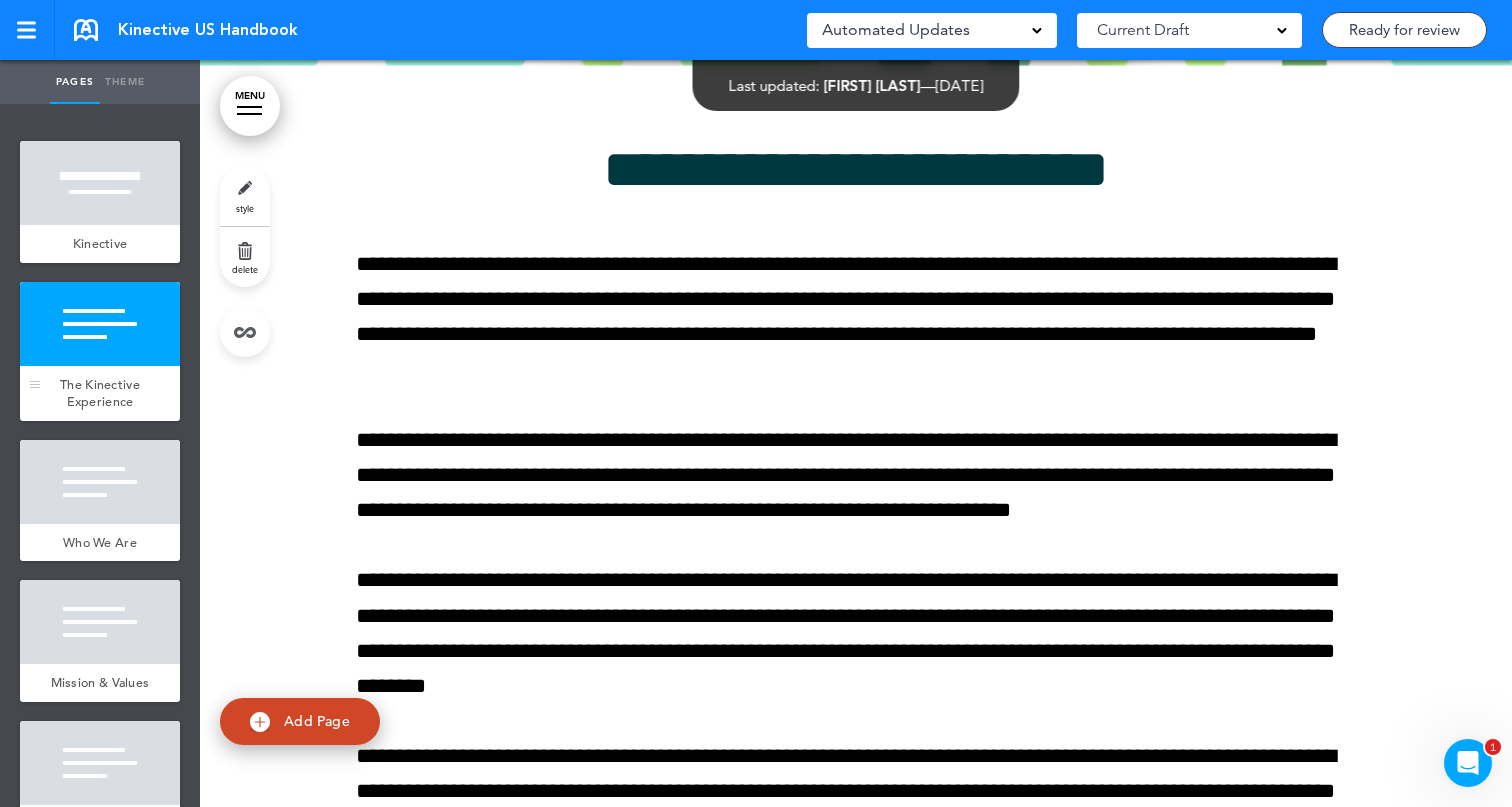 scroll, scrollTop: 747, scrollLeft: 0, axis: vertical 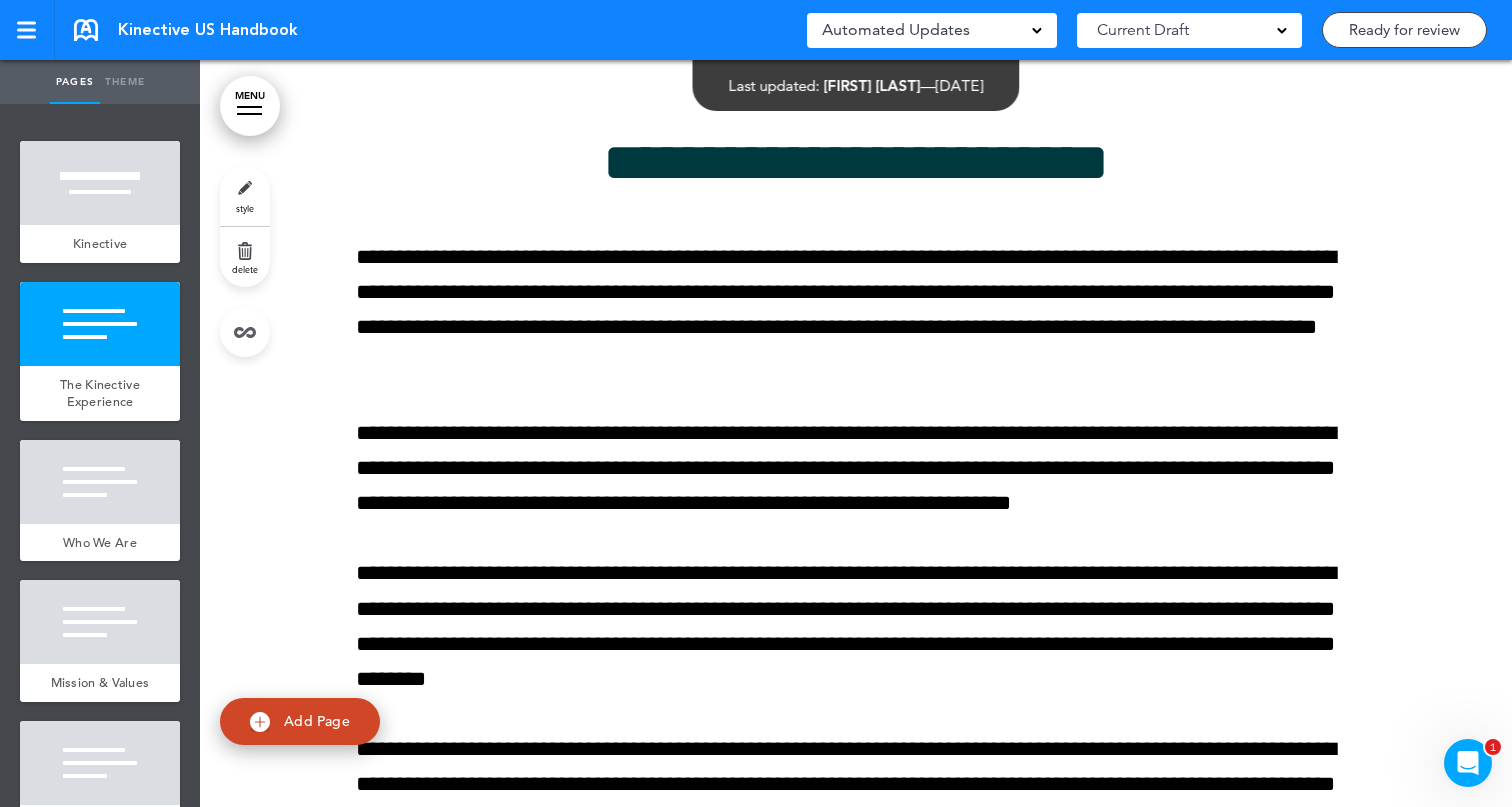click on "style" at bounding box center [245, 196] 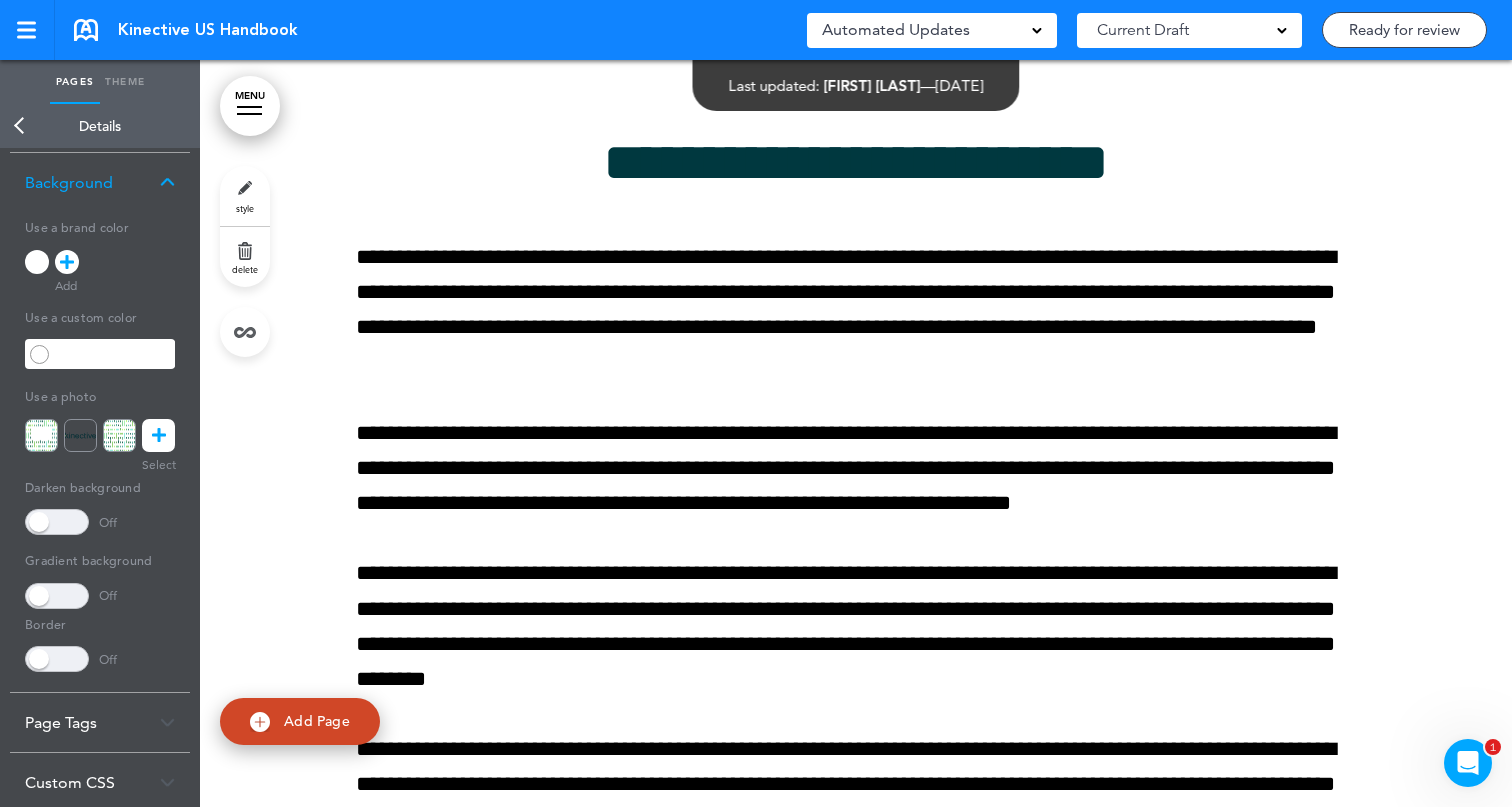 click at bounding box center [114, 354] 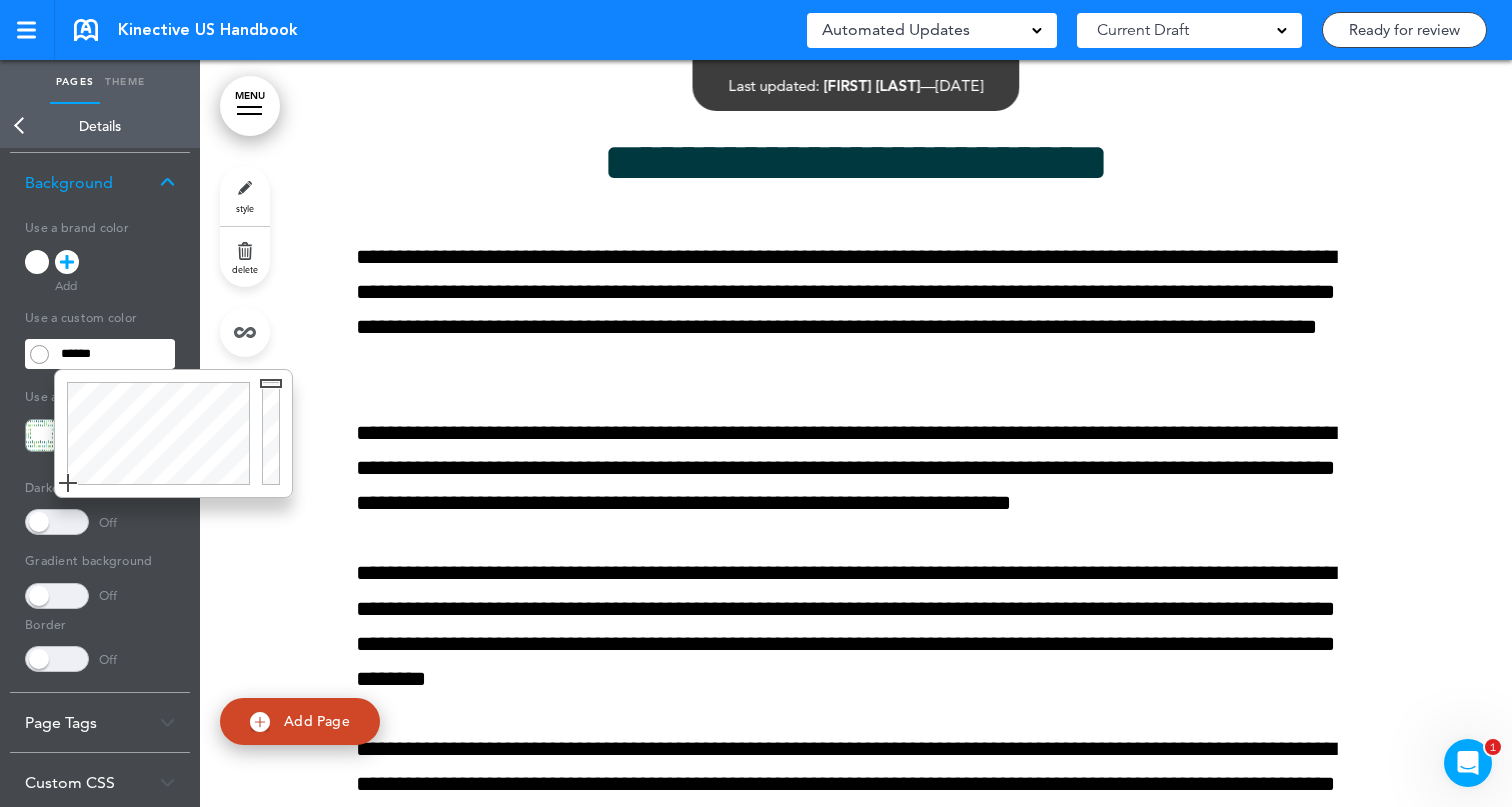 click on "******" at bounding box center [114, 354] 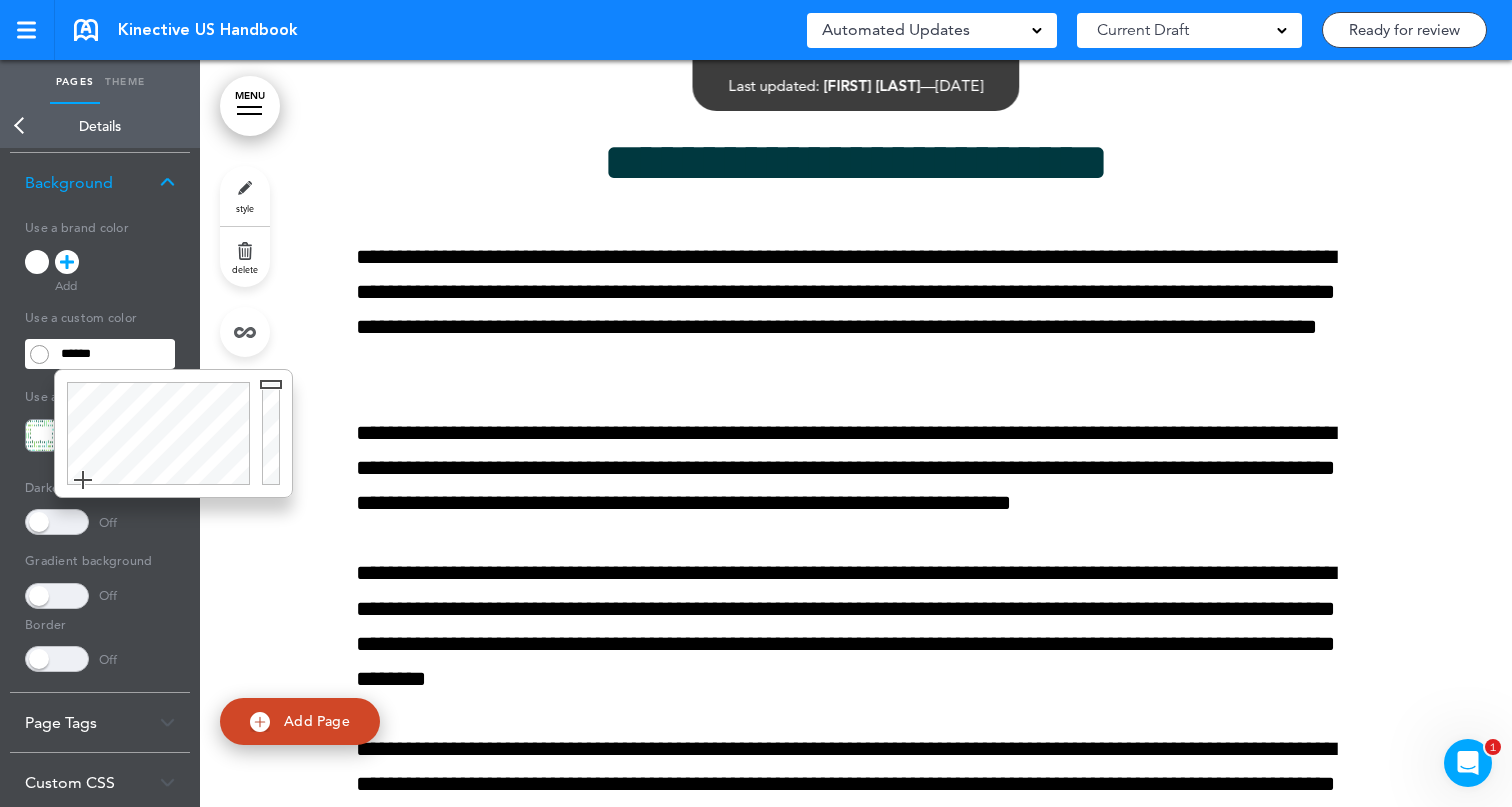 click on "Open custom CSS" at bounding box center (0, 0) 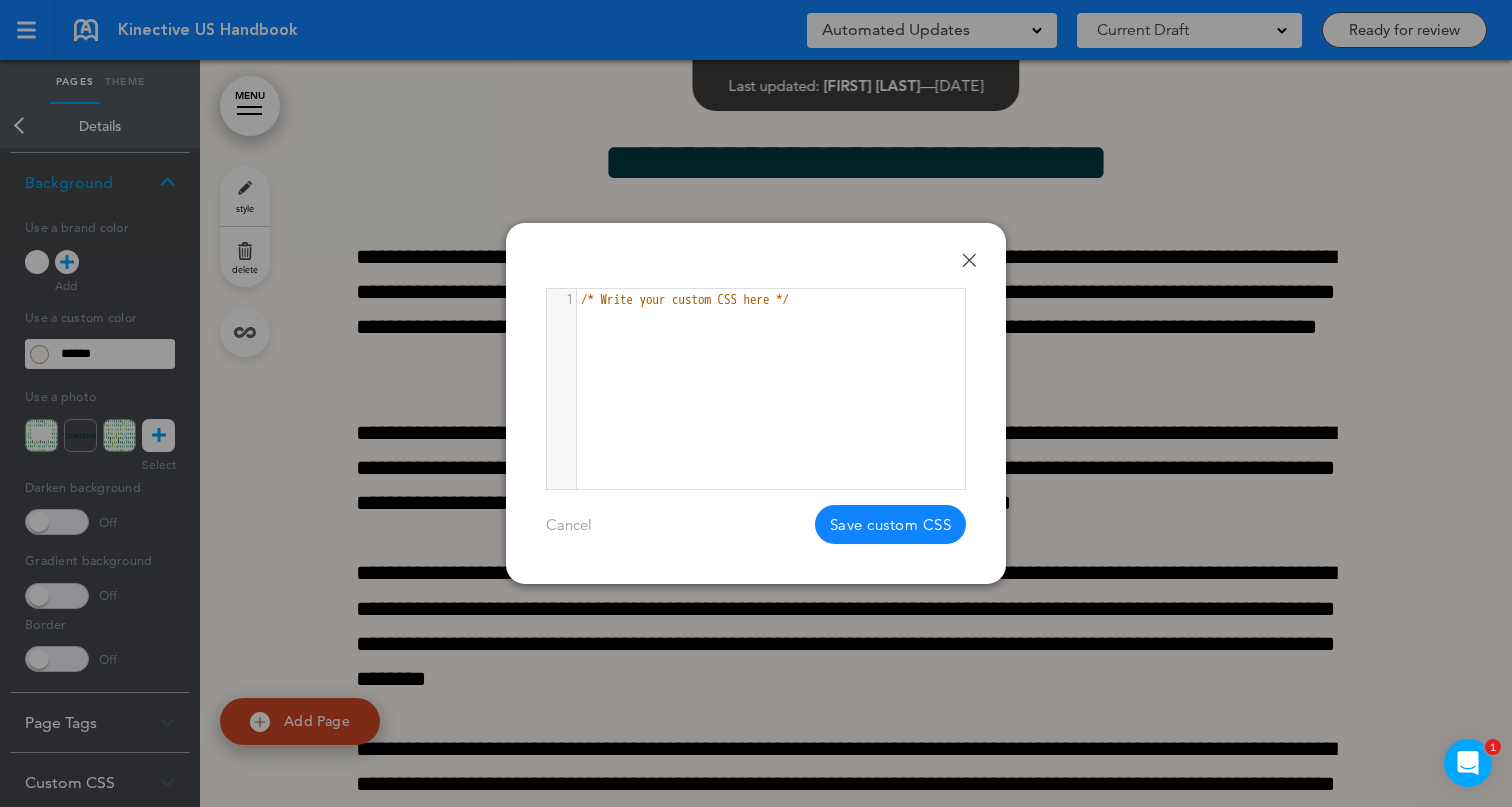 click on "Done" at bounding box center (969, 260) 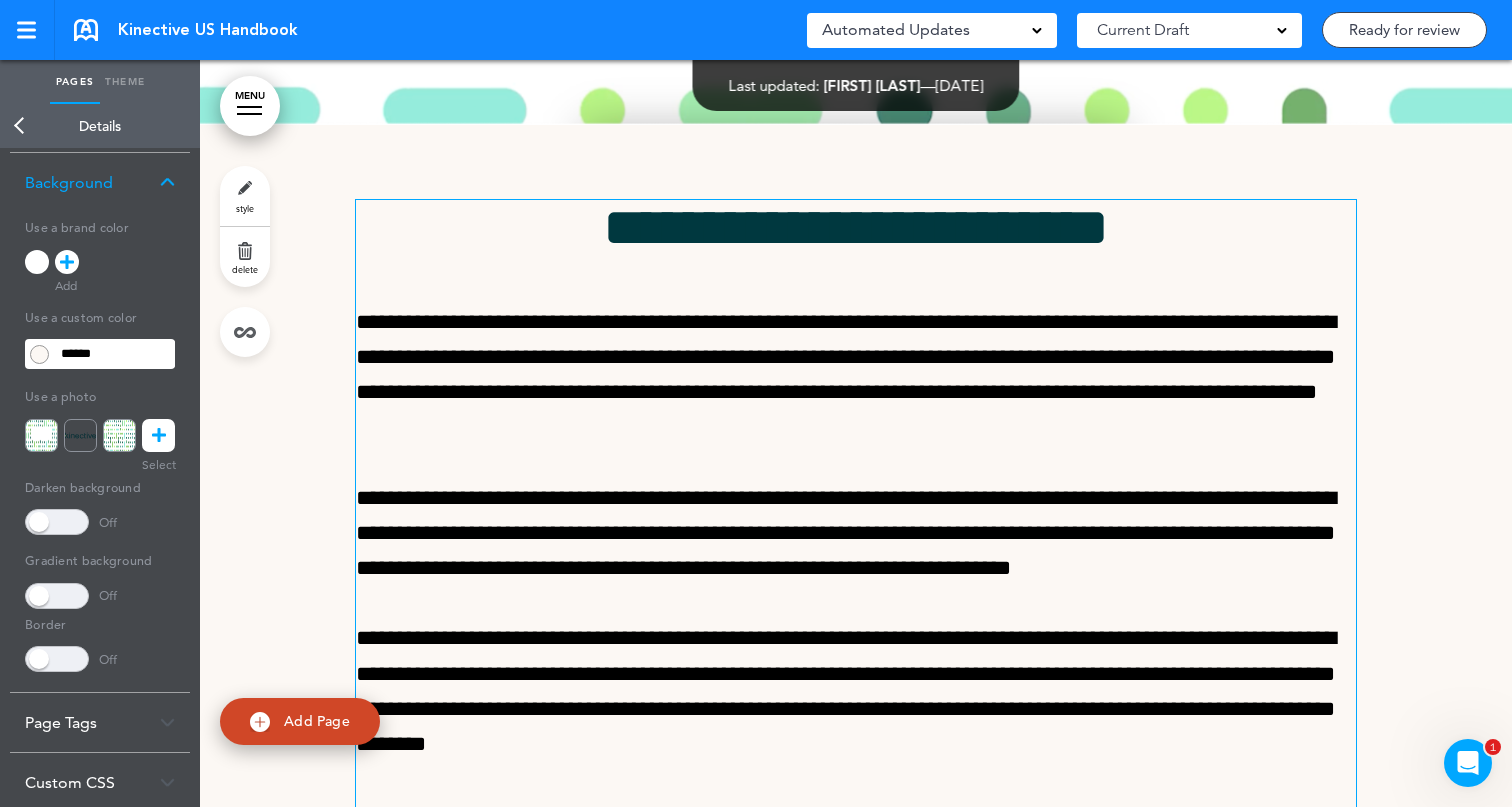 scroll, scrollTop: 664, scrollLeft: 0, axis: vertical 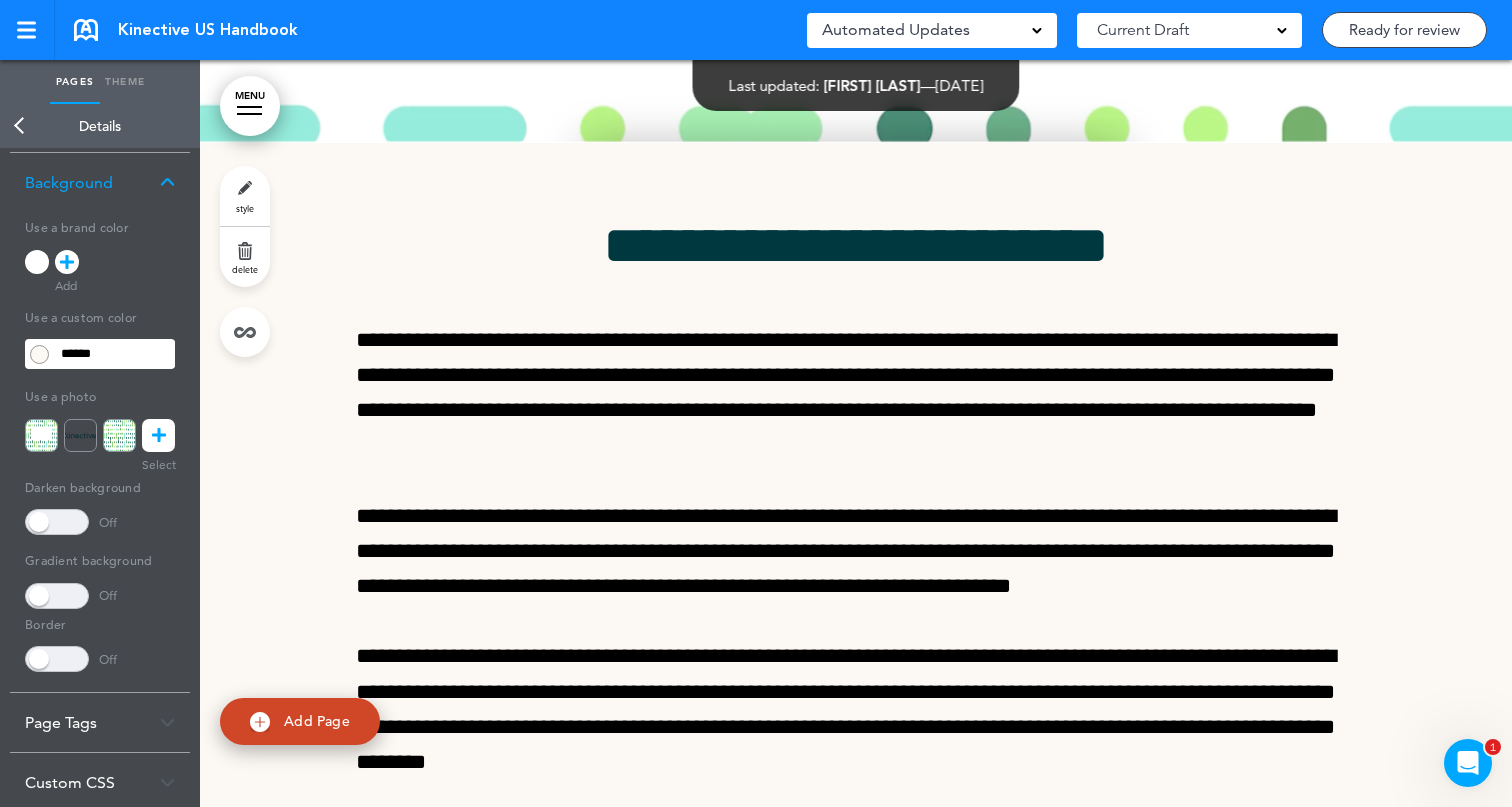 click on "**********" at bounding box center (856, 594) 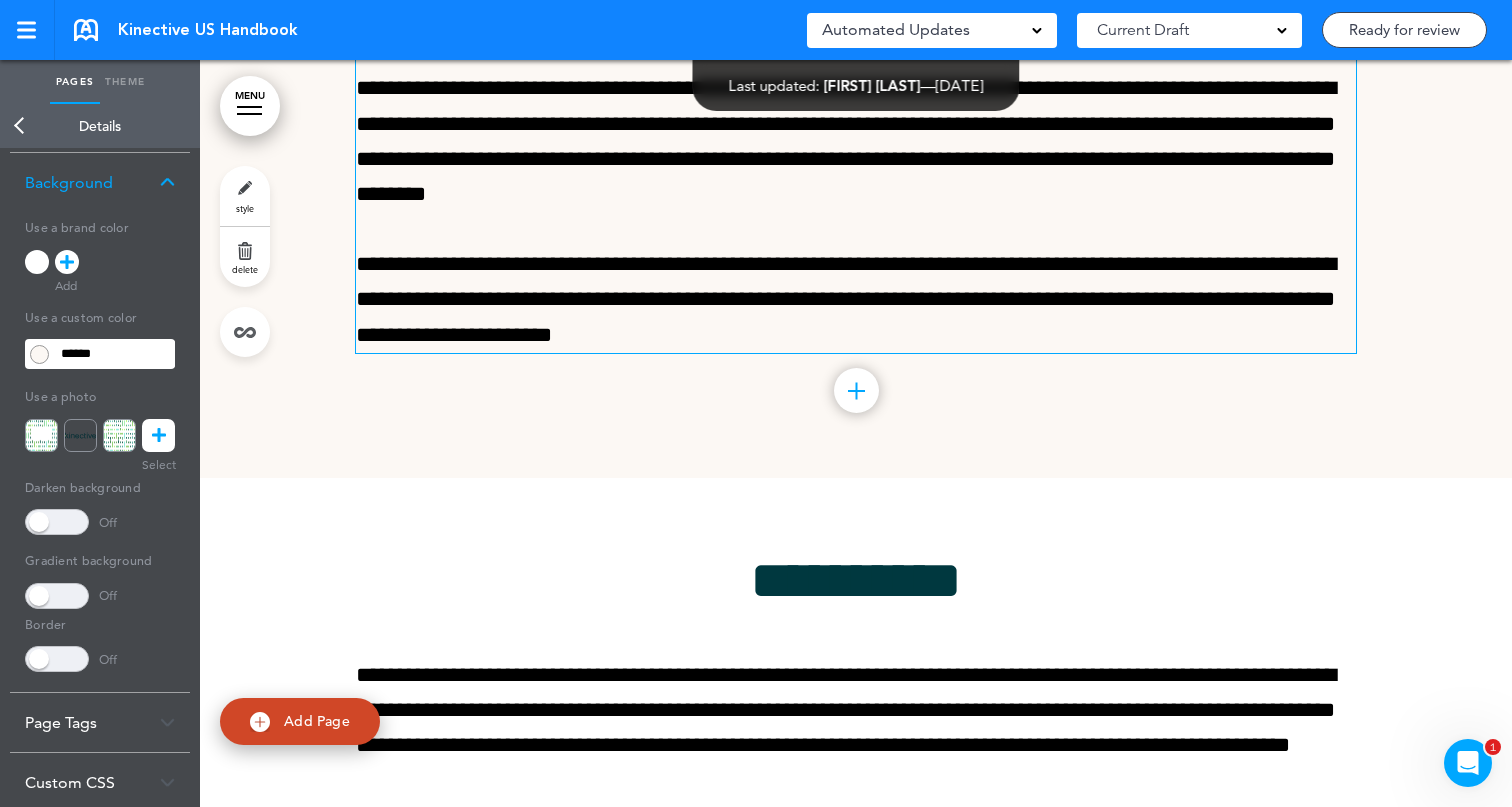scroll, scrollTop: 1350, scrollLeft: 0, axis: vertical 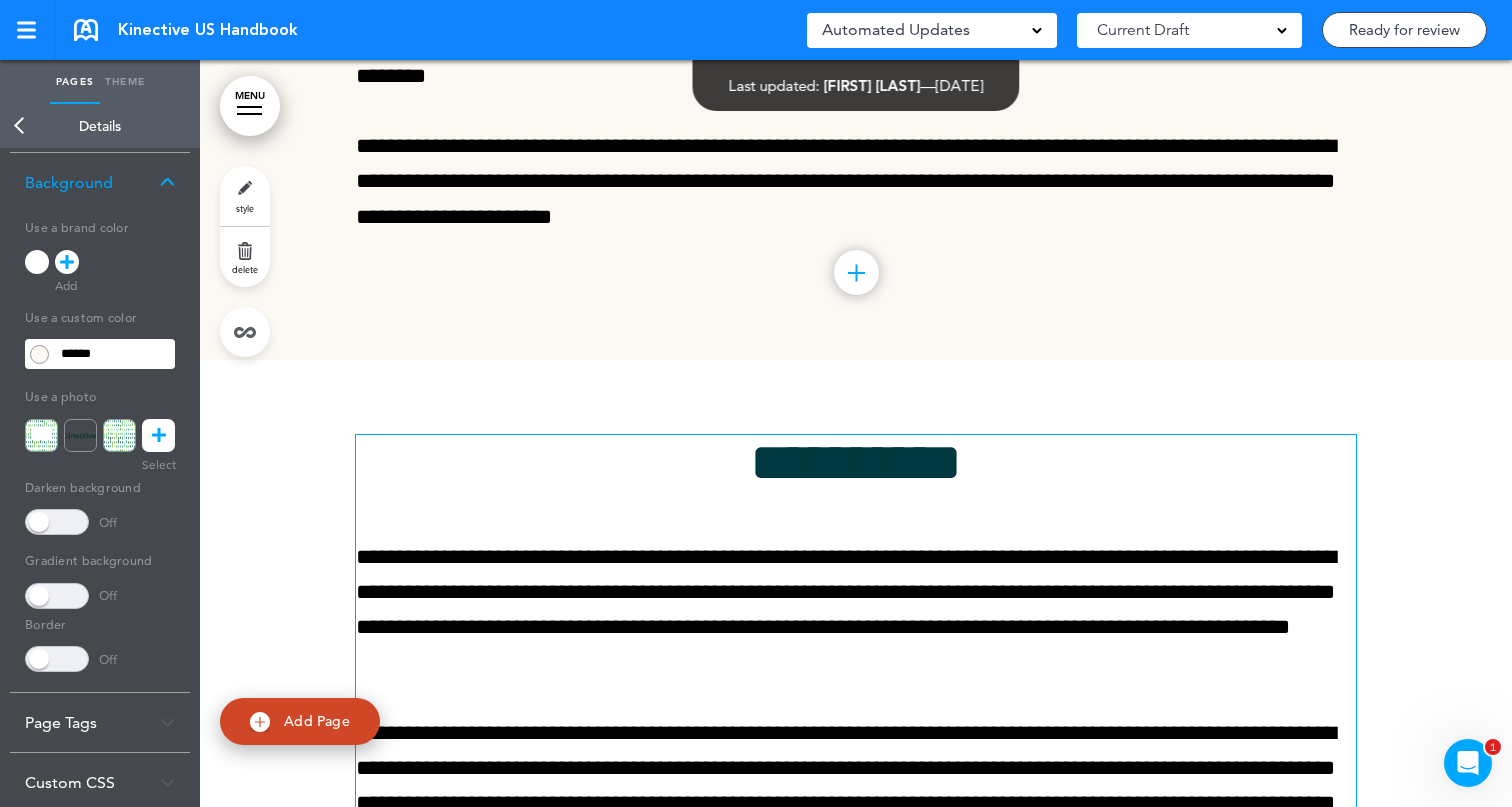 click on "**********" at bounding box center (856, 462) 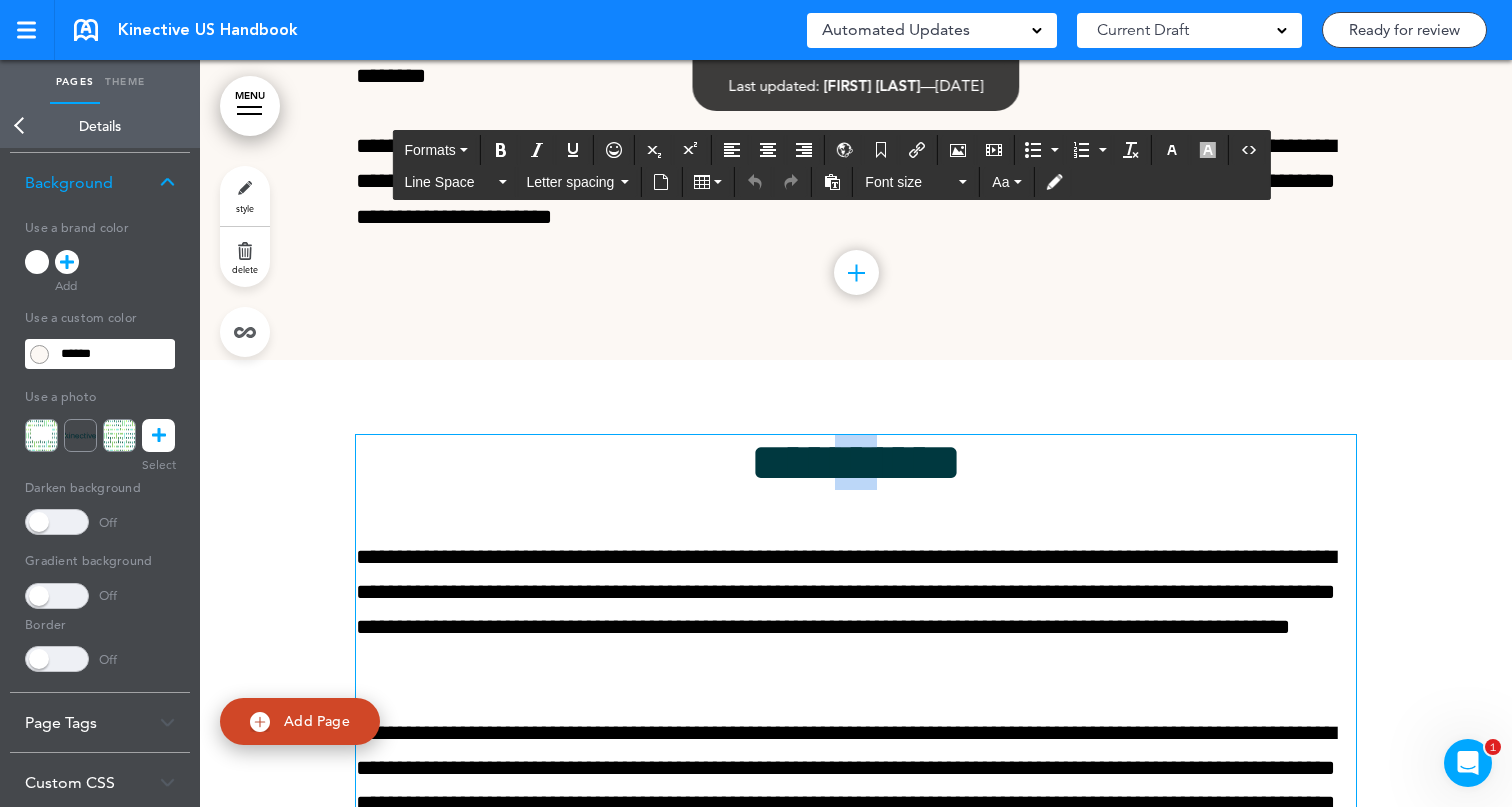 click on "**********" at bounding box center [856, 462] 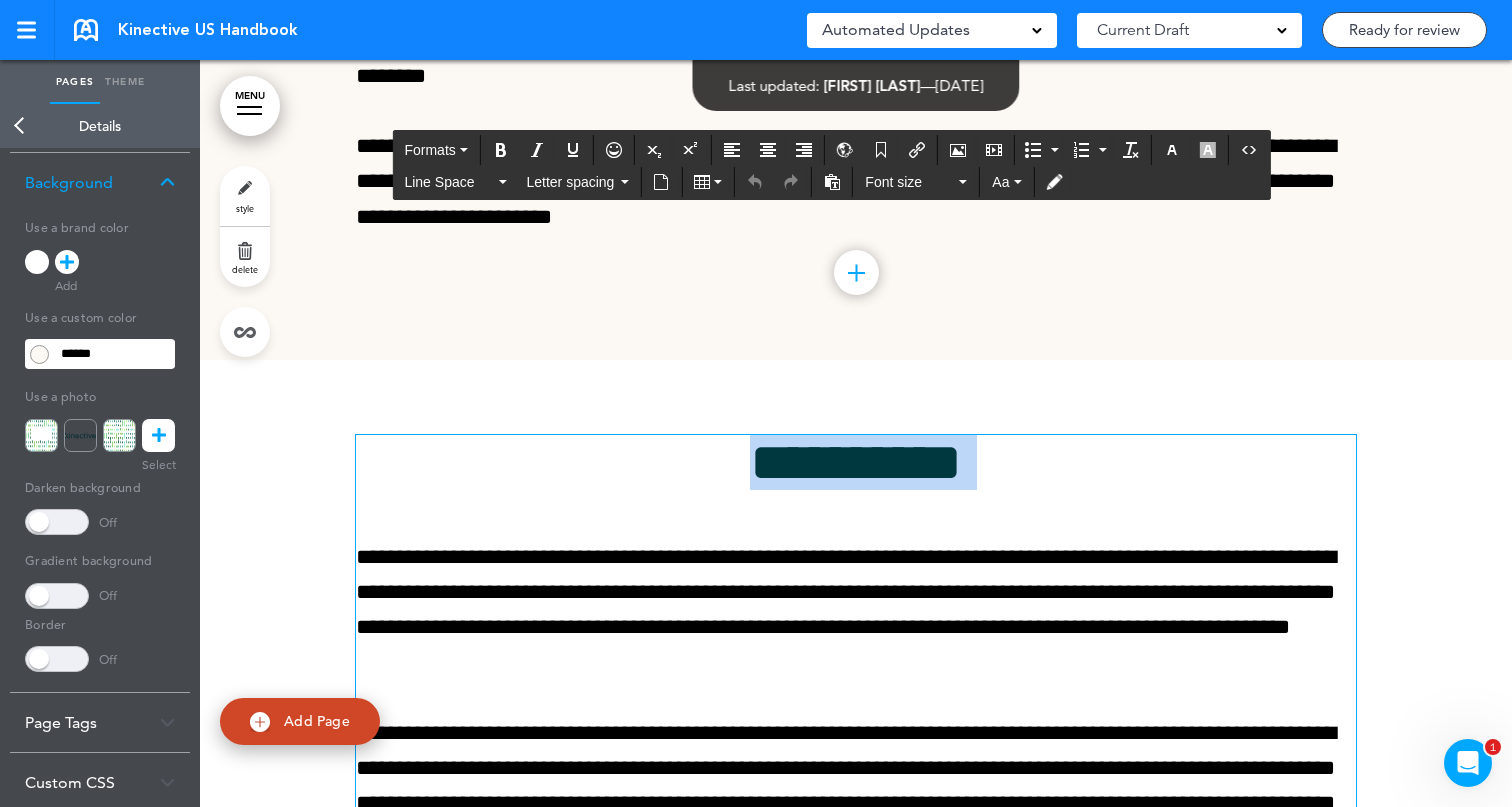 click on "**********" at bounding box center [856, 462] 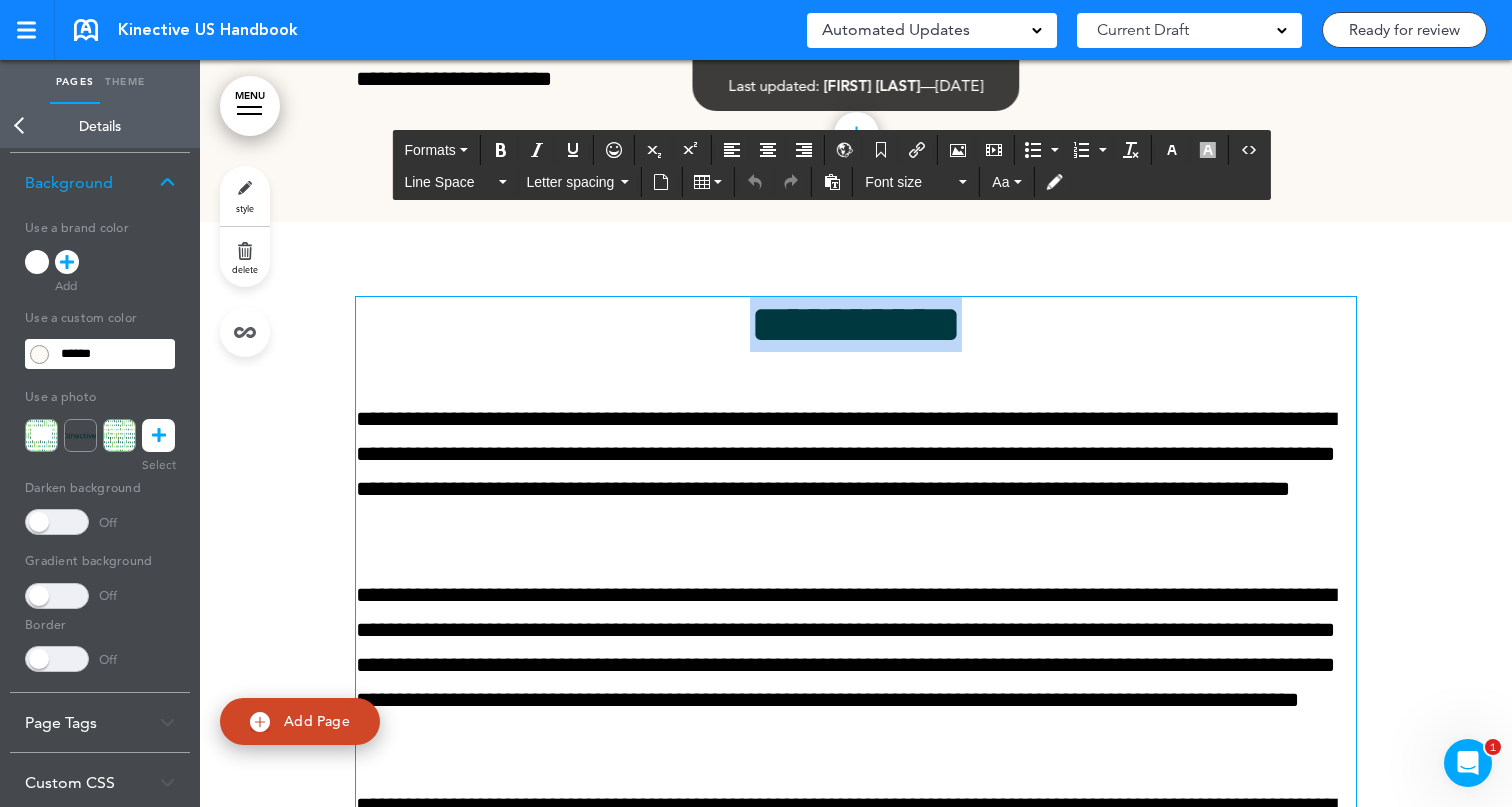 scroll, scrollTop: 1455, scrollLeft: 0, axis: vertical 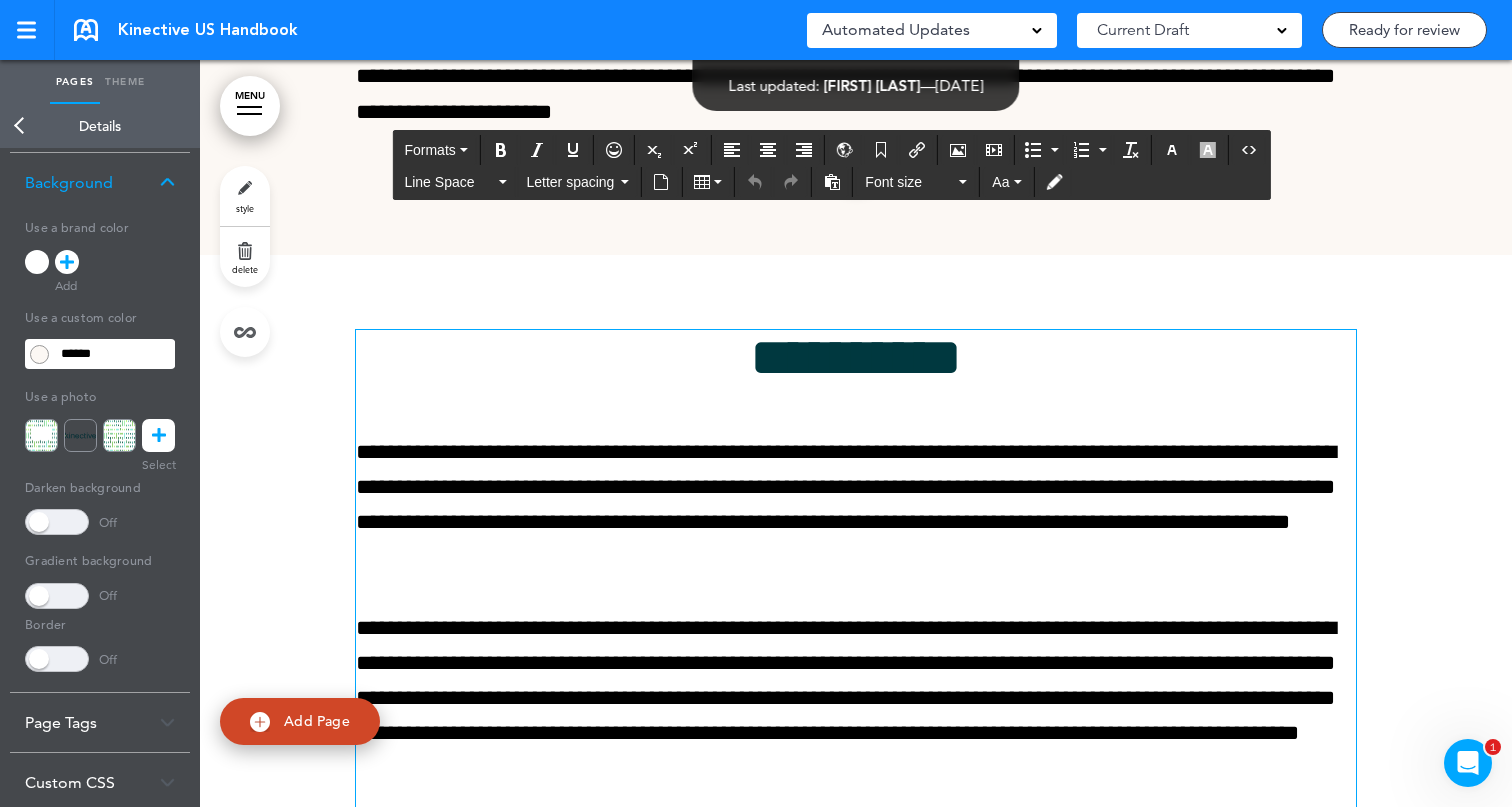click on "**********" at bounding box center (856, 777) 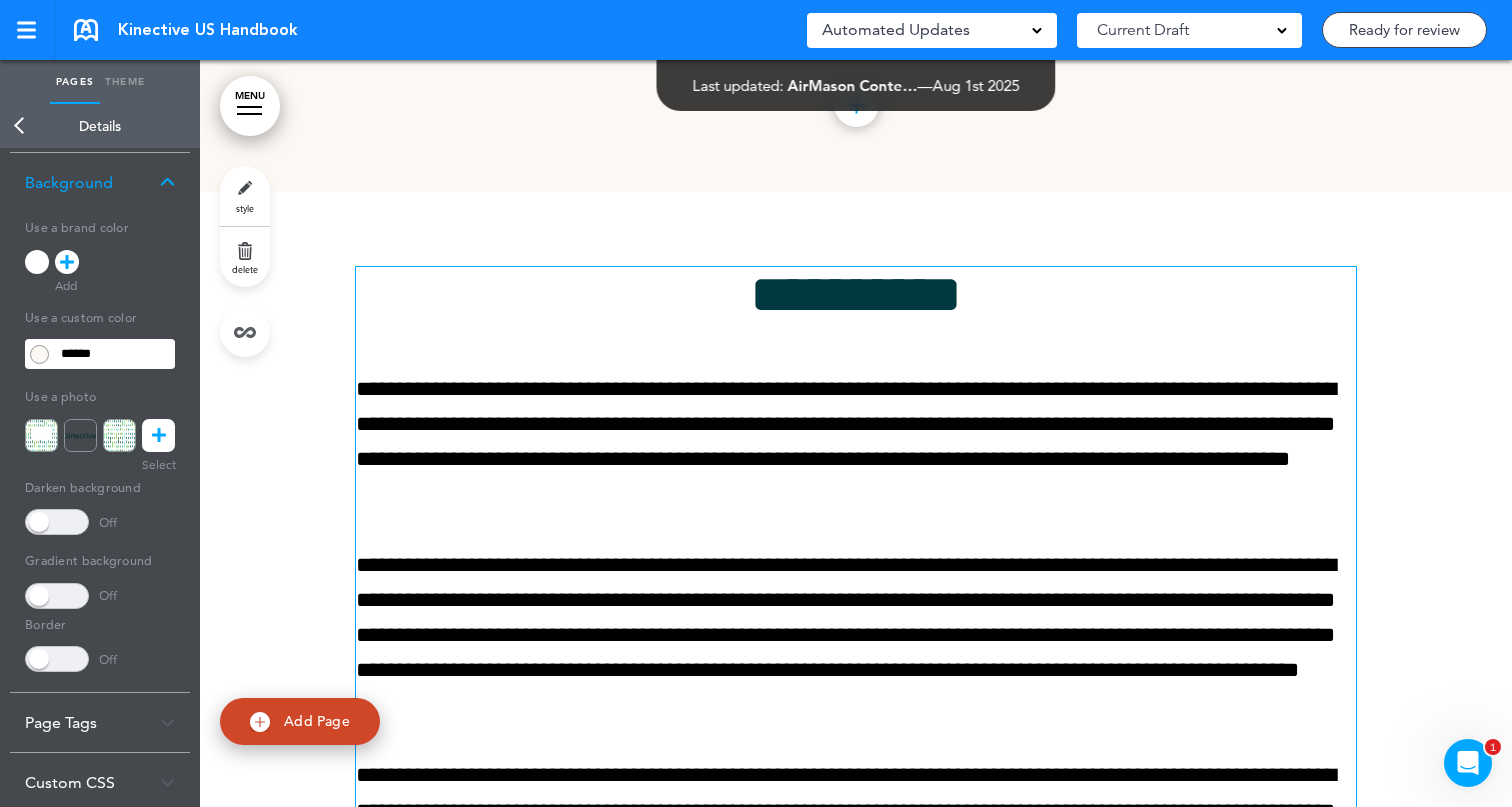 scroll, scrollTop: 1358, scrollLeft: 0, axis: vertical 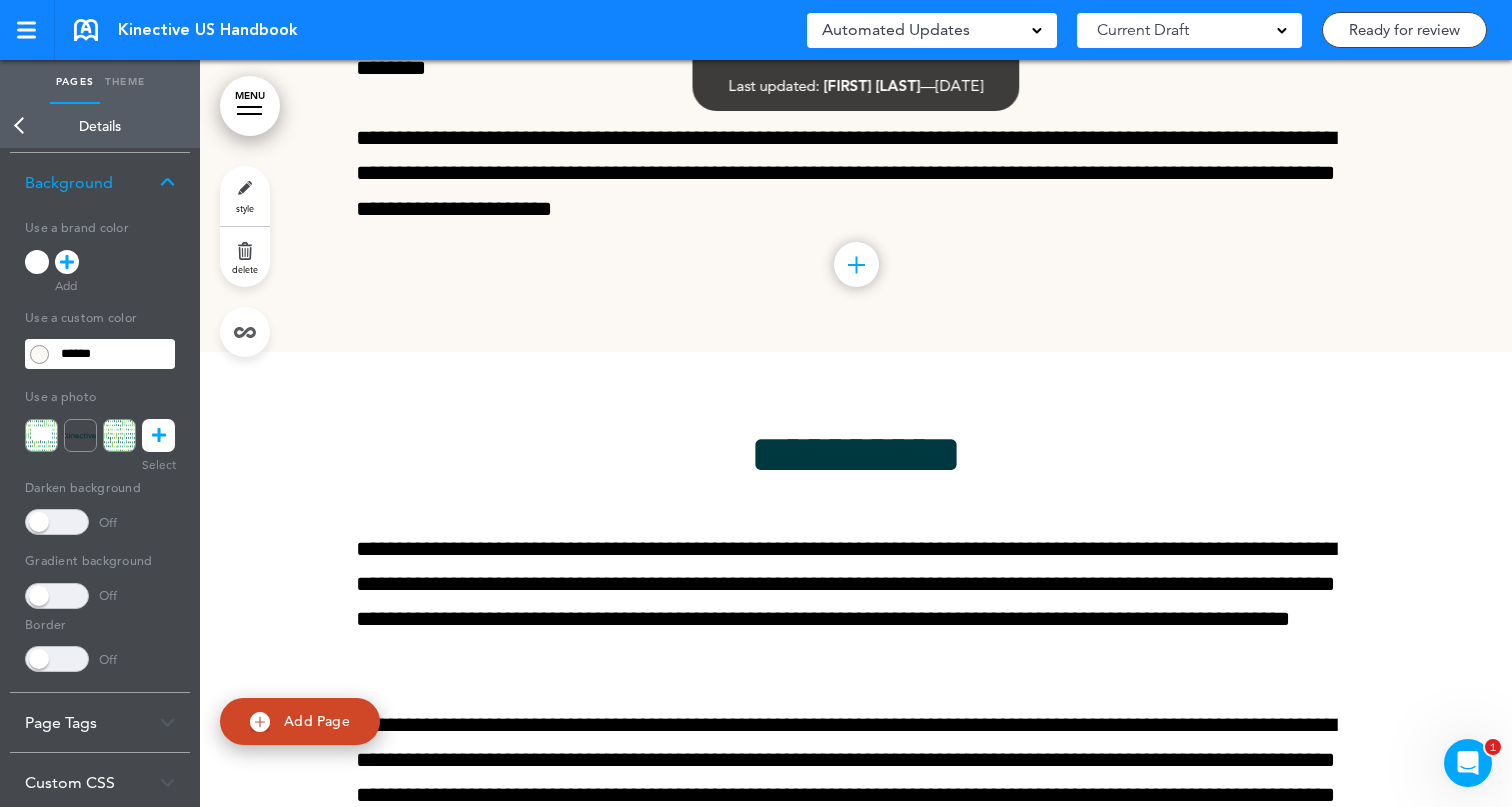 click on "Back" at bounding box center [20, 126] 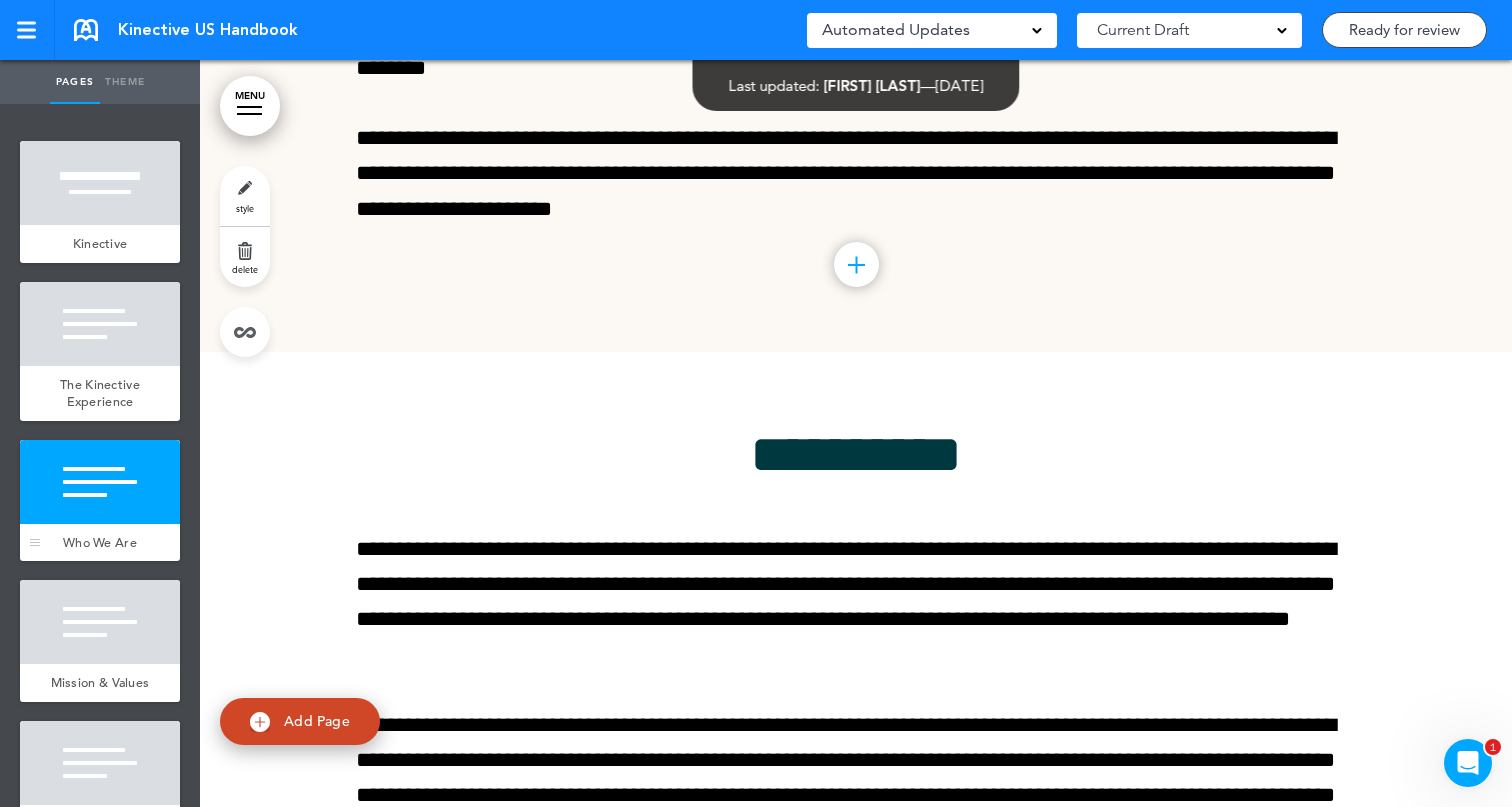 click at bounding box center (100, 482) 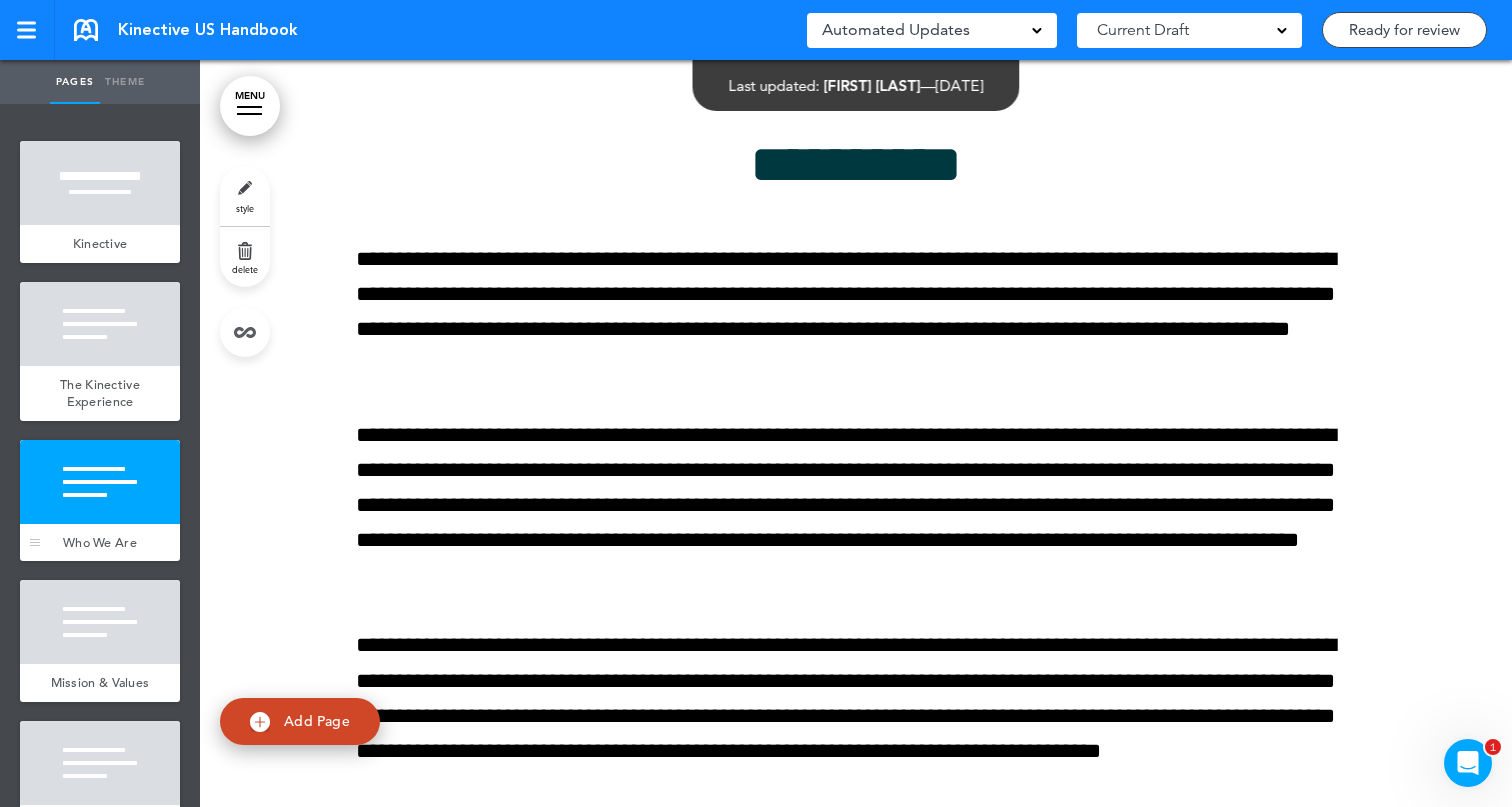 scroll, scrollTop: 1649, scrollLeft: 0, axis: vertical 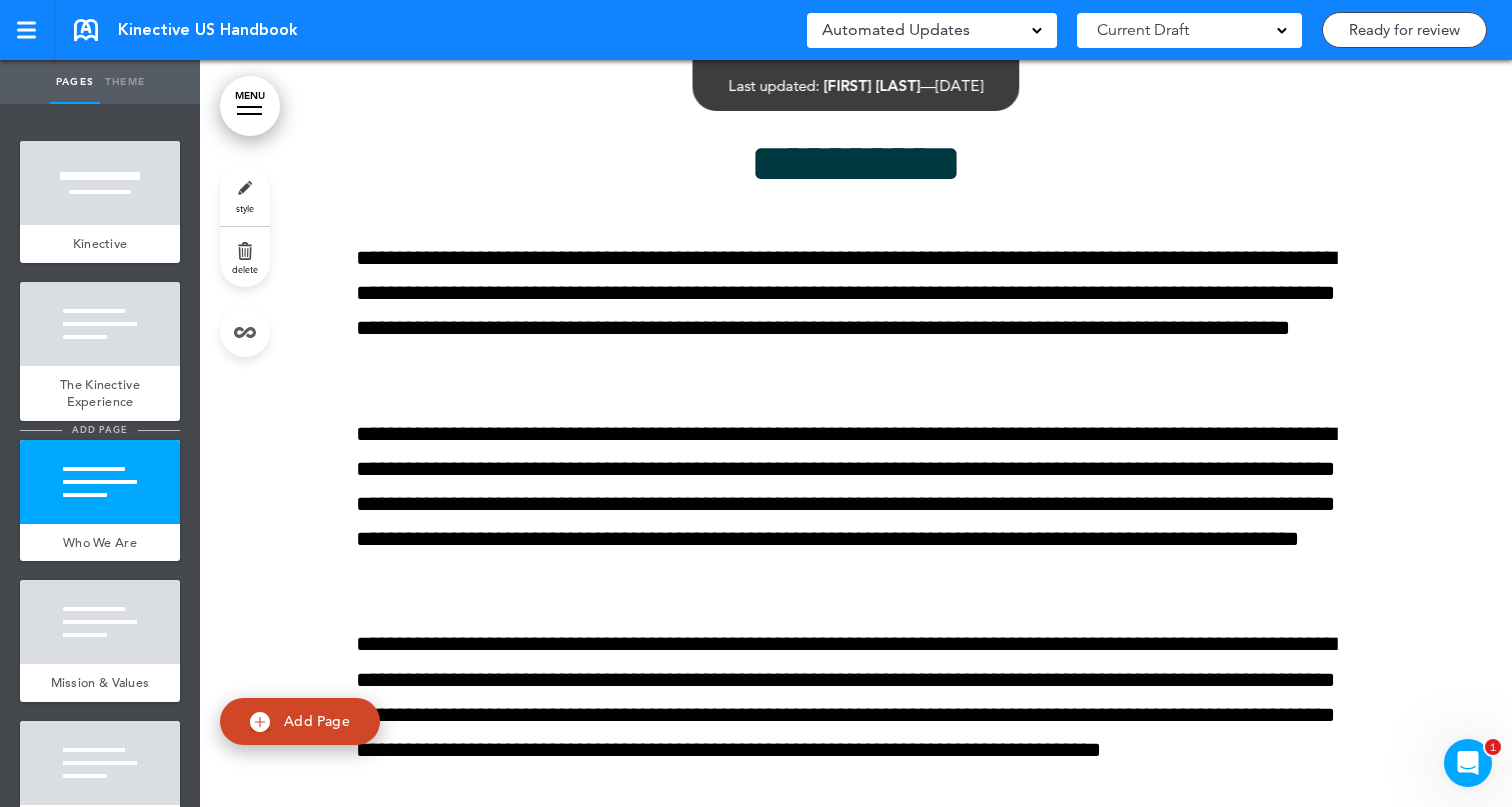 click on "add page" at bounding box center [99, 429] 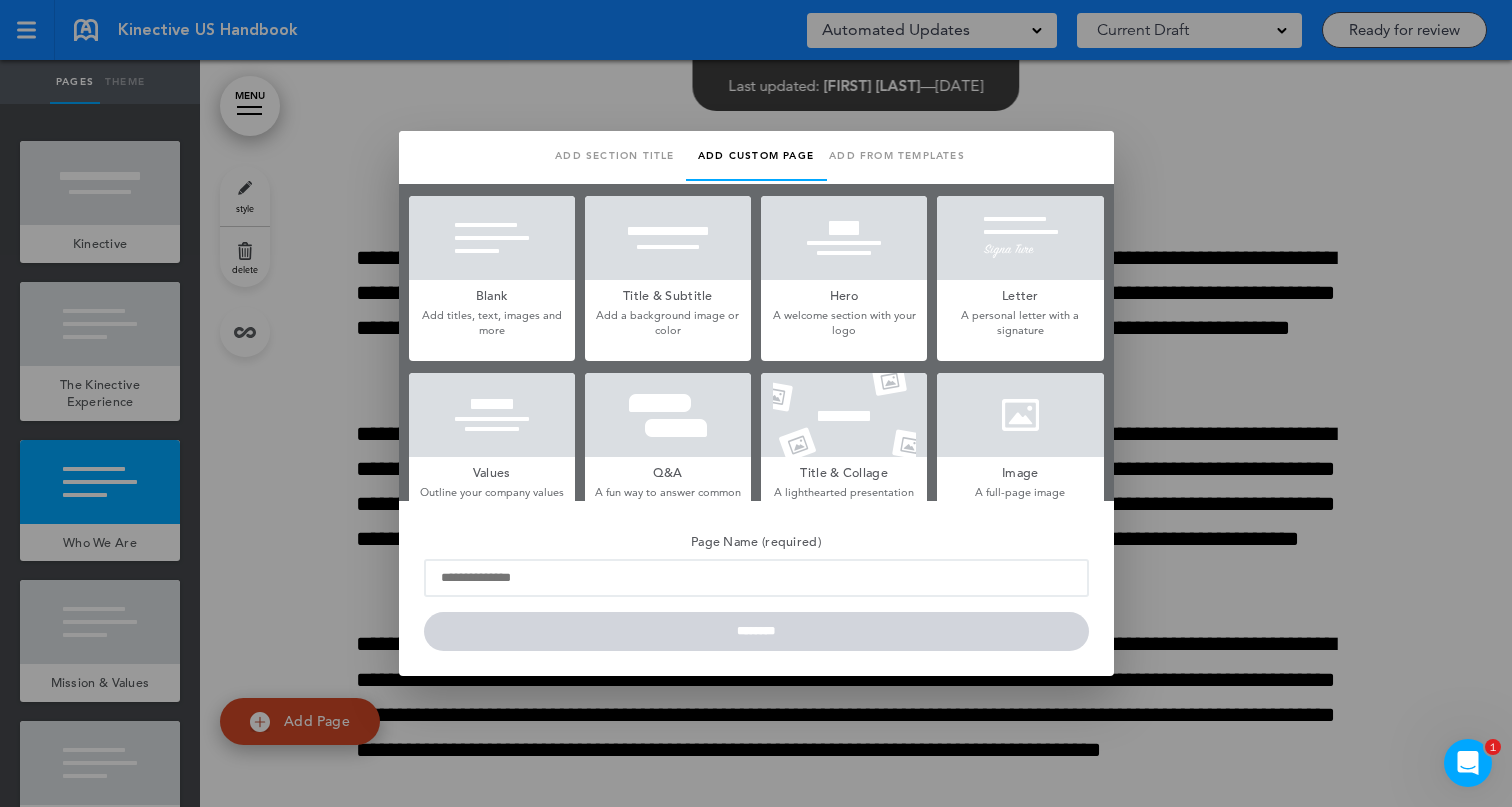 click at bounding box center [844, 238] 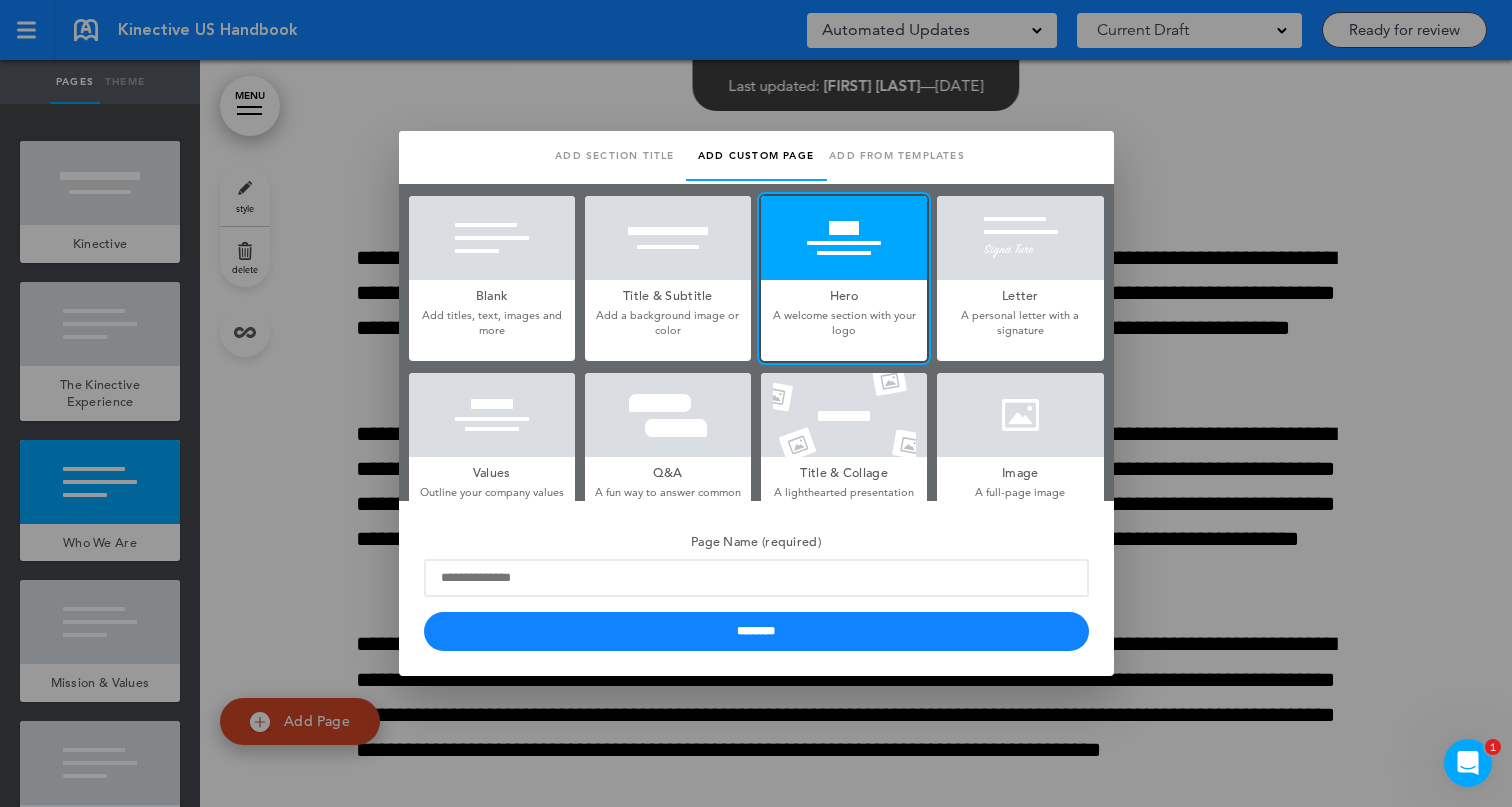 scroll, scrollTop: 19, scrollLeft: 0, axis: vertical 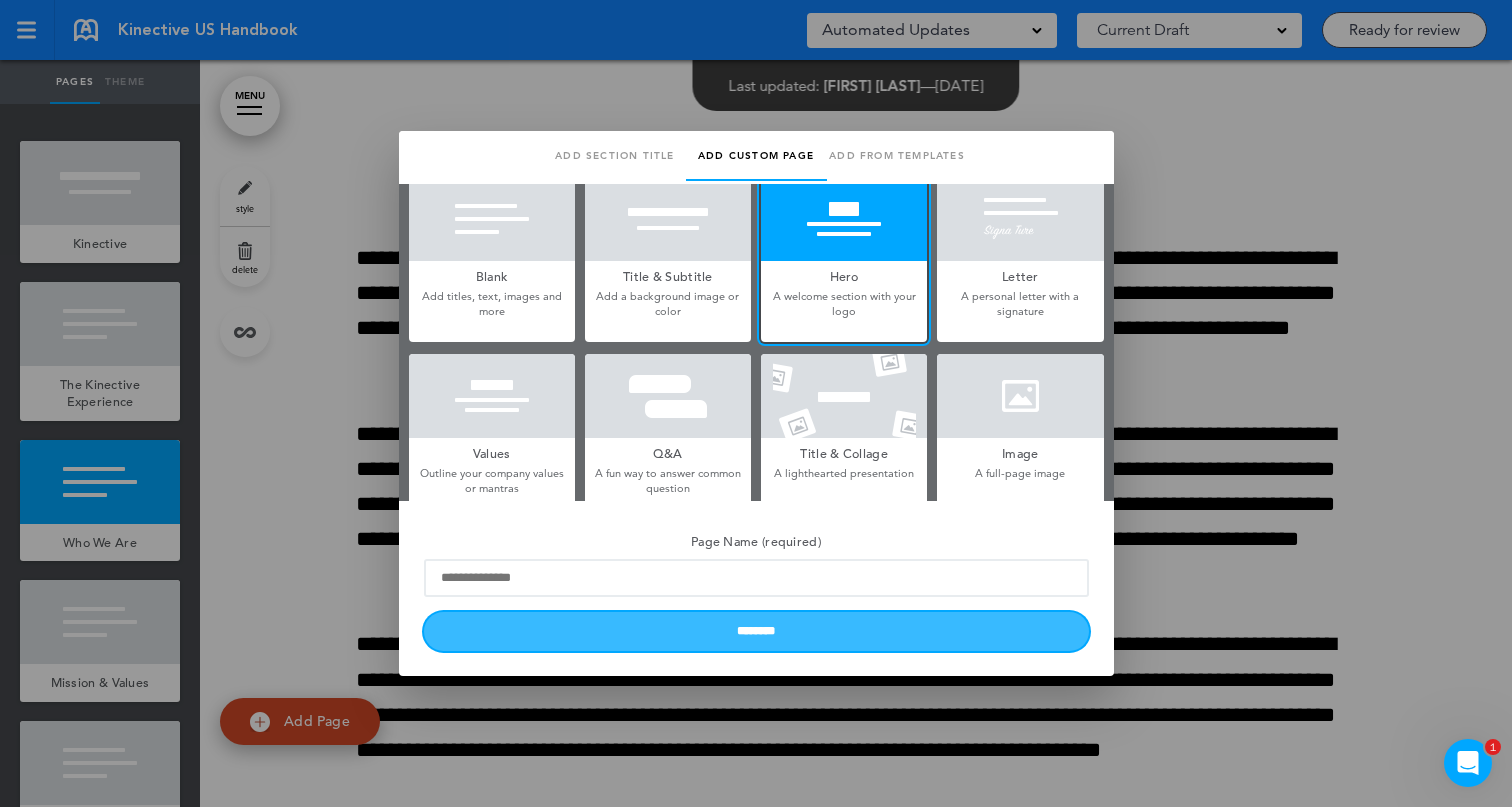 click on "********" at bounding box center [756, 631] 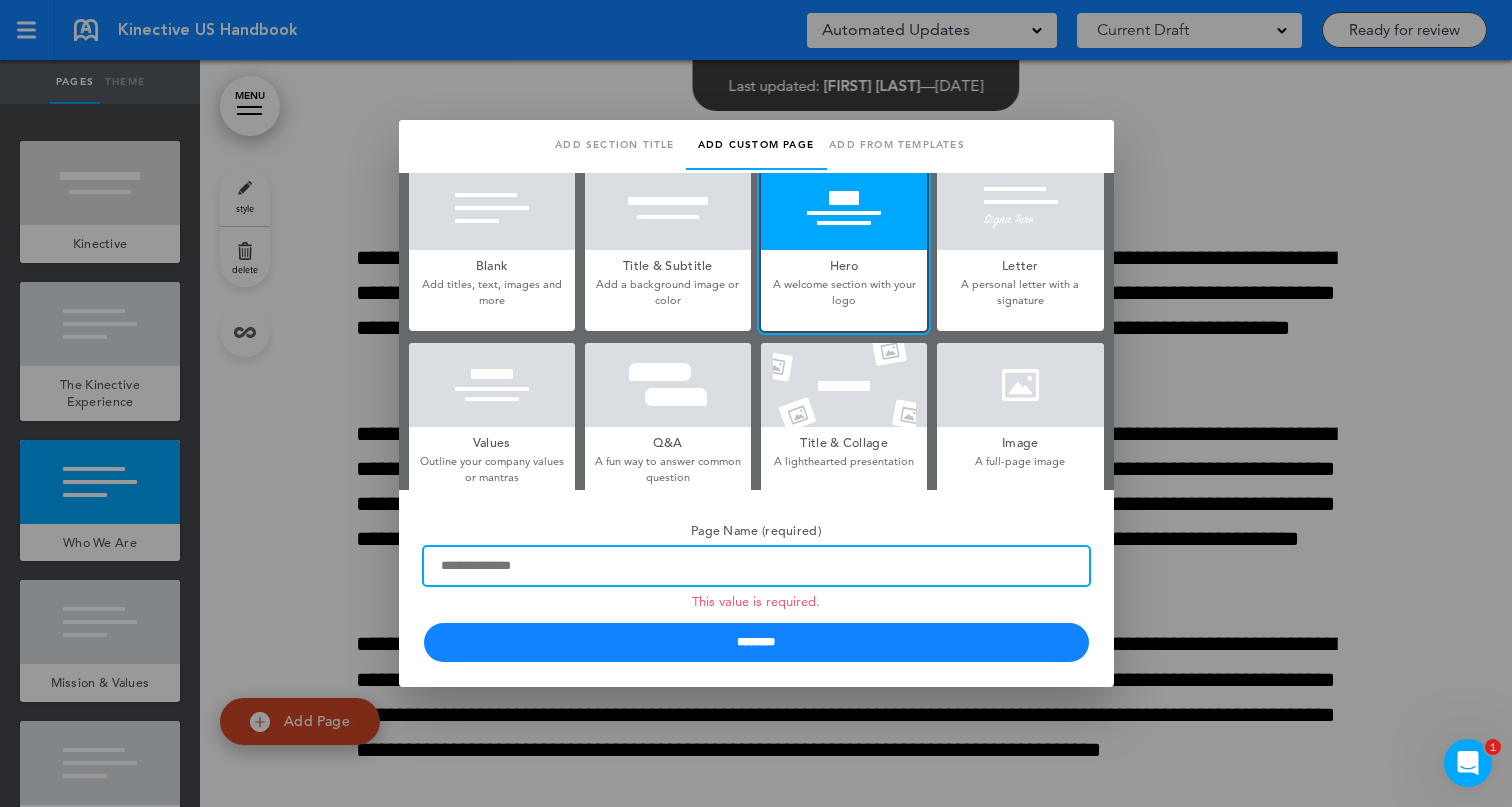 click on "Page Name (required)
This value is required." at bounding box center [756, 566] 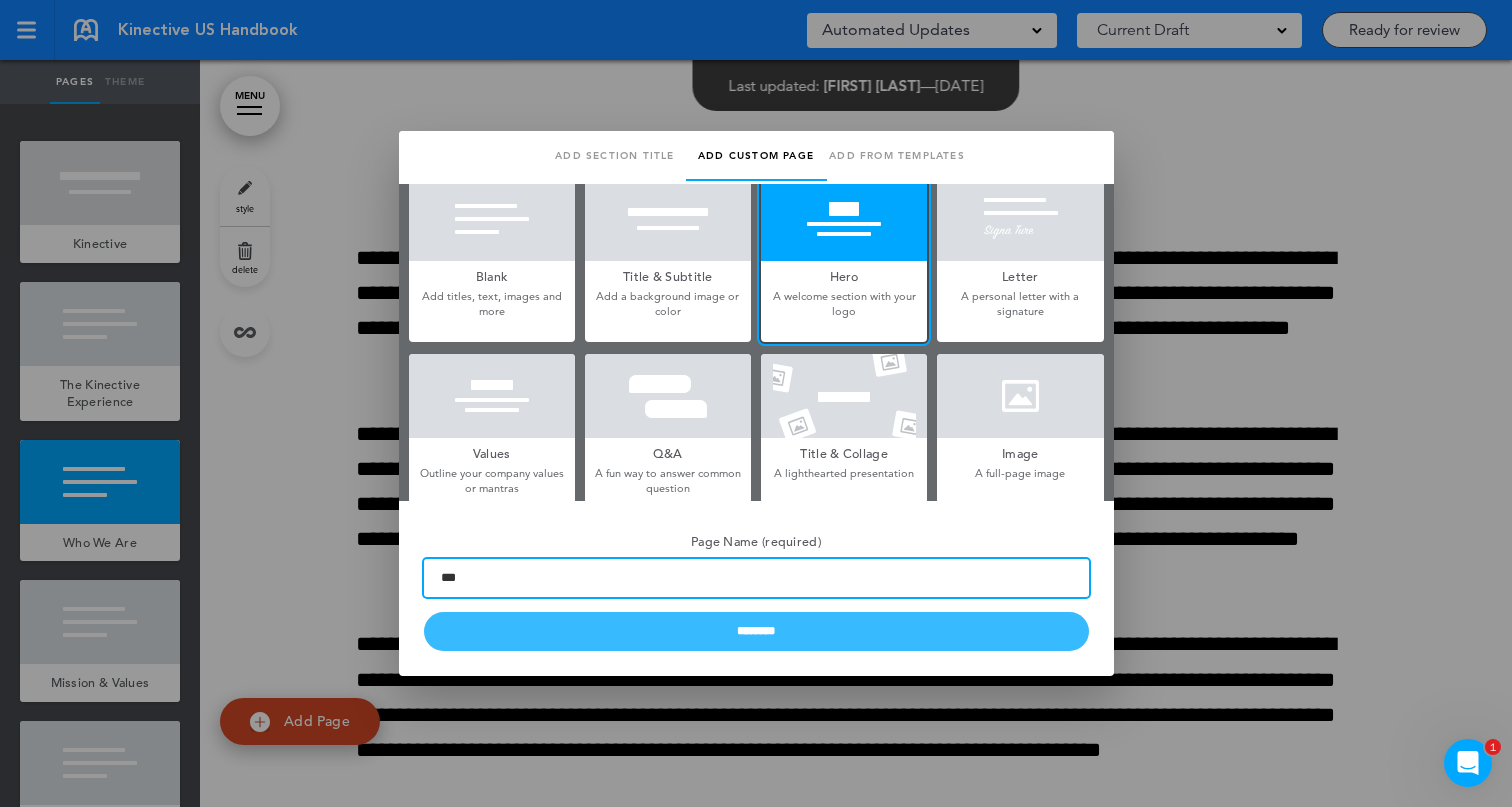 type on "***" 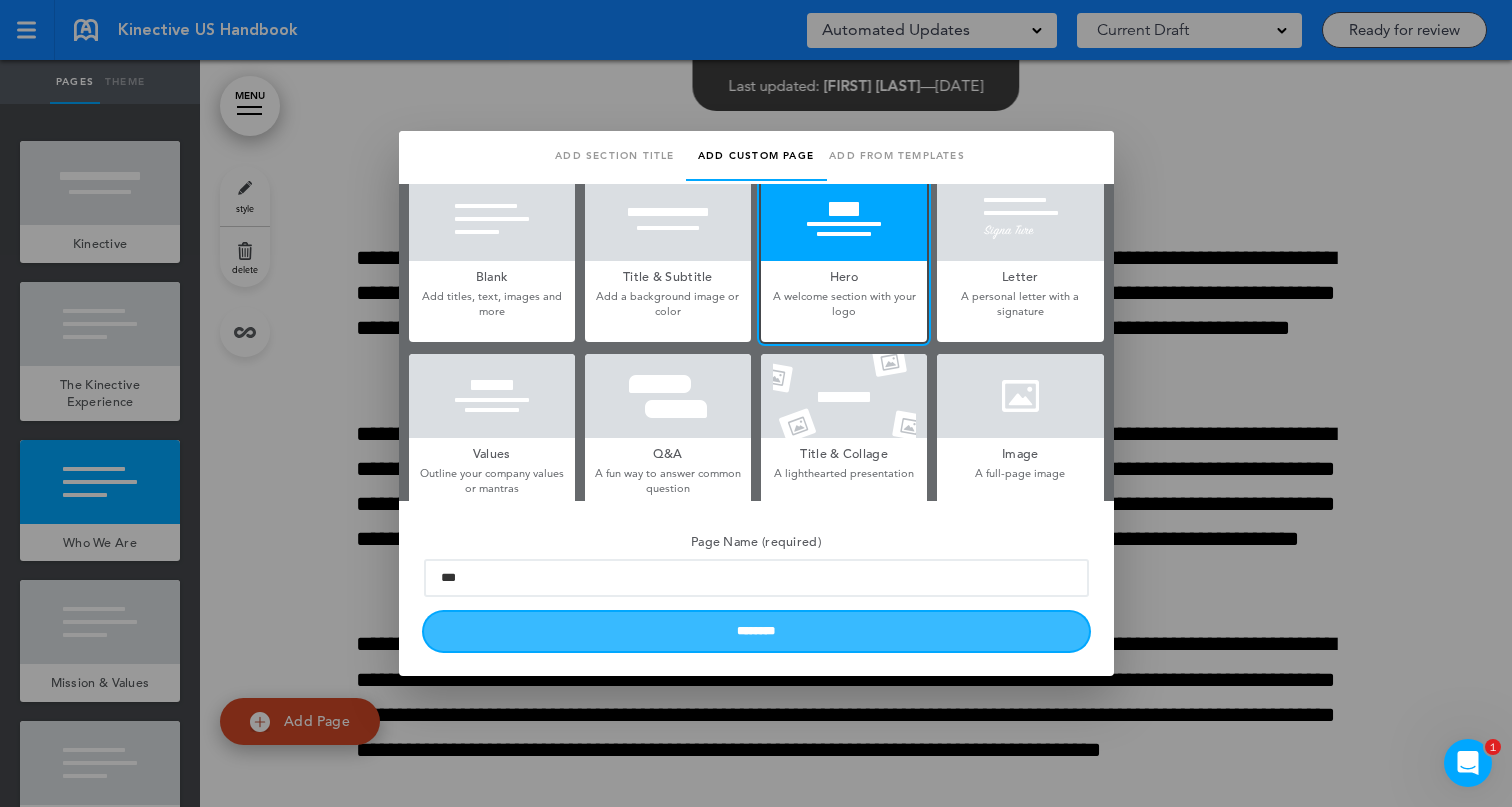 click on "********" at bounding box center [756, 631] 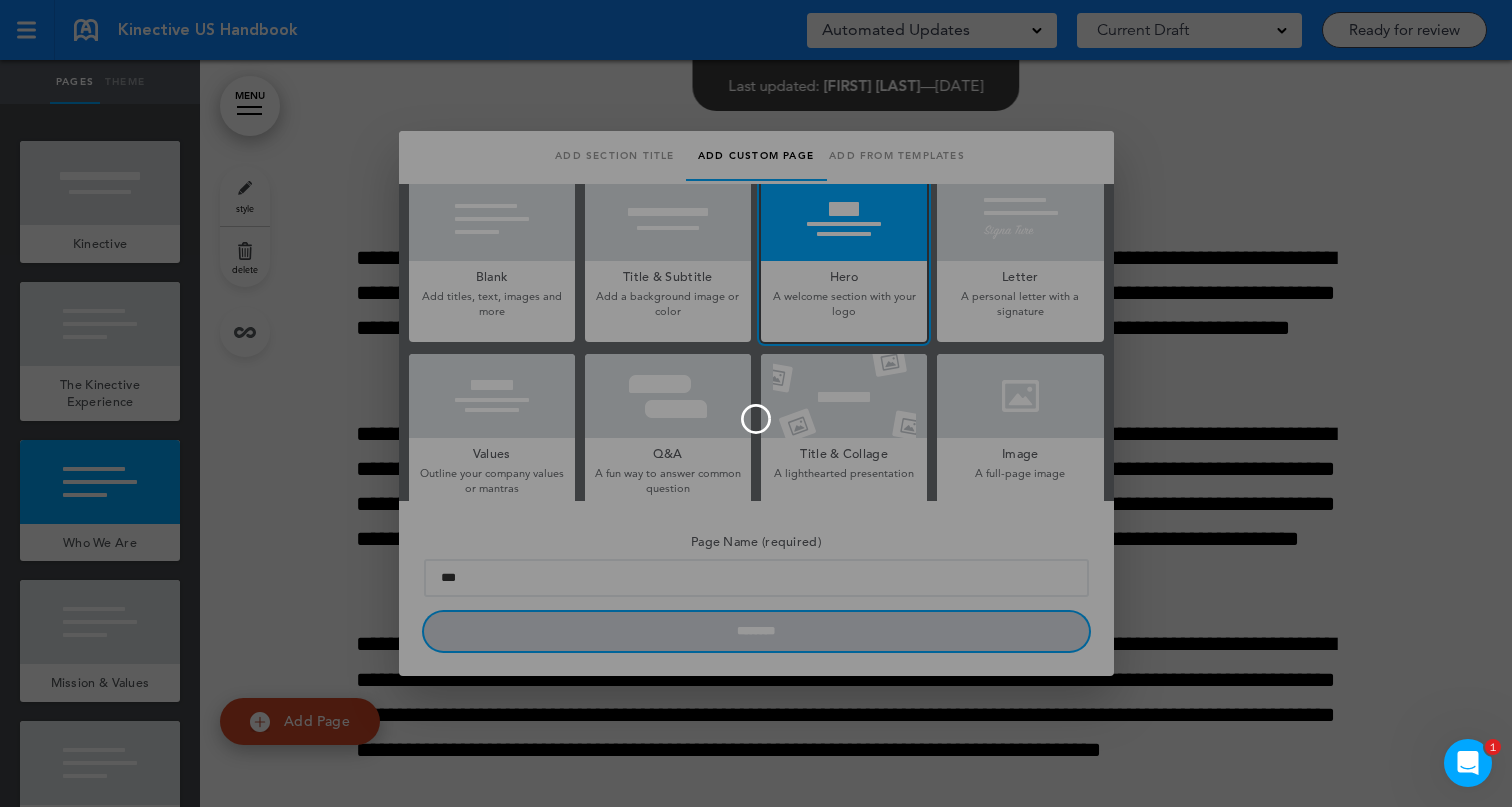 type 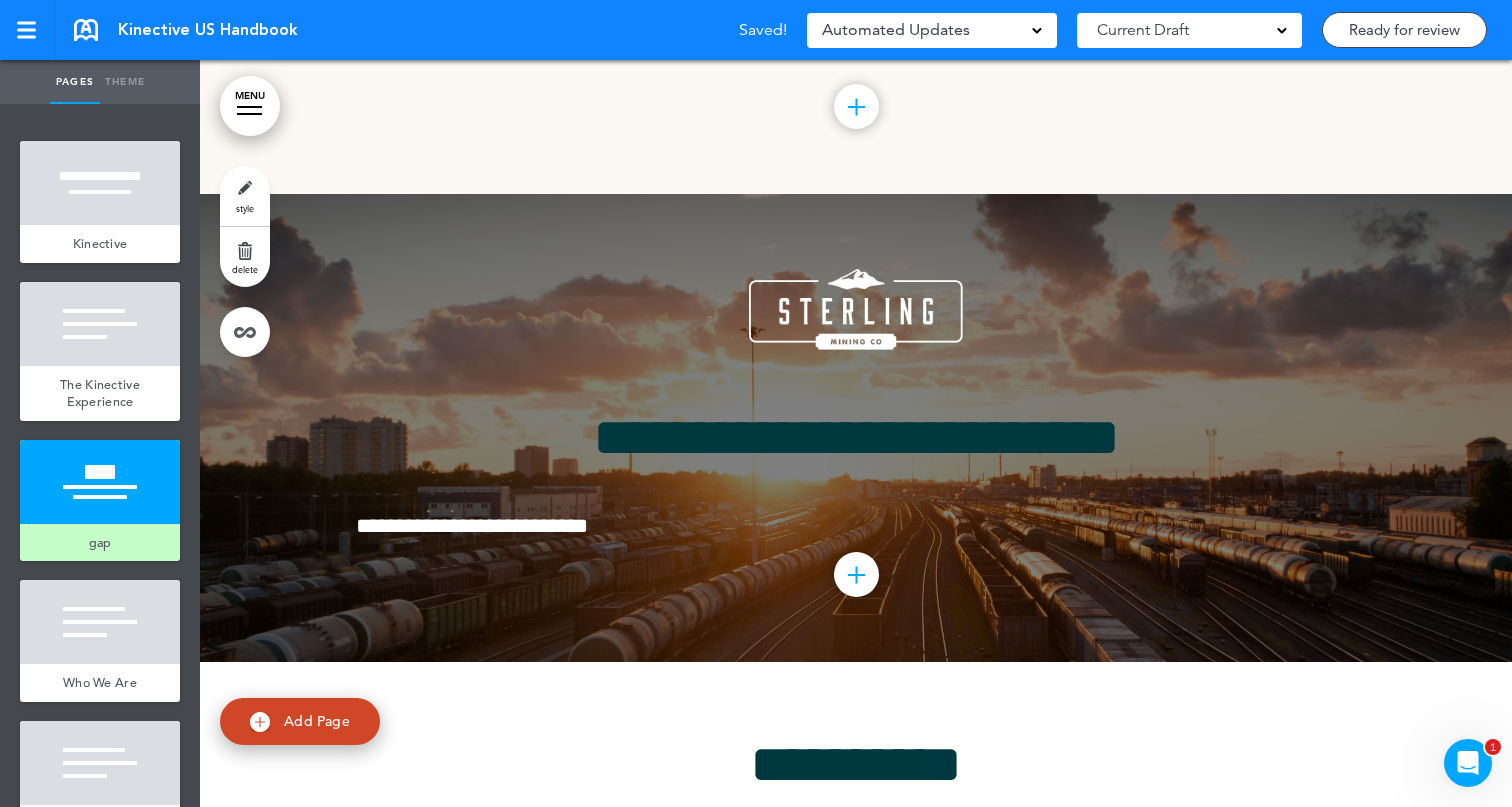 scroll, scrollTop: 1461, scrollLeft: 0, axis: vertical 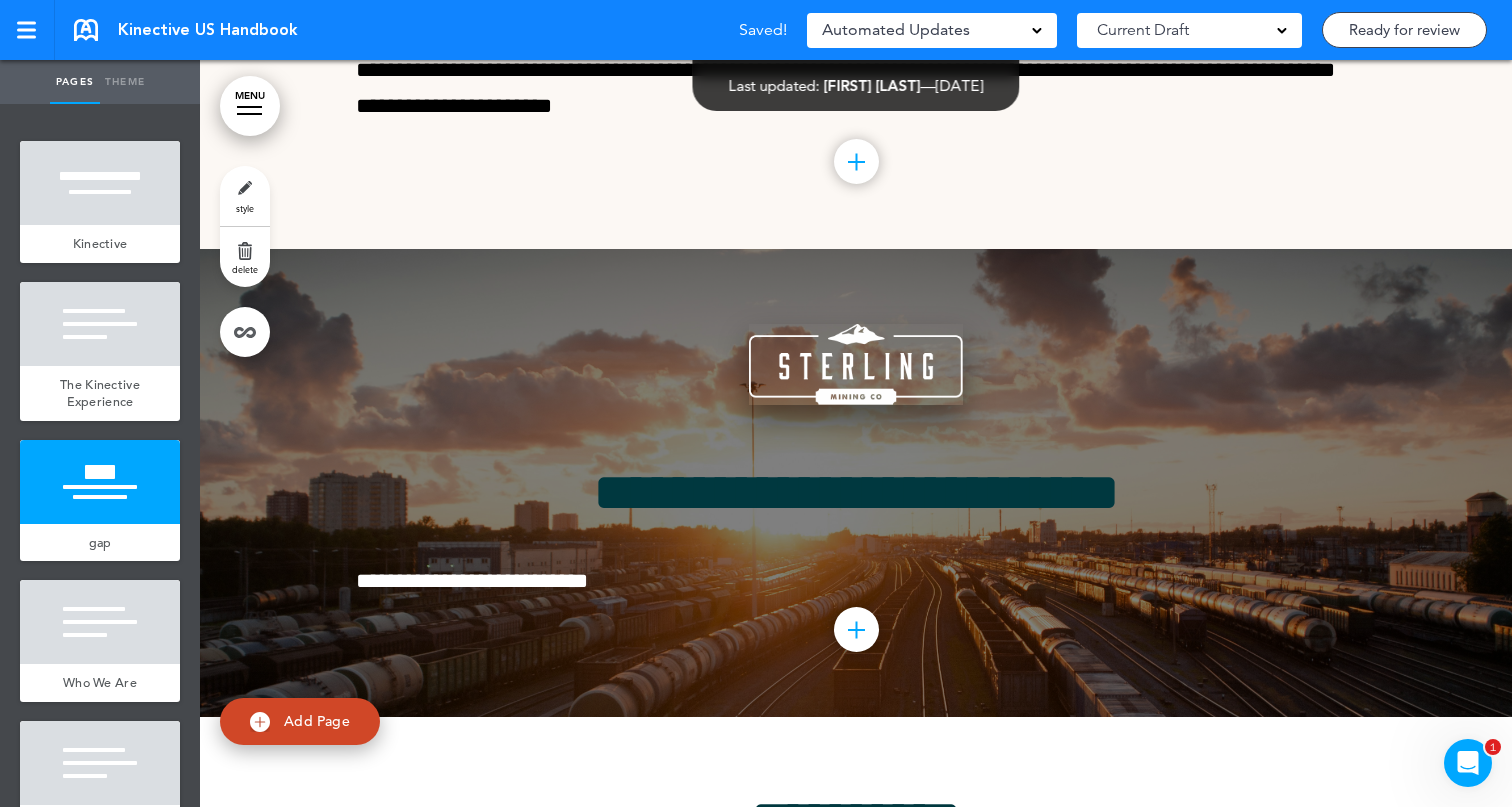 click at bounding box center (856, 364) 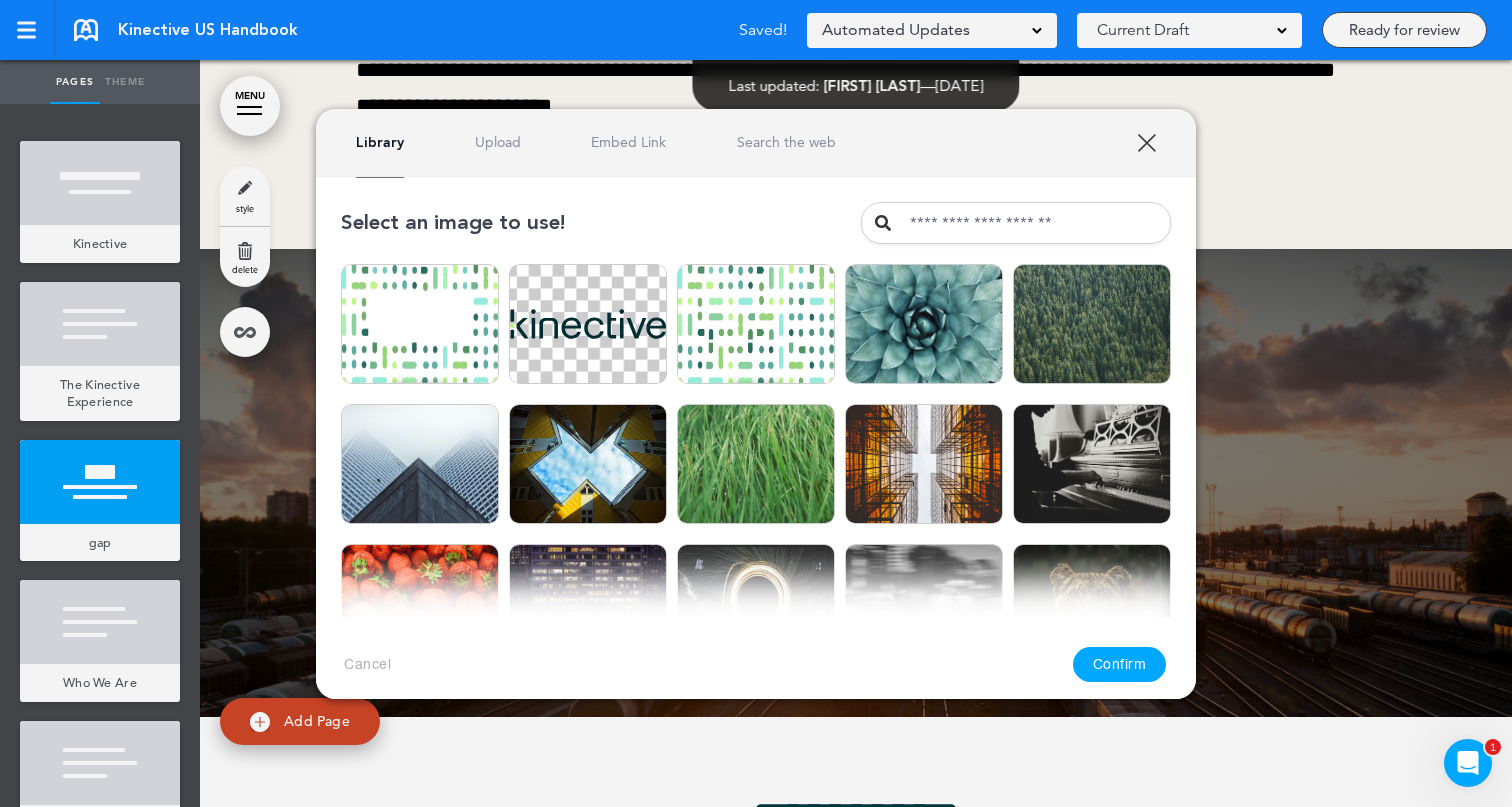 click at bounding box center (924, 324) 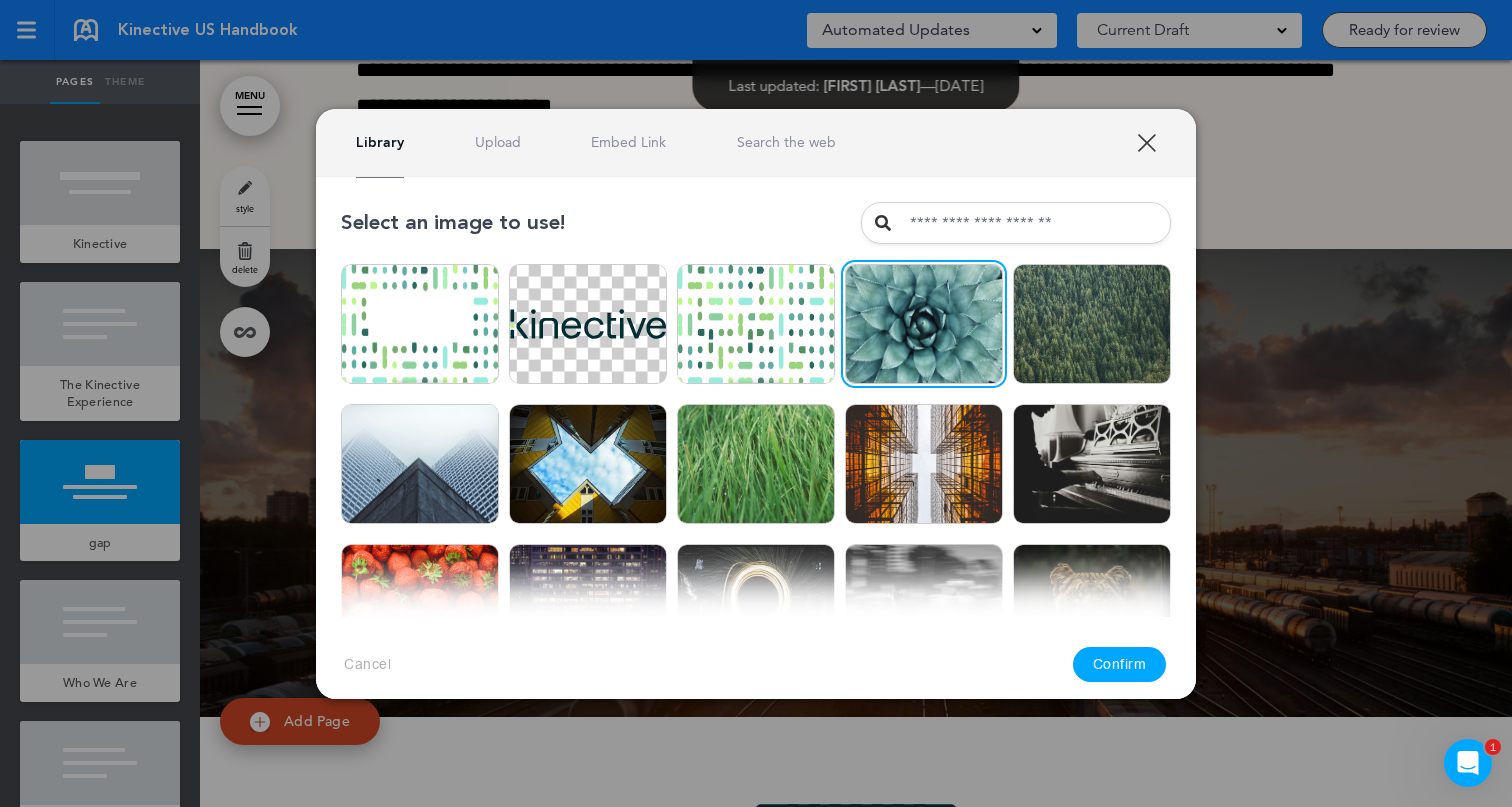 click on "XXX" at bounding box center [1146, 142] 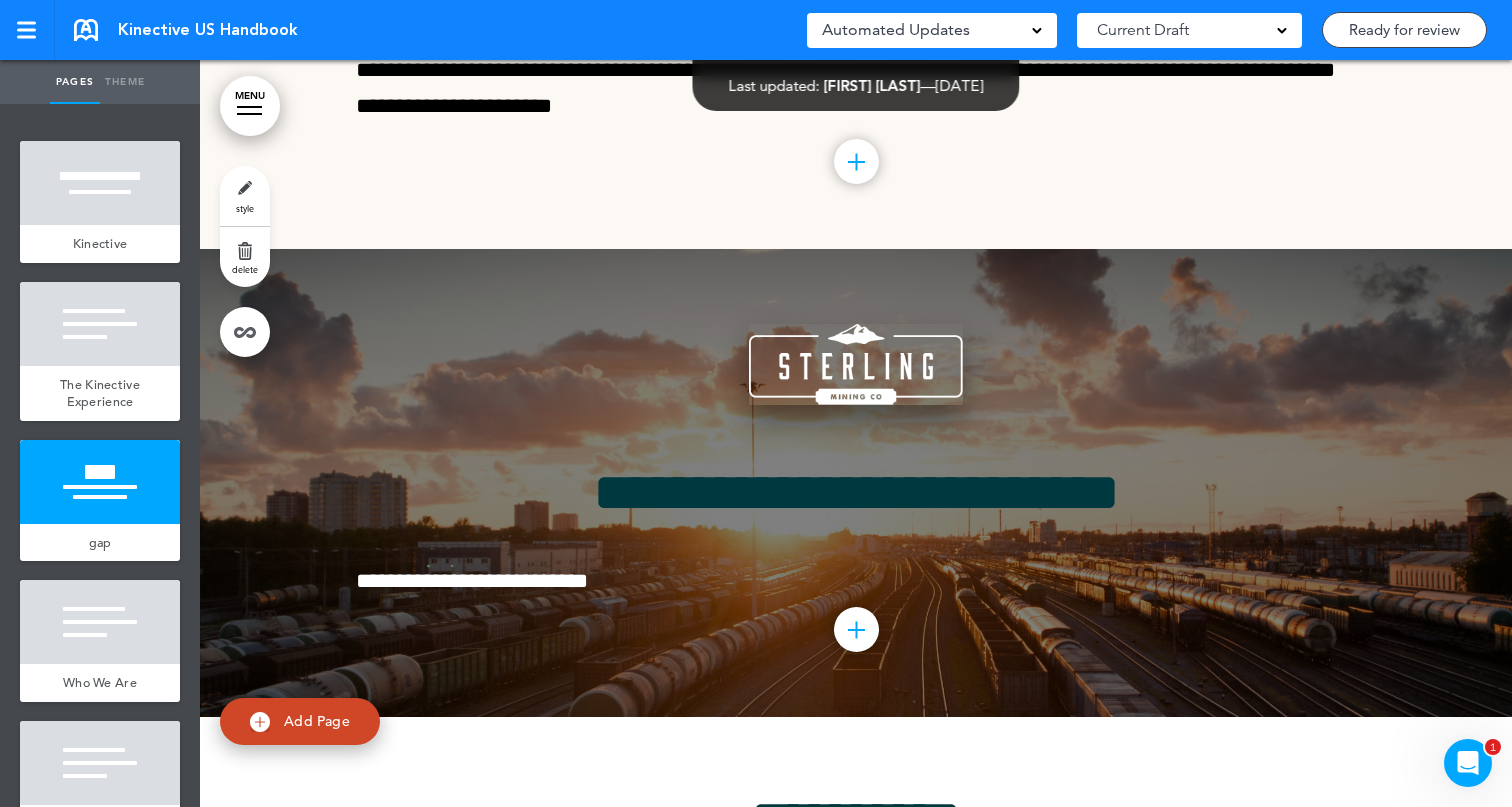 click at bounding box center (856, 364) 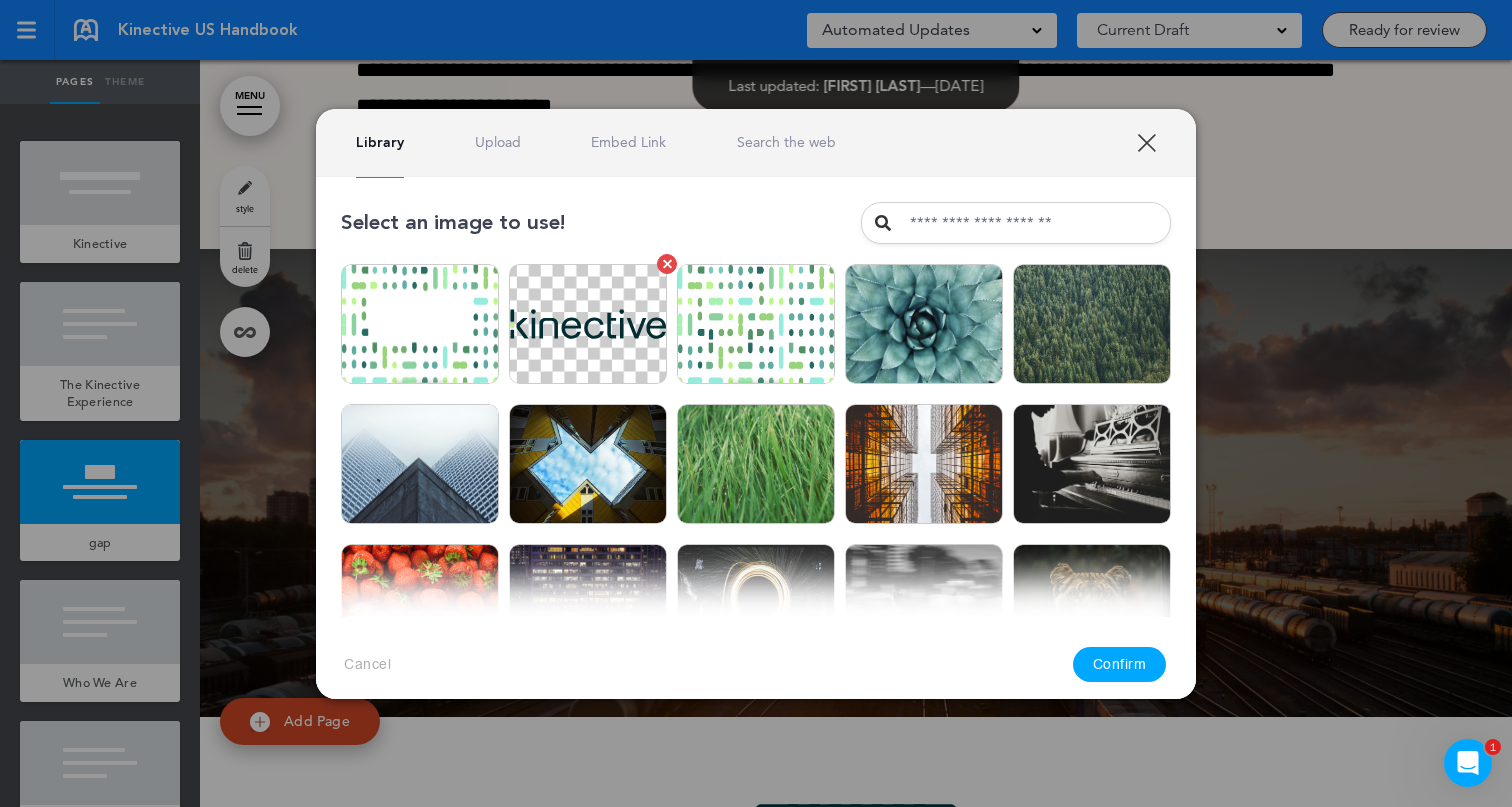 click at bounding box center [588, 324] 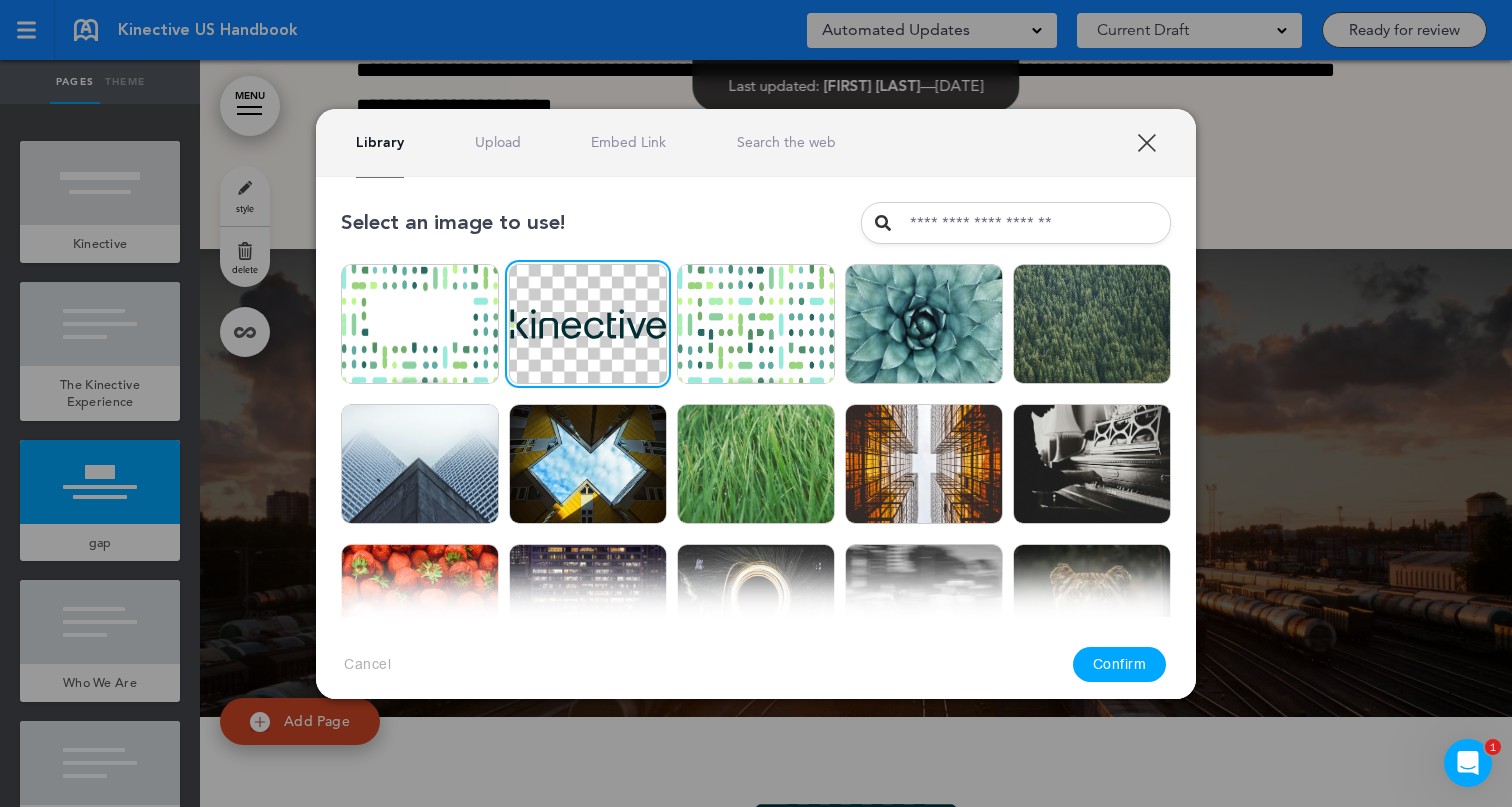click on "Confirm" at bounding box center (1120, 664) 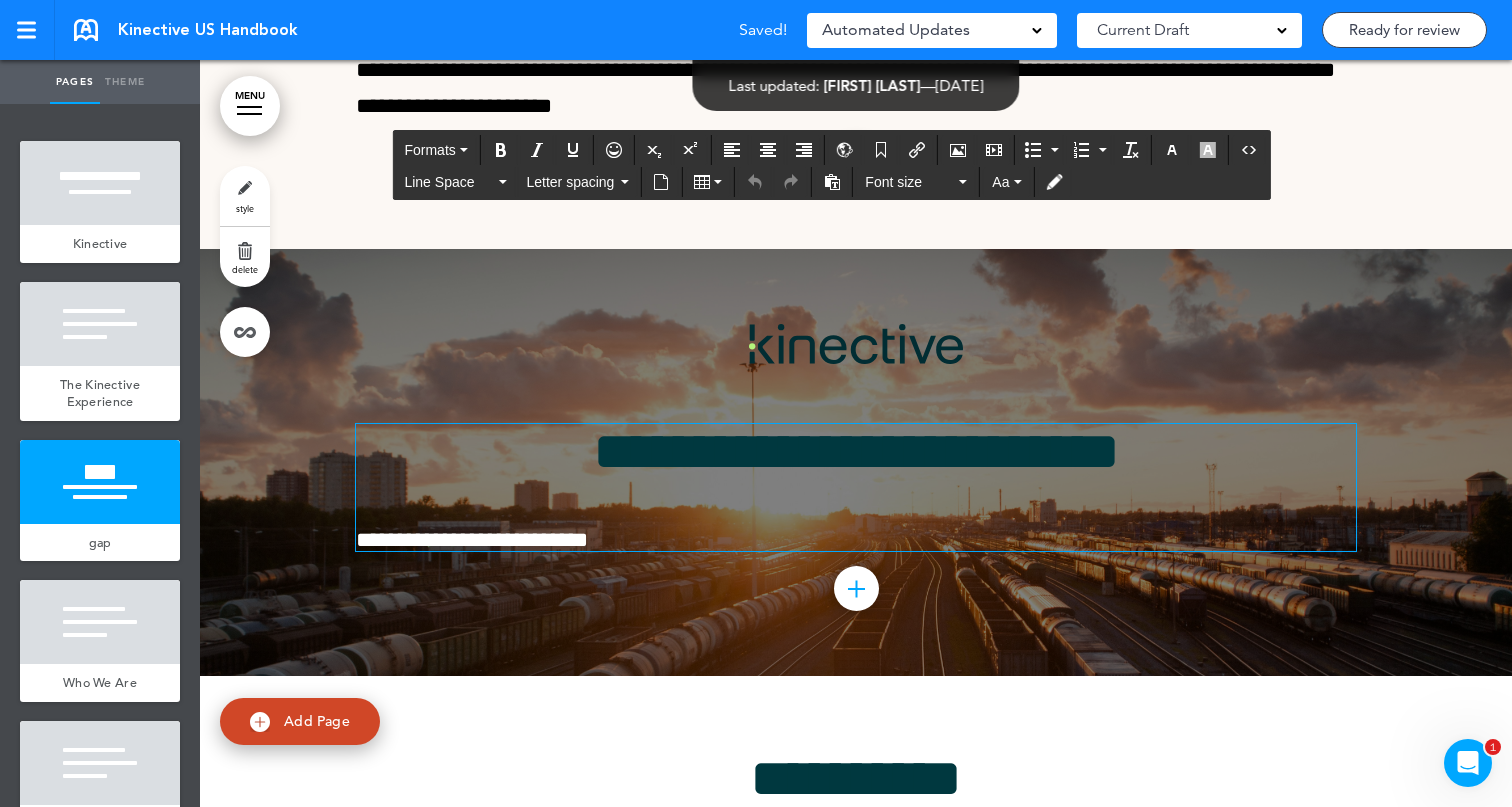 click on "**********" at bounding box center (856, 451) 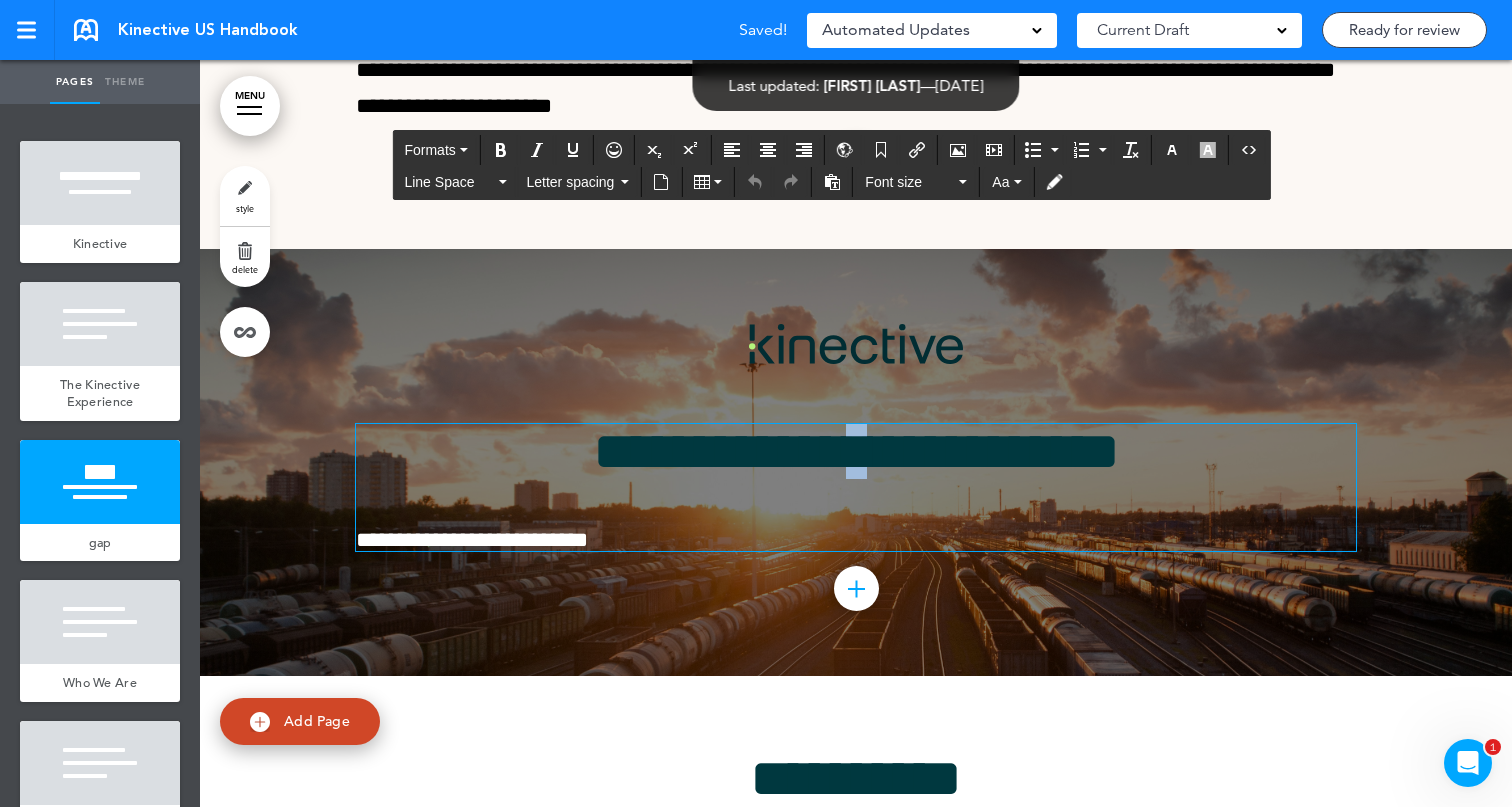 click on "**********" at bounding box center (856, 451) 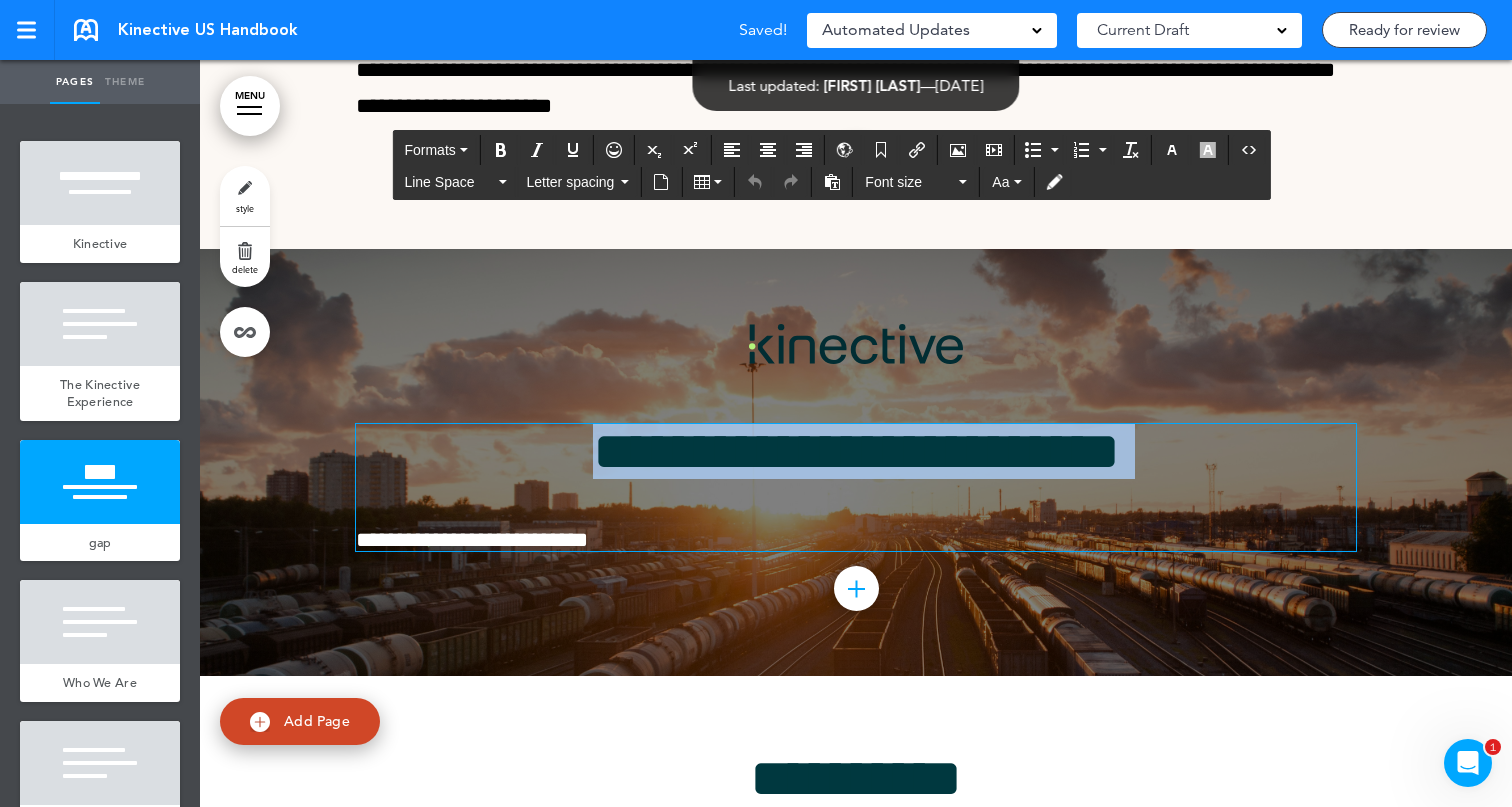 click on "**********" at bounding box center [856, 451] 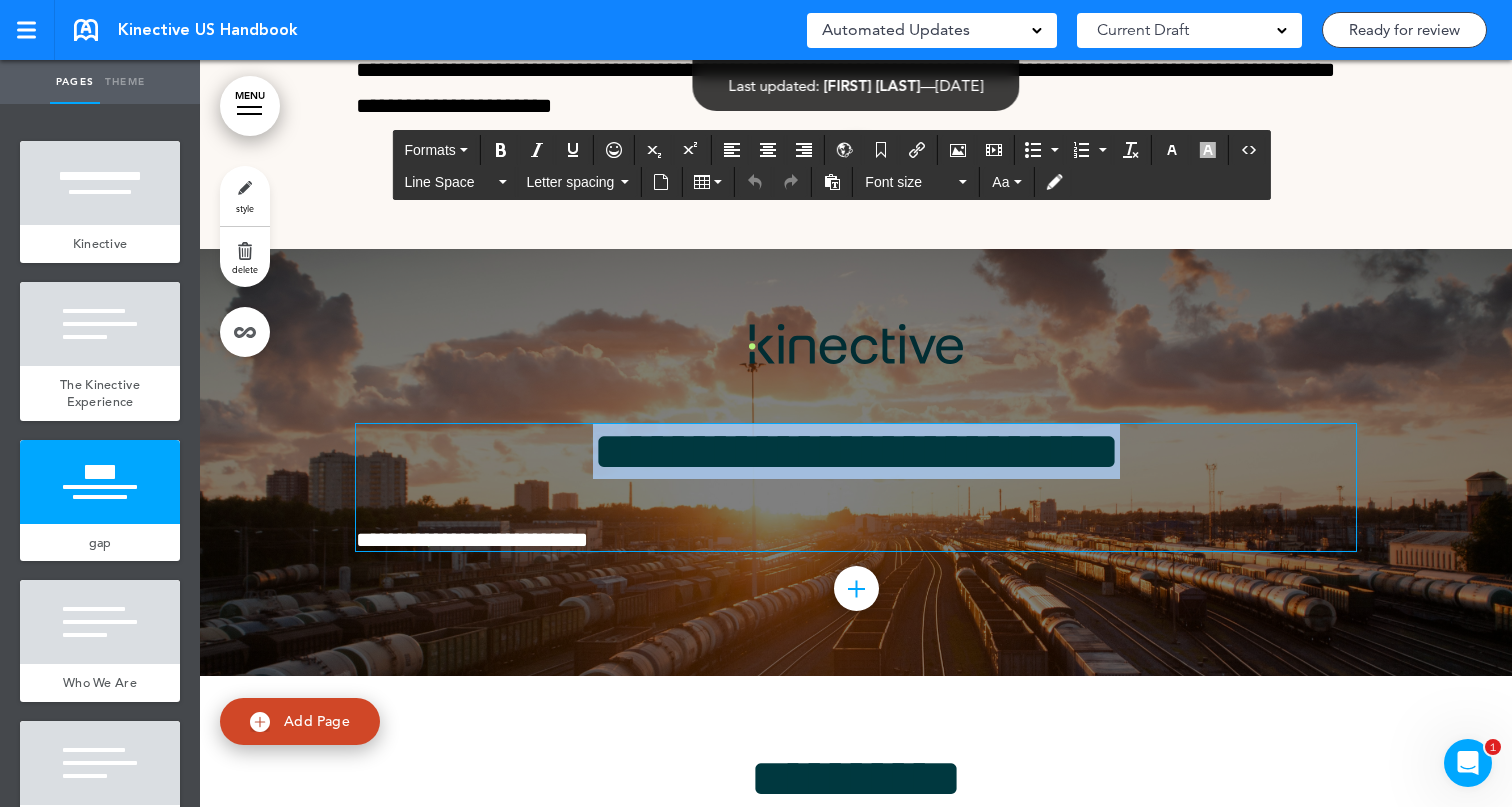type 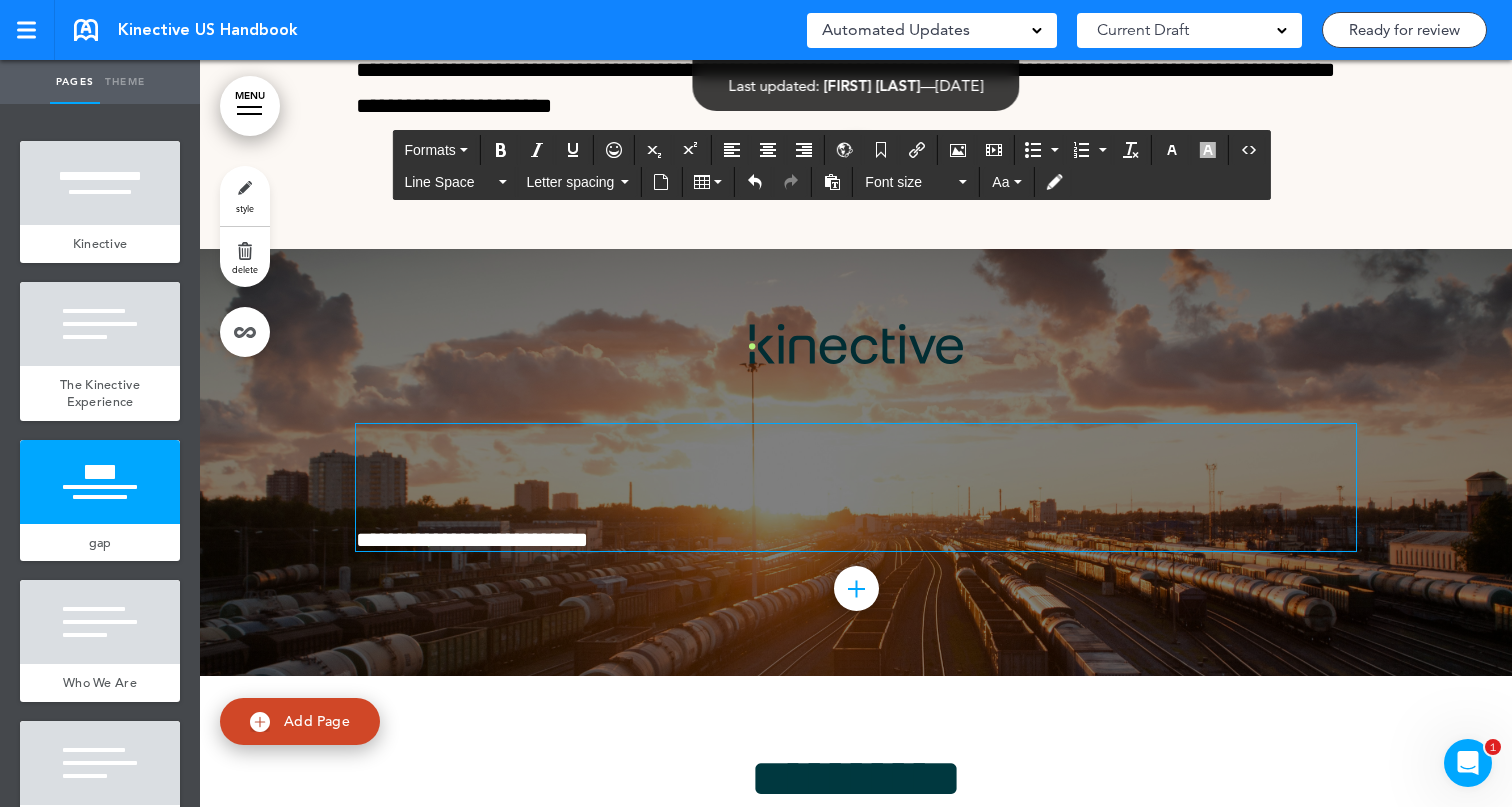 click on "**********" at bounding box center (856, 540) 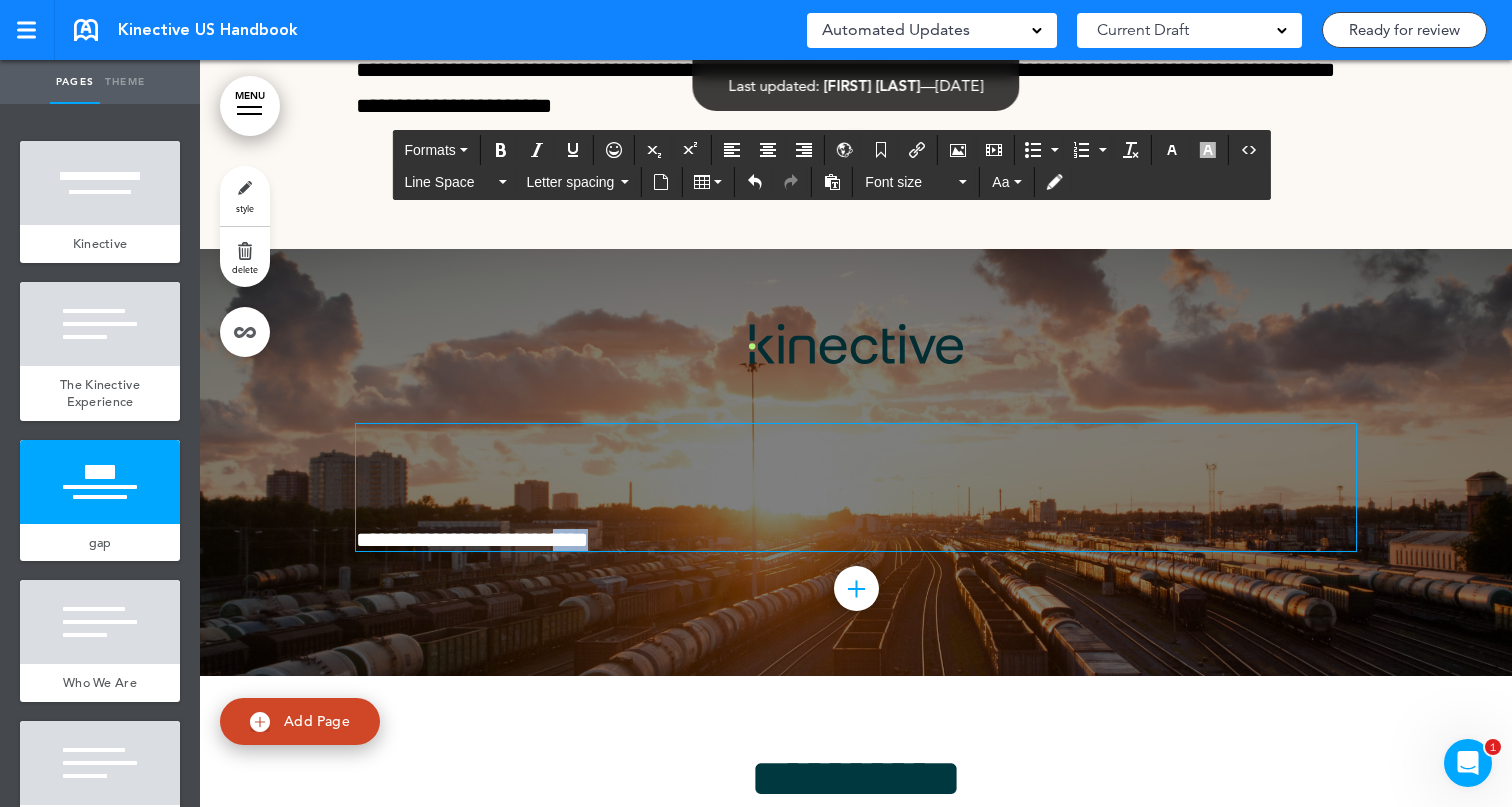 click on "**********" at bounding box center (856, 540) 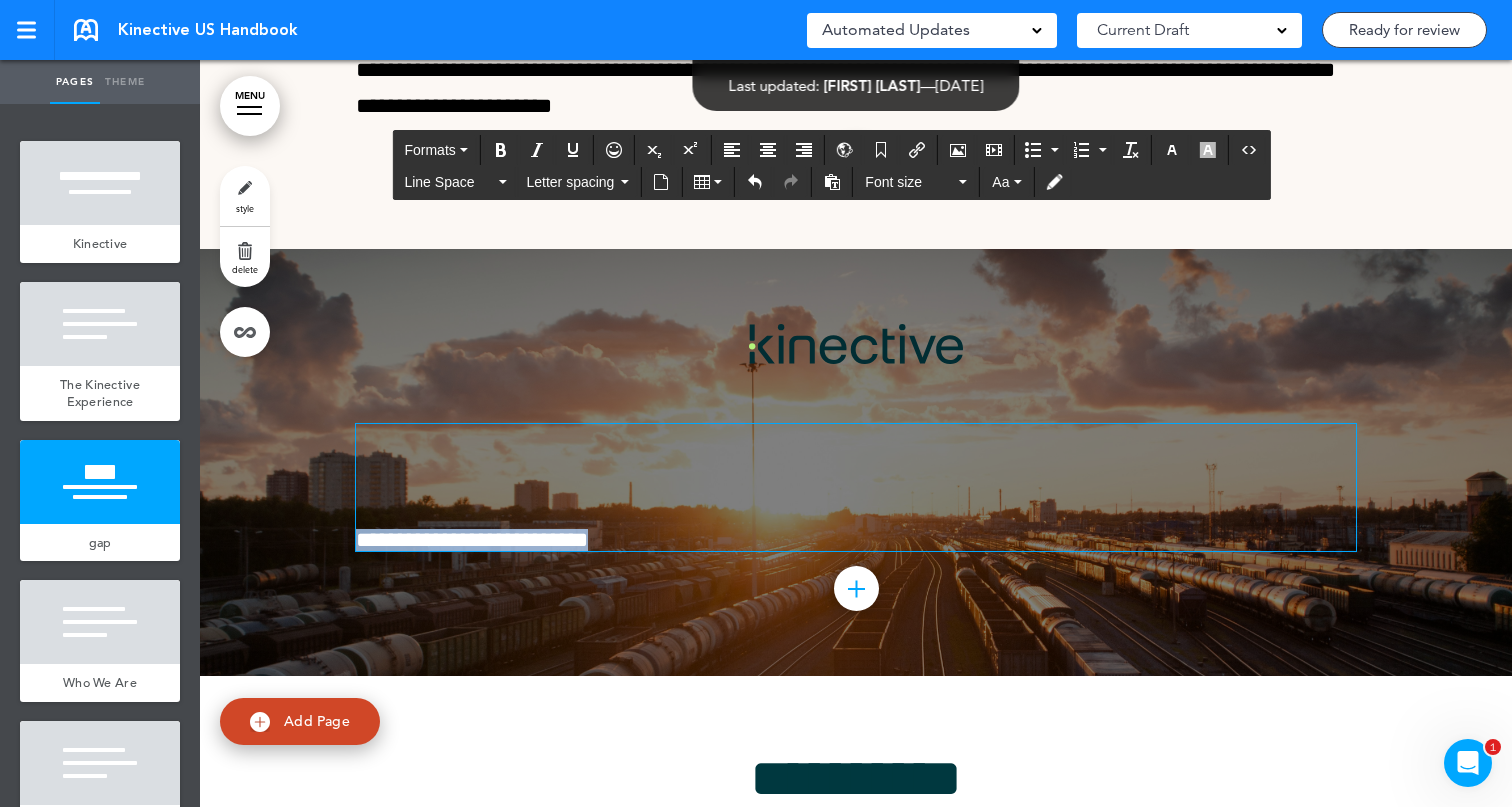 click on "**********" at bounding box center (856, 540) 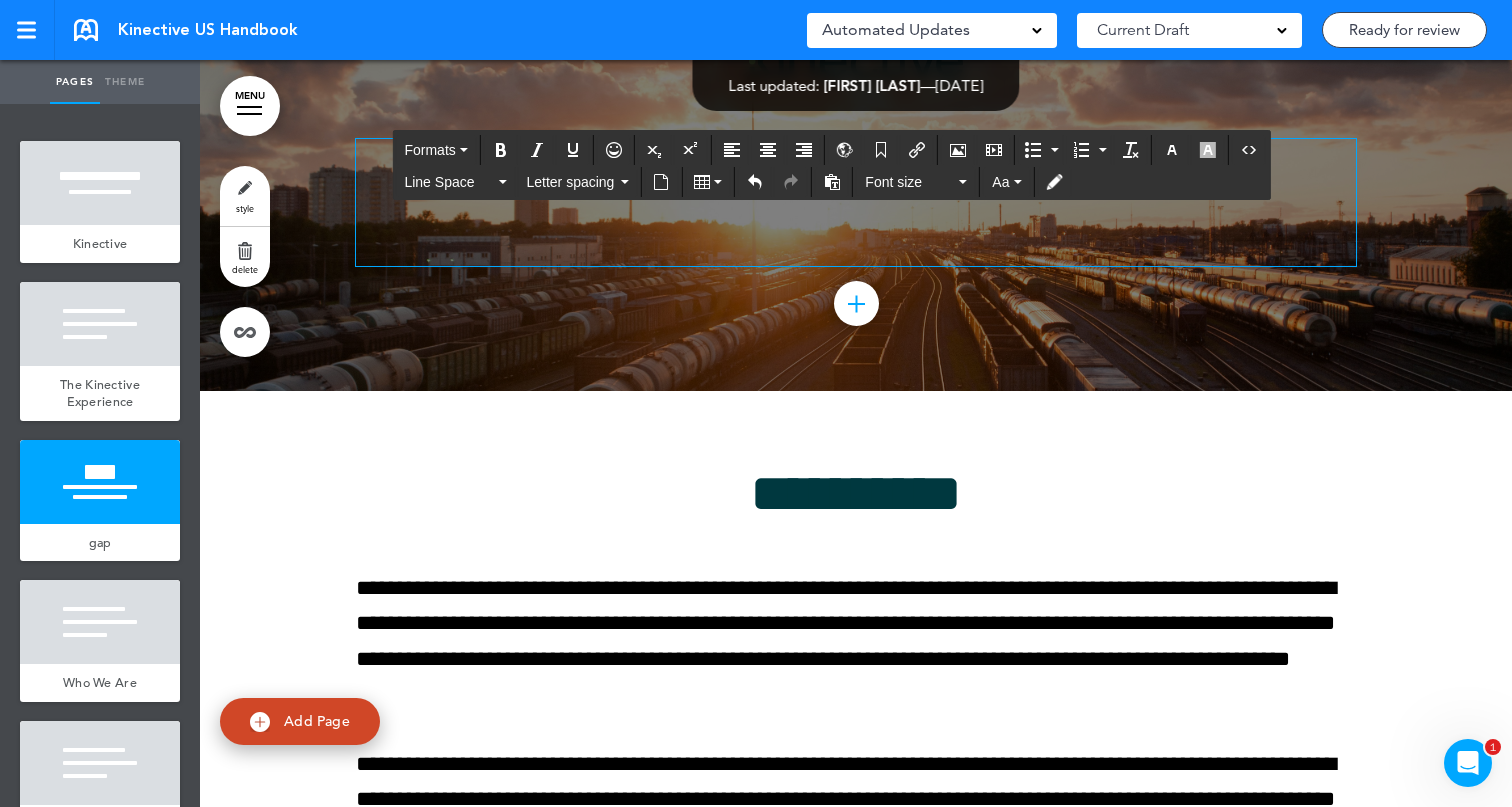 scroll, scrollTop: 1806, scrollLeft: 0, axis: vertical 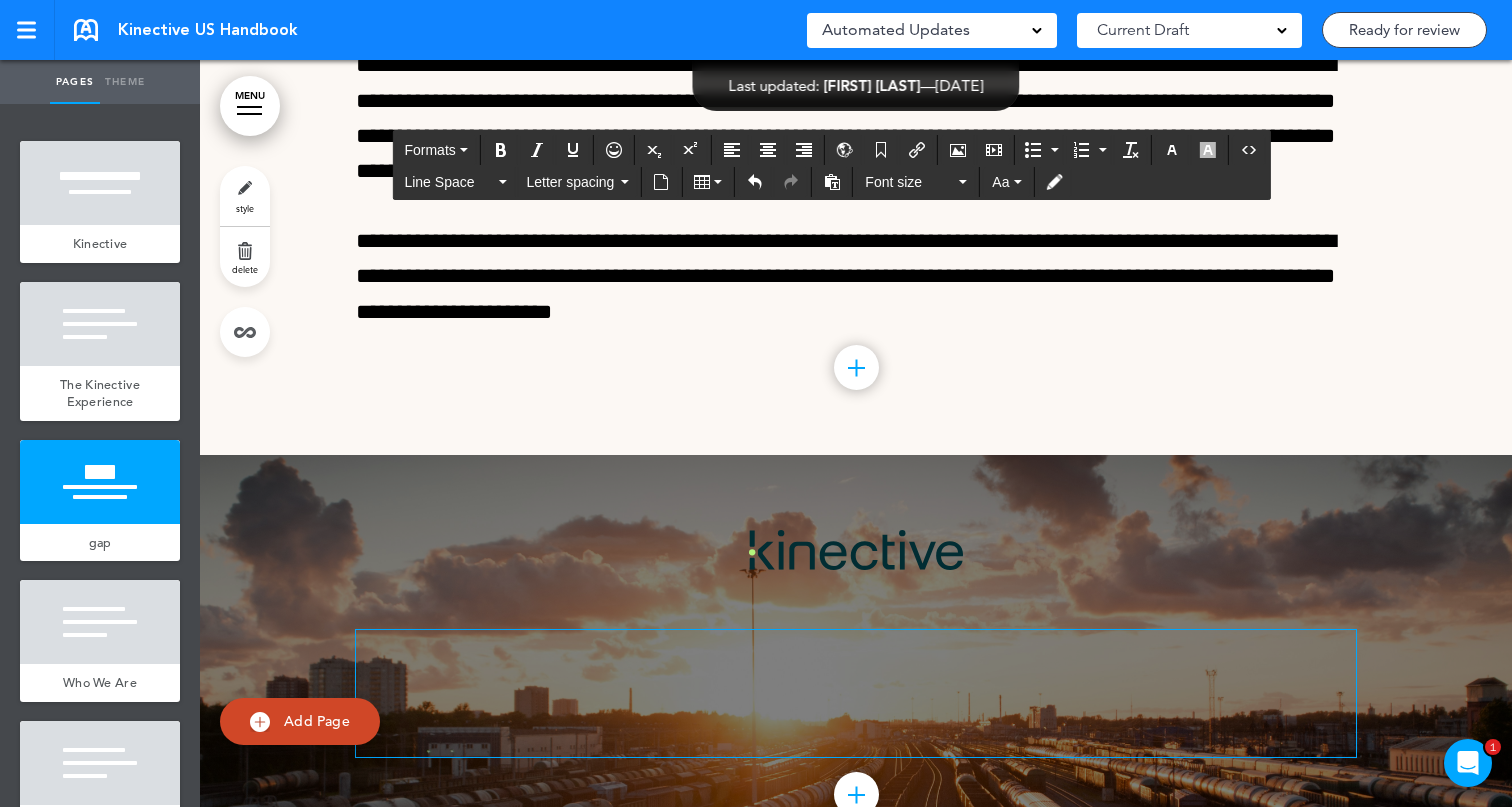 click at bounding box center [856, 657] 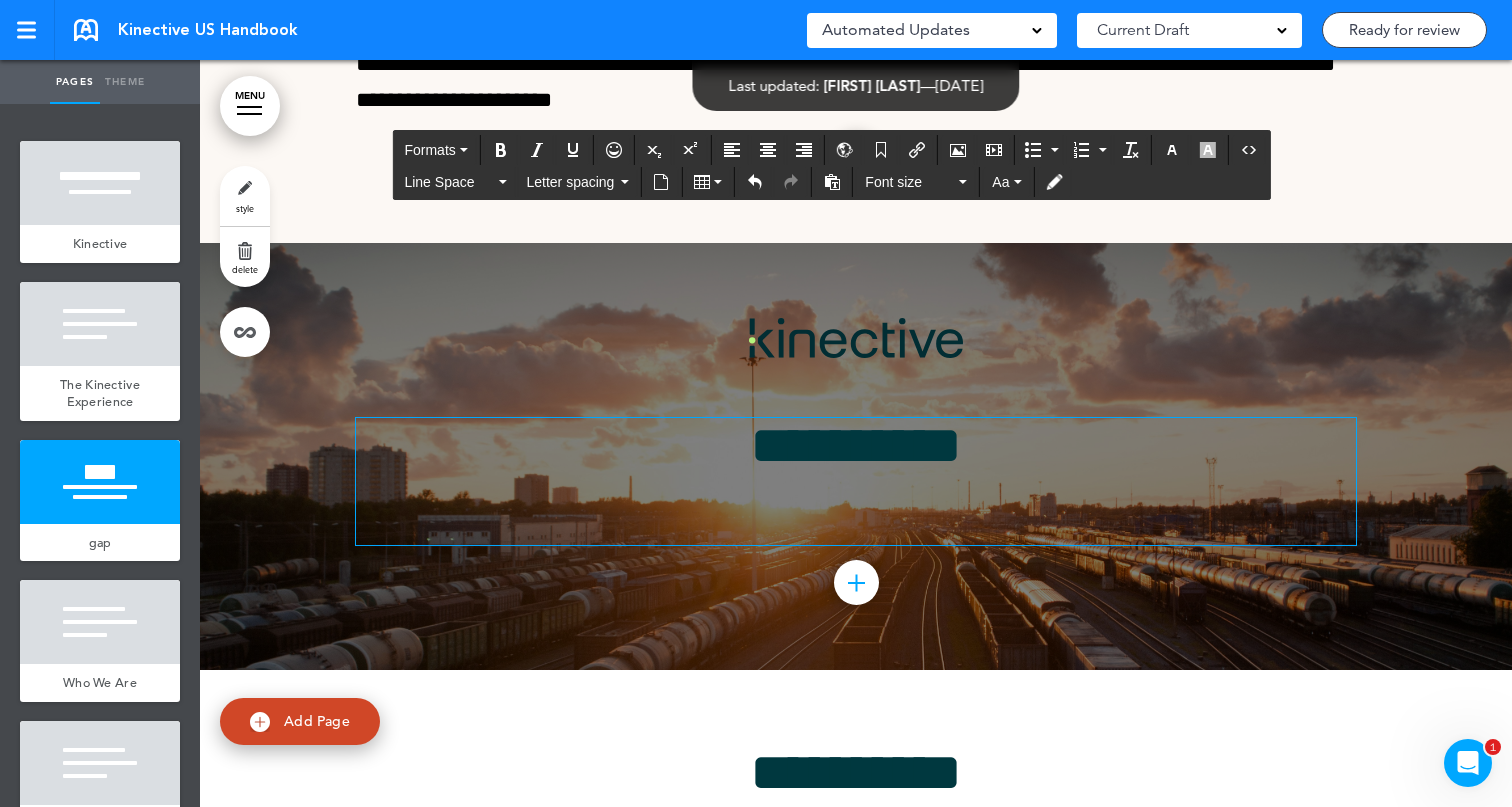 scroll, scrollTop: 1468, scrollLeft: 0, axis: vertical 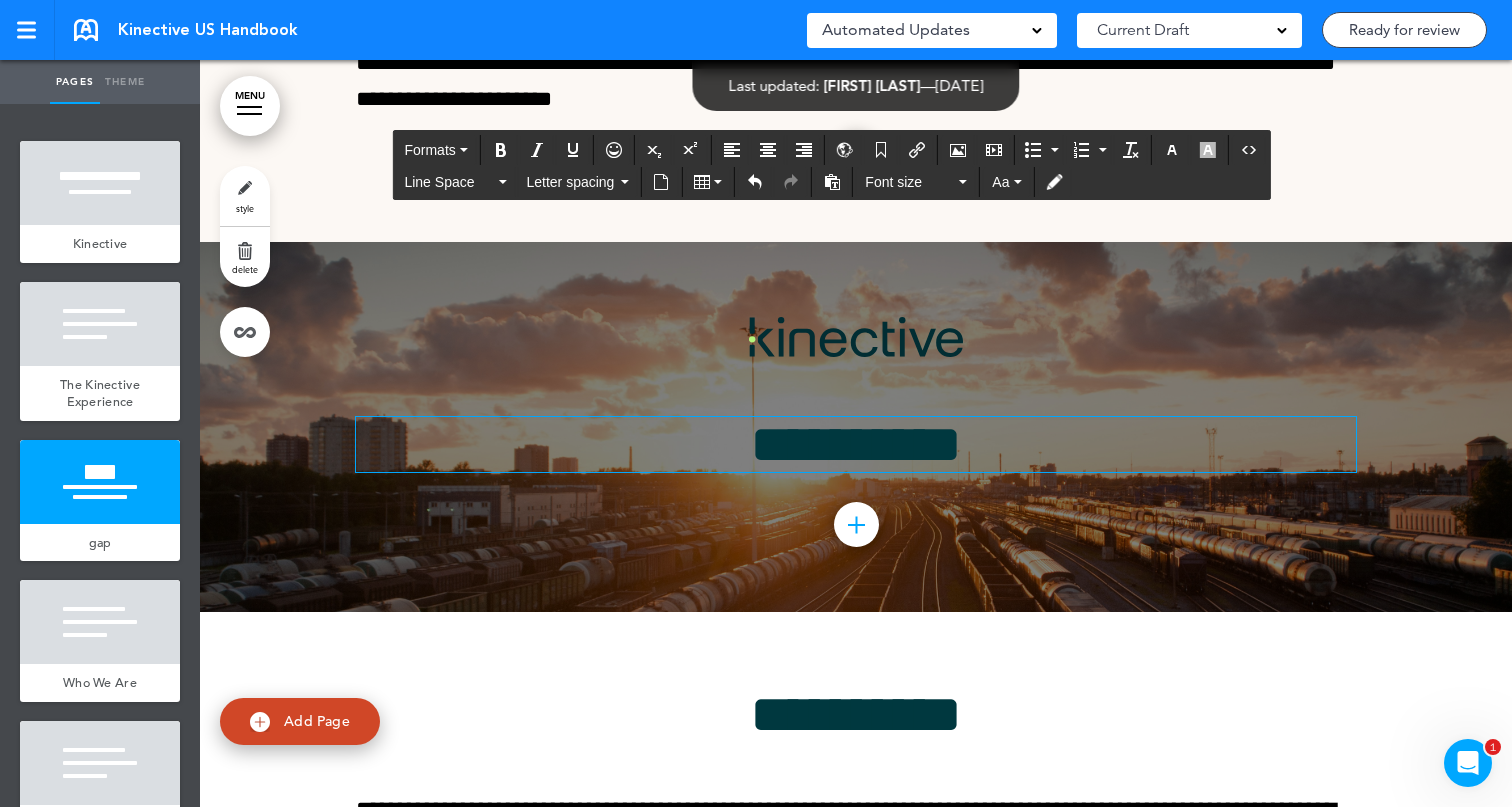 click on "**********" at bounding box center [856, 444] 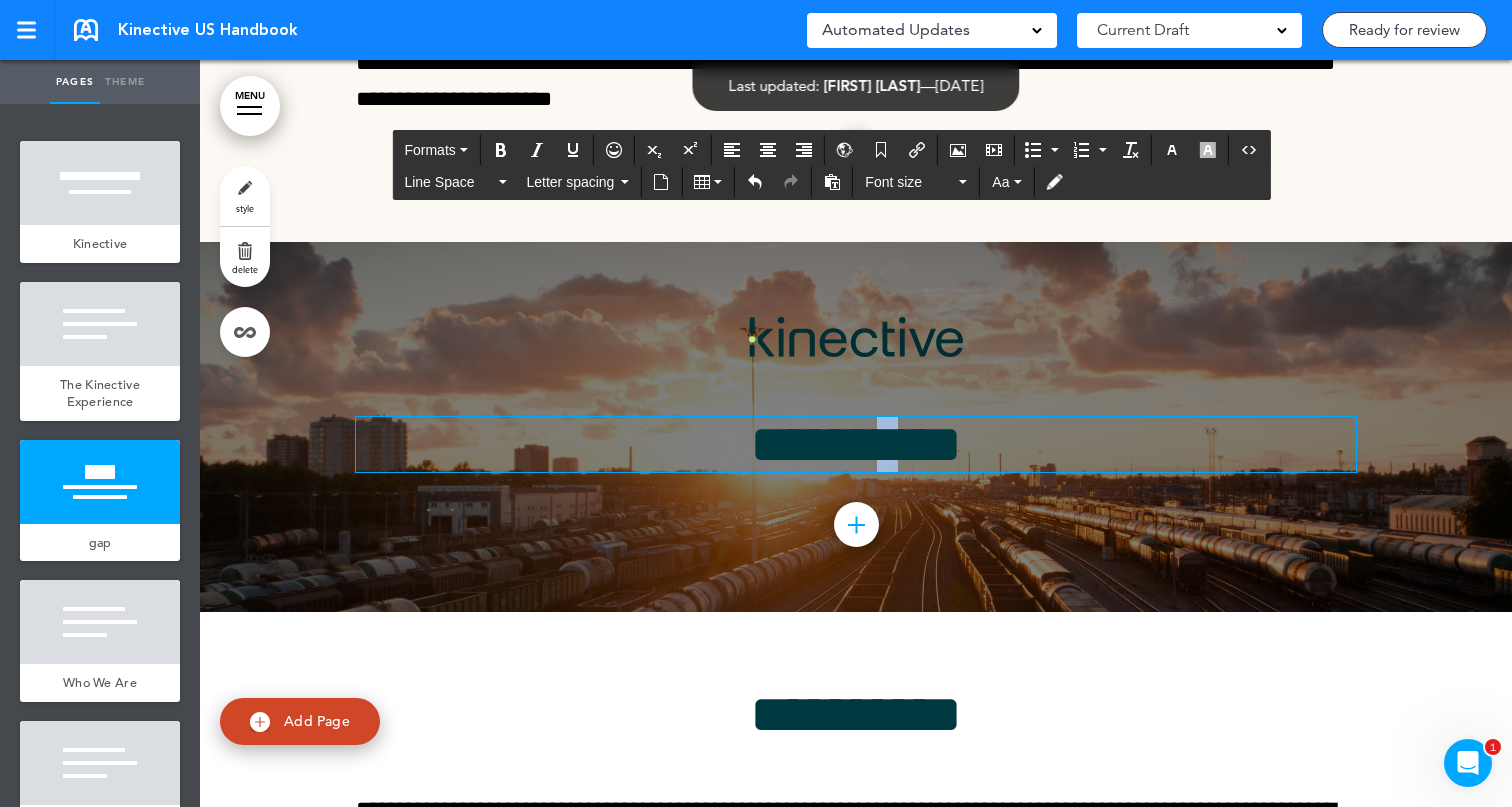 click on "**********" at bounding box center (856, 444) 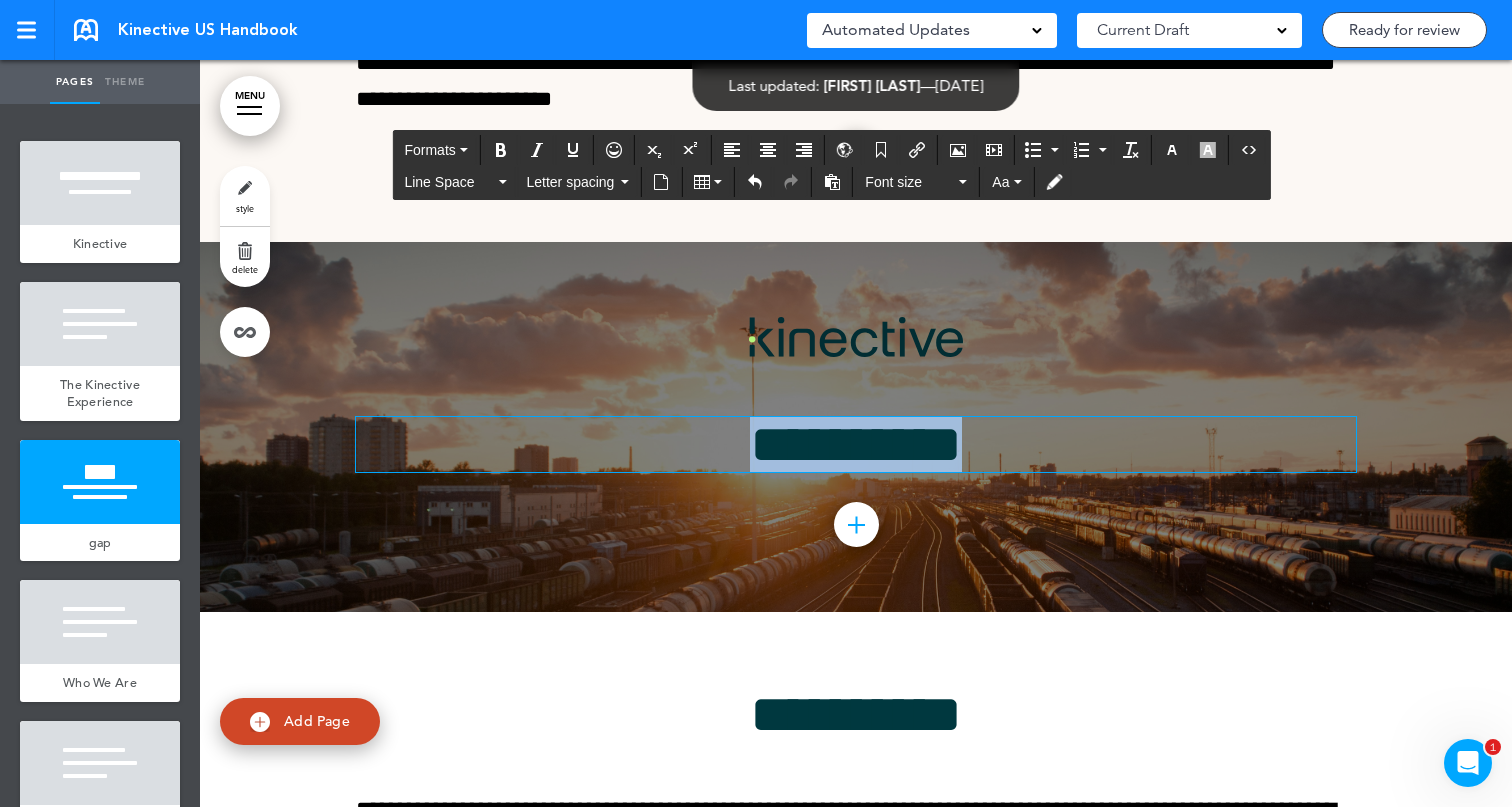 click on "**********" at bounding box center [856, 444] 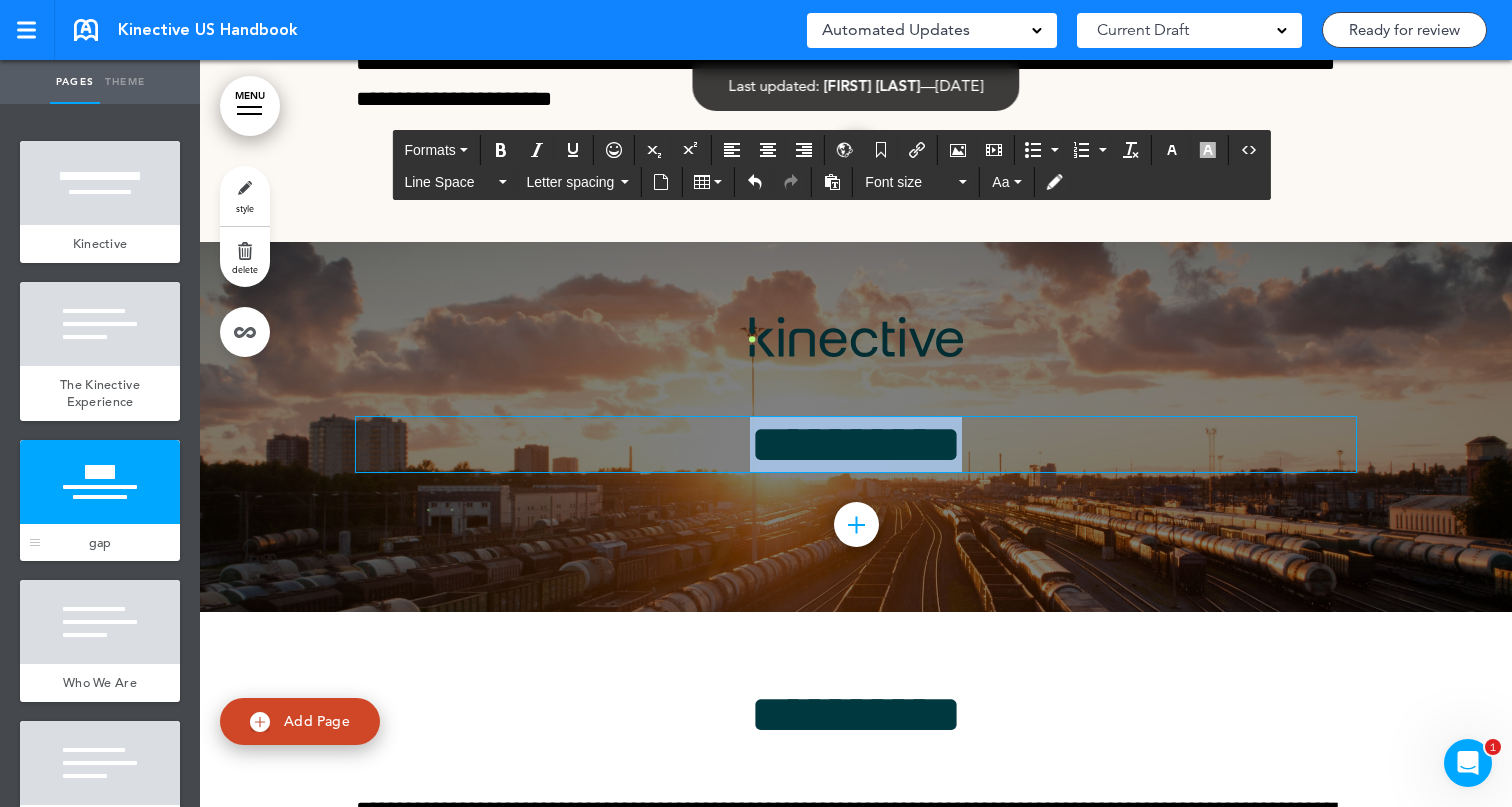 click at bounding box center (100, 482) 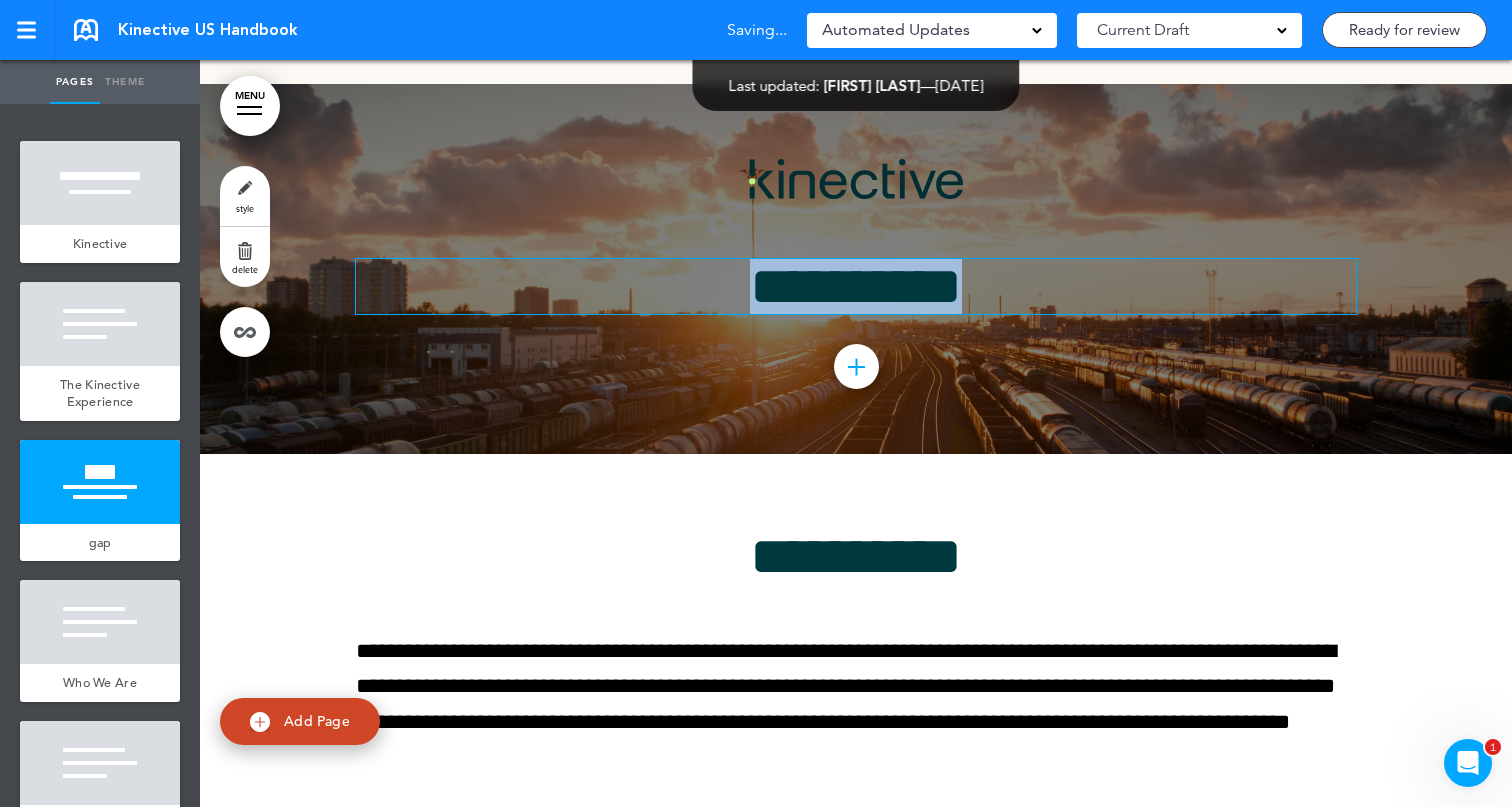 scroll, scrollTop: 1649, scrollLeft: 0, axis: vertical 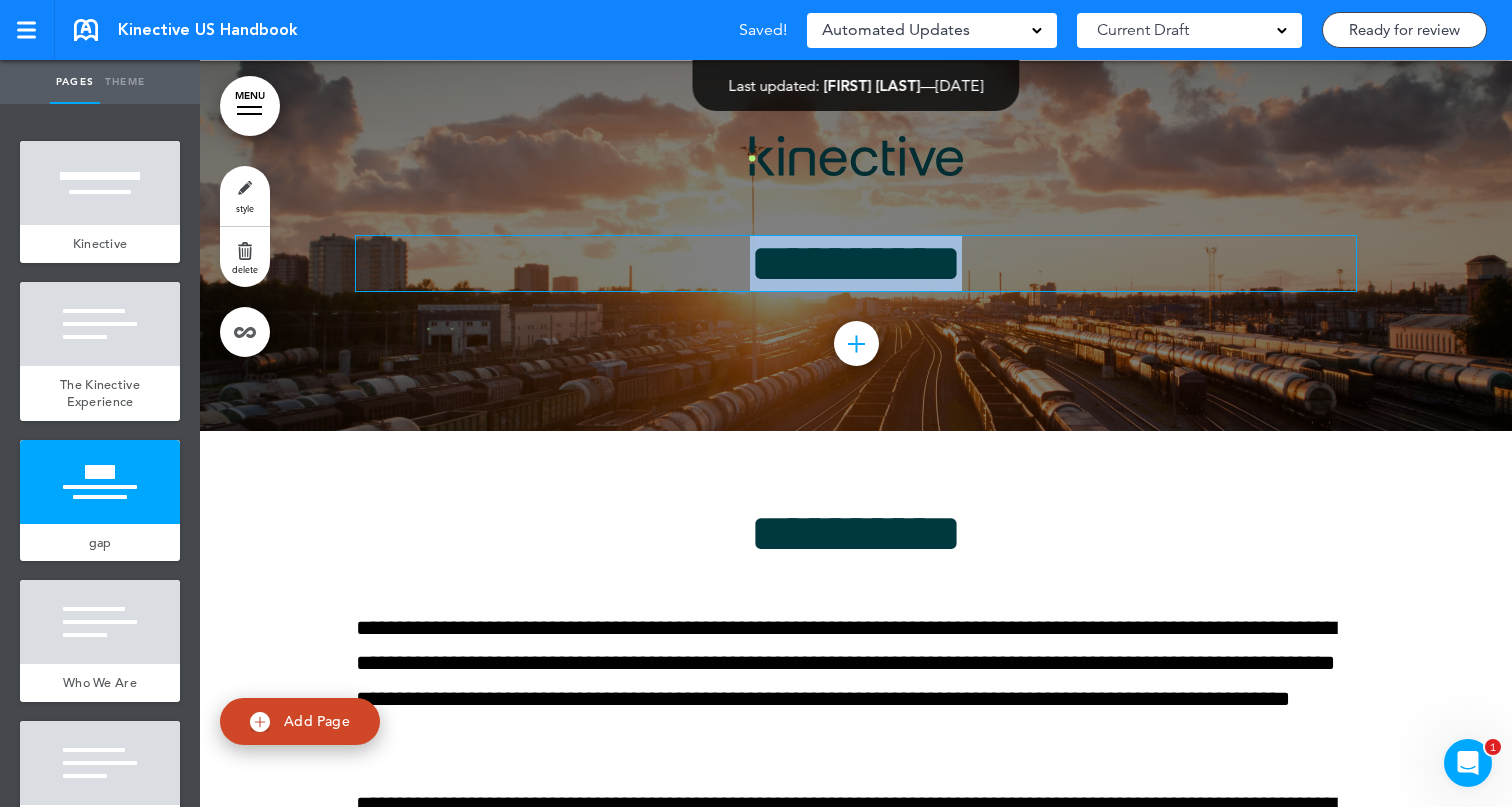 click on "**********" at bounding box center (856, 263) 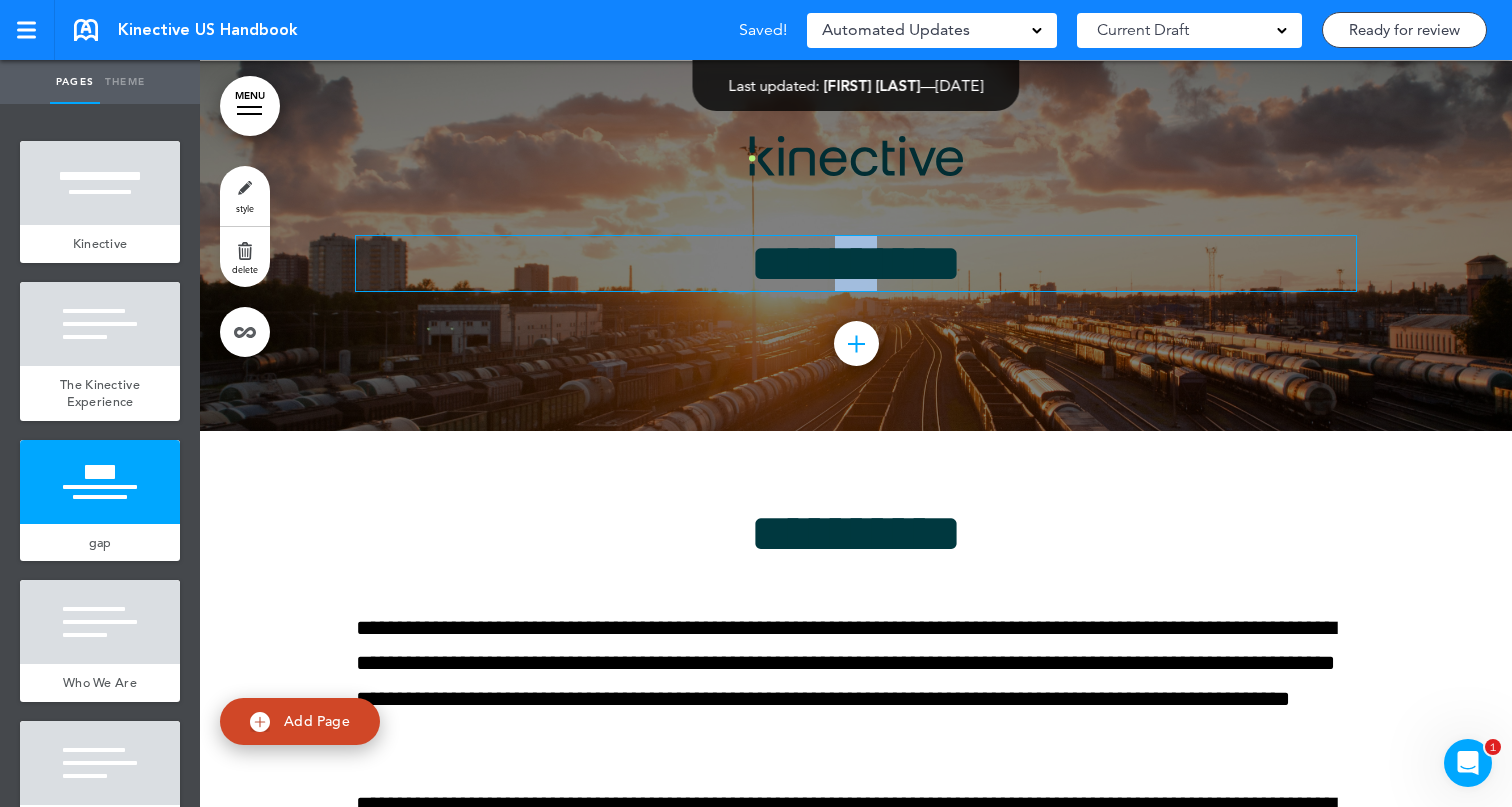 click on "**********" at bounding box center (856, 263) 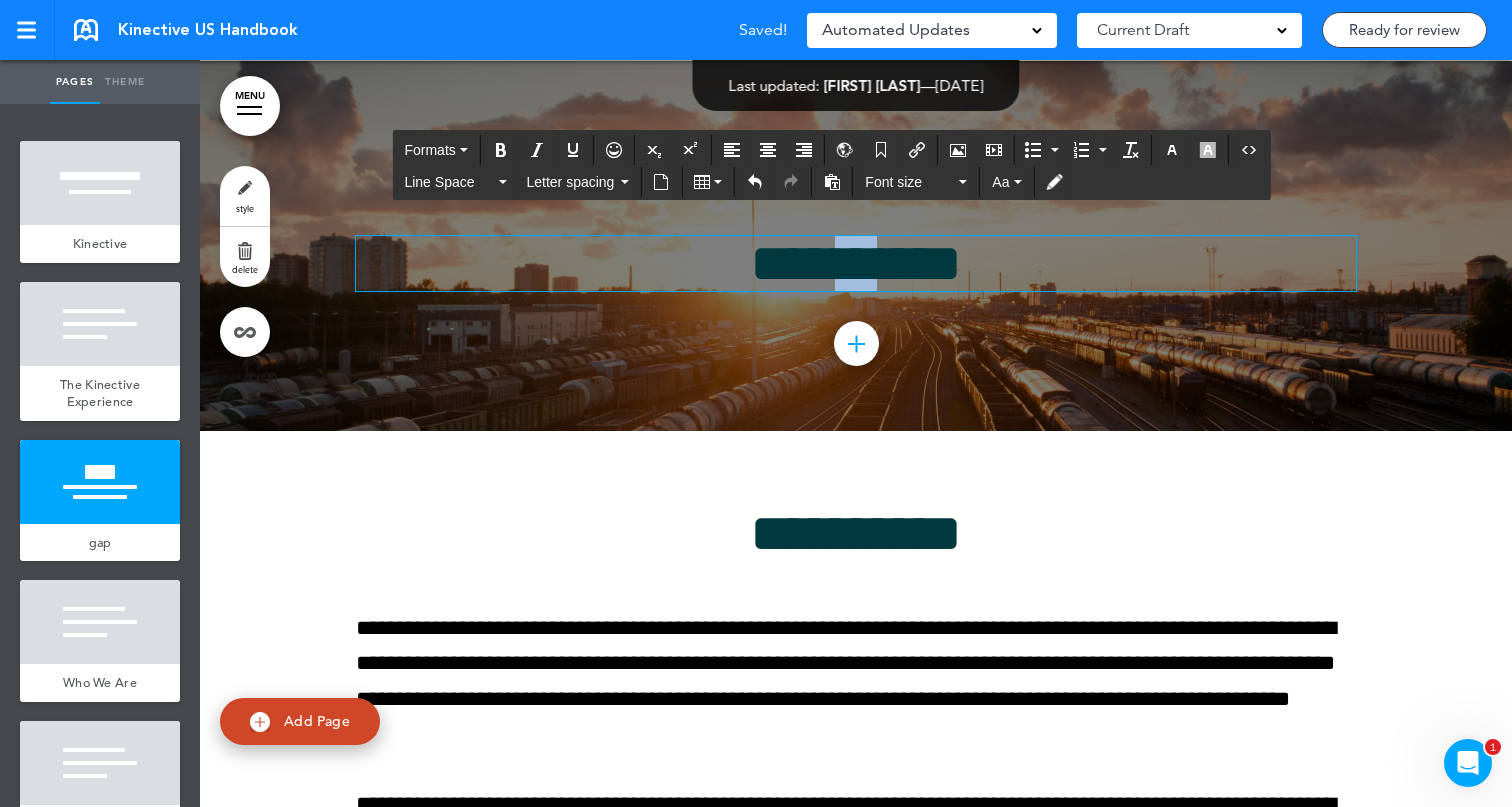 click on "**********" at bounding box center [856, 263] 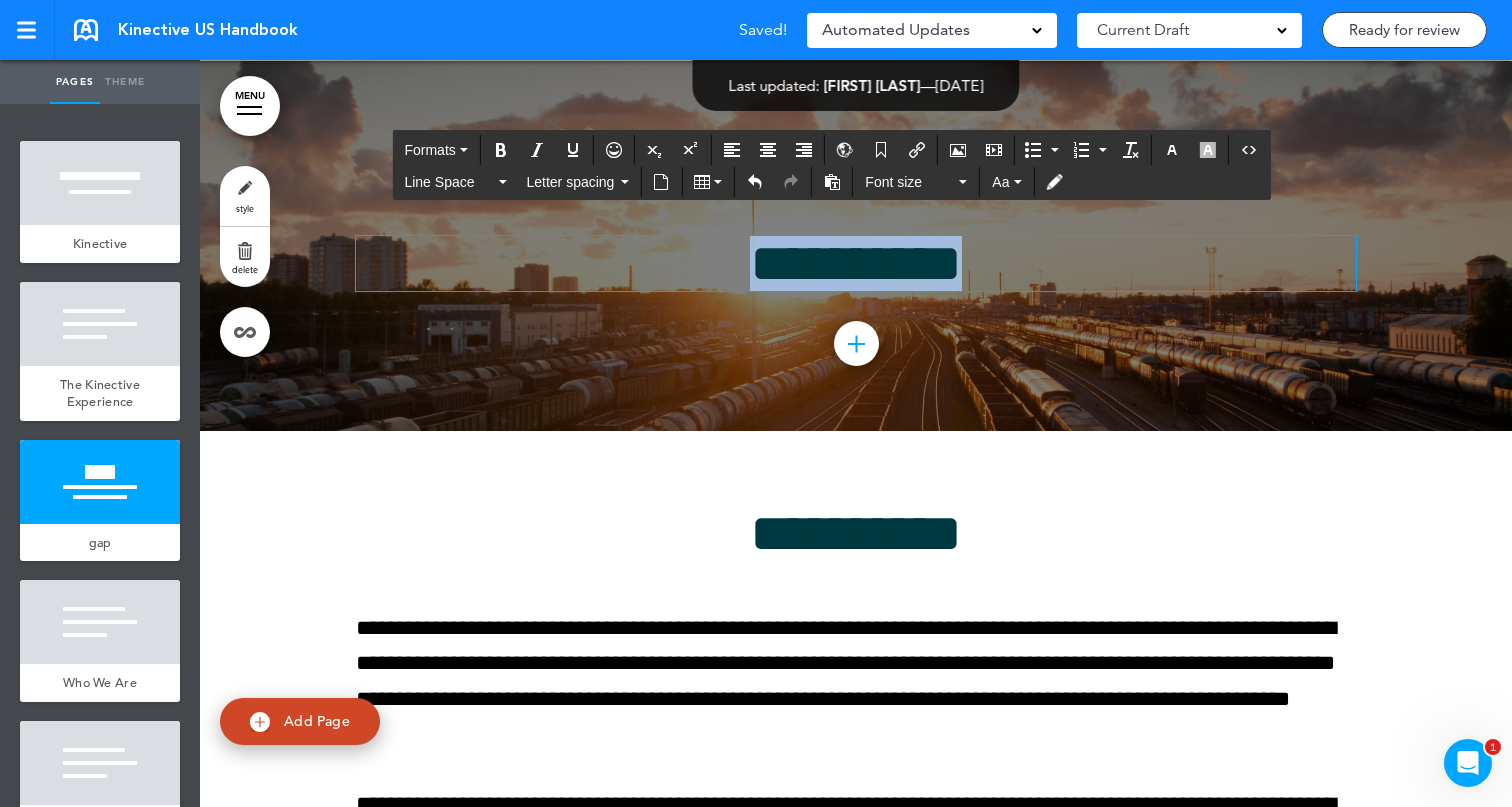 click on "**********" at bounding box center [856, 263] 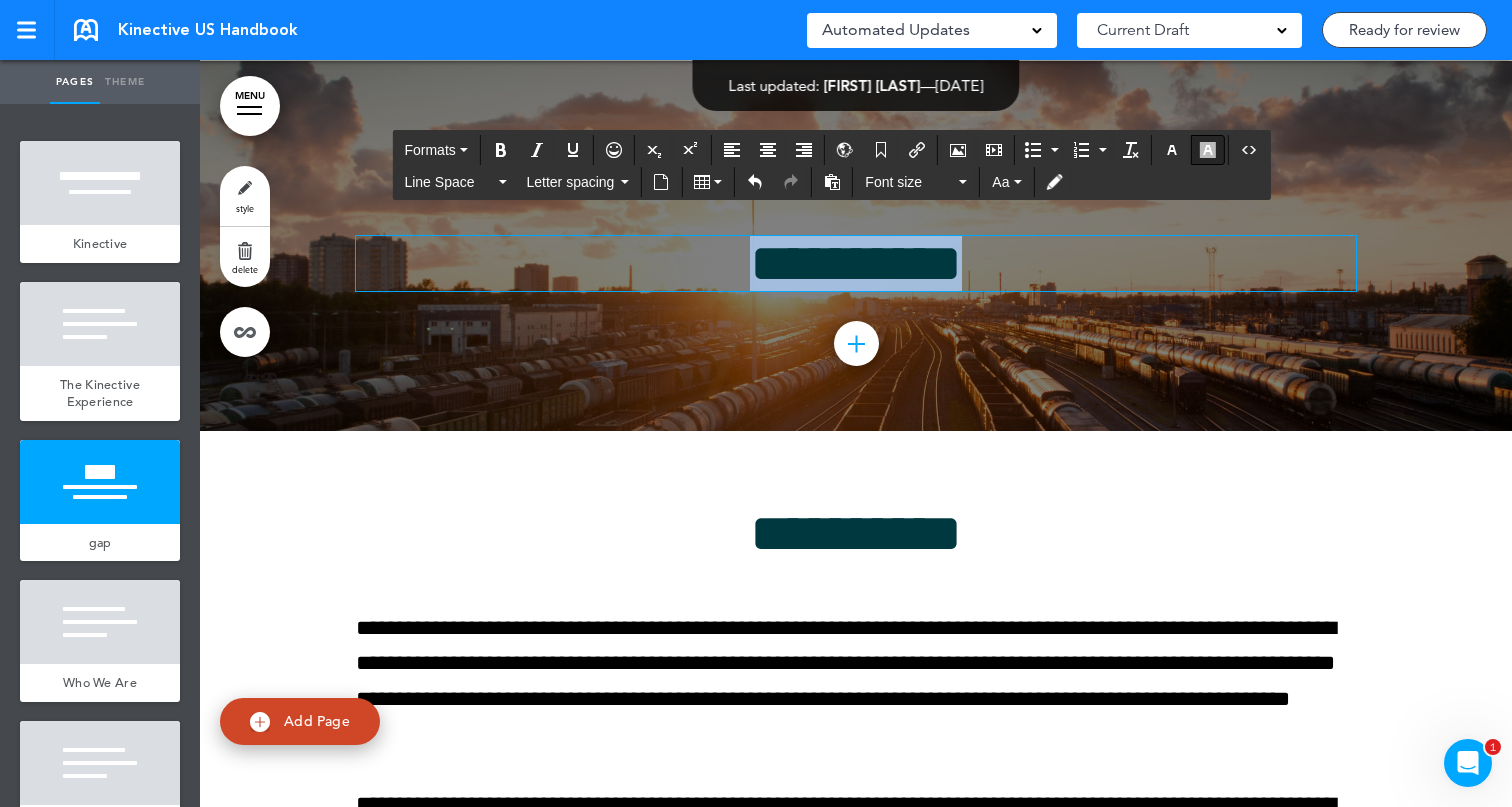 click at bounding box center (1208, 150) 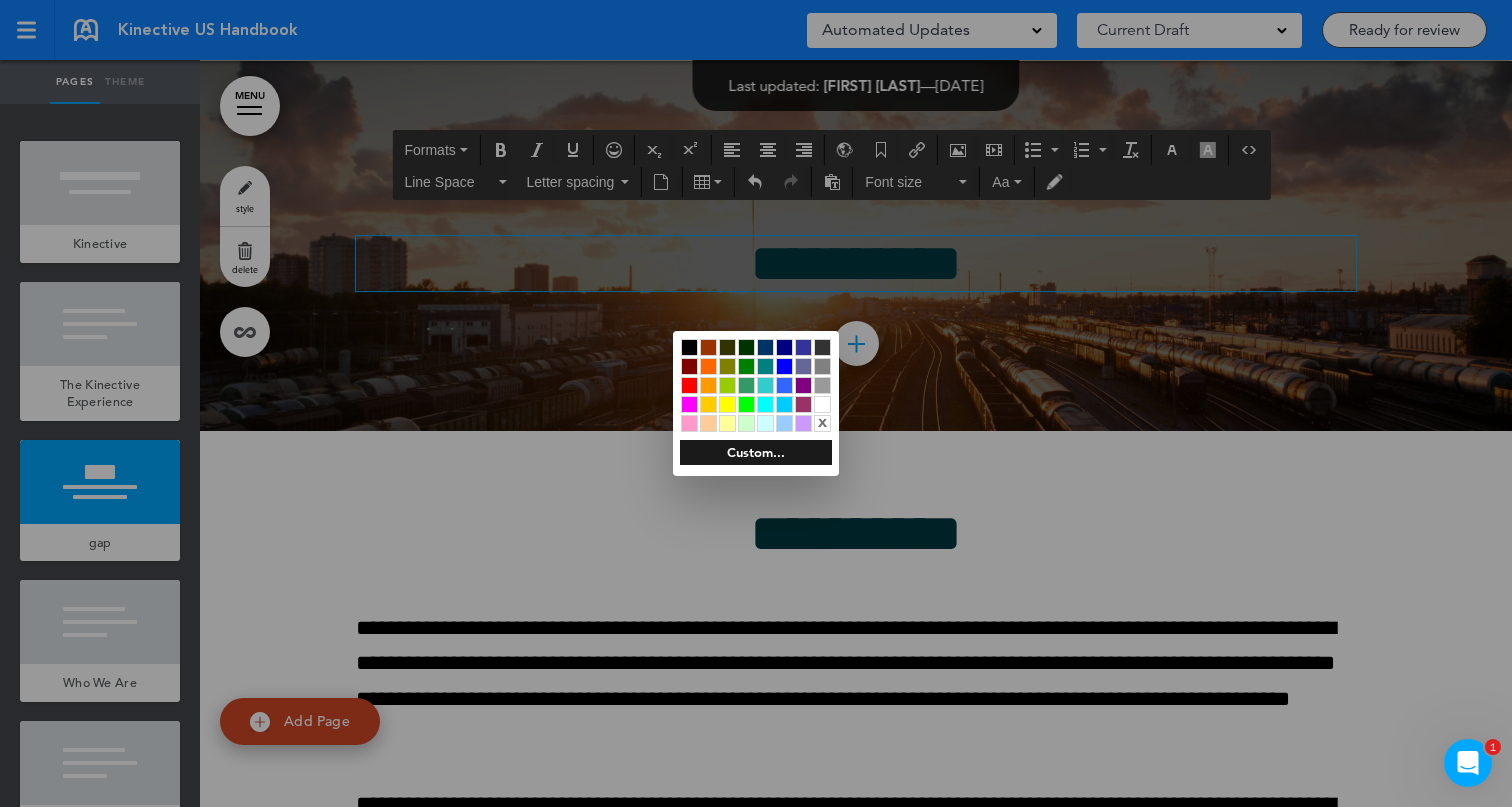 click at bounding box center [756, 403] 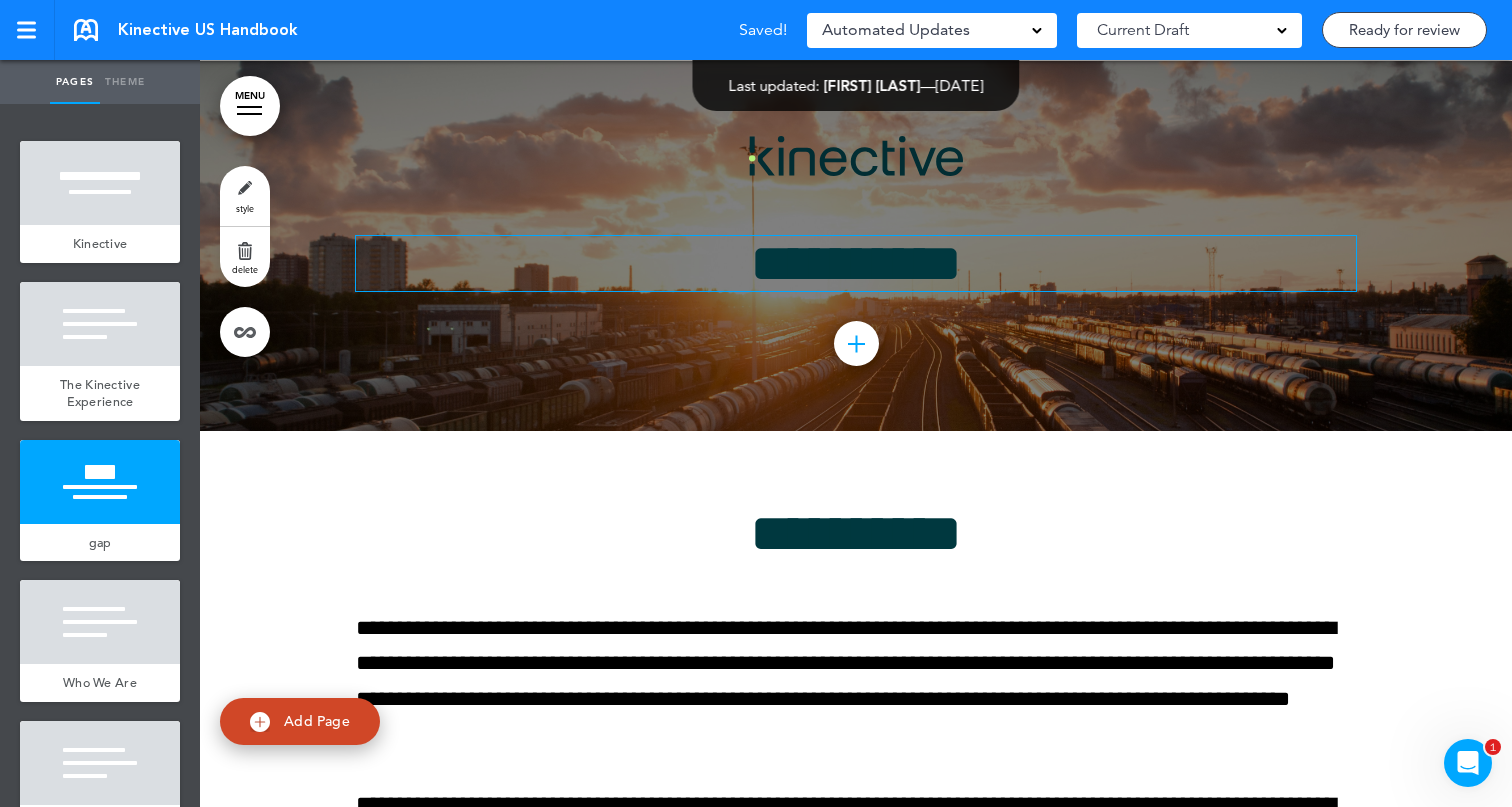click on "**********" at bounding box center (856, 263) 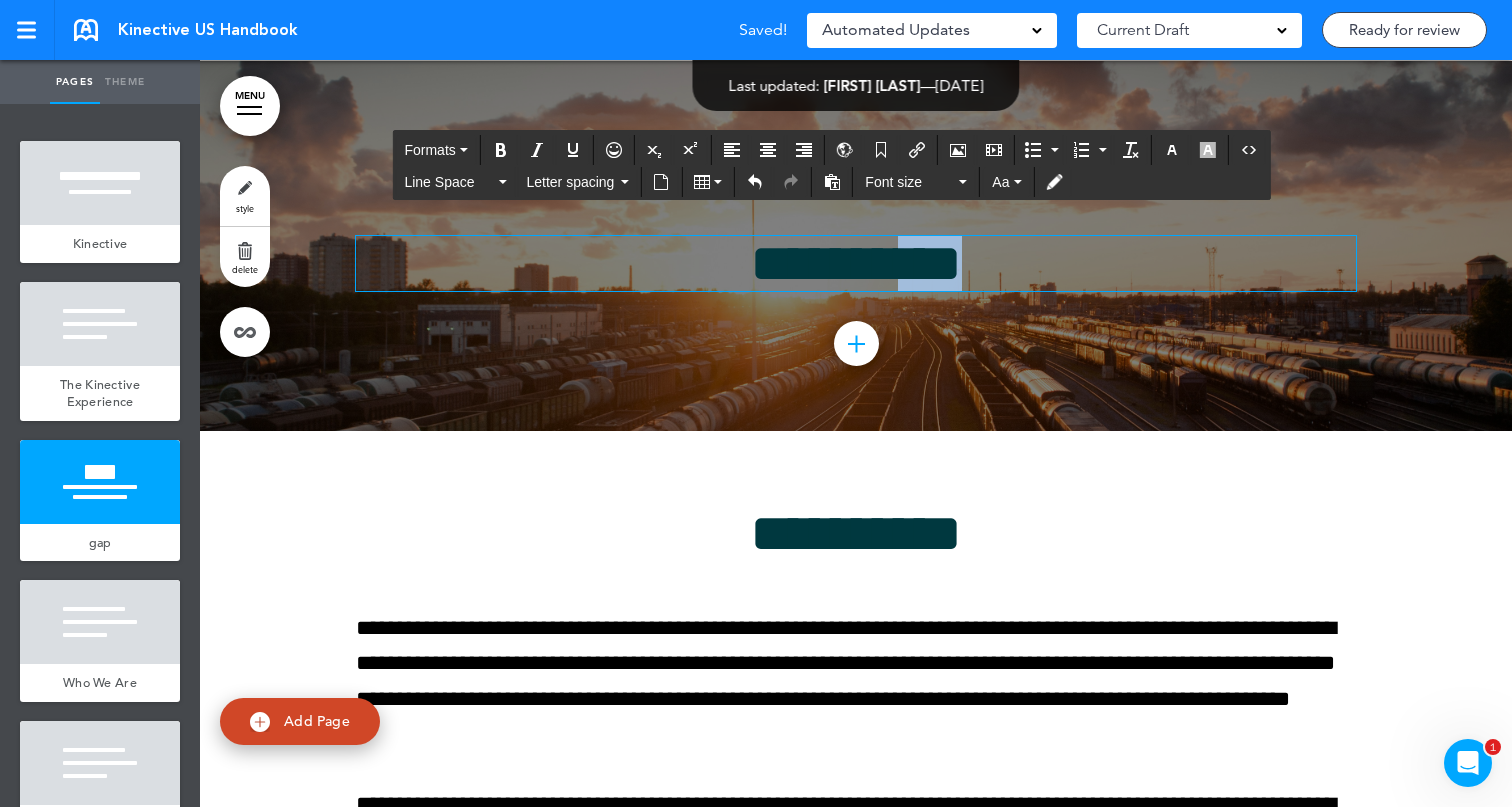 click on "**********" at bounding box center (856, 263) 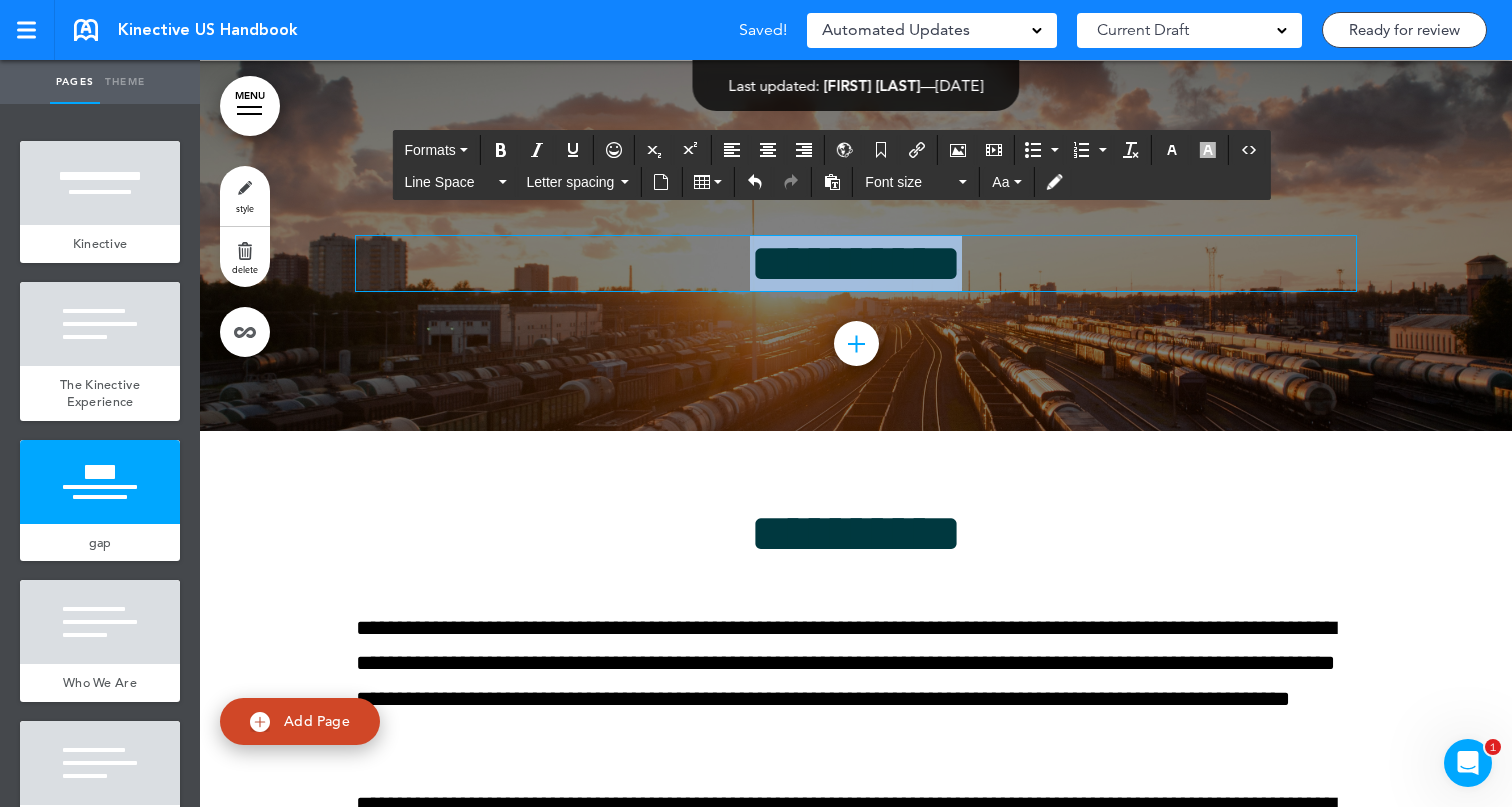 click on "**********" at bounding box center [856, 263] 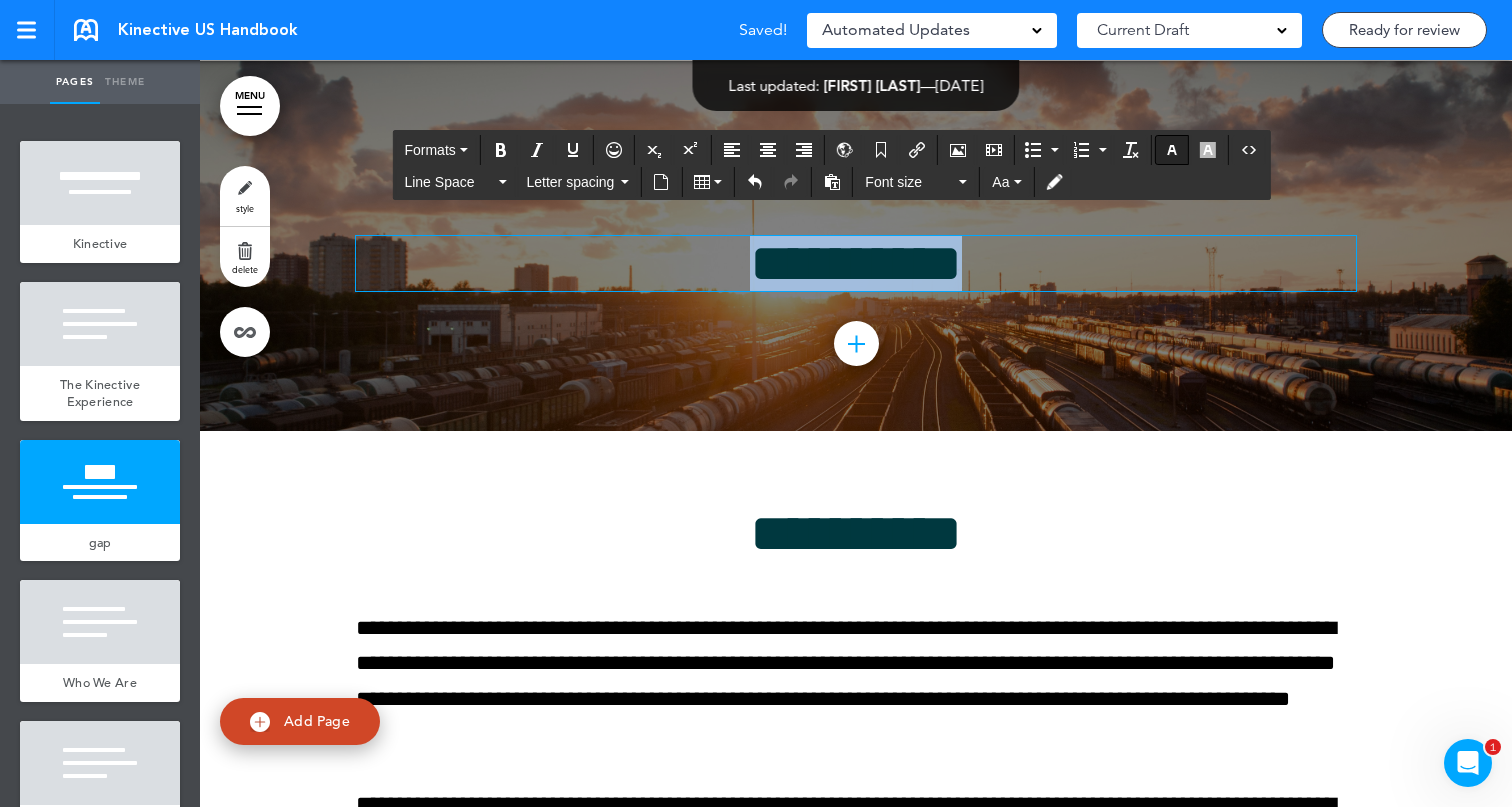 click at bounding box center [1172, 150] 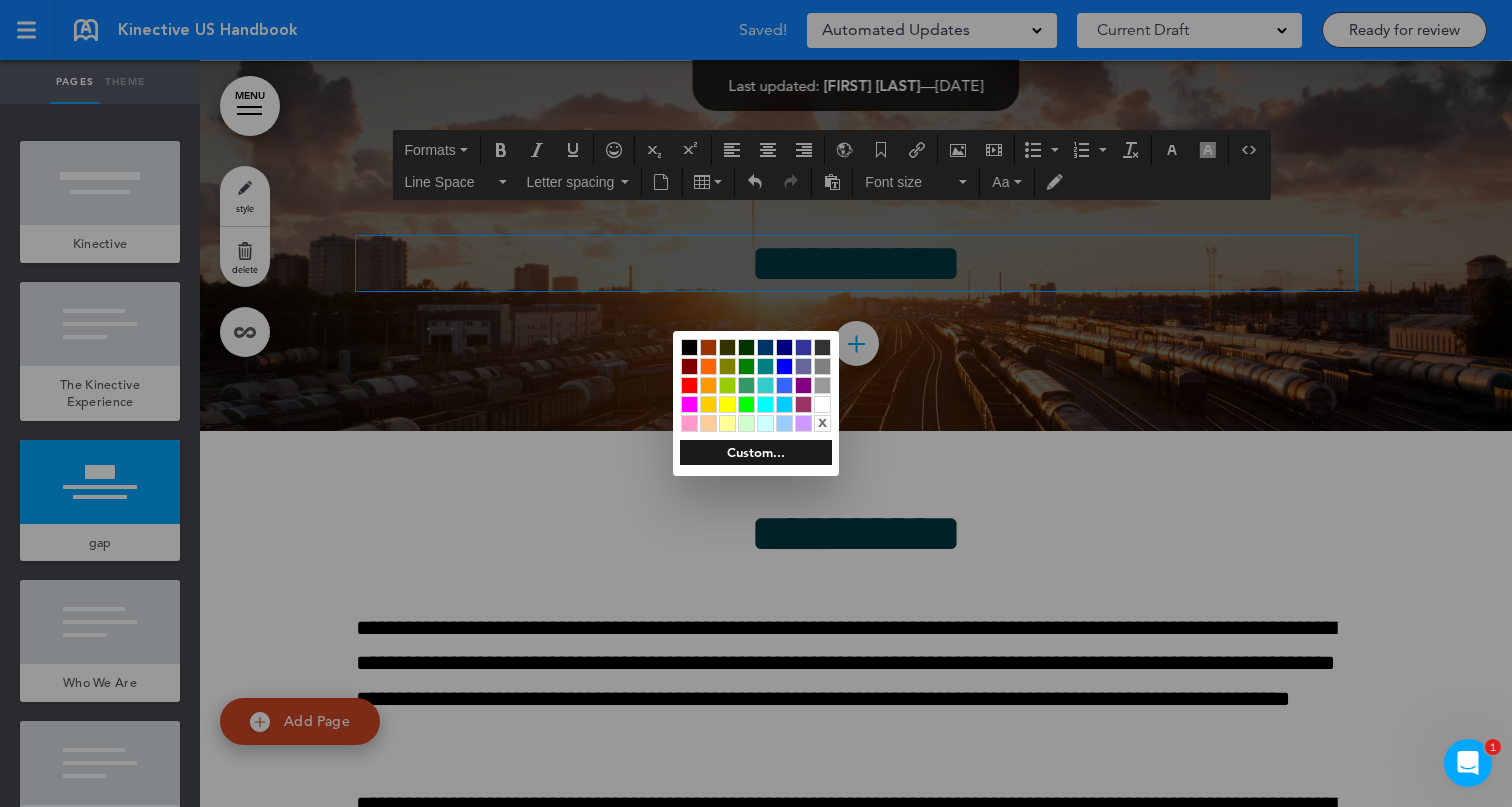 click at bounding box center (822, 404) 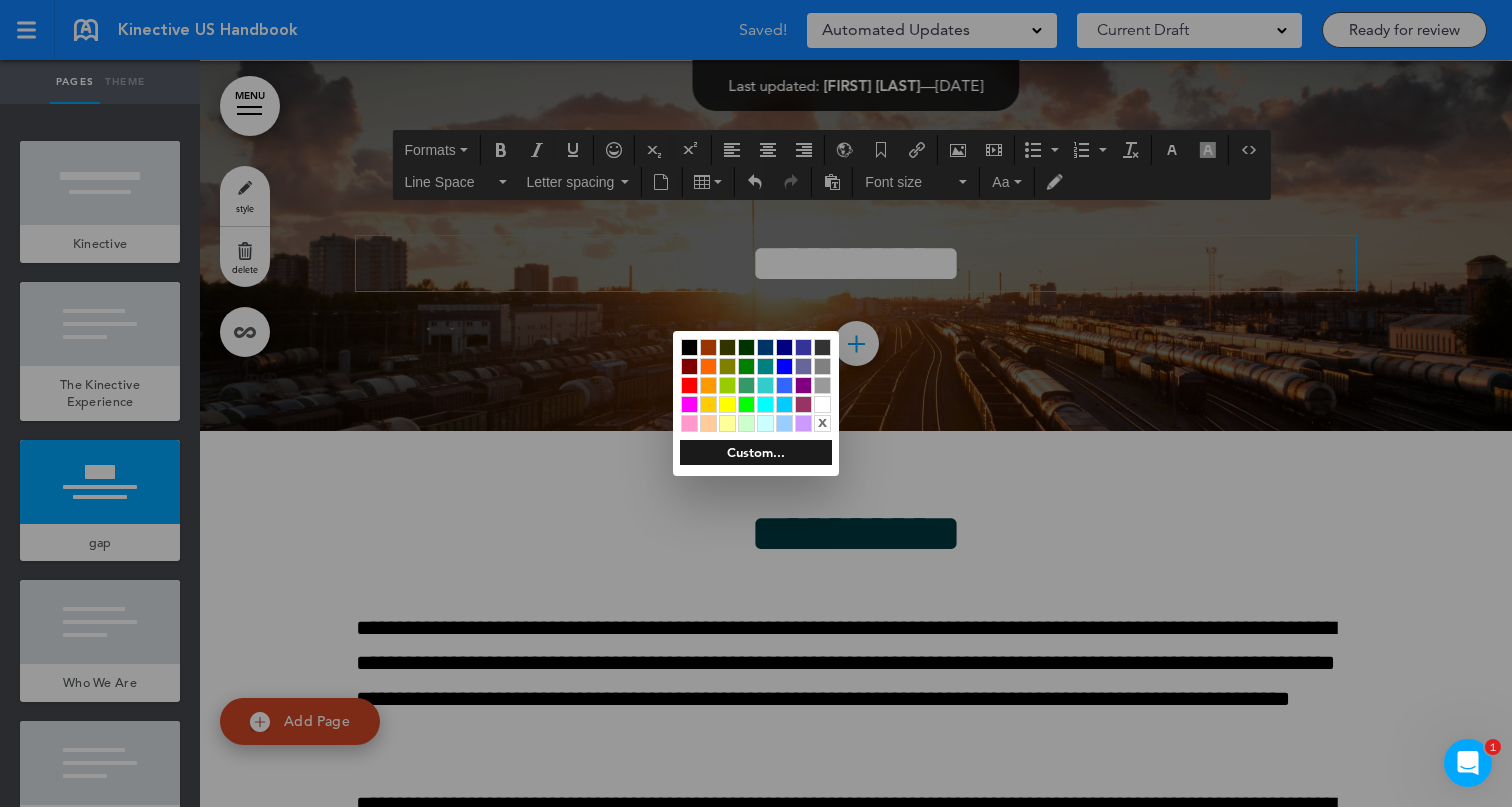 click at bounding box center (756, 403) 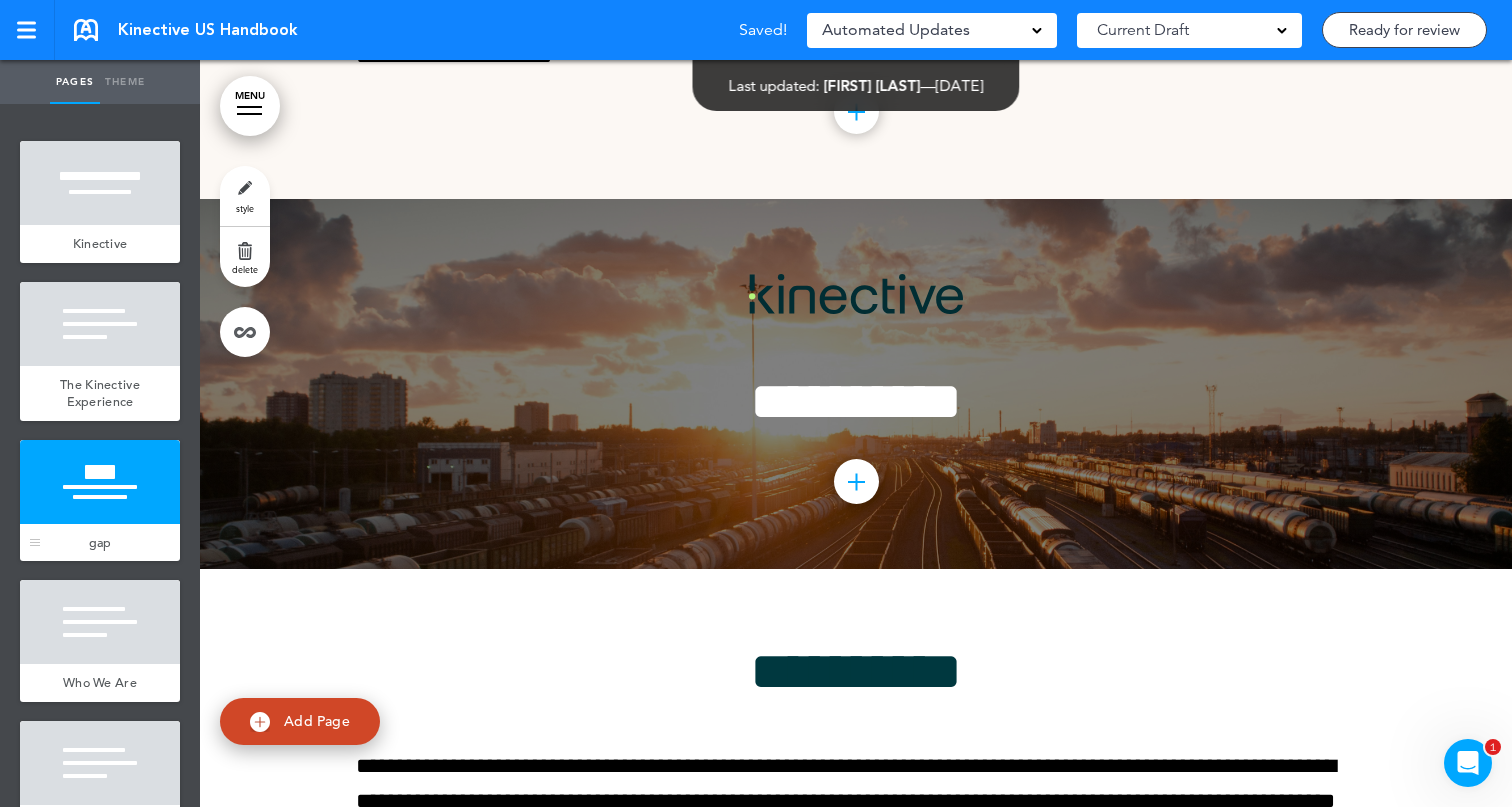 click at bounding box center (100, 482) 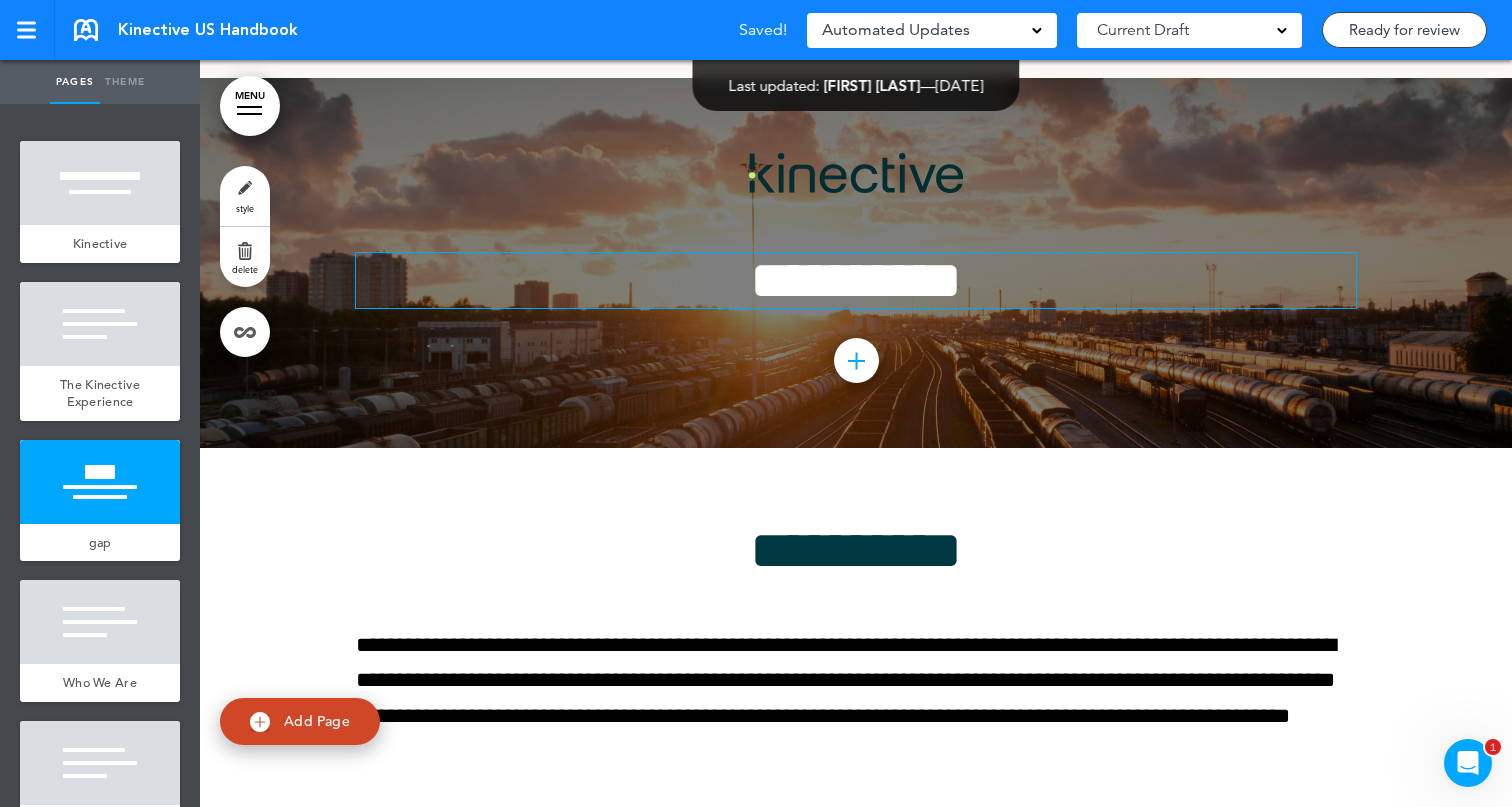 scroll, scrollTop: 1649, scrollLeft: 0, axis: vertical 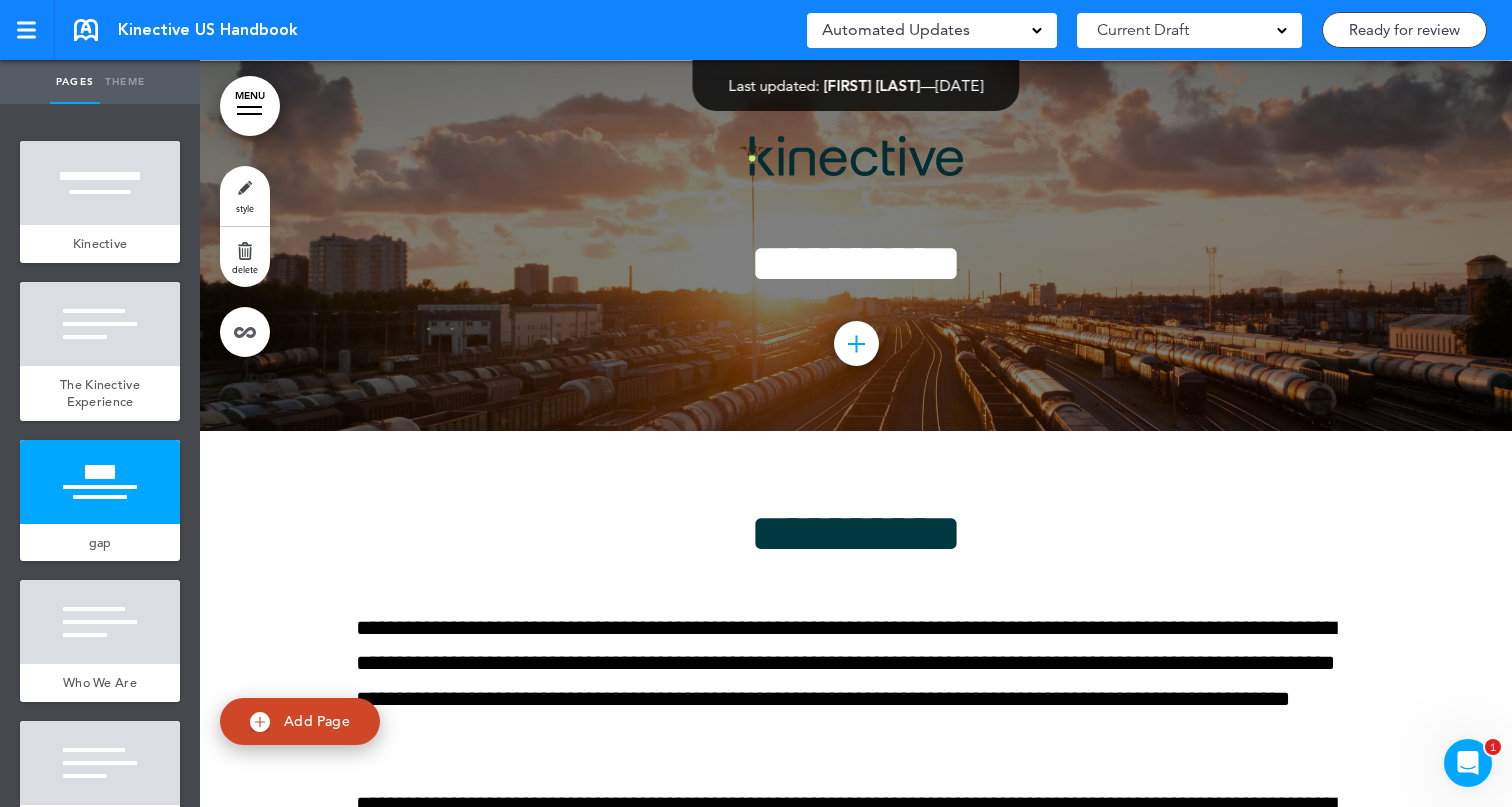 click on "style" at bounding box center [245, 196] 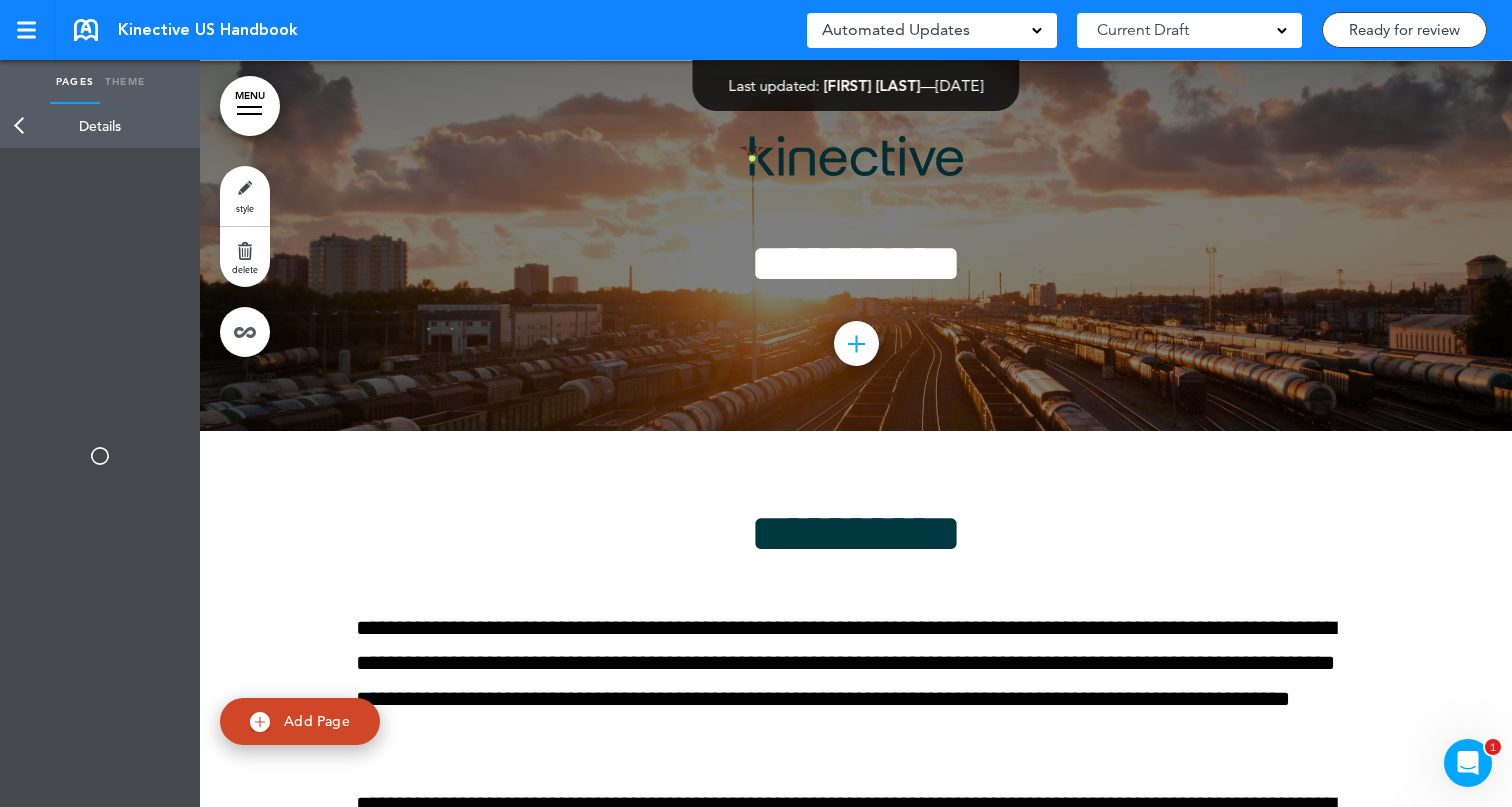 type 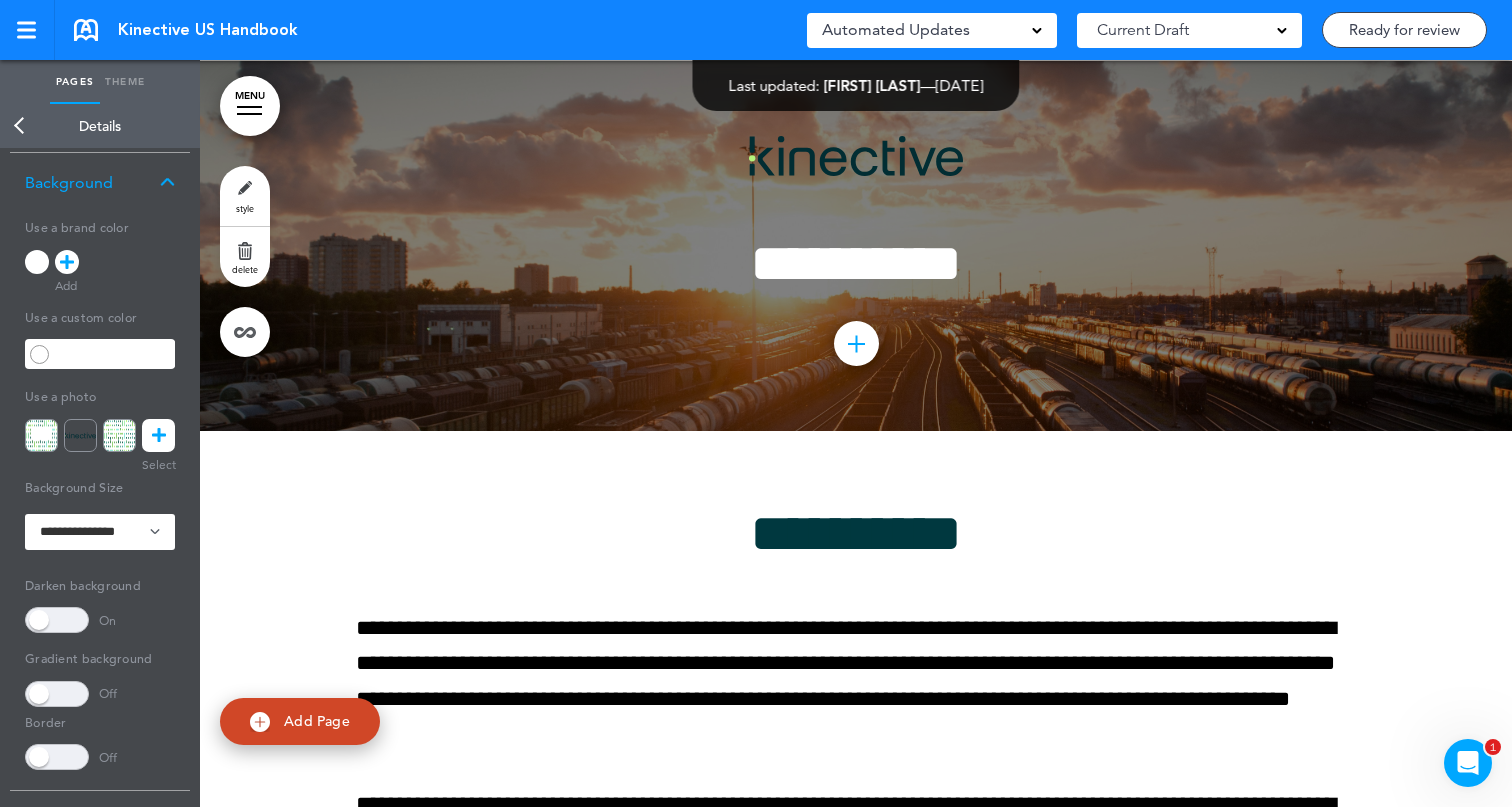 click at bounding box center (159, 435) 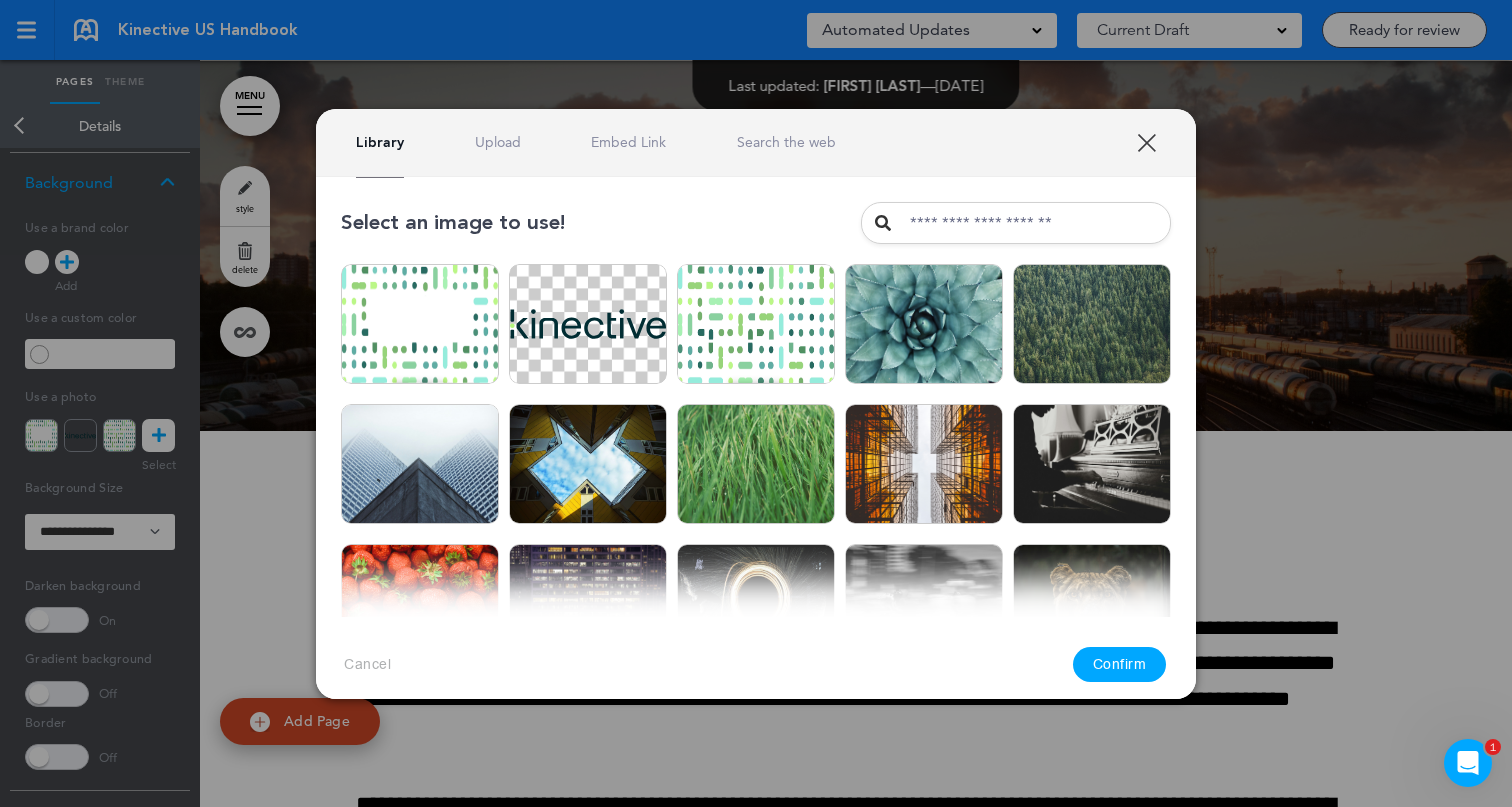 click on "Upload" at bounding box center (498, 142) 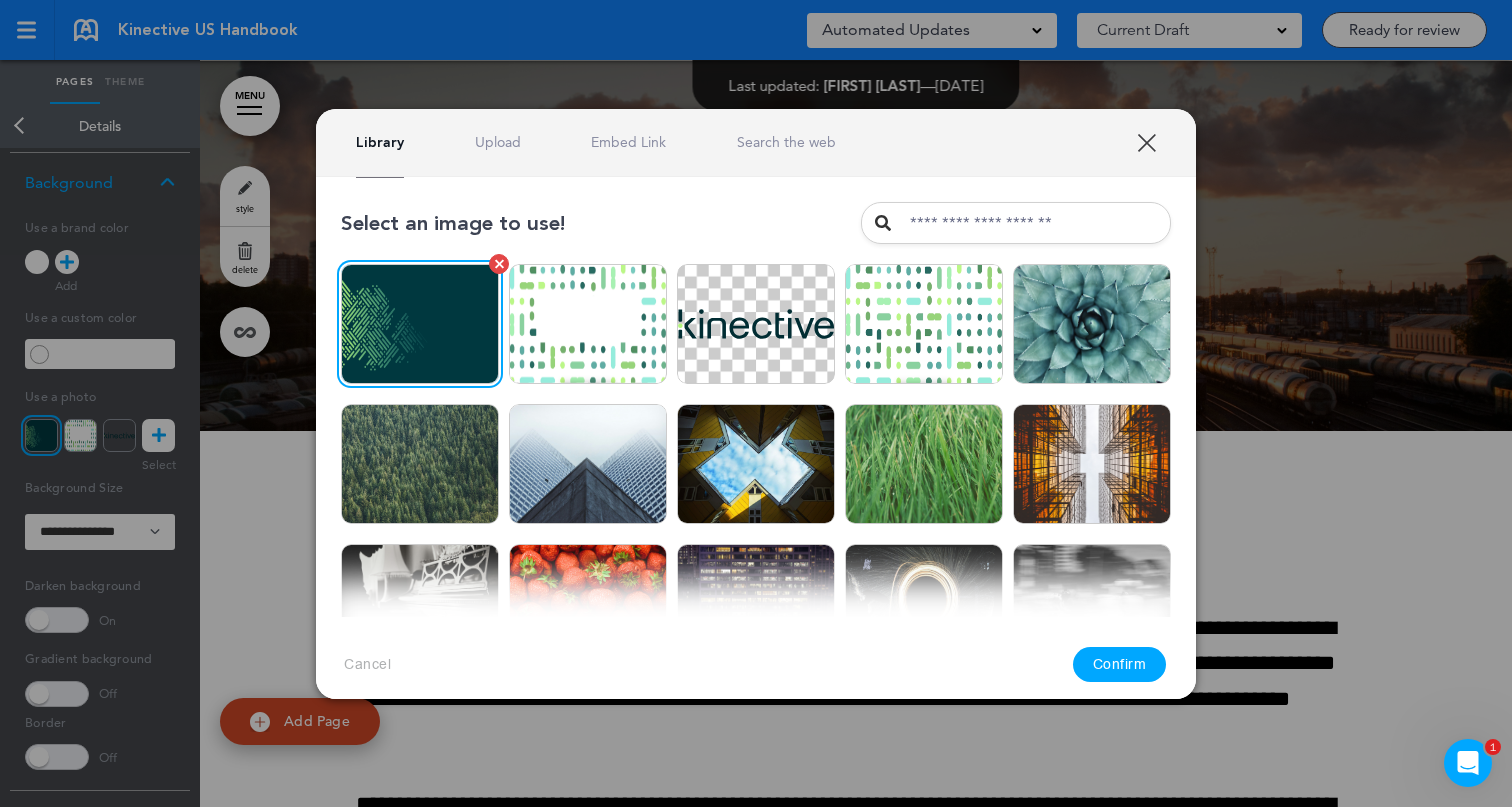 click at bounding box center (420, 324) 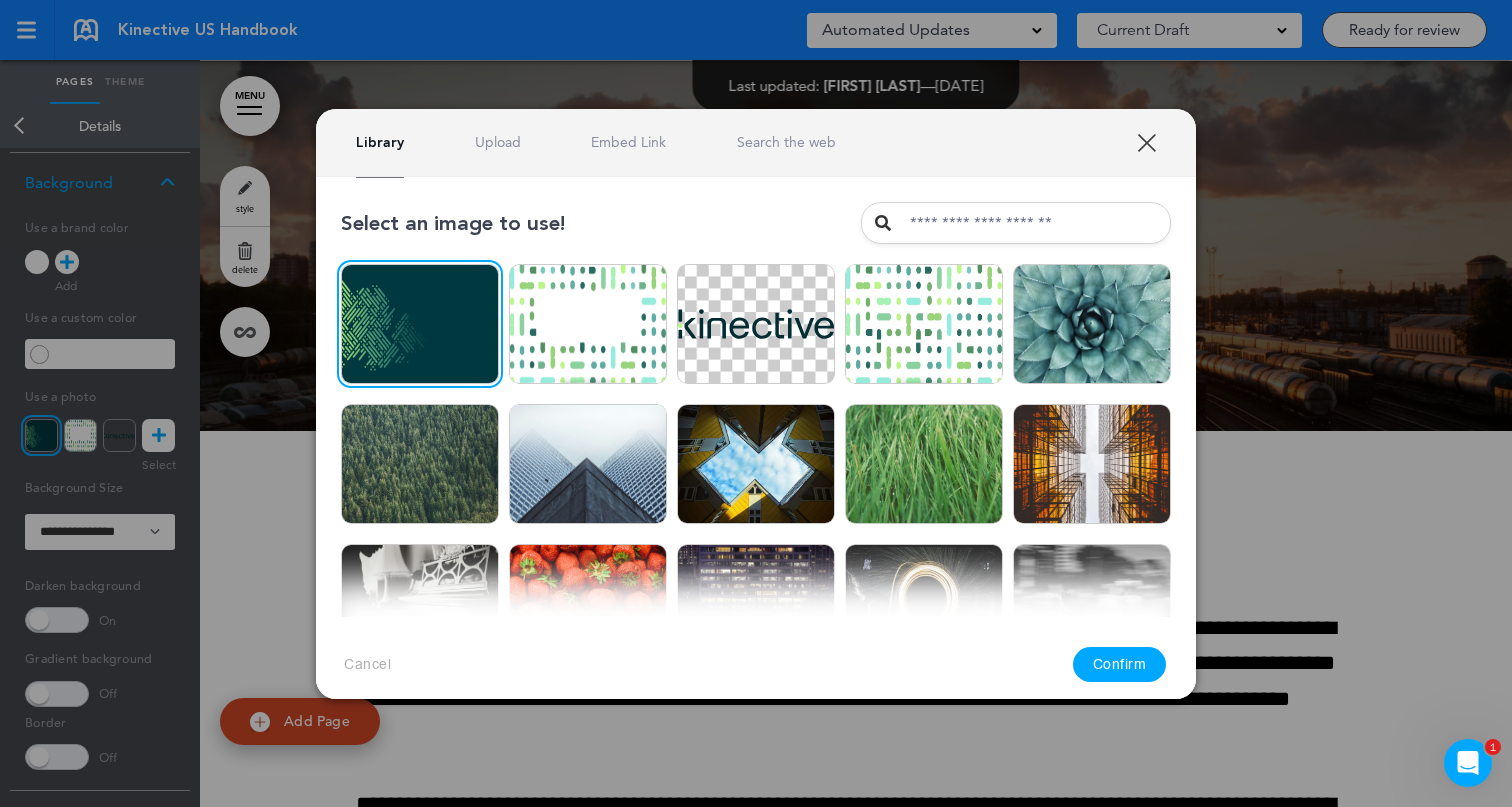click on "Confirm" at bounding box center (1120, 664) 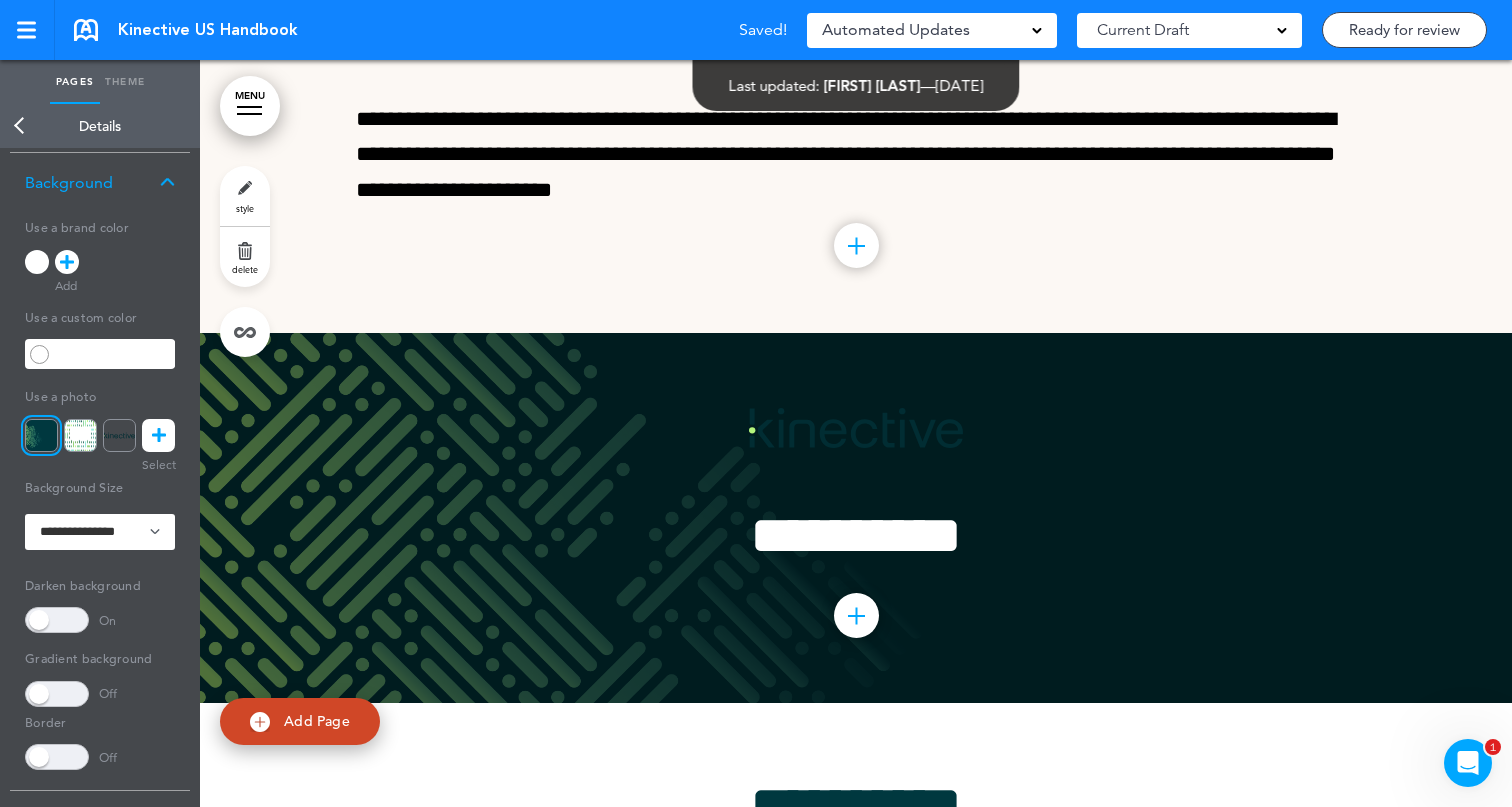 scroll, scrollTop: 1359, scrollLeft: 0, axis: vertical 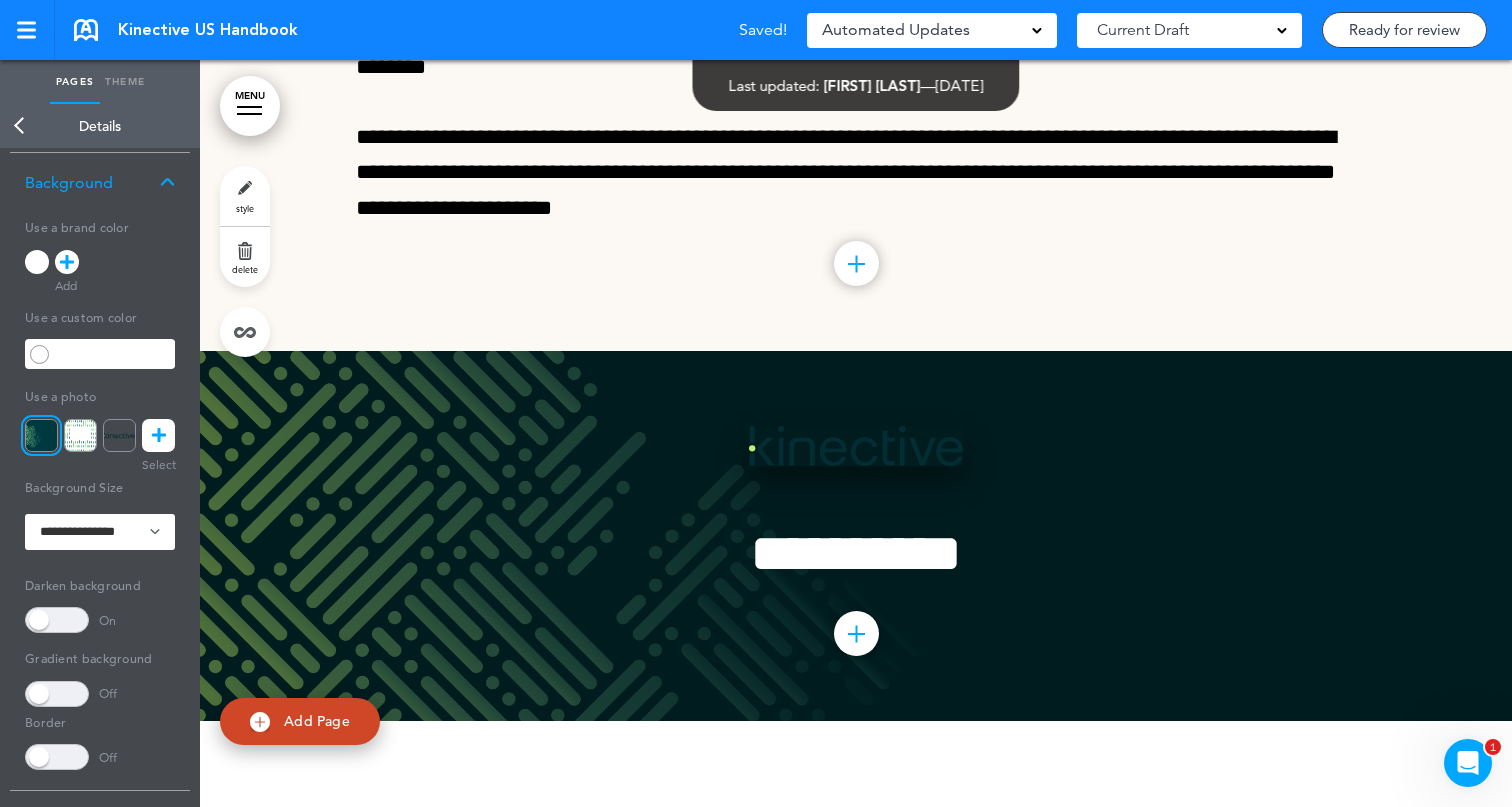 click at bounding box center (856, 446) 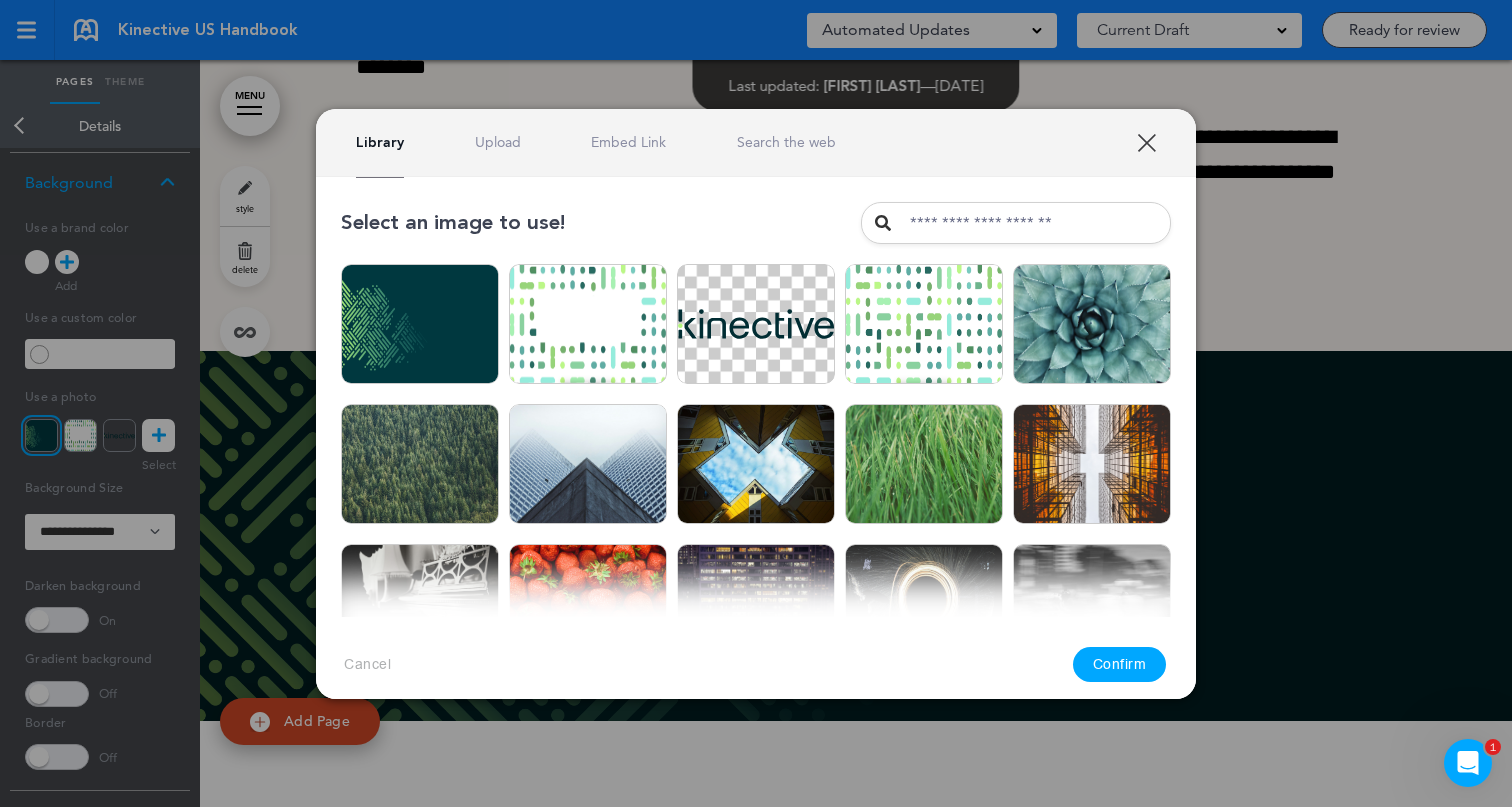 click on "XXX" at bounding box center (1146, 142) 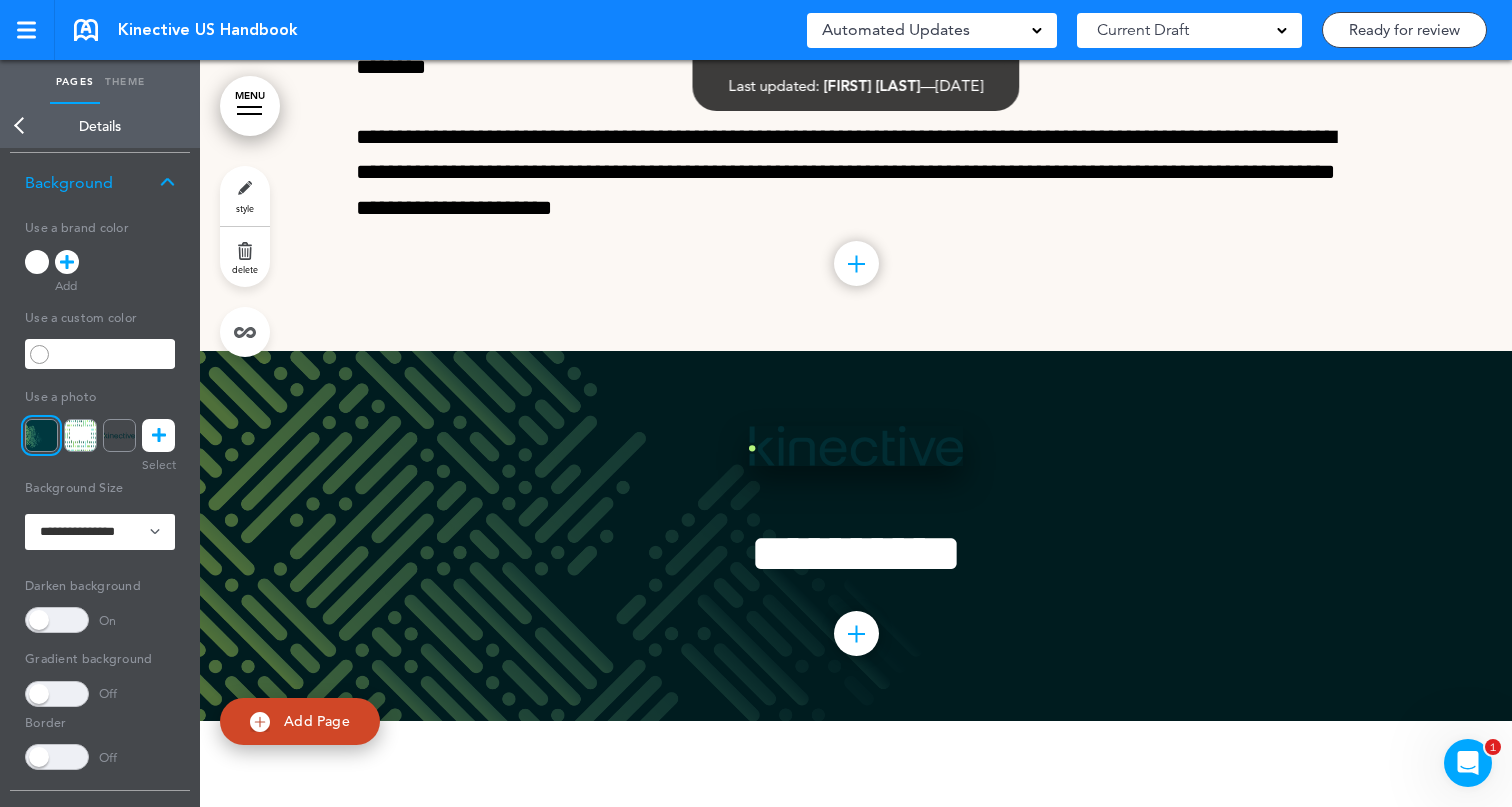 click at bounding box center [856, 446] 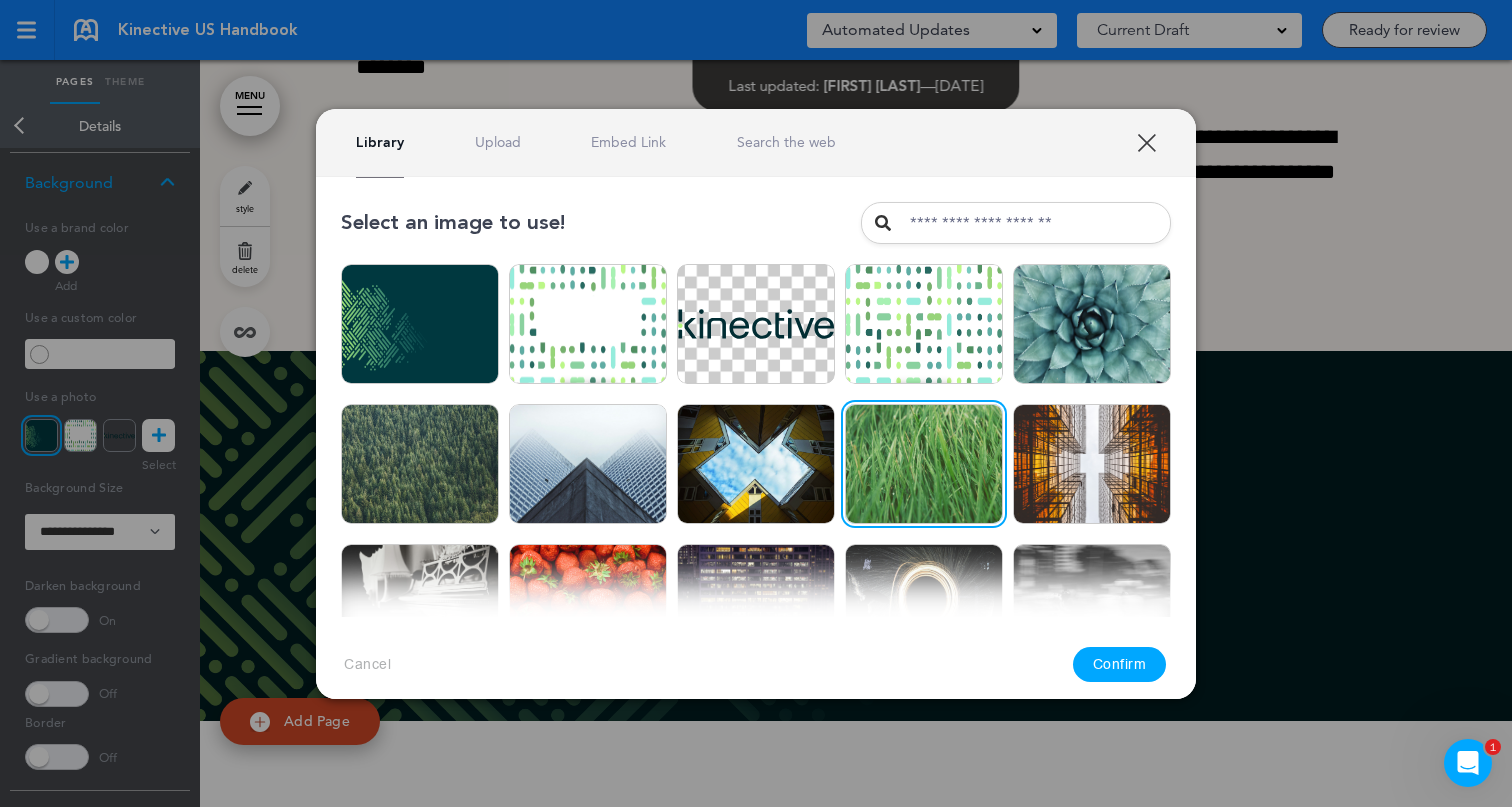 click on "Upload" at bounding box center [498, 142] 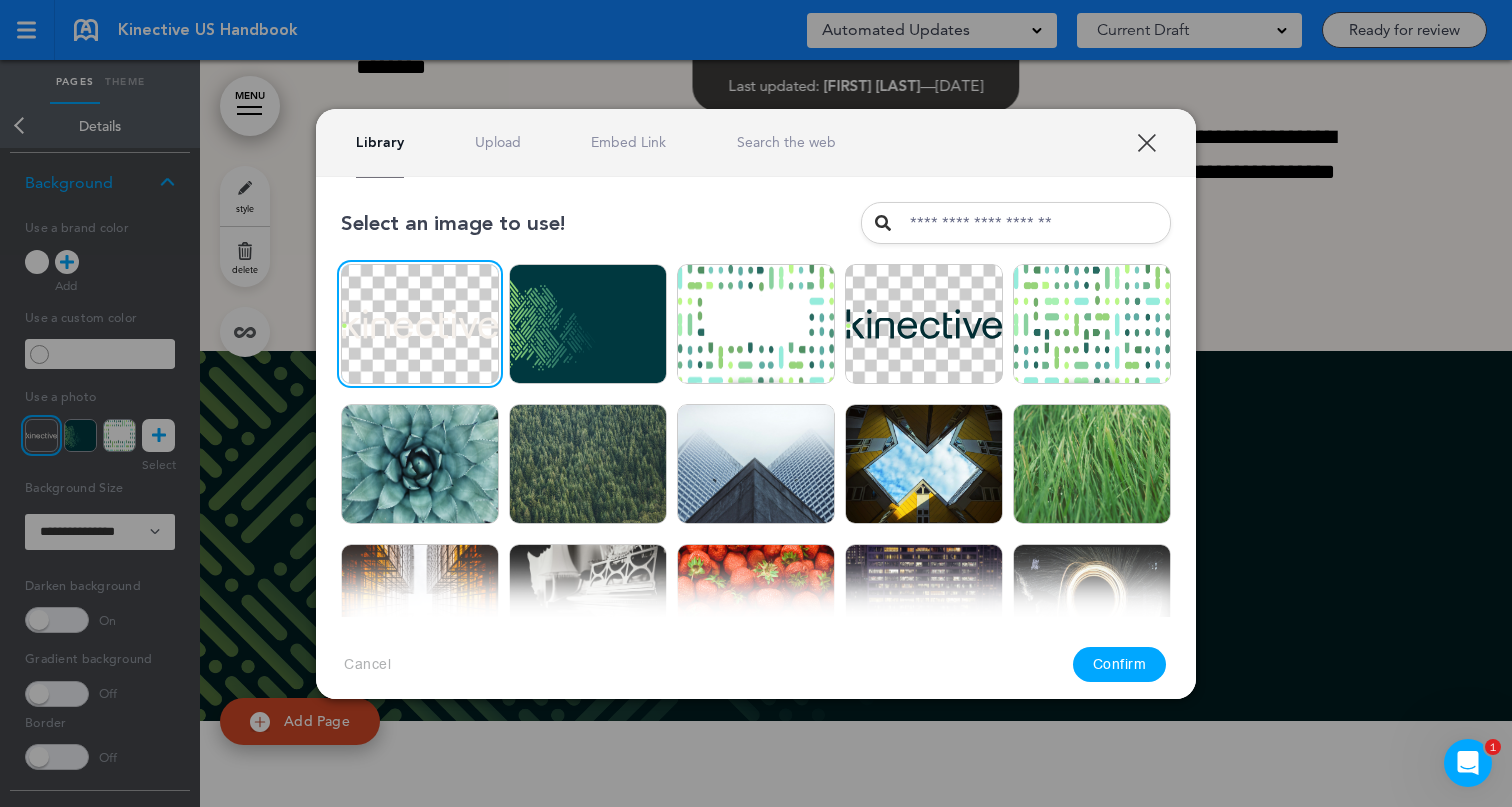 click on "Confirm" at bounding box center [1120, 664] 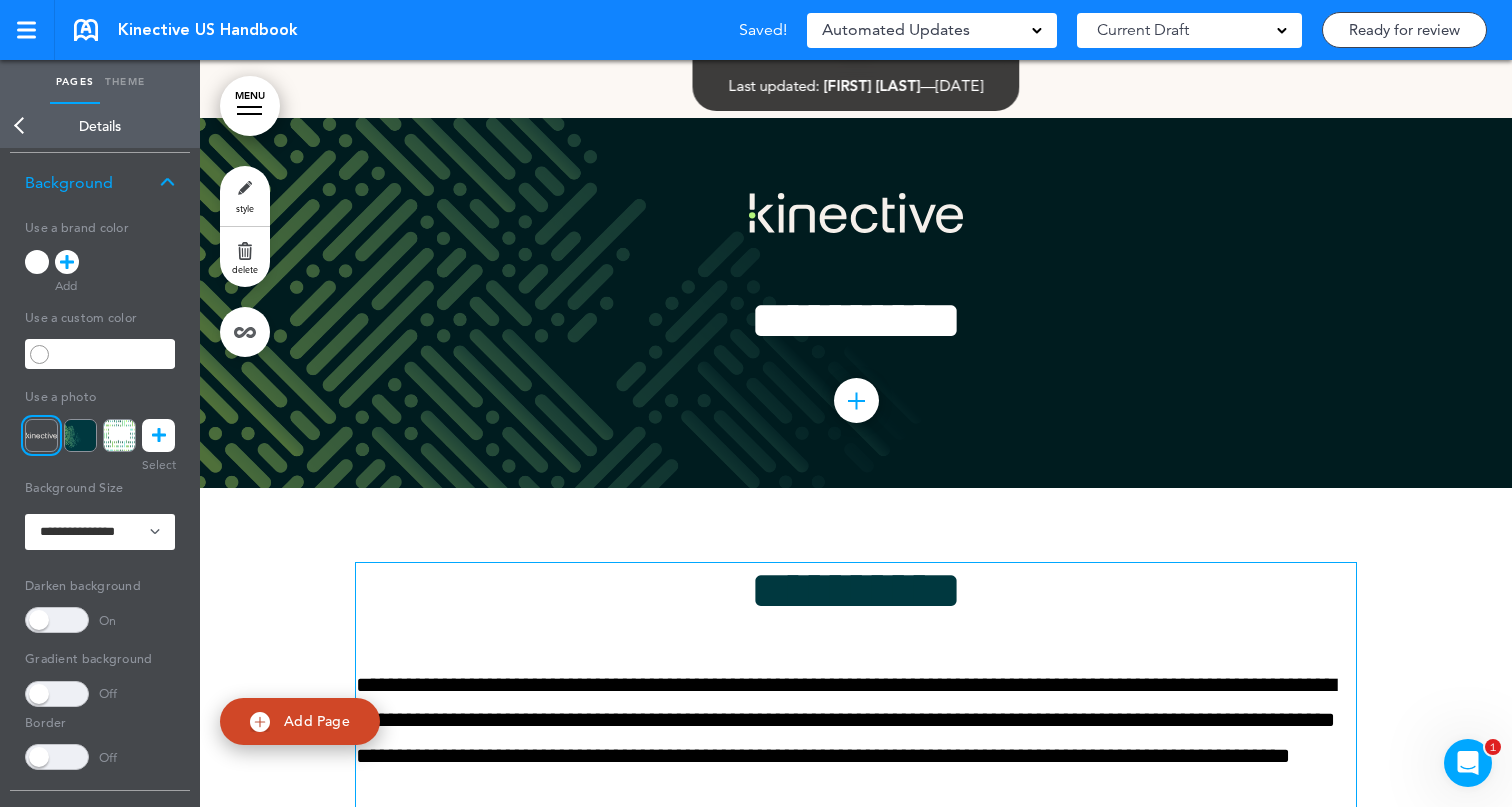 scroll, scrollTop: 1611, scrollLeft: 0, axis: vertical 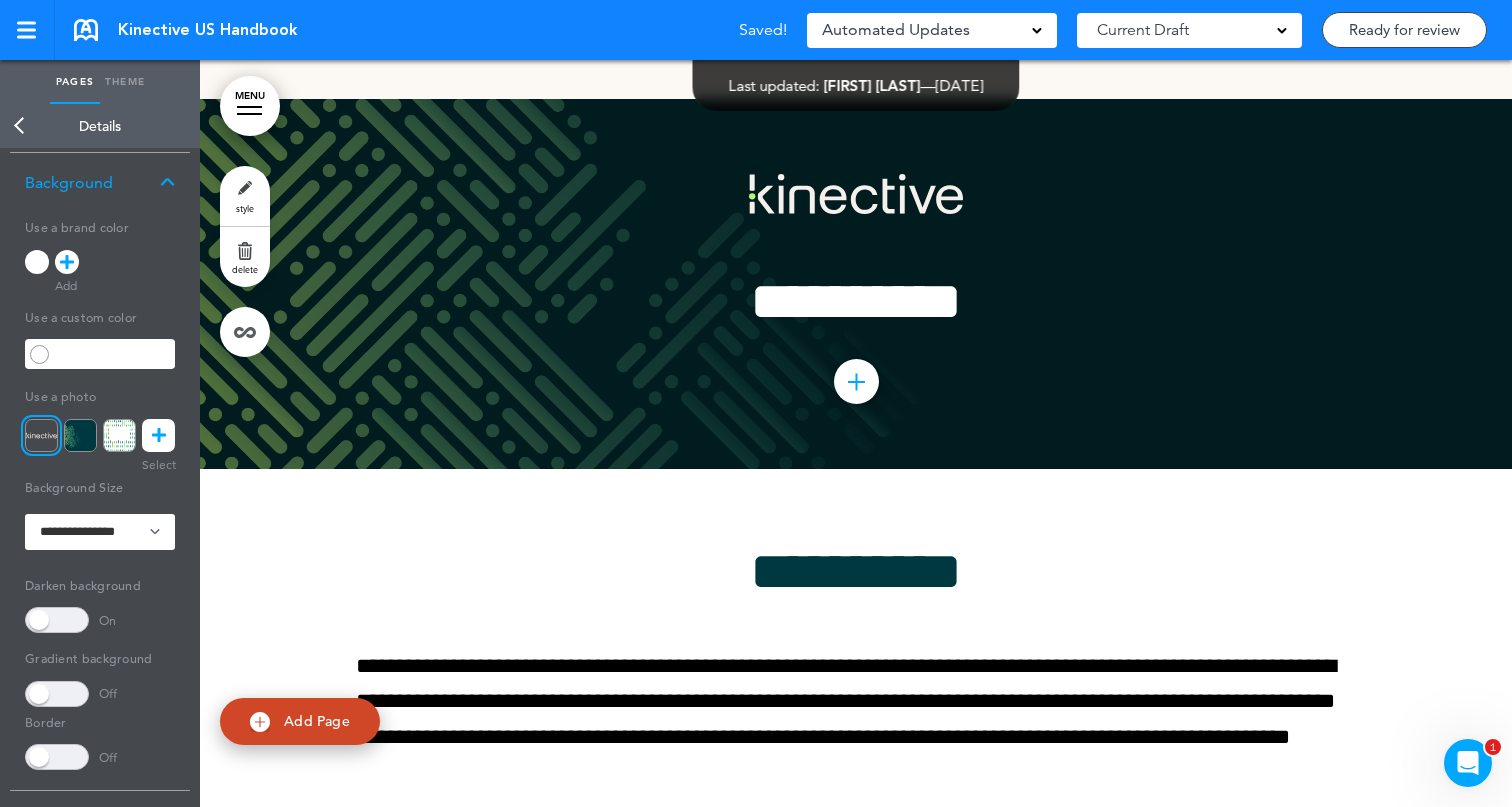 click on "**********" at bounding box center (856, 991) 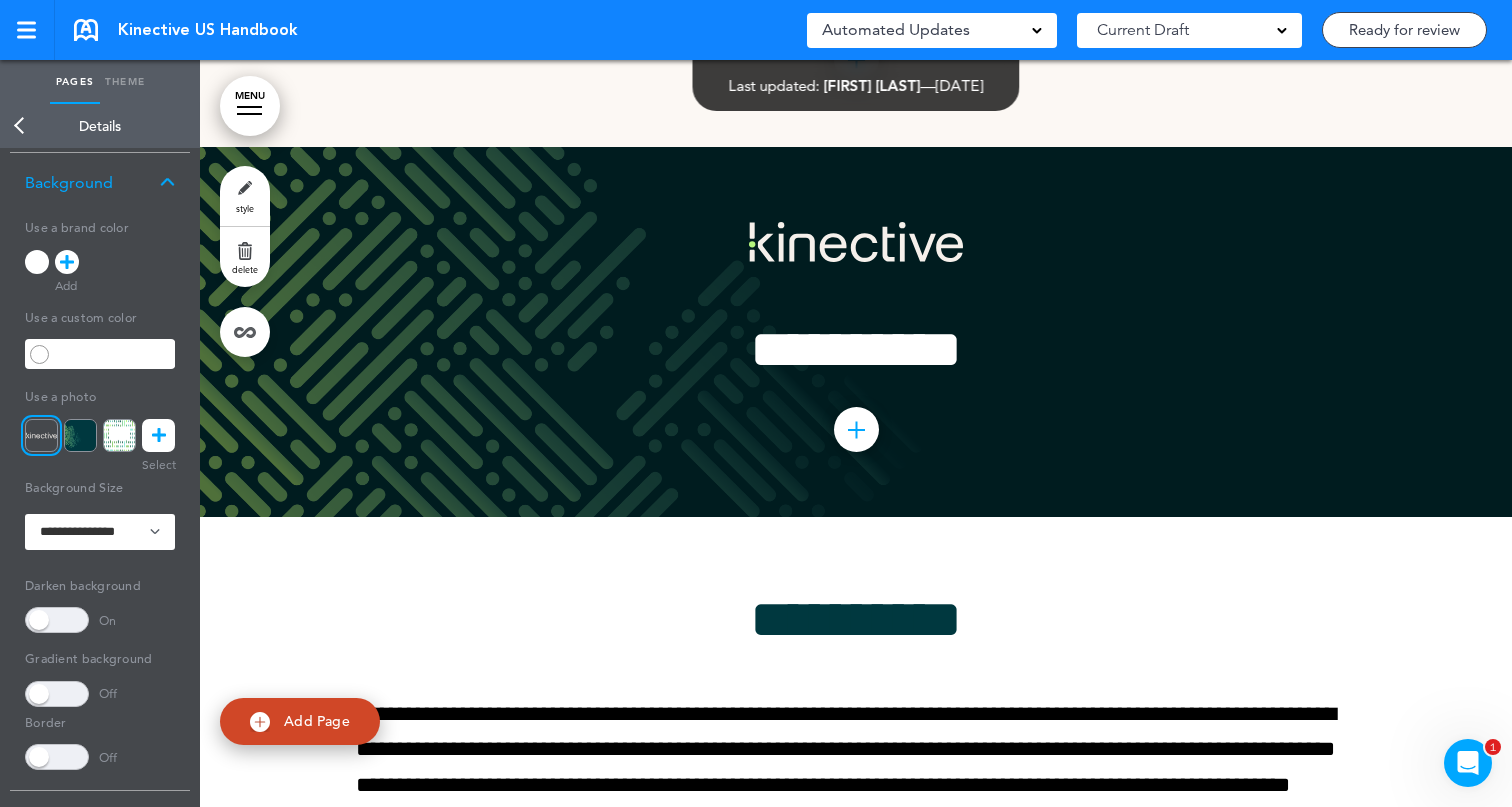 scroll, scrollTop: 1502, scrollLeft: 0, axis: vertical 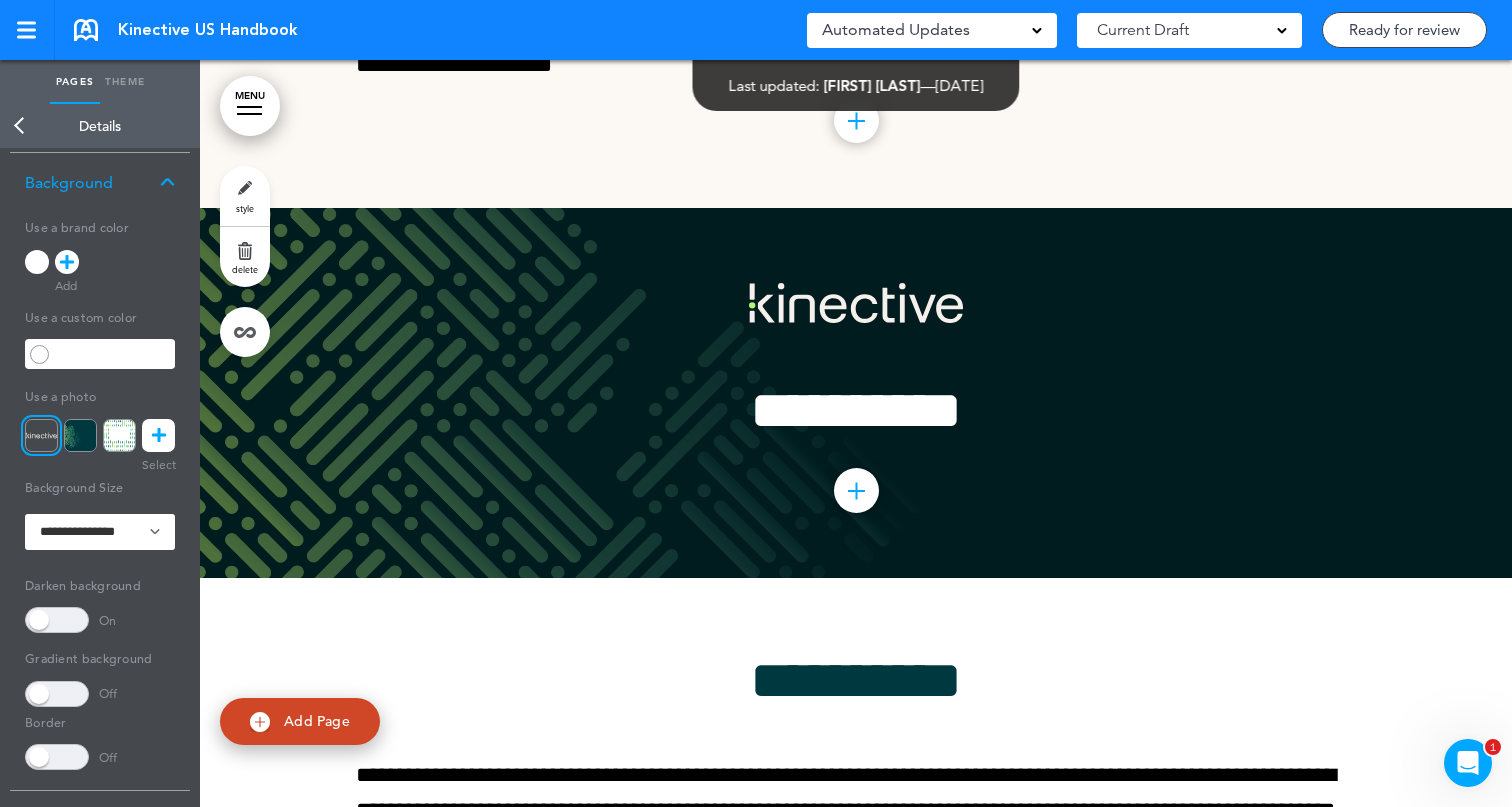 click on "Back" at bounding box center [20, 126] 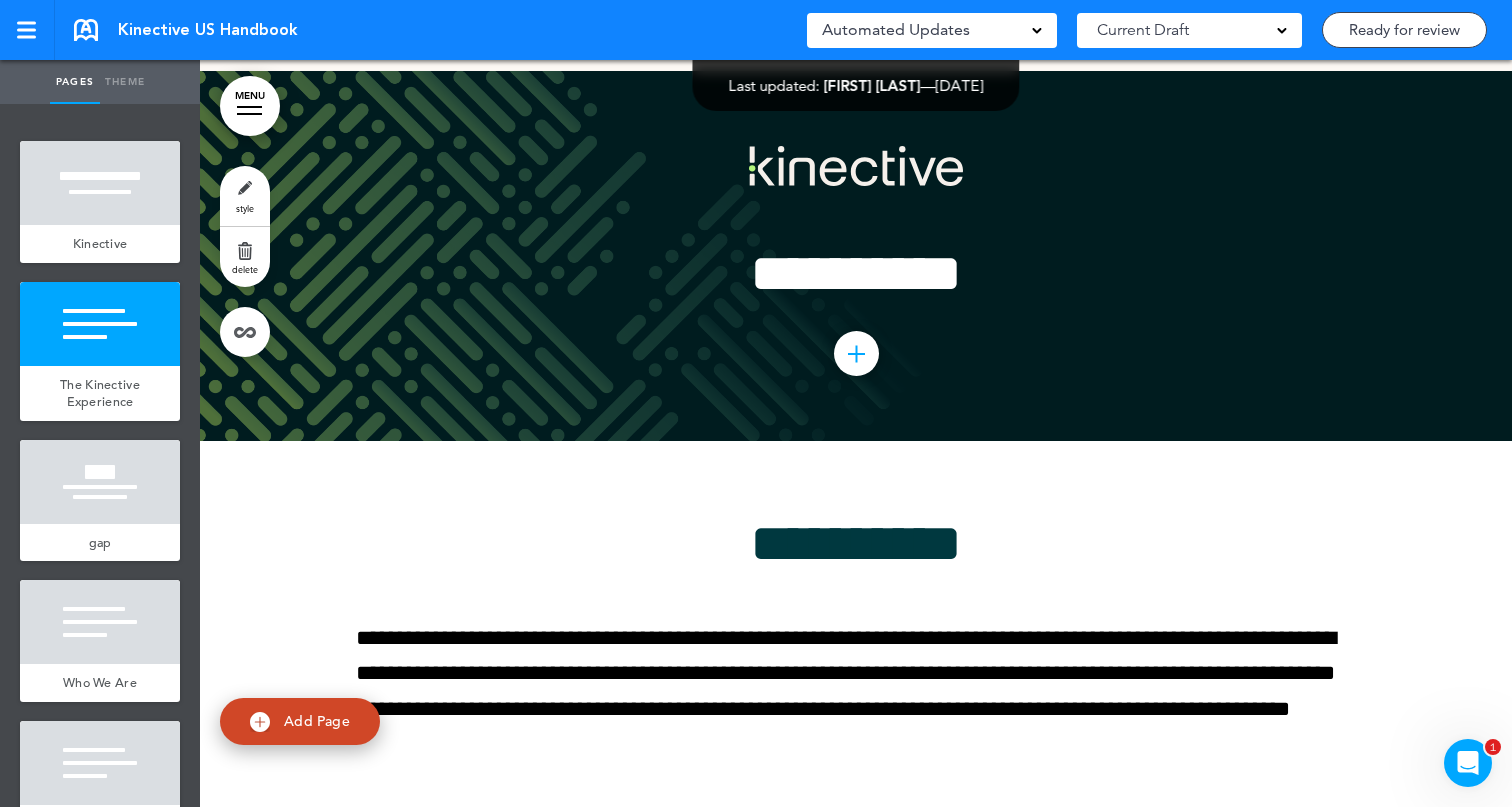 scroll, scrollTop: 1785, scrollLeft: 0, axis: vertical 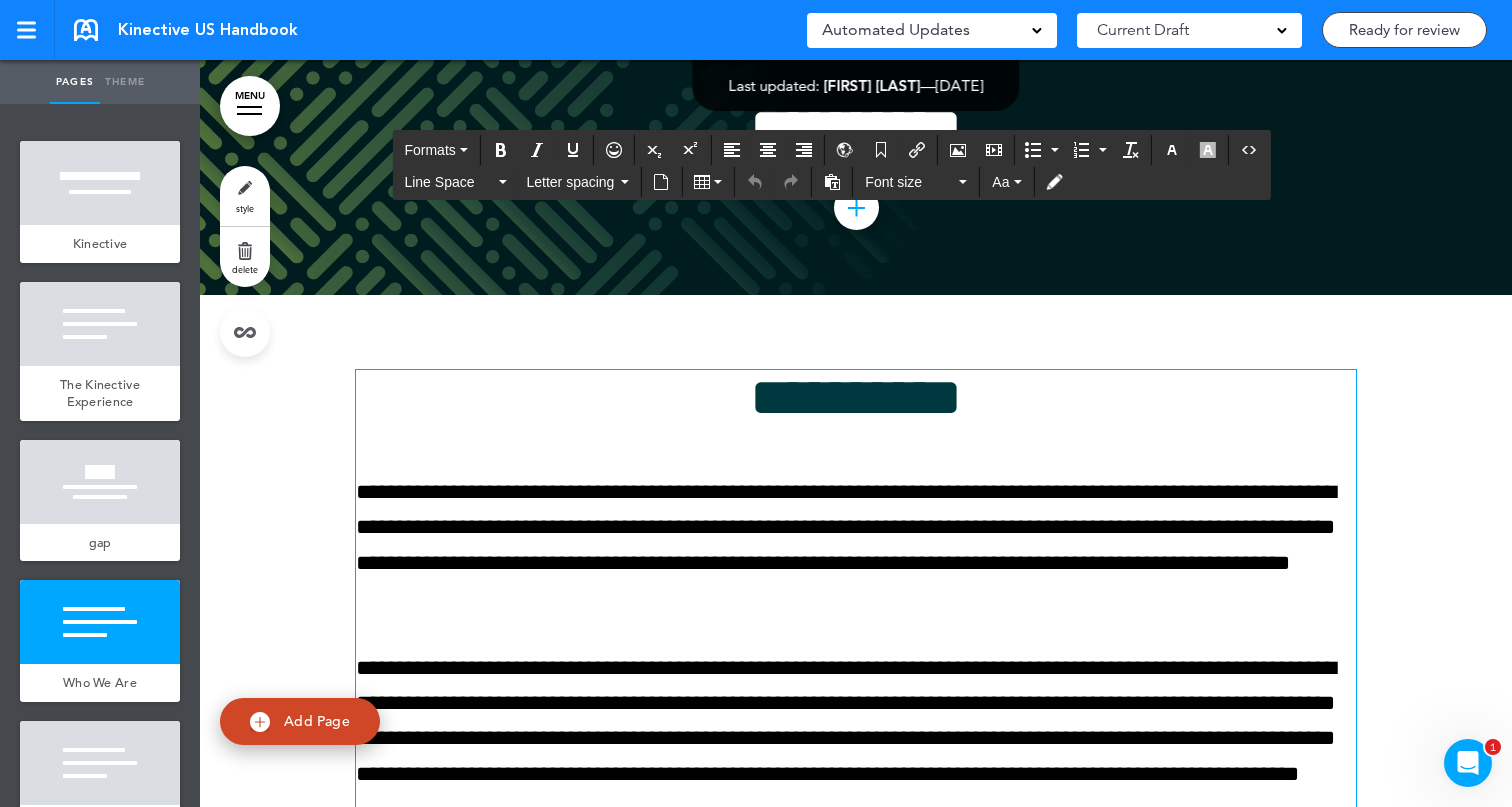 click on "**********" at bounding box center (856, 397) 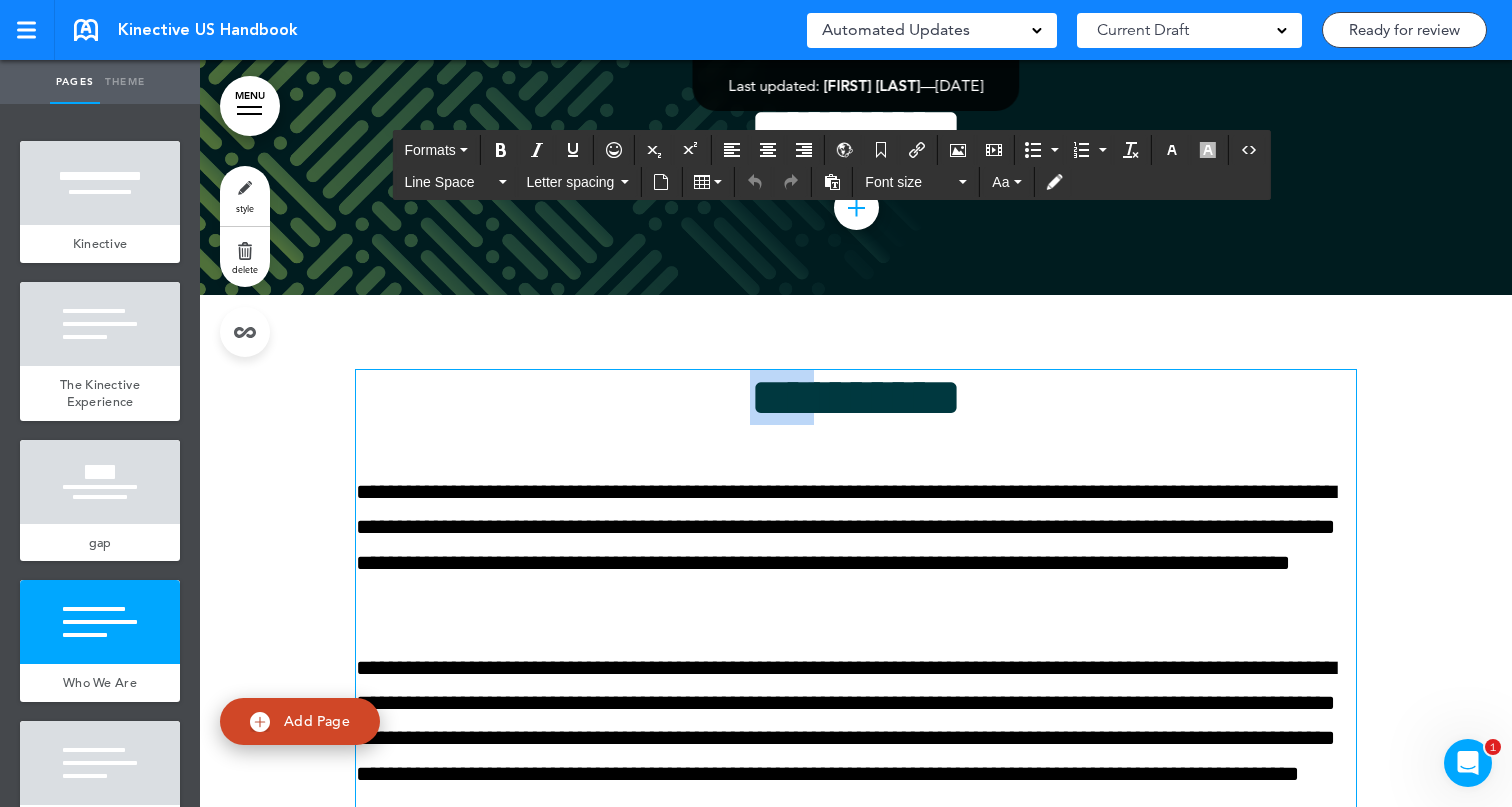 click on "**********" at bounding box center [856, 397] 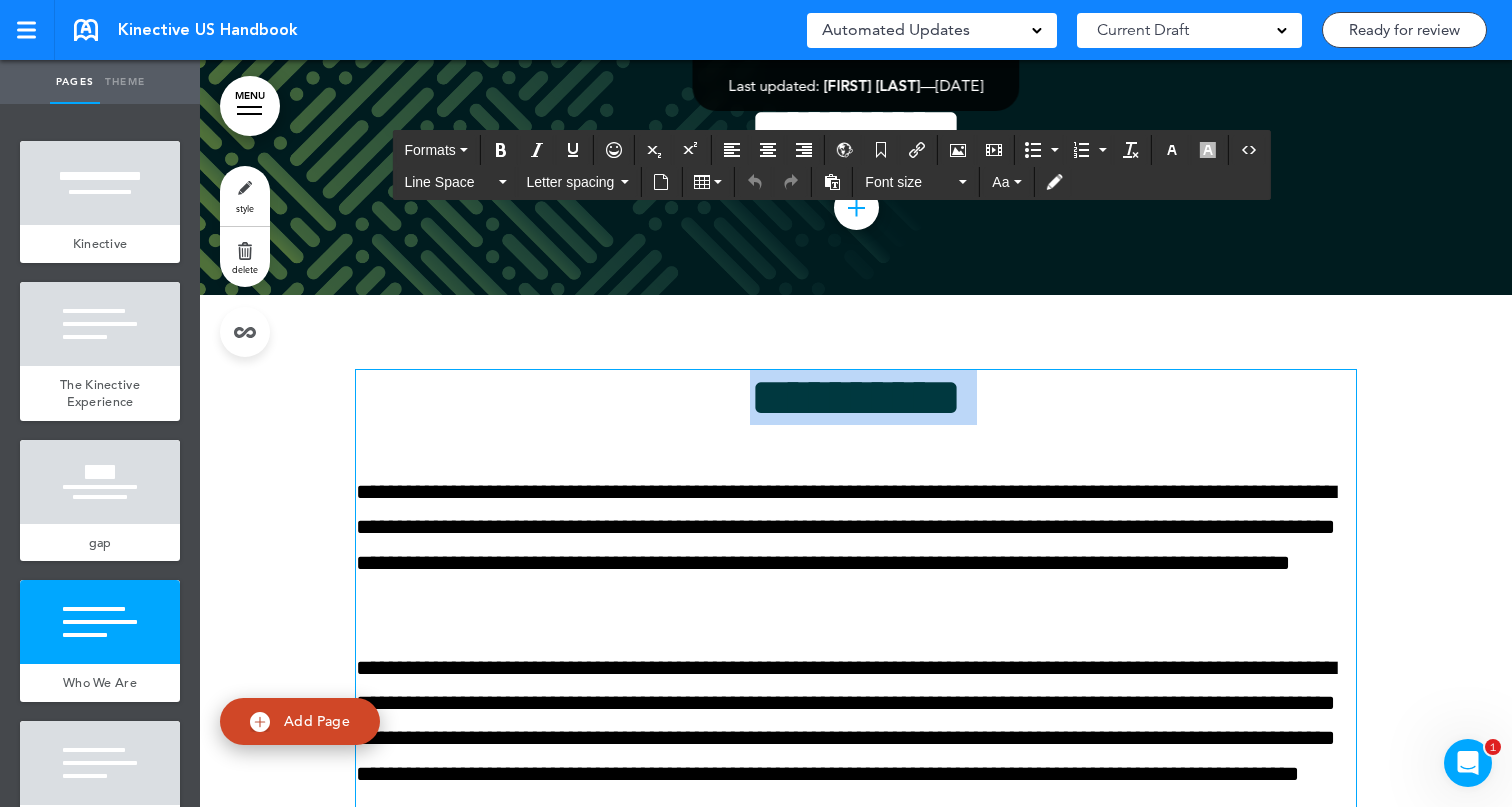 click on "**********" at bounding box center [856, 397] 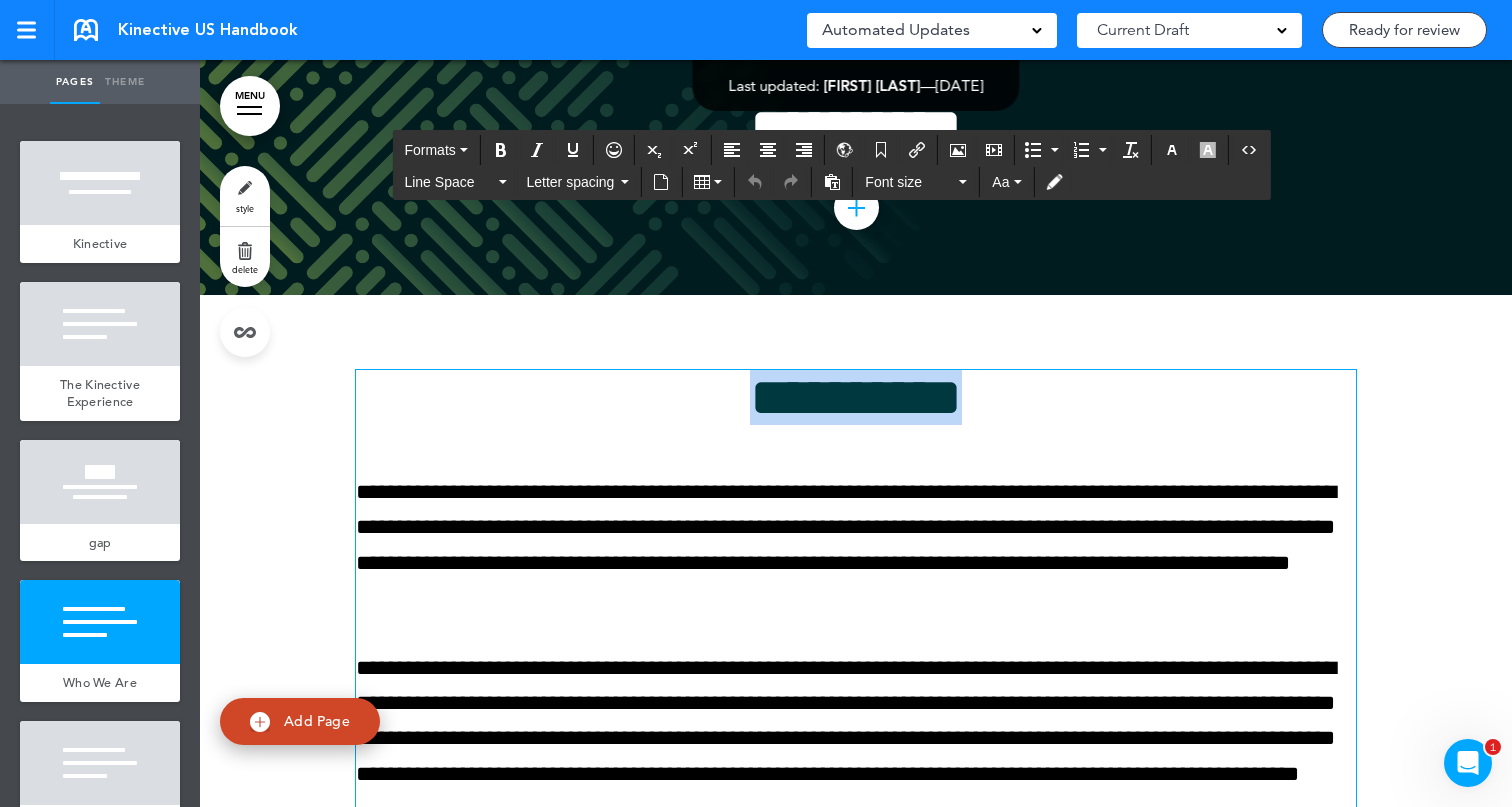 type 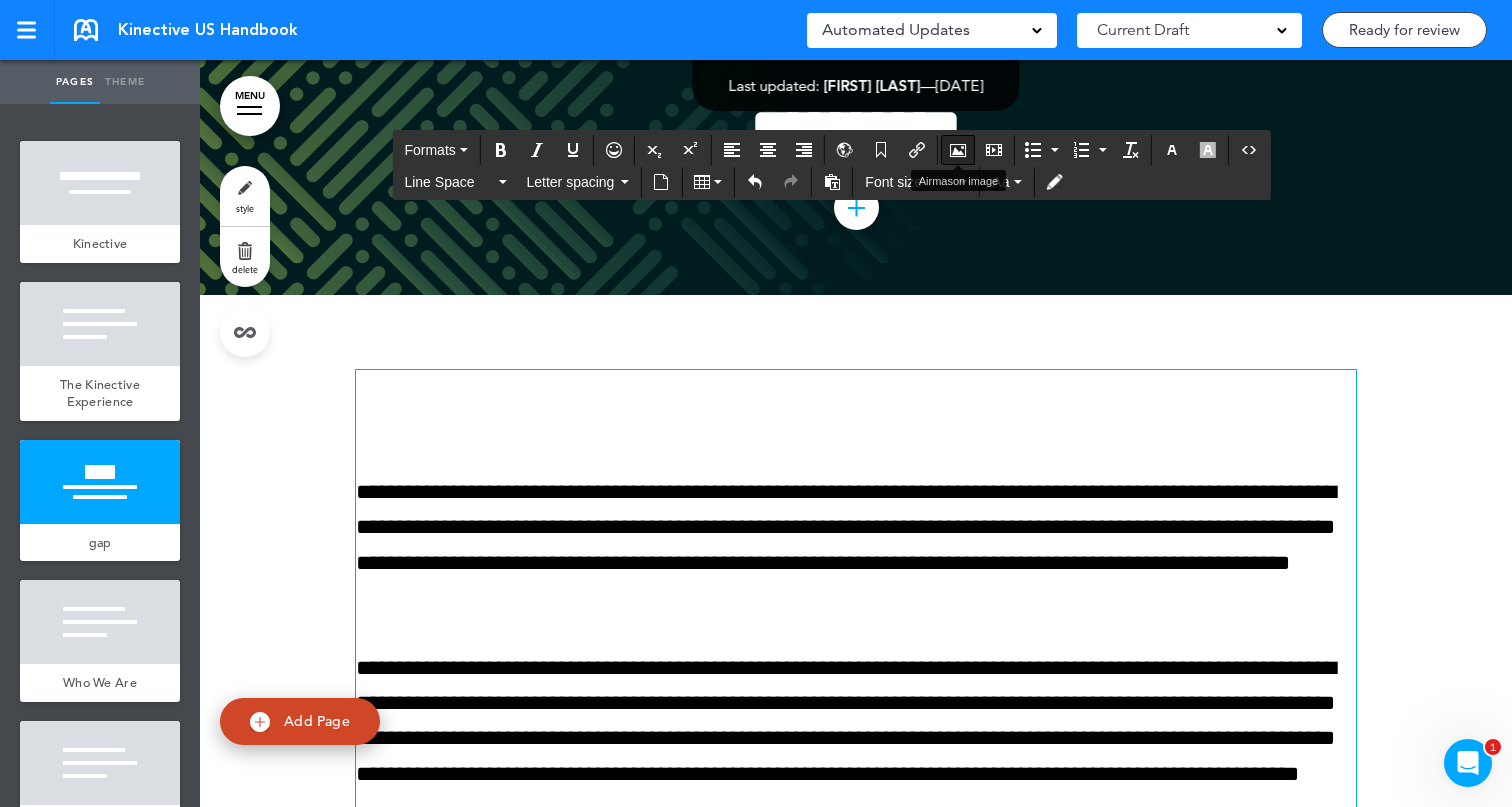 click at bounding box center (958, 150) 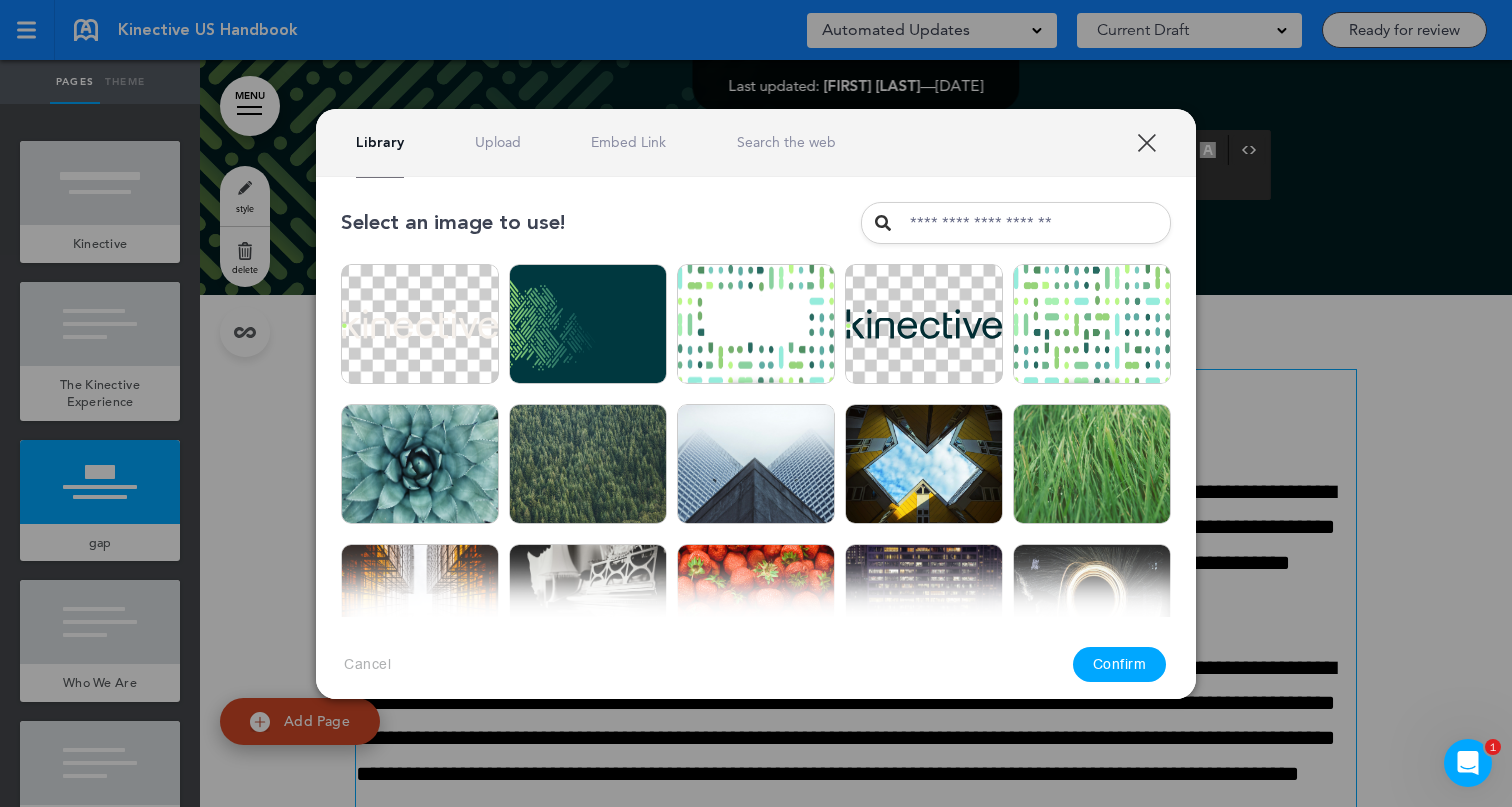 click at bounding box center [1016, 223] 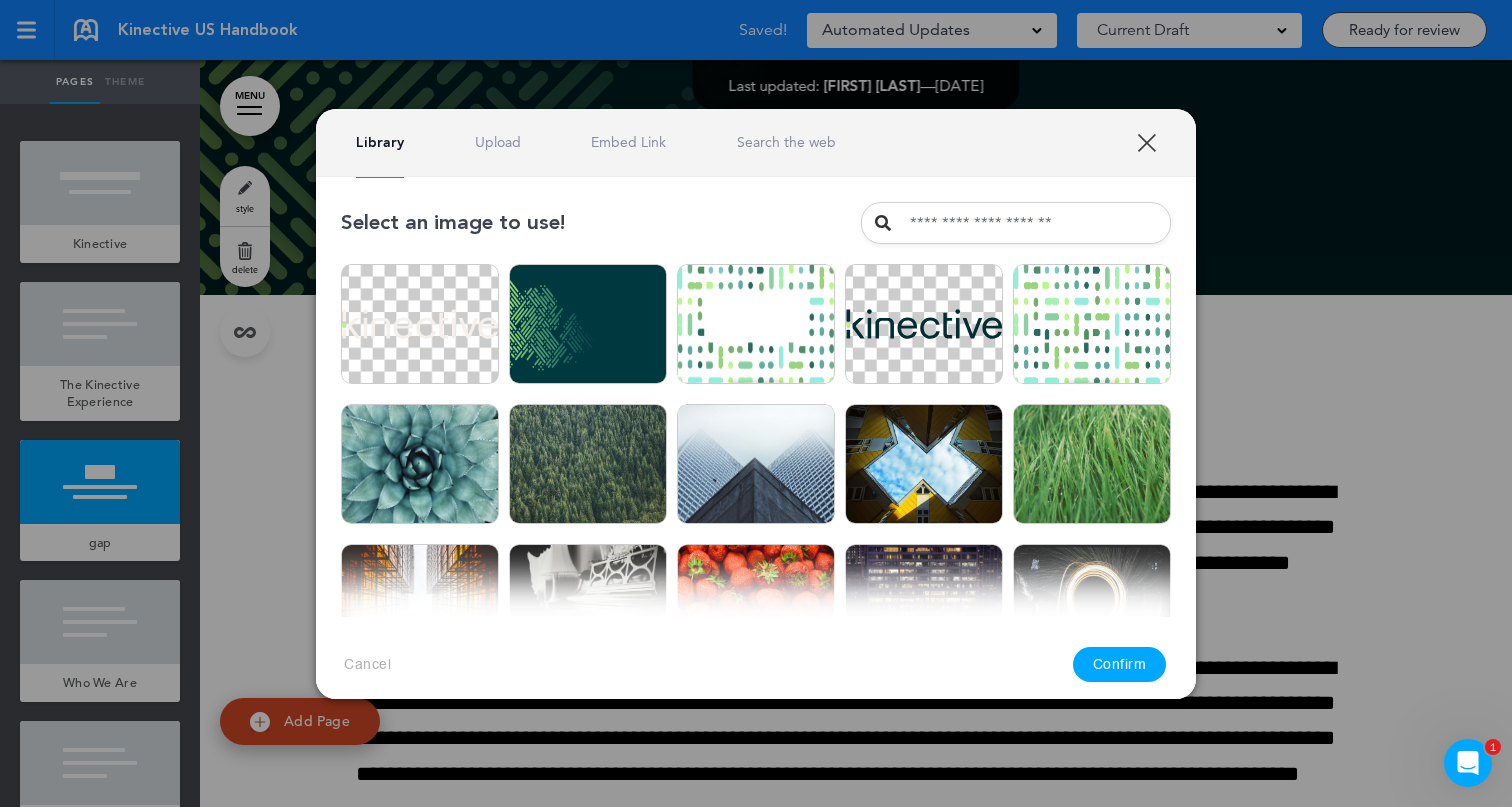 click on "Library
Upload
Embed Link
Search the web" at bounding box center (756, 143) 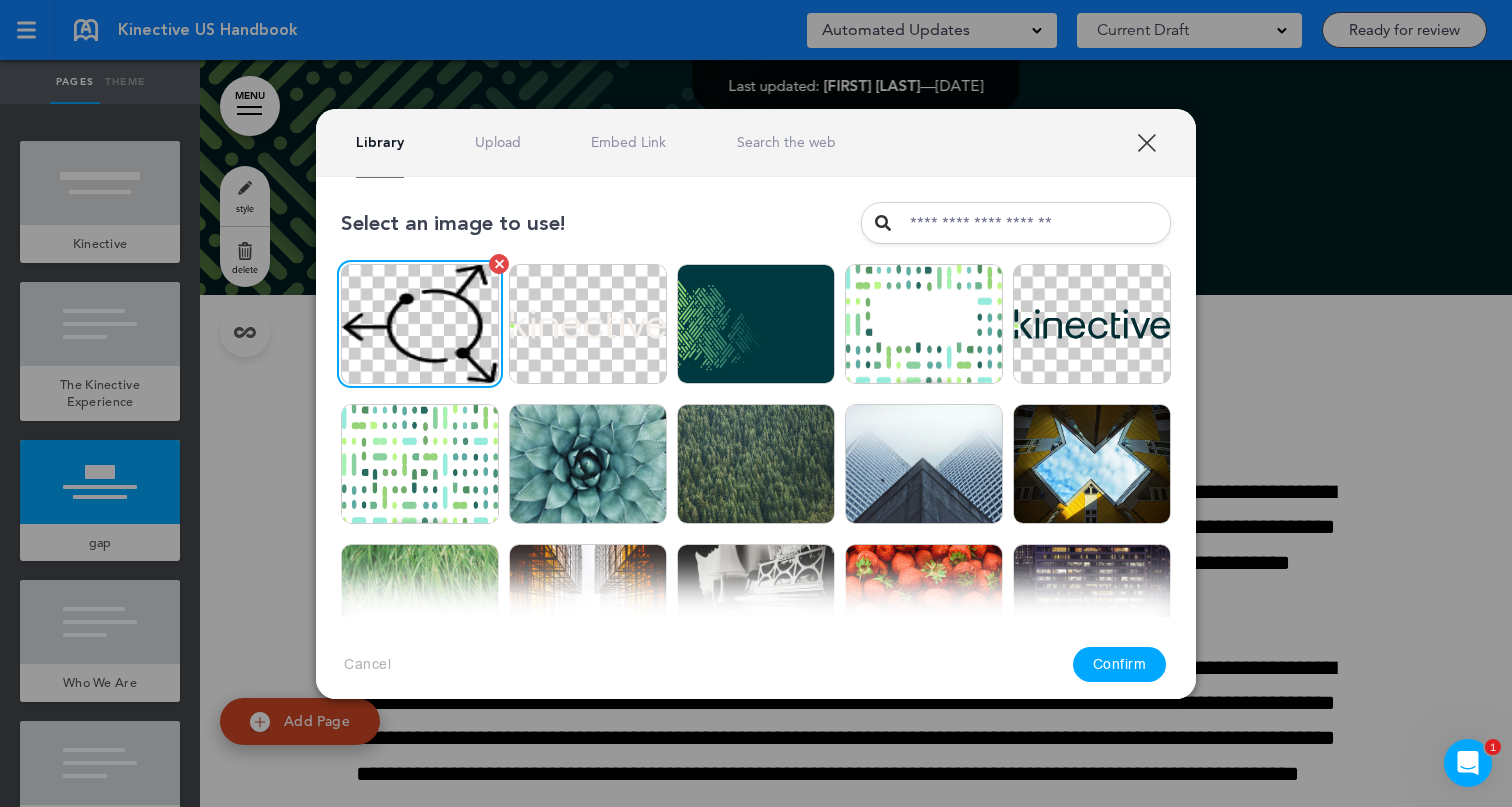 click at bounding box center [420, 324] 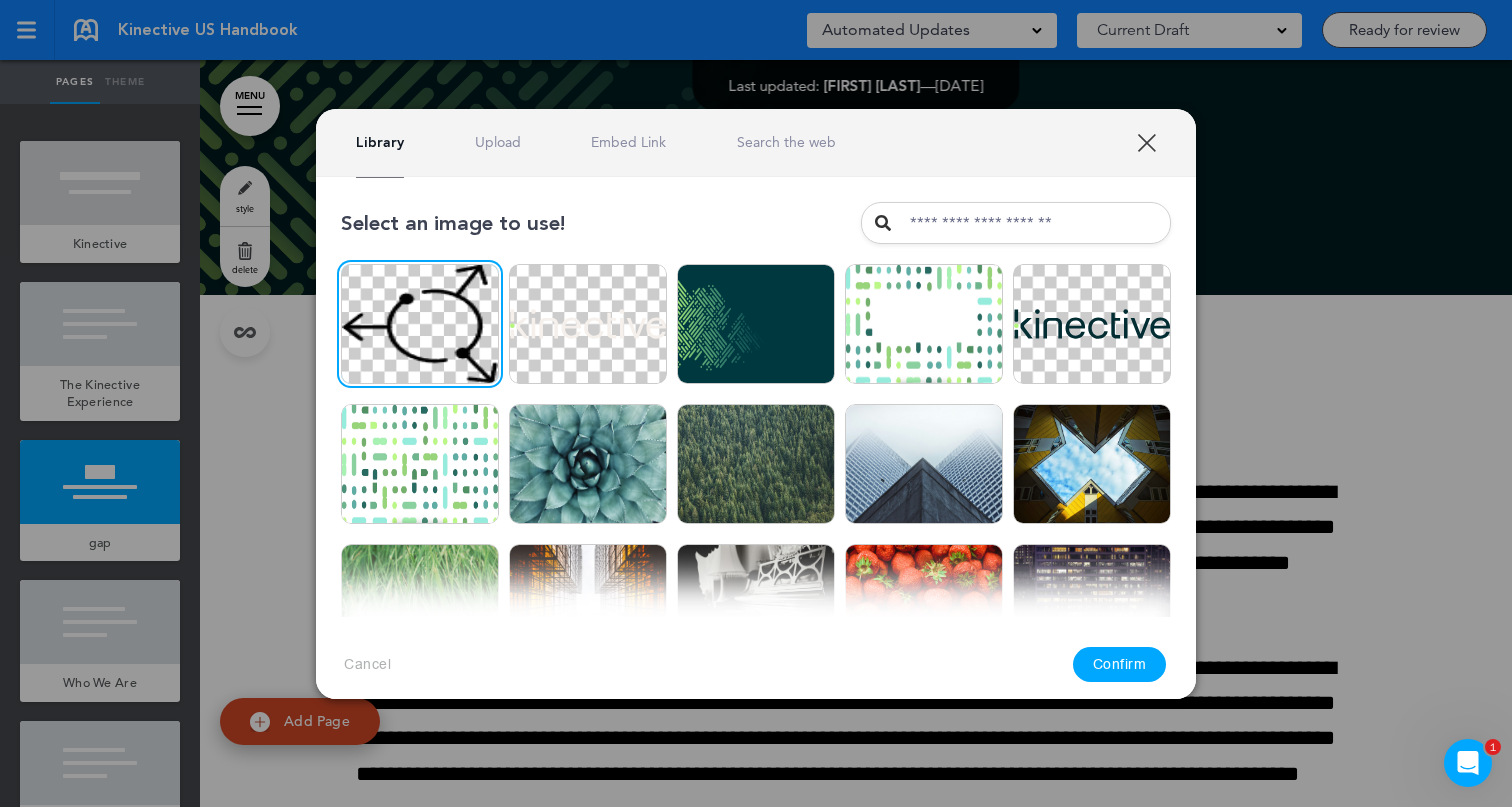 click on "Confirm" at bounding box center [1120, 664] 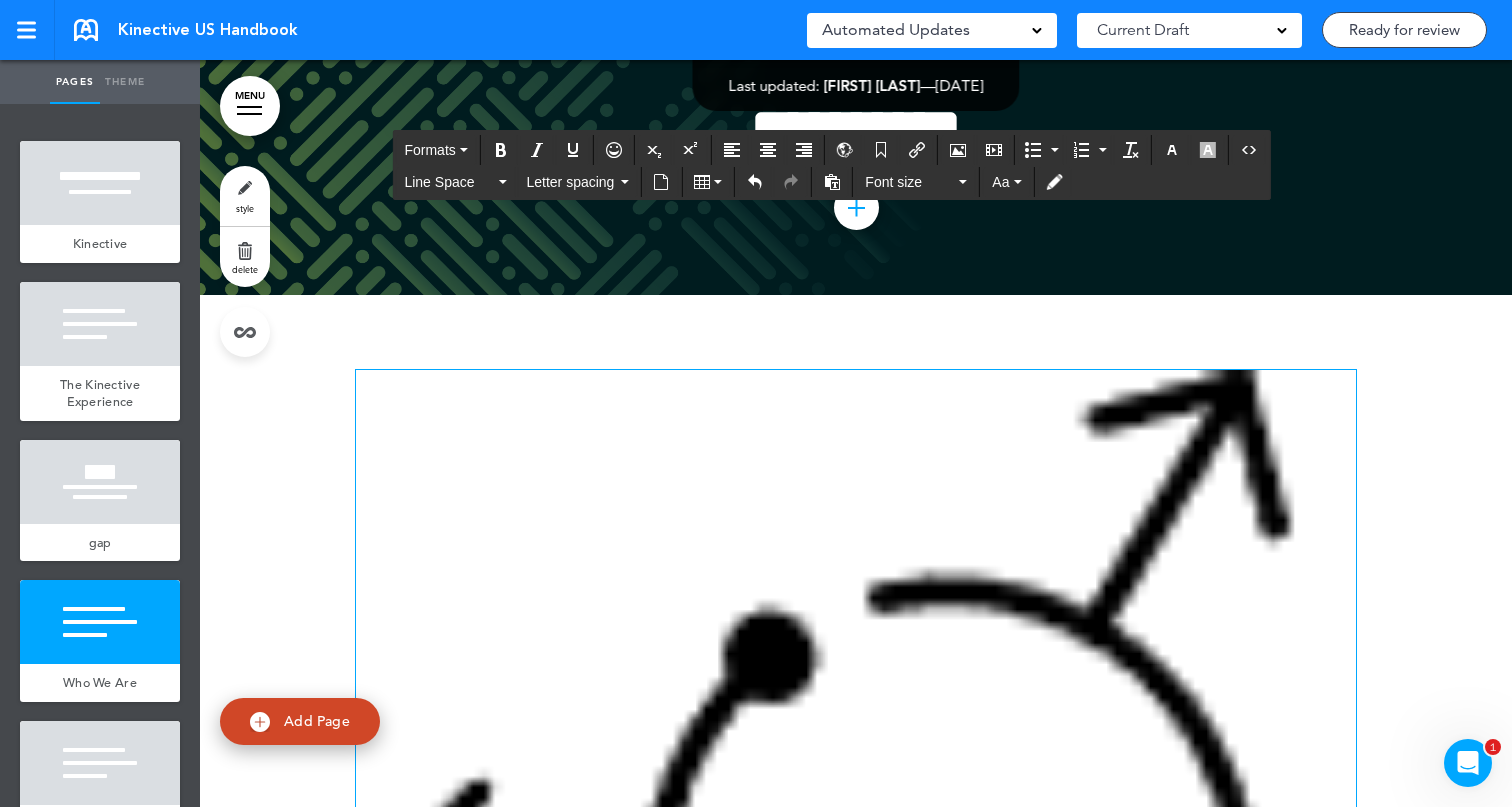 click at bounding box center (856, 870) 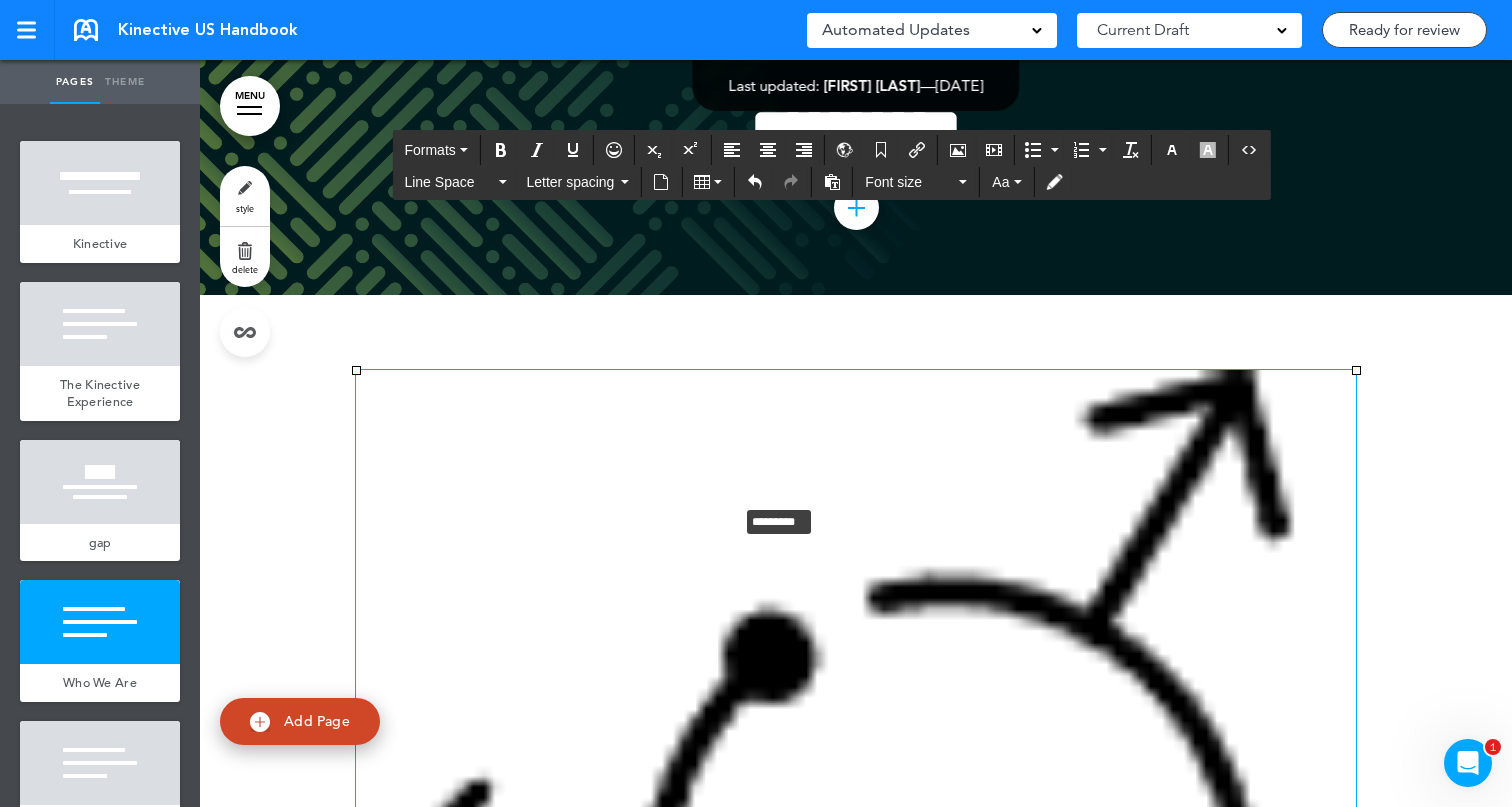 drag, startPoint x: 1356, startPoint y: 365, endPoint x: 699, endPoint y: 538, distance: 679.3953 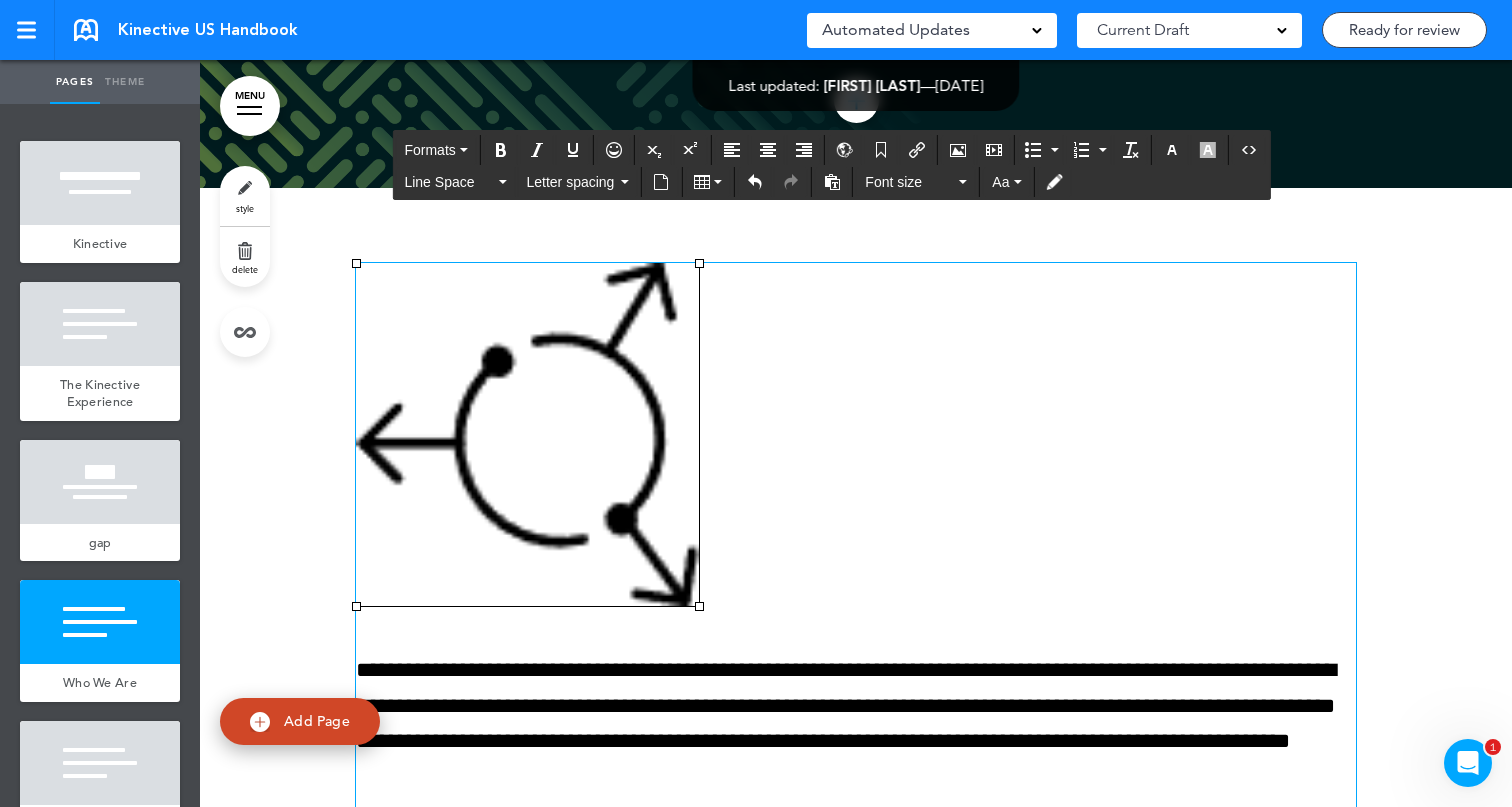 scroll, scrollTop: 1912, scrollLeft: 0, axis: vertical 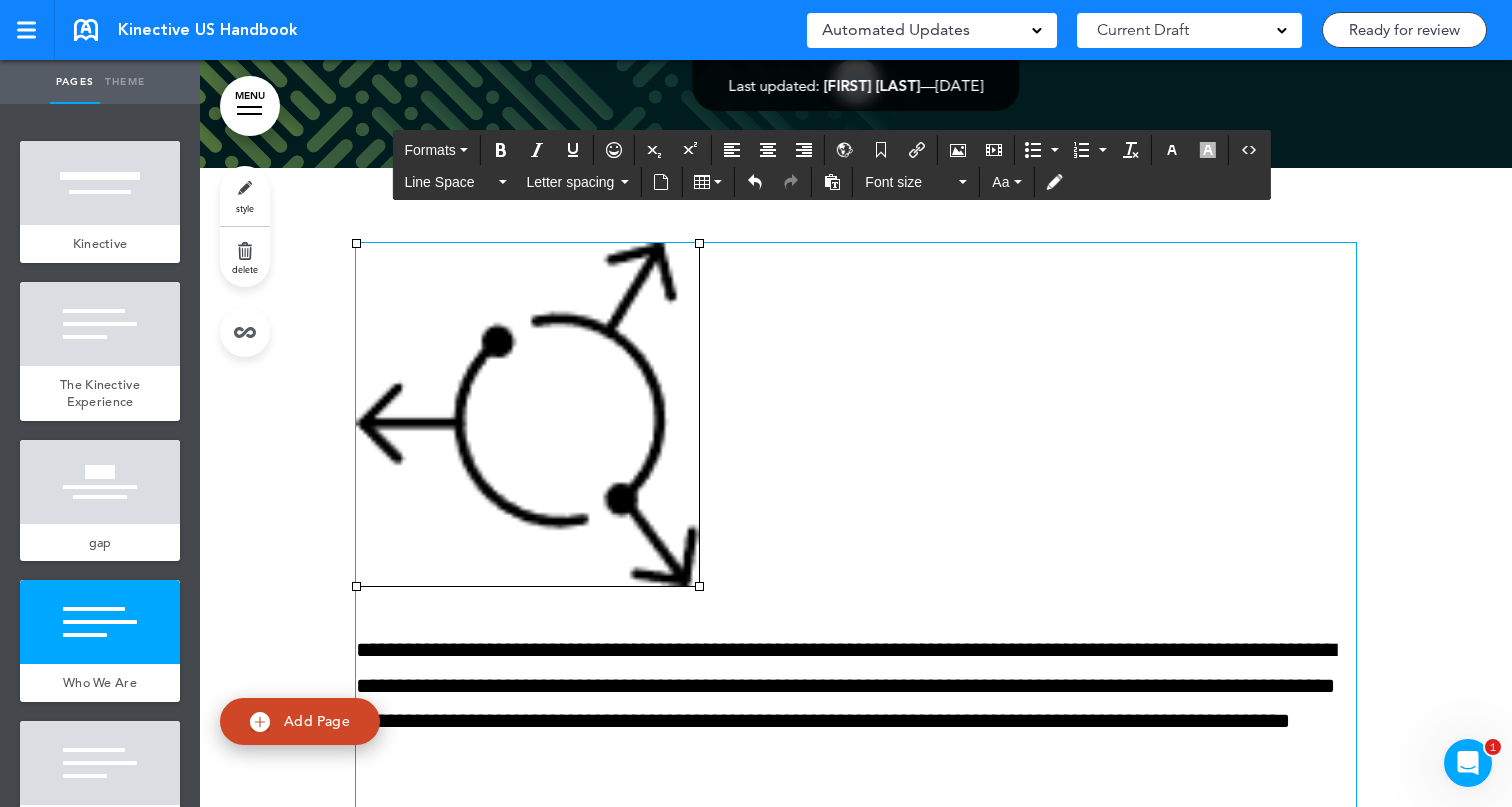drag, startPoint x: 699, startPoint y: 590, endPoint x: 460, endPoint y: 404, distance: 302.84814 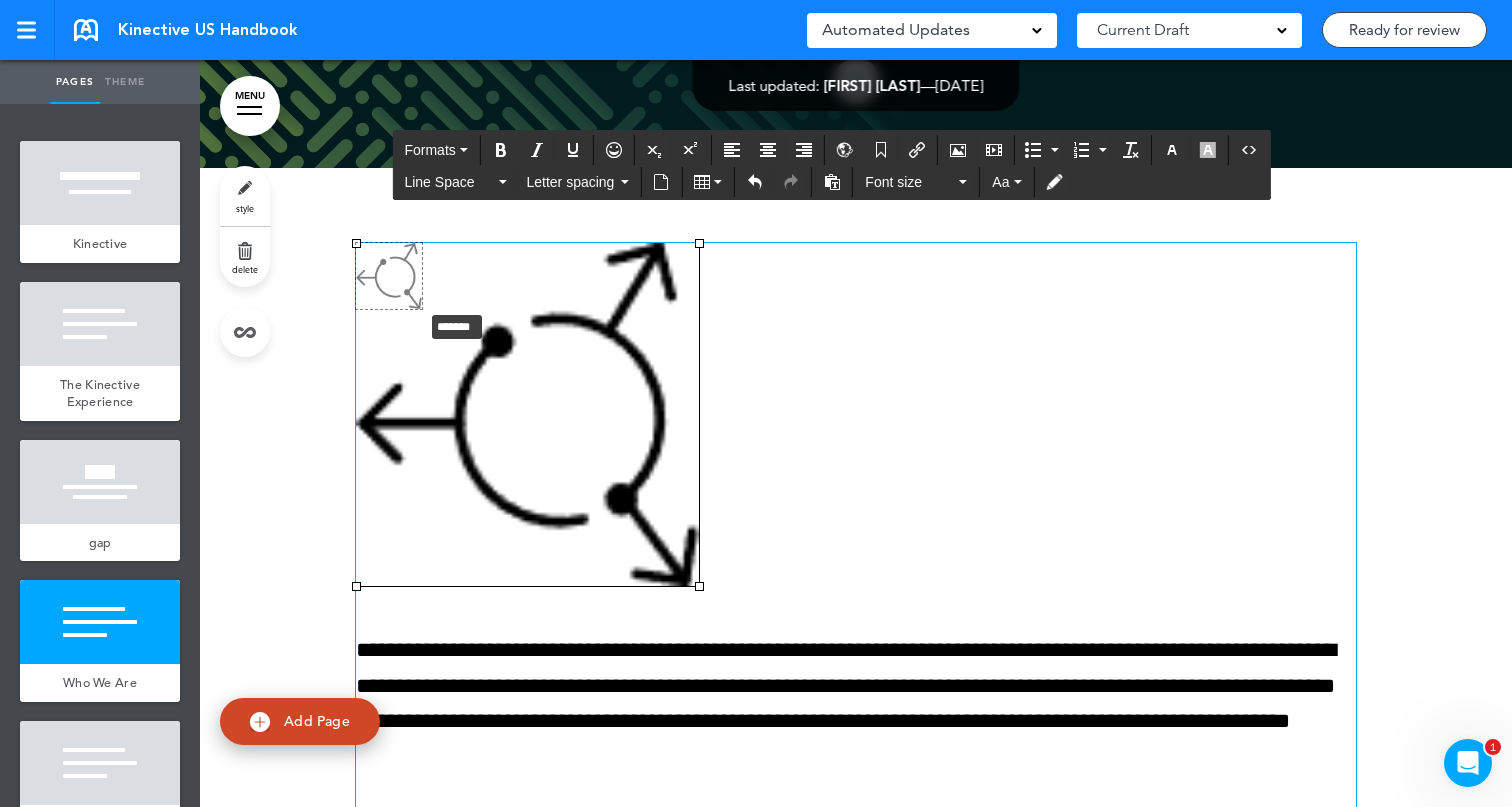 drag, startPoint x: 702, startPoint y: 588, endPoint x: 421, endPoint y: 309, distance: 395.98233 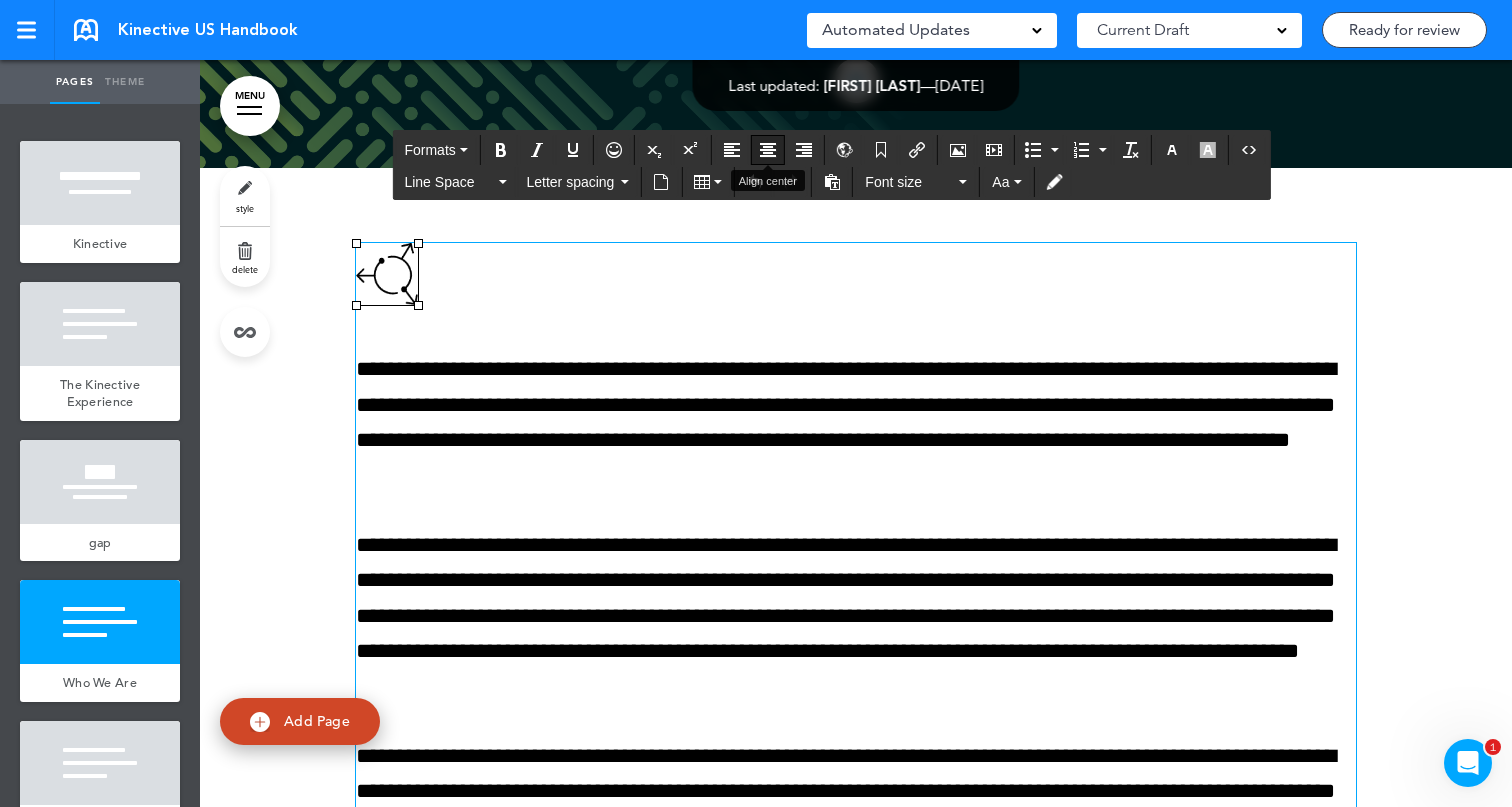 click at bounding box center (768, 150) 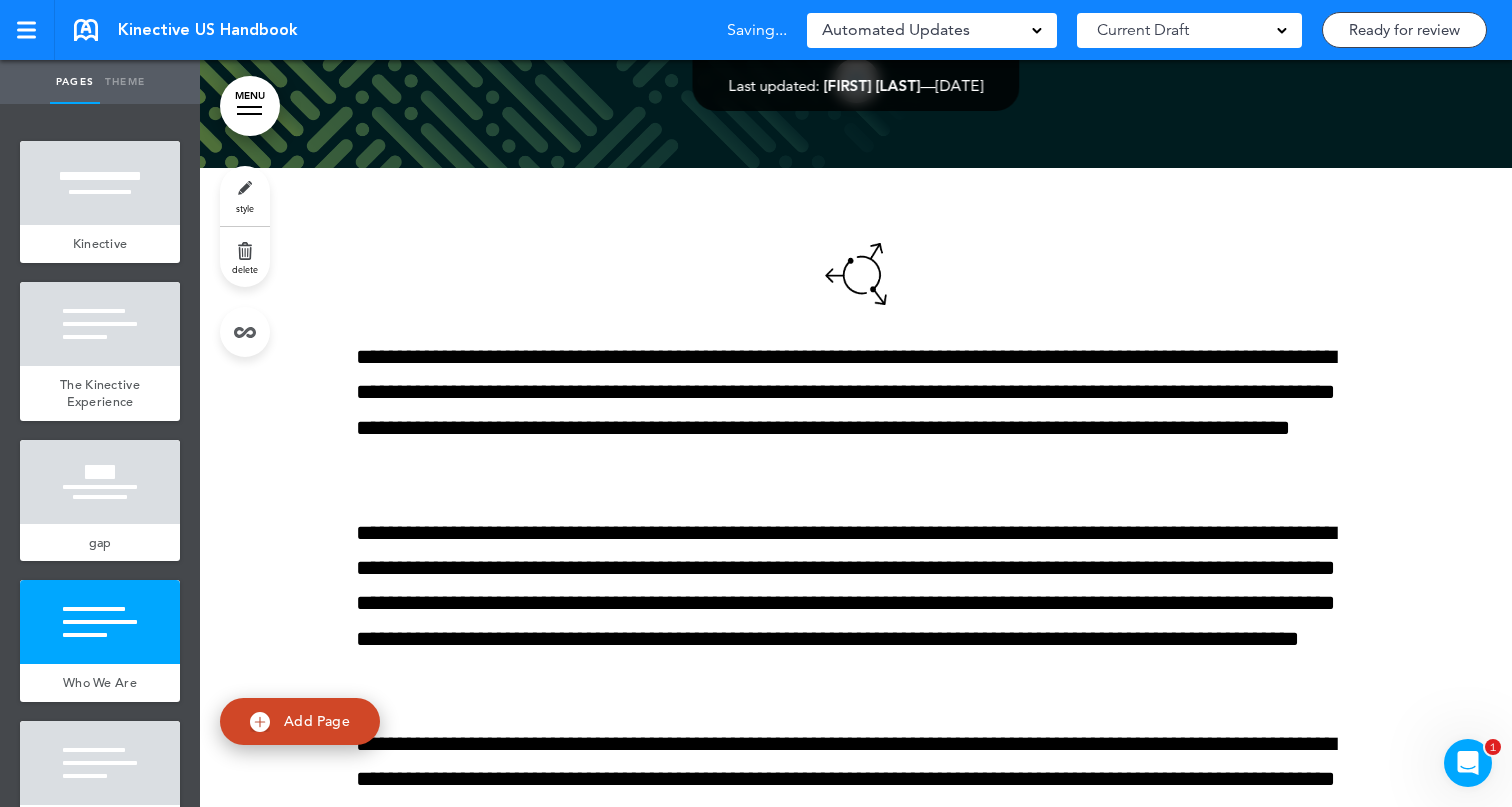 click on "**********" at bounding box center [856, 686] 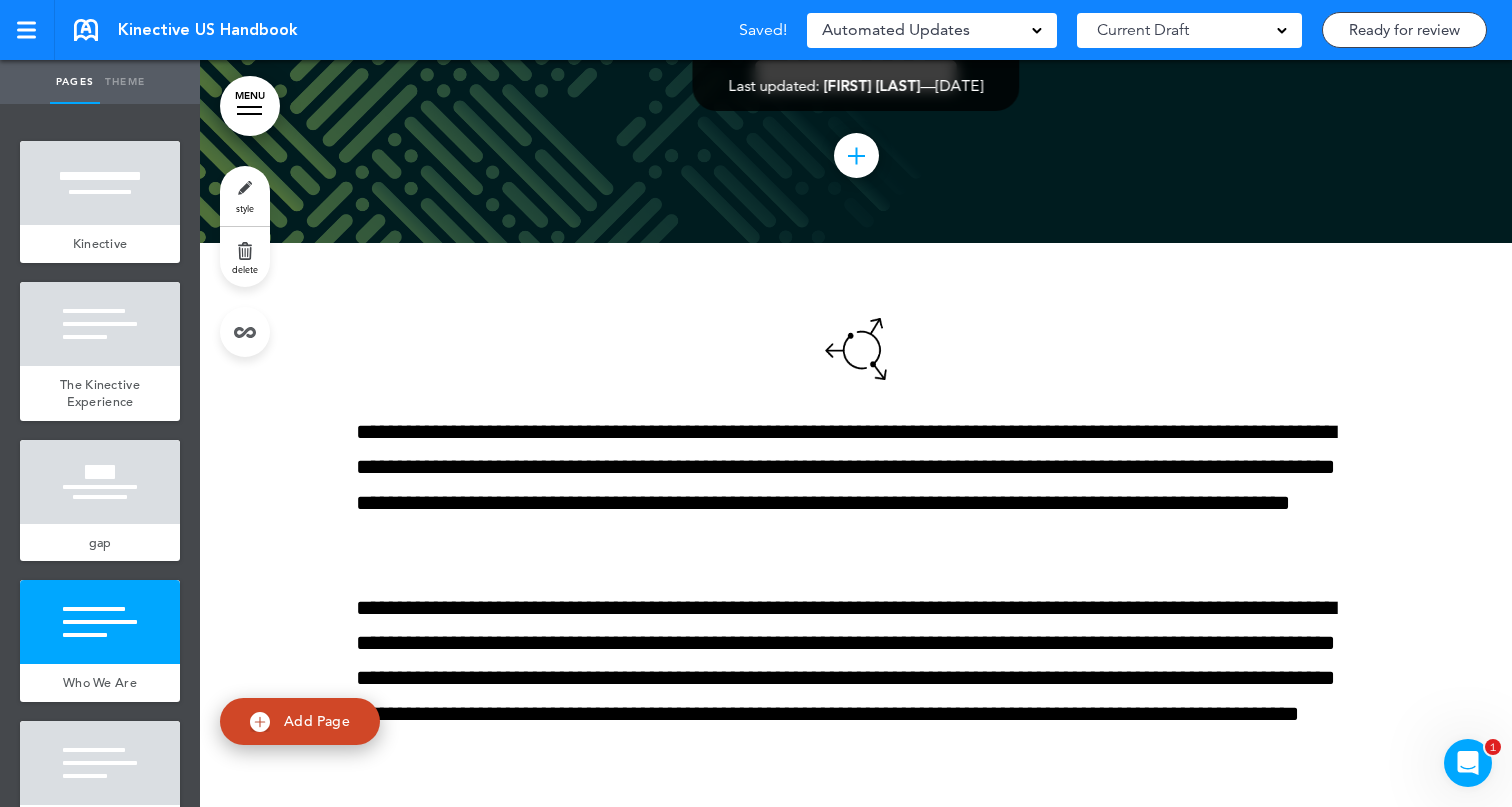 scroll, scrollTop: 1824, scrollLeft: 0, axis: vertical 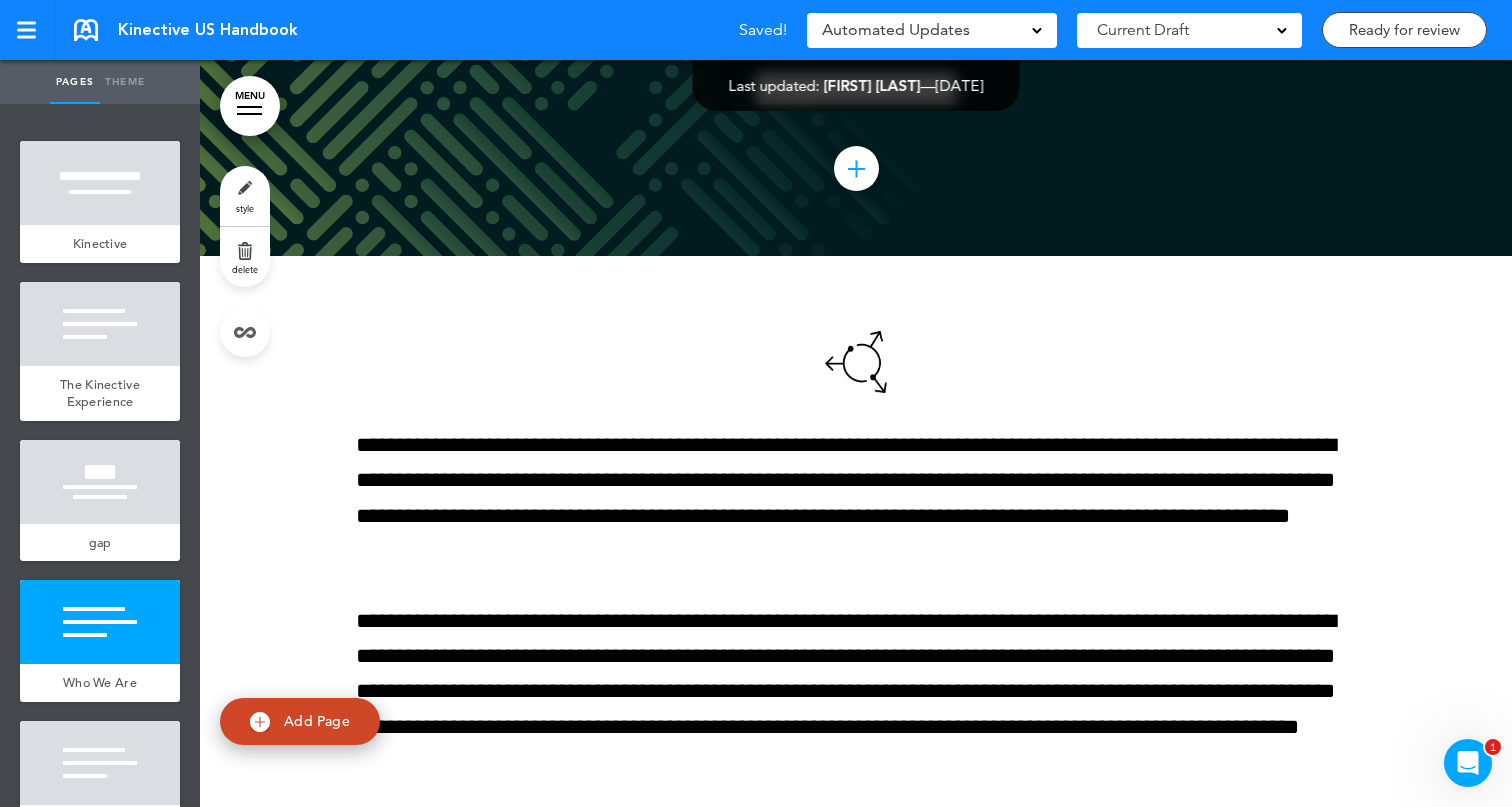 click on "**********" at bounding box center [856, 774] 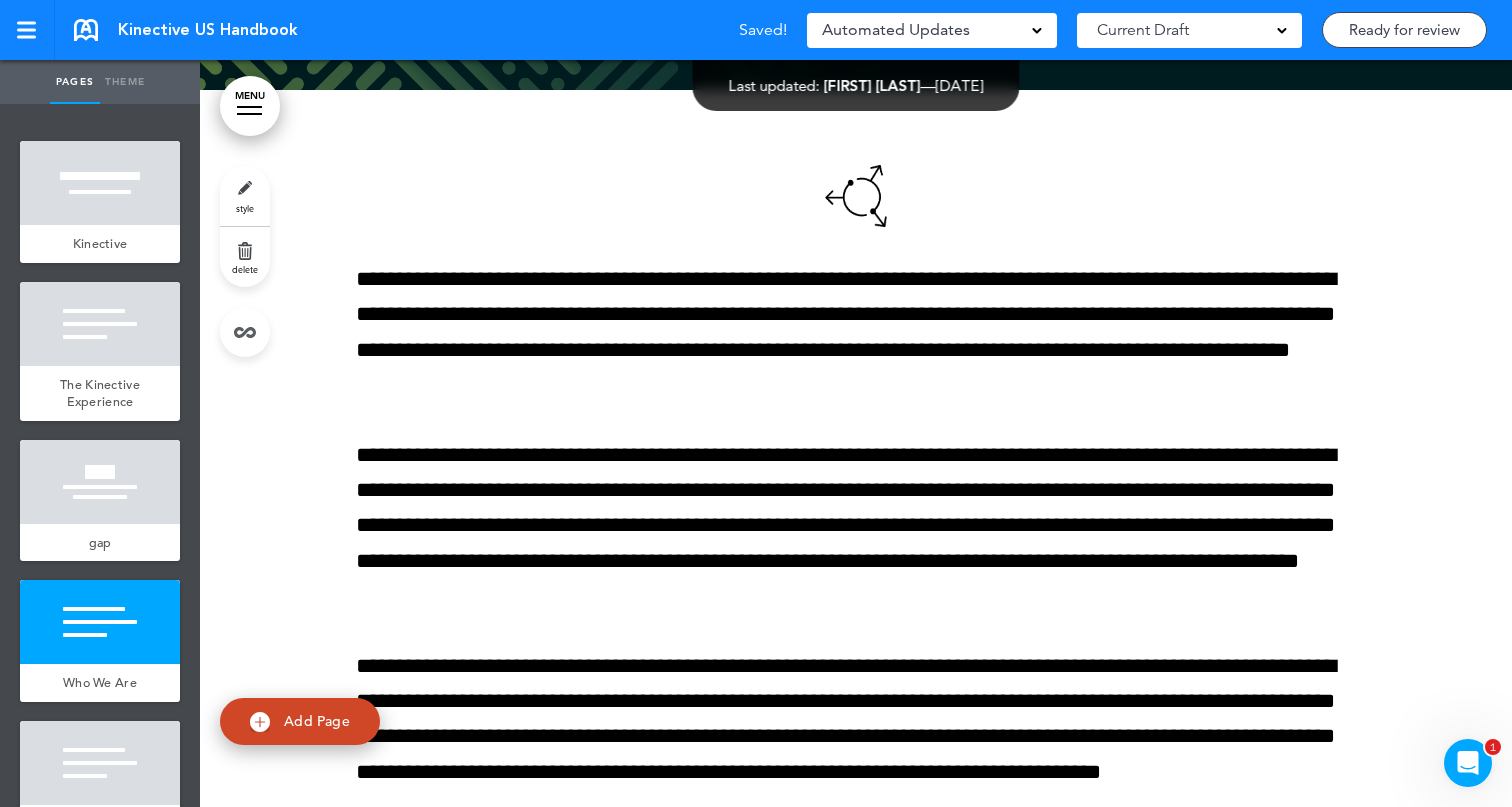 scroll, scrollTop: 2054, scrollLeft: 0, axis: vertical 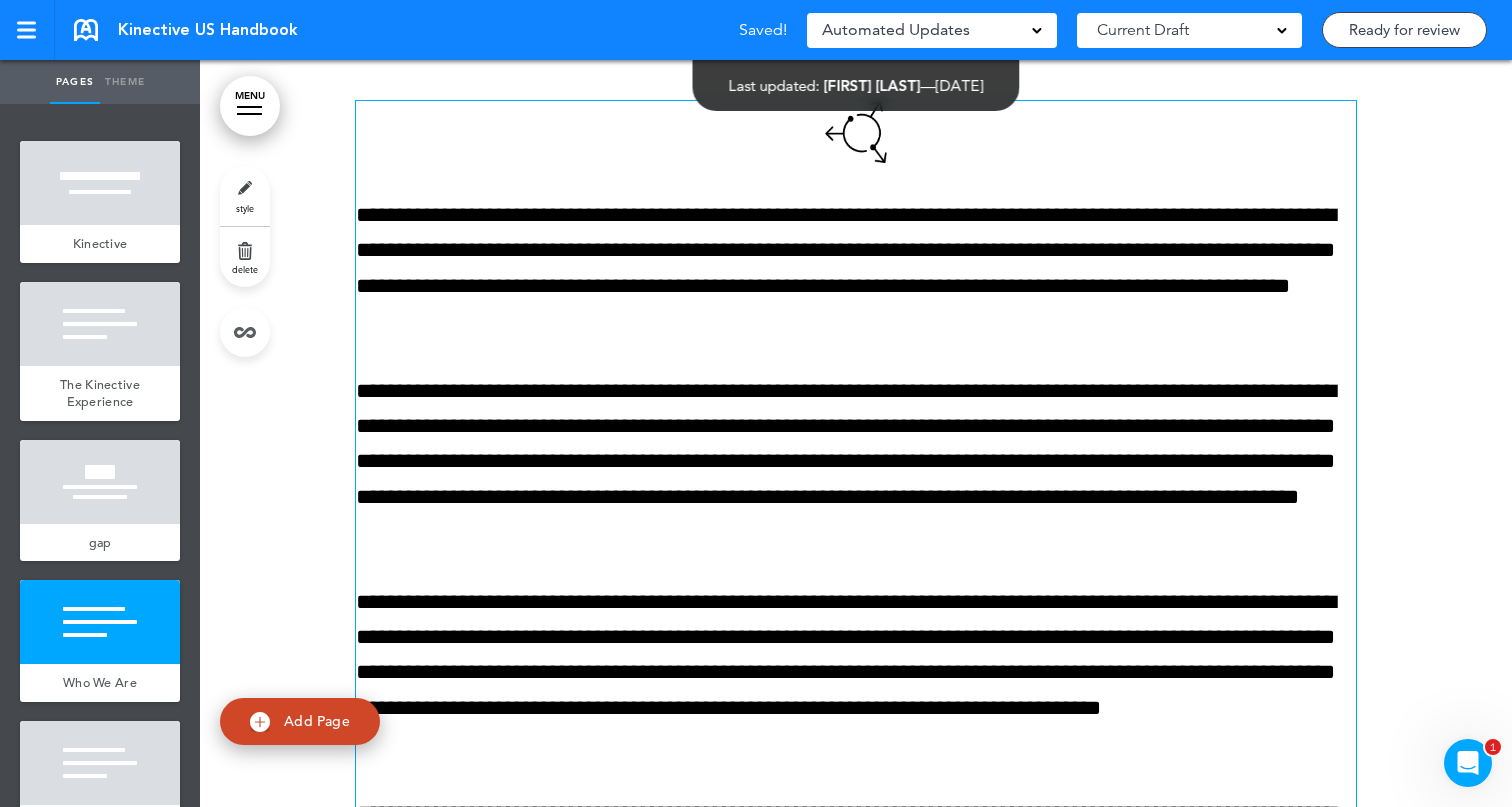 click on "**********" at bounding box center [856, 268] 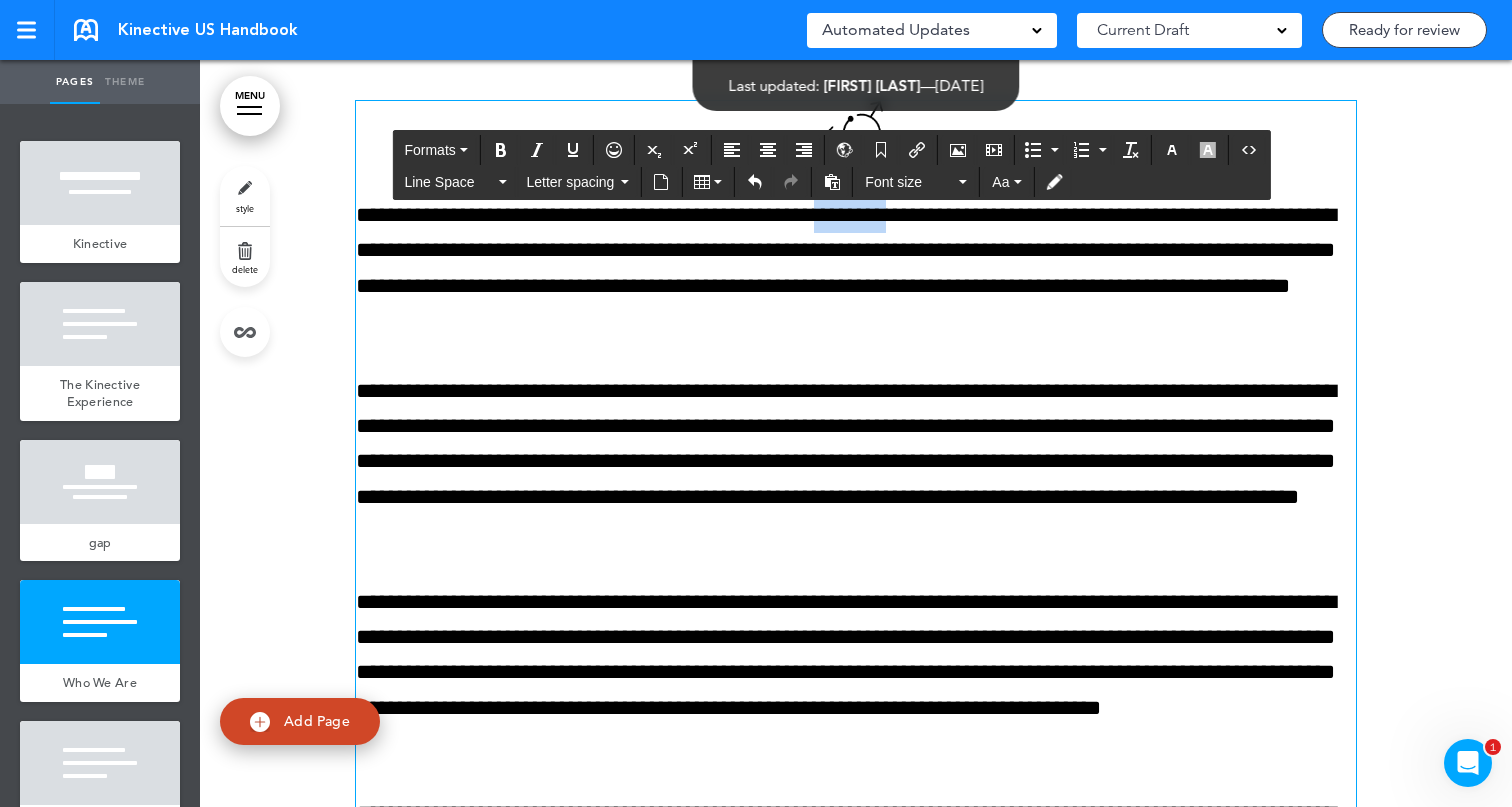 click on "**********" at bounding box center [856, 268] 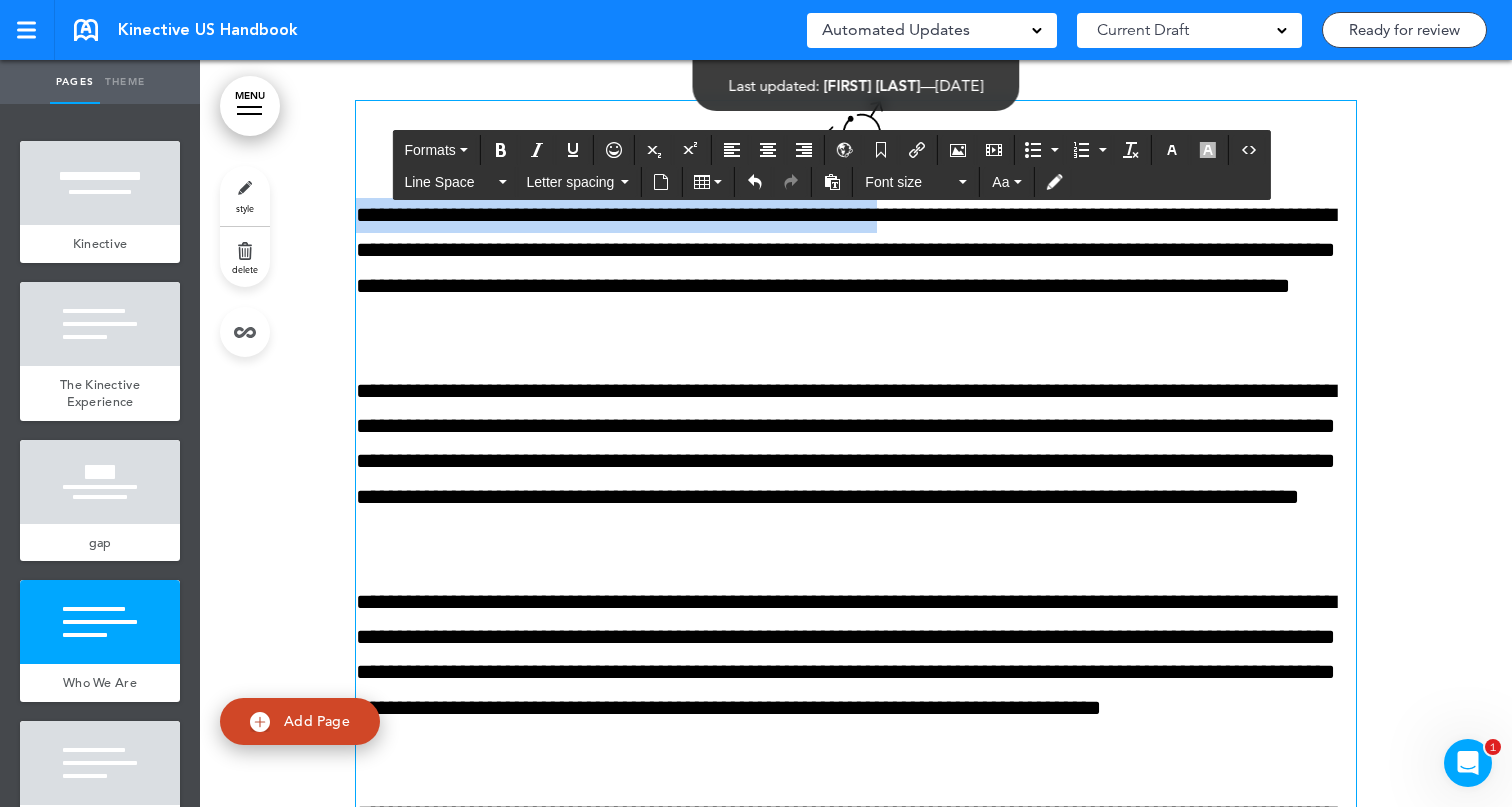 drag, startPoint x: 935, startPoint y: 219, endPoint x: 373, endPoint y: 166, distance: 564.4936 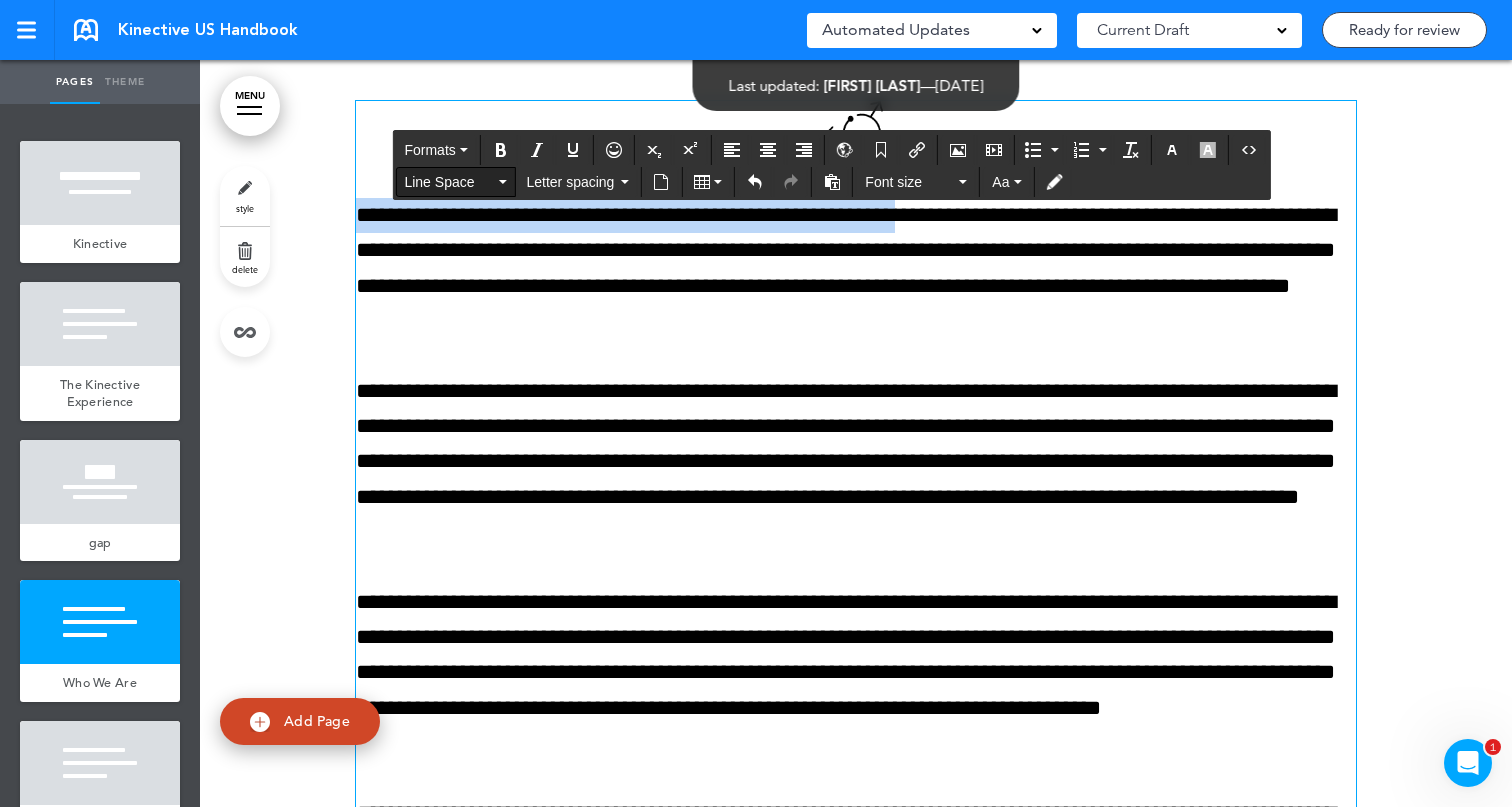 drag, startPoint x: 944, startPoint y: 218, endPoint x: 412, endPoint y: 177, distance: 533.5776 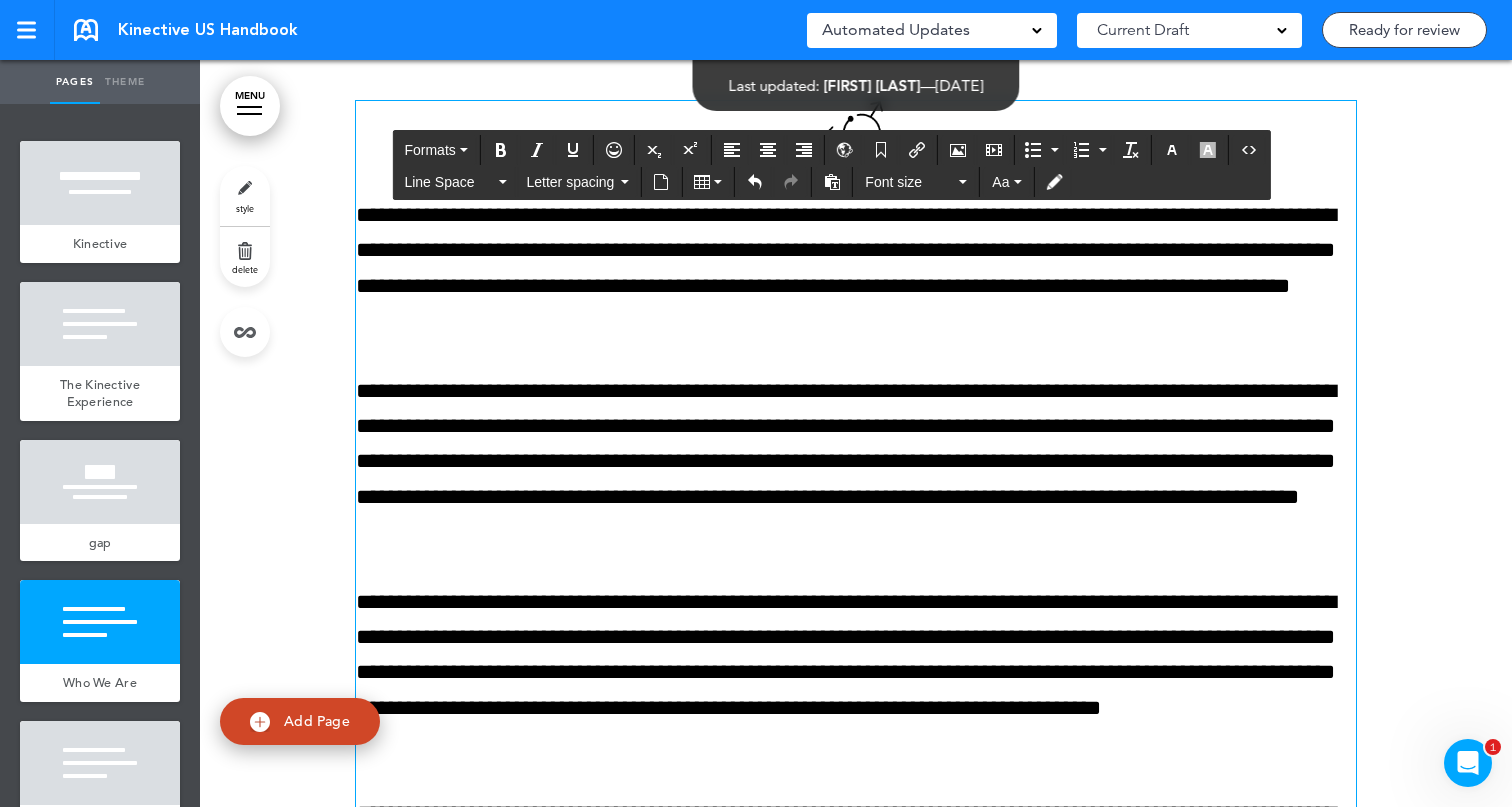 click on "**********" at bounding box center [856, 268] 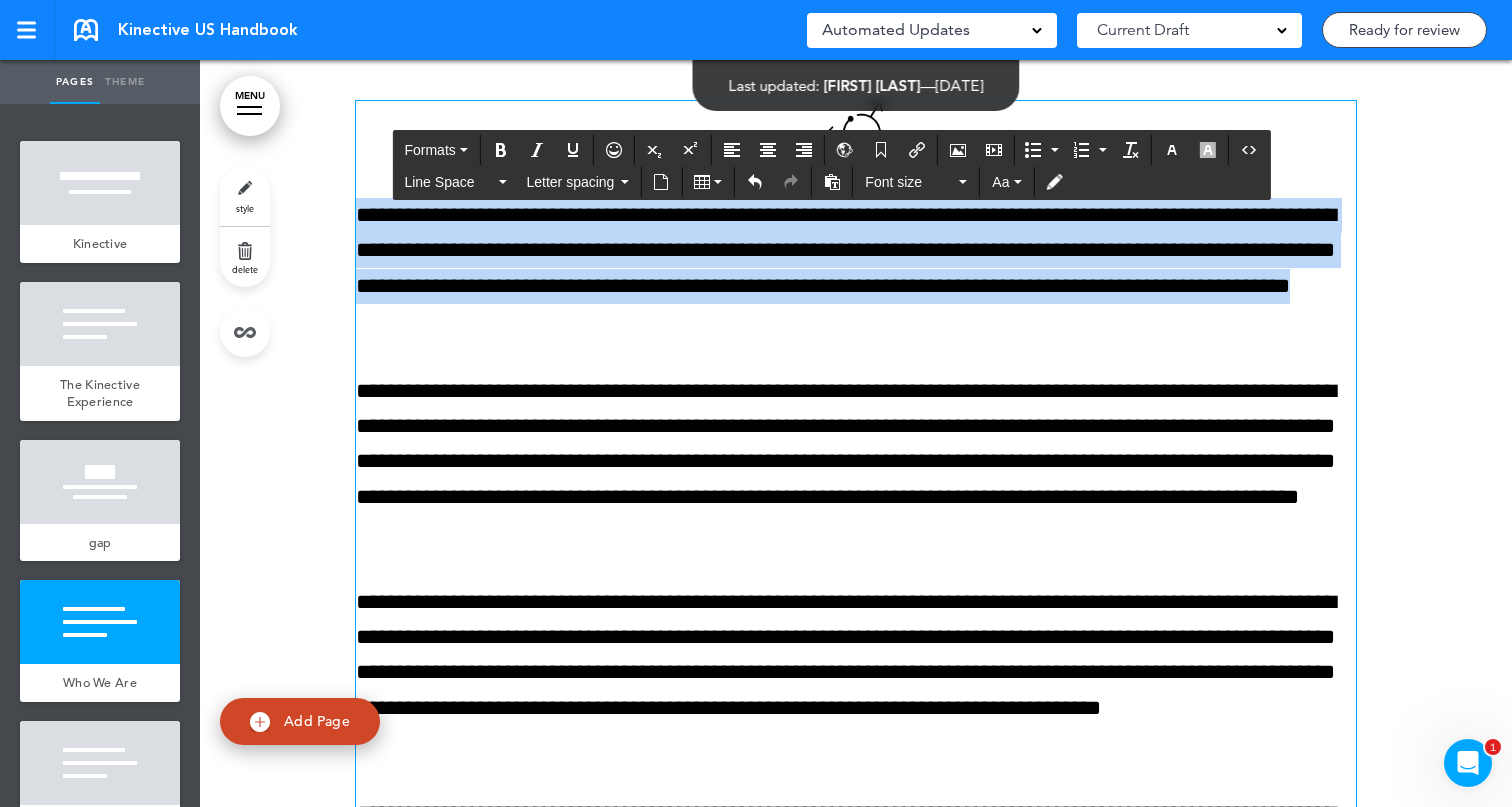 drag, startPoint x: 532, startPoint y: 330, endPoint x: 300, endPoint y: 177, distance: 277.90826 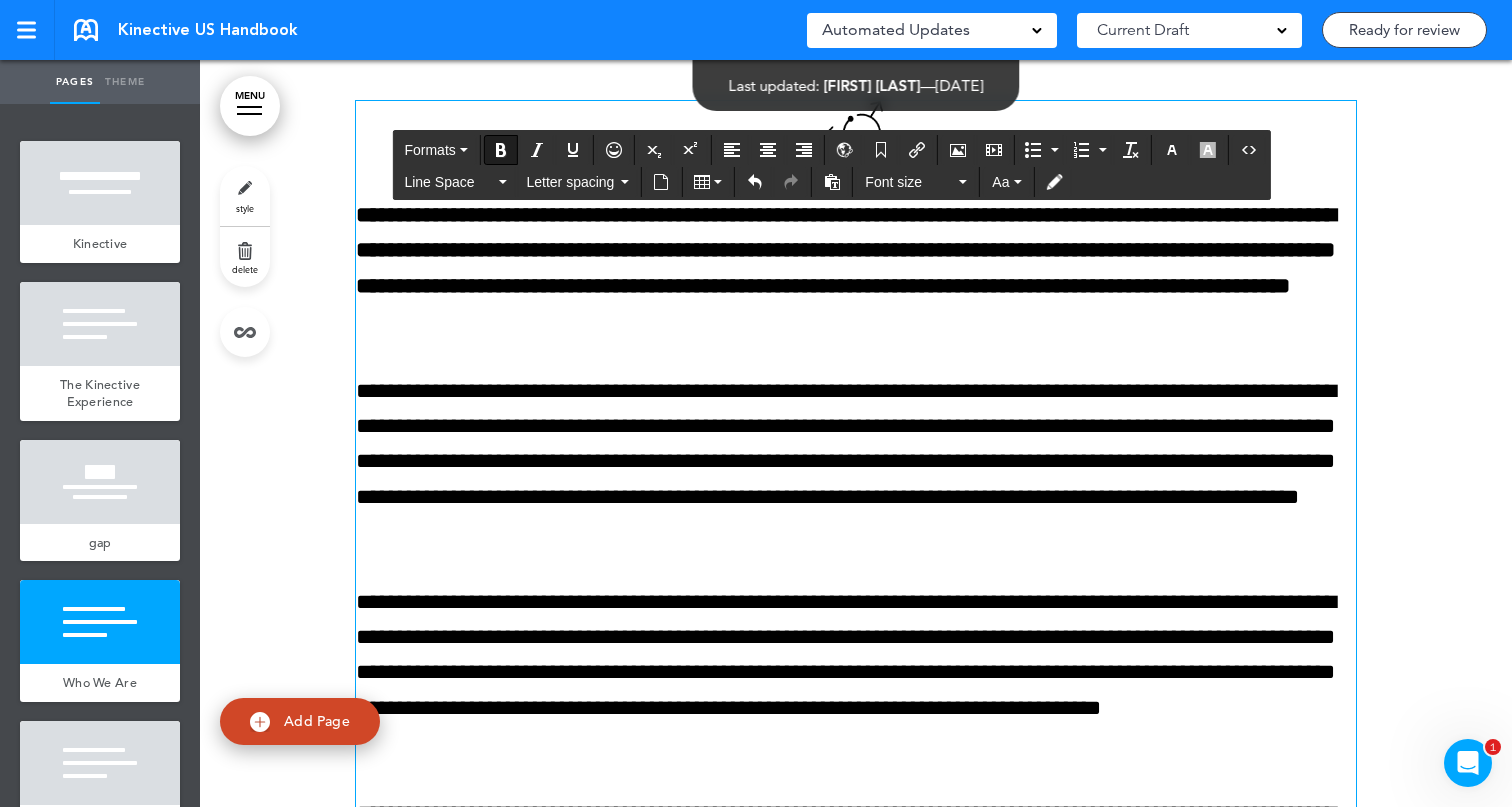 click at bounding box center (856, 544) 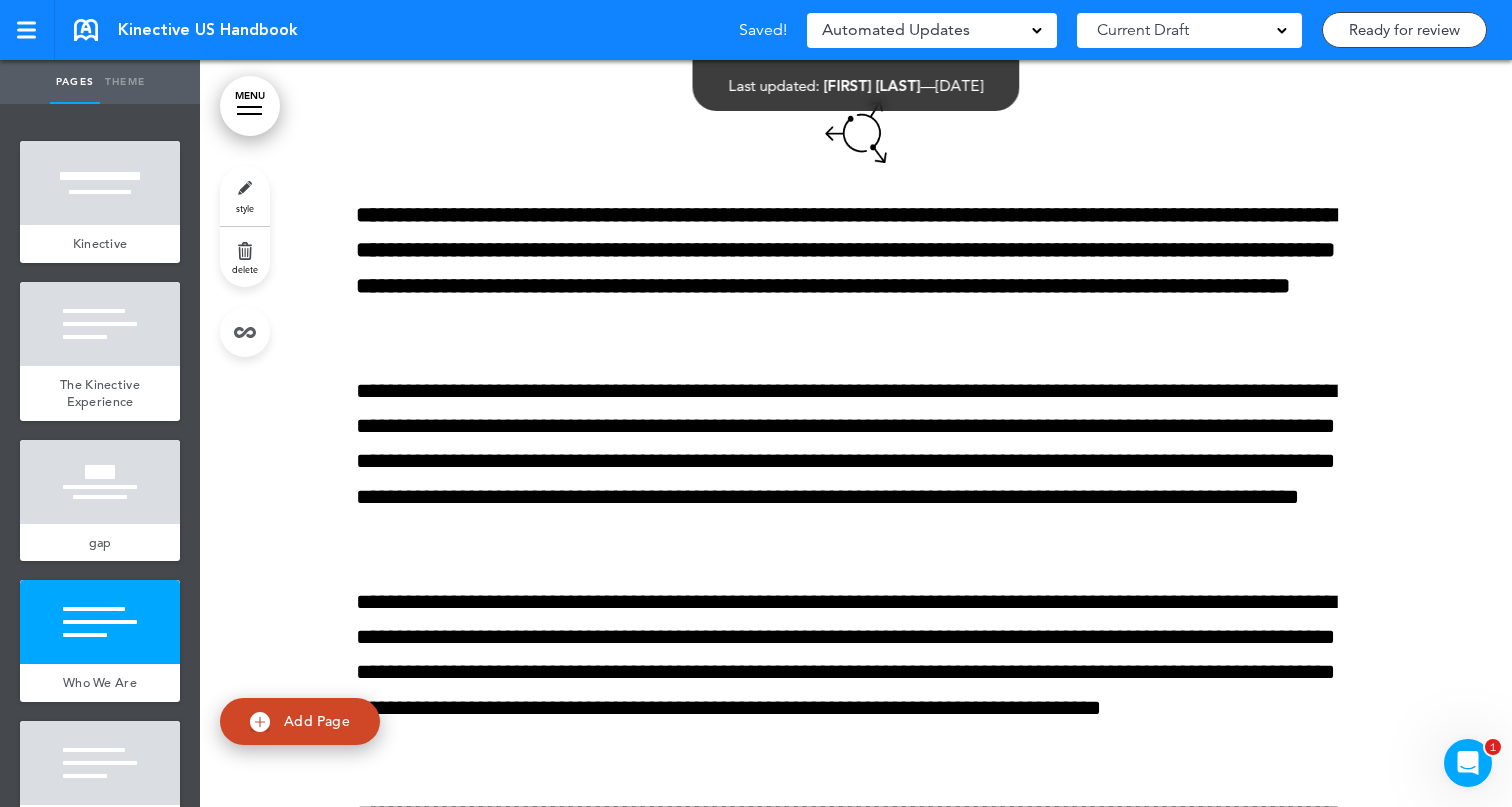 click at bounding box center (856, 544) 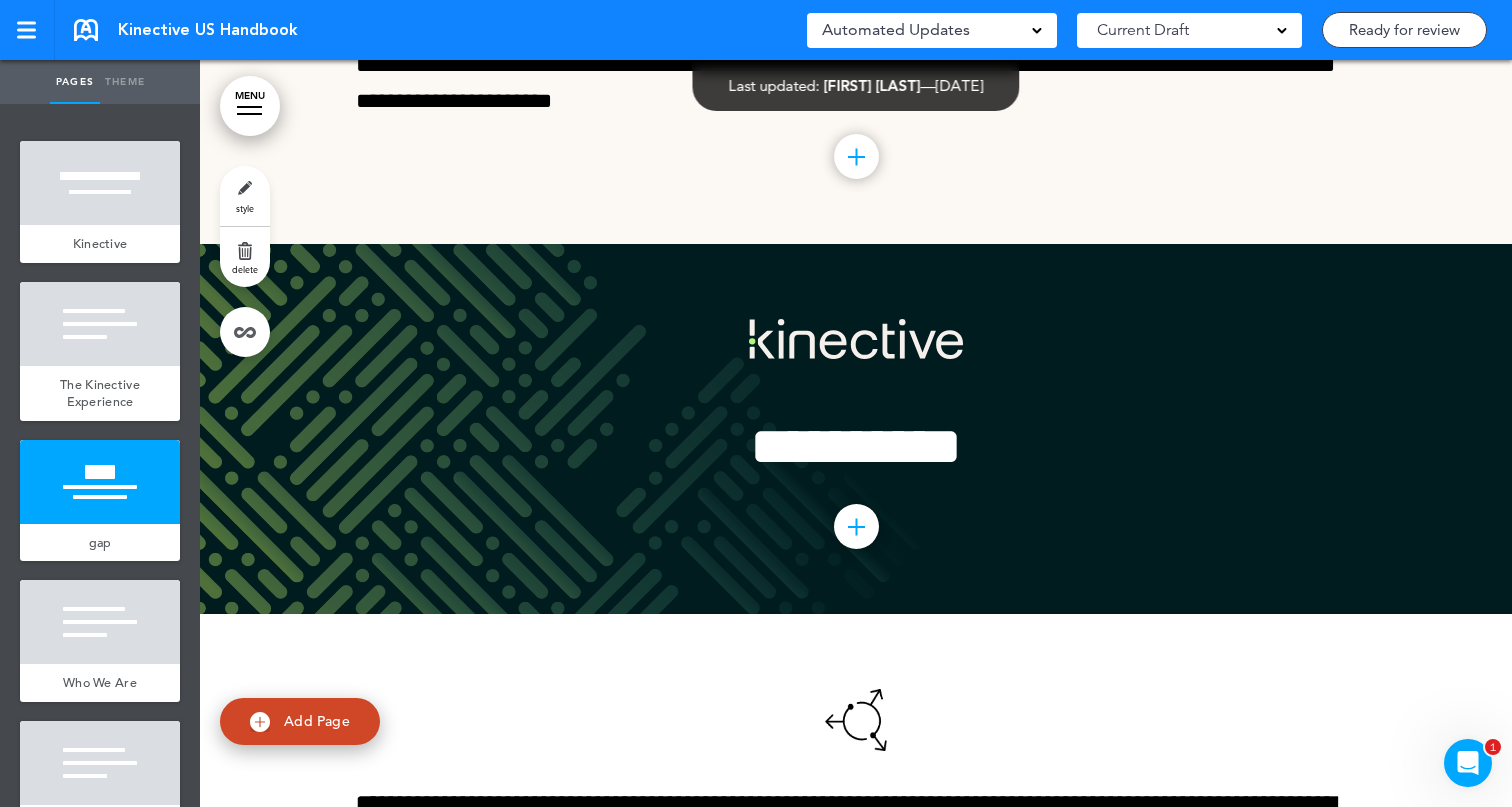scroll, scrollTop: 1362, scrollLeft: 0, axis: vertical 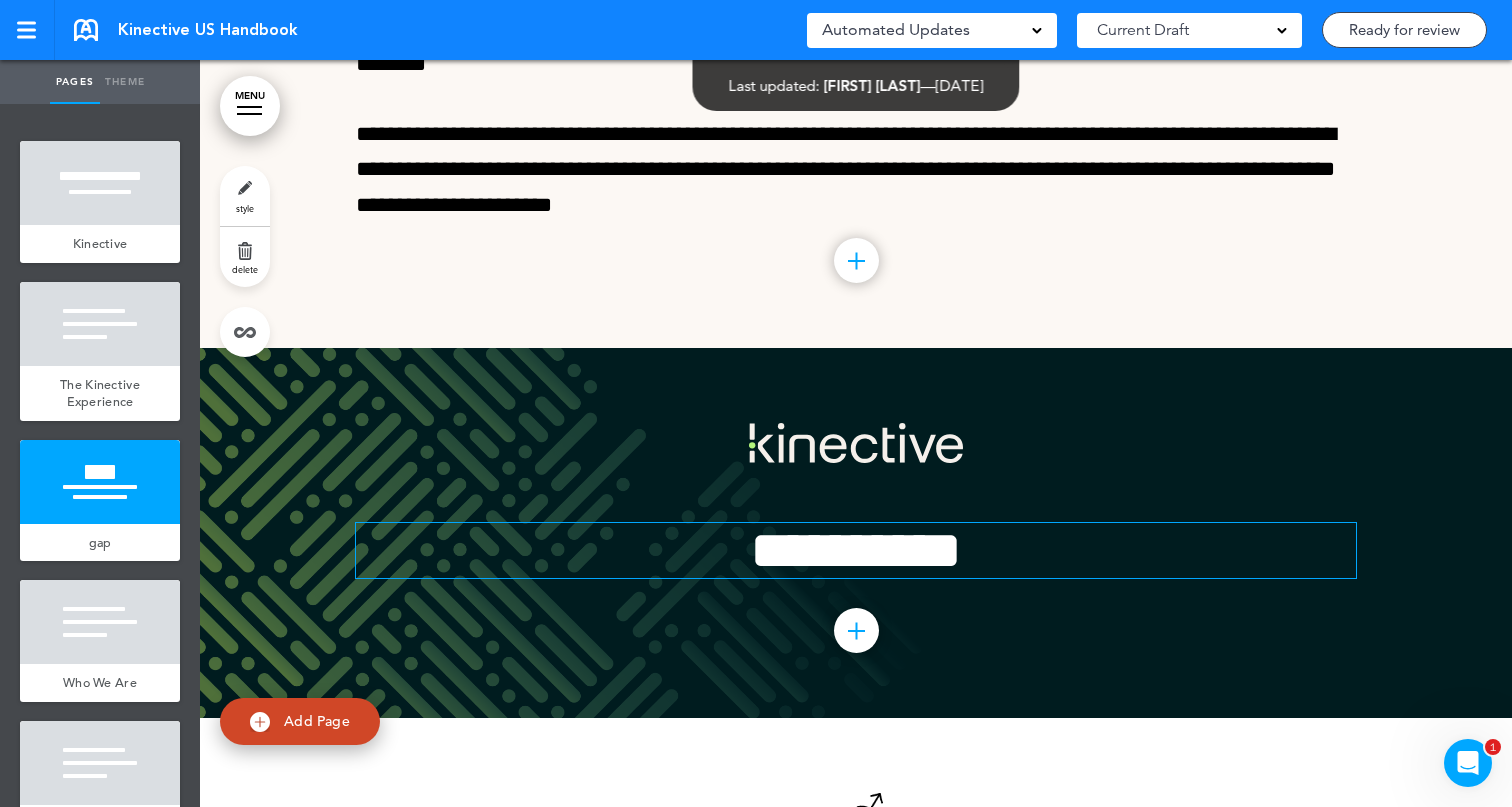 click on "**********" at bounding box center (856, 550) 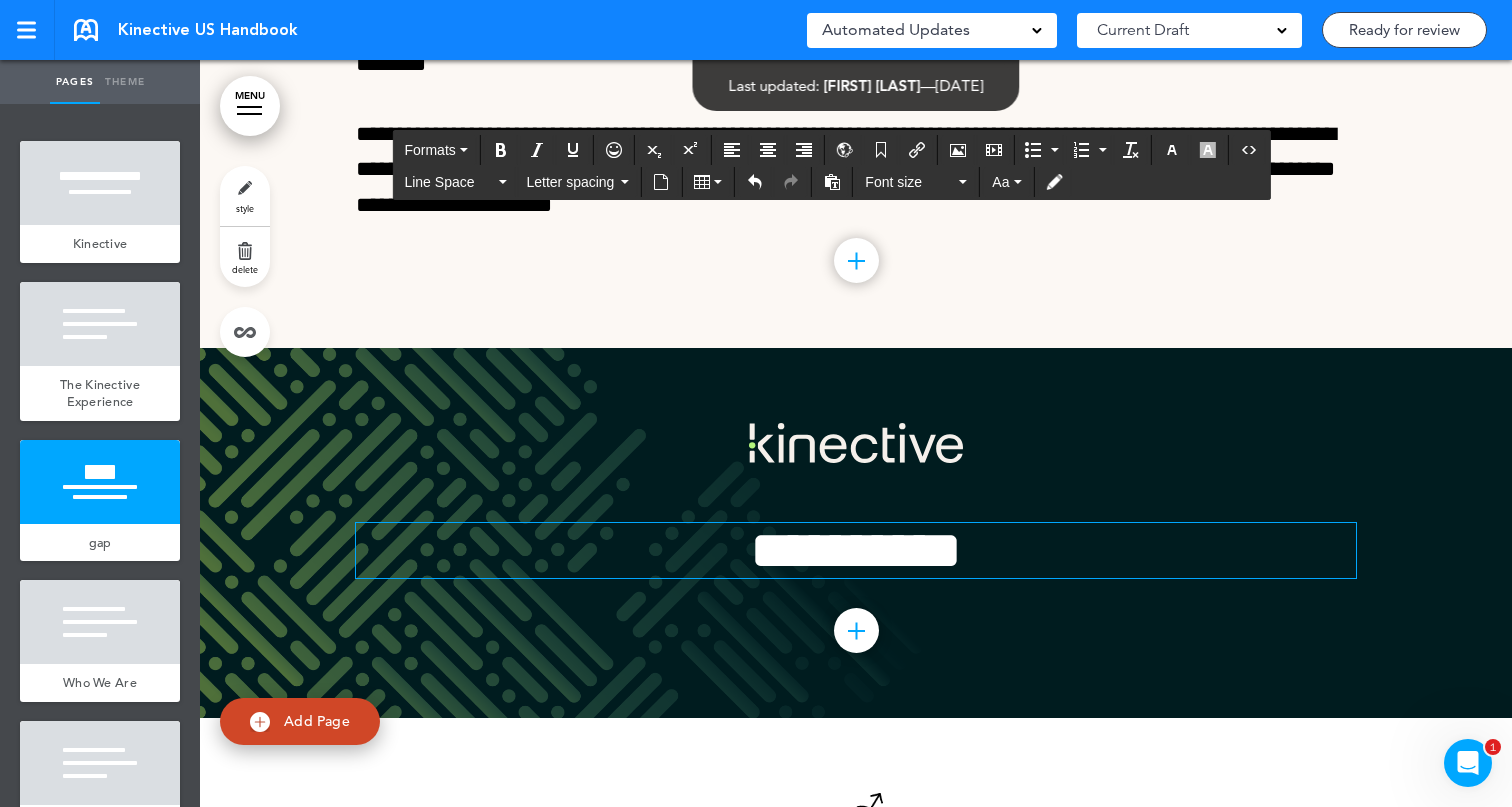 click on "**********" at bounding box center [856, 550] 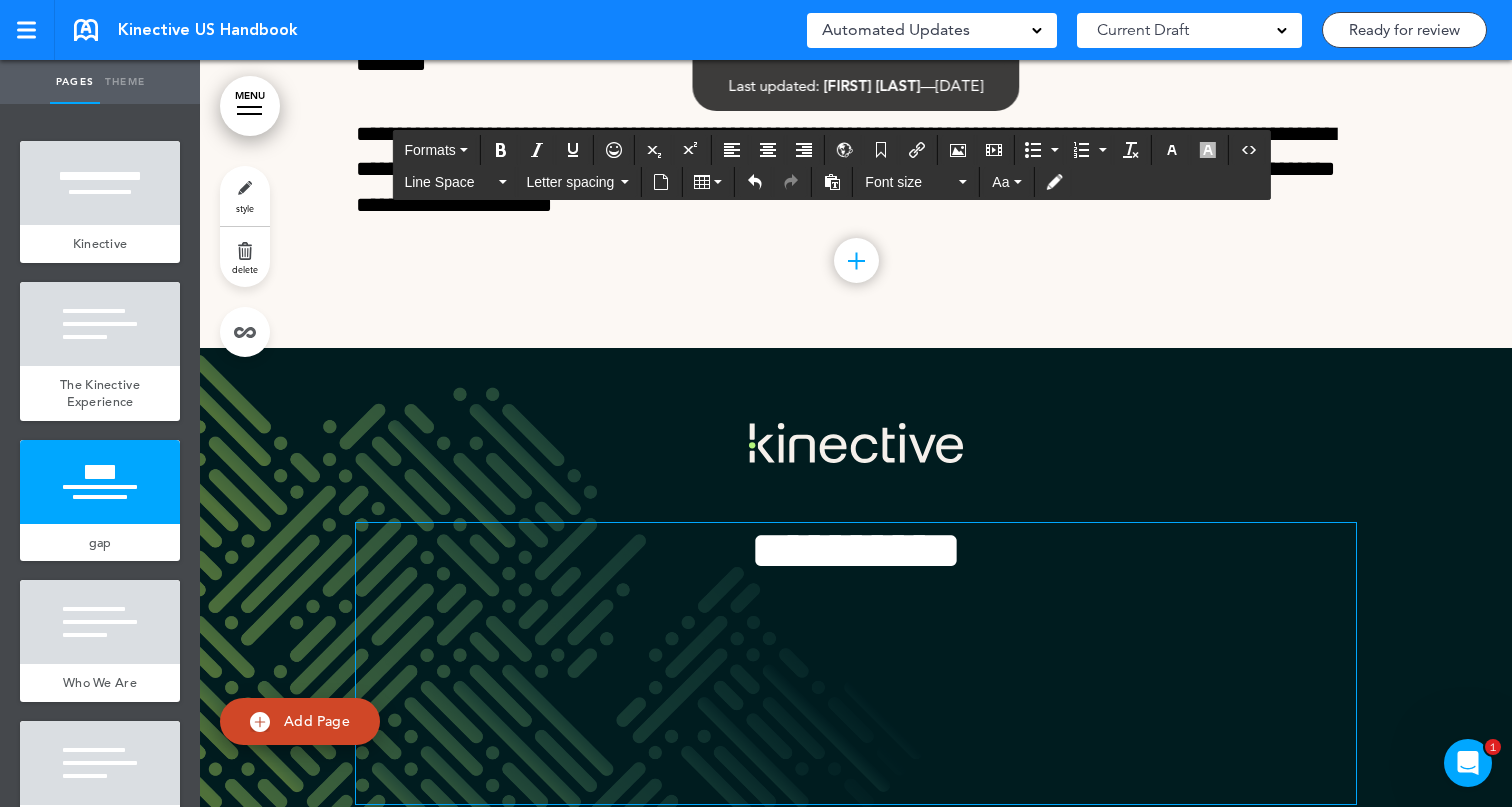 click on "**********" at bounding box center [856, 550] 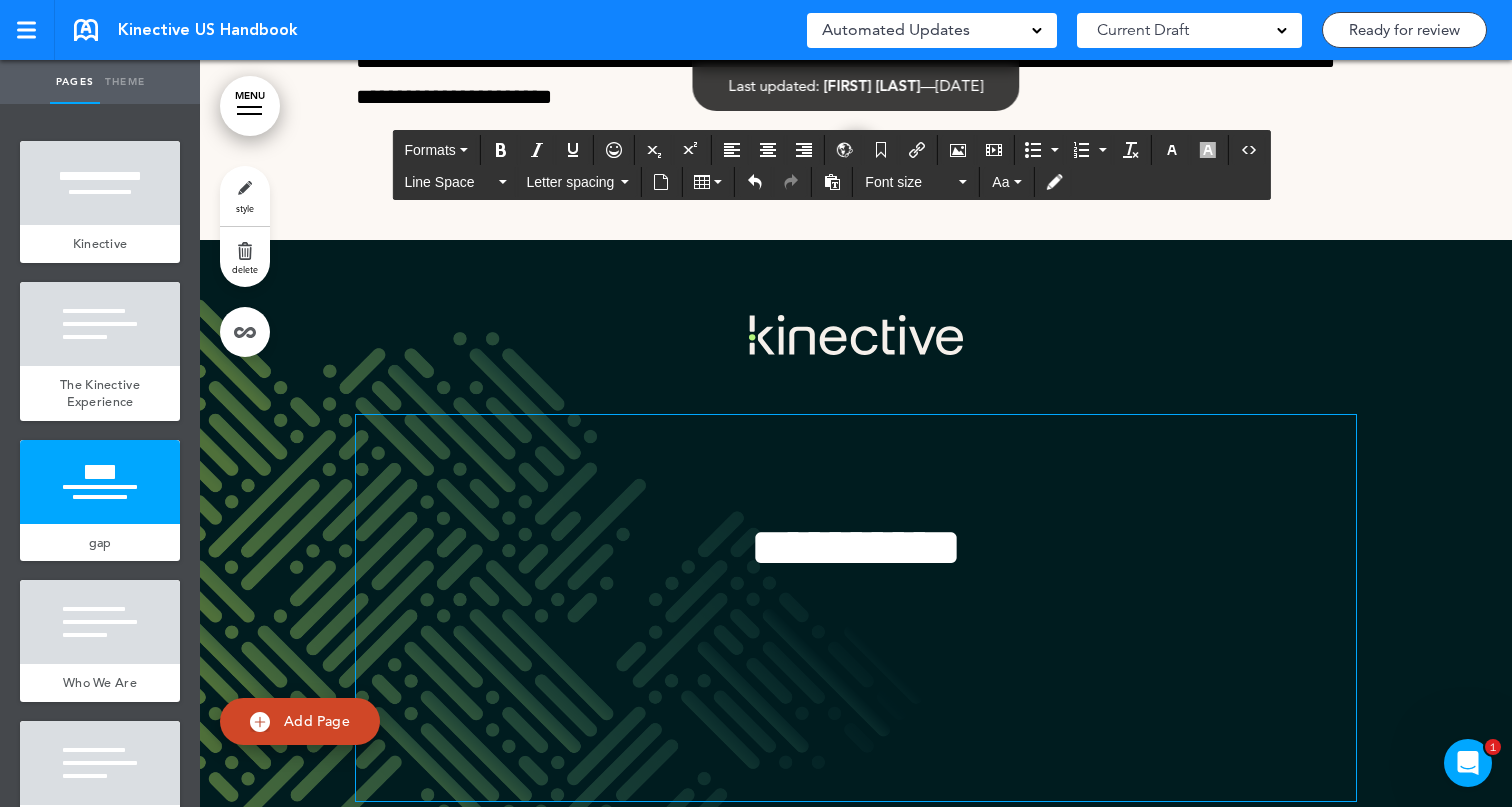 scroll, scrollTop: 1525, scrollLeft: 0, axis: vertical 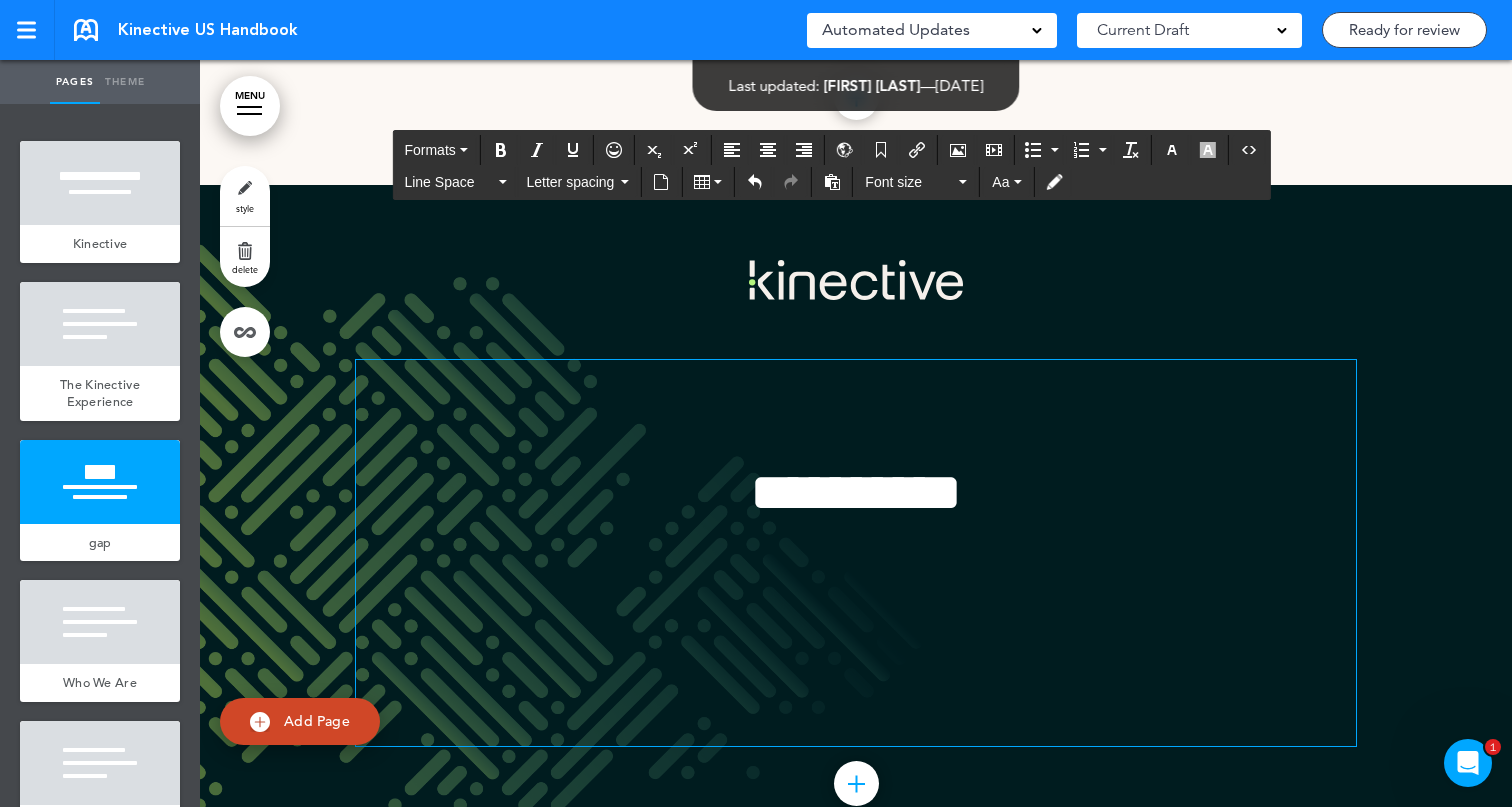 click on "**********" at bounding box center (856, 528) 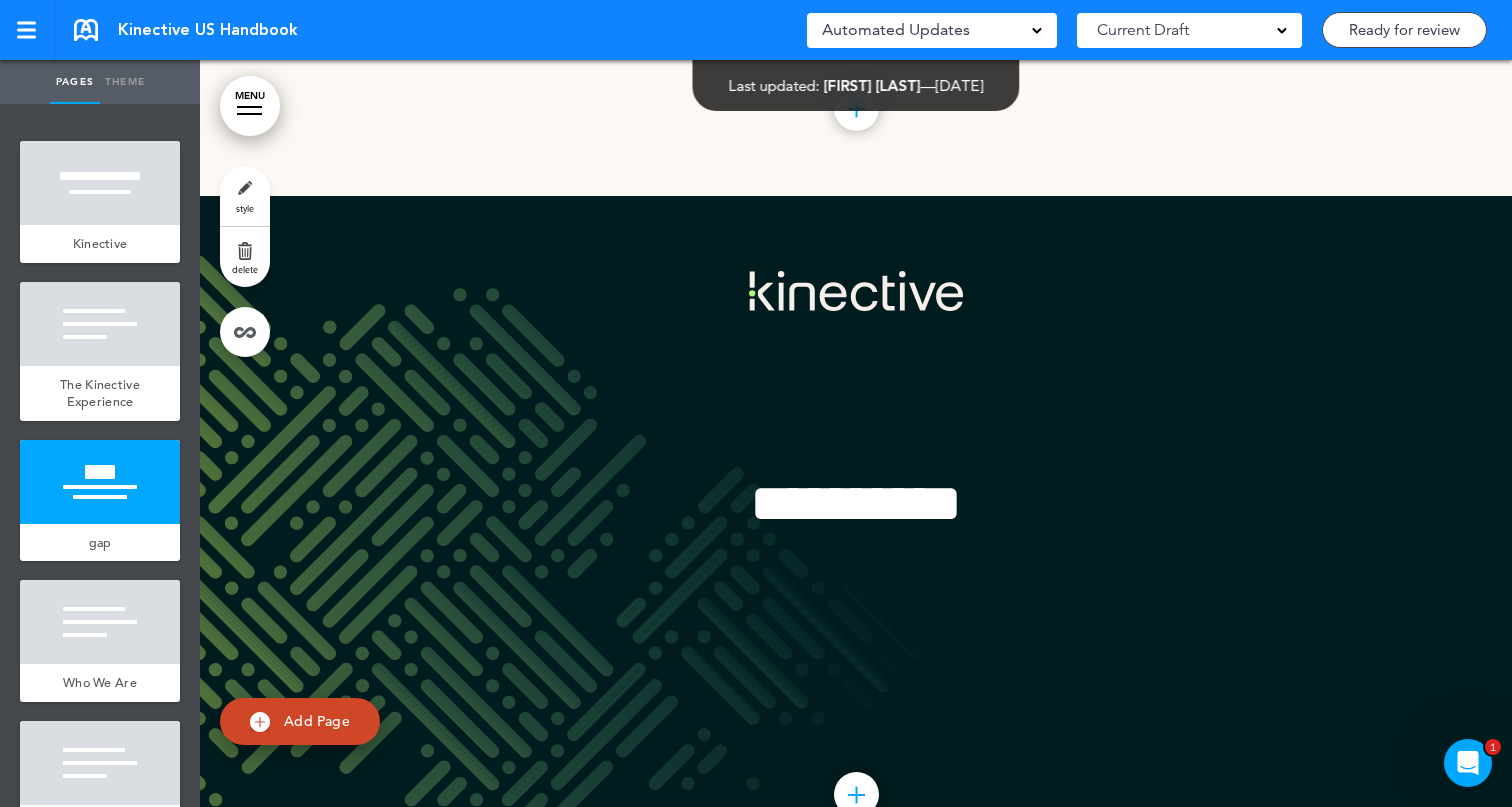 scroll, scrollTop: 1487, scrollLeft: 0, axis: vertical 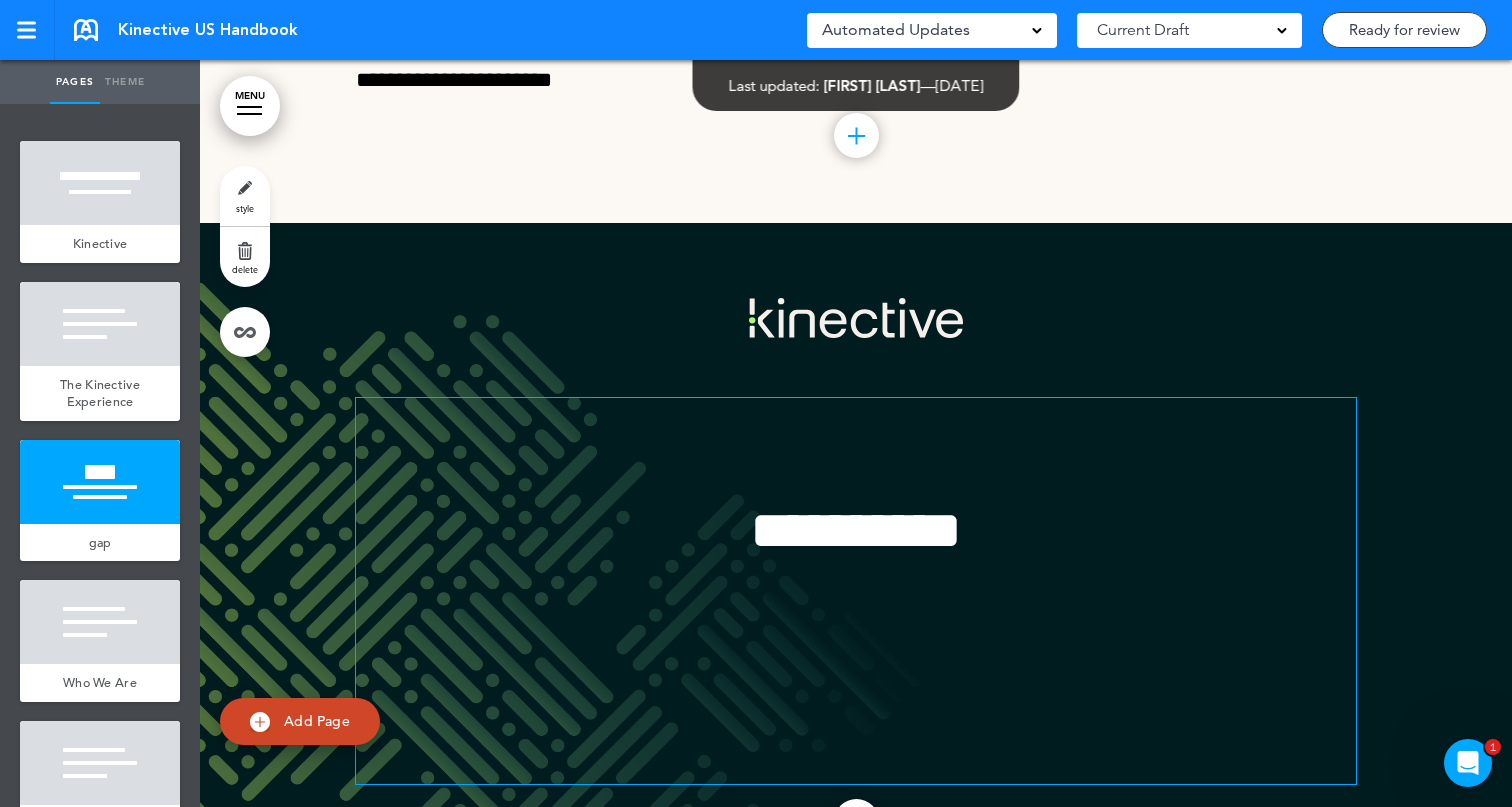 click on "**********" at bounding box center [856, 530] 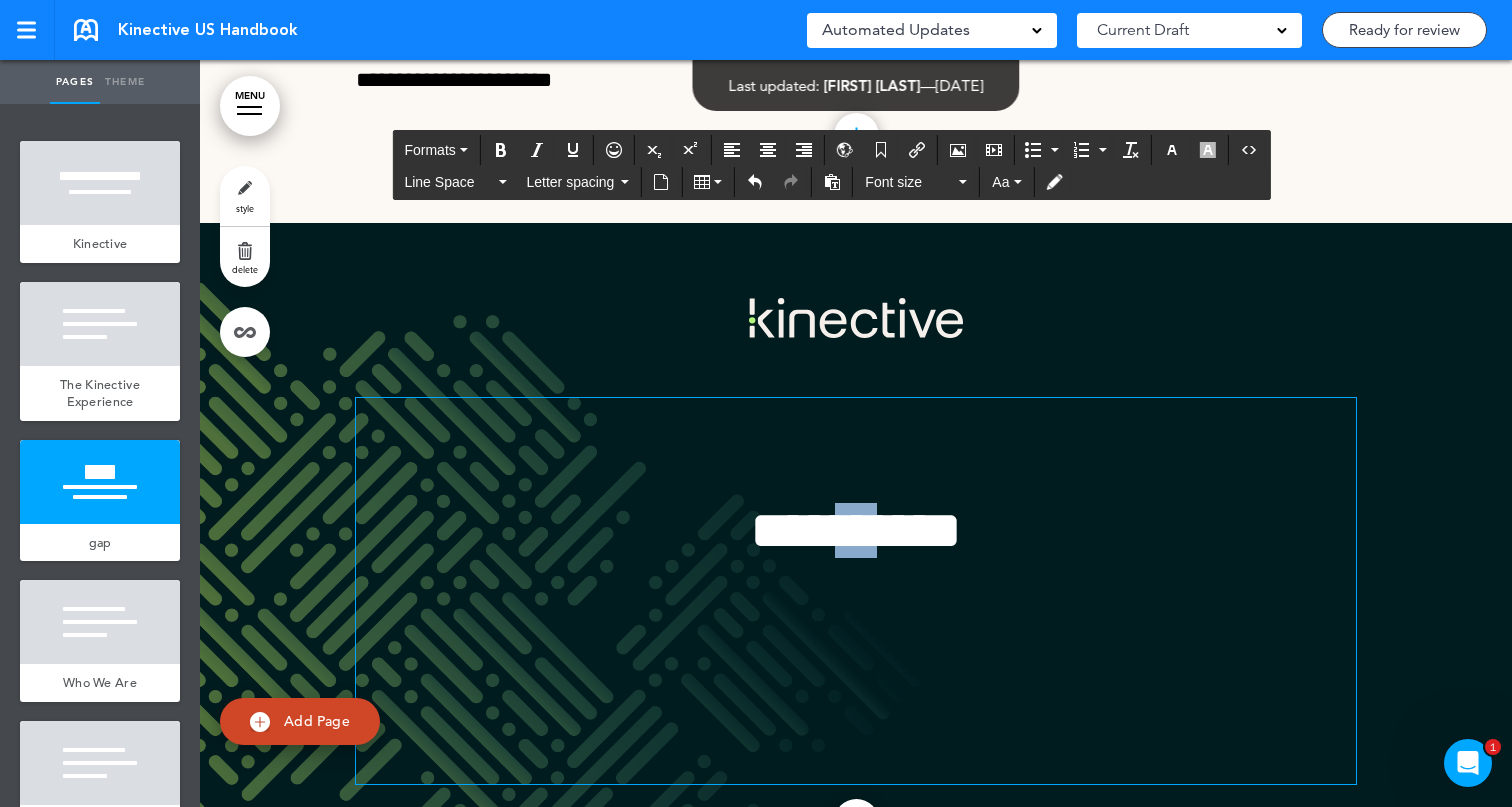 click on "**********" at bounding box center (856, 530) 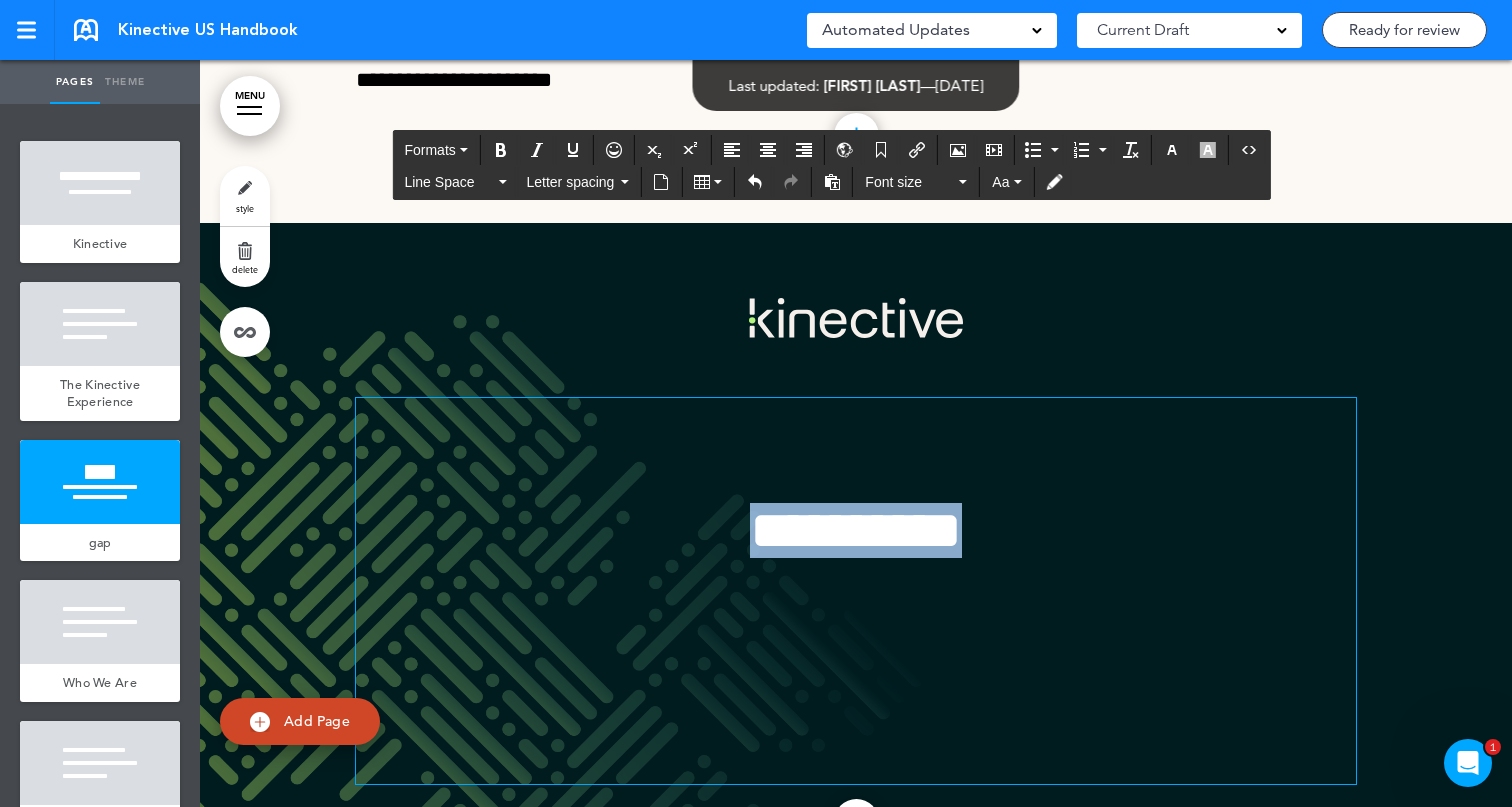 click on "**********" at bounding box center [856, 530] 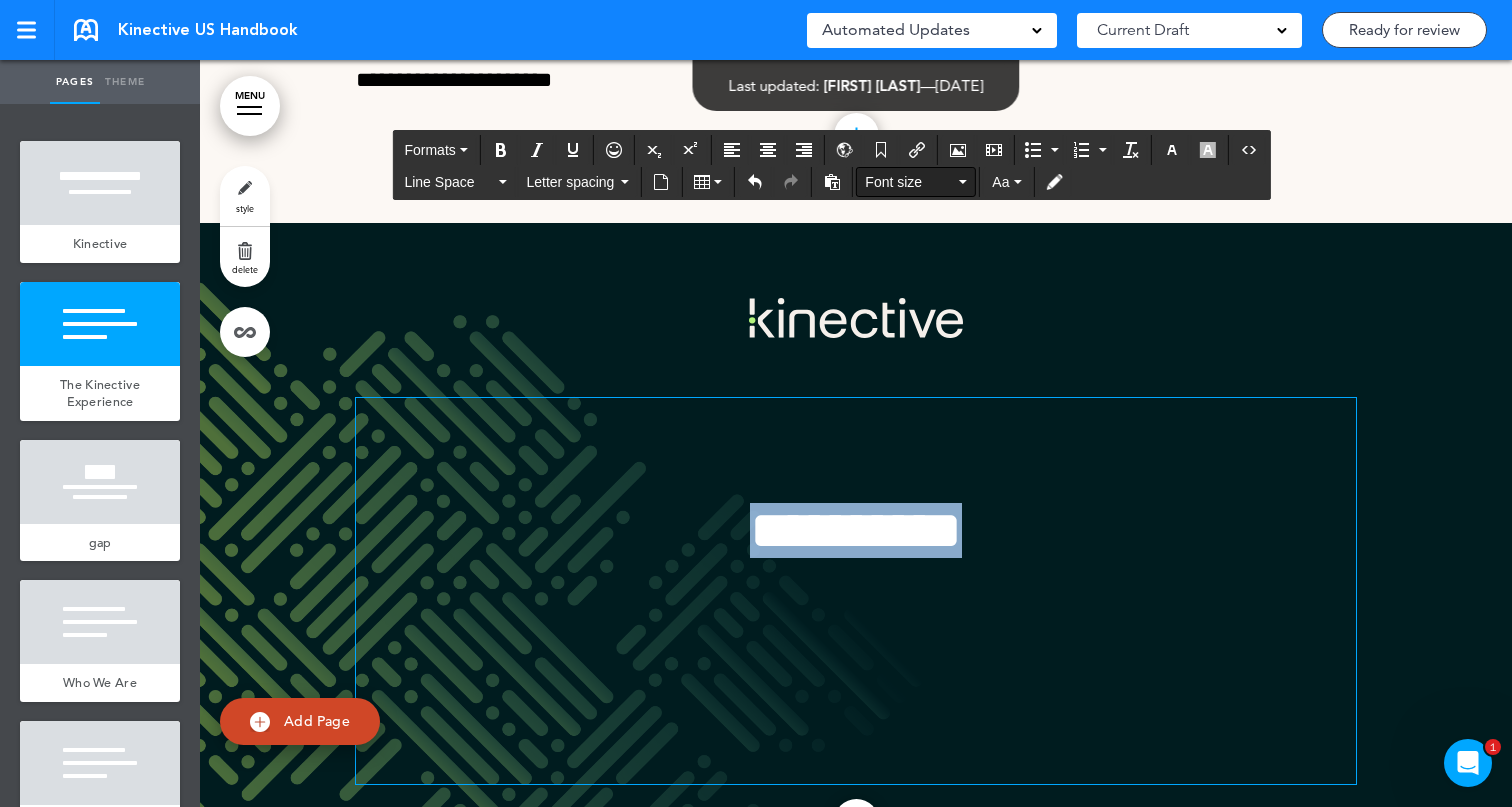 click on "Font size" at bounding box center [916, 182] 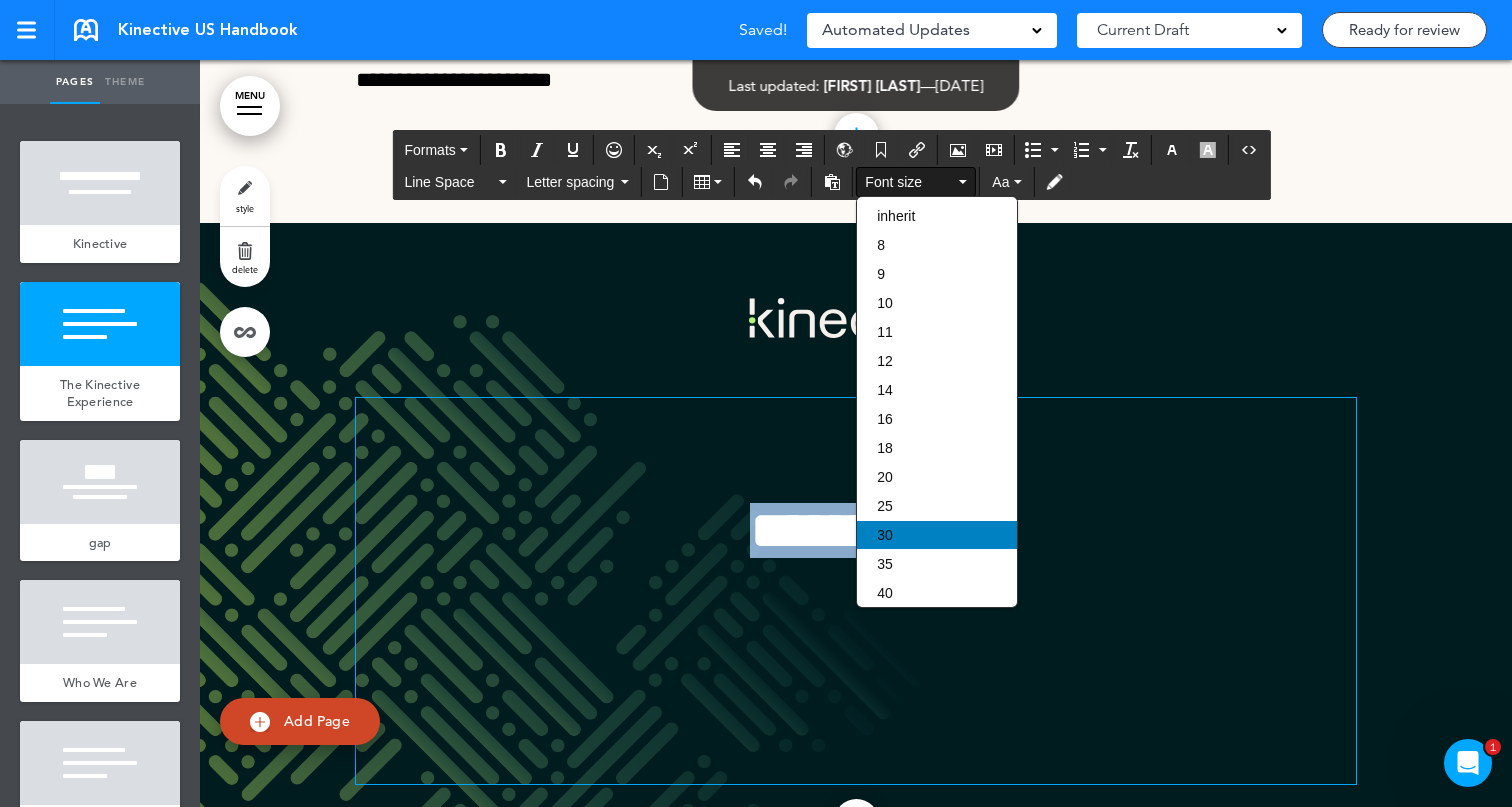scroll, scrollTop: 200, scrollLeft: 0, axis: vertical 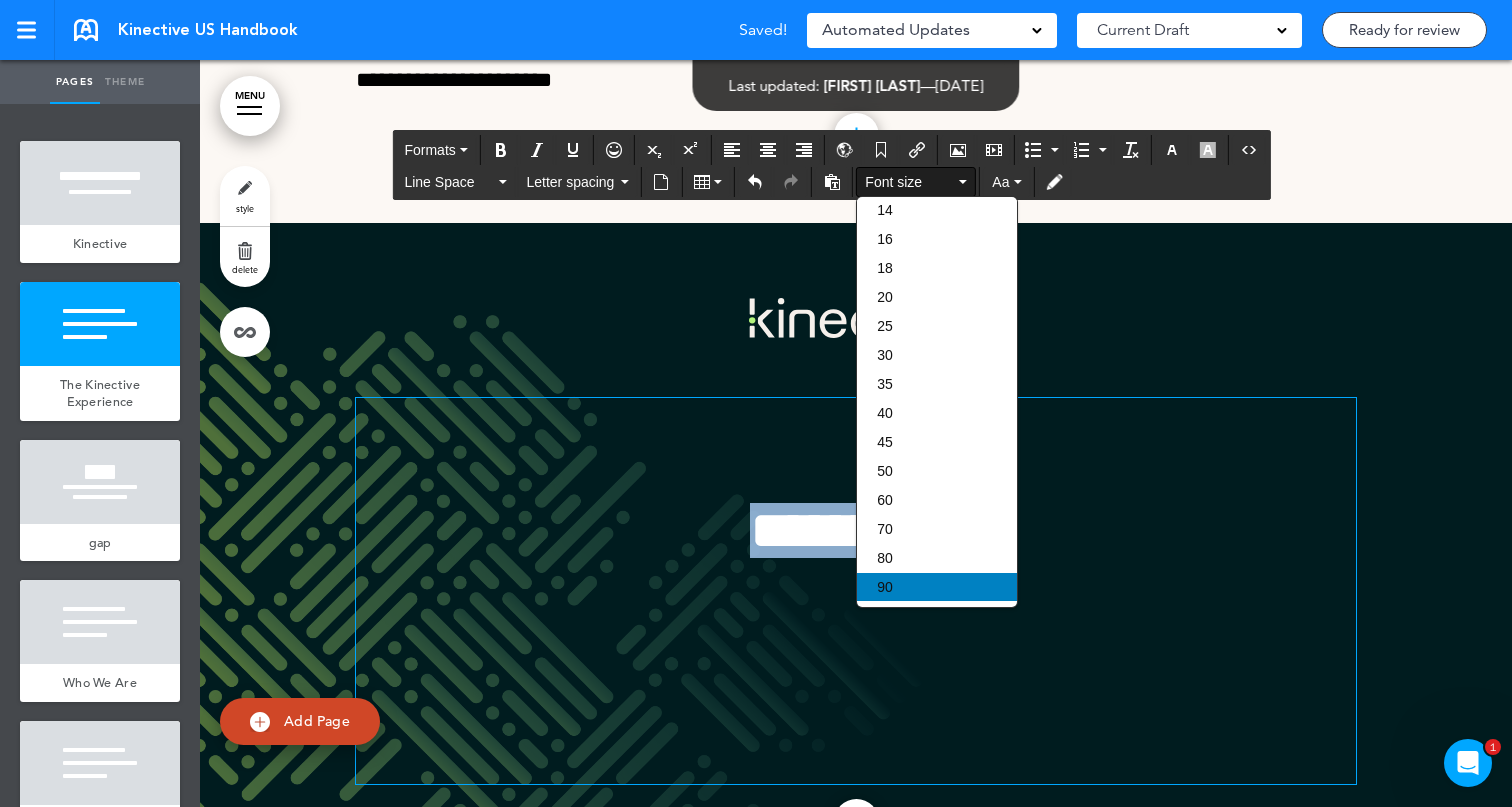 click on "90" at bounding box center (937, 587) 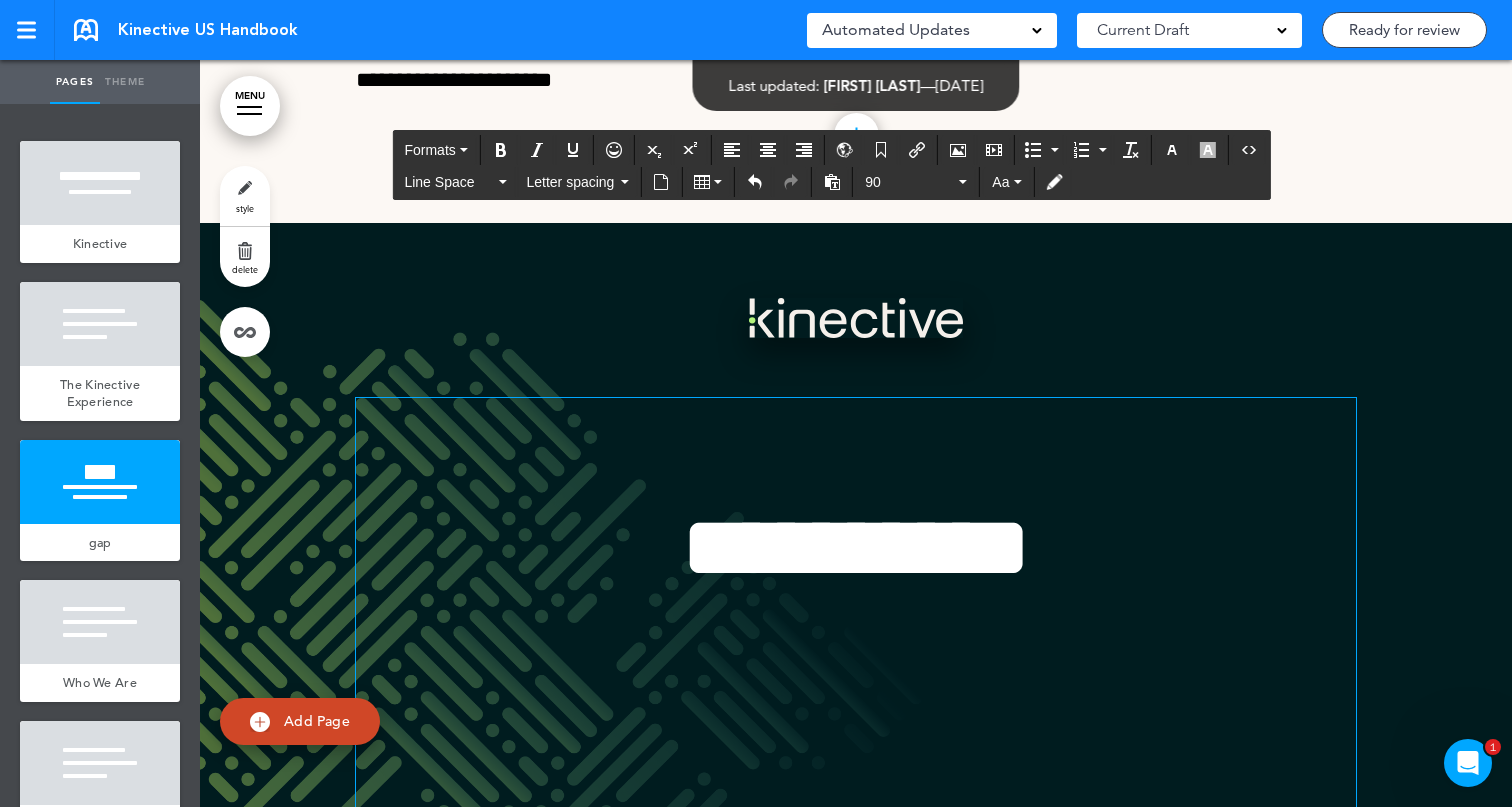click at bounding box center (856, 318) 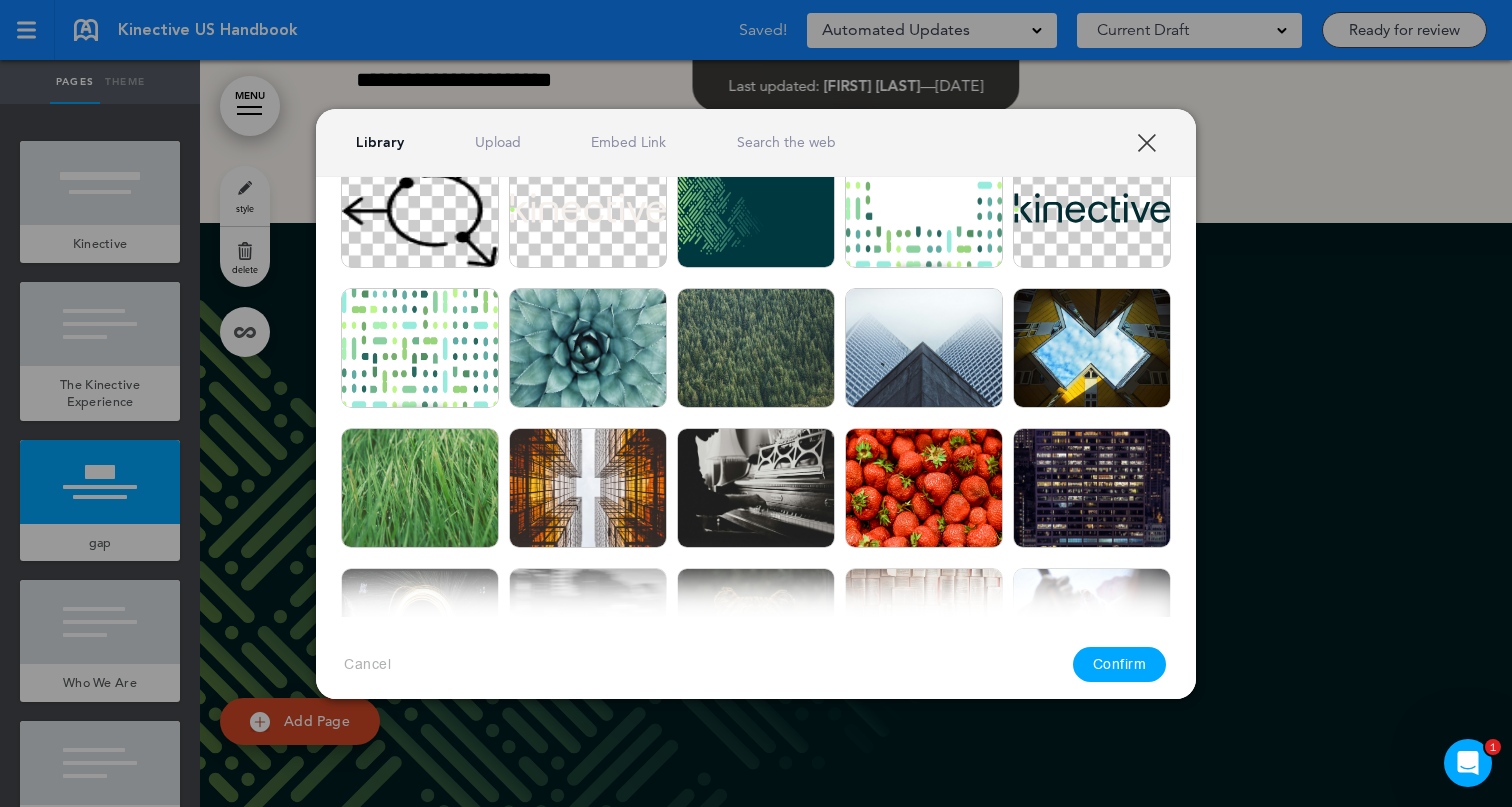 scroll, scrollTop: 151, scrollLeft: 0, axis: vertical 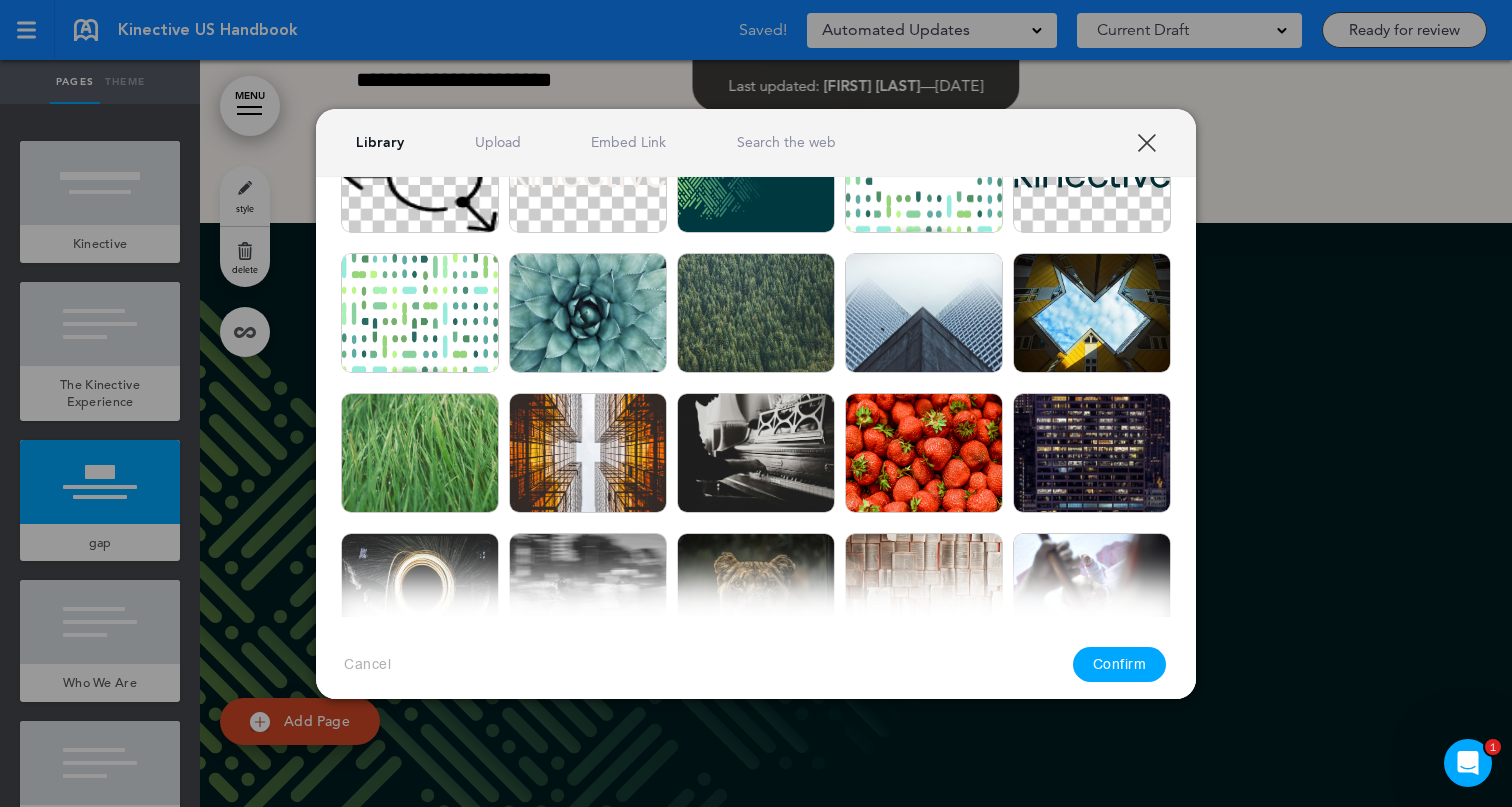 click on "XXX" at bounding box center (1146, 142) 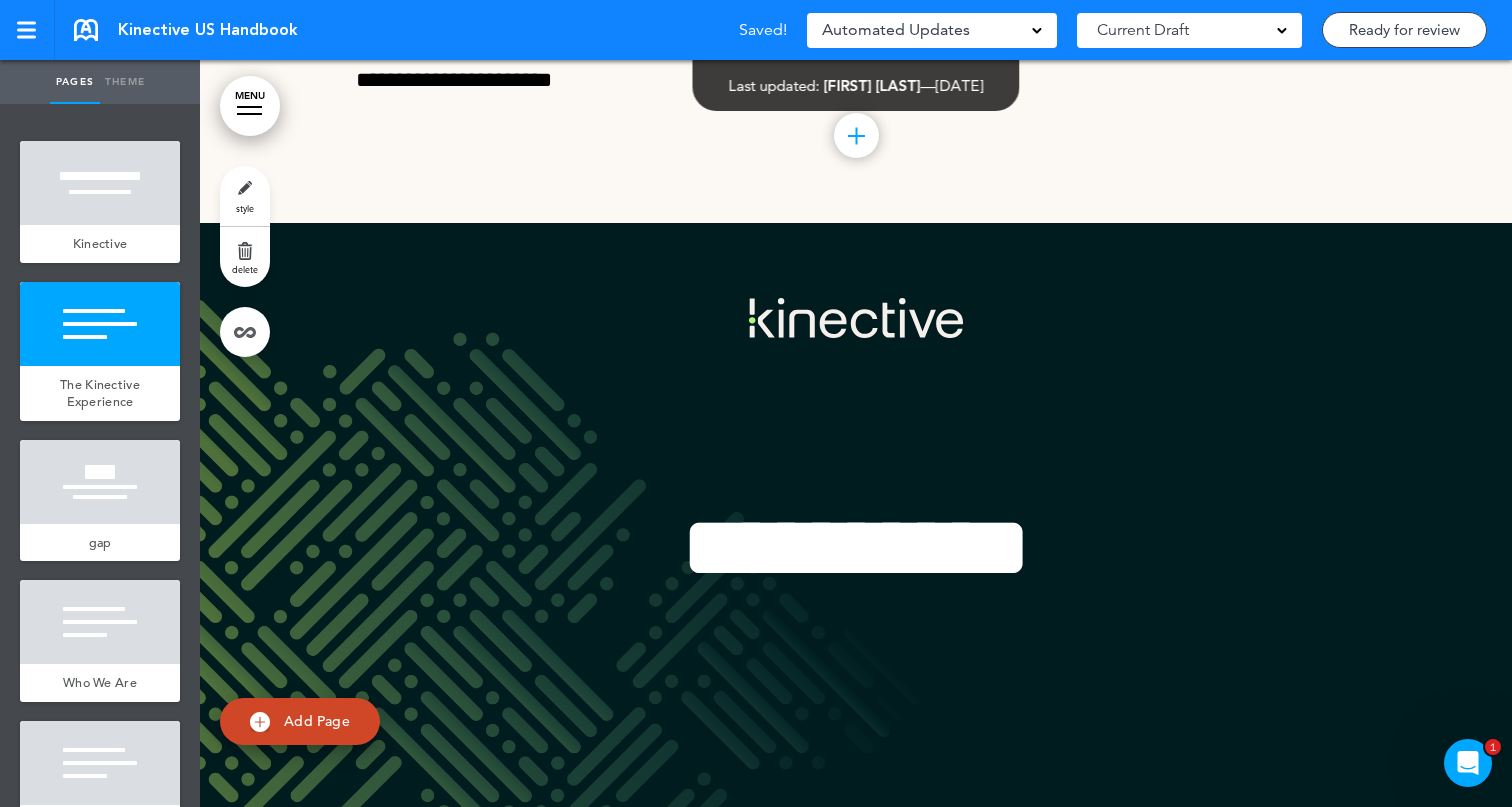 click on "**********" at bounding box center (856, -229) 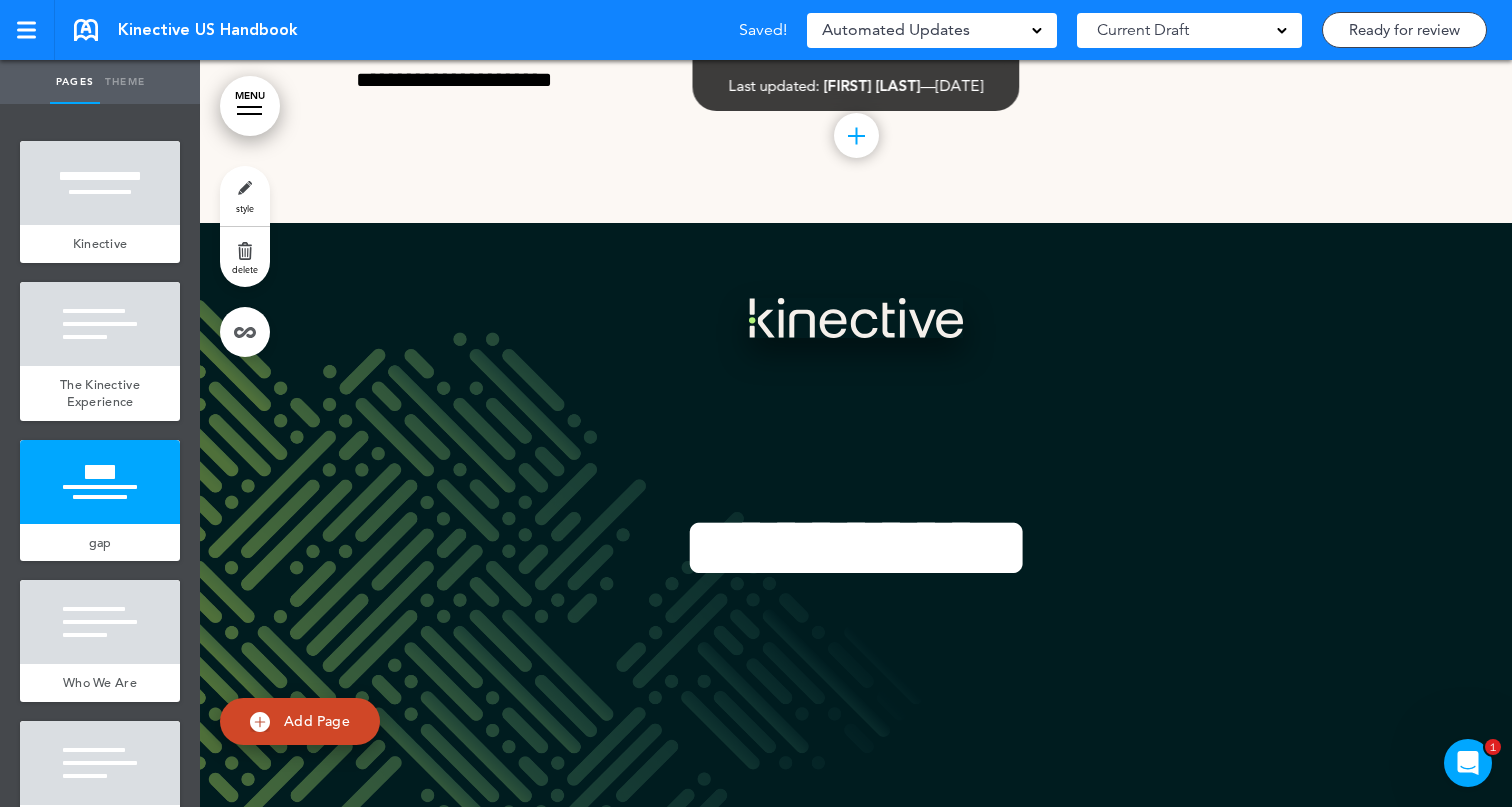 click at bounding box center [856, 318] 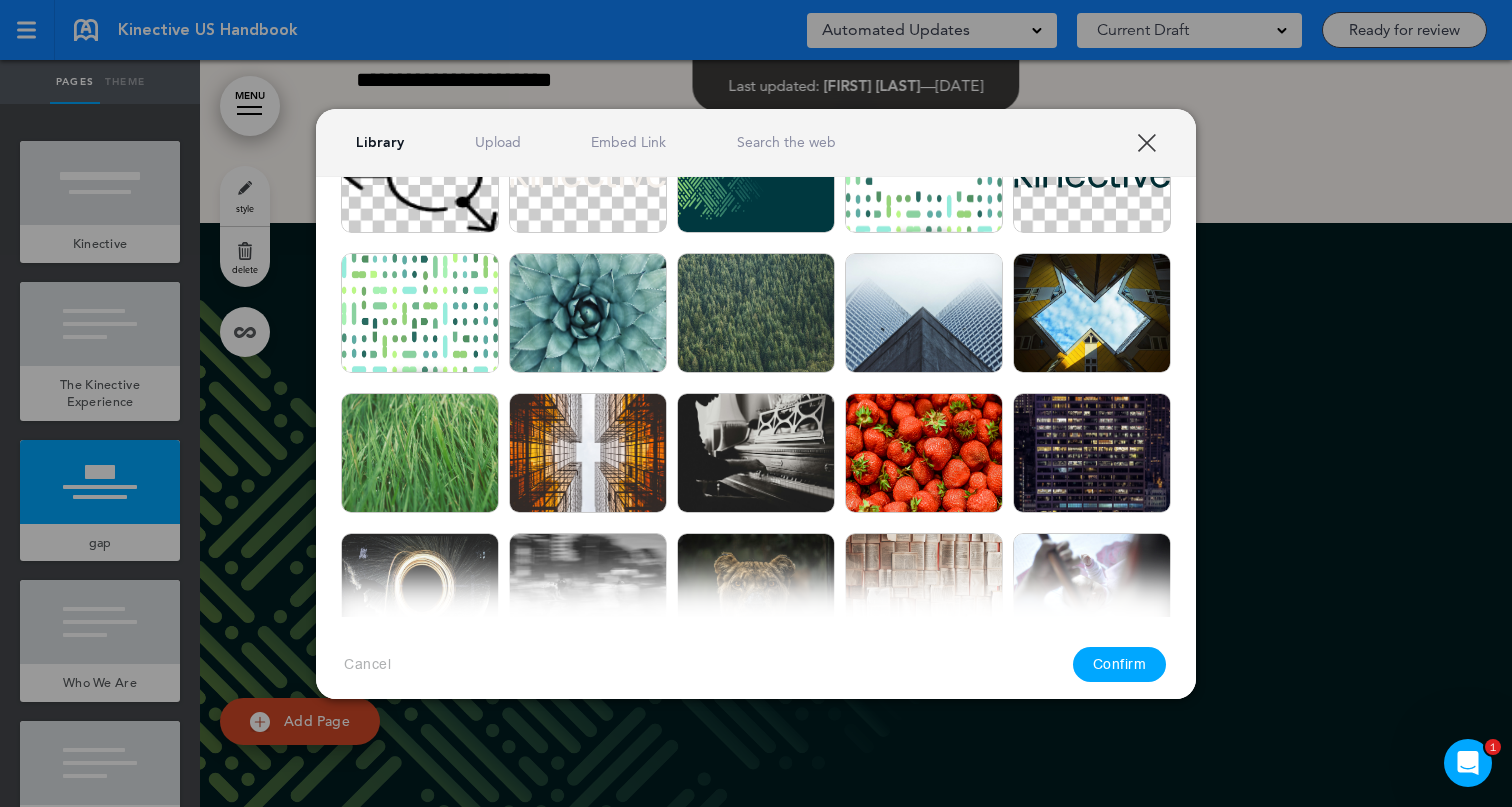 click on "XXX" at bounding box center (1146, 142) 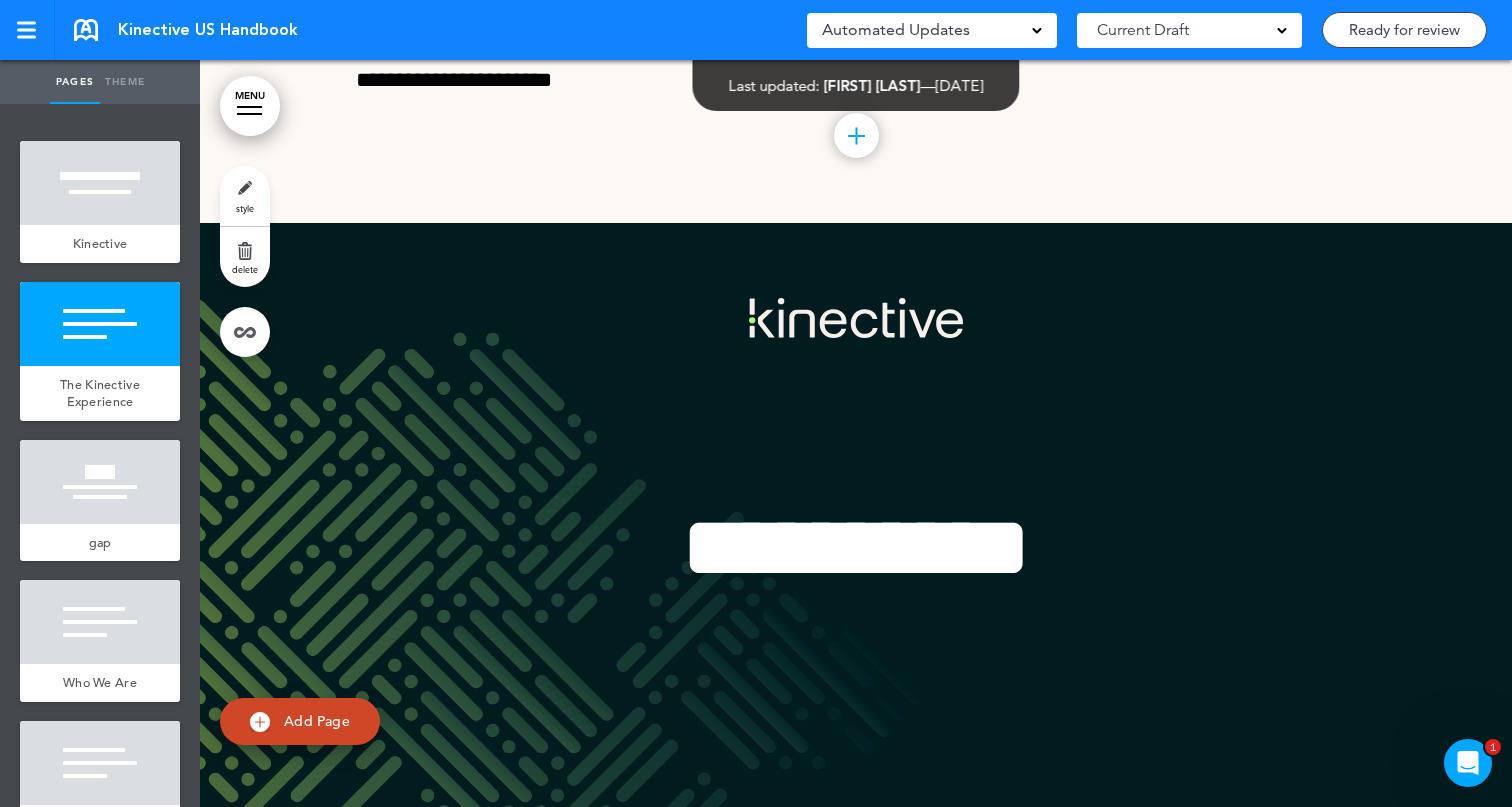 click on "**********" at bounding box center [856, -229] 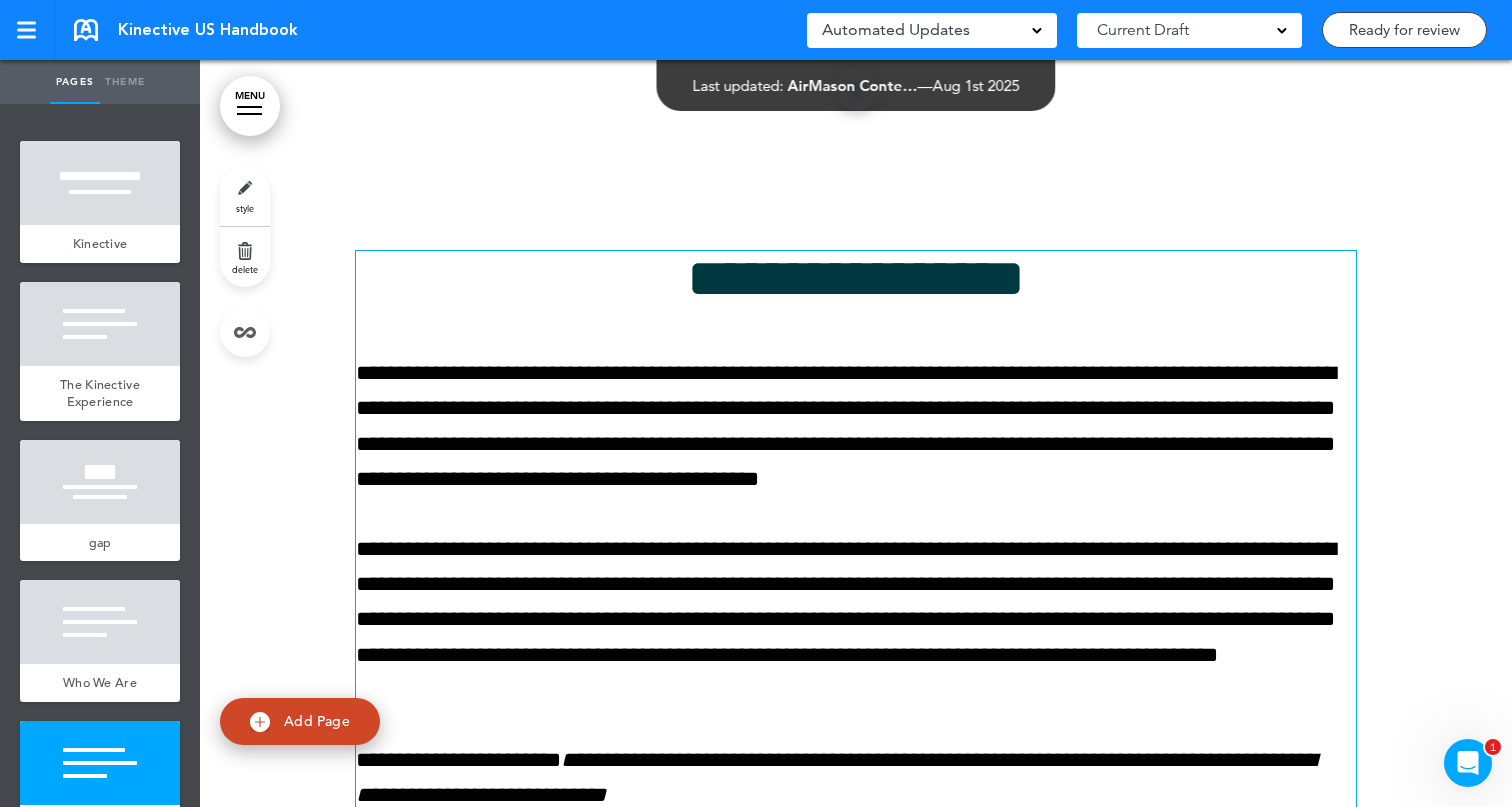 scroll, scrollTop: 3180, scrollLeft: 0, axis: vertical 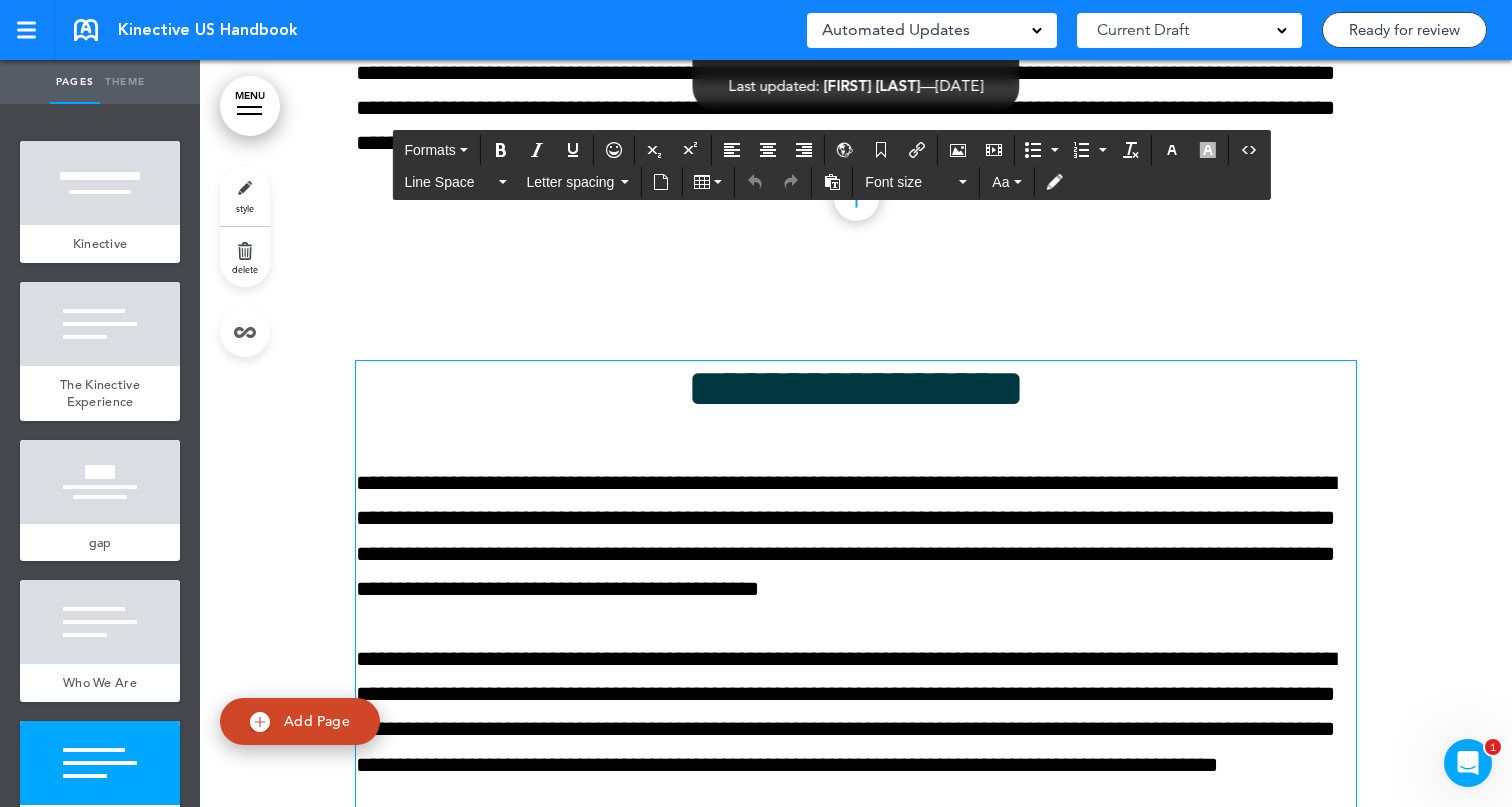 click on "**********" at bounding box center [856, 388] 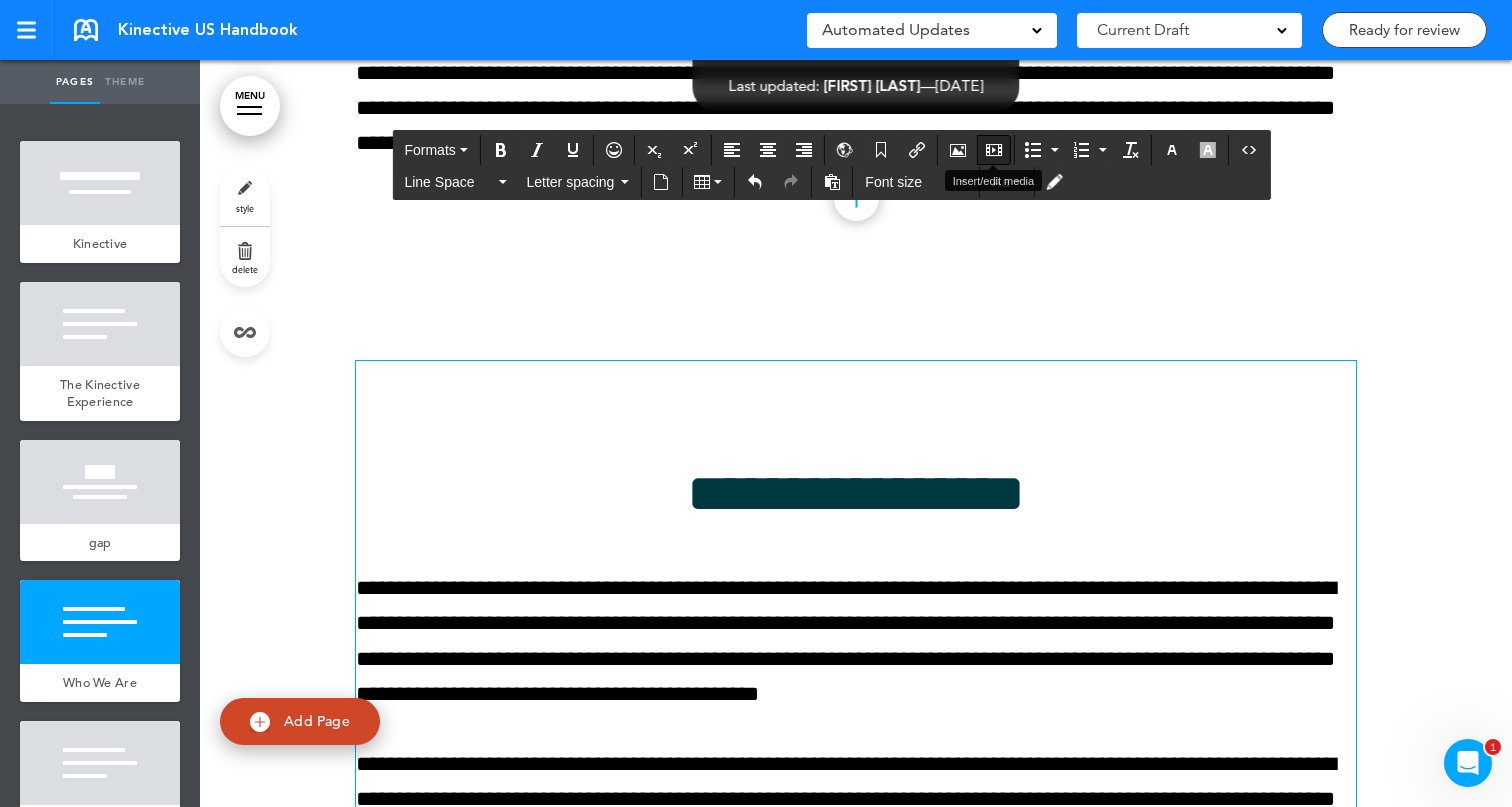 click at bounding box center (994, 150) 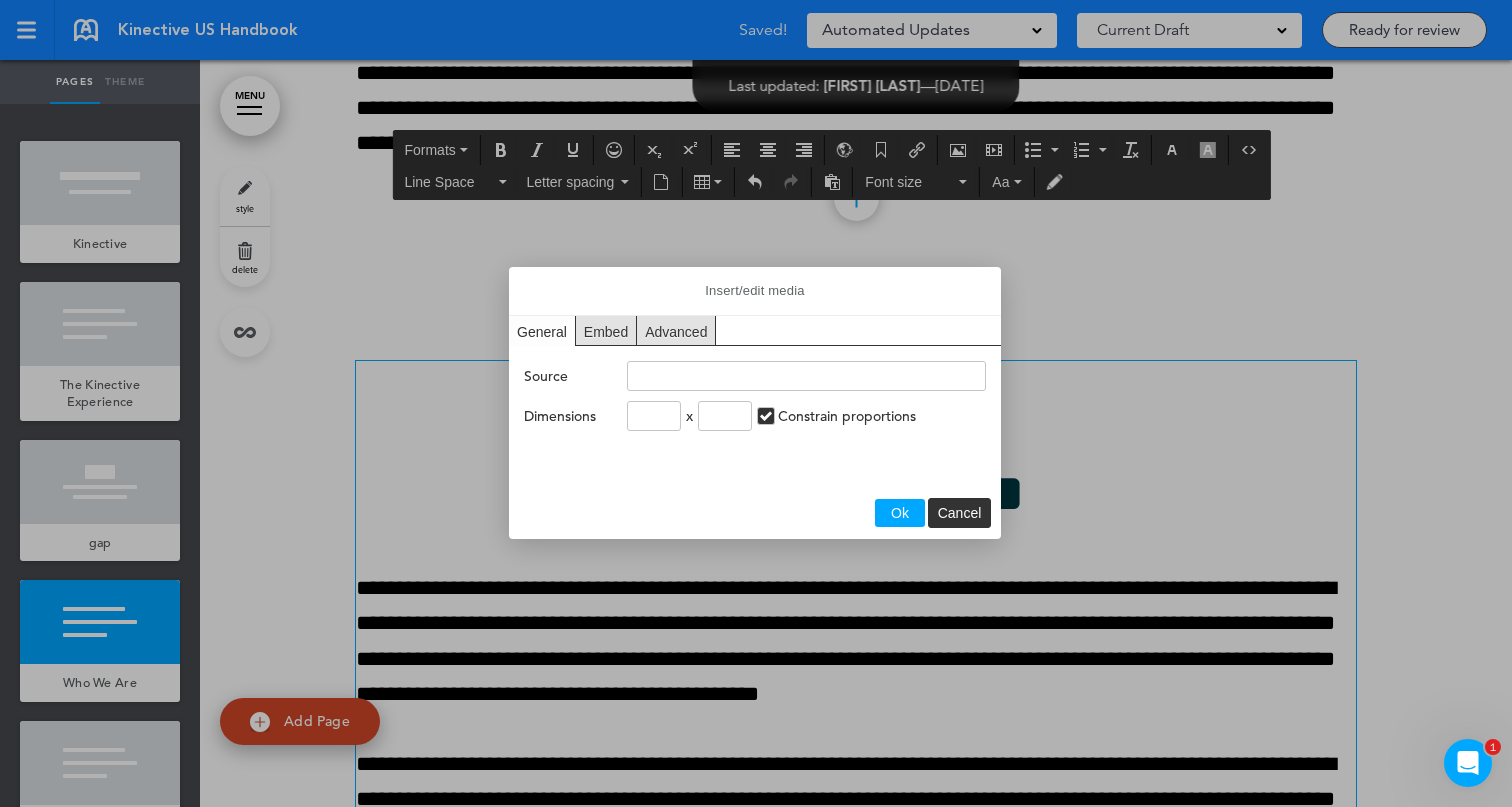 type on "**********" 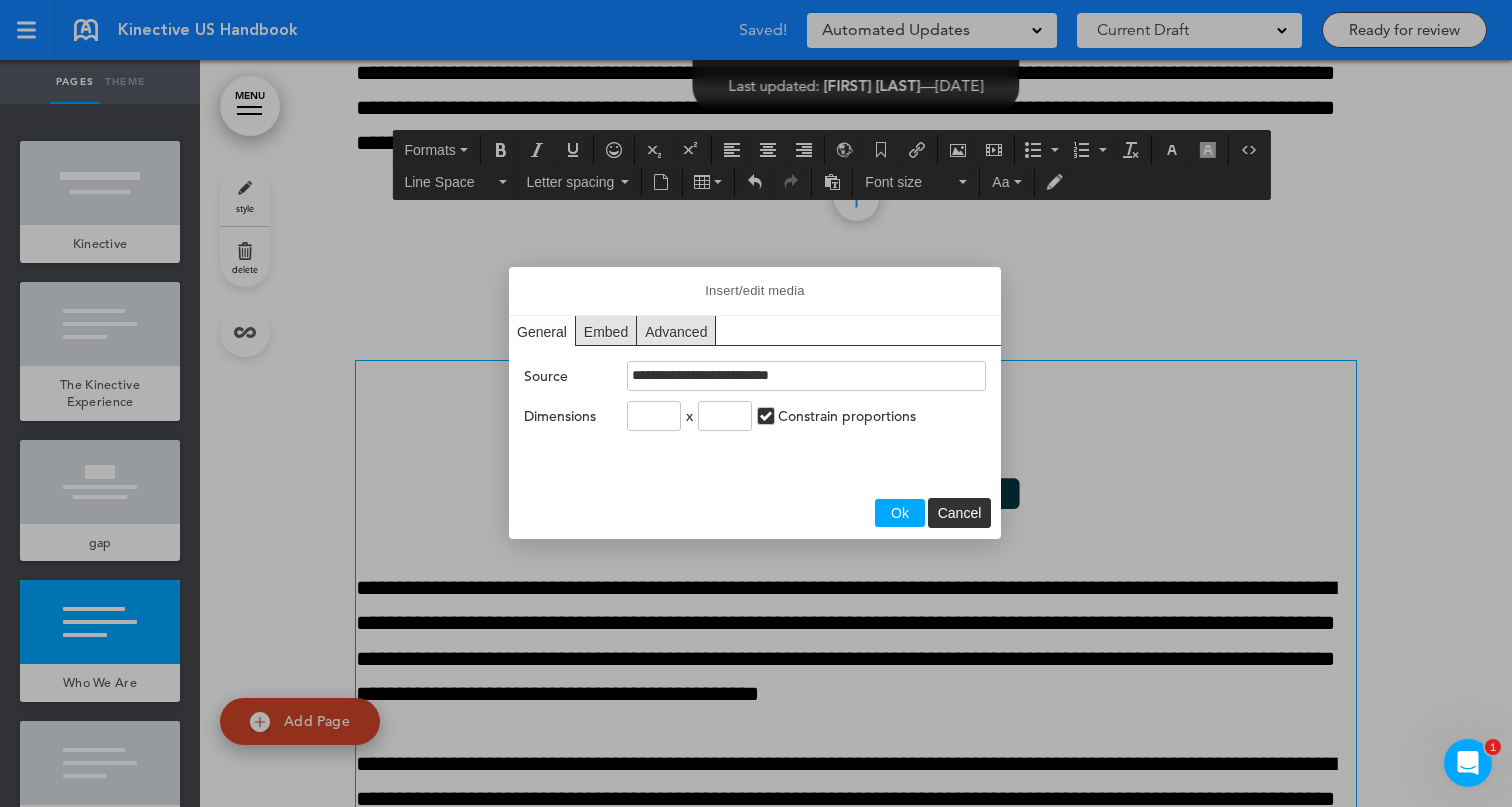 type on "***" 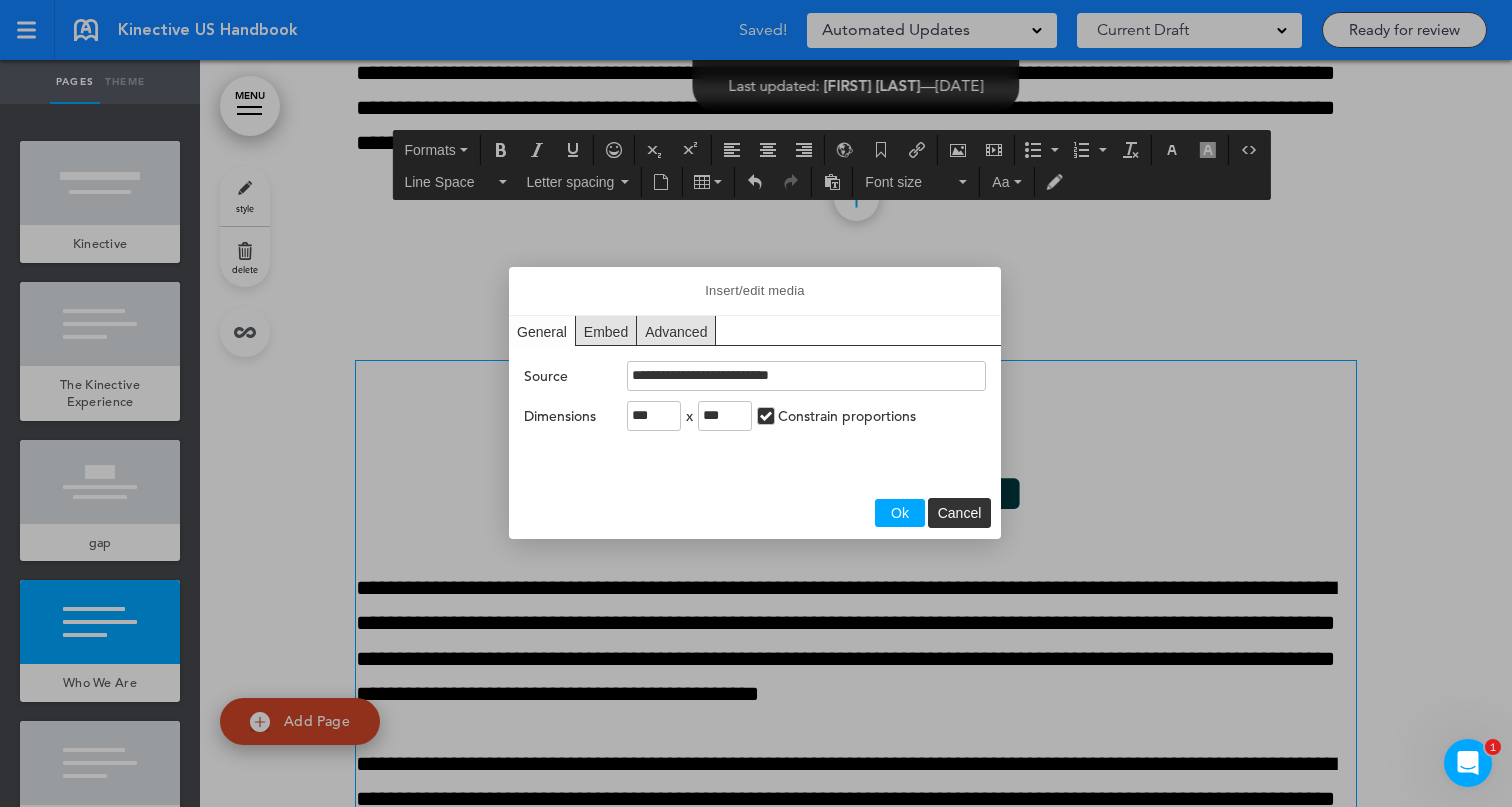 click on "Ok" at bounding box center [900, 513] 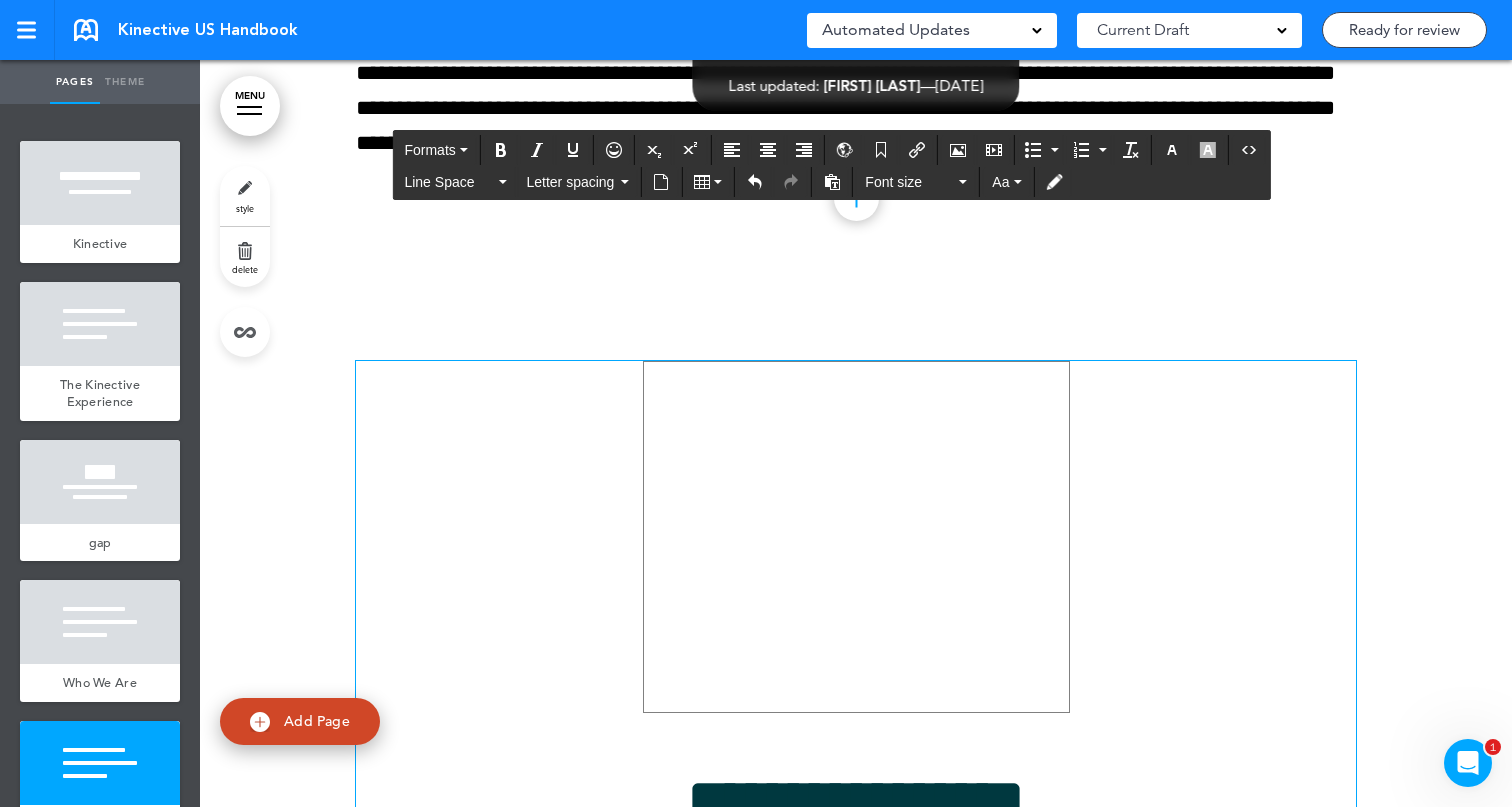 scroll, scrollTop: 3306, scrollLeft: 0, axis: vertical 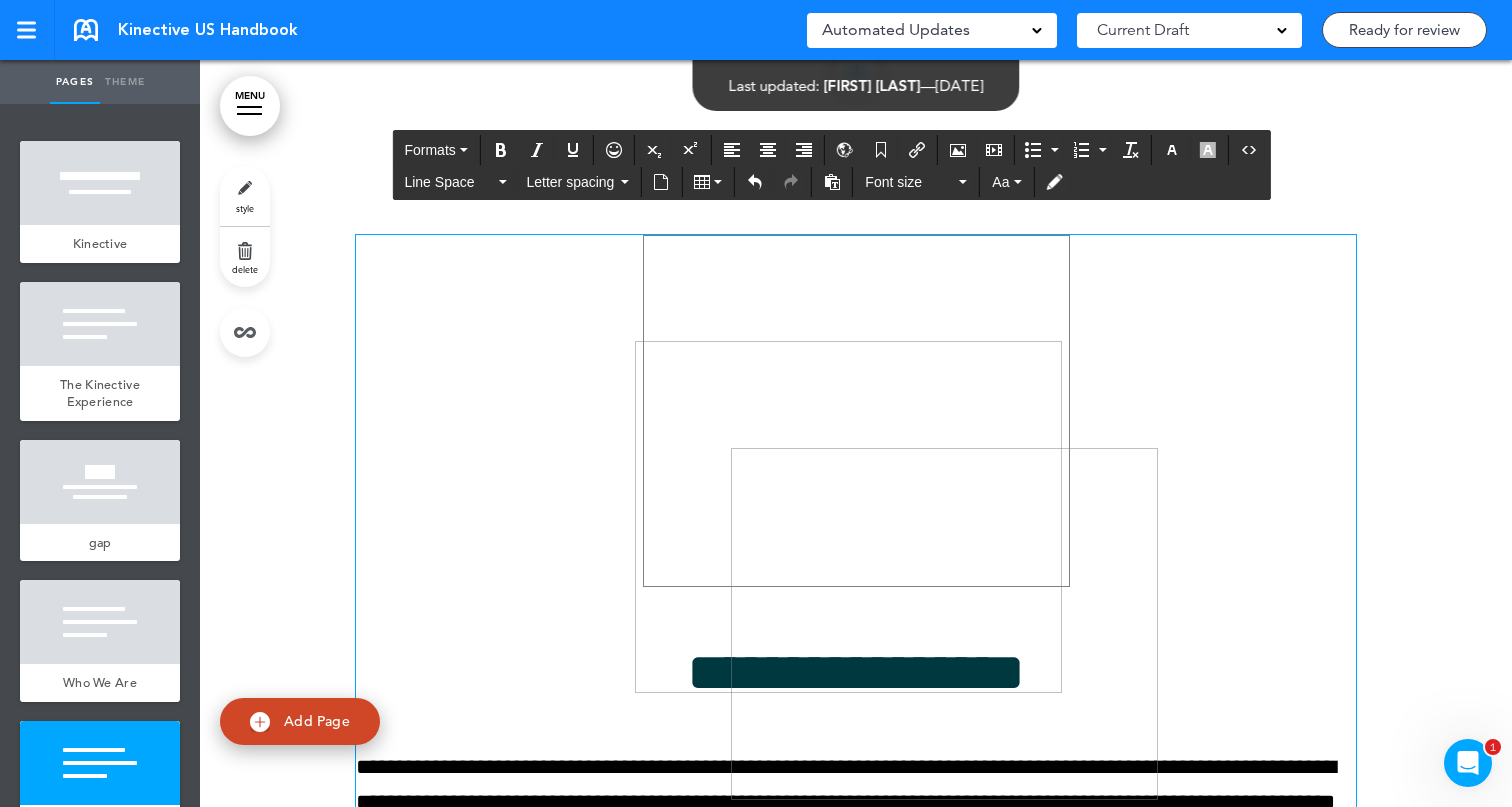click on "﻿" at bounding box center [856, 415] 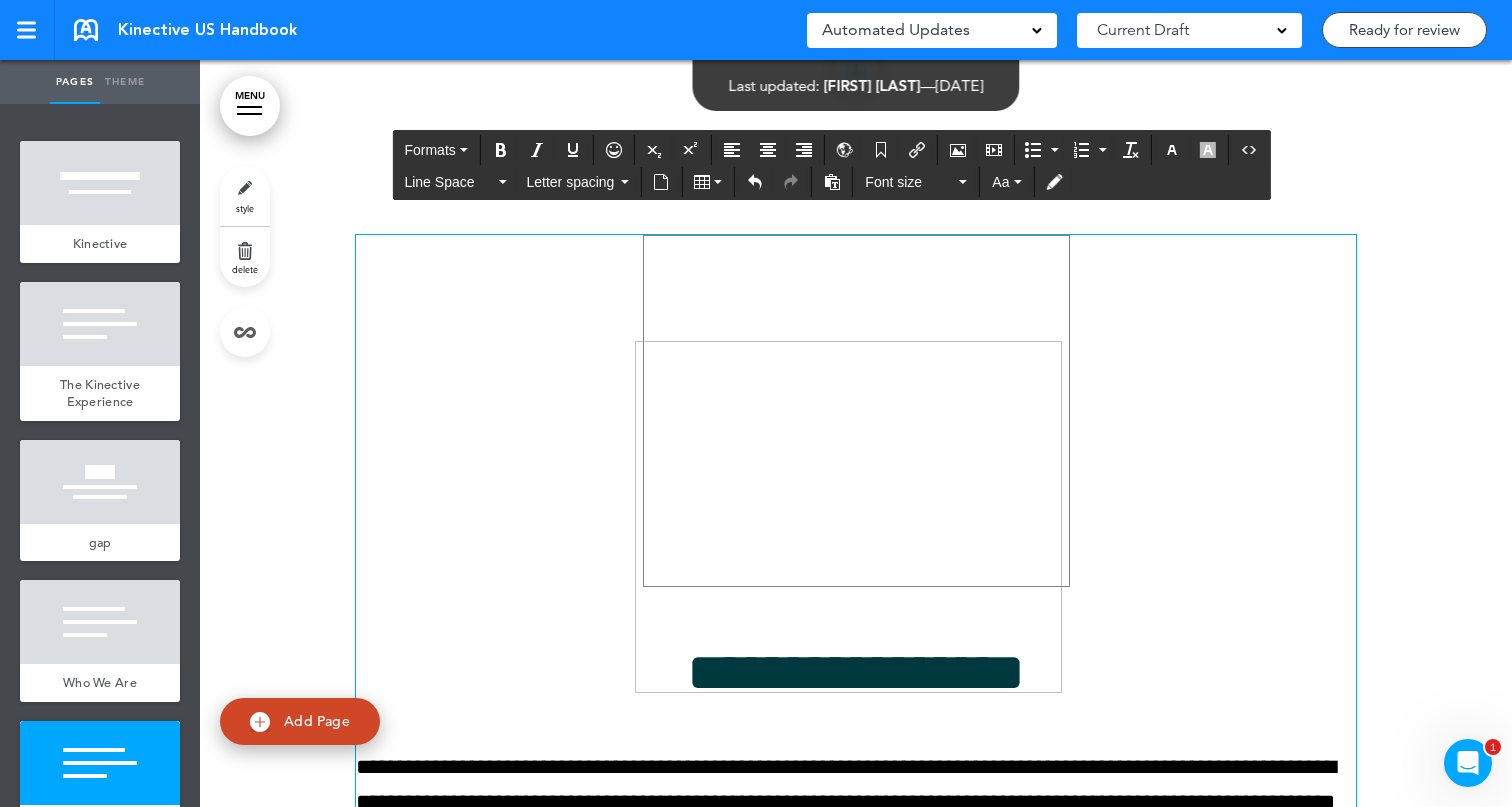 click at bounding box center [856, 415] 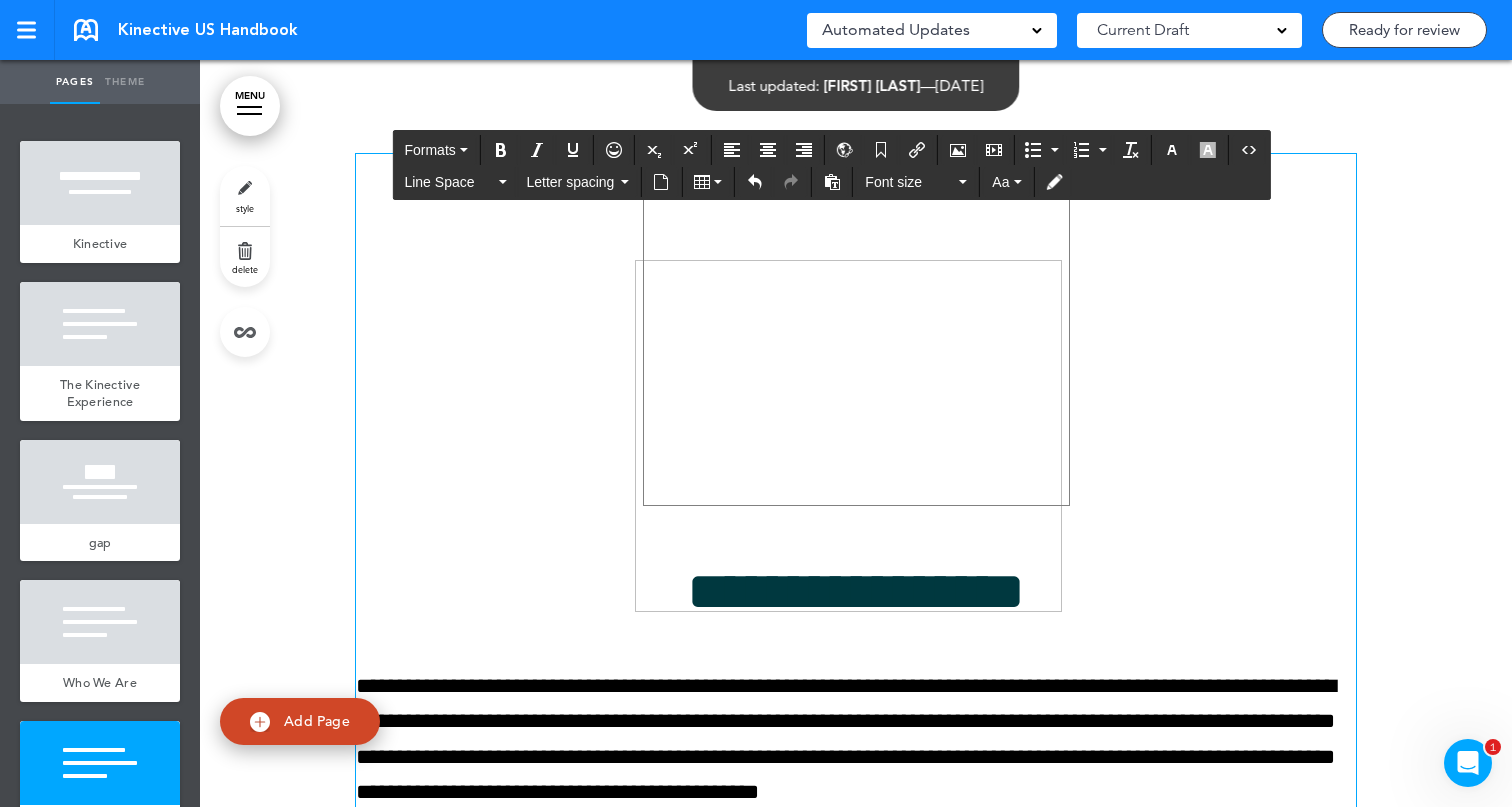 scroll, scrollTop: 3330, scrollLeft: 0, axis: vertical 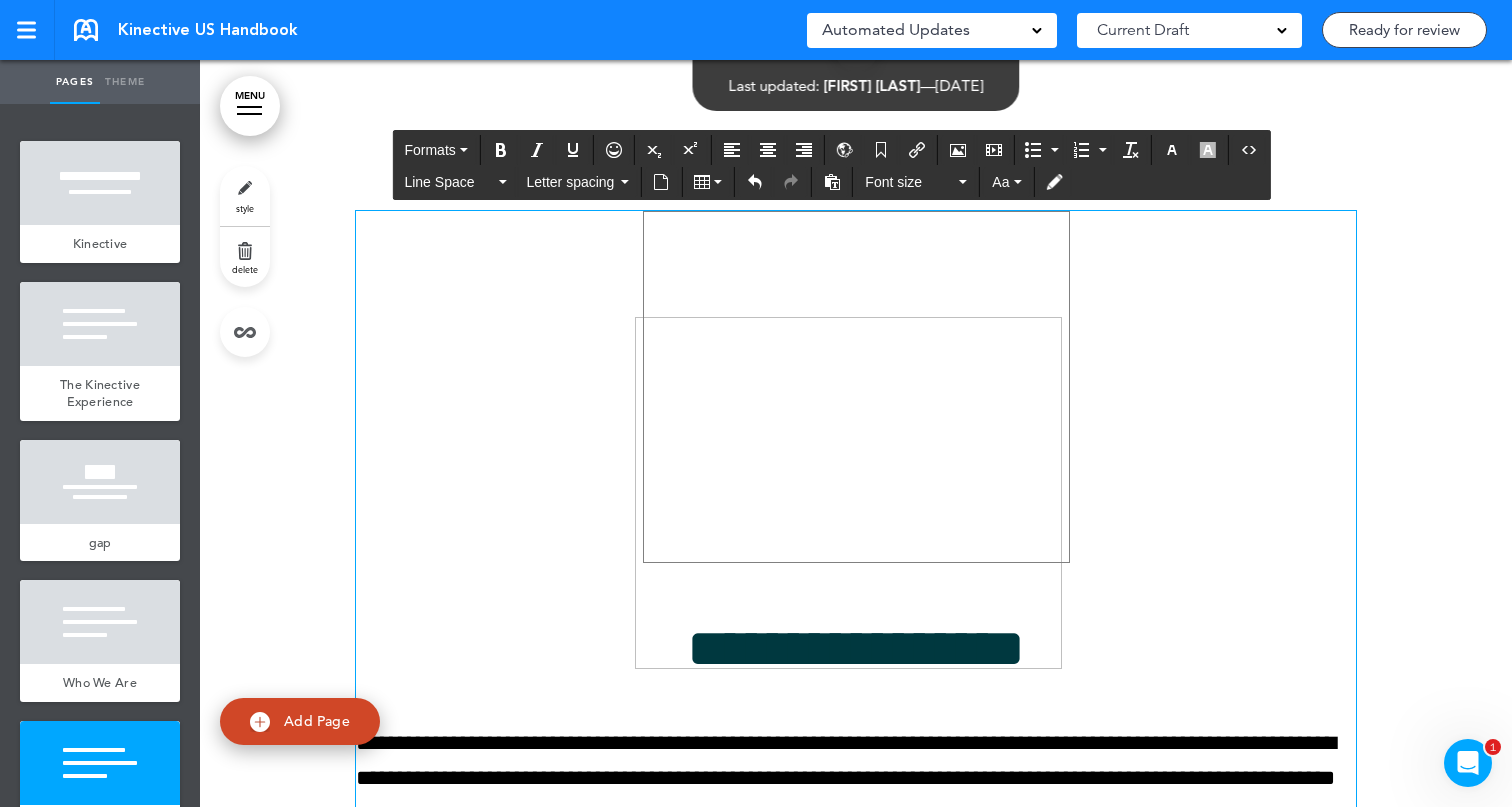 click on "﻿" at bounding box center (856, 391) 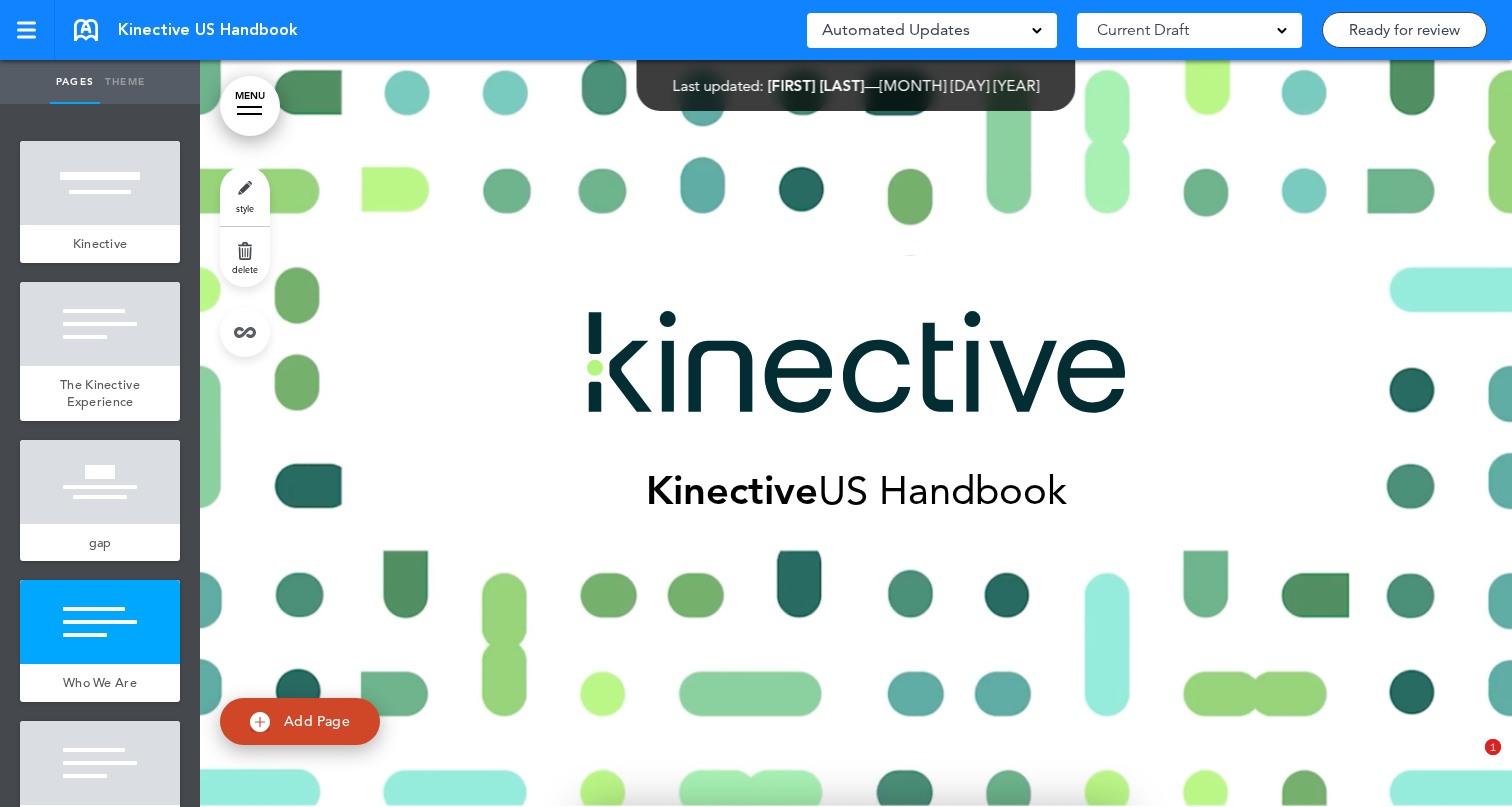 scroll, scrollTop: 0, scrollLeft: 0, axis: both 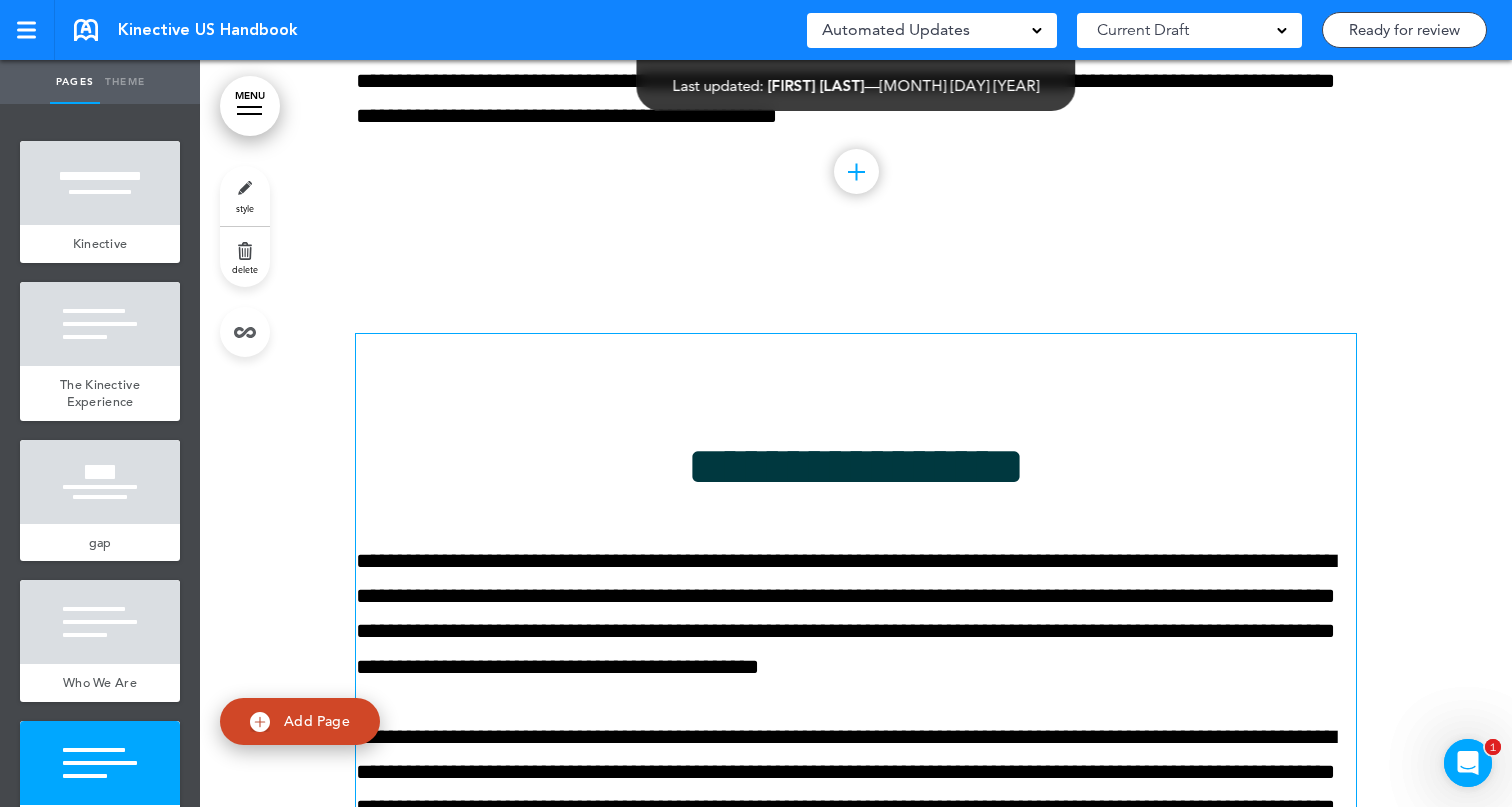 click on "**********" at bounding box center (856, 966) 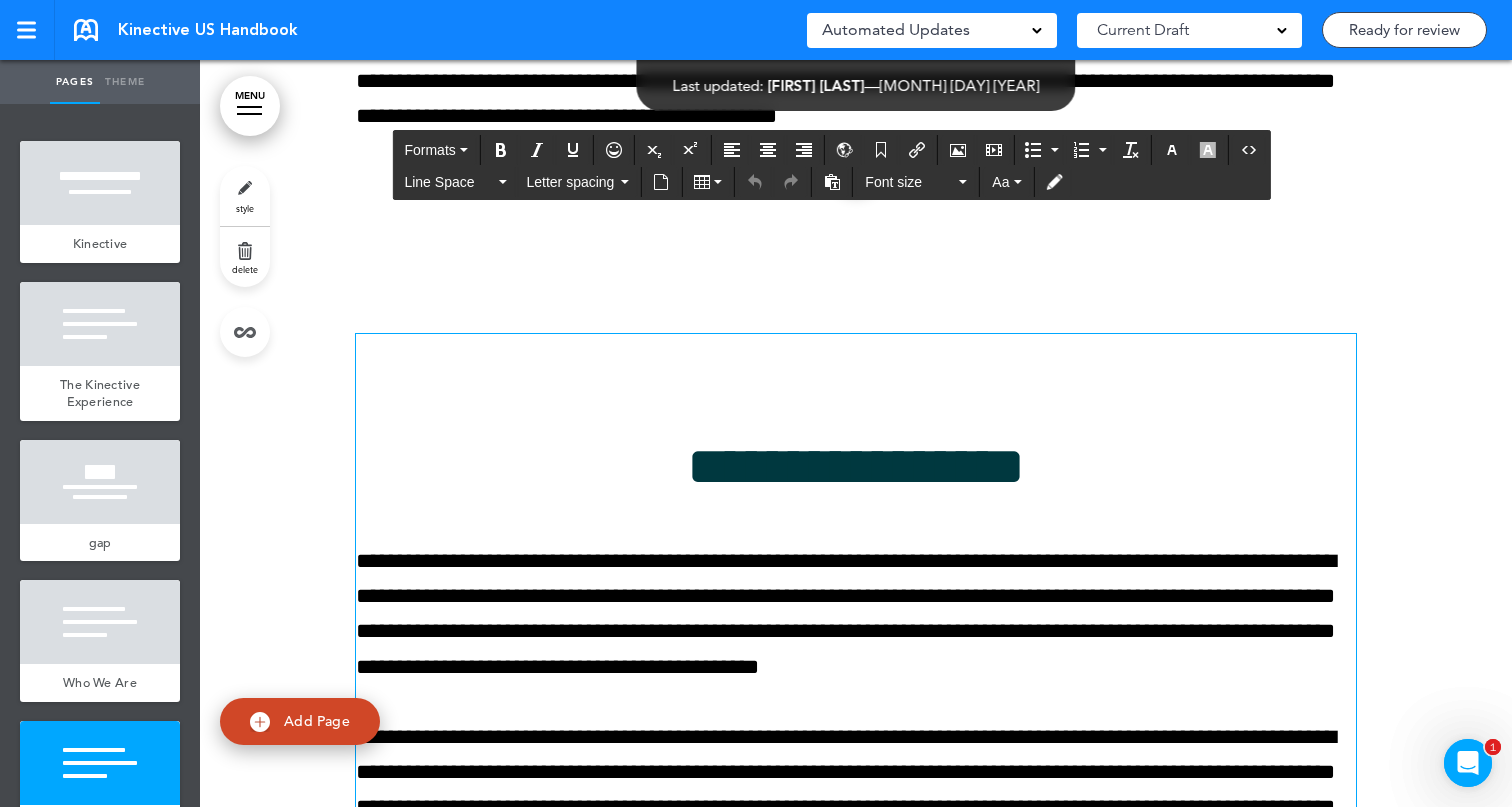 scroll, scrollTop: 3163, scrollLeft: 0, axis: vertical 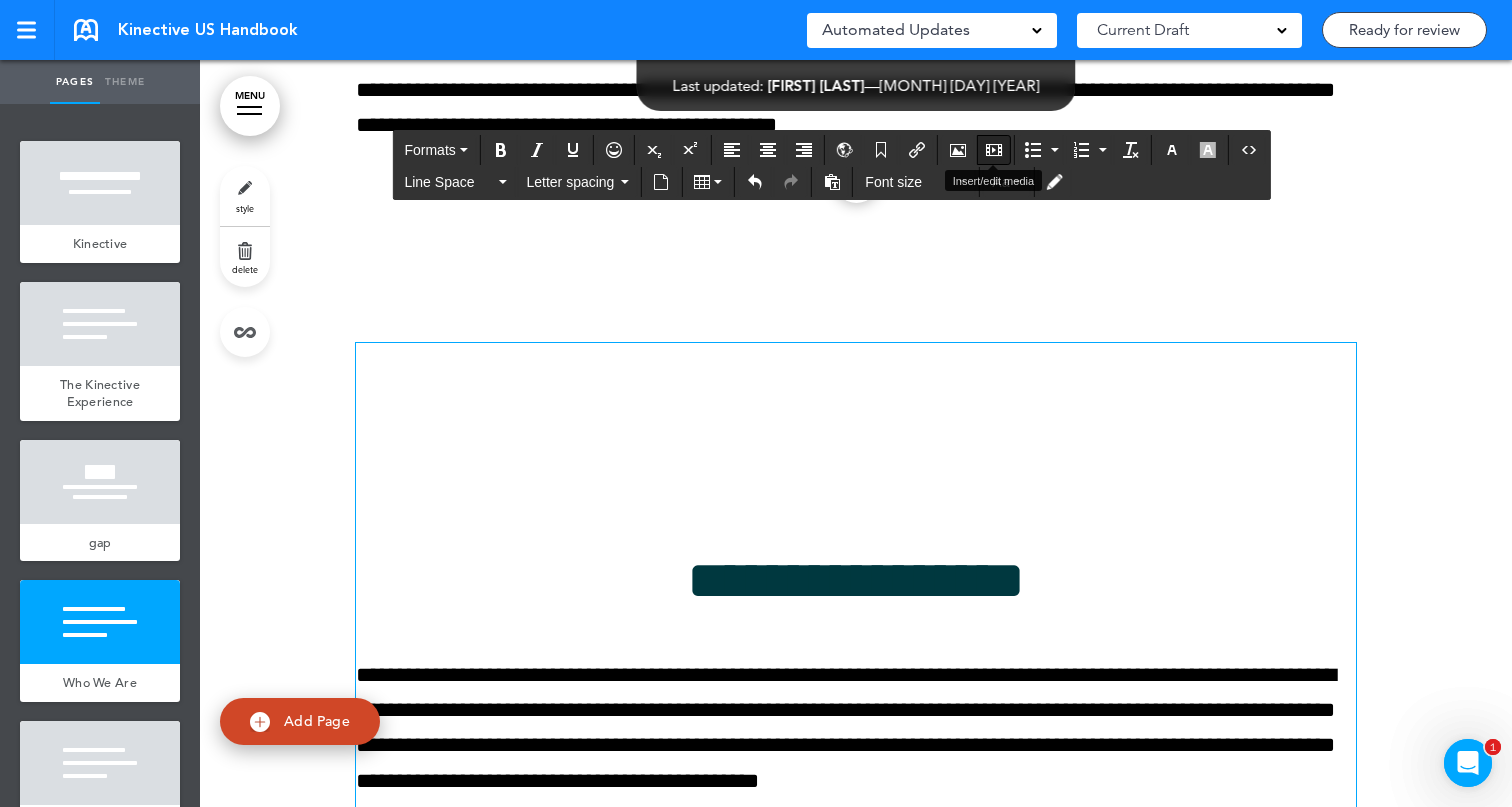 click at bounding box center [994, 150] 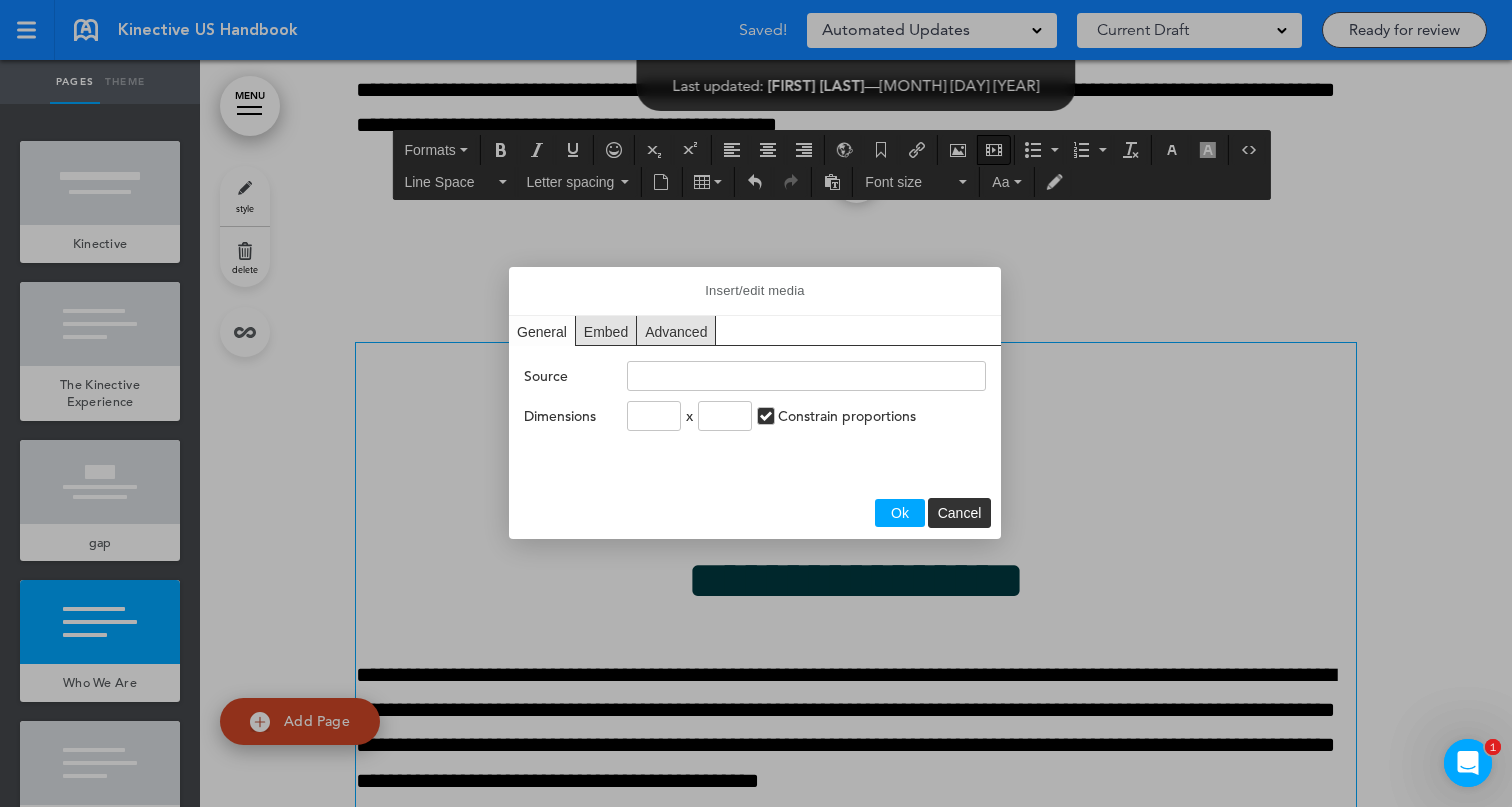 type on "**********" 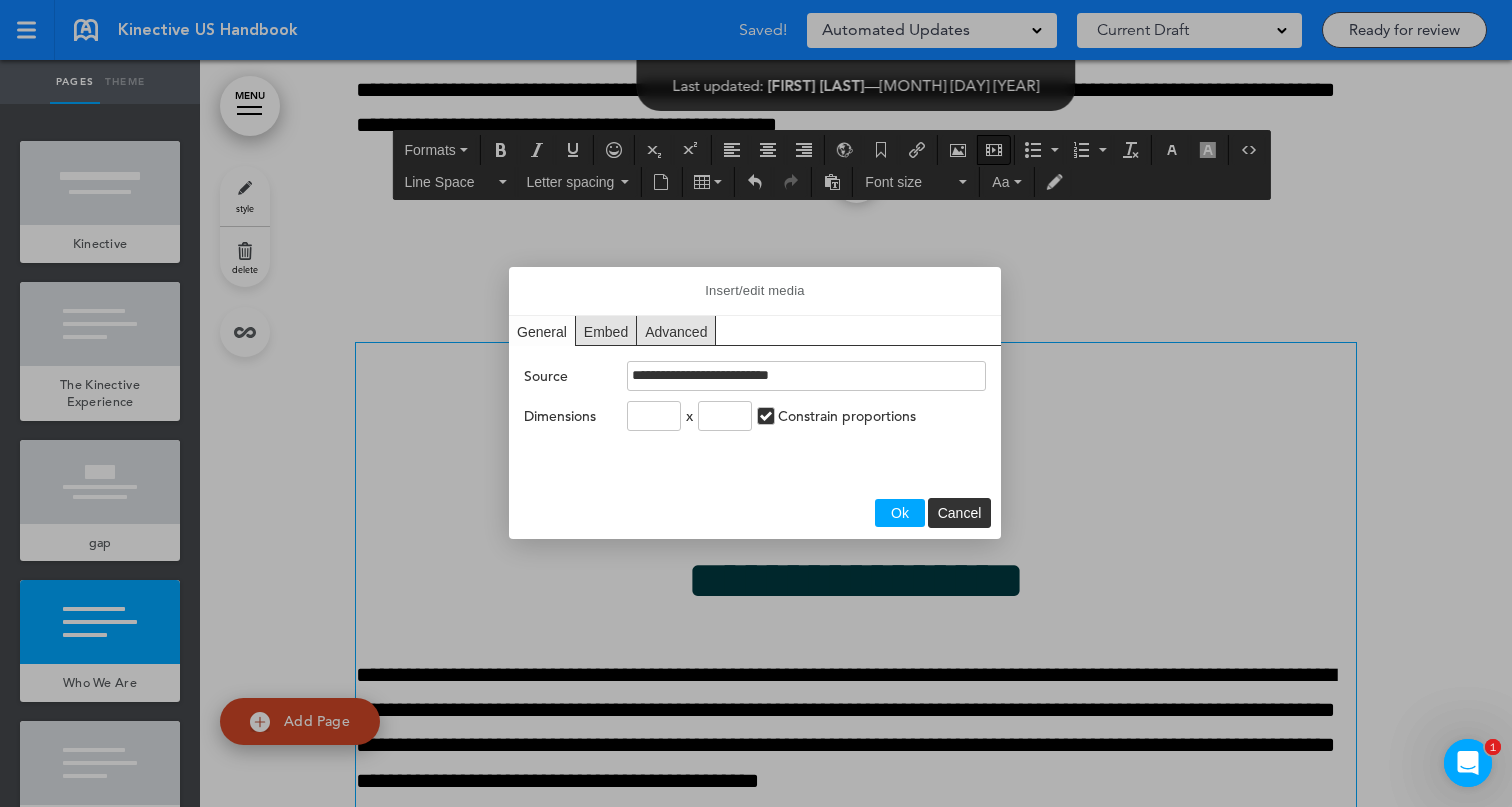 type on "***" 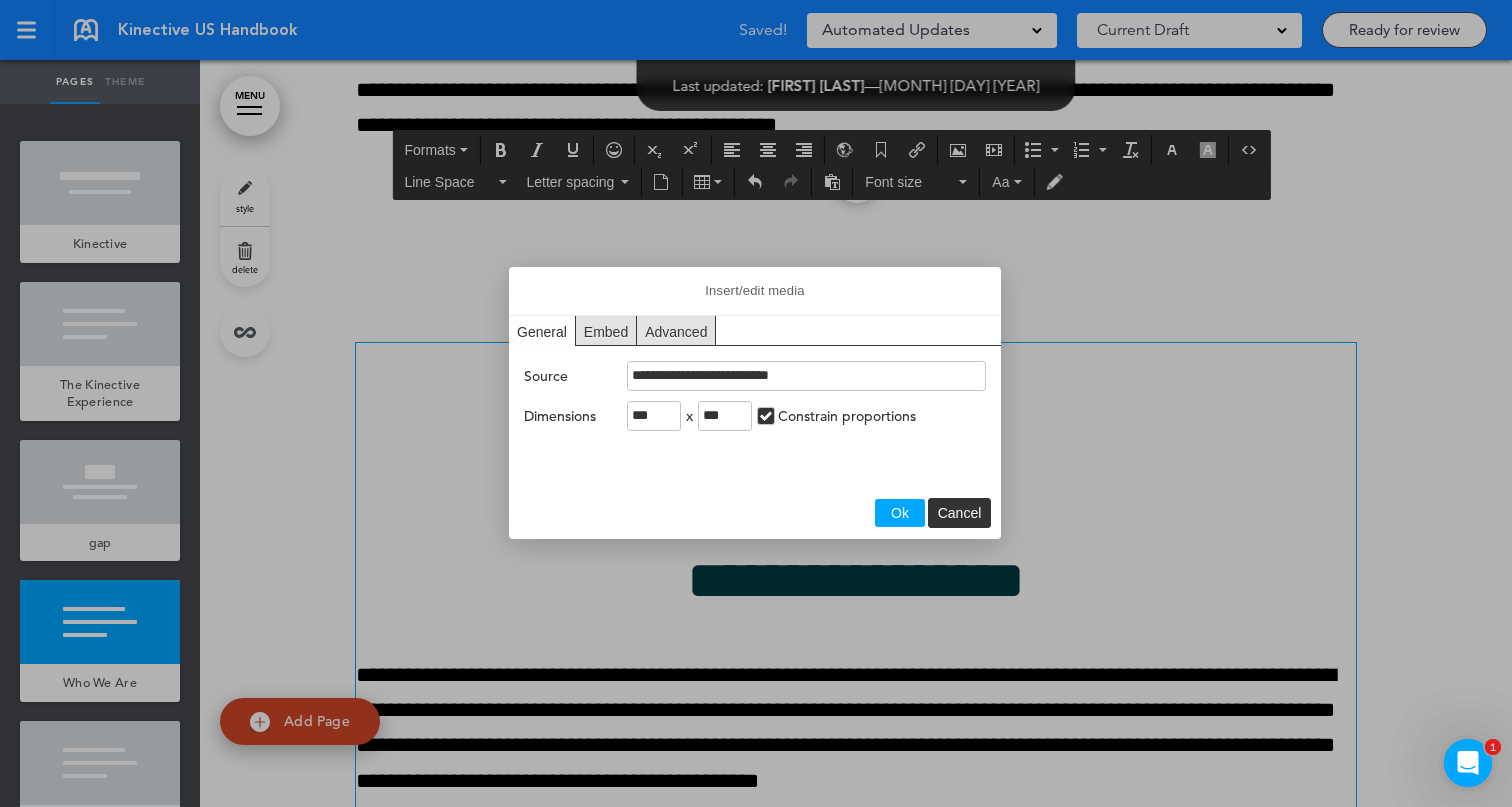 click on "Ok" at bounding box center [900, 513] 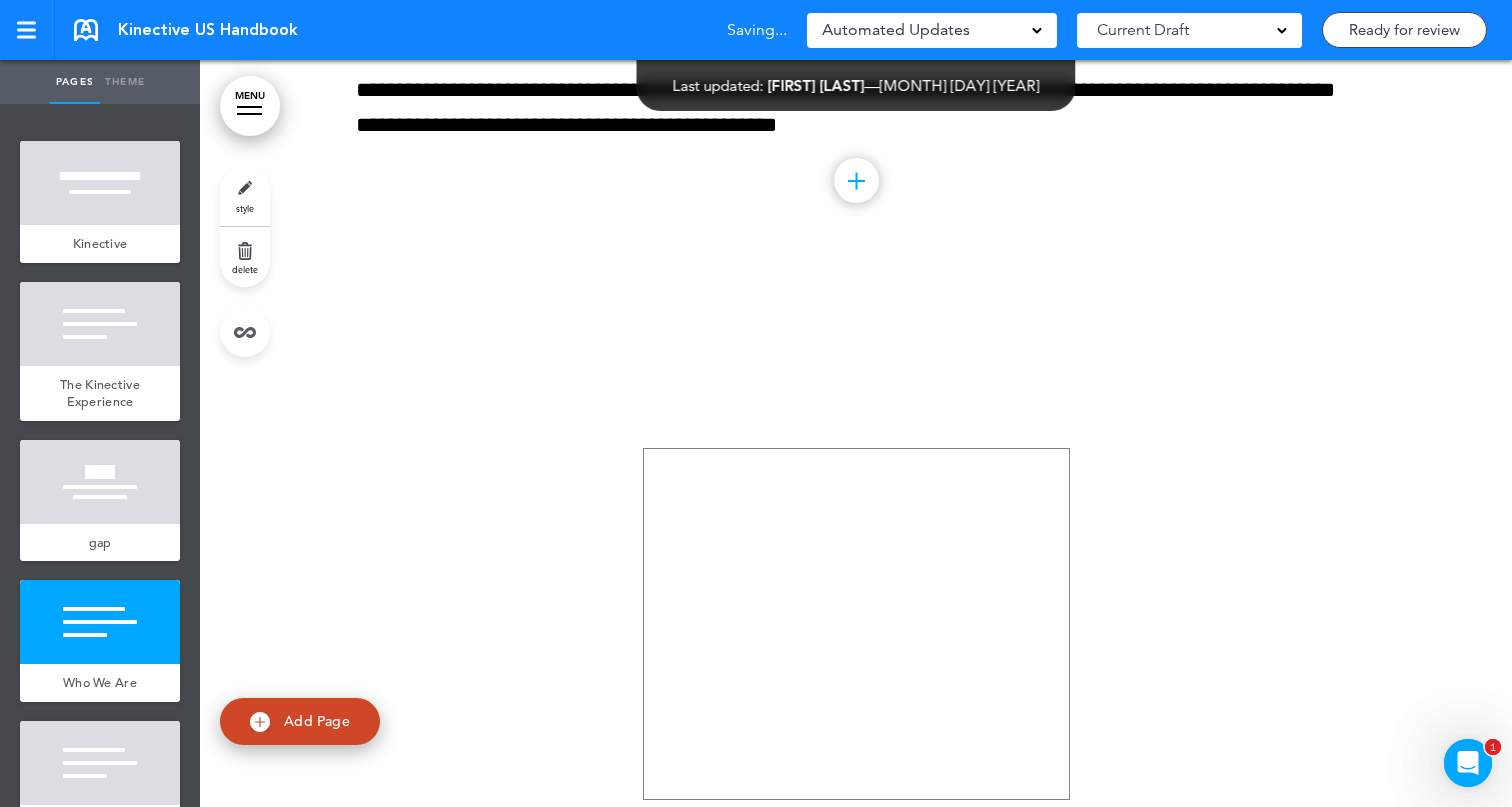 click on "**********" at bounding box center [856, -232] 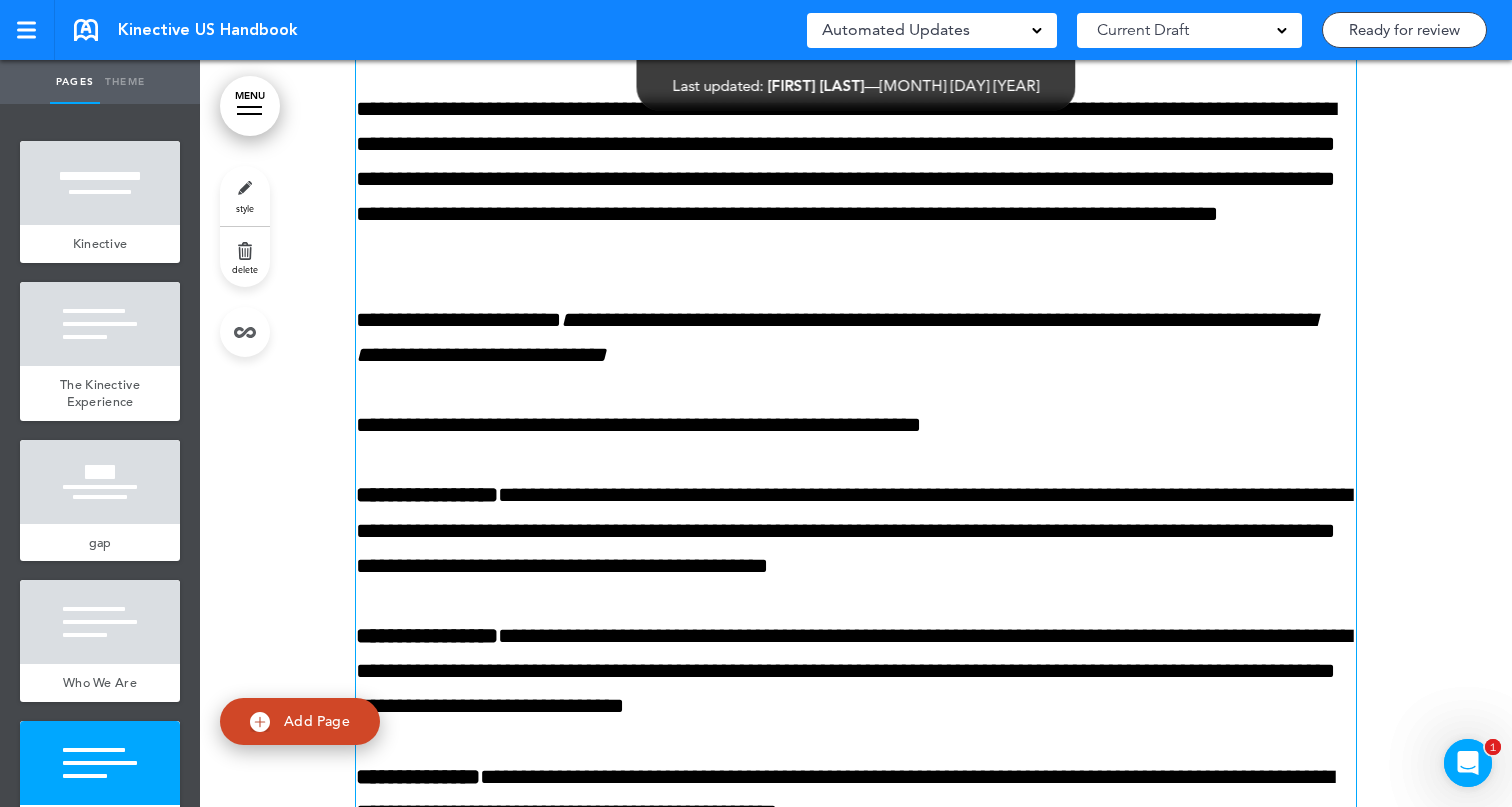 scroll, scrollTop: 4279, scrollLeft: 0, axis: vertical 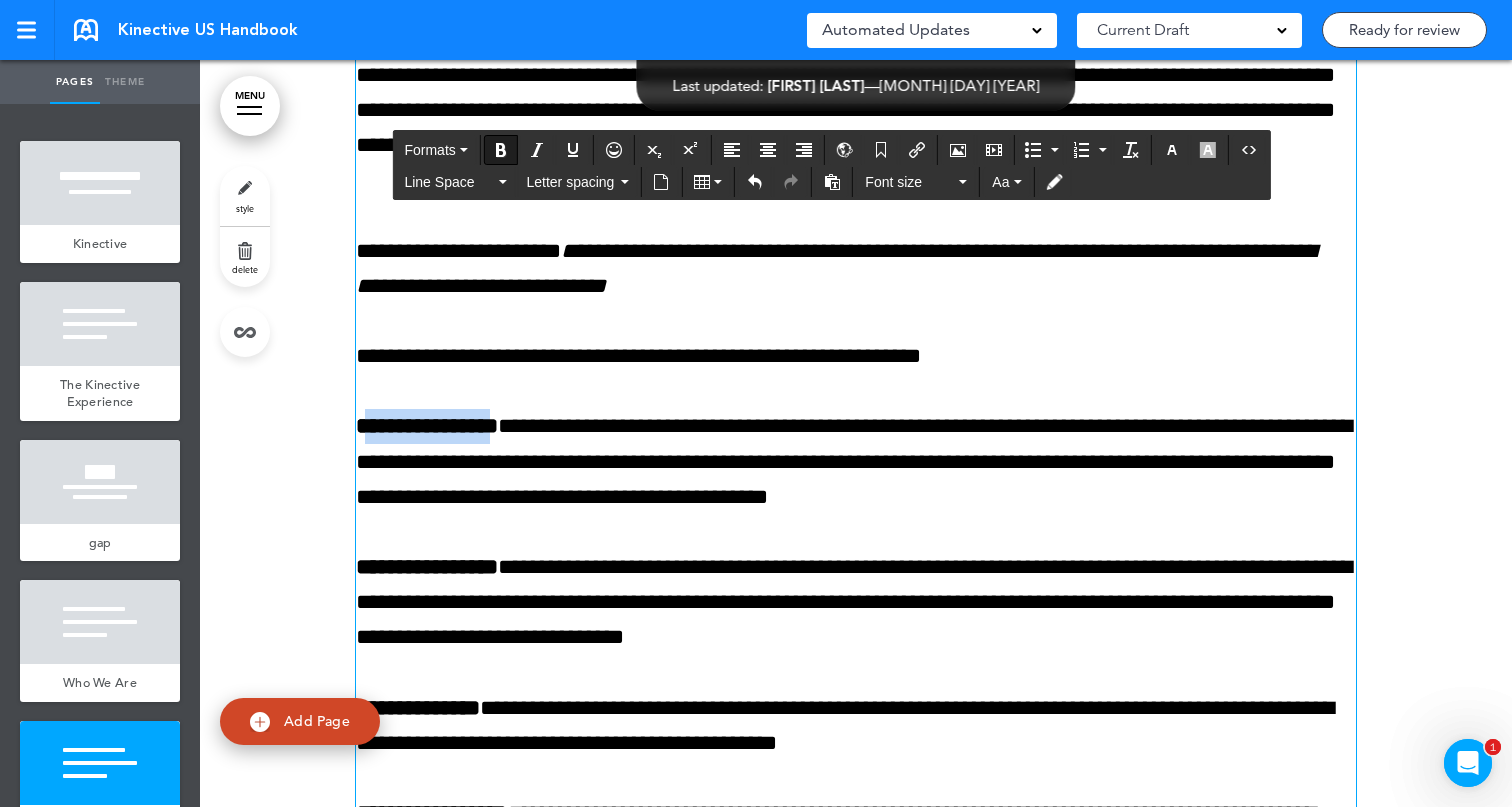 drag, startPoint x: 517, startPoint y: 460, endPoint x: 365, endPoint y: 460, distance: 152 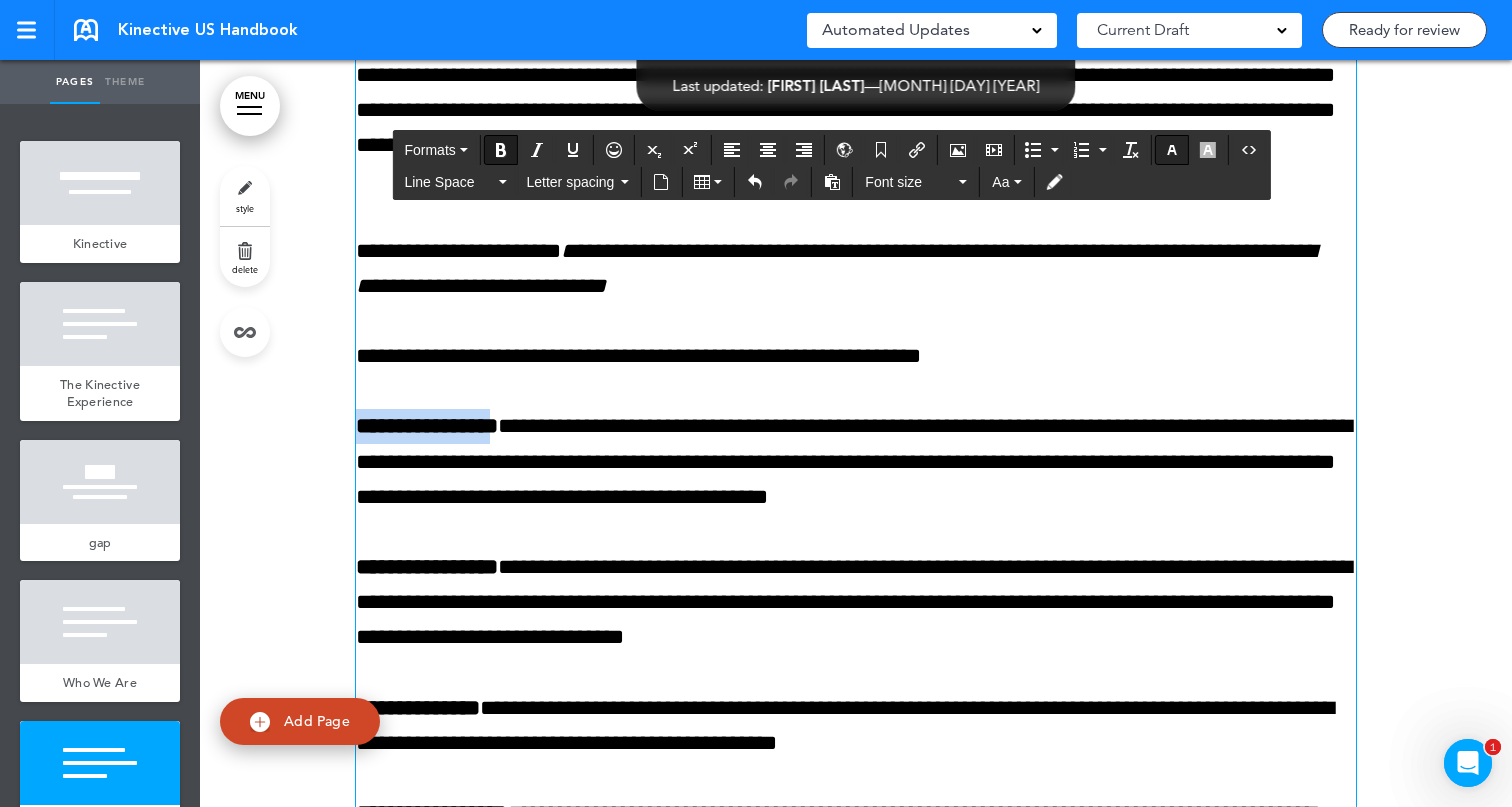 click at bounding box center [1172, 150] 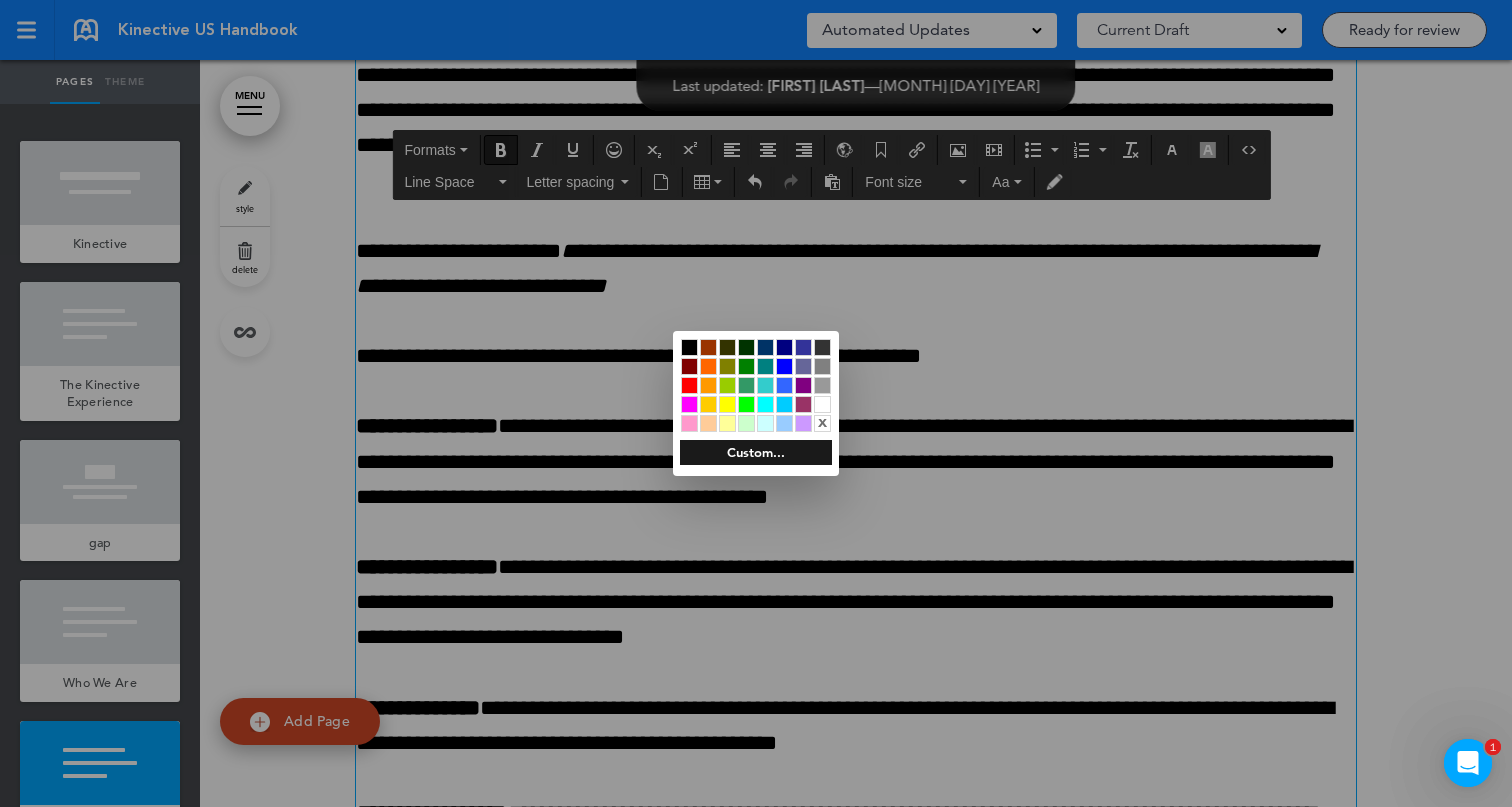 click on "Custom..." at bounding box center [756, 452] 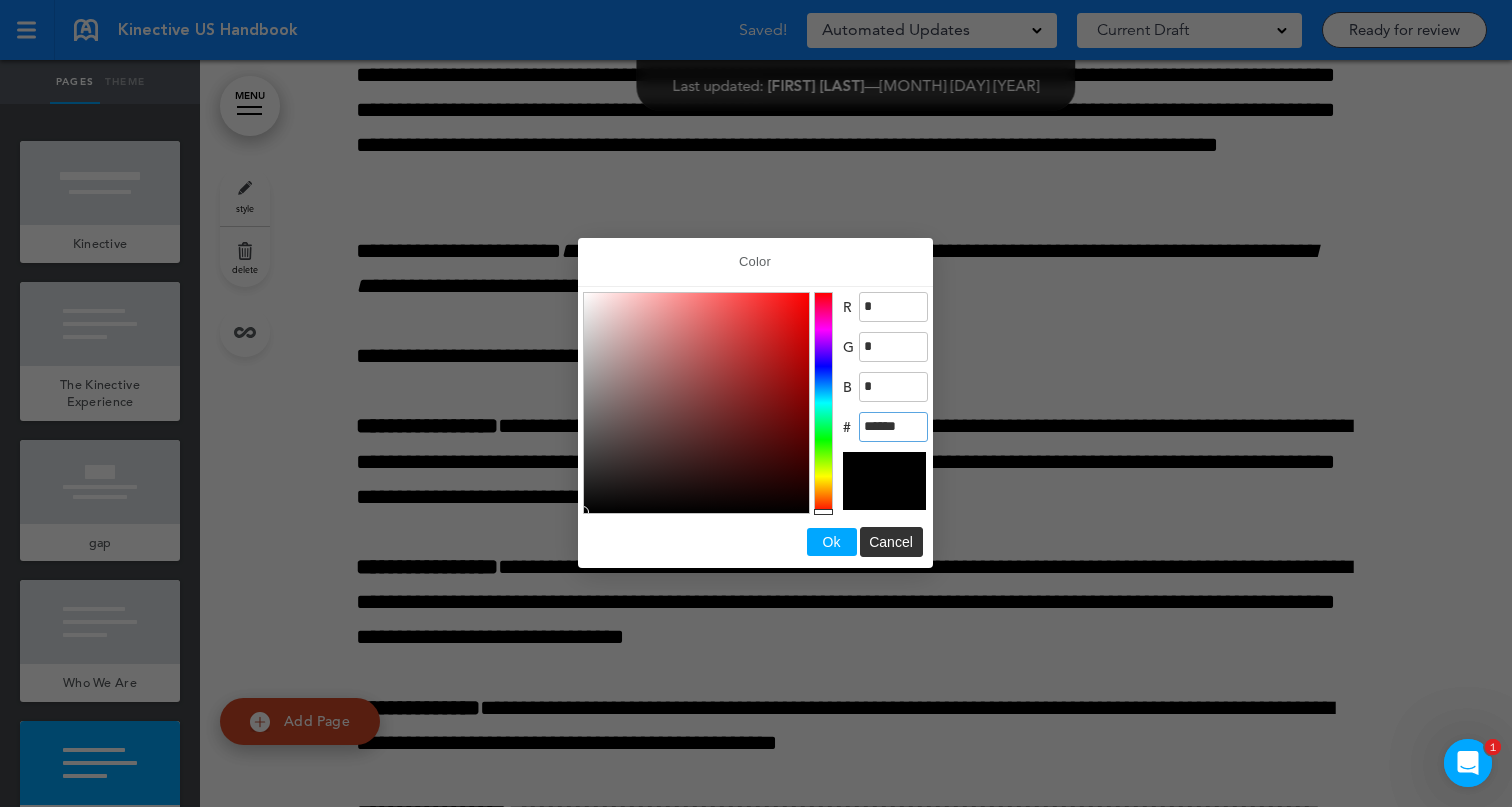 click on "******" at bounding box center (893, 427) 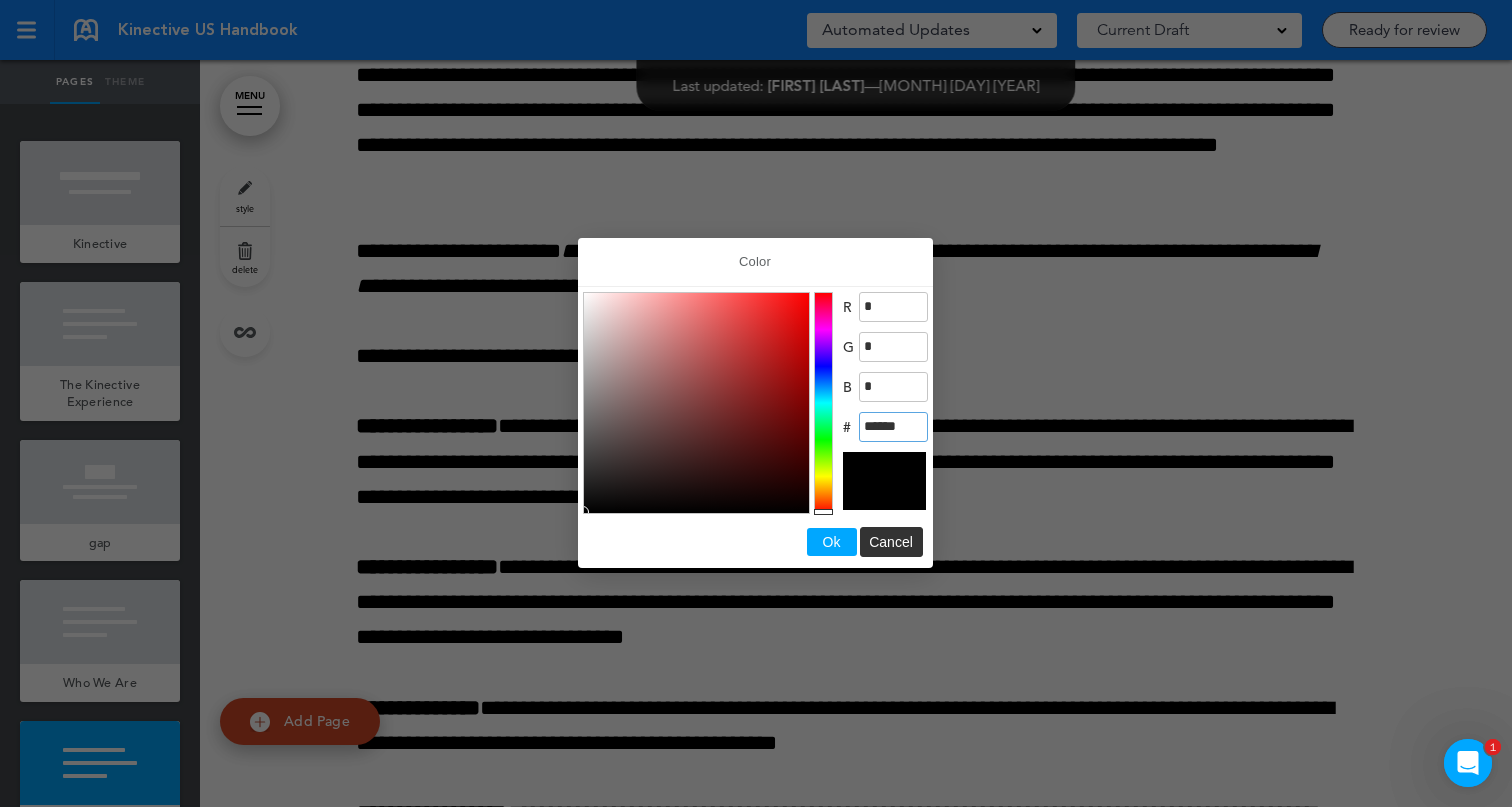 click on "Ok" at bounding box center (832, 542) 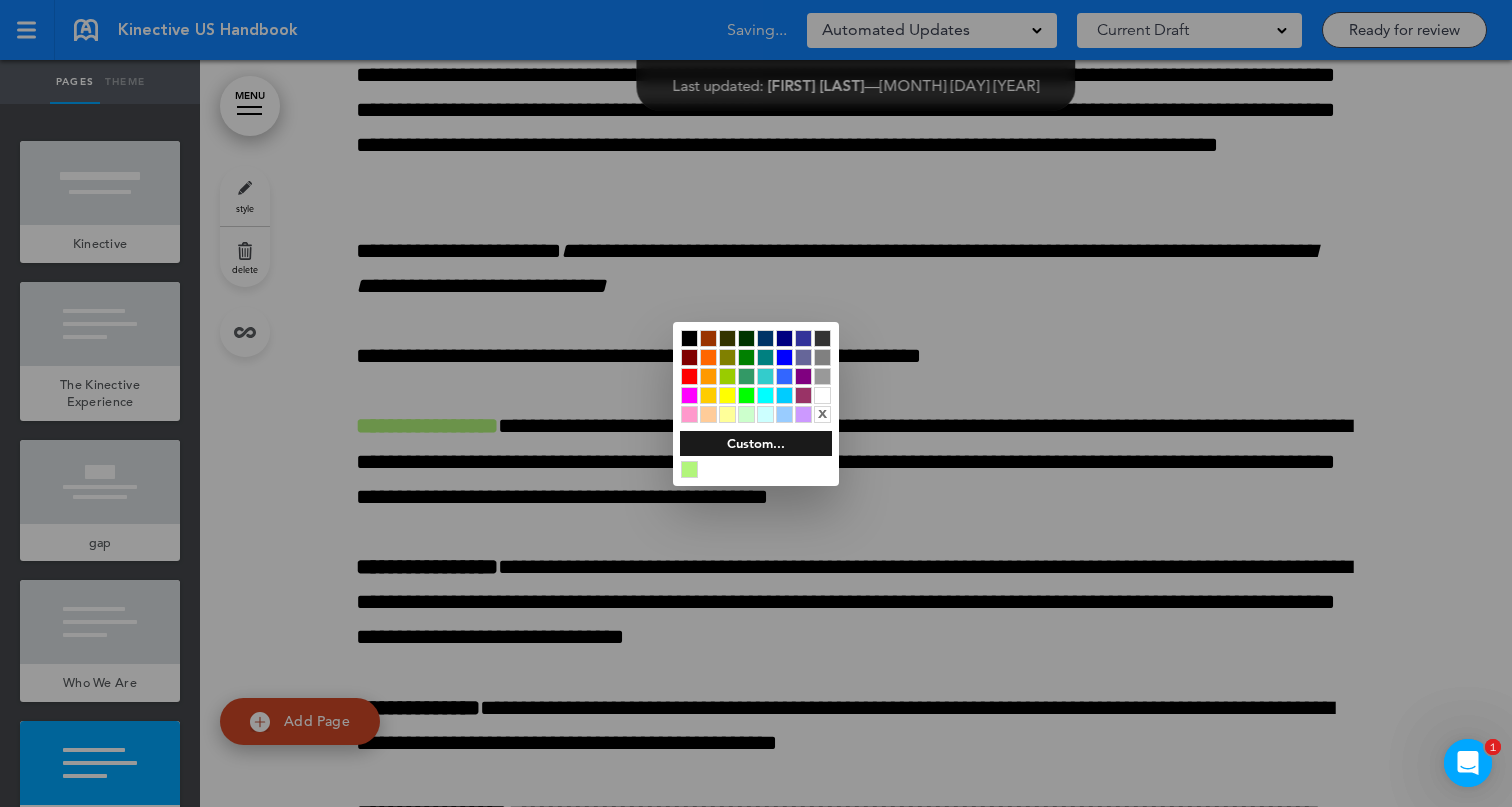 click at bounding box center [756, 403] 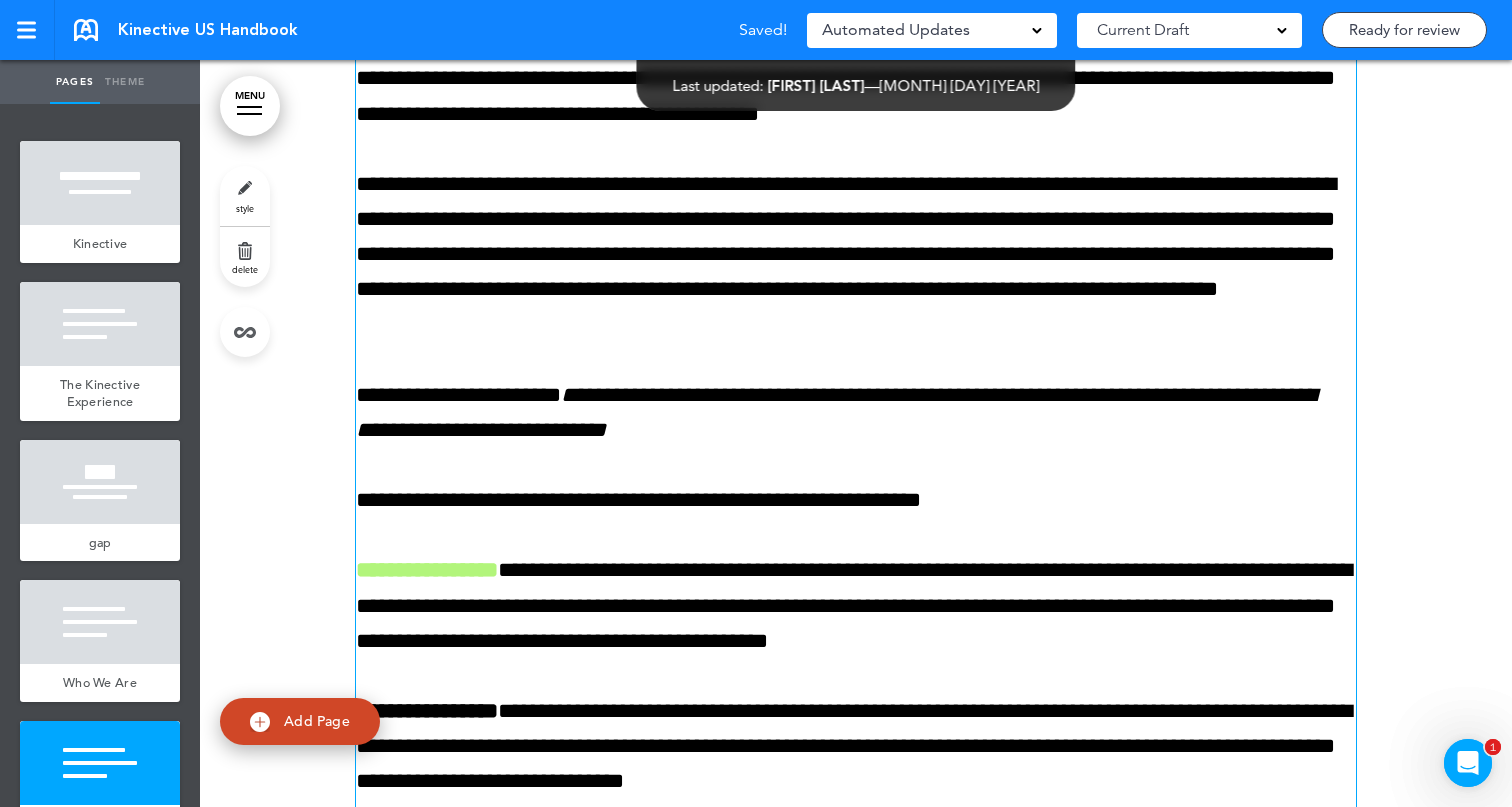 scroll, scrollTop: 4163, scrollLeft: 0, axis: vertical 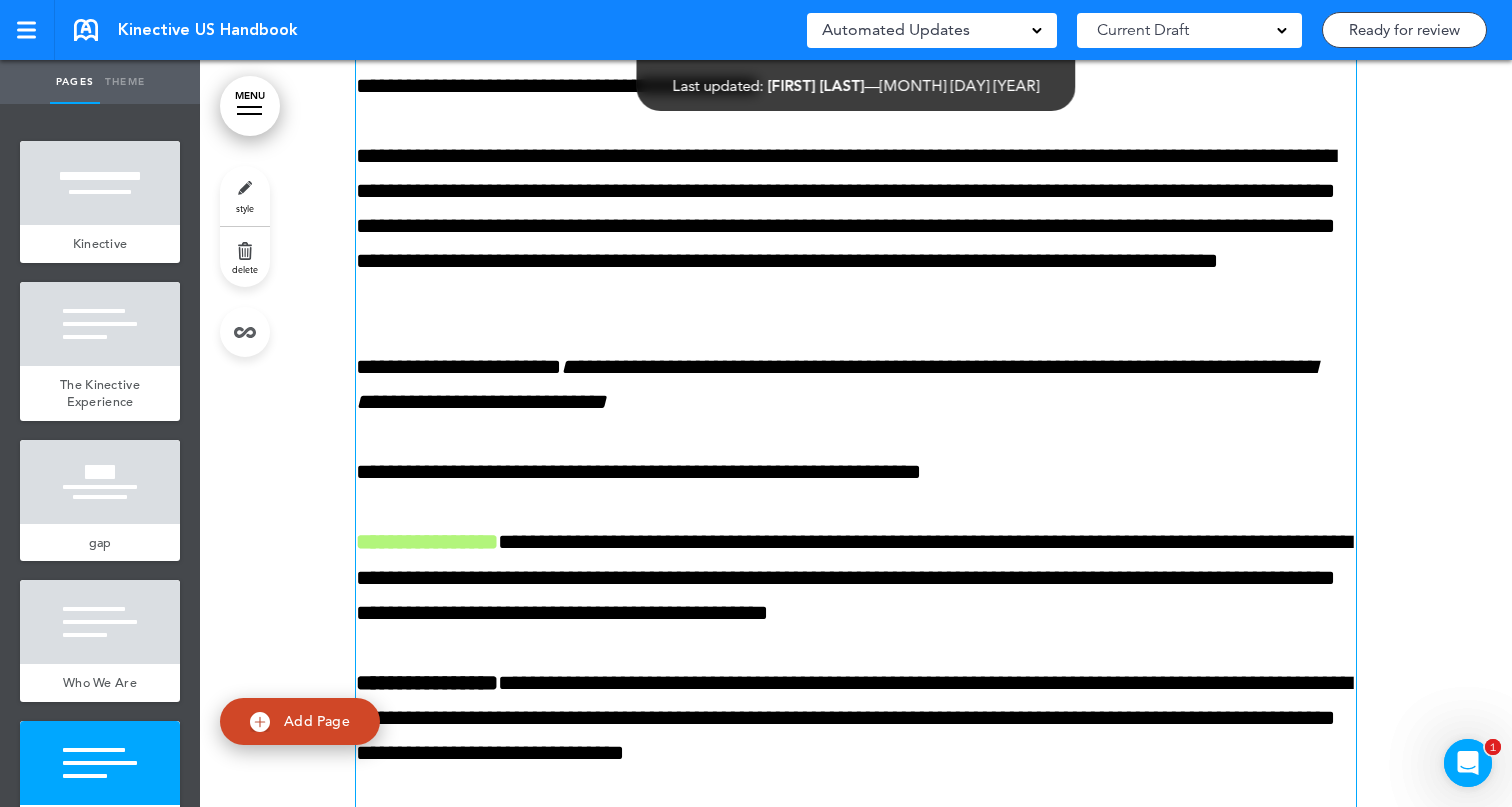click on "**********" at bounding box center [427, 542] 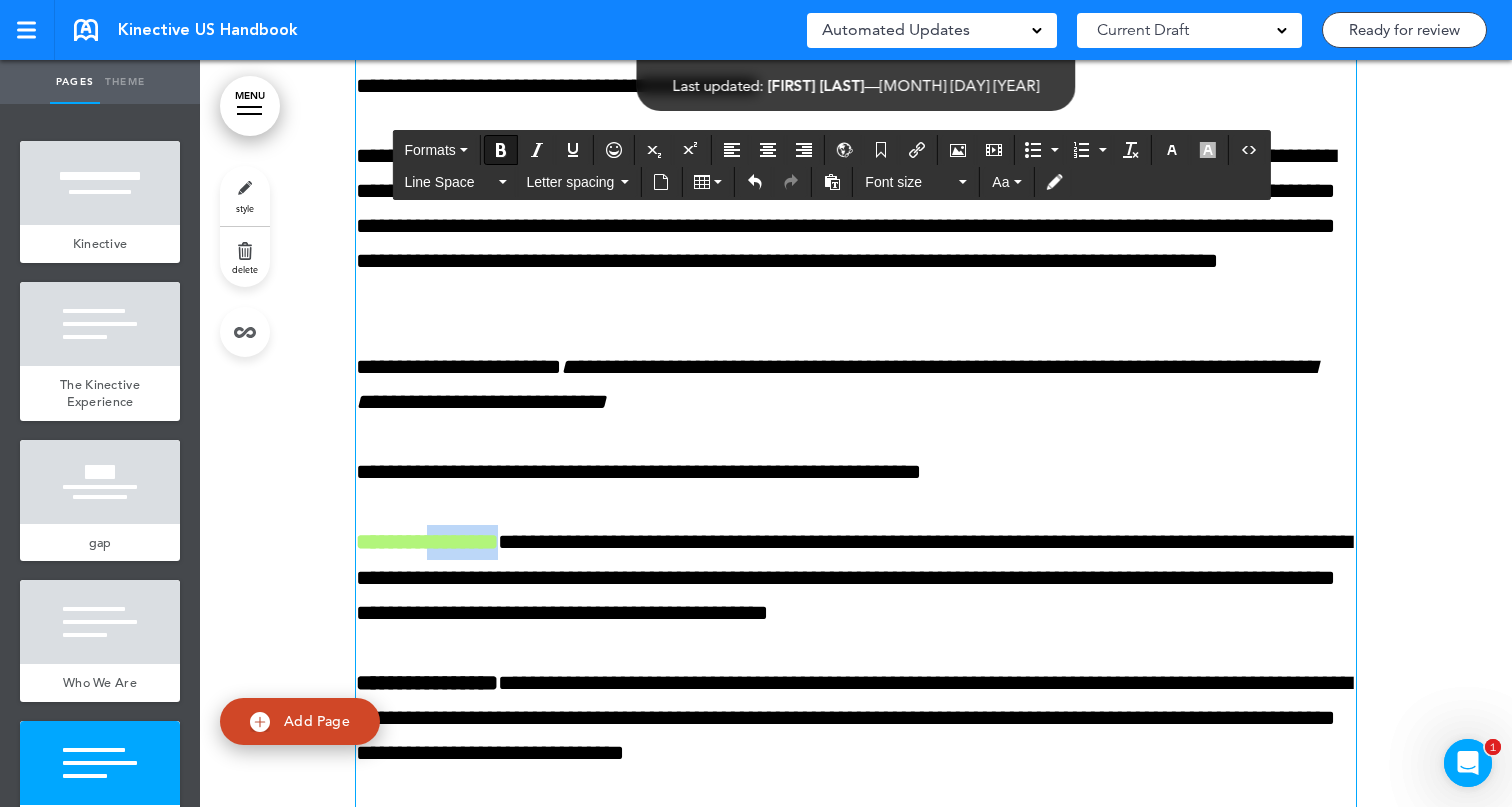 click on "**********" at bounding box center [427, 542] 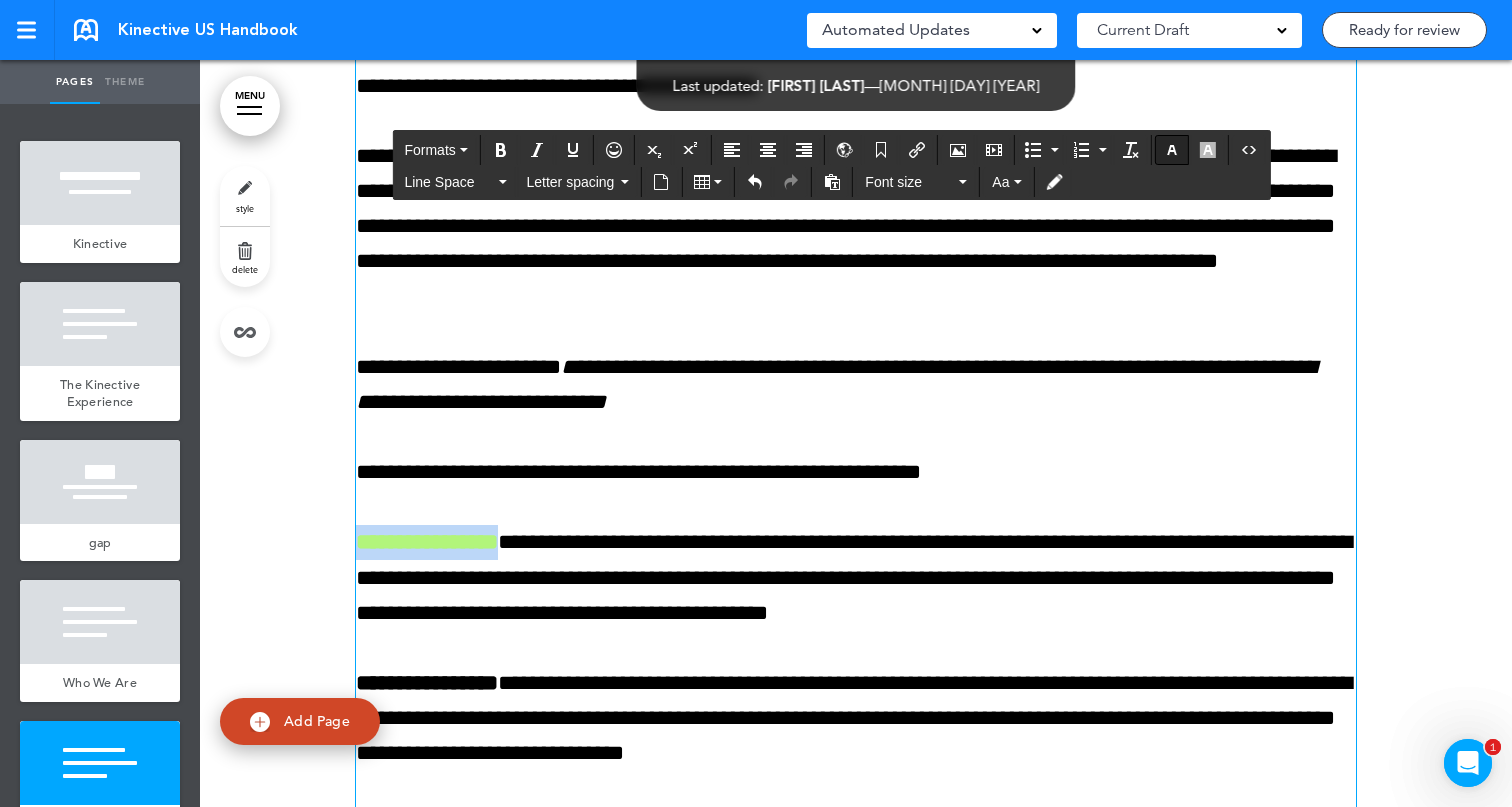 click at bounding box center [1172, 150] 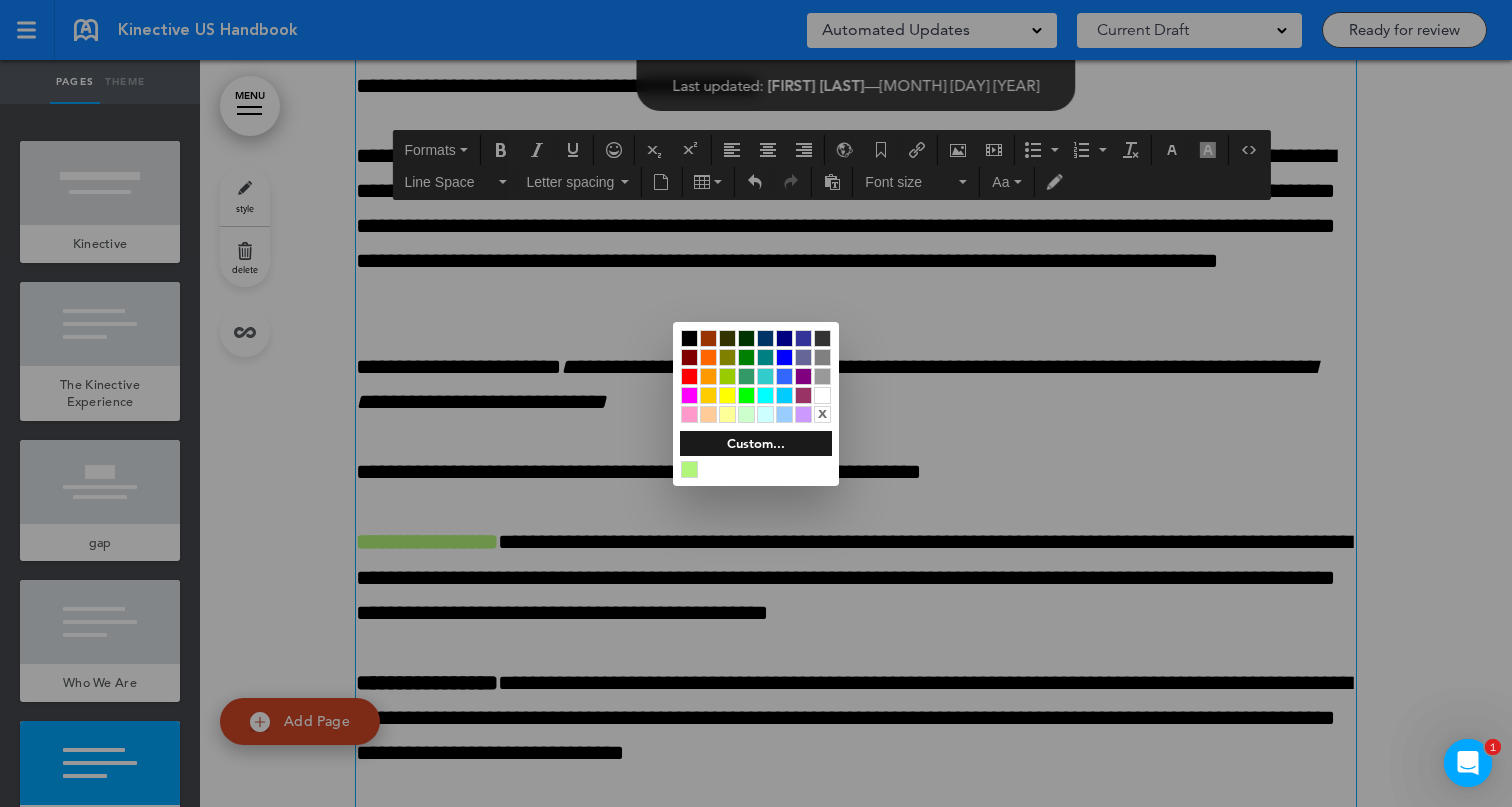 click on "Custom..." at bounding box center [756, 443] 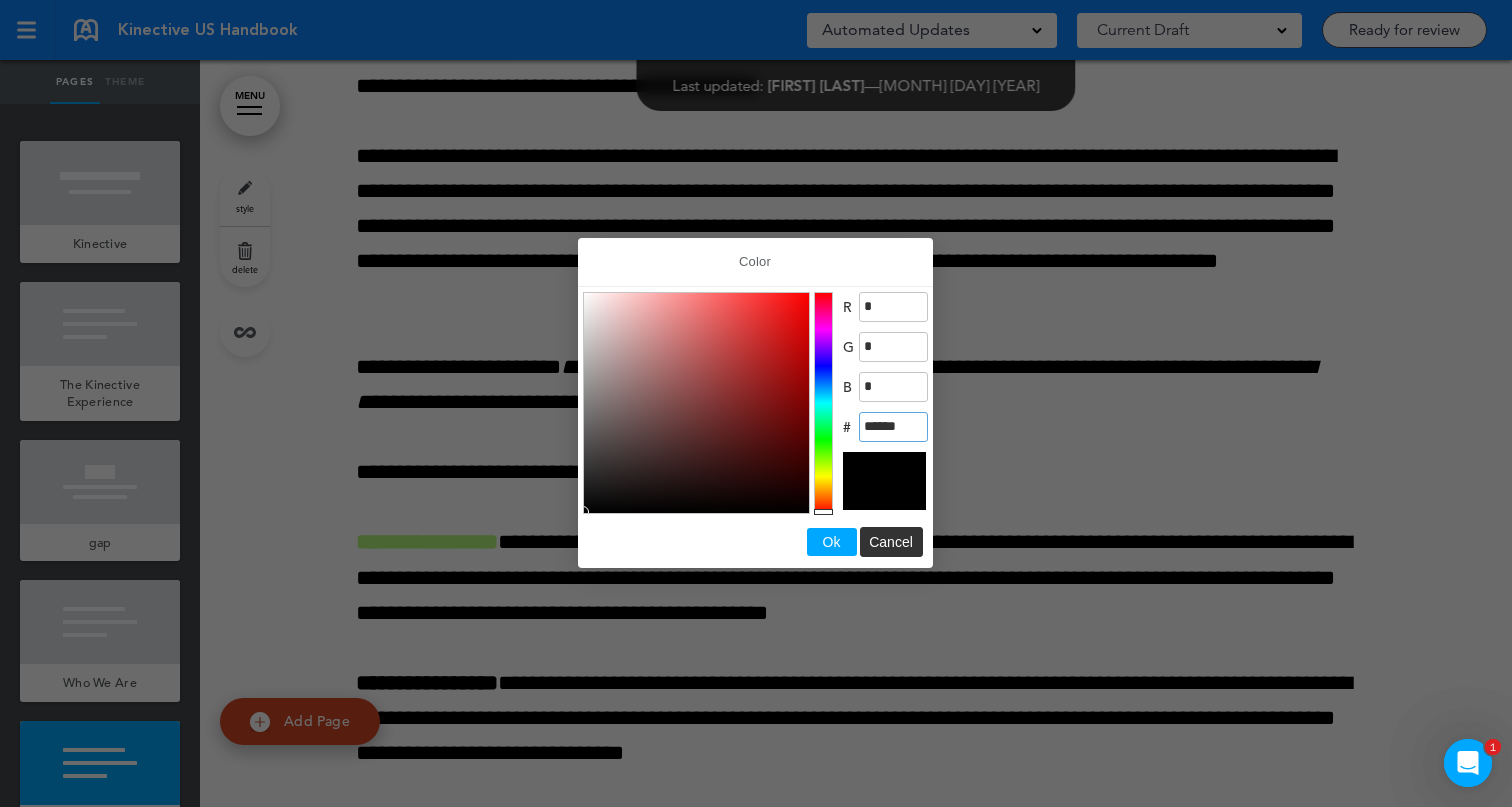 click on "******" at bounding box center [893, 427] 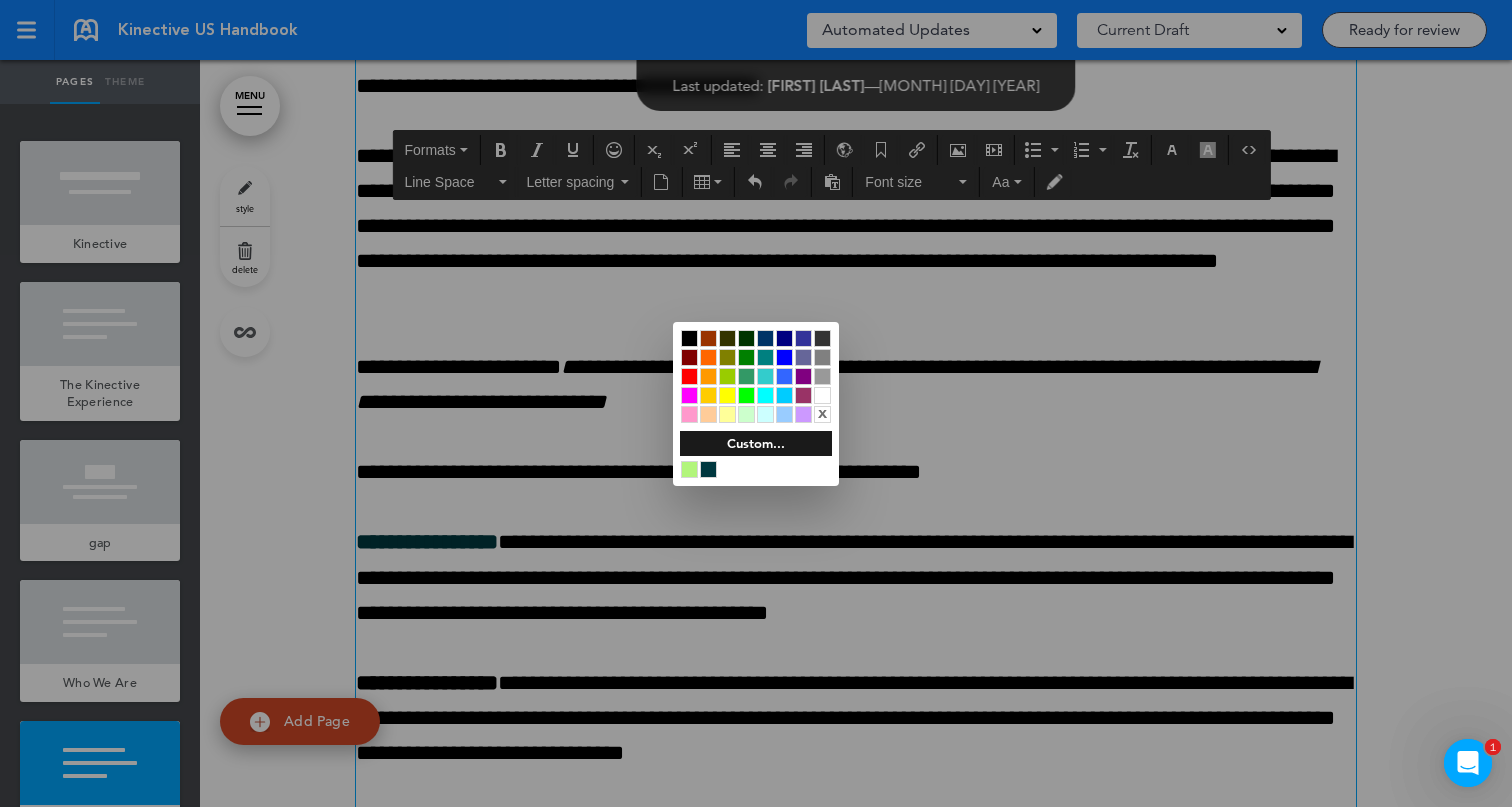 click at bounding box center [756, 403] 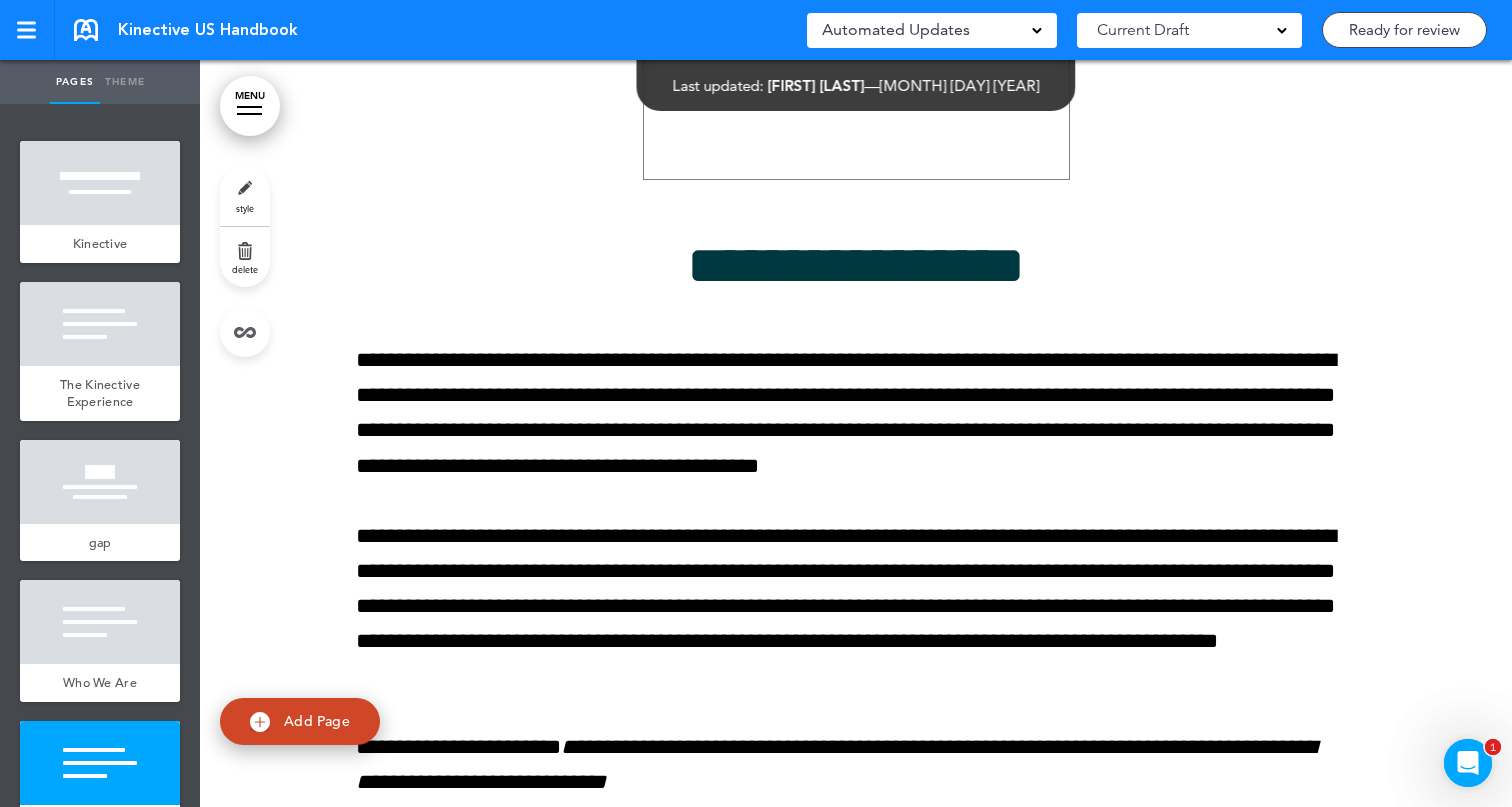 scroll, scrollTop: 3841, scrollLeft: 0, axis: vertical 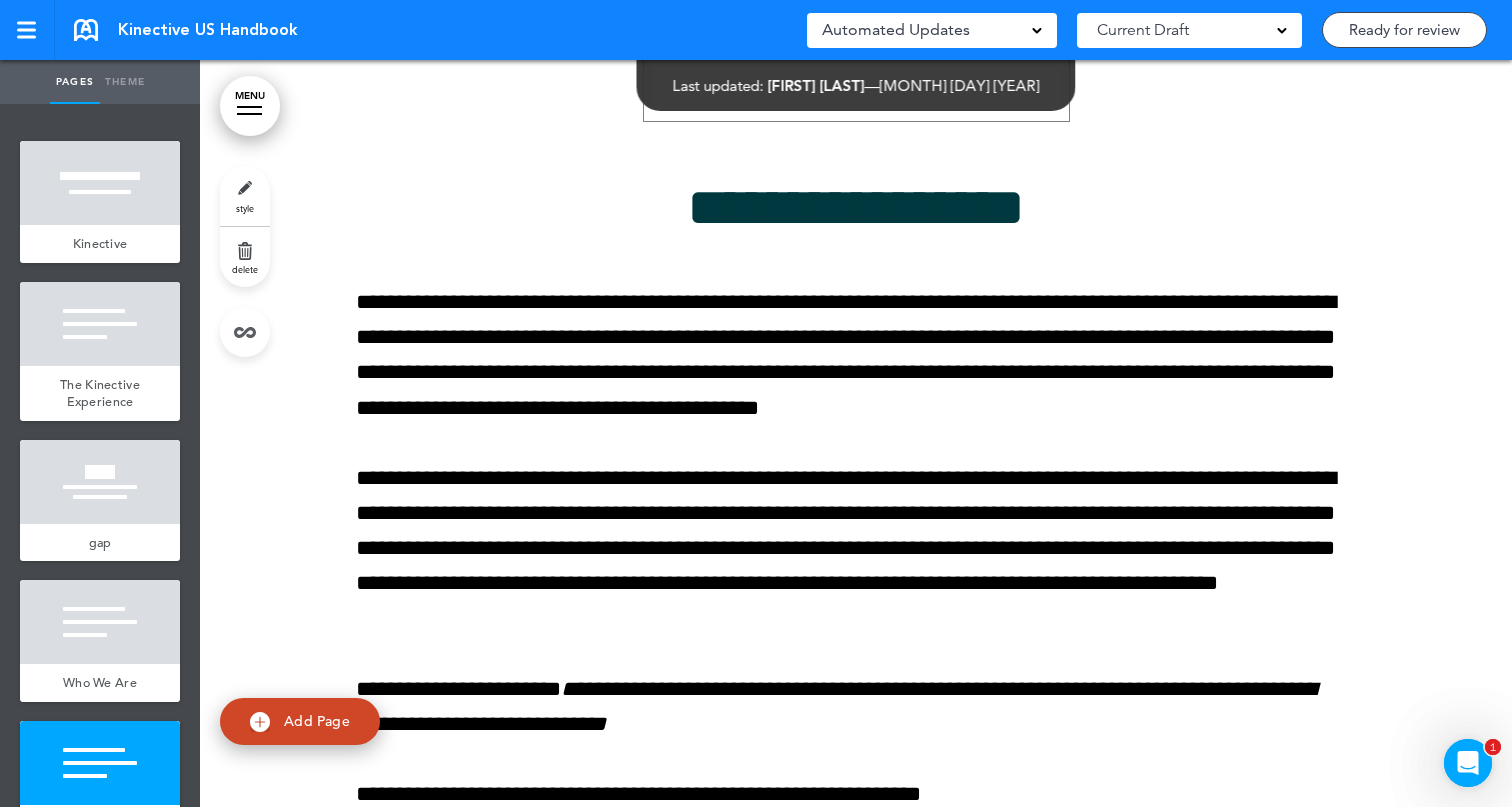 click at bounding box center (100, 763) 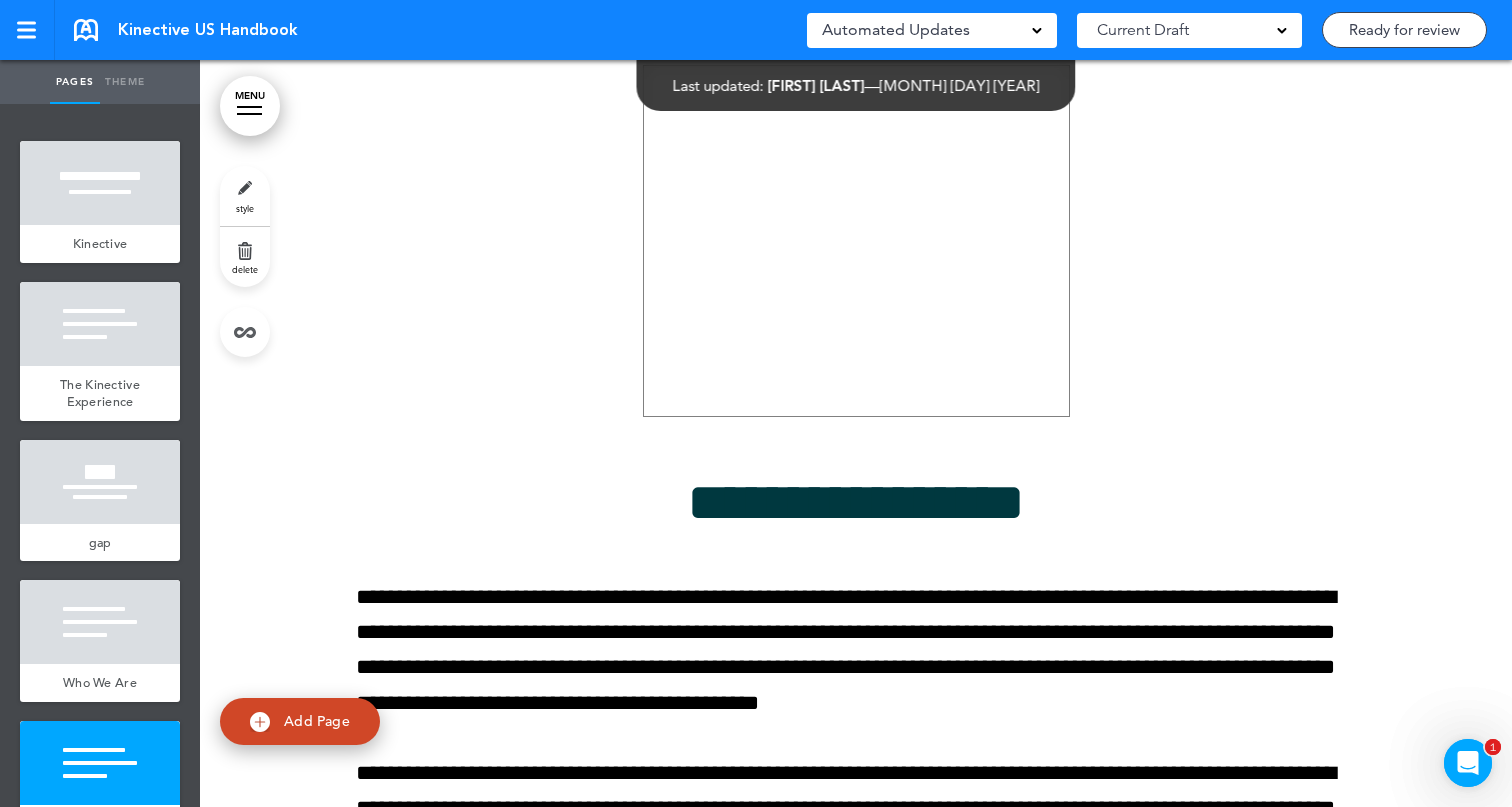 scroll, scrollTop: 3548, scrollLeft: 0, axis: vertical 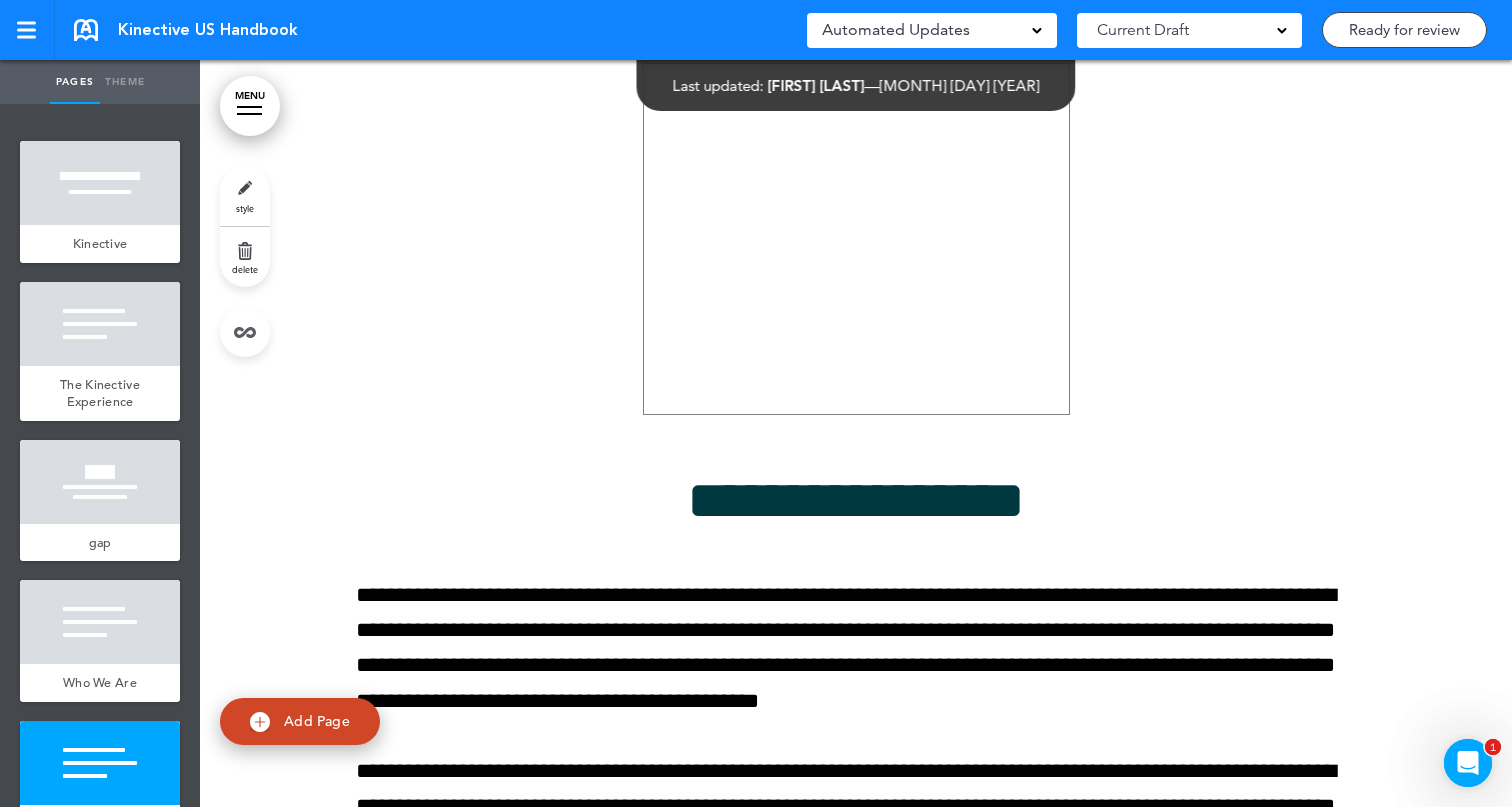 click on "style" at bounding box center (245, 196) 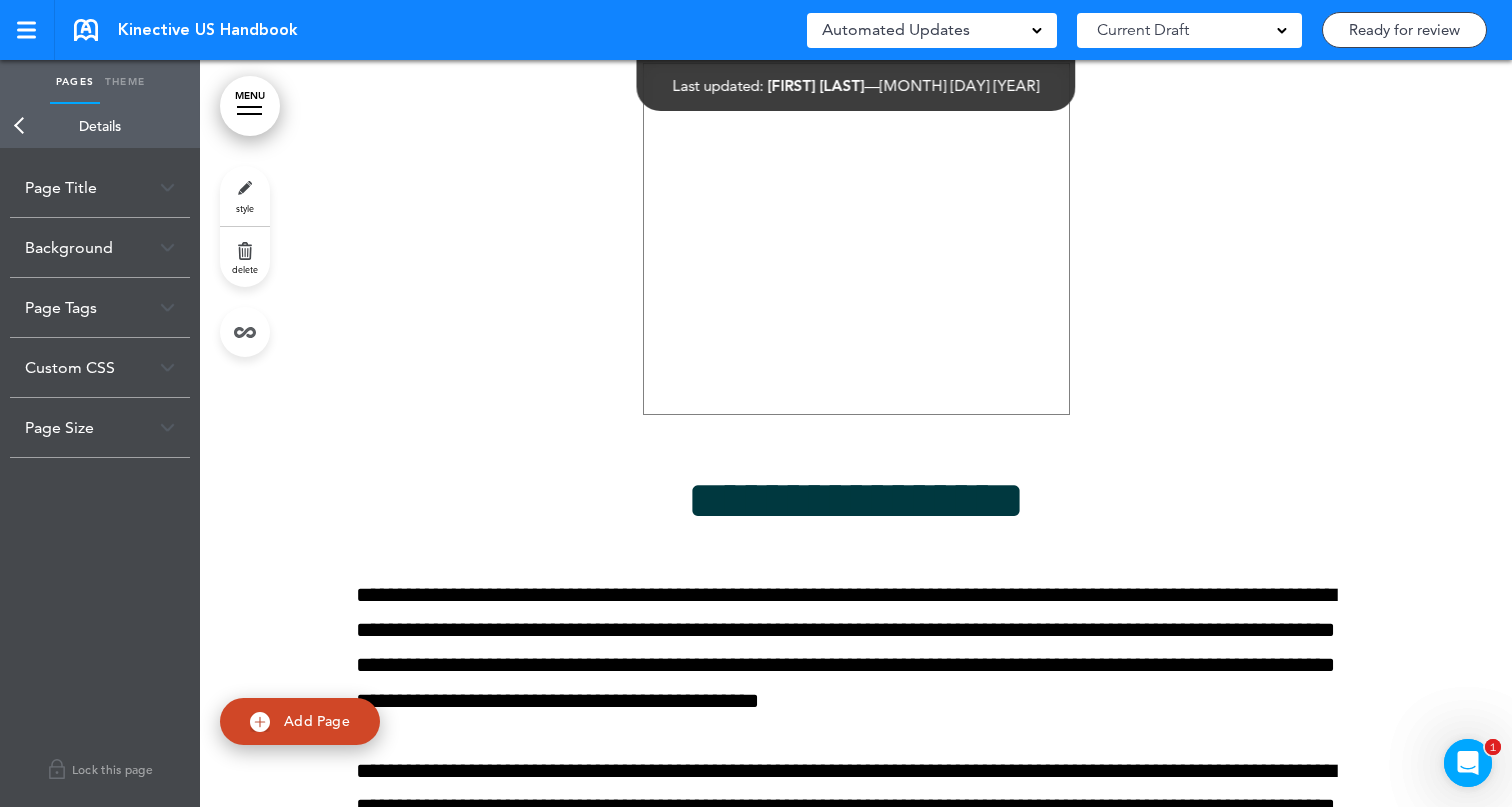 click on "Background" at bounding box center [100, 247] 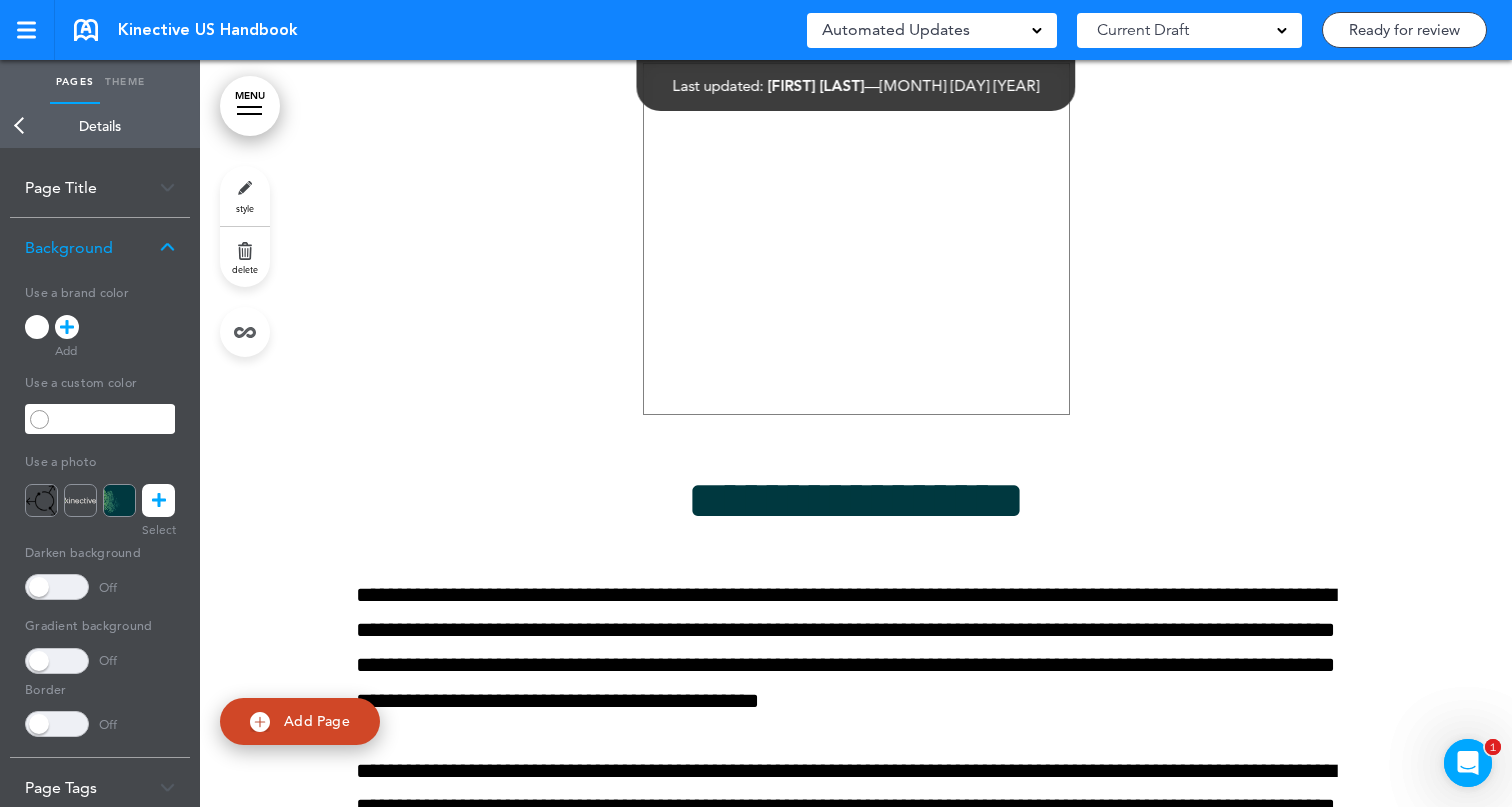 click at bounding box center [37, 327] 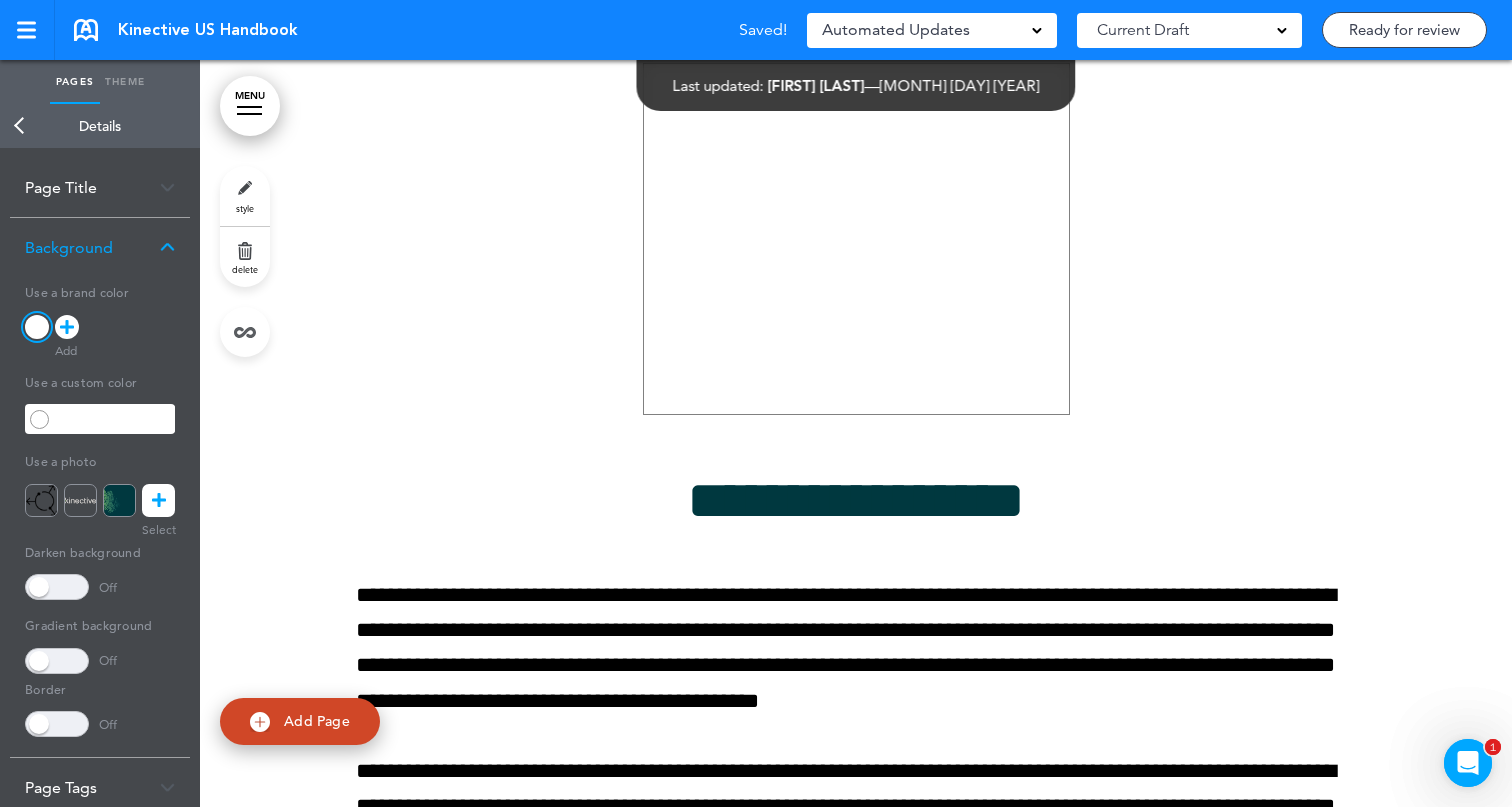 click at bounding box center (67, 327) 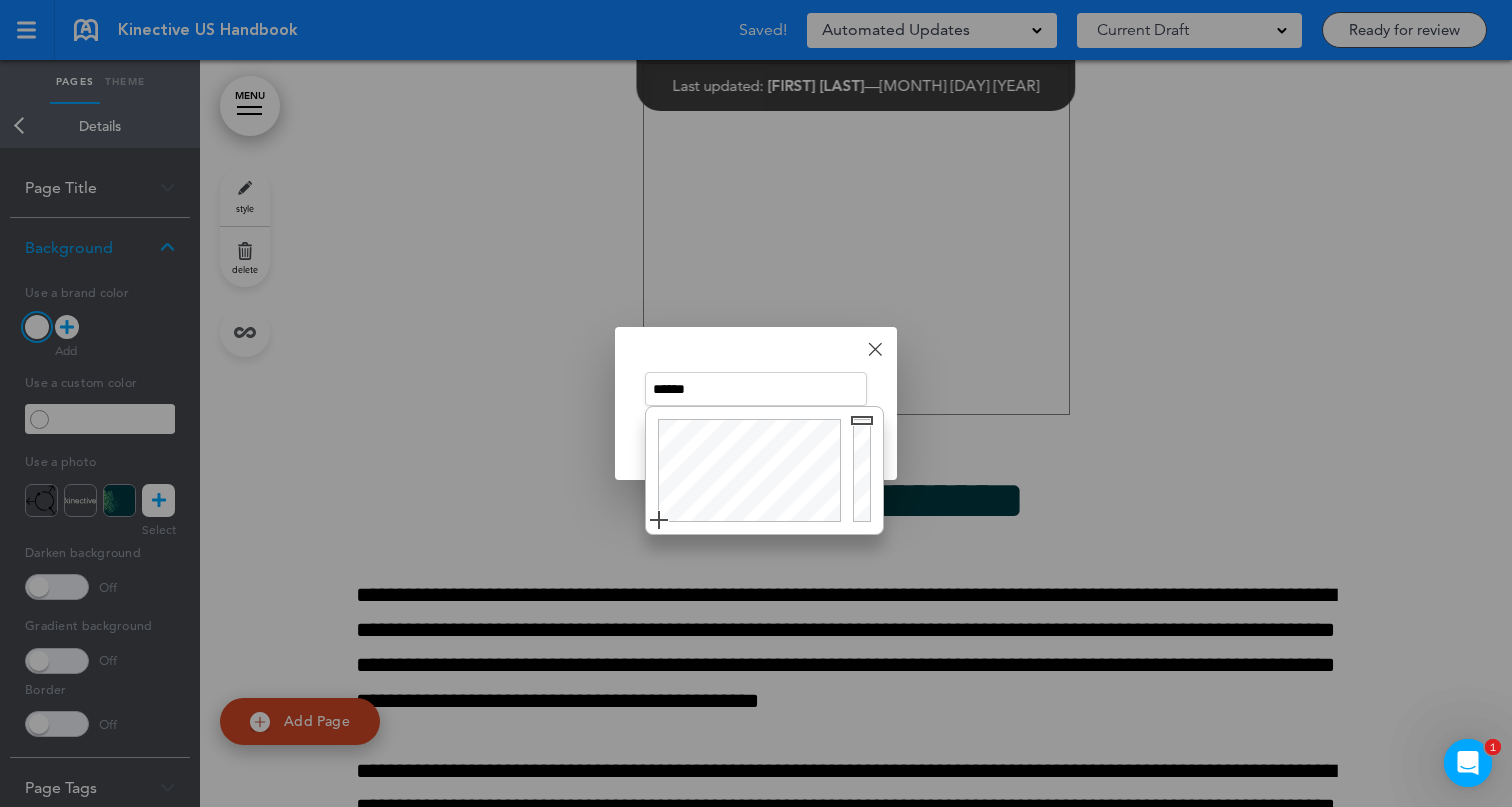 click on "******" at bounding box center (756, 389) 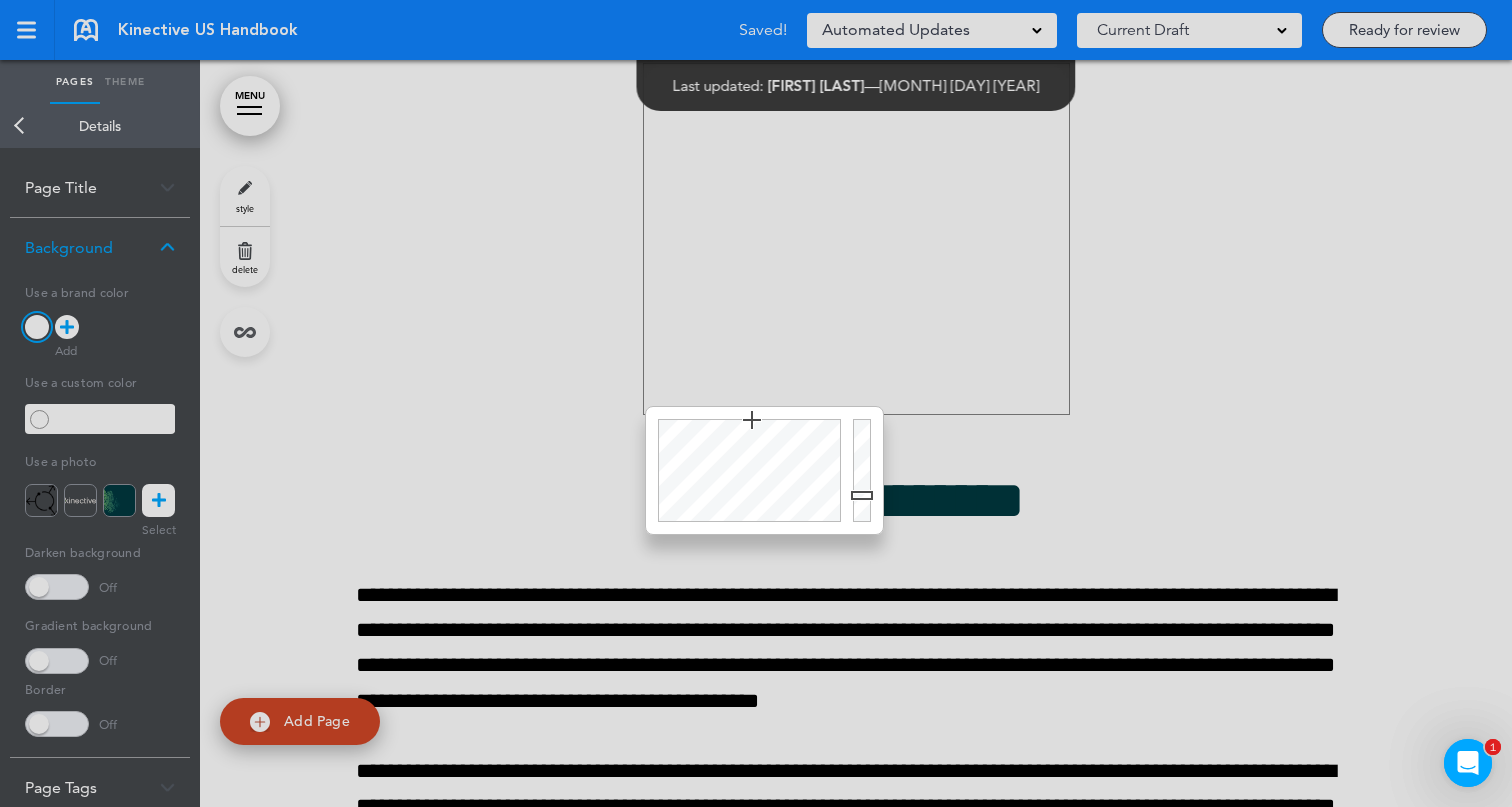 type on "******" 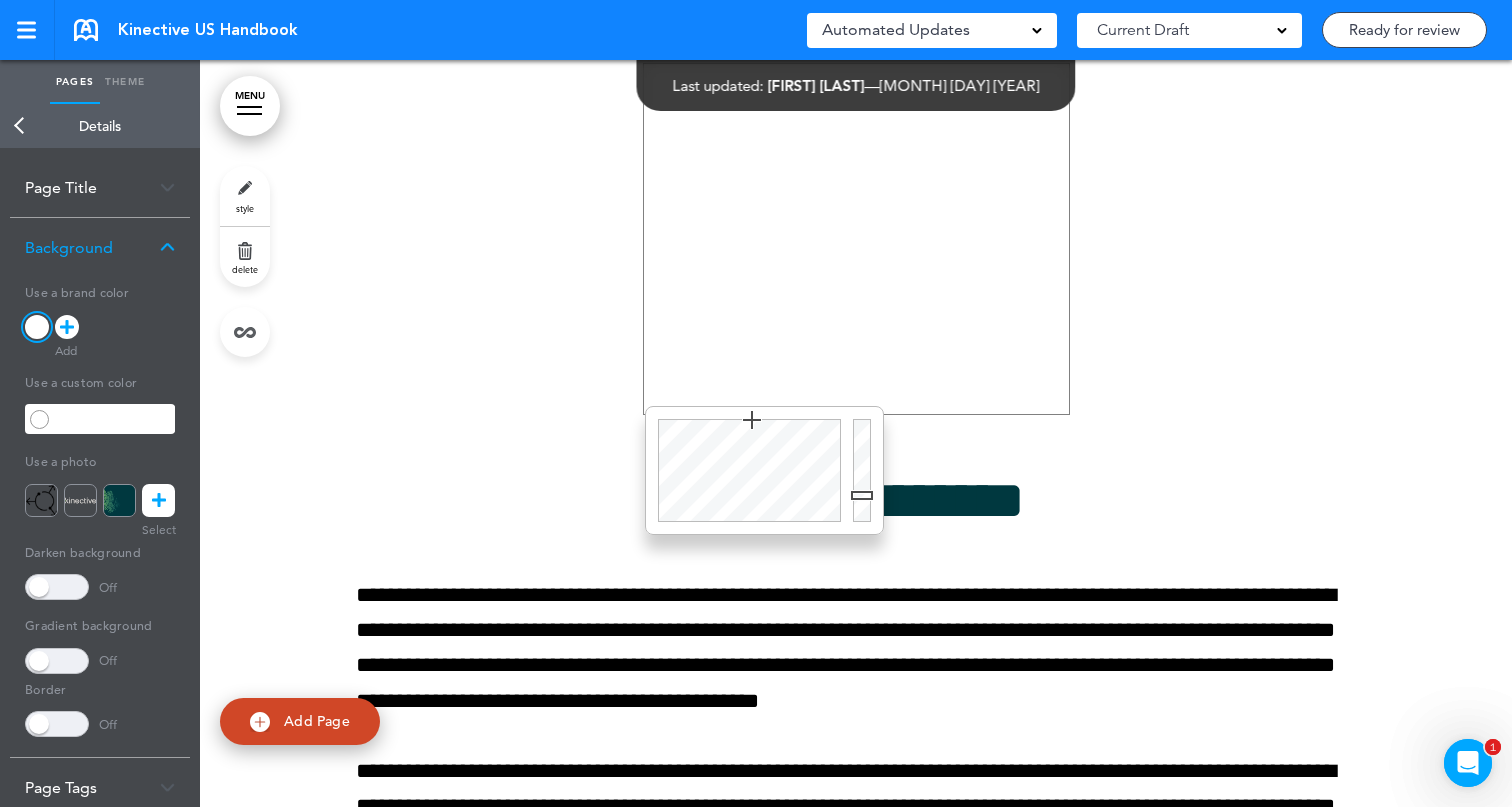 click at bounding box center (67, 327) 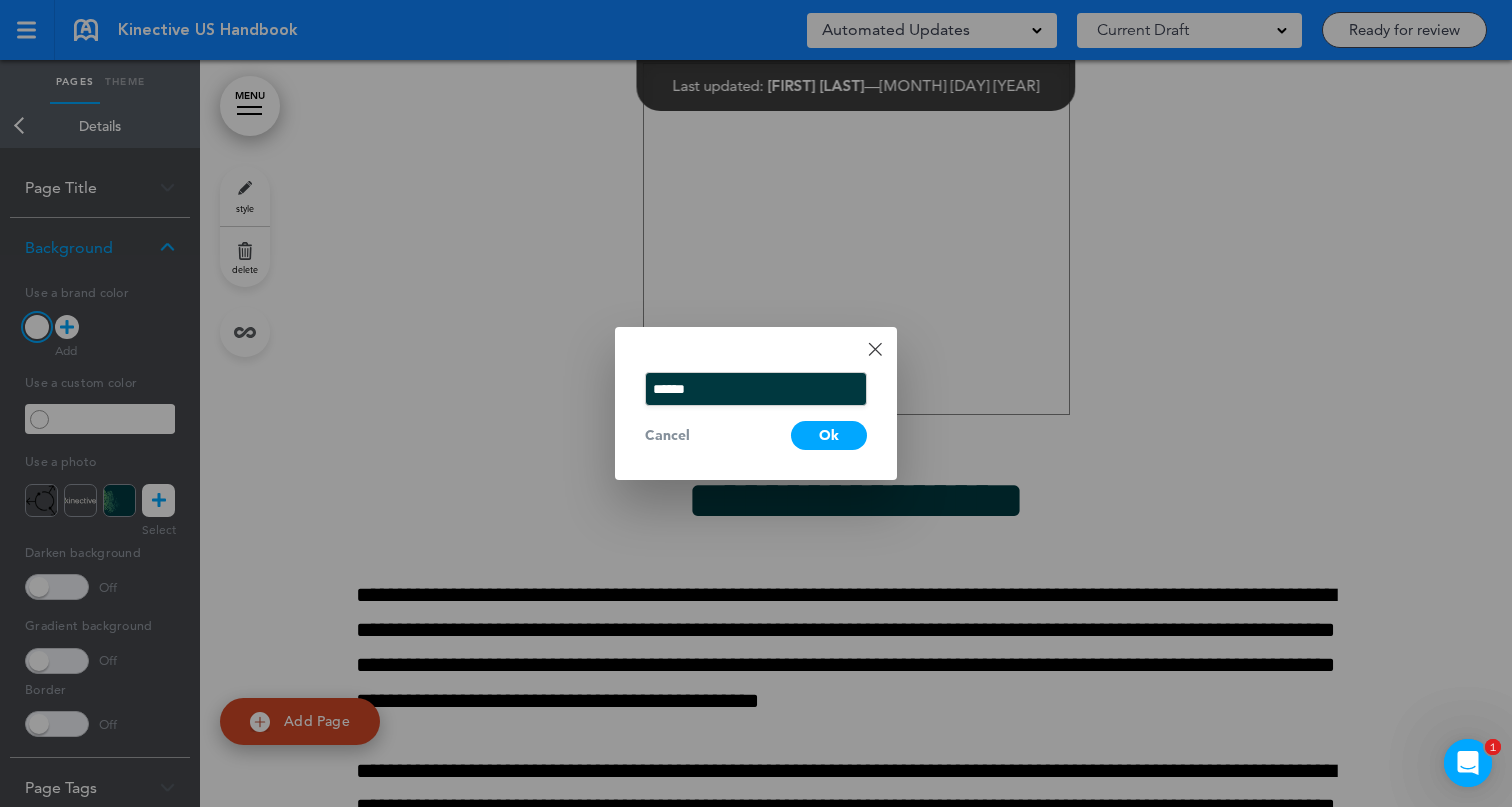 click on "Ok" at bounding box center [829, 435] 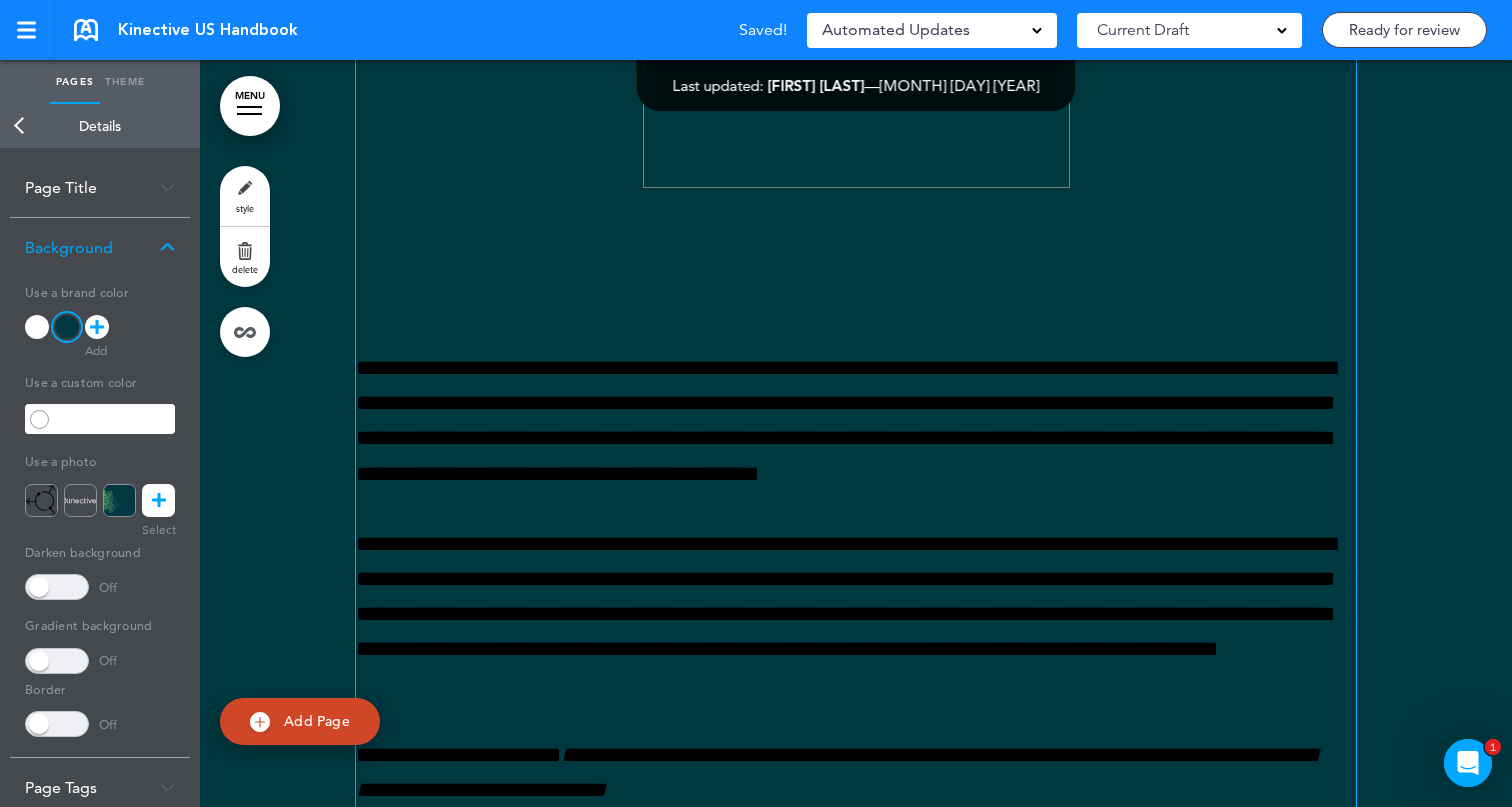 scroll, scrollTop: 3966, scrollLeft: 0, axis: vertical 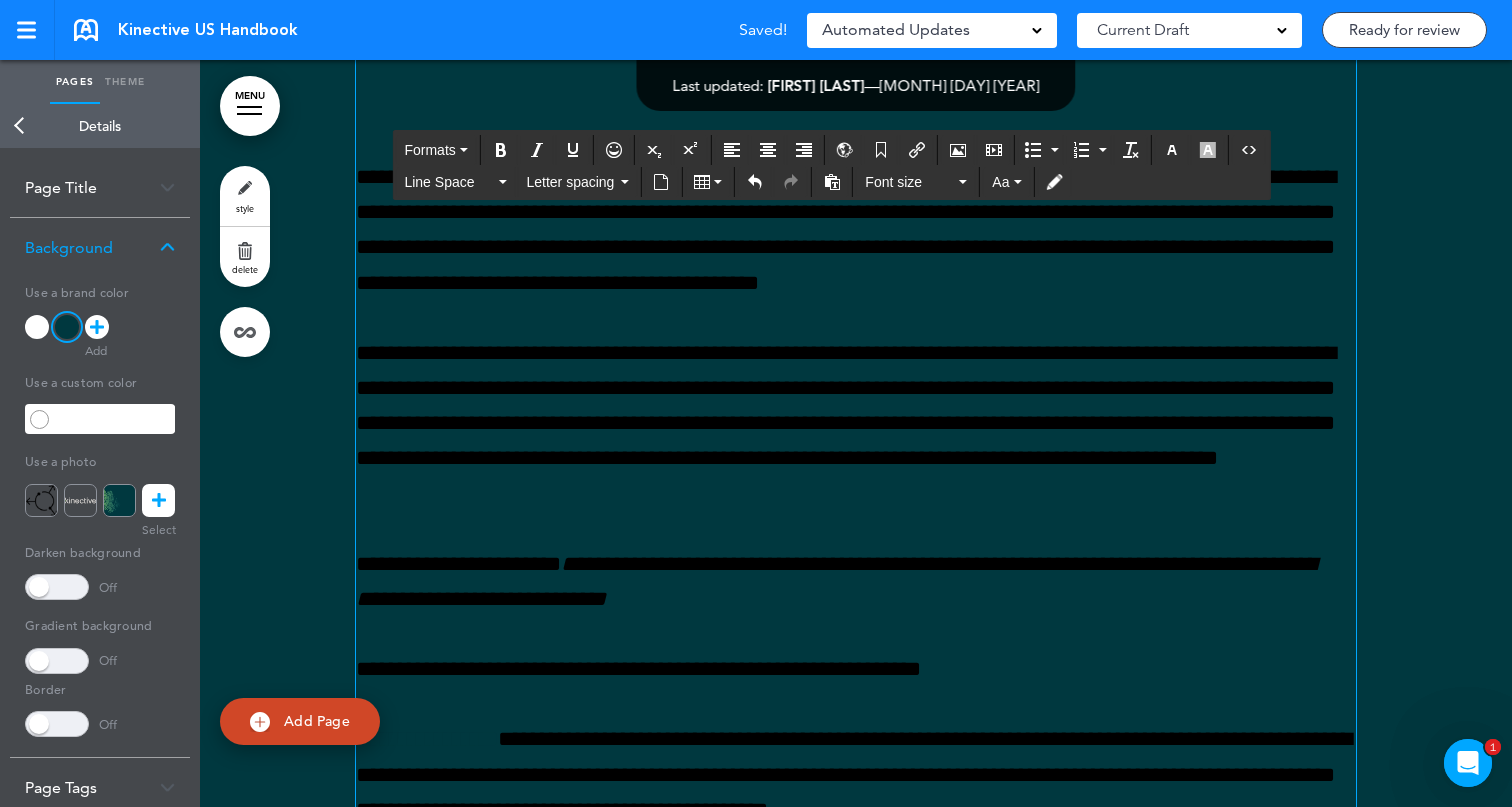 click on "**********" at bounding box center [856, 230] 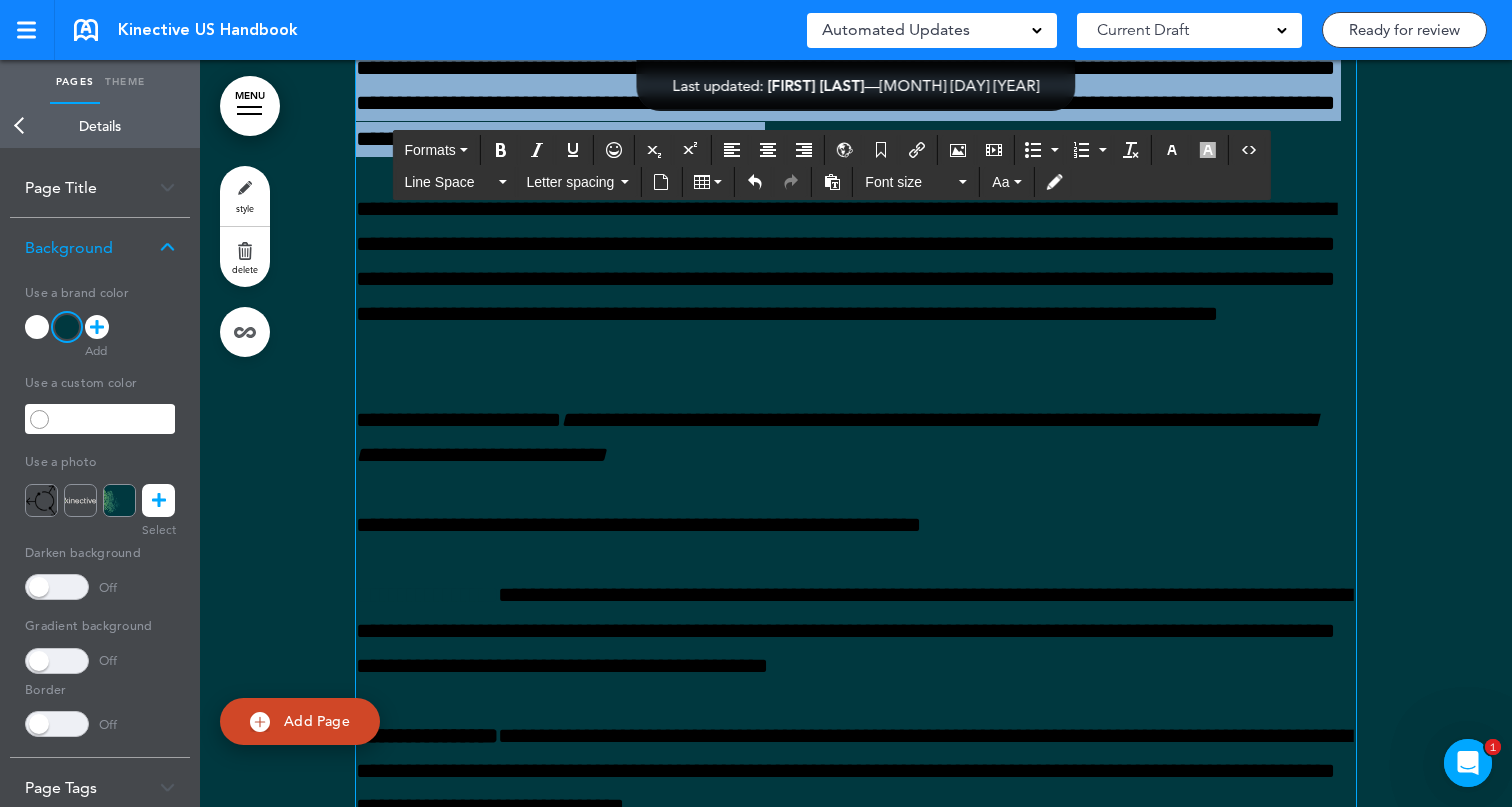 scroll, scrollTop: 3944, scrollLeft: 0, axis: vertical 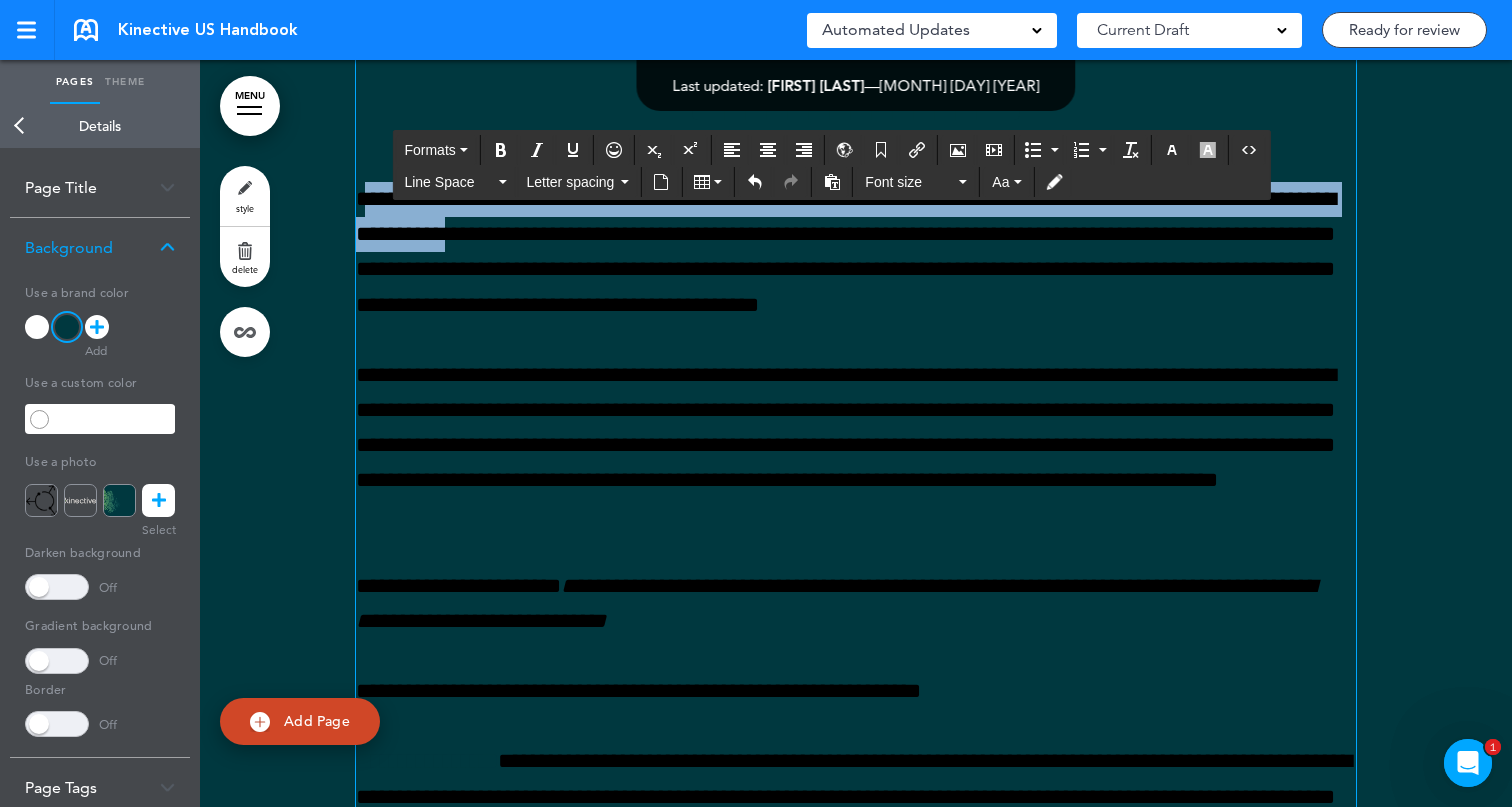 drag, startPoint x: 364, startPoint y: 211, endPoint x: 536, endPoint y: 283, distance: 186.46179 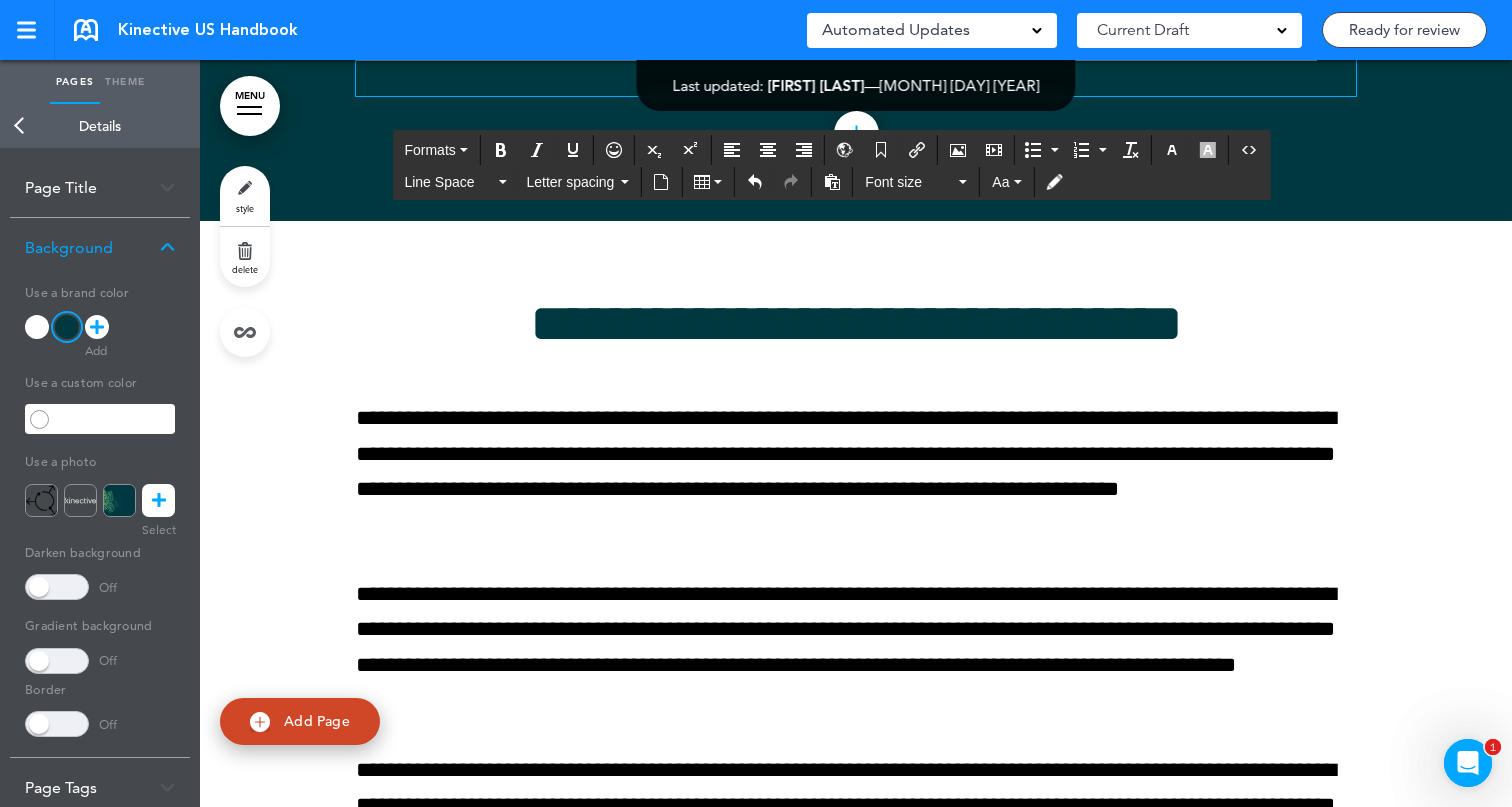 drag, startPoint x: 360, startPoint y: 229, endPoint x: 861, endPoint y: 216, distance: 501.16864 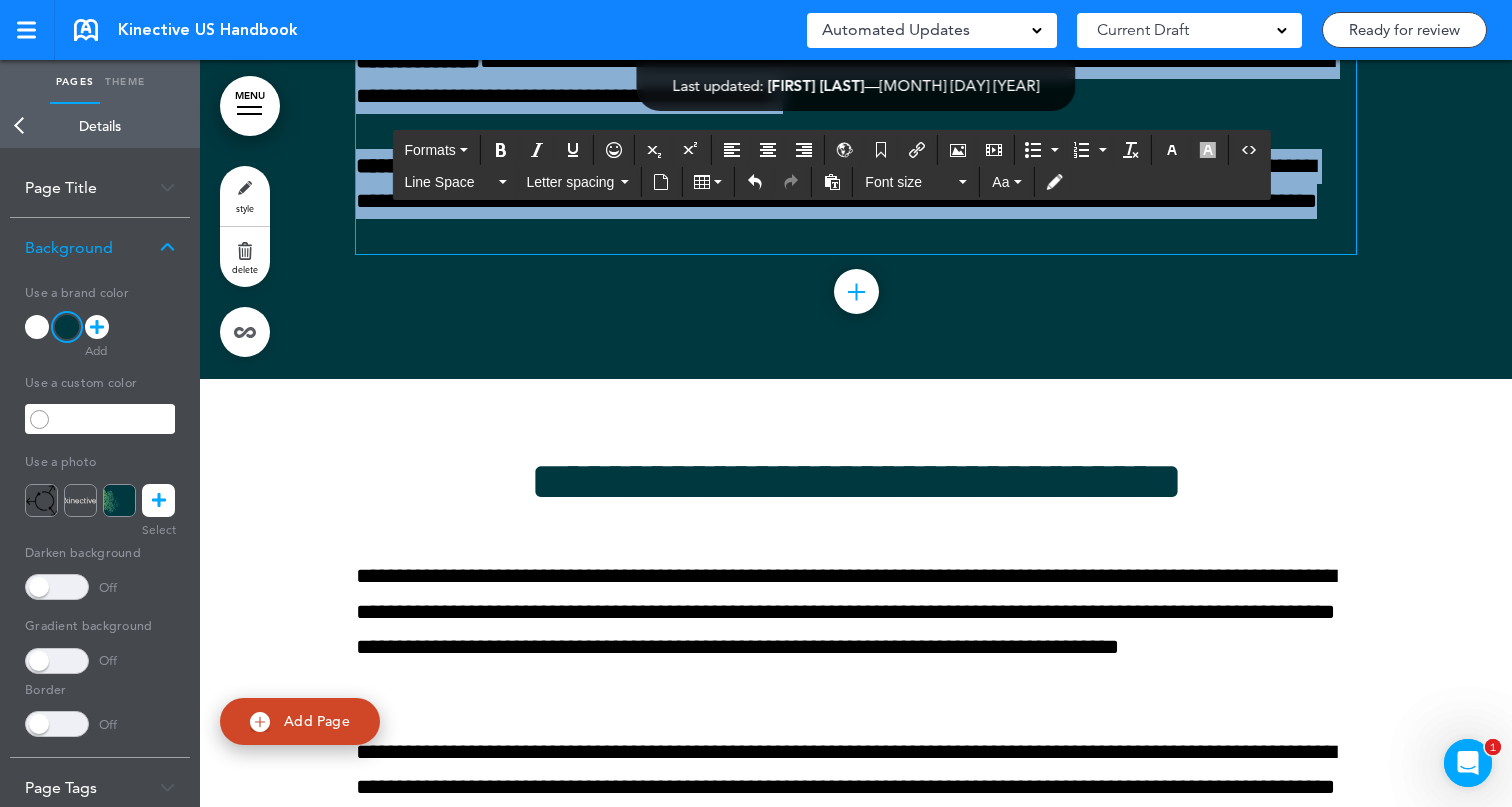 scroll, scrollTop: 4781, scrollLeft: 0, axis: vertical 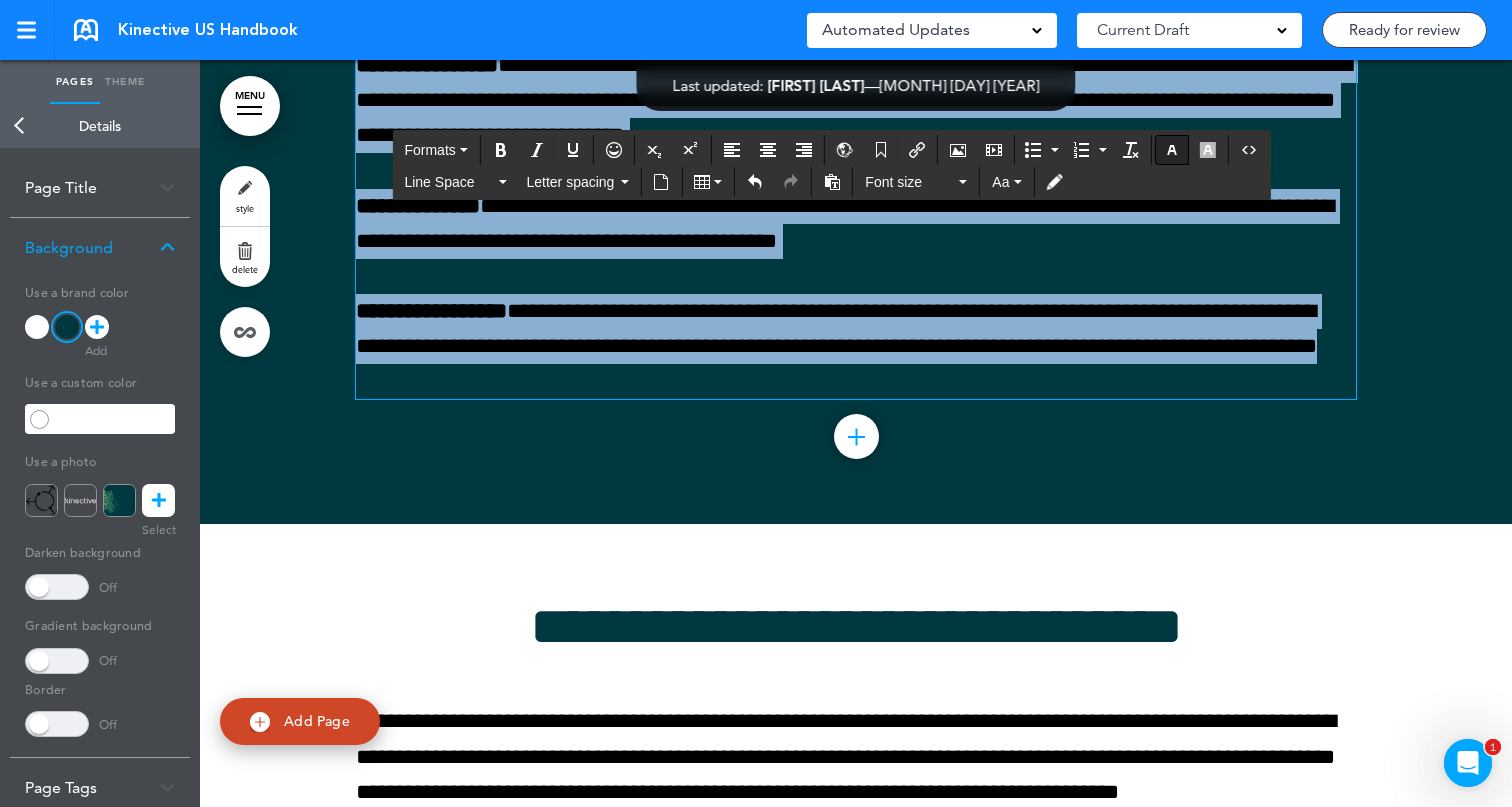 click at bounding box center [1172, 150] 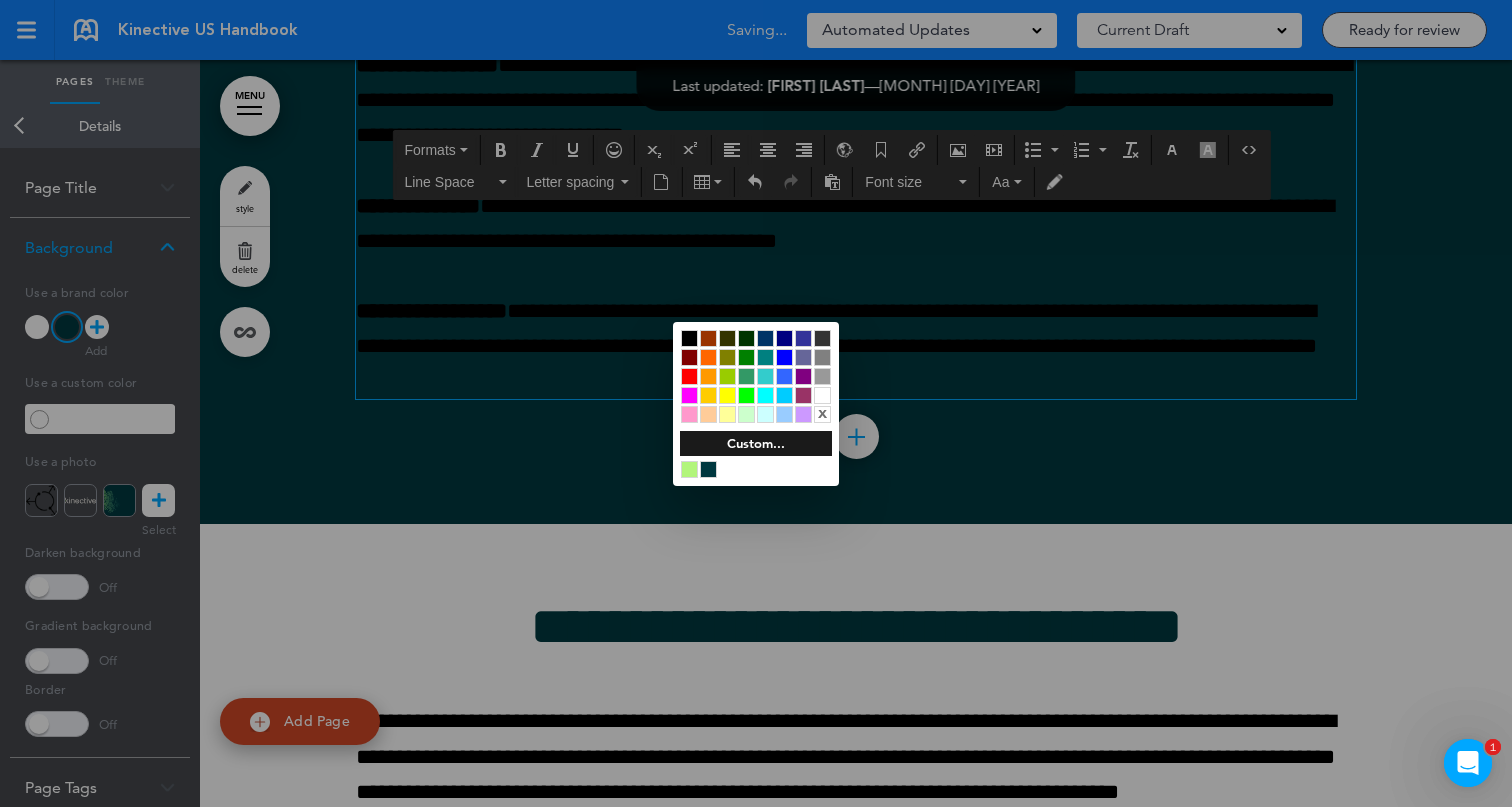 click at bounding box center (822, 395) 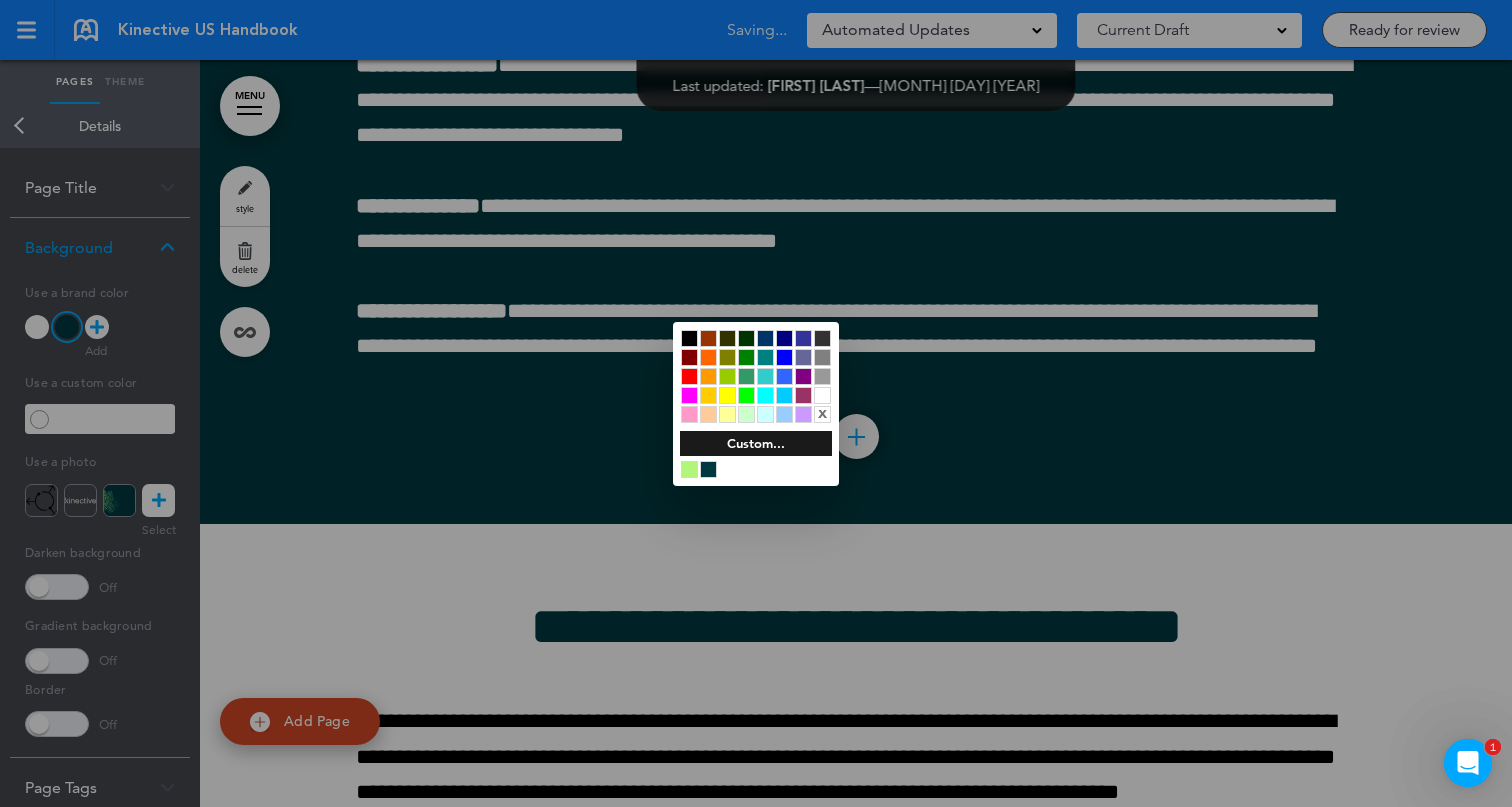 click at bounding box center [756, 403] 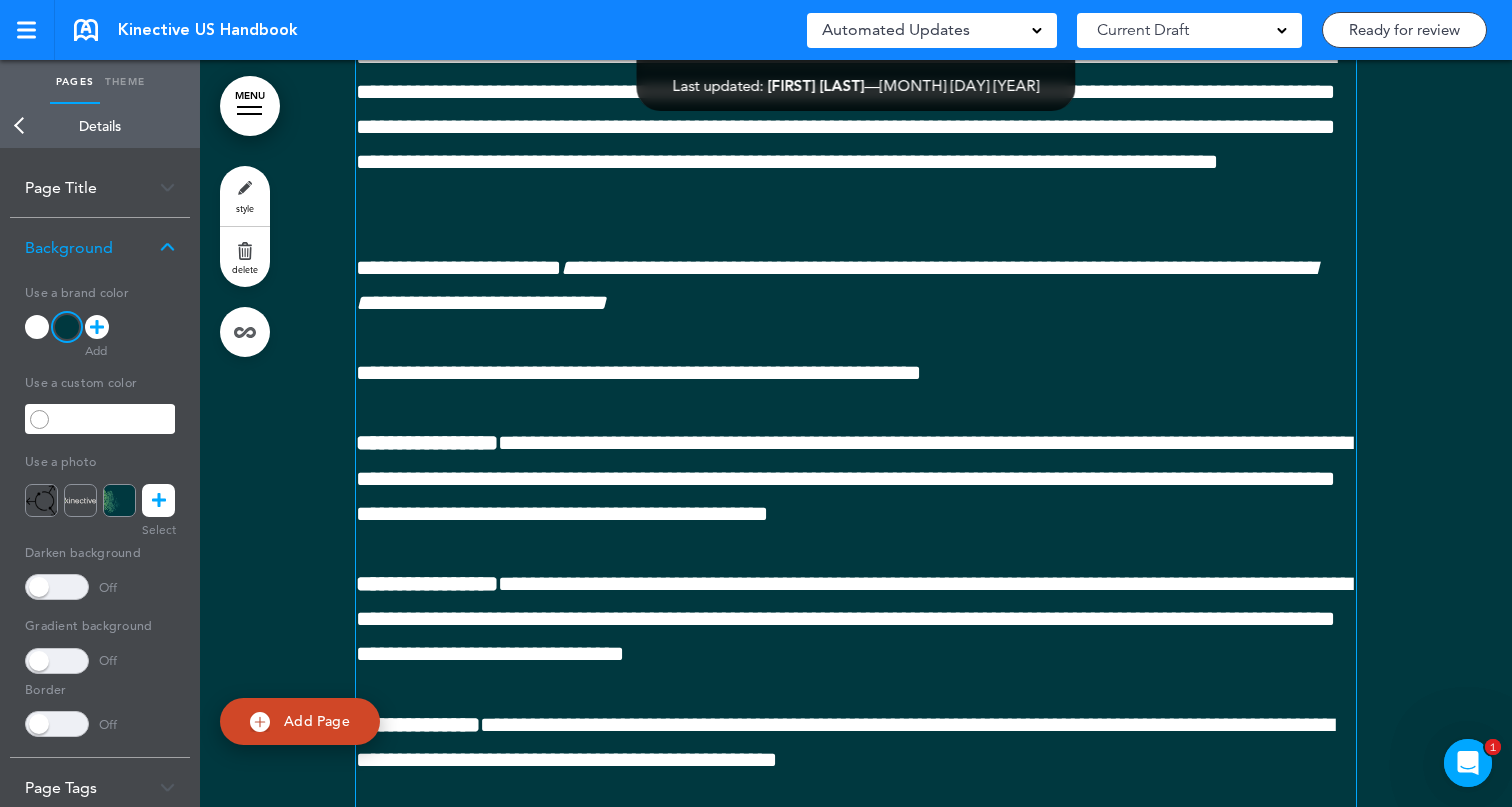 scroll, scrollTop: 4265, scrollLeft: 0, axis: vertical 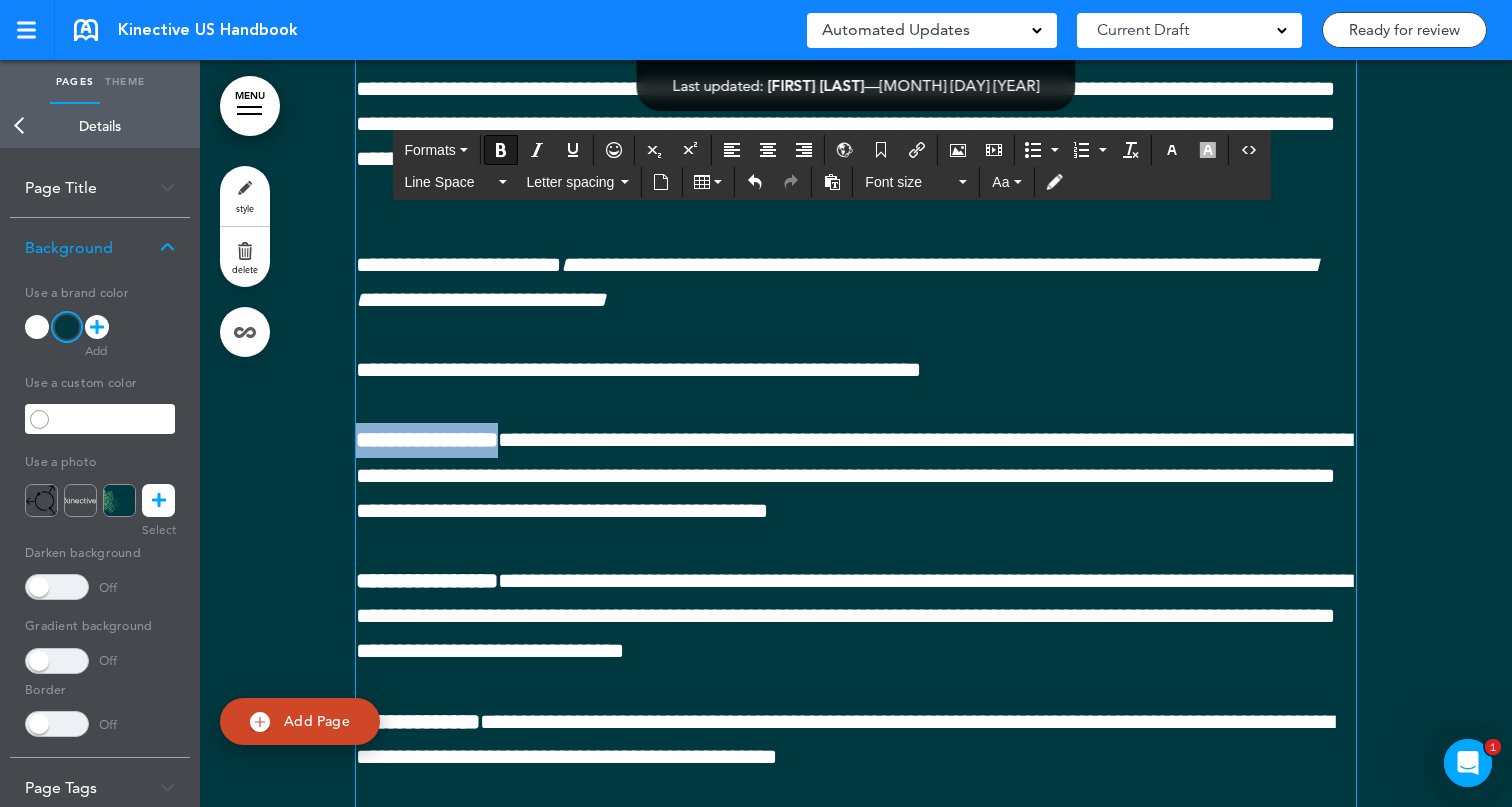 drag, startPoint x: 523, startPoint y: 479, endPoint x: 308, endPoint y: 448, distance: 217.22339 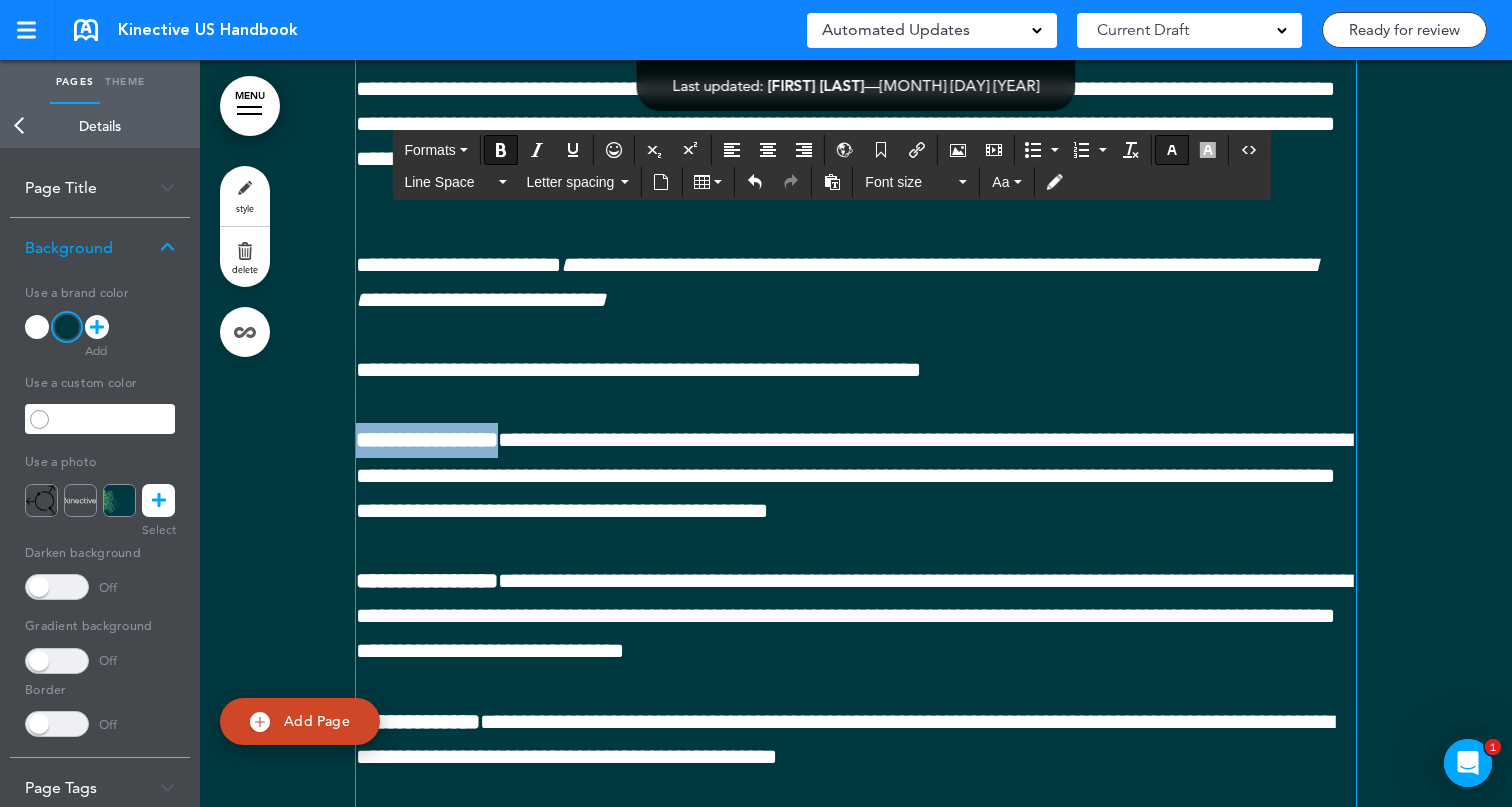 click at bounding box center [1172, 150] 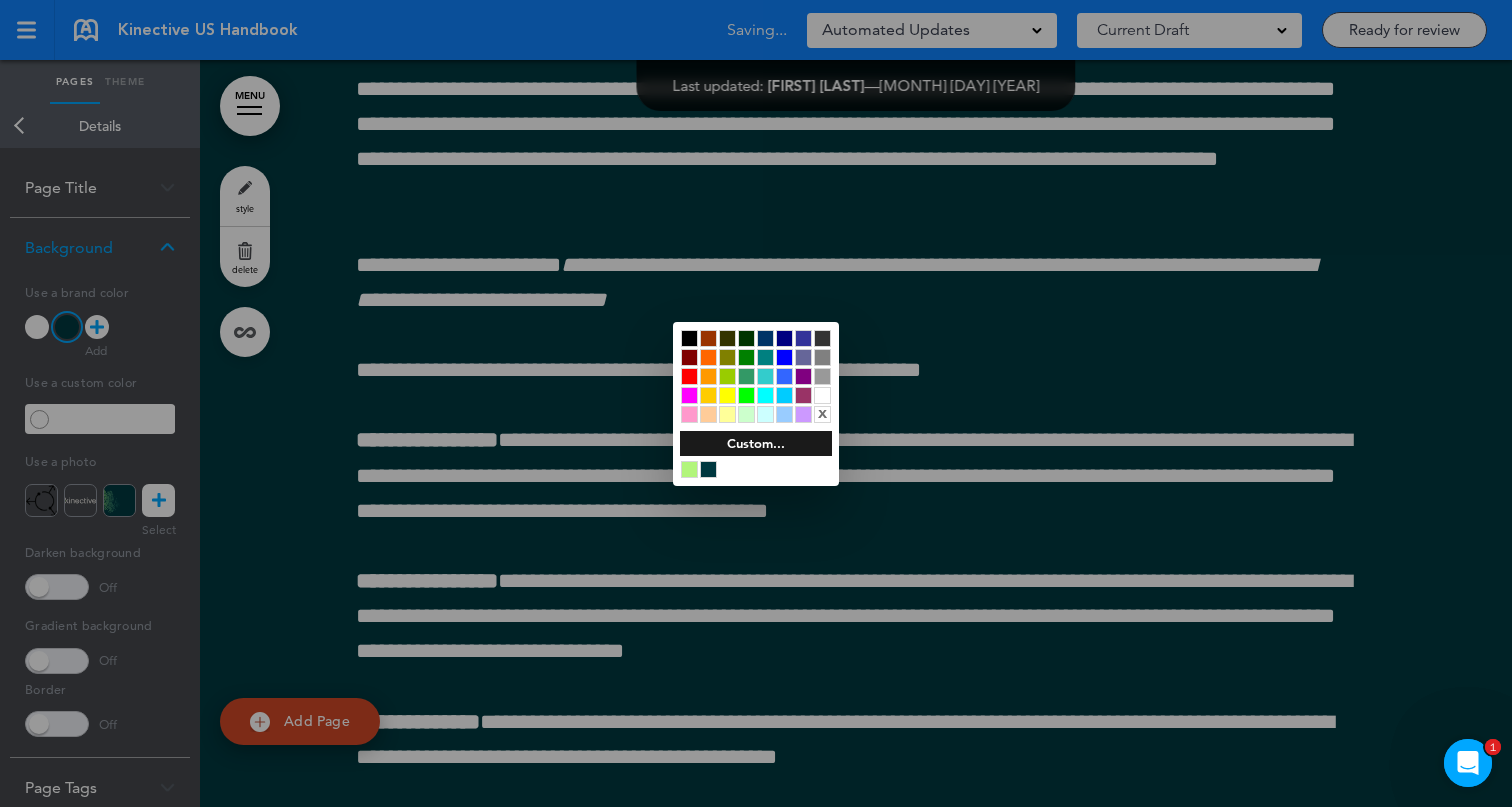 click at bounding box center [689, 469] 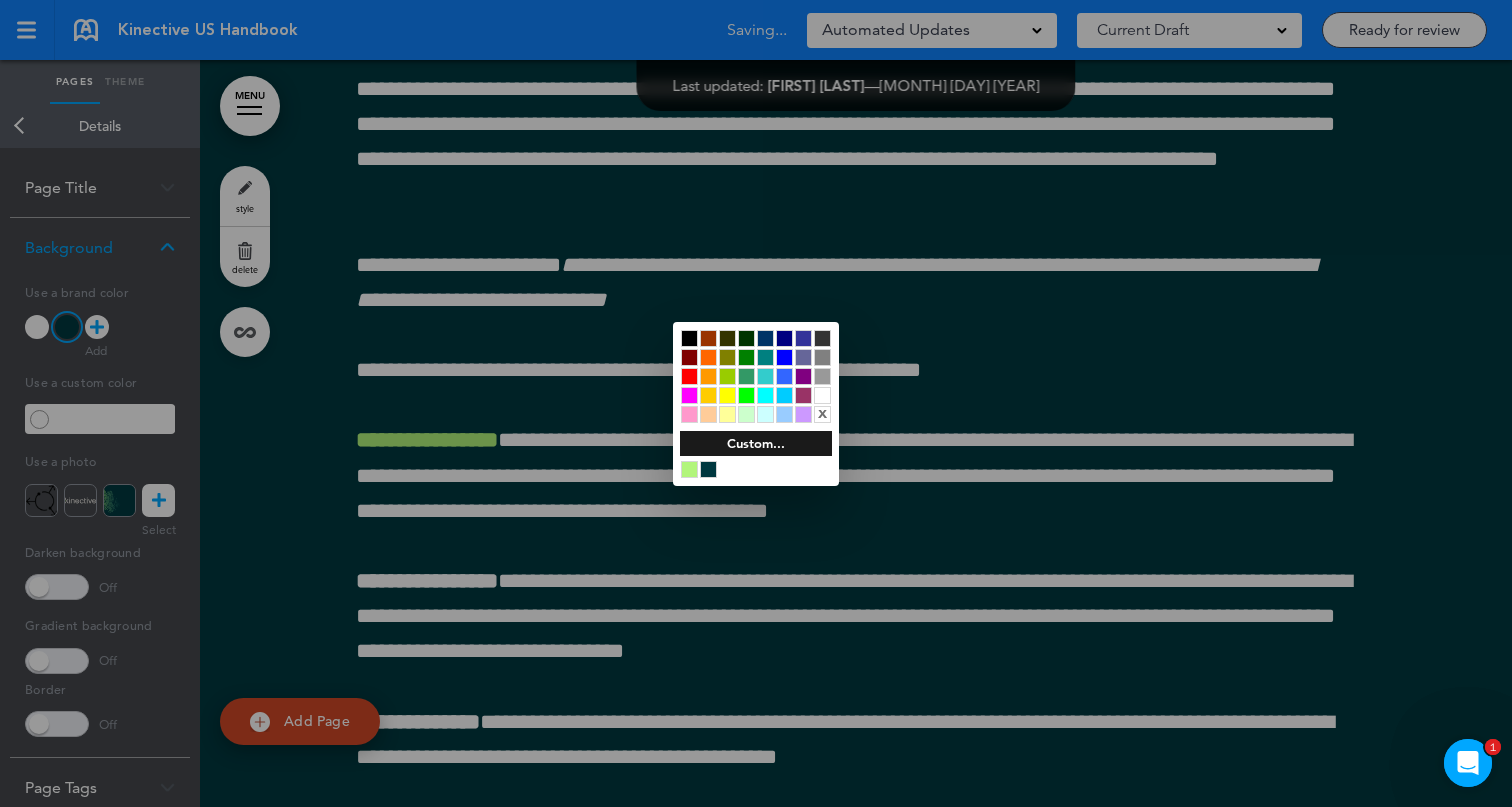 click at bounding box center [756, 403] 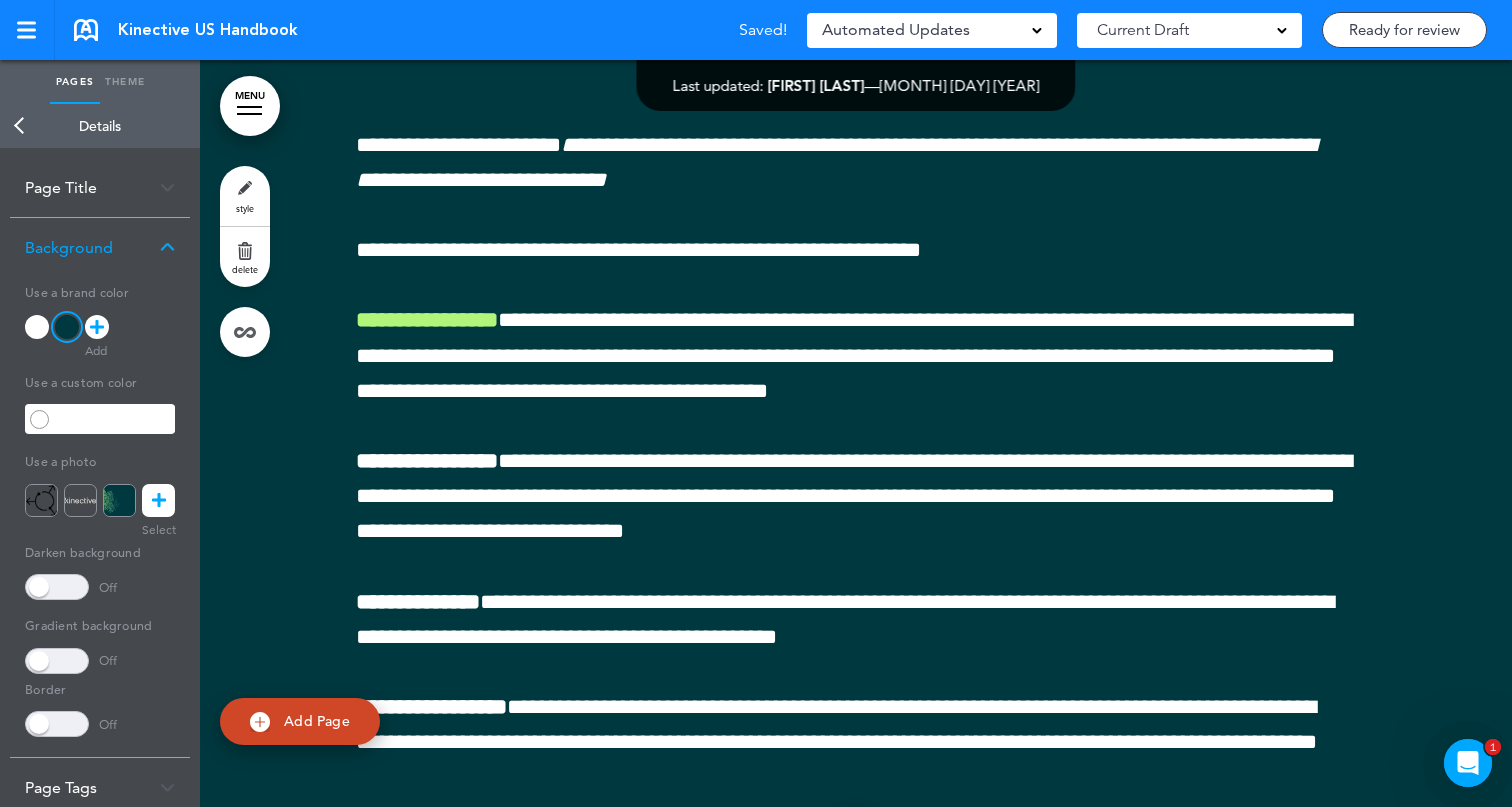 scroll, scrollTop: 4412, scrollLeft: 0, axis: vertical 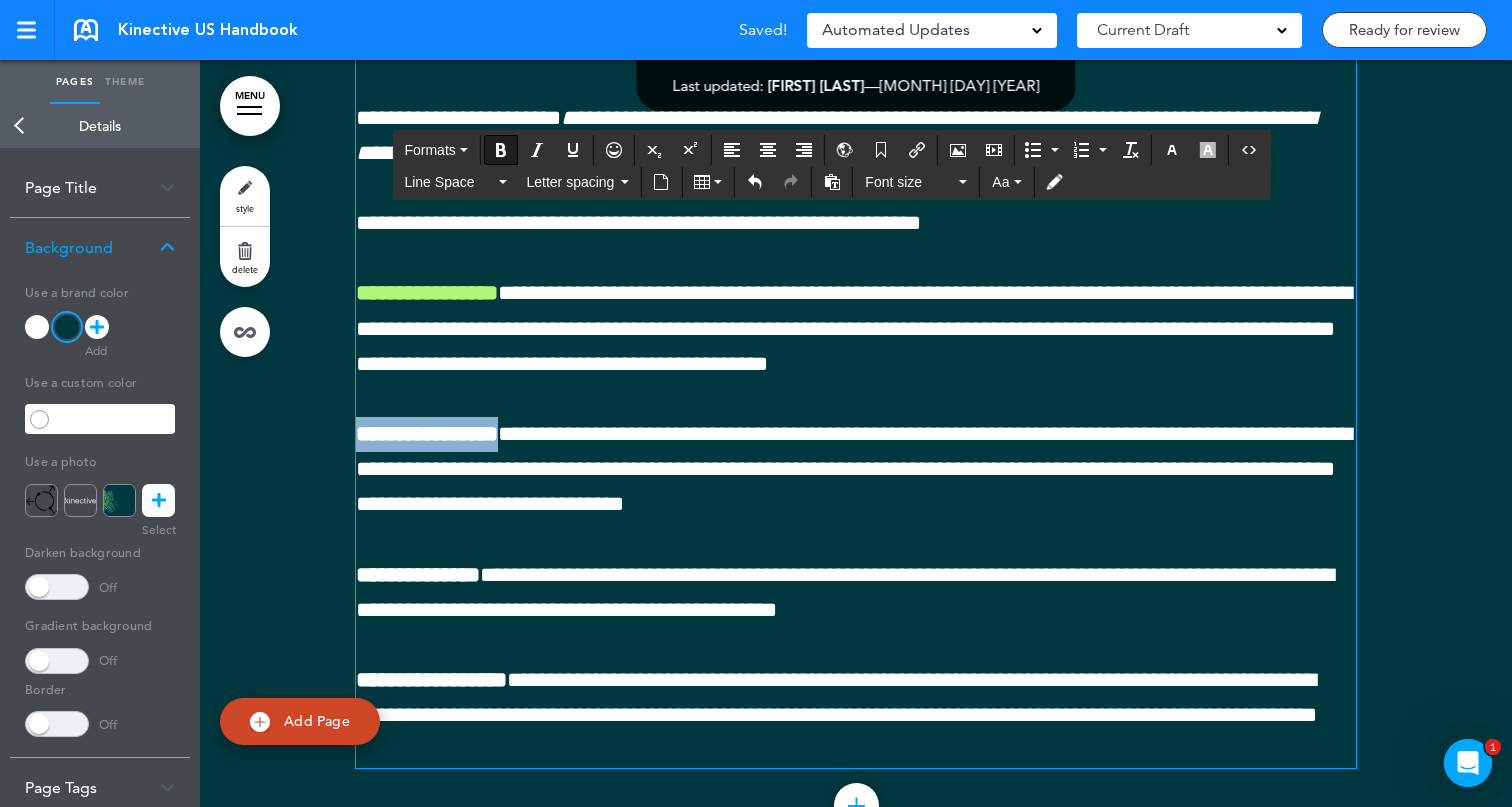 drag, startPoint x: 520, startPoint y: 469, endPoint x: 341, endPoint y: 469, distance: 179 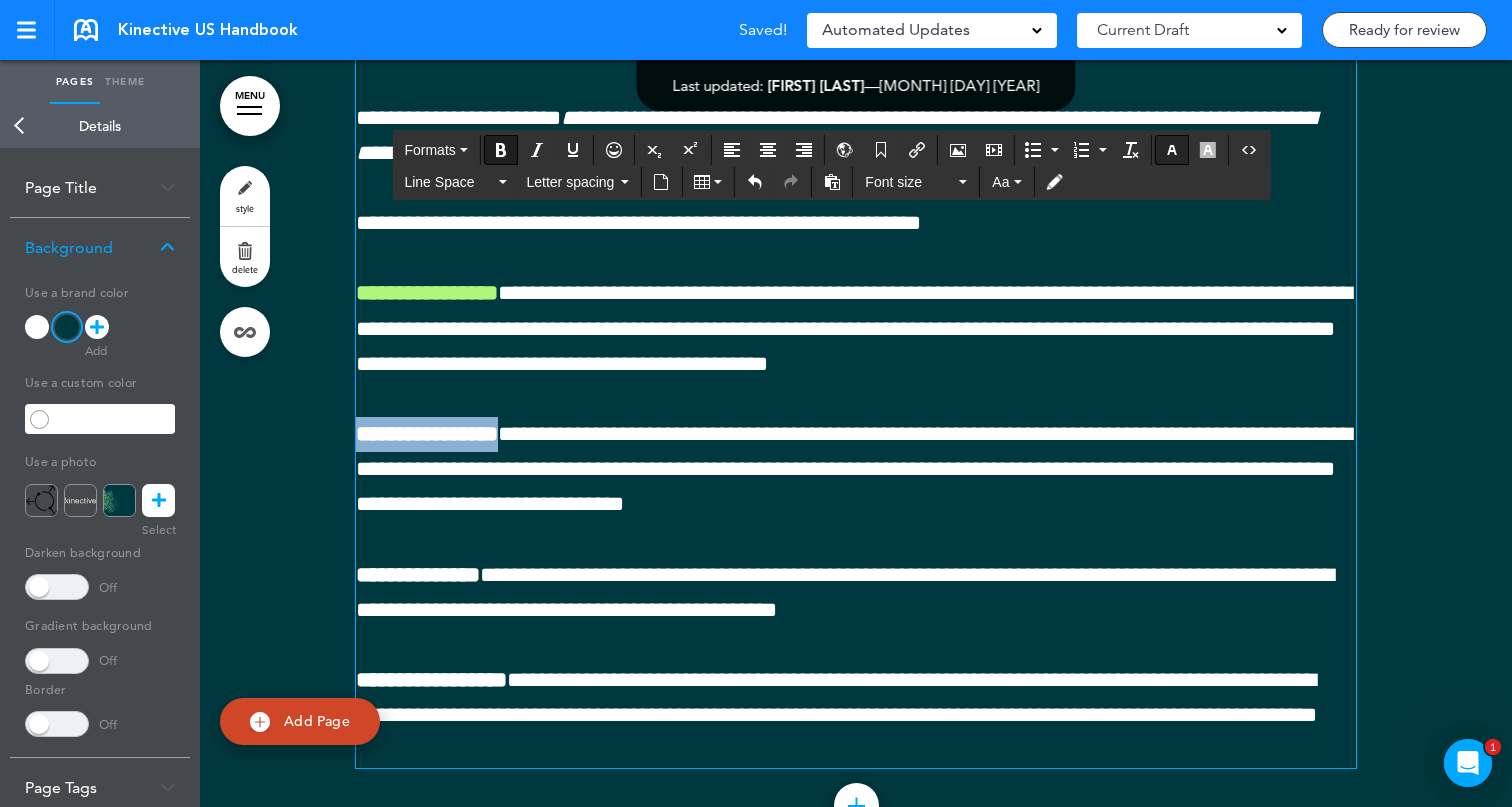 click at bounding box center [1172, 150] 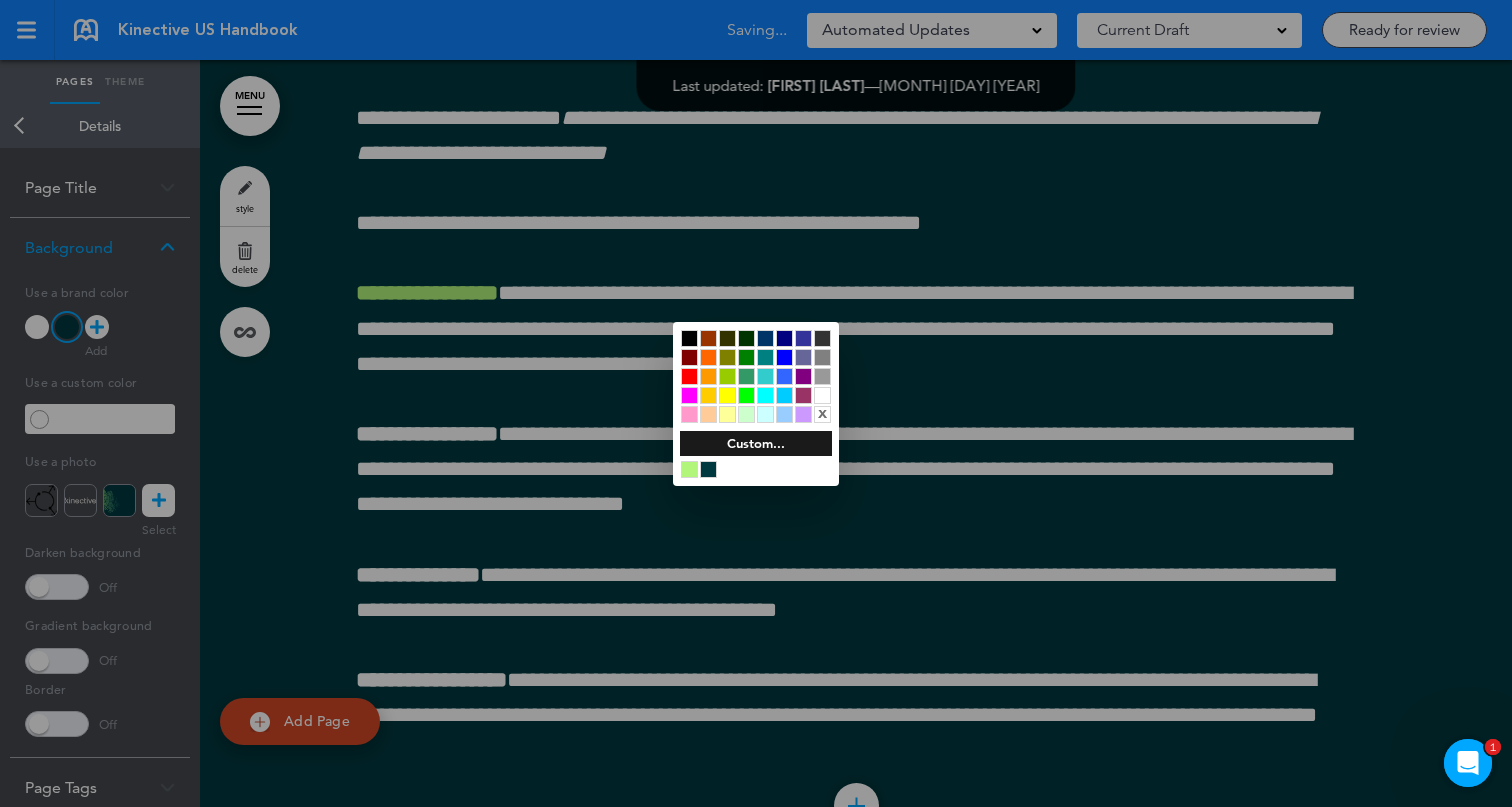 click at bounding box center [689, 469] 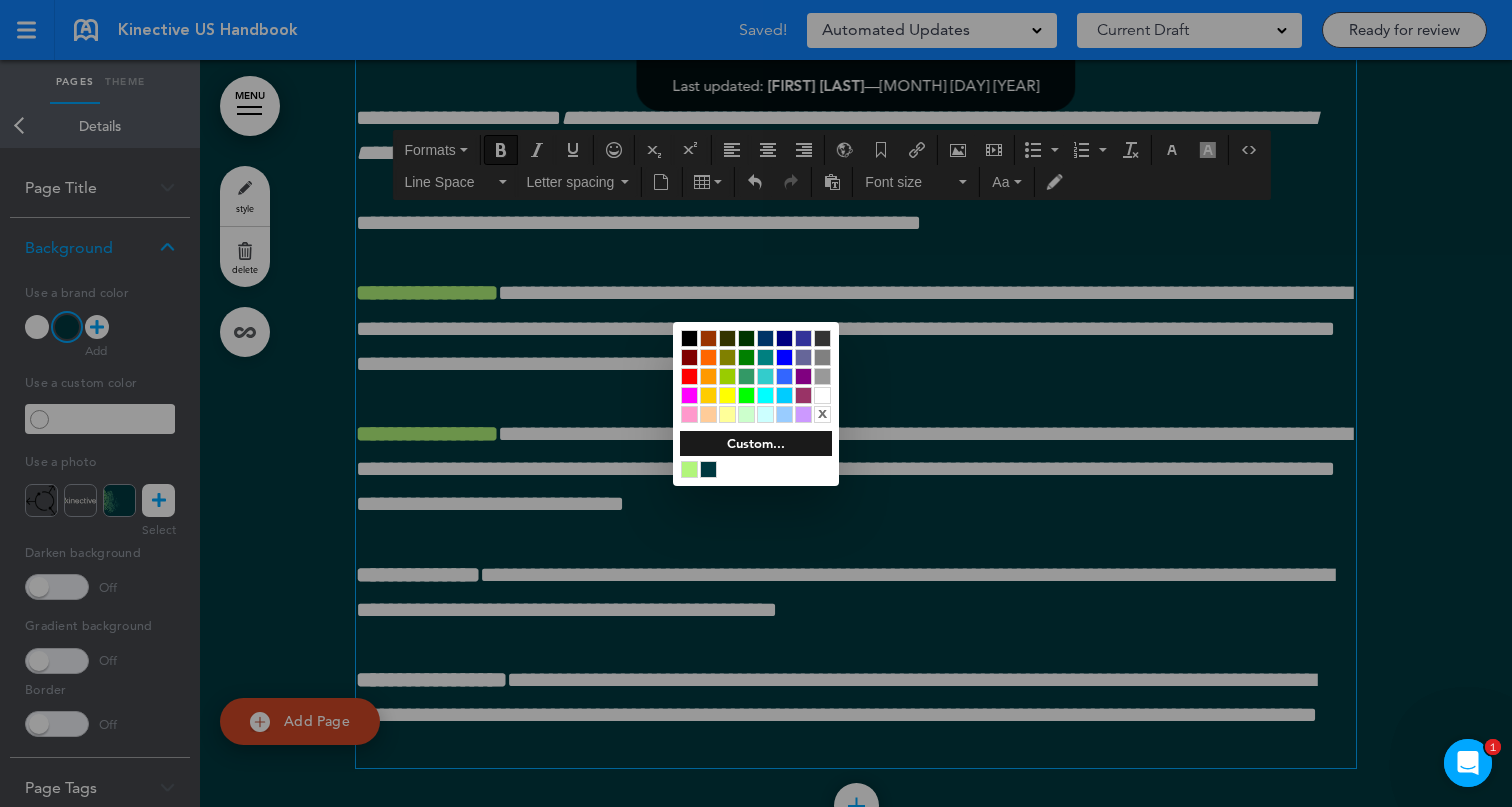 click at bounding box center (756, 403) 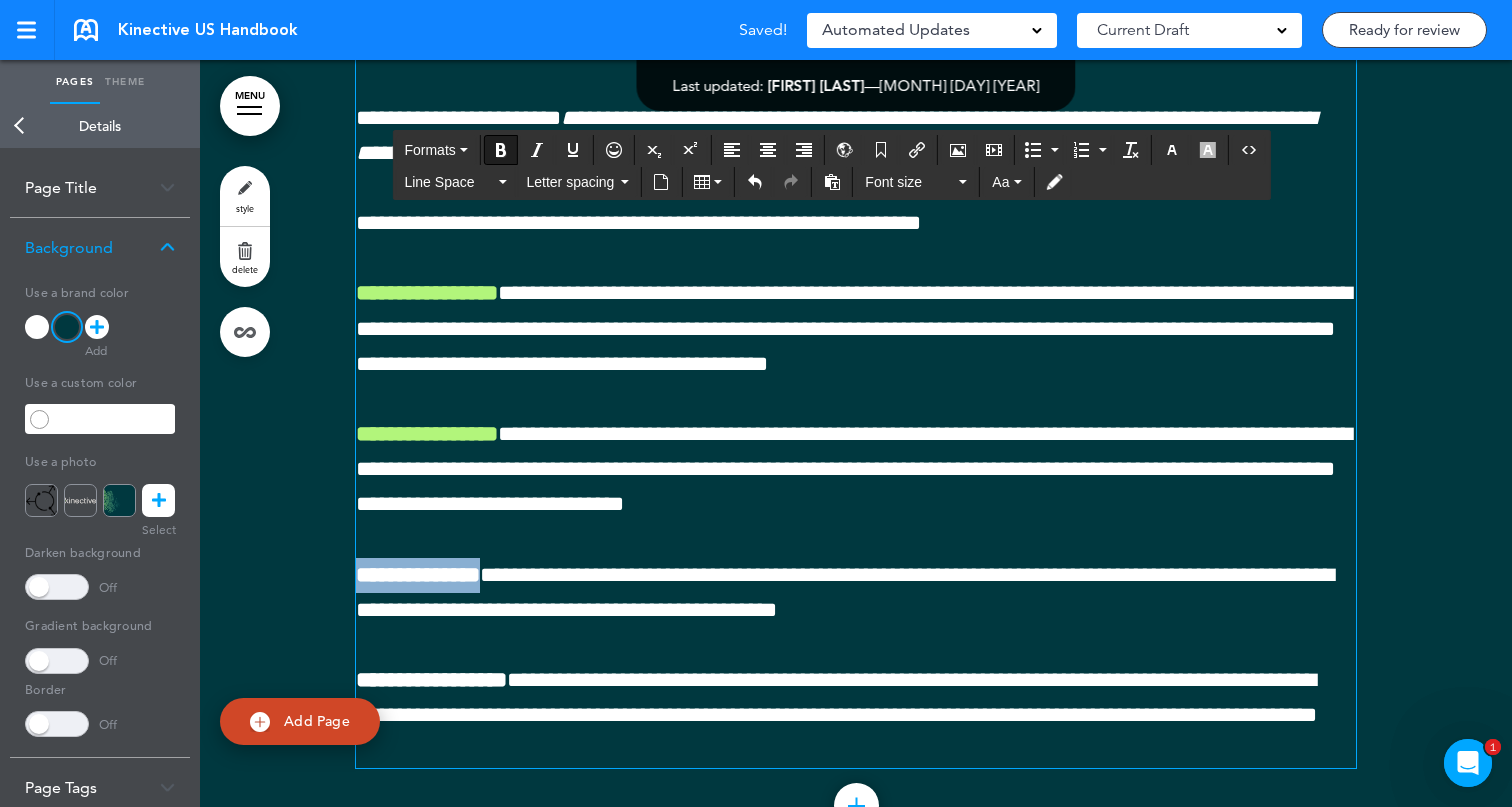 drag, startPoint x: 508, startPoint y: 611, endPoint x: 312, endPoint y: 596, distance: 196.57314 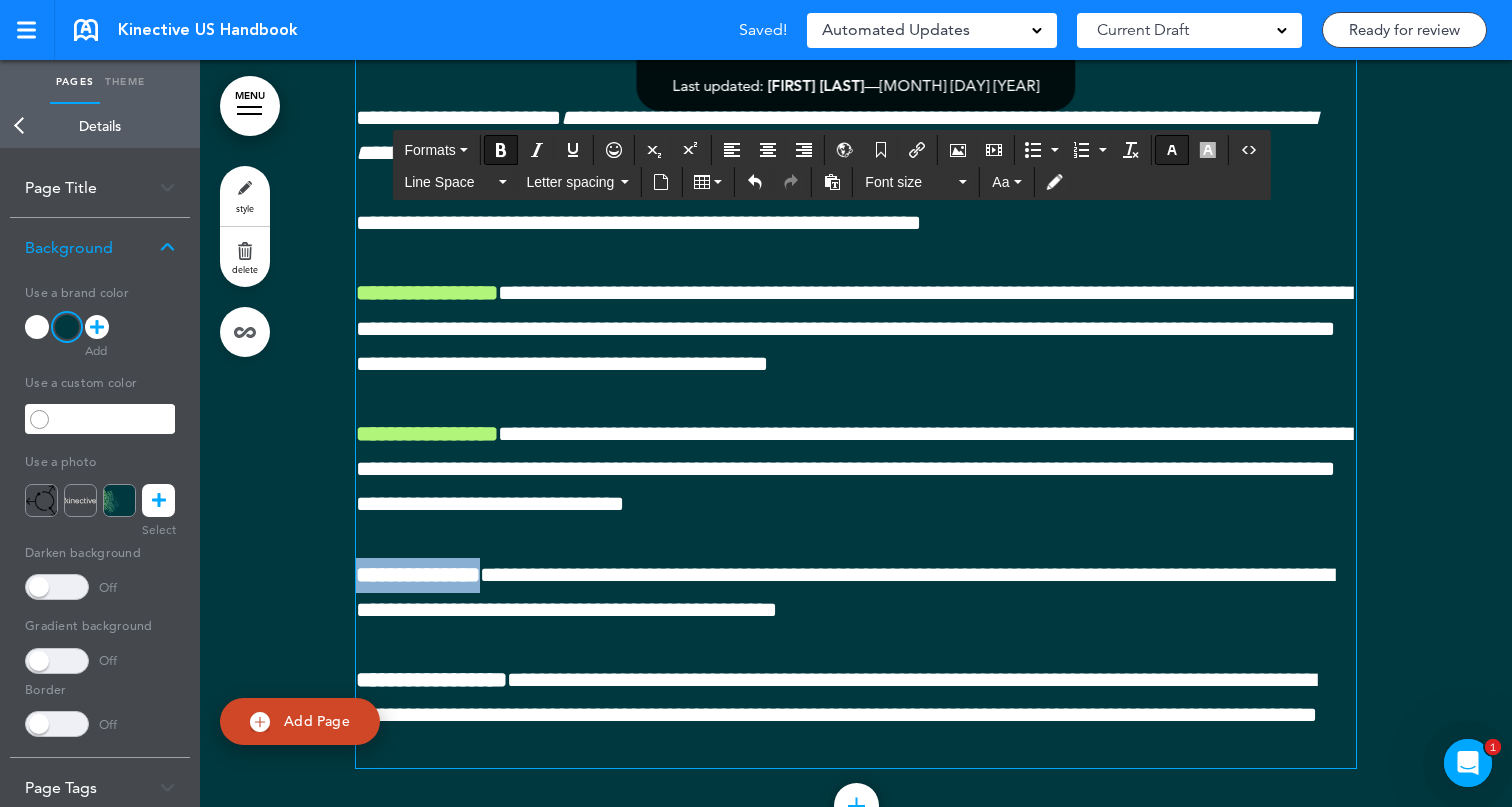 click at bounding box center (1172, 150) 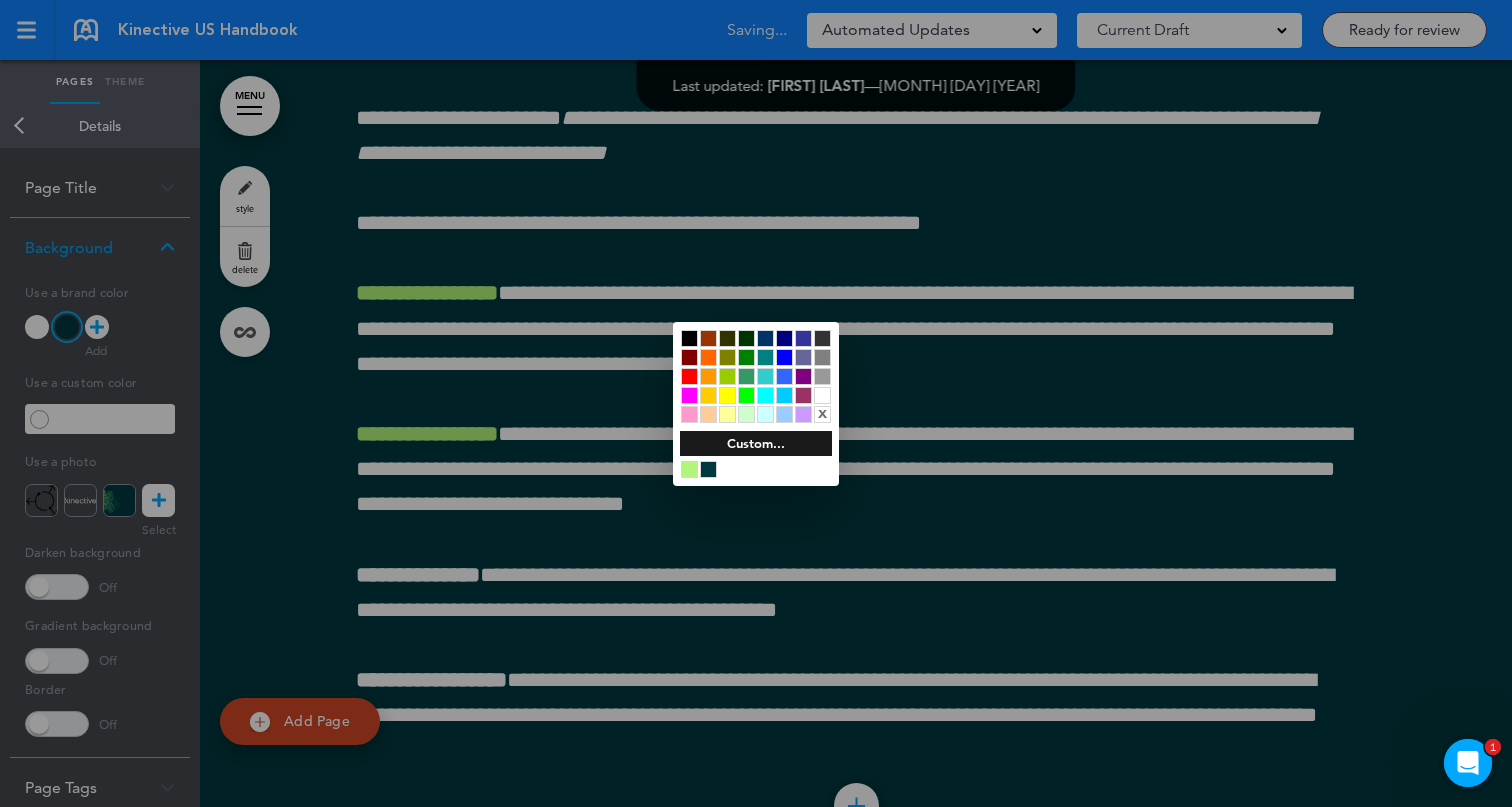 click at bounding box center (689, 469) 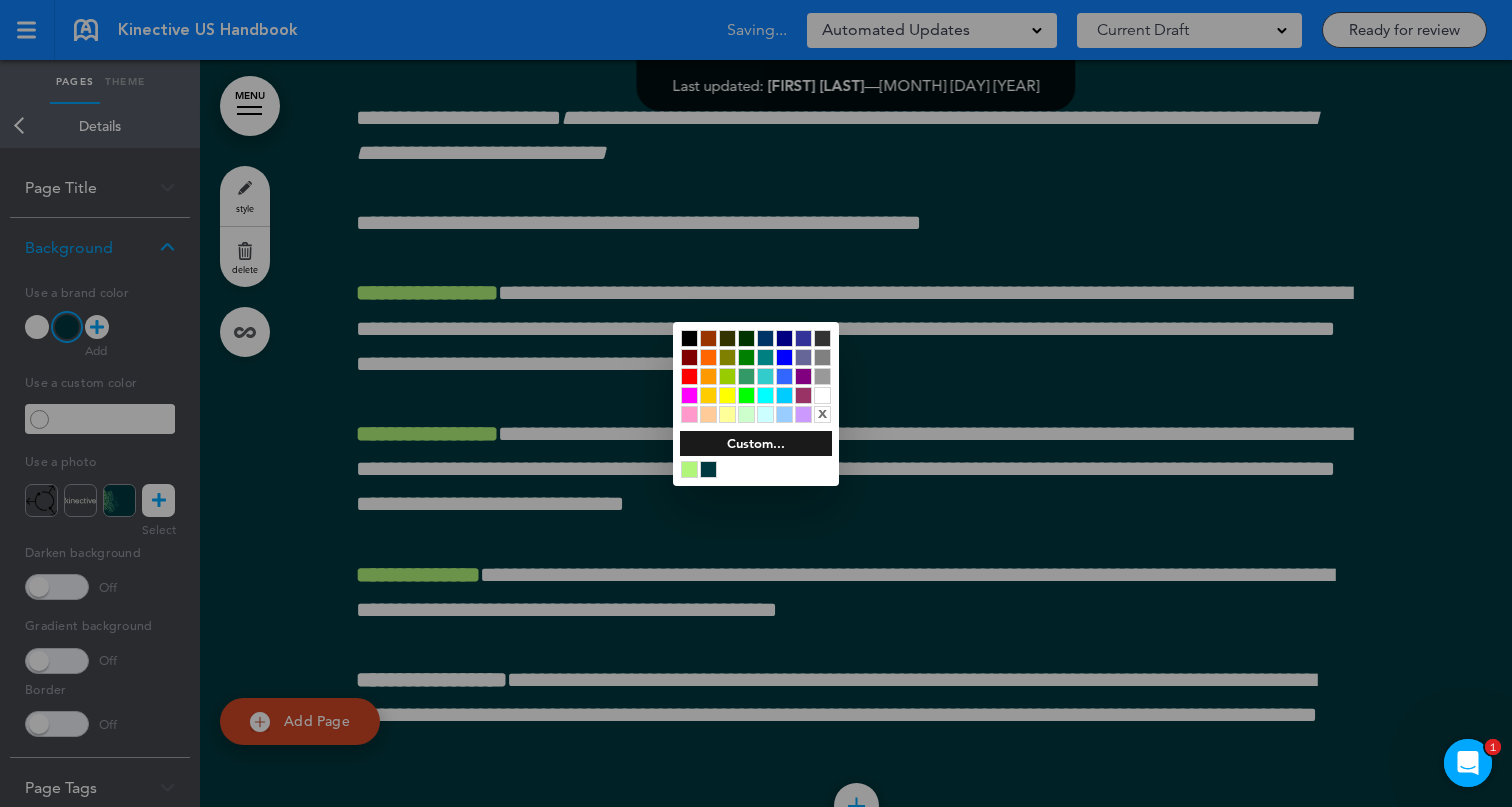 click at bounding box center [756, 403] 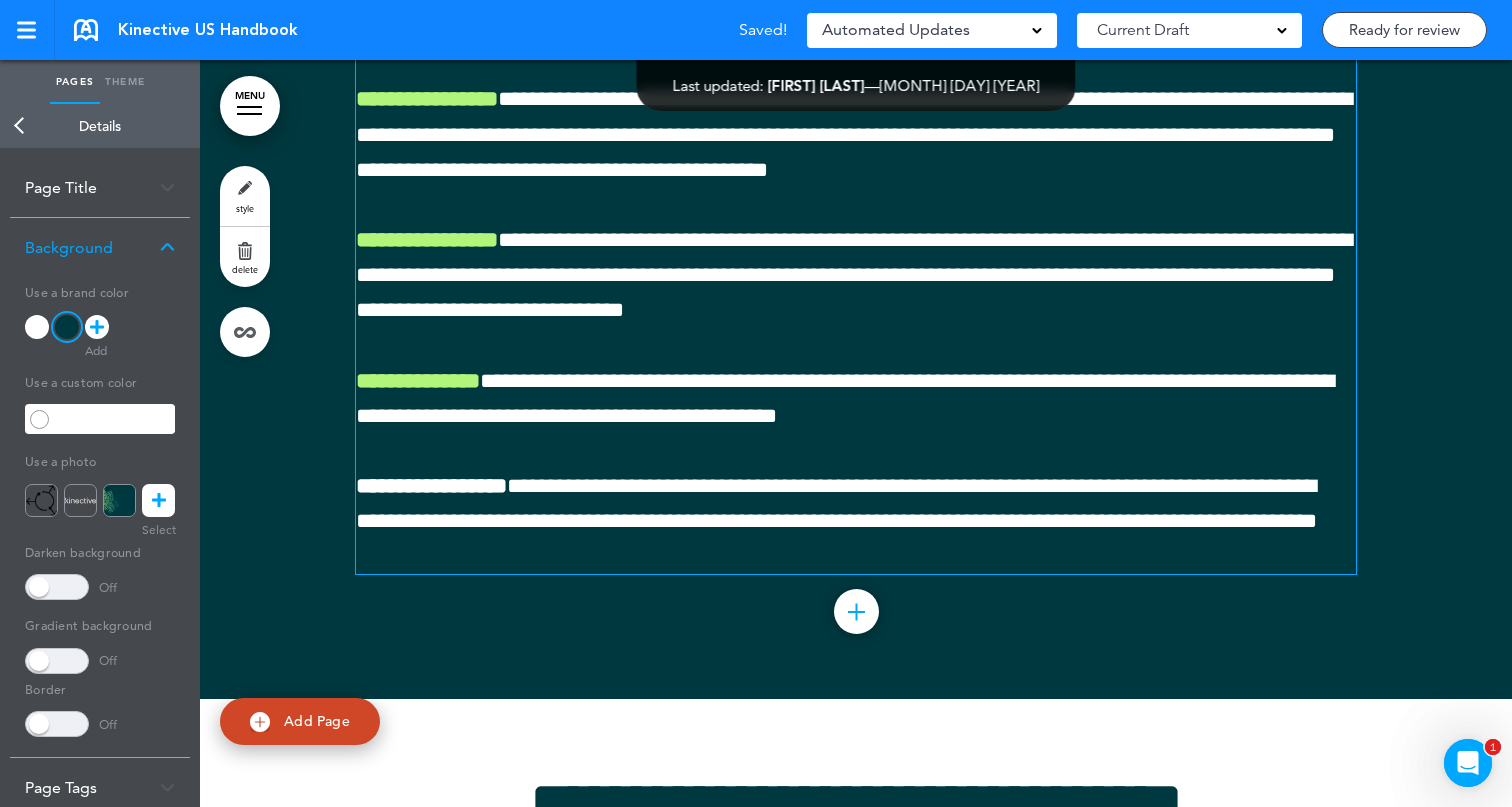 scroll, scrollTop: 4631, scrollLeft: 0, axis: vertical 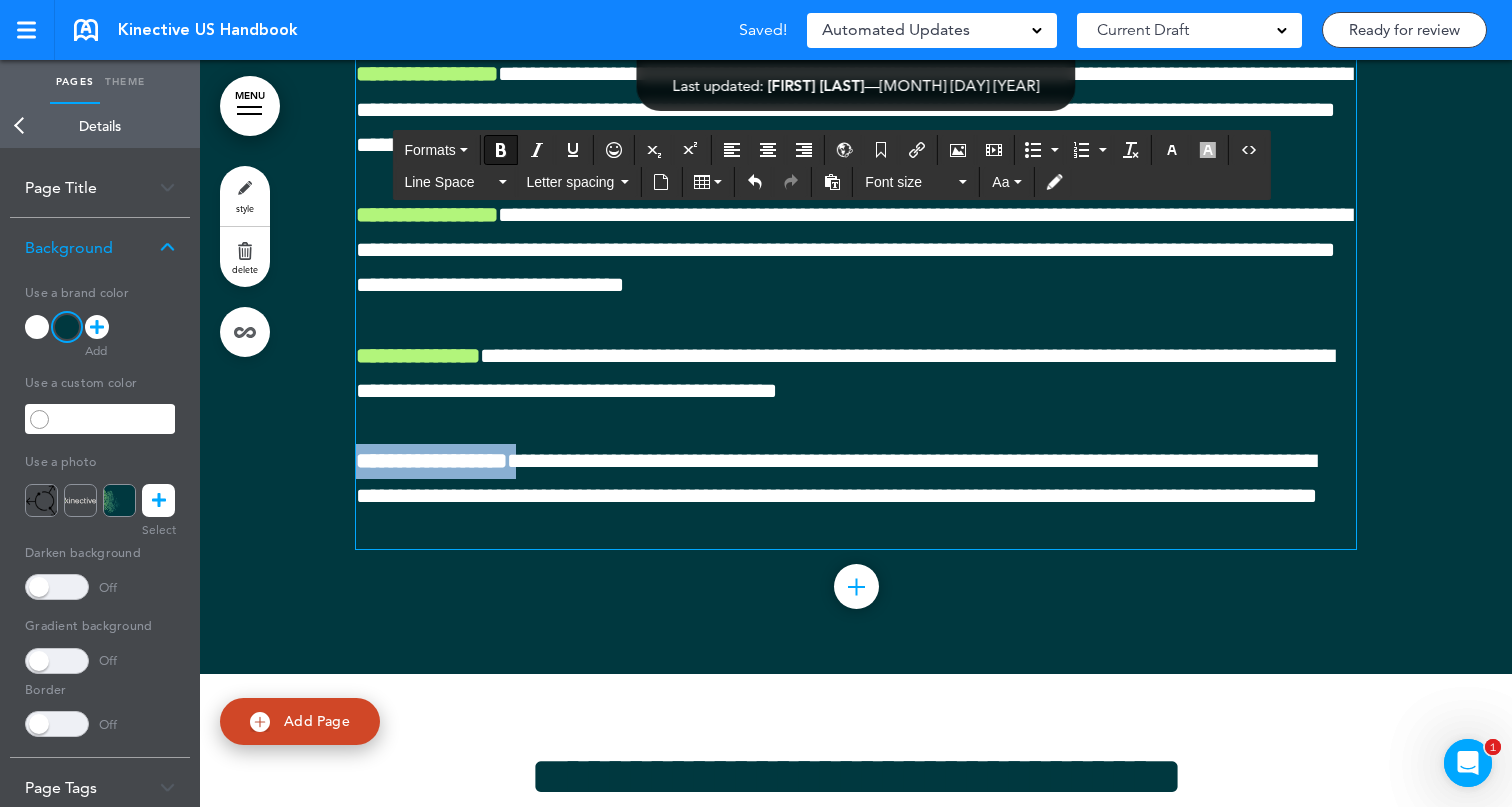 drag, startPoint x: 532, startPoint y: 501, endPoint x: 311, endPoint y: 505, distance: 221.0362 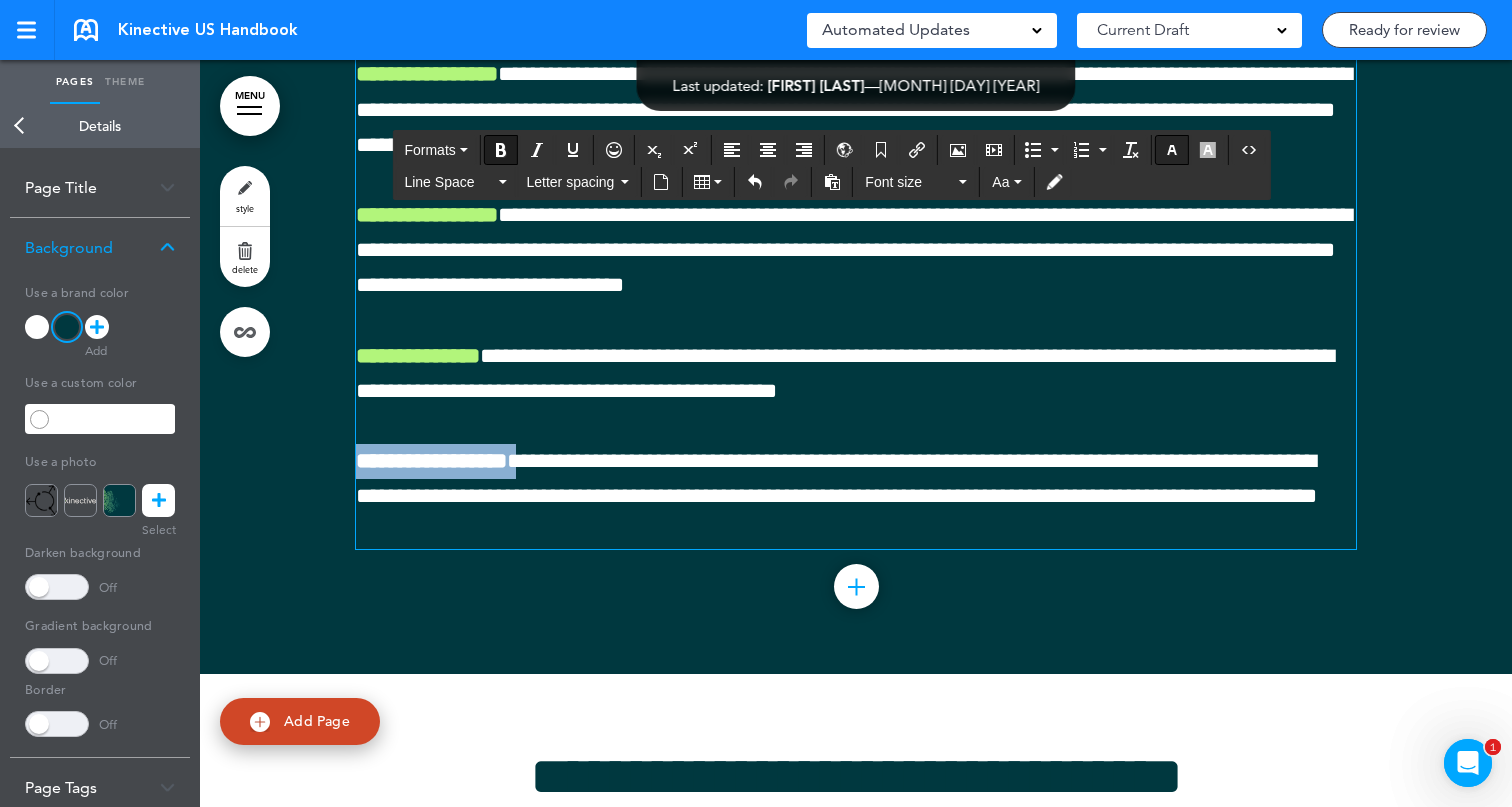 click at bounding box center [1172, 150] 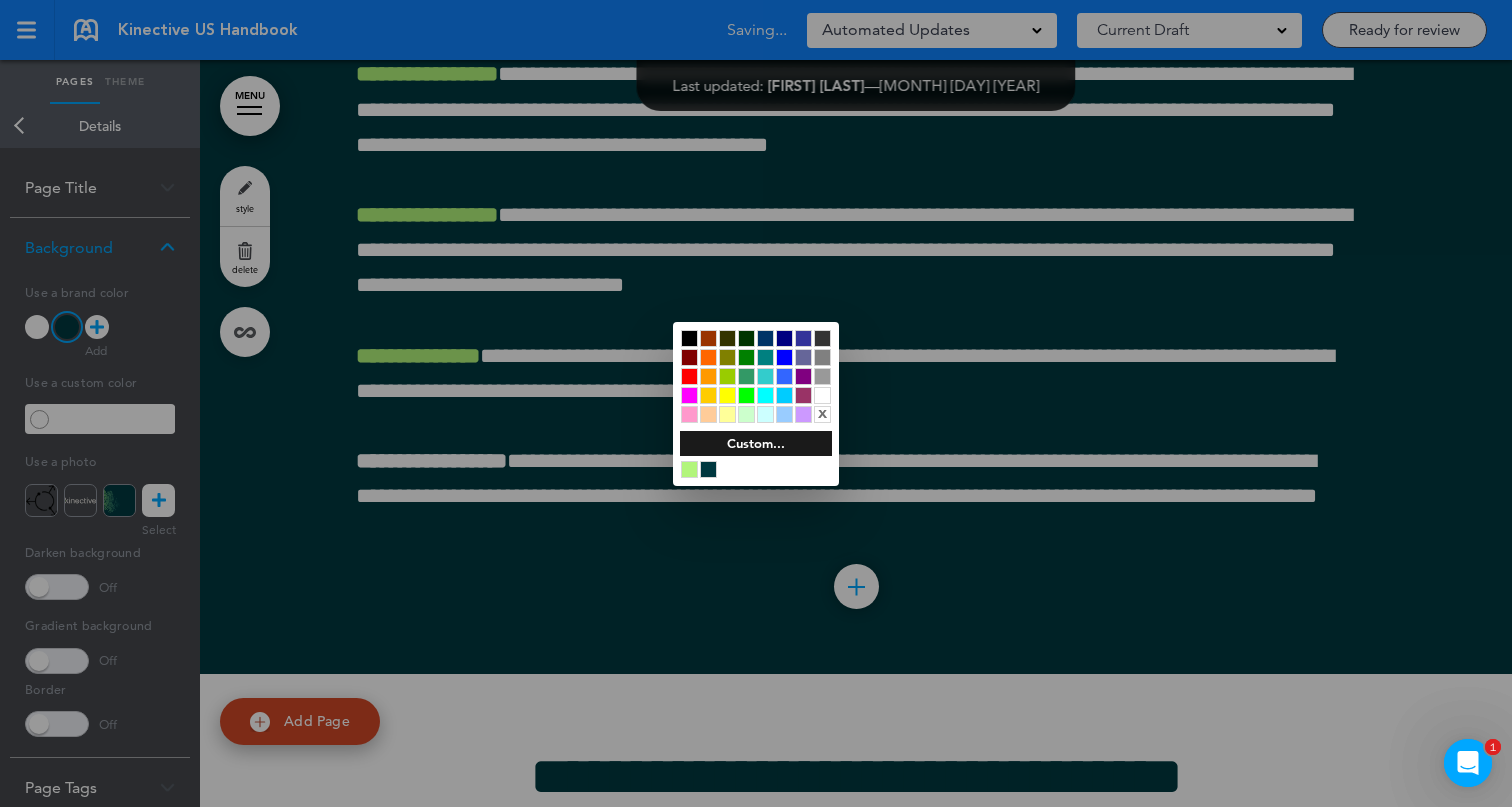 click at bounding box center [689, 469] 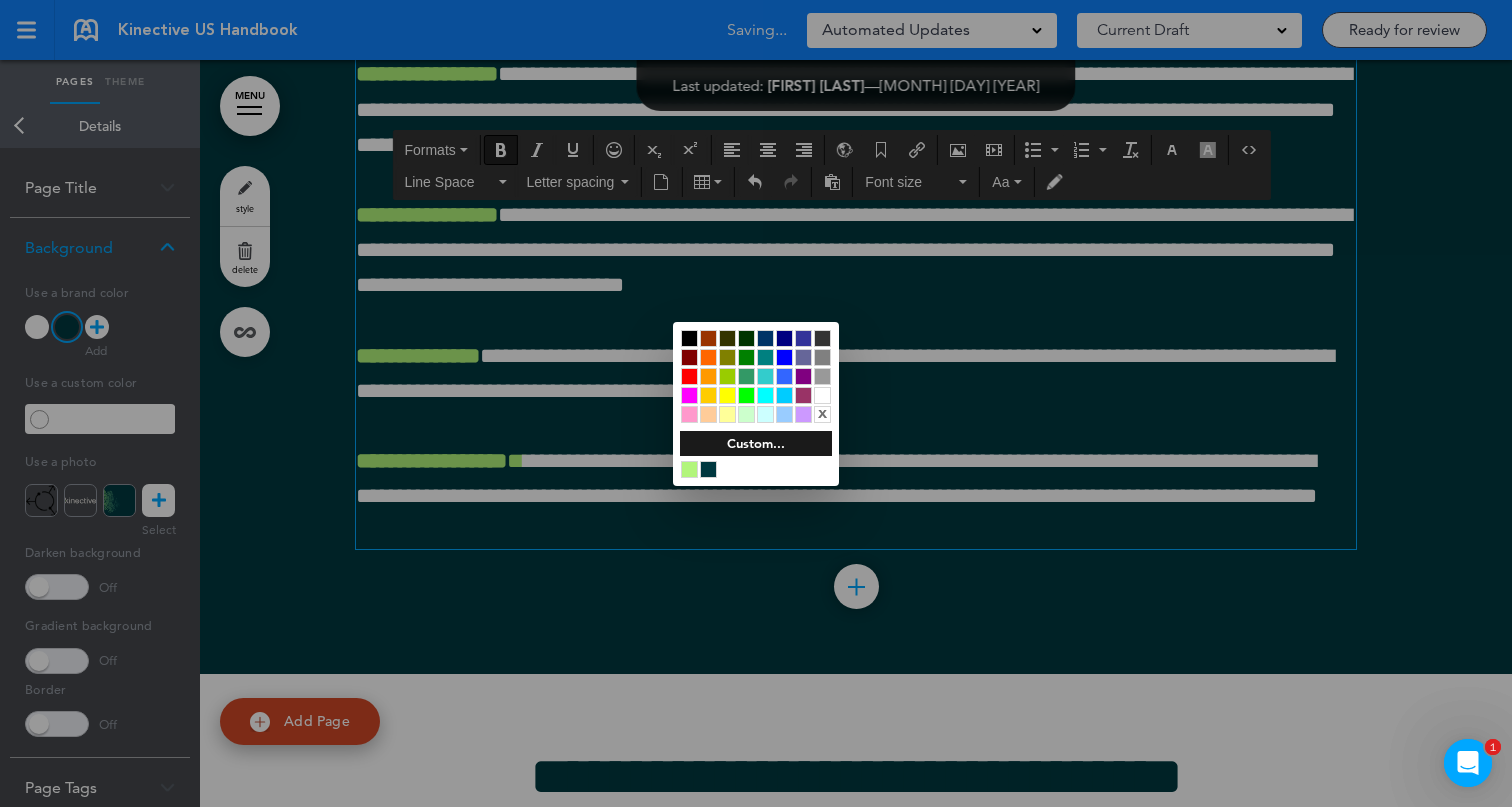 click at bounding box center [756, 403] 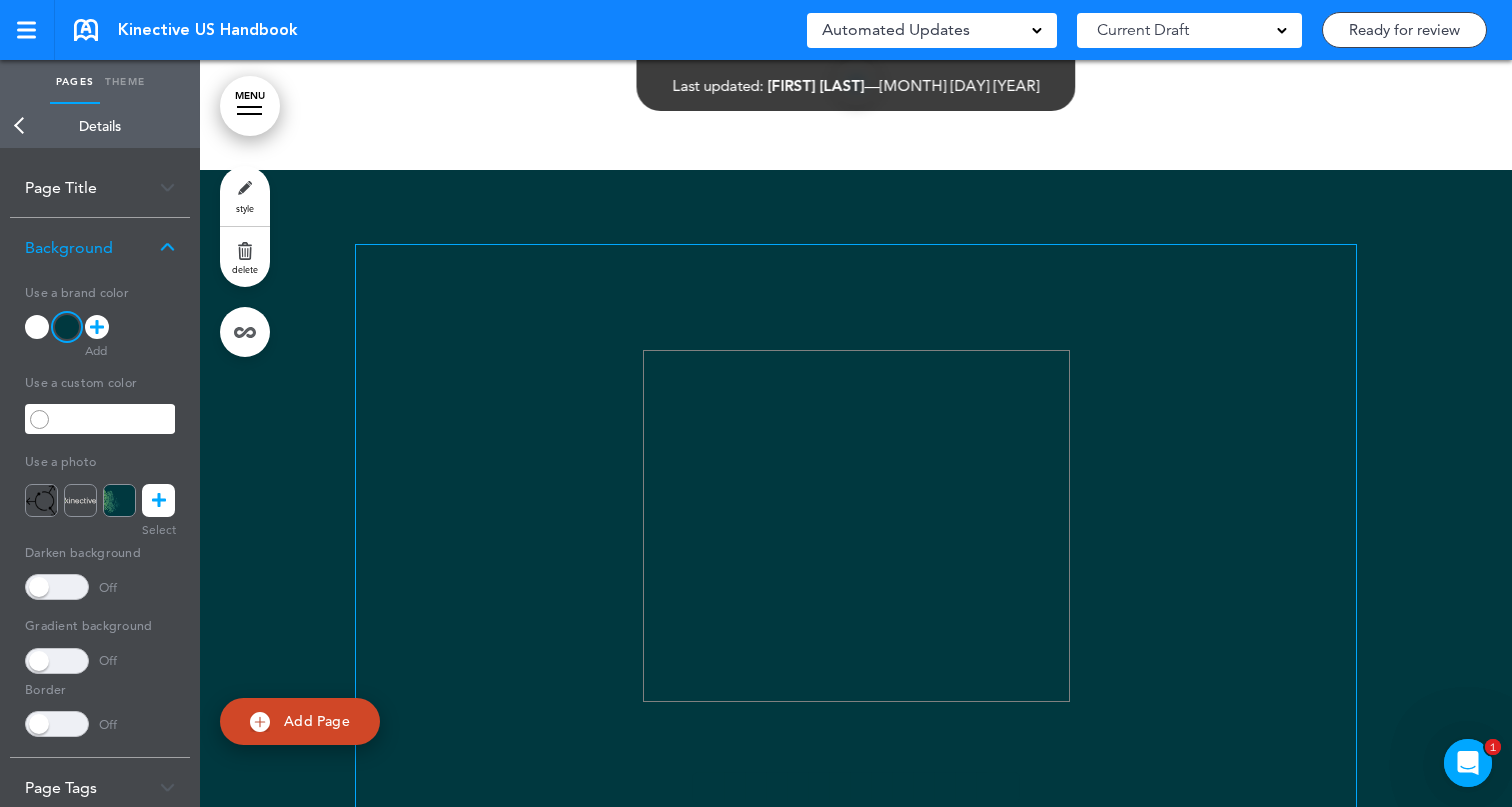 scroll, scrollTop: 3244, scrollLeft: 0, axis: vertical 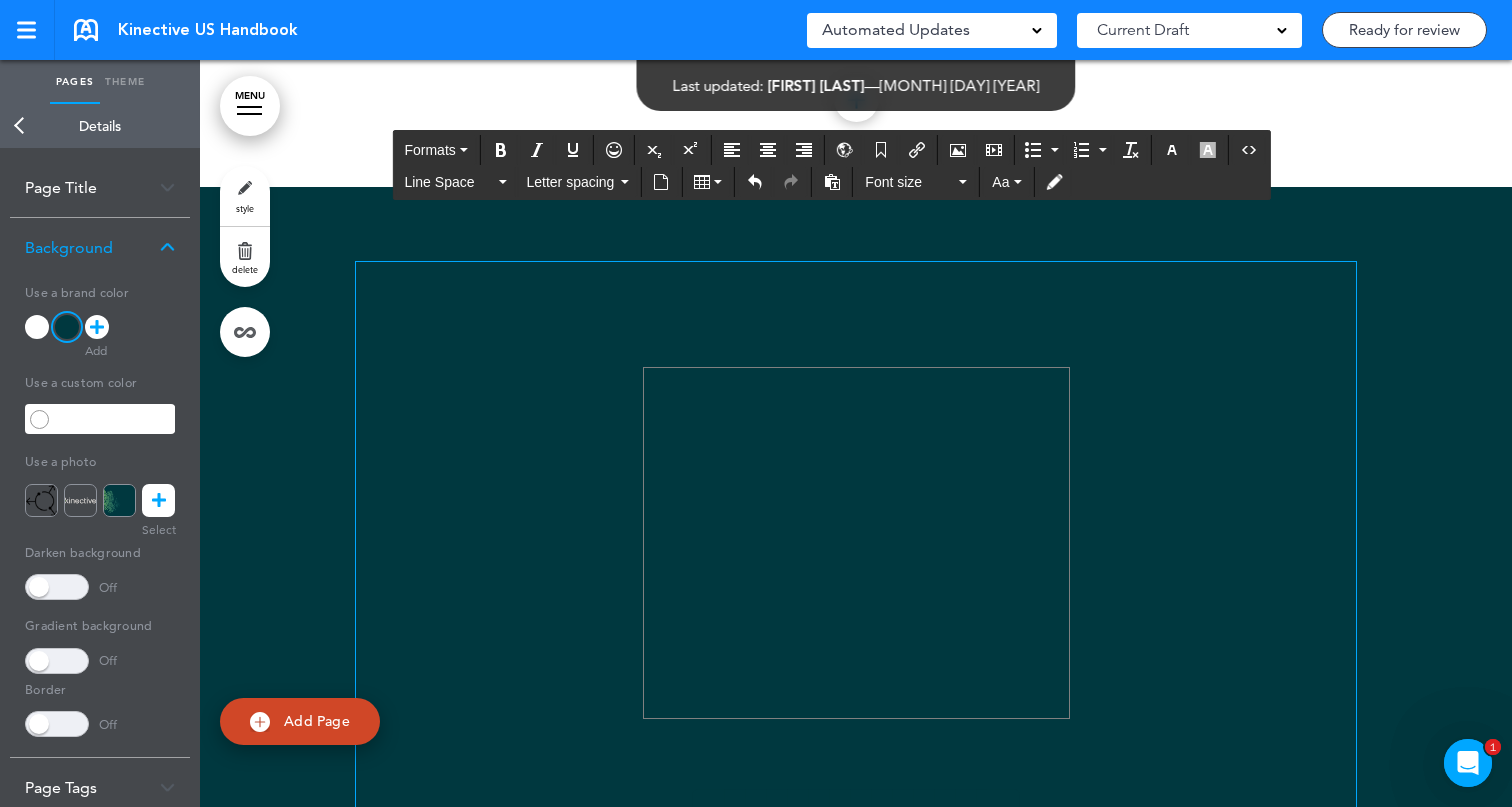 click on "**********" at bounding box center (856, 1099) 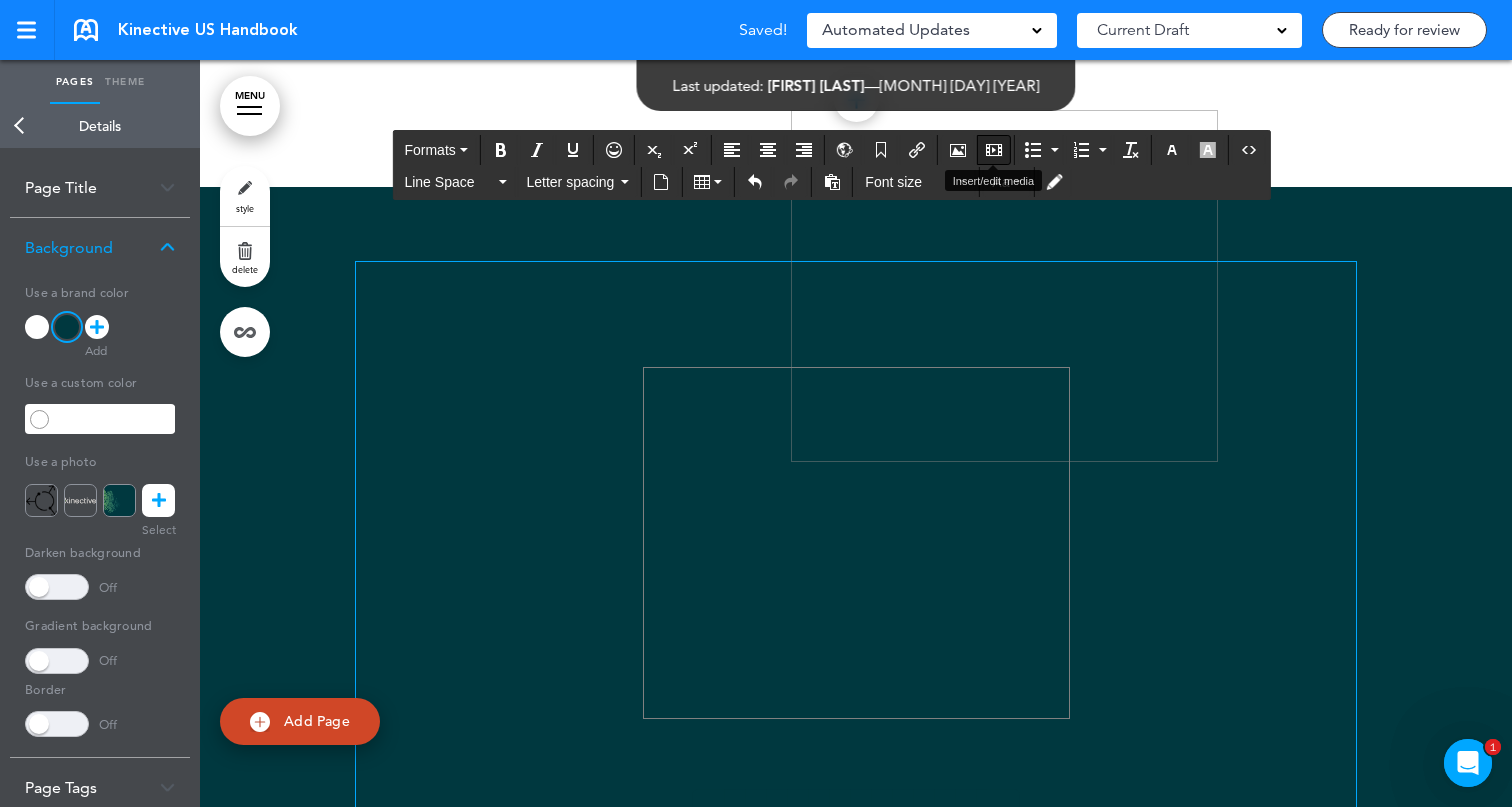 click at bounding box center [994, 150] 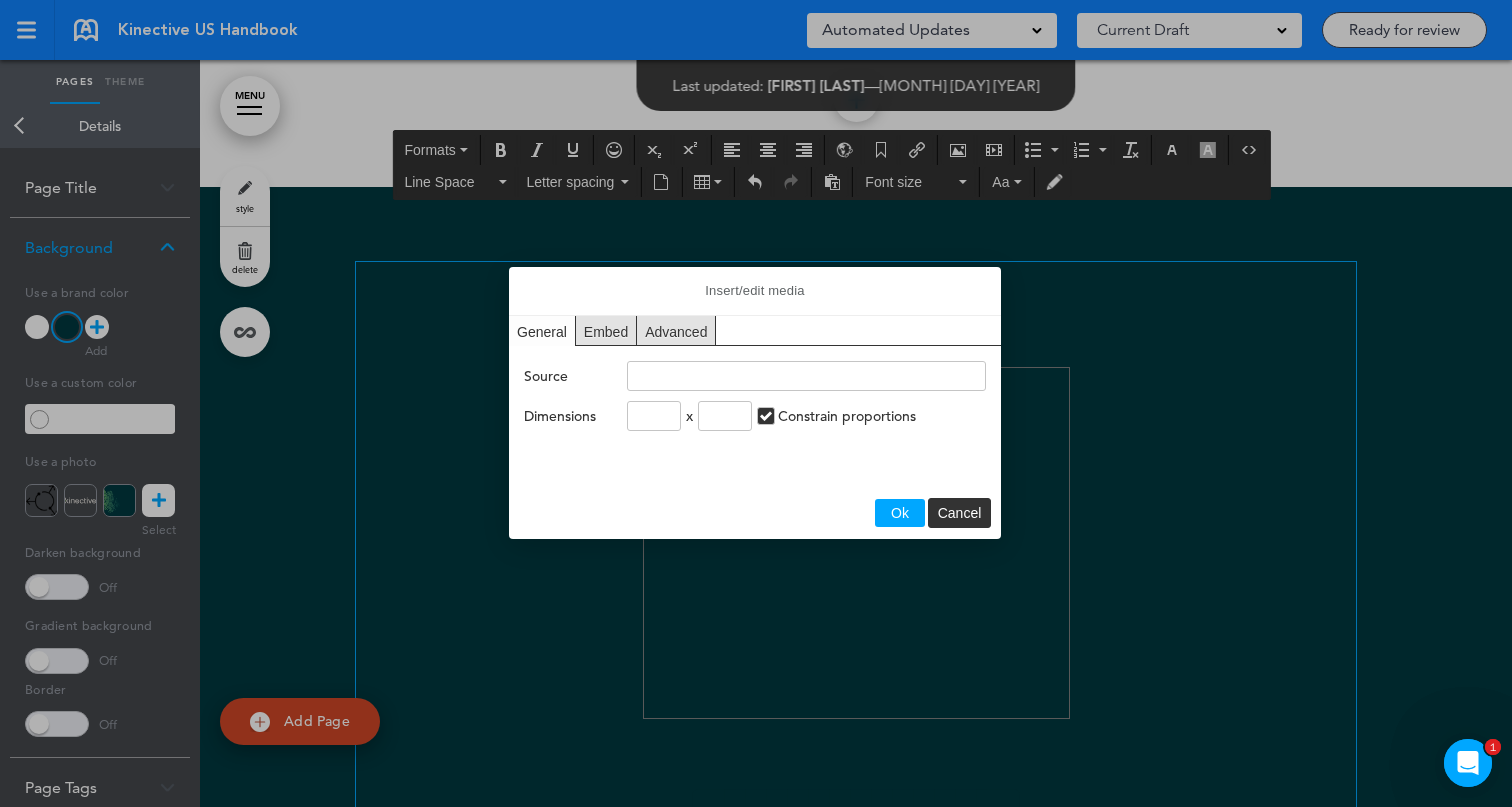 type on "******" 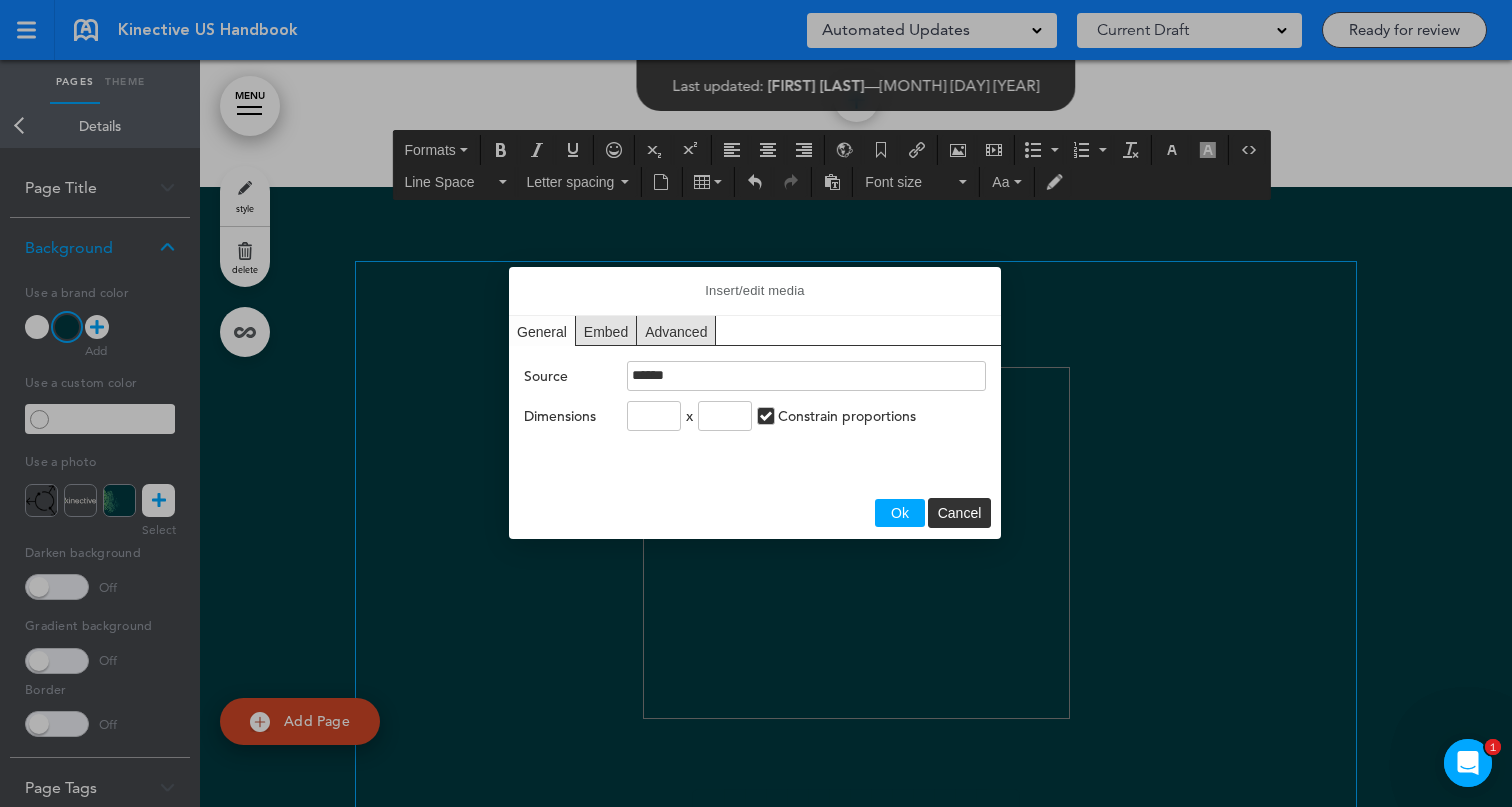 type on "***" 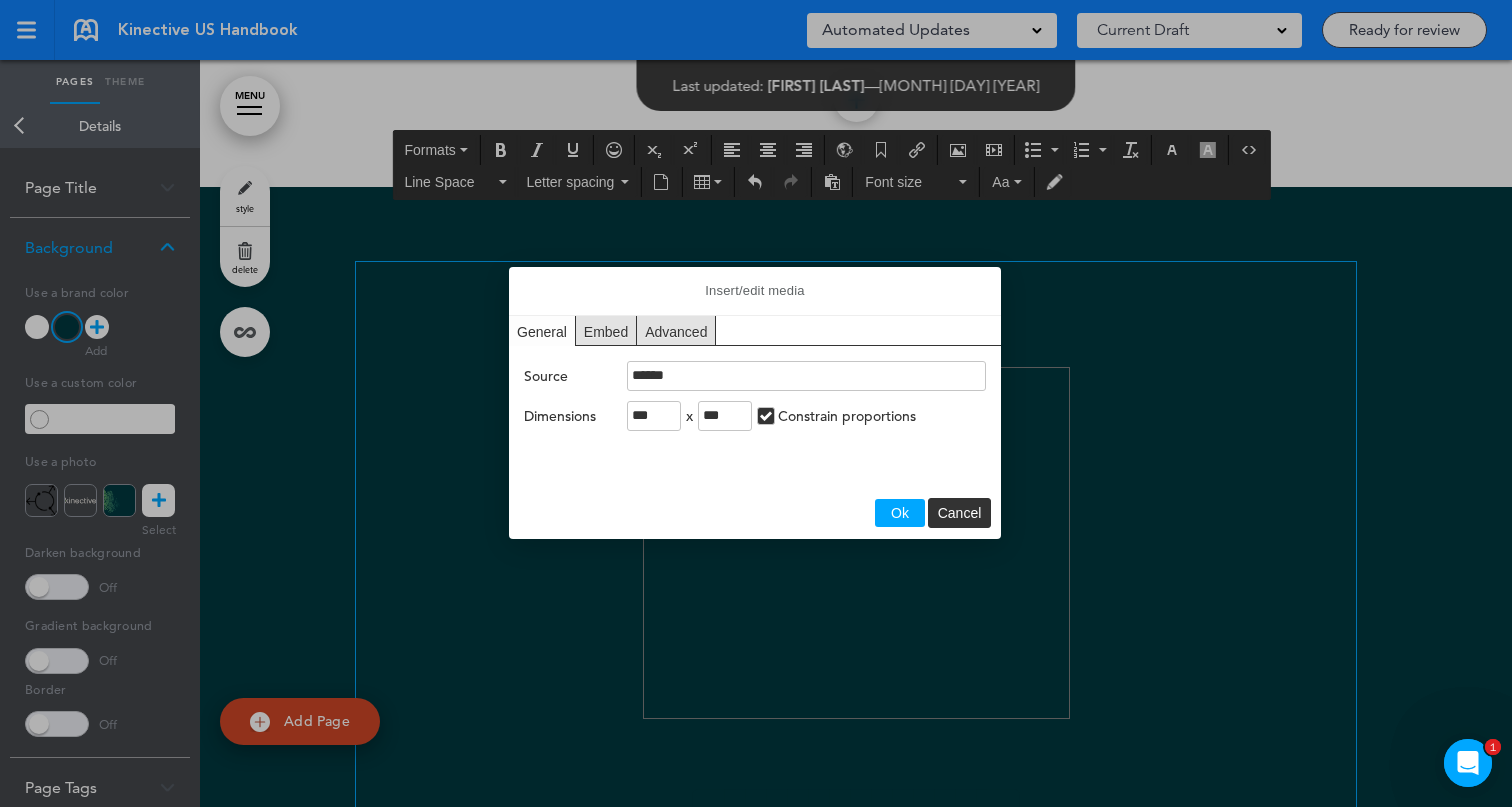 drag, startPoint x: 687, startPoint y: 380, endPoint x: 469, endPoint y: 289, distance: 236.23082 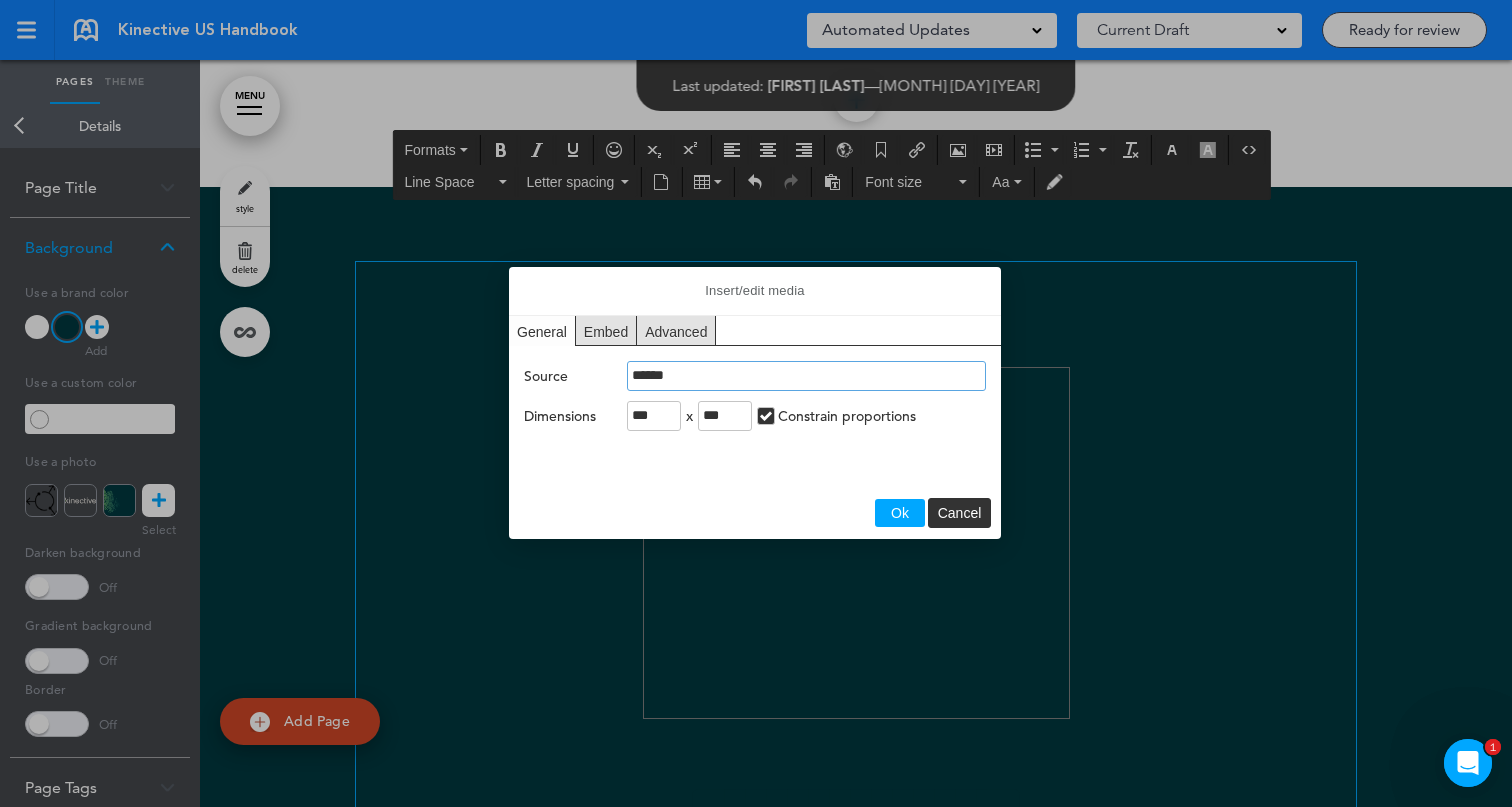 click on "******" at bounding box center [806, 376] 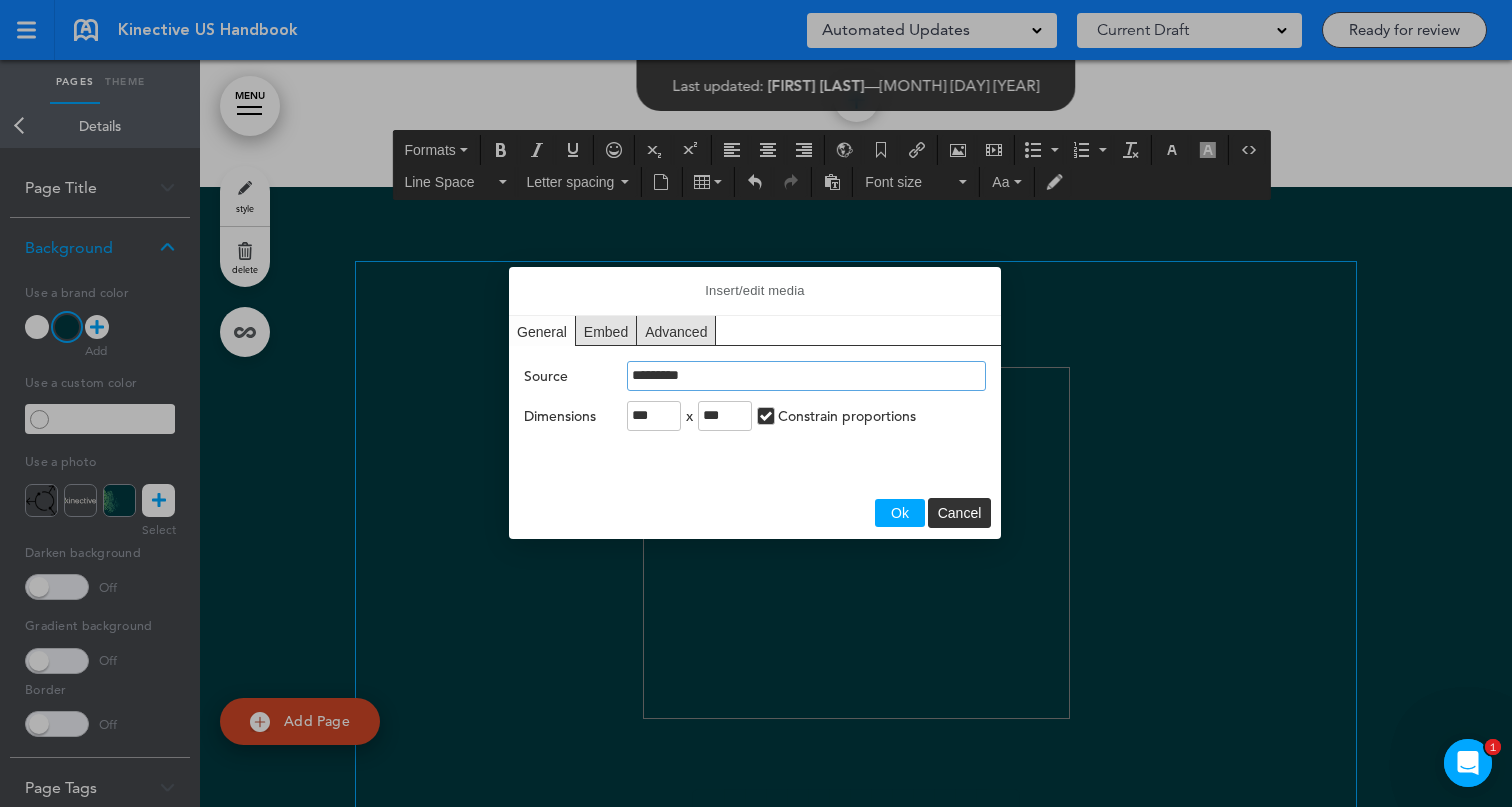 type on "*********" 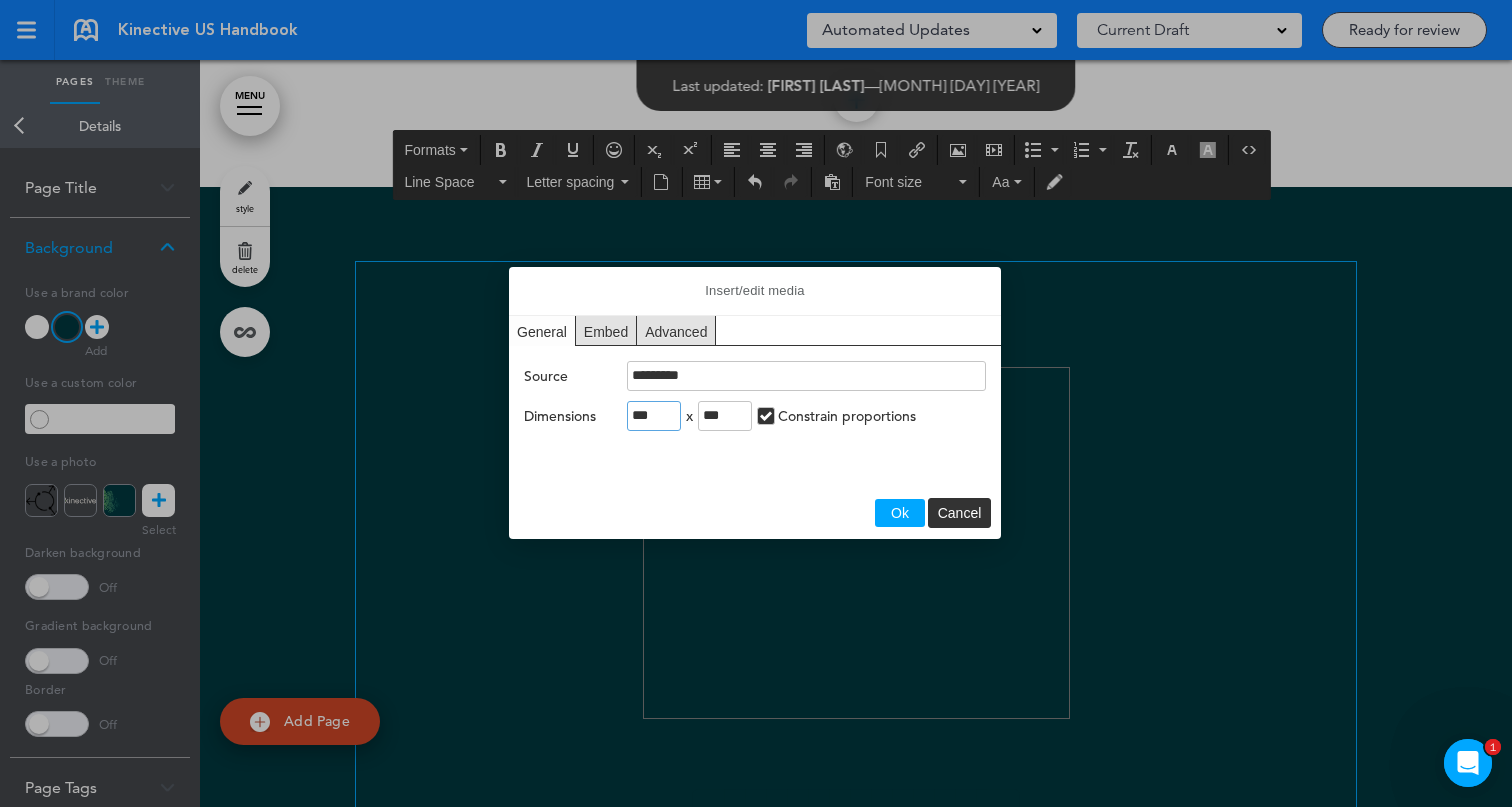 click on "***" at bounding box center (654, 416) 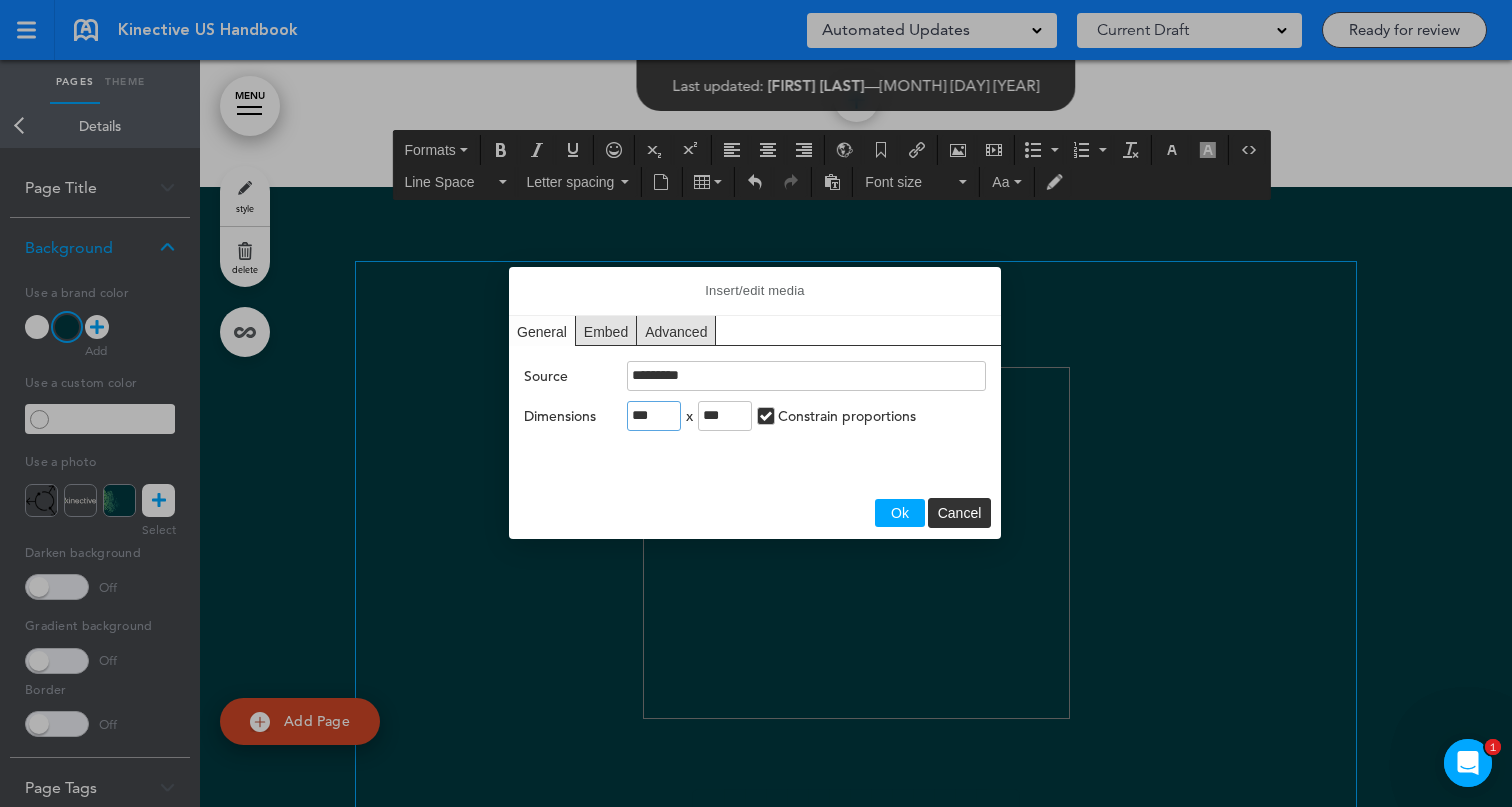 click on "***" at bounding box center (654, 416) 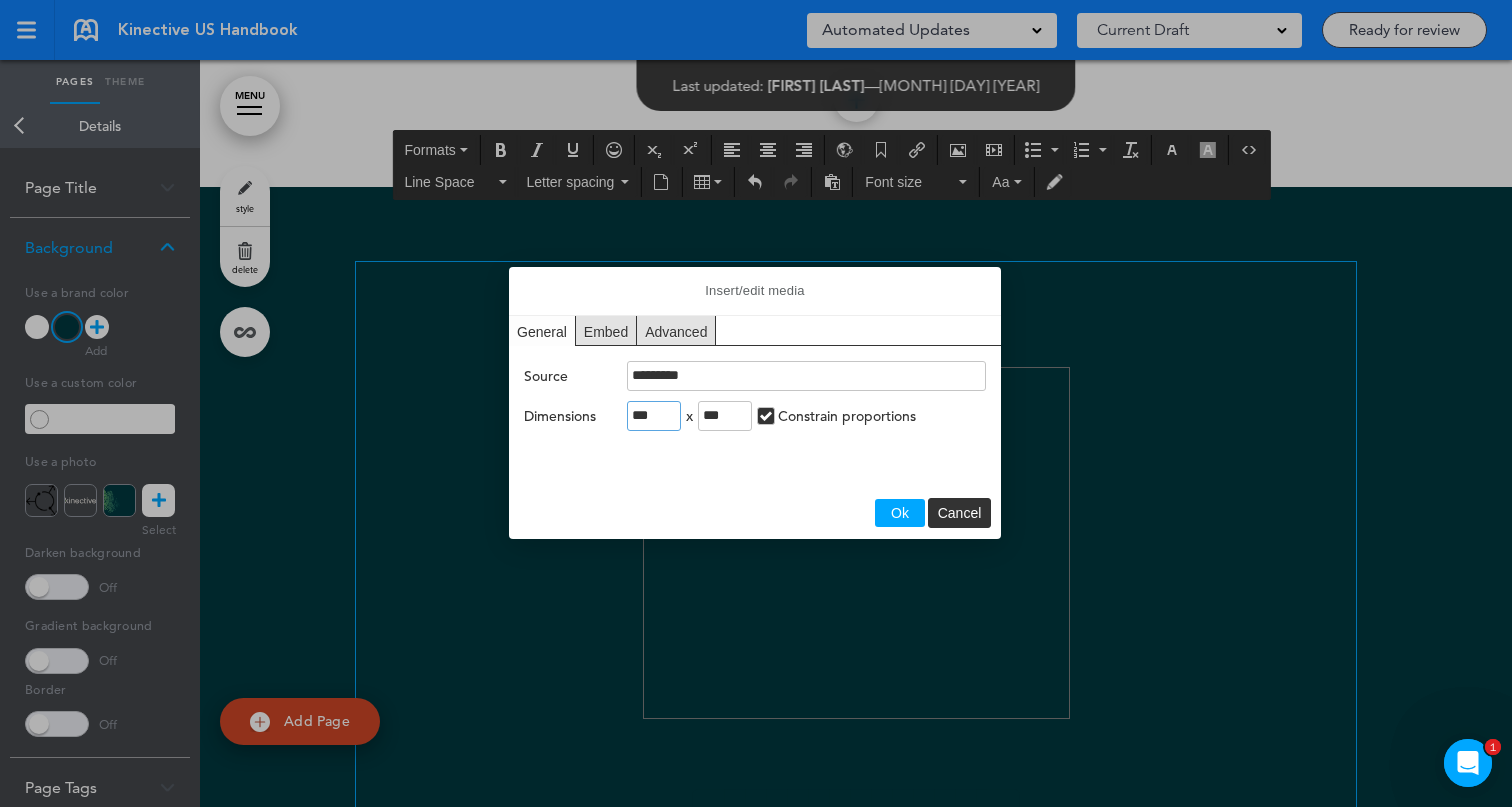 click at bounding box center [766, 416] 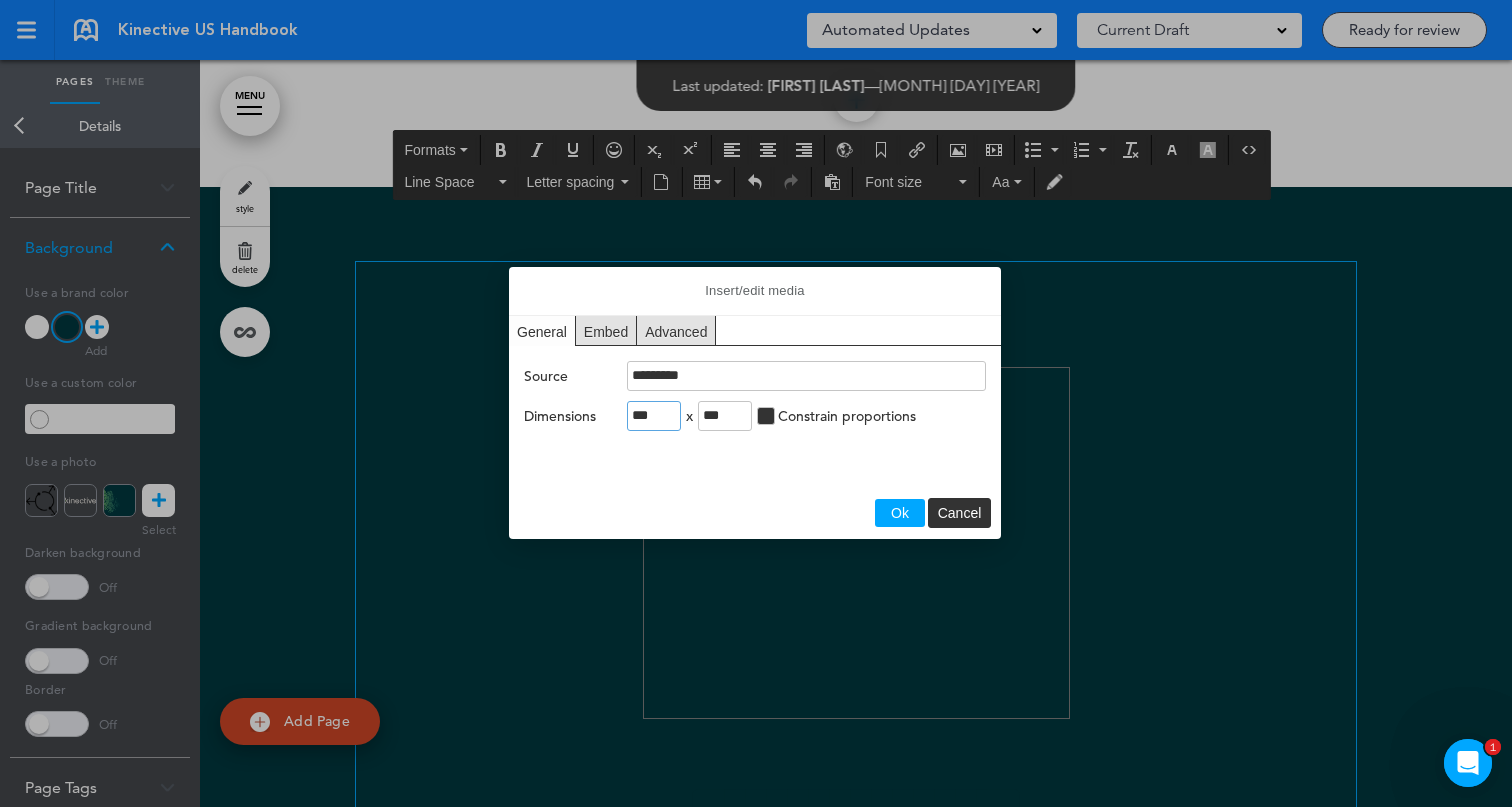click at bounding box center [766, 416] 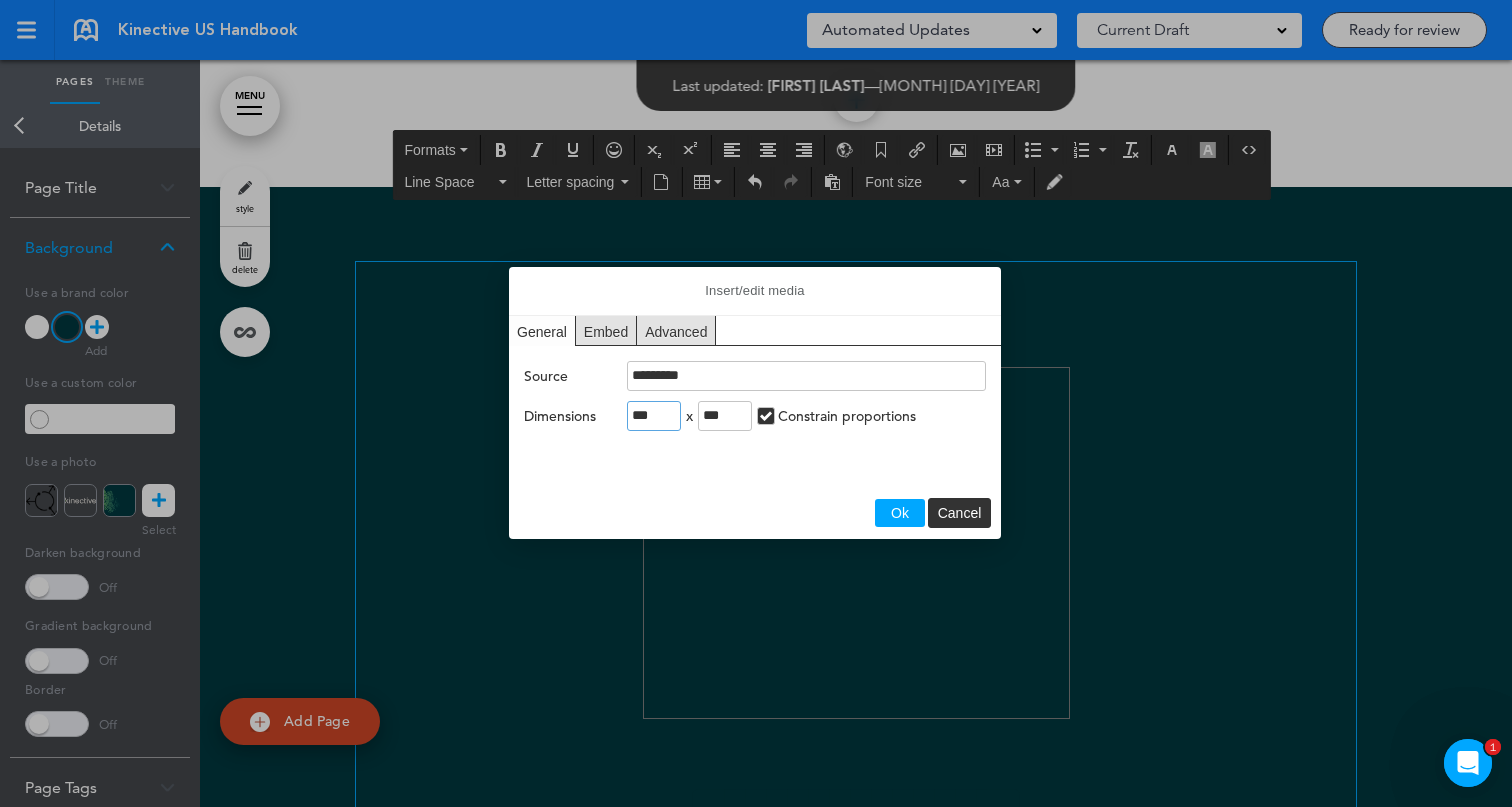 click on "***" at bounding box center [654, 416] 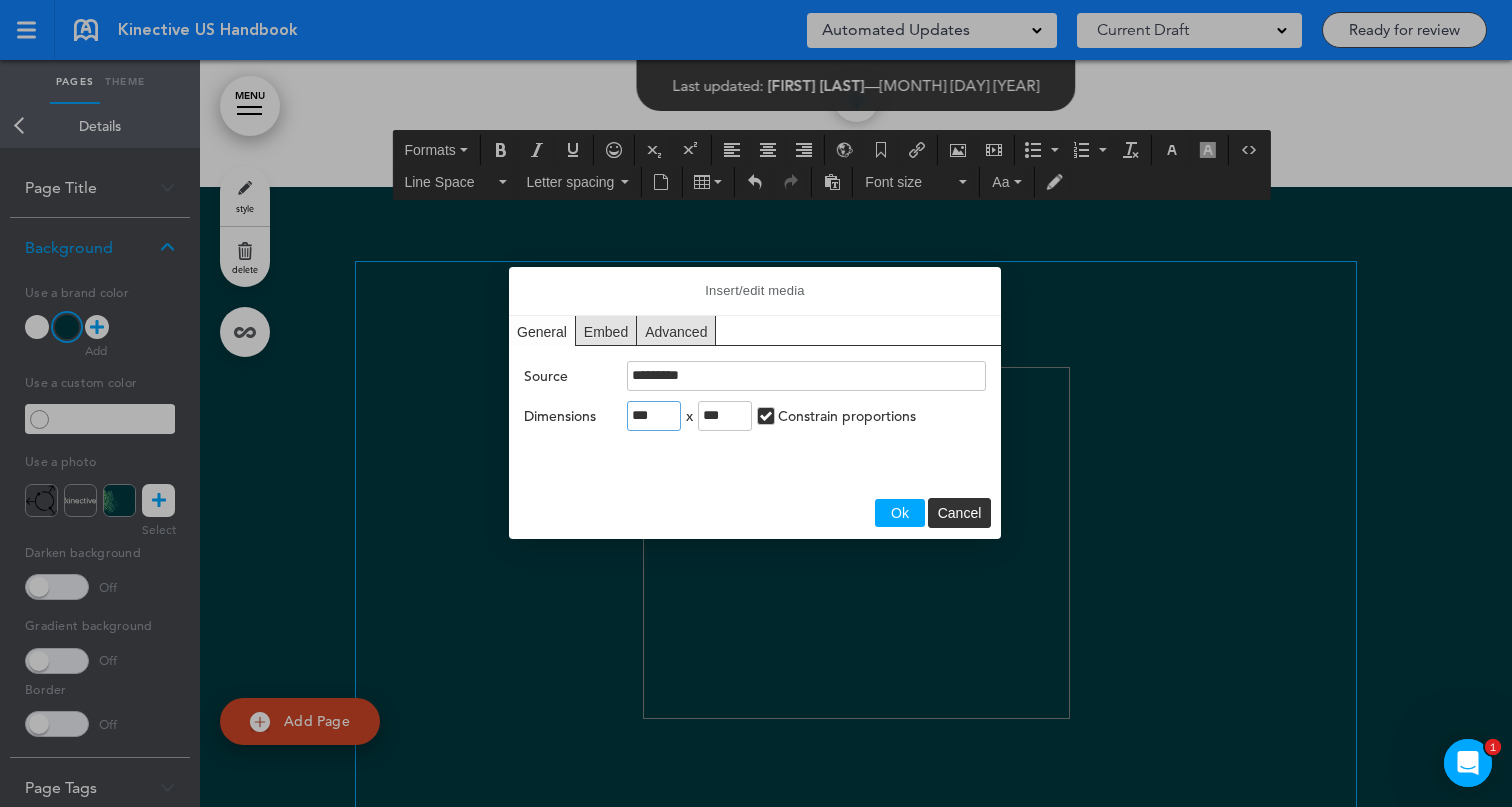 click on "***" at bounding box center (654, 416) 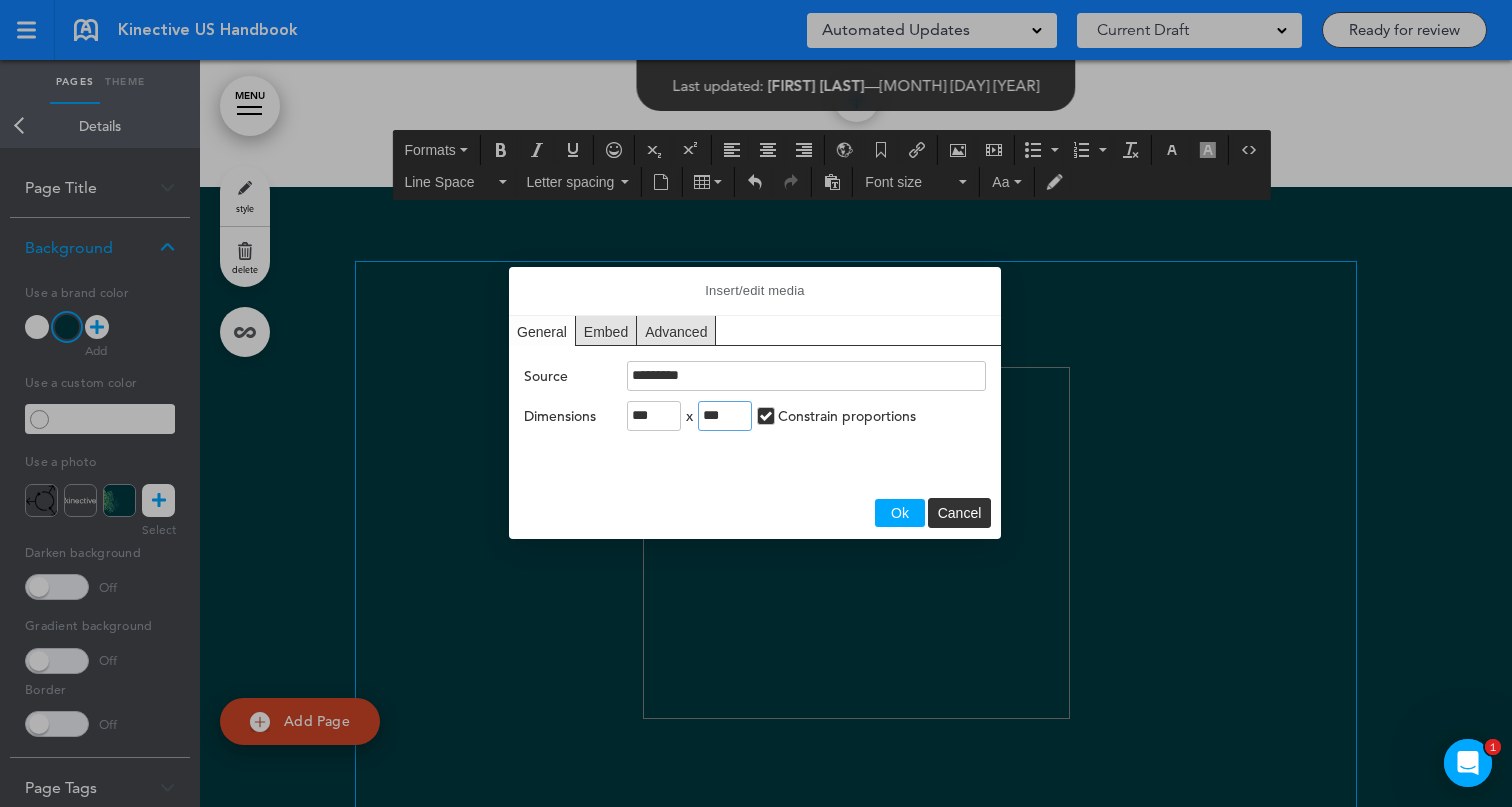 click on "***" at bounding box center [725, 416] 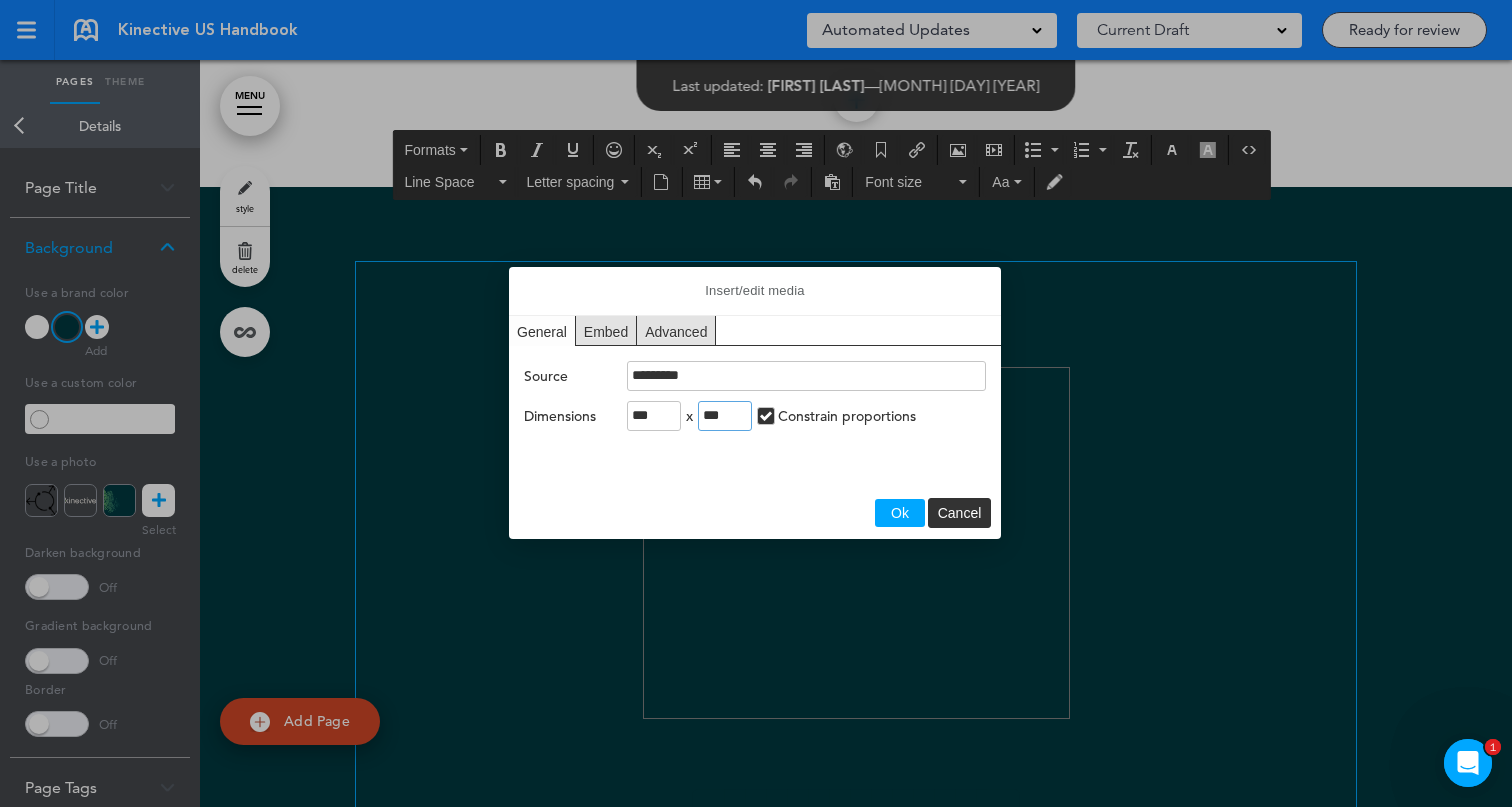 click on "***" at bounding box center [725, 416] 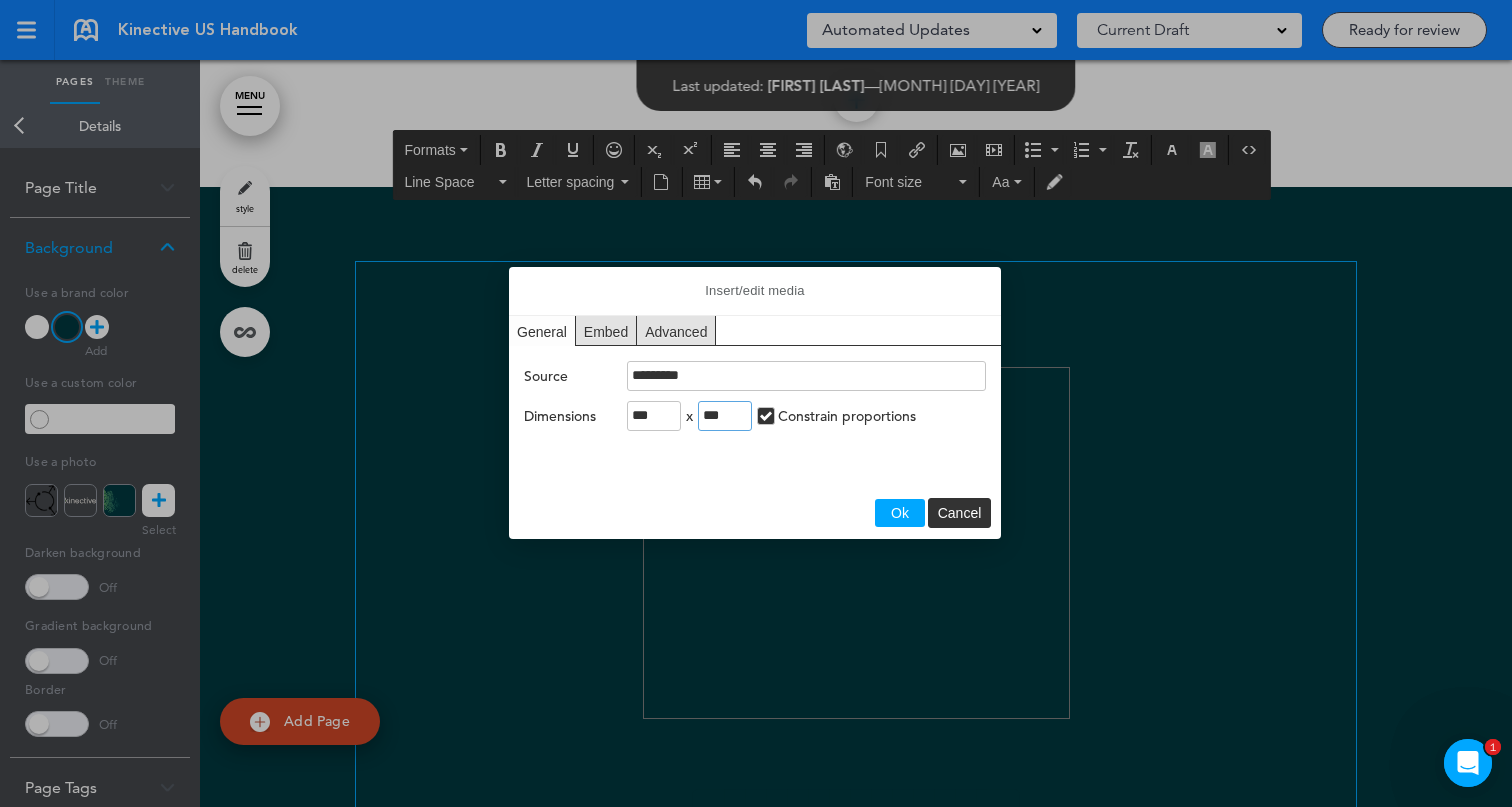 type on "***" 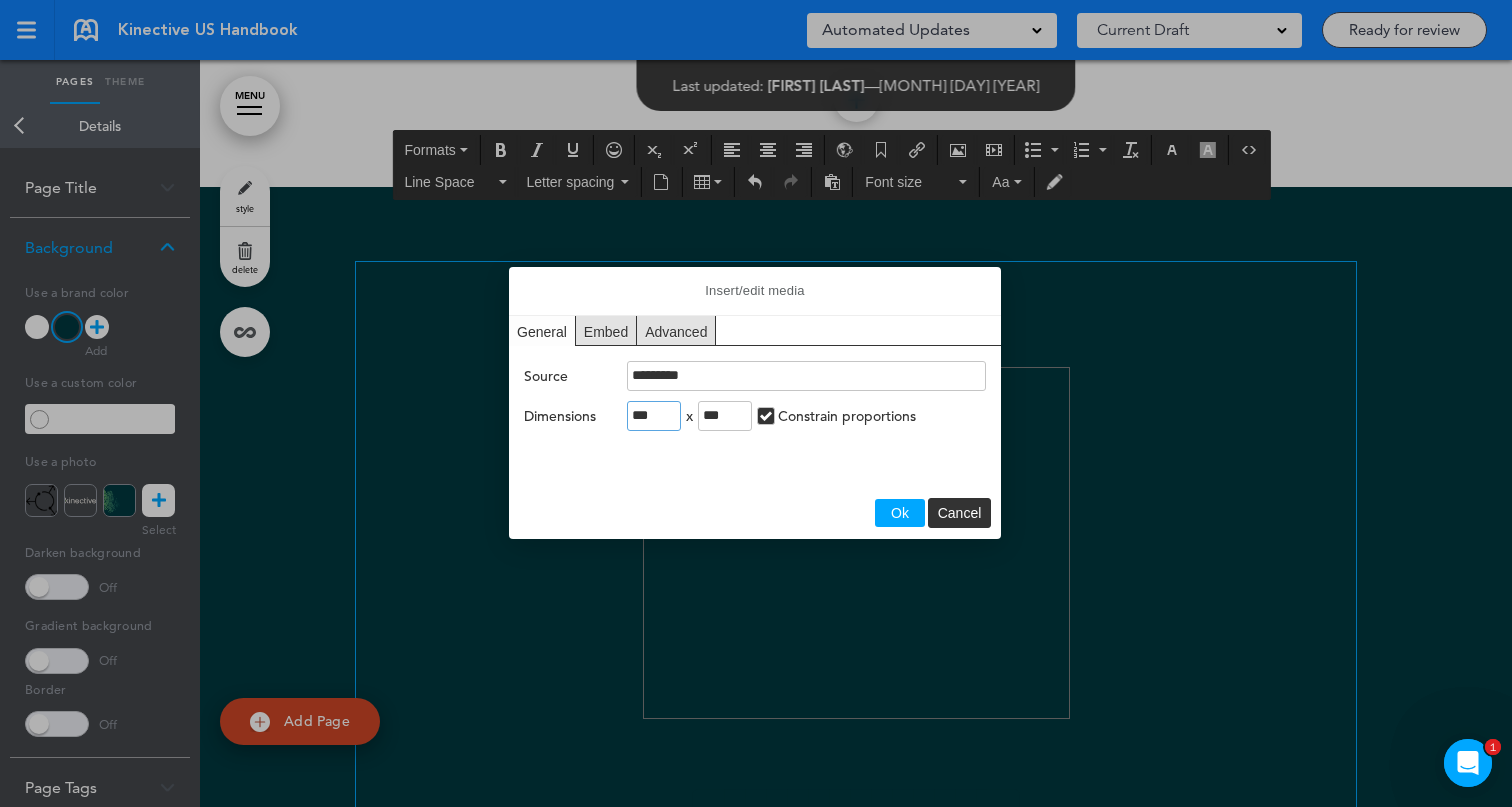 click on "***" at bounding box center [654, 416] 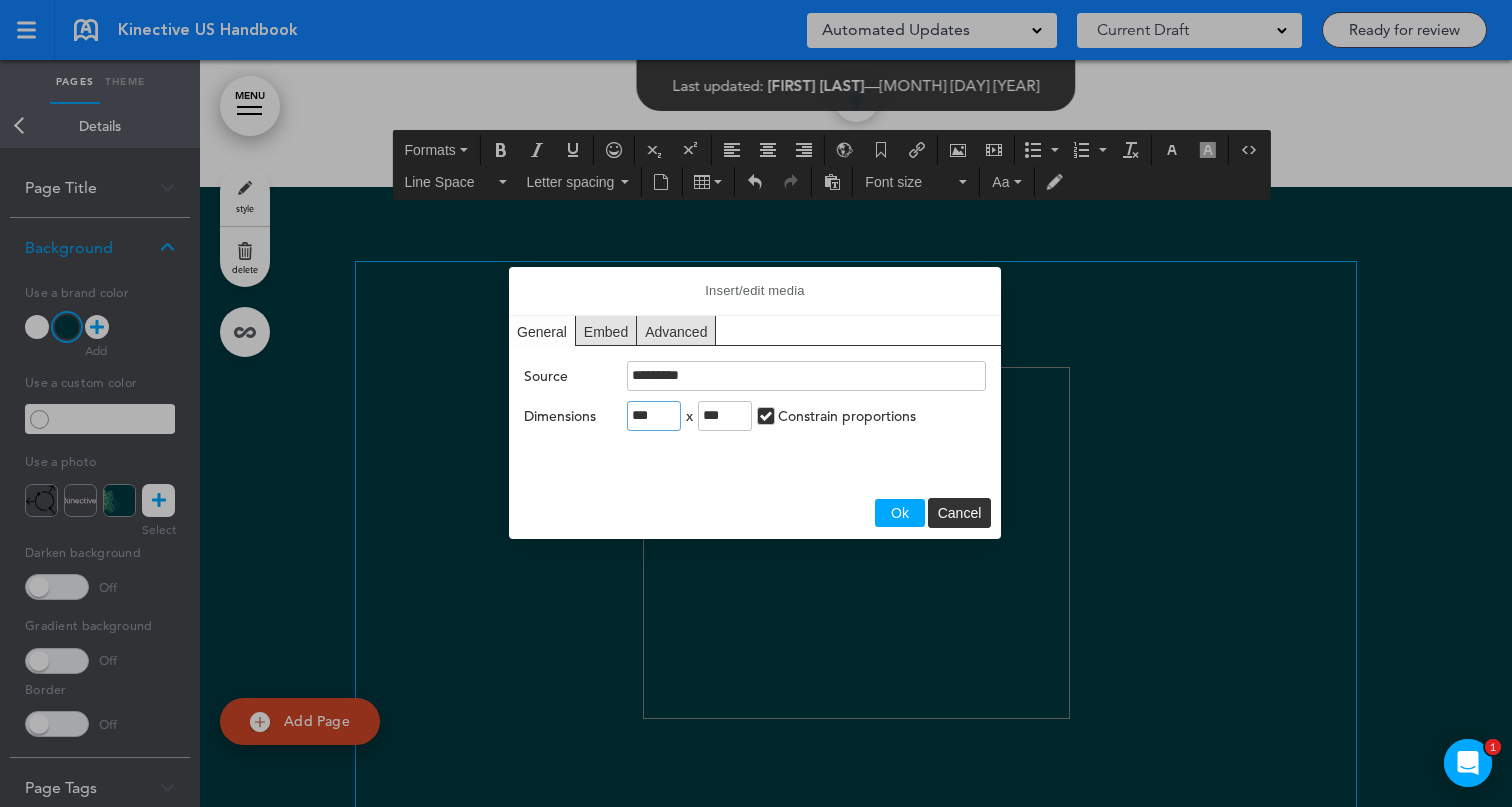 click on "***" at bounding box center [654, 416] 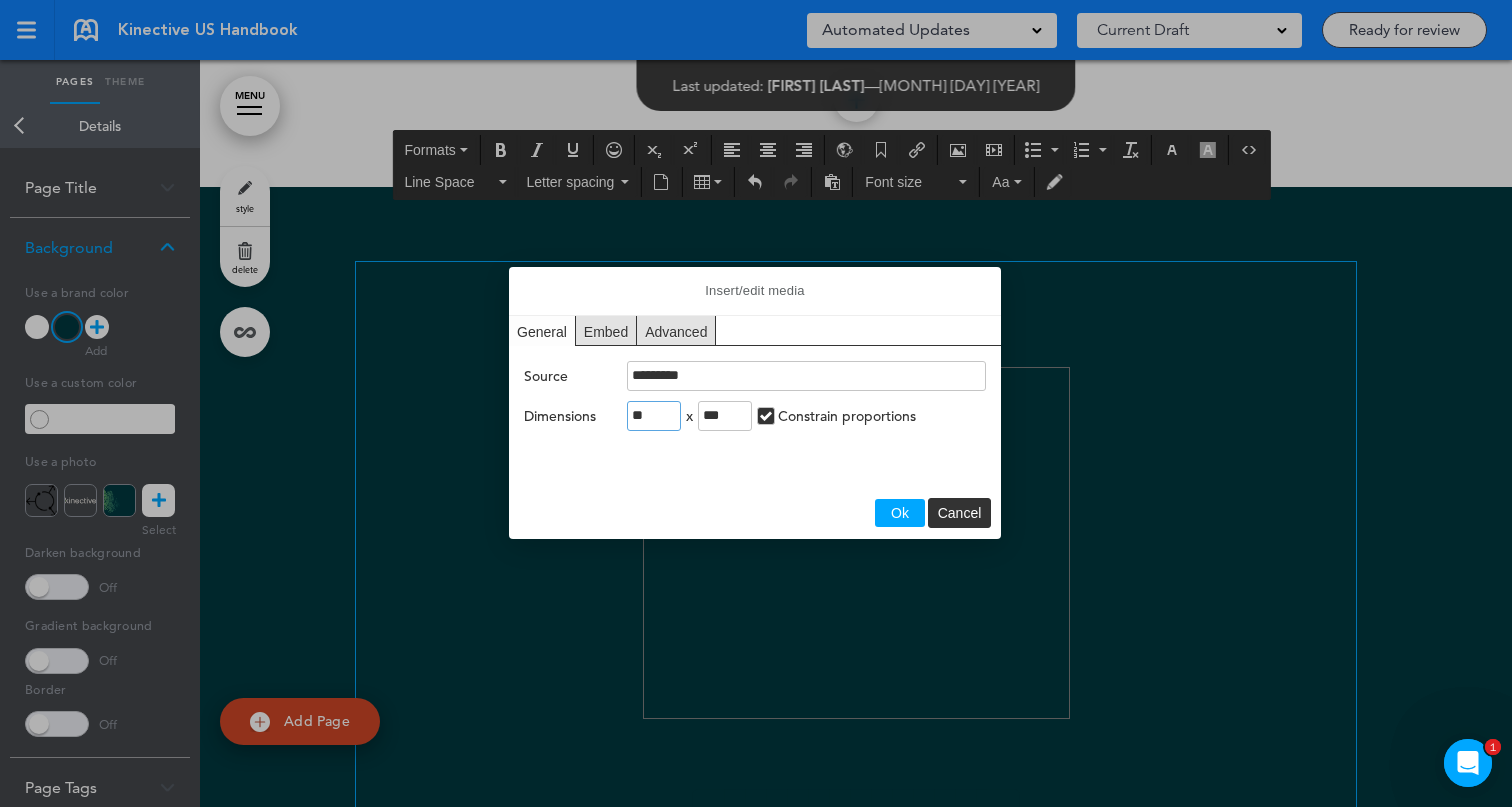 type on "***" 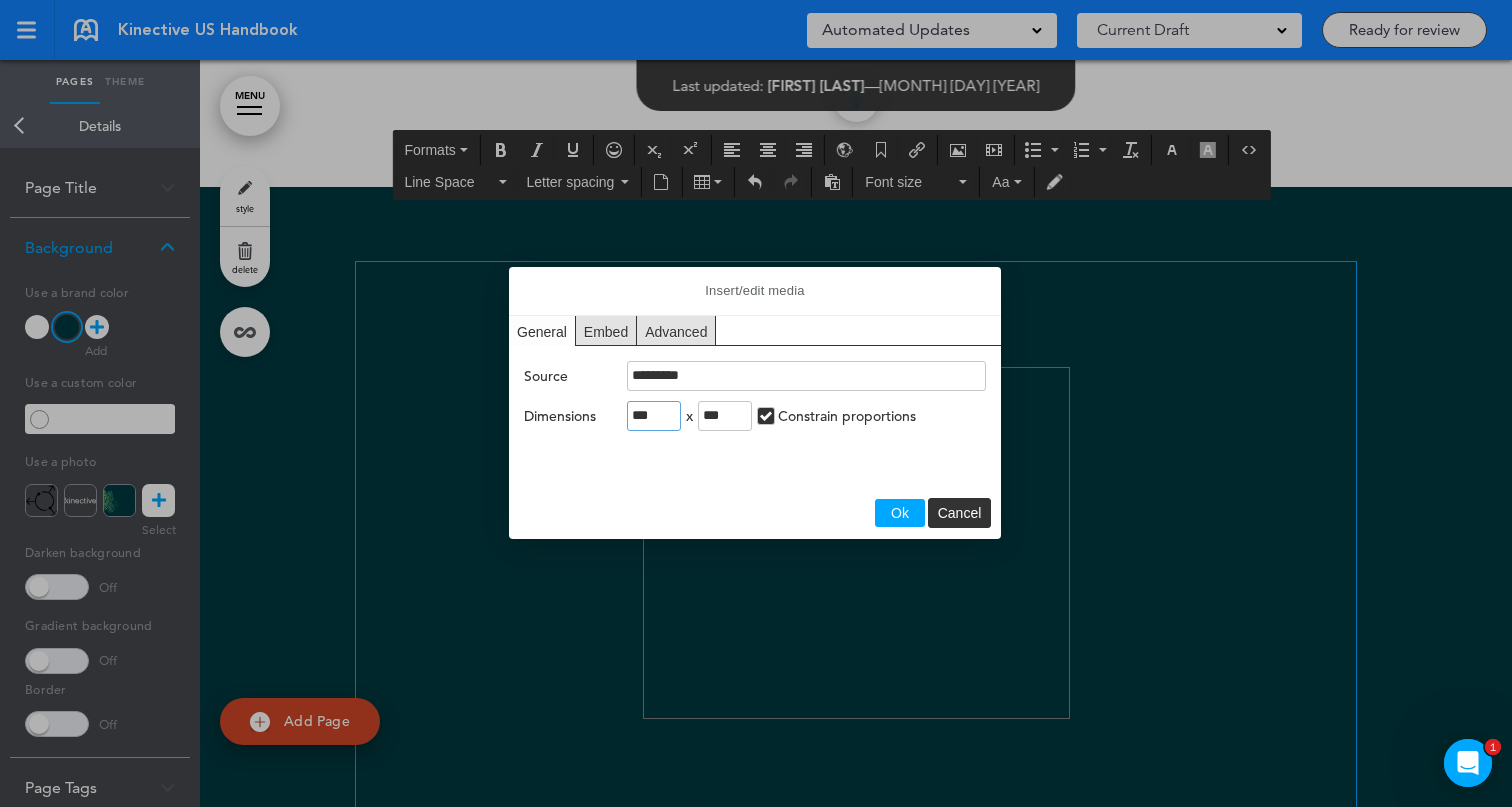 click on "Ok" at bounding box center (900, 513) 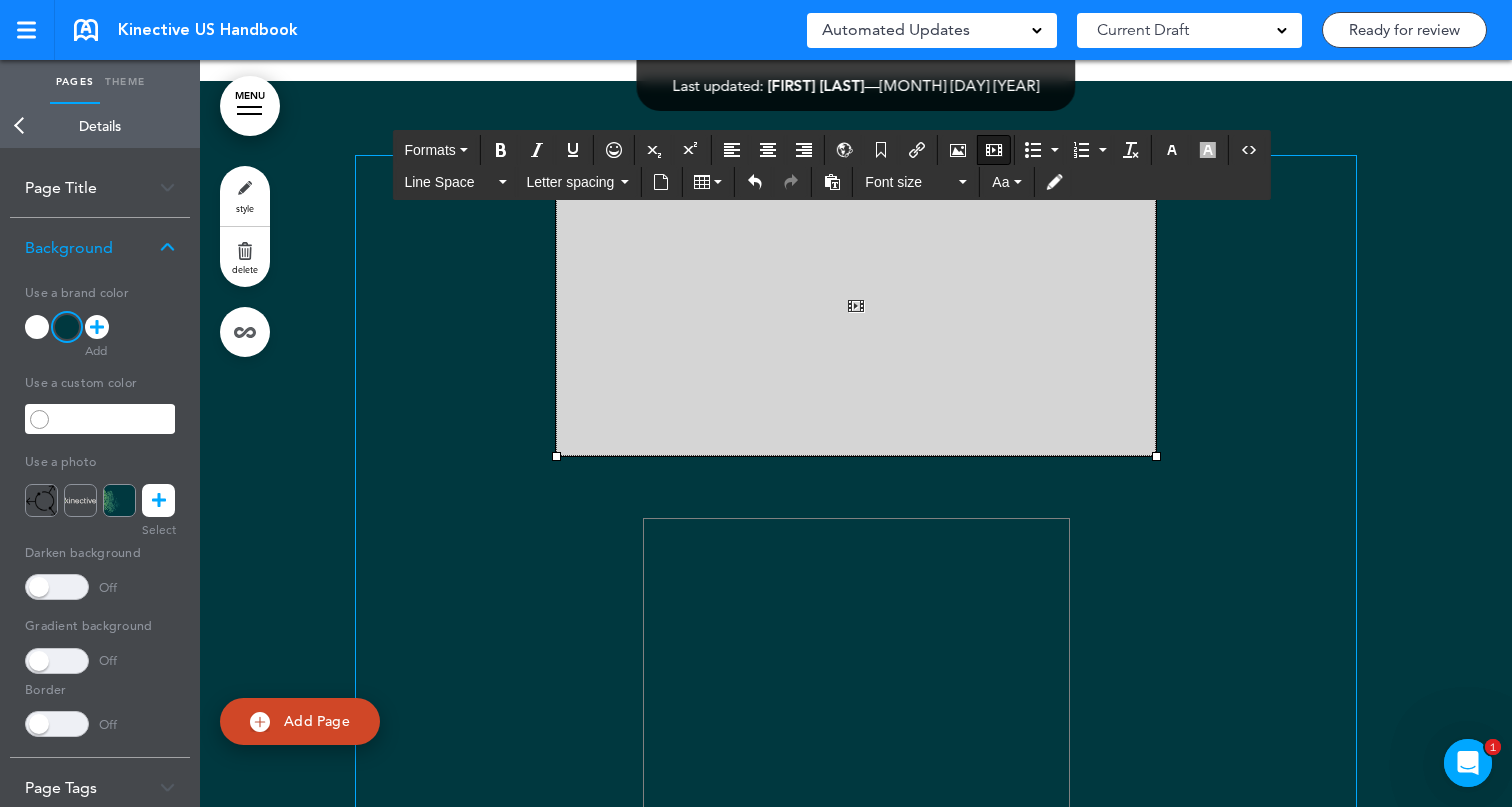 scroll, scrollTop: 3389, scrollLeft: 0, axis: vertical 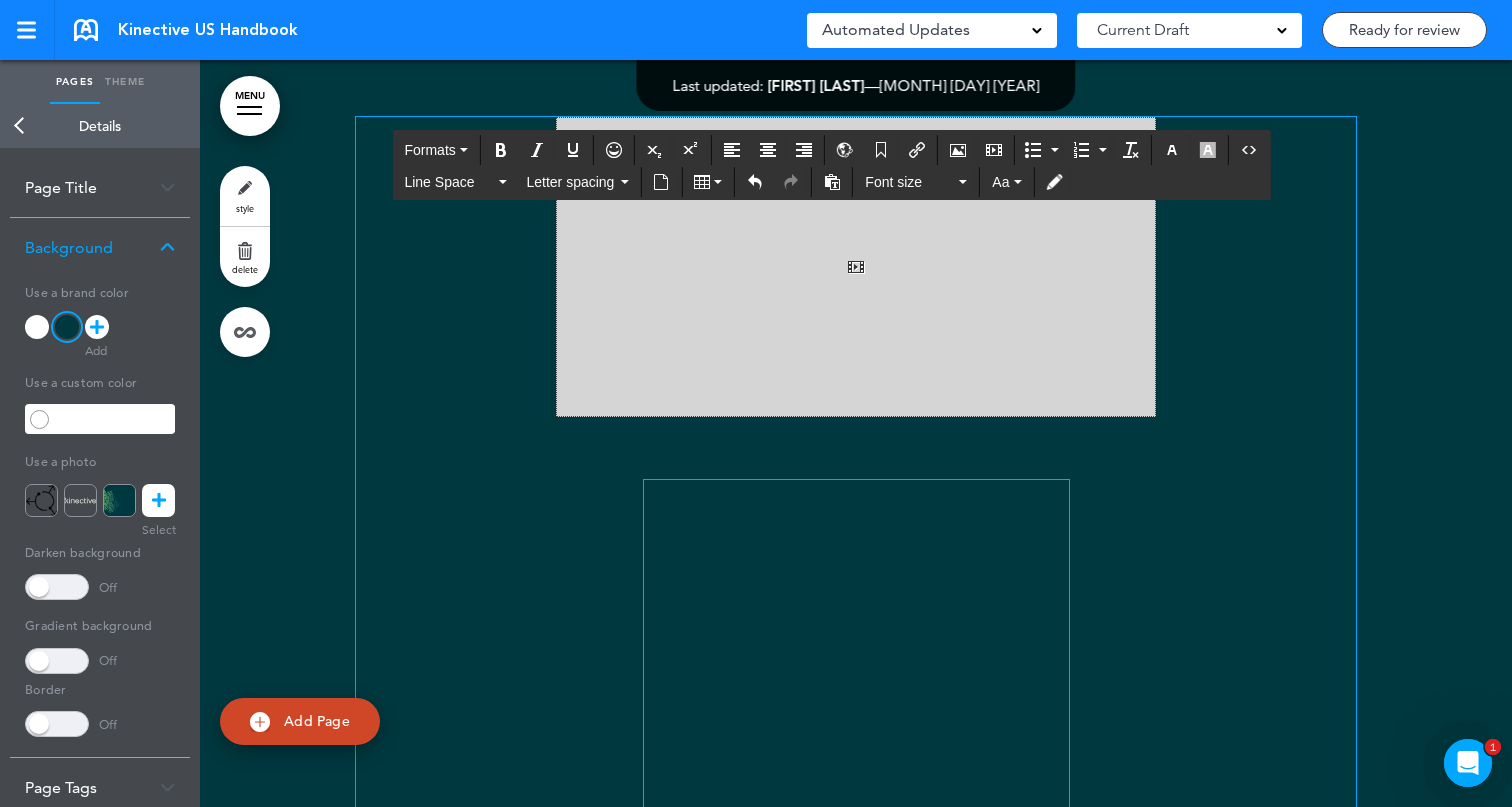 click at bounding box center (856, 273) 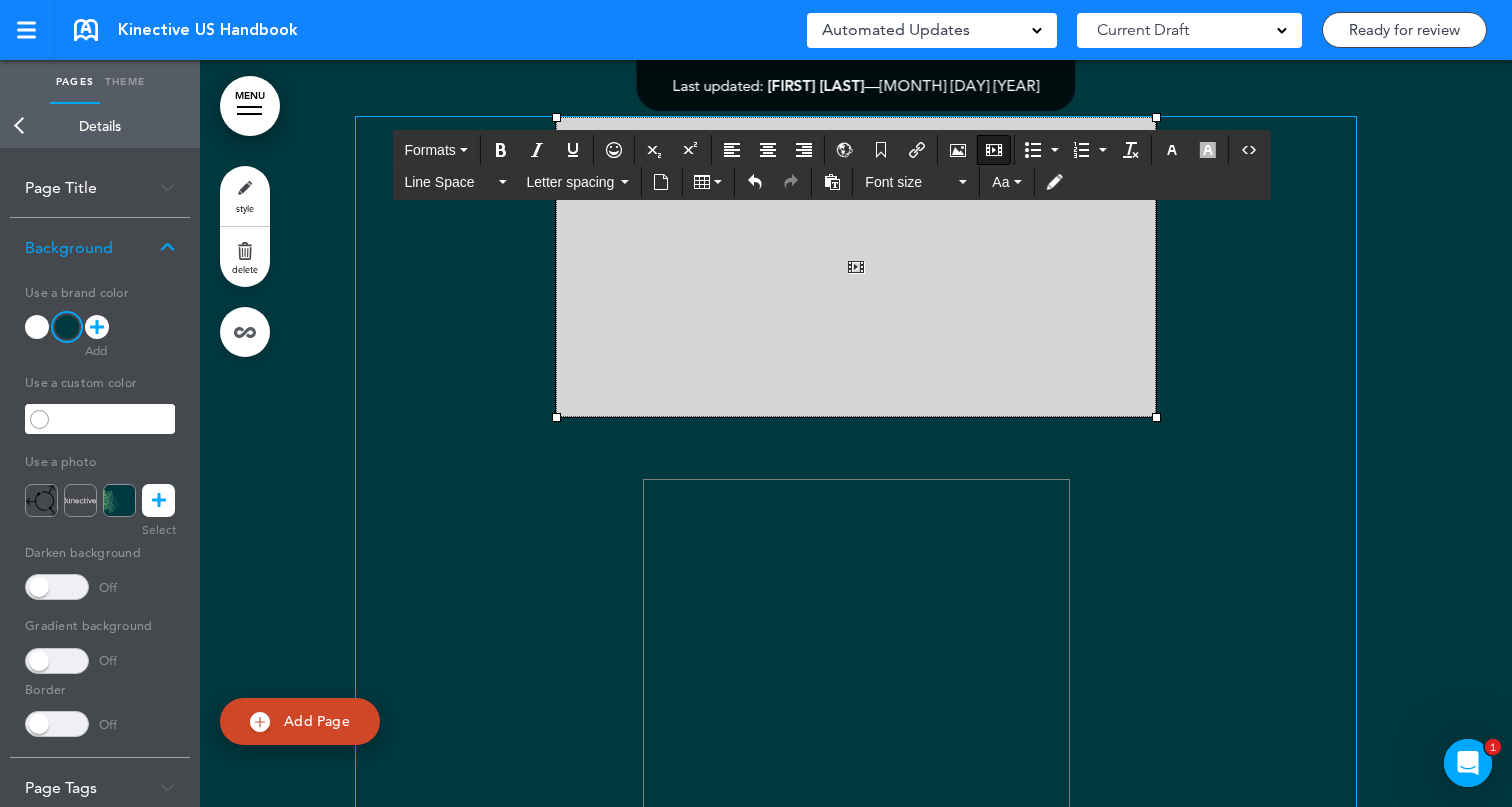 type 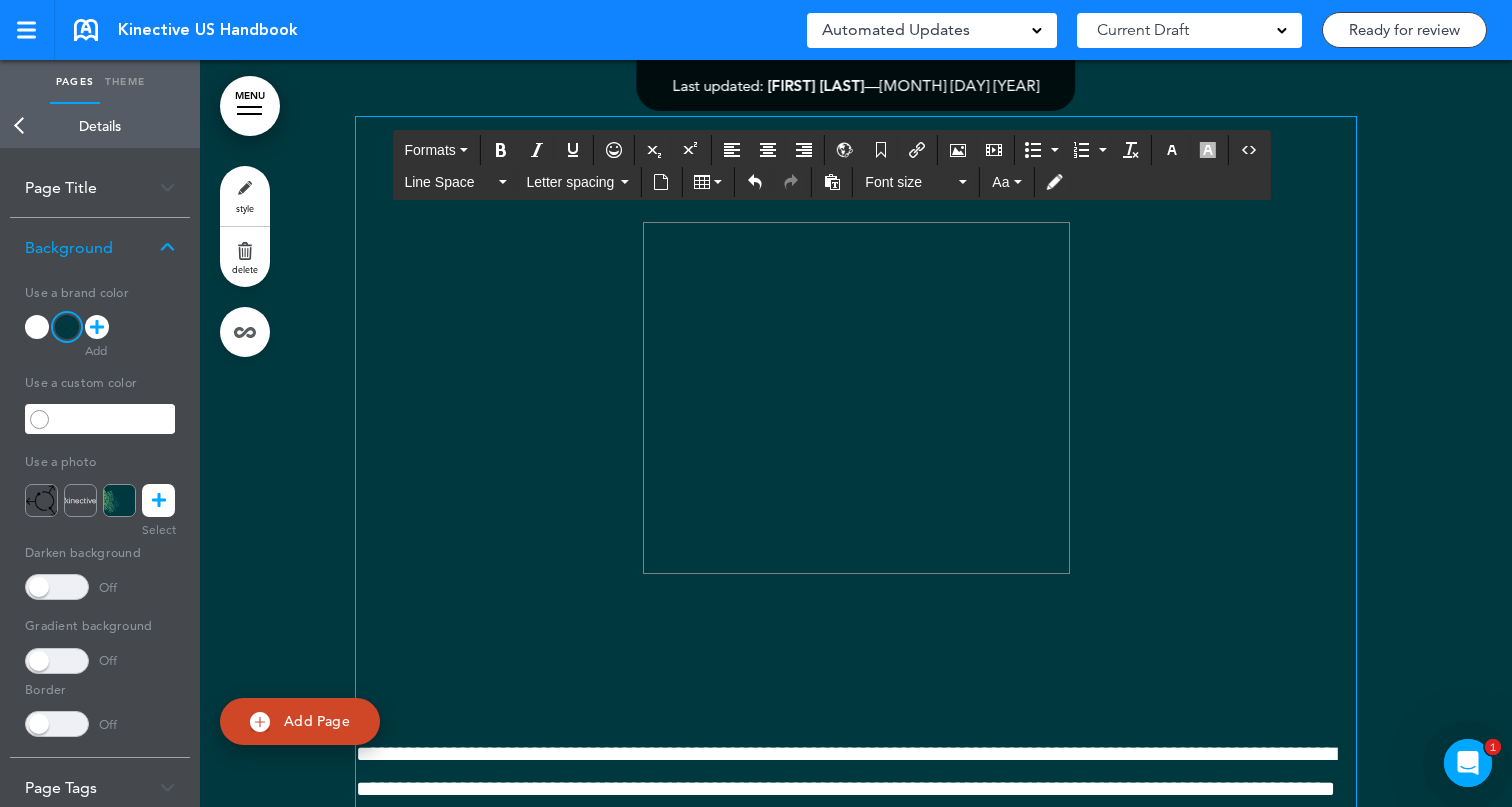 click at bounding box center [856, 402] 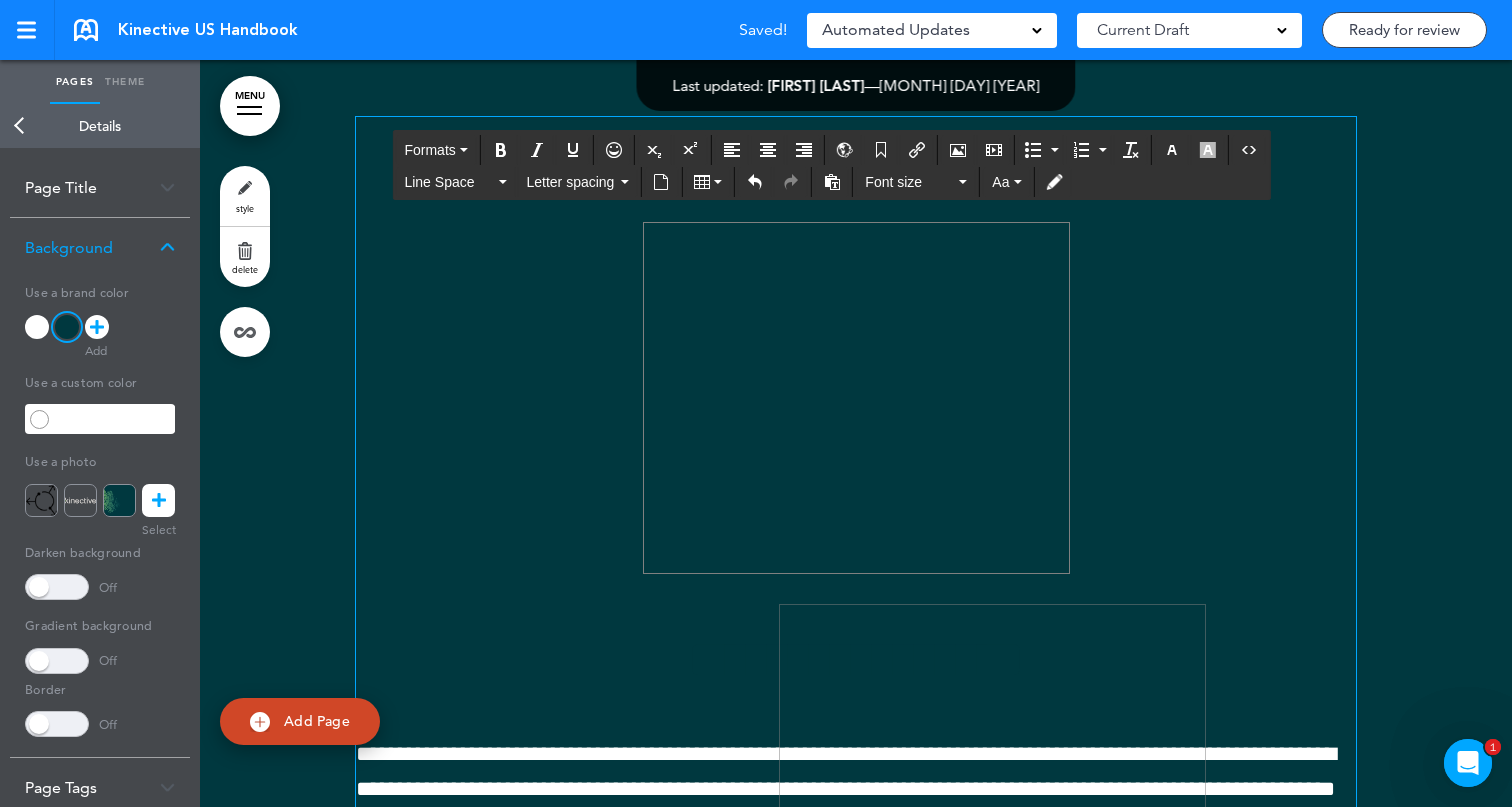click on "**********" at bounding box center [856, 954] 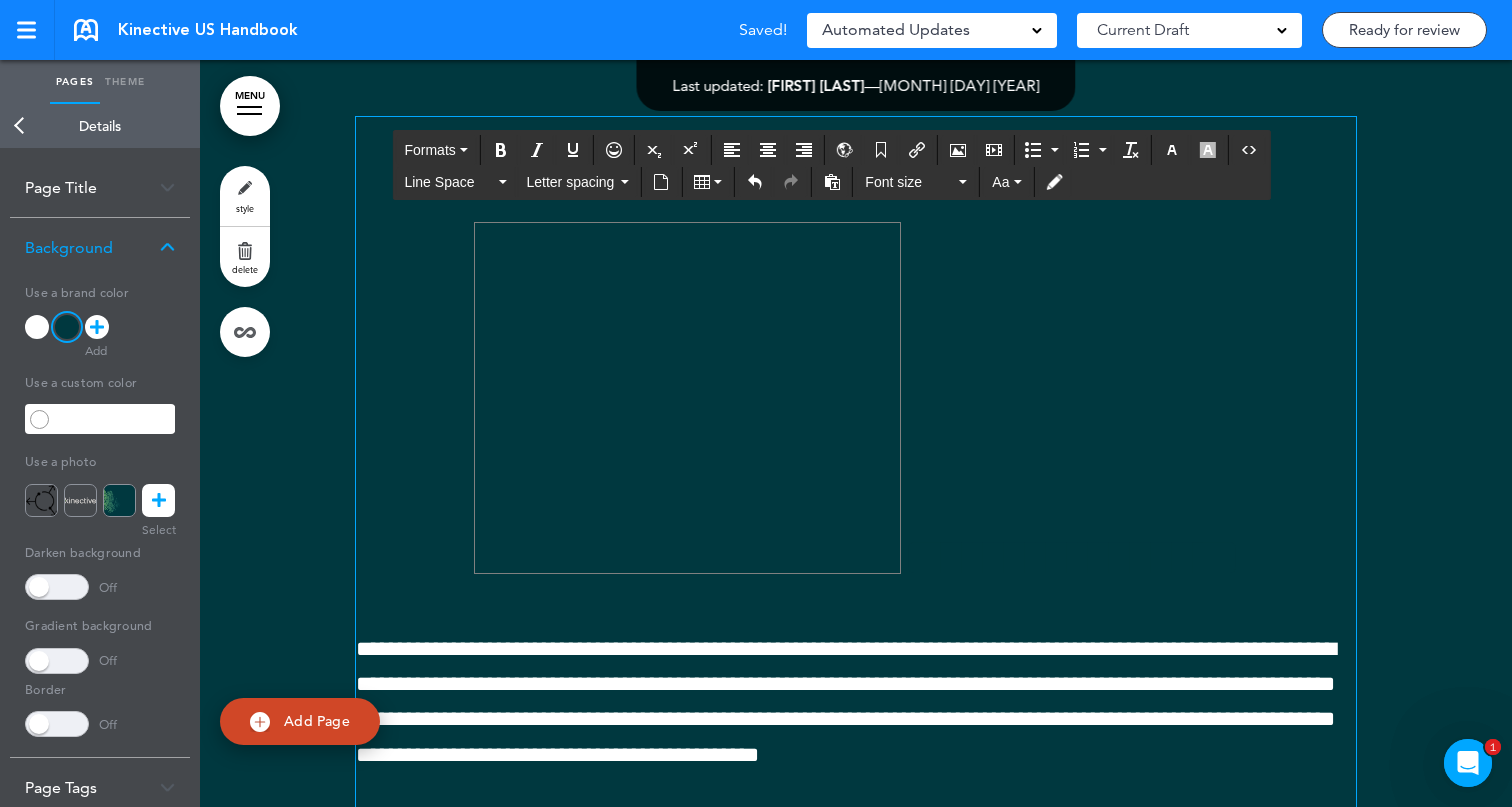 click on "**********" at bounding box center (856, 402) 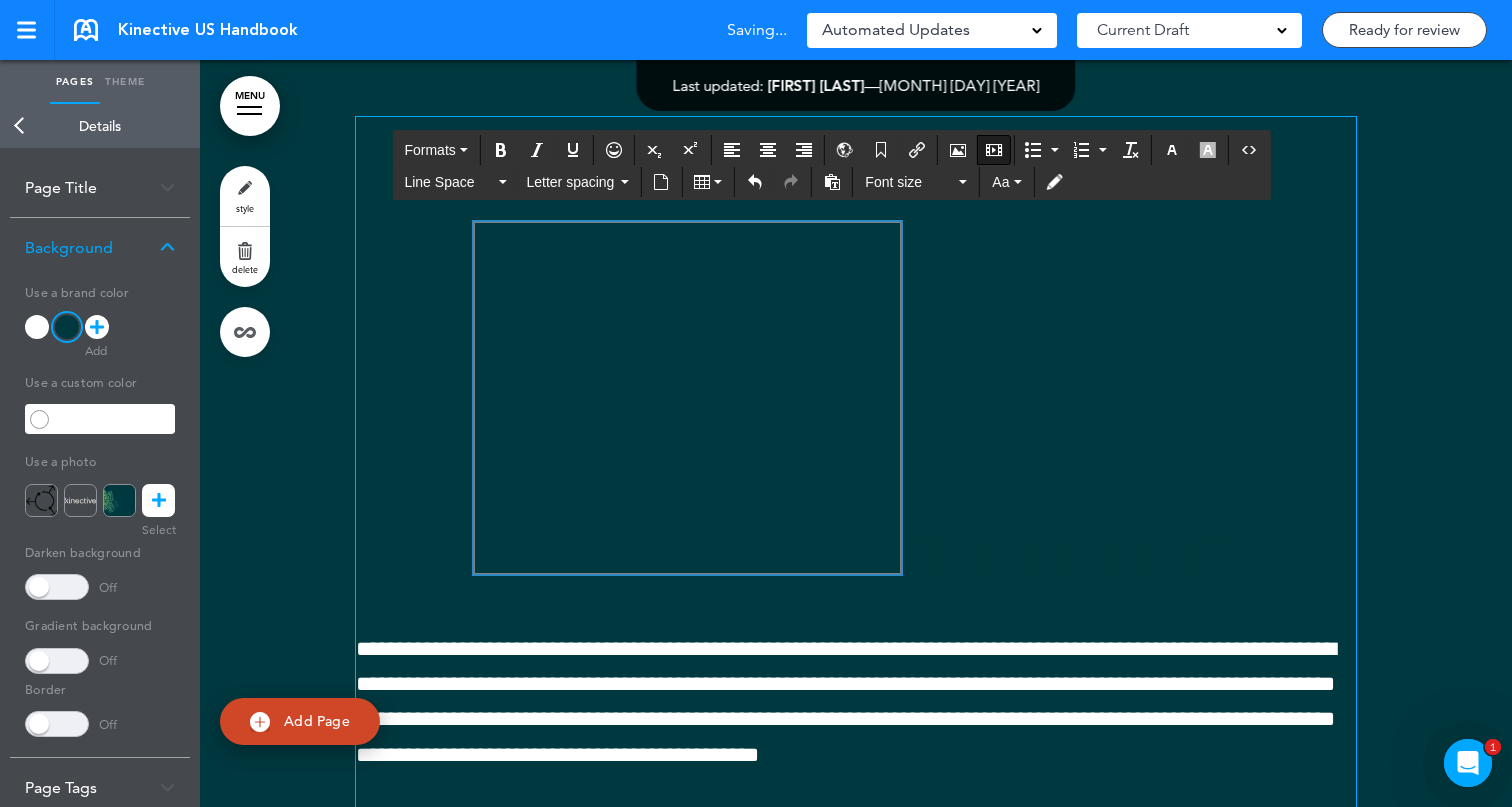 click on "**********" at bounding box center (856, 402) 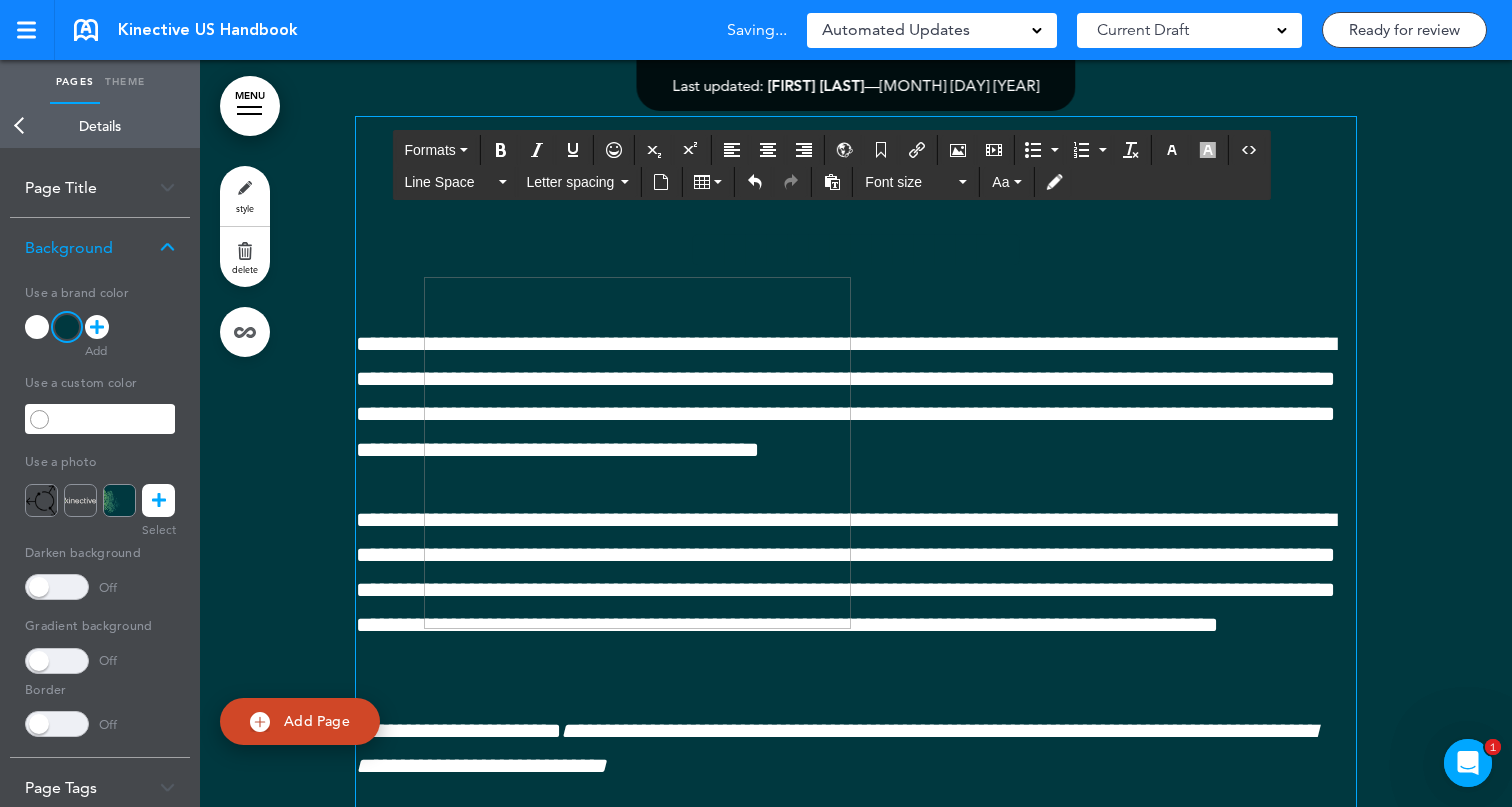 click on "**********" at bounding box center [856, 249] 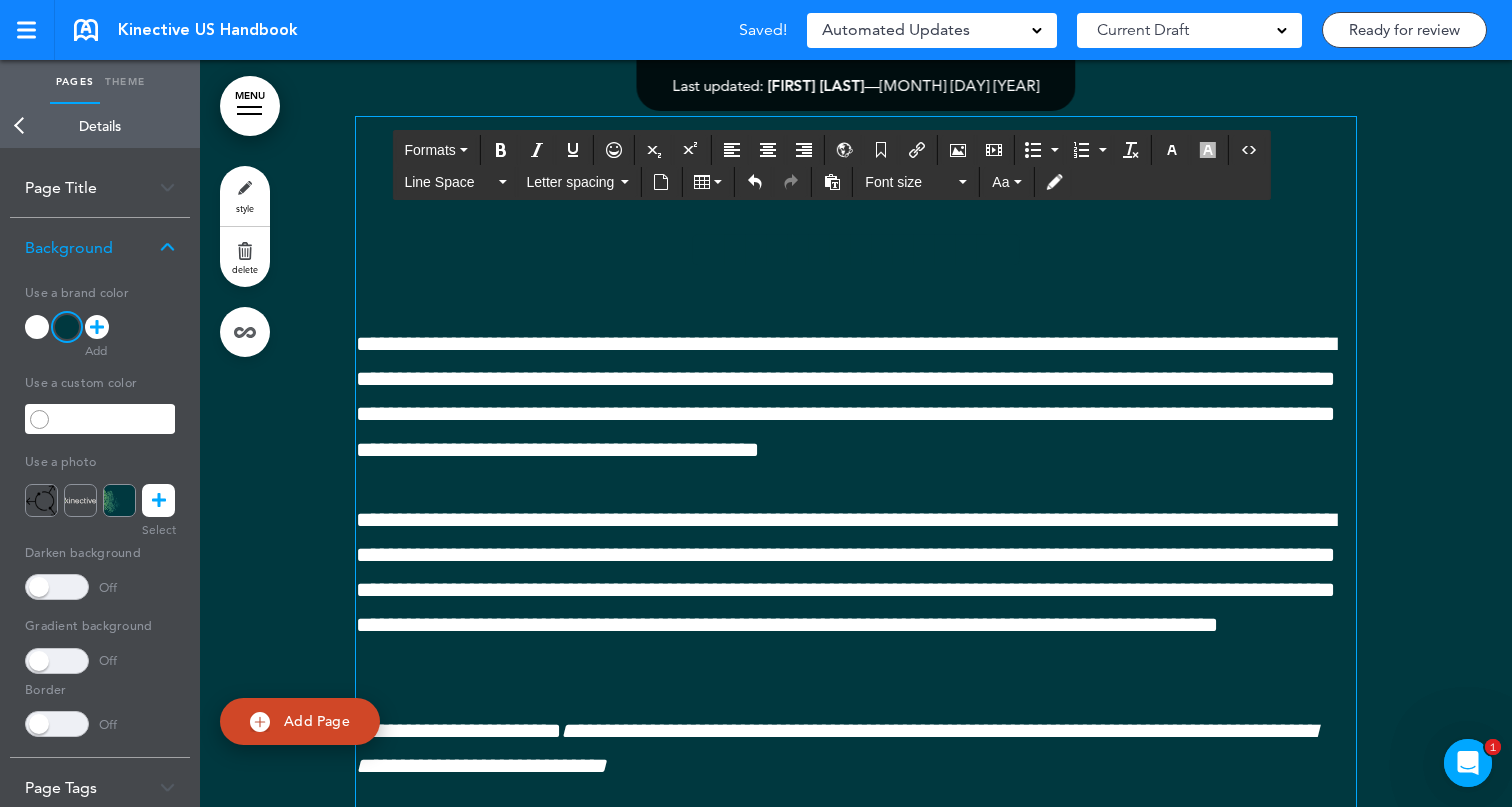 click at bounding box center (856, 774) 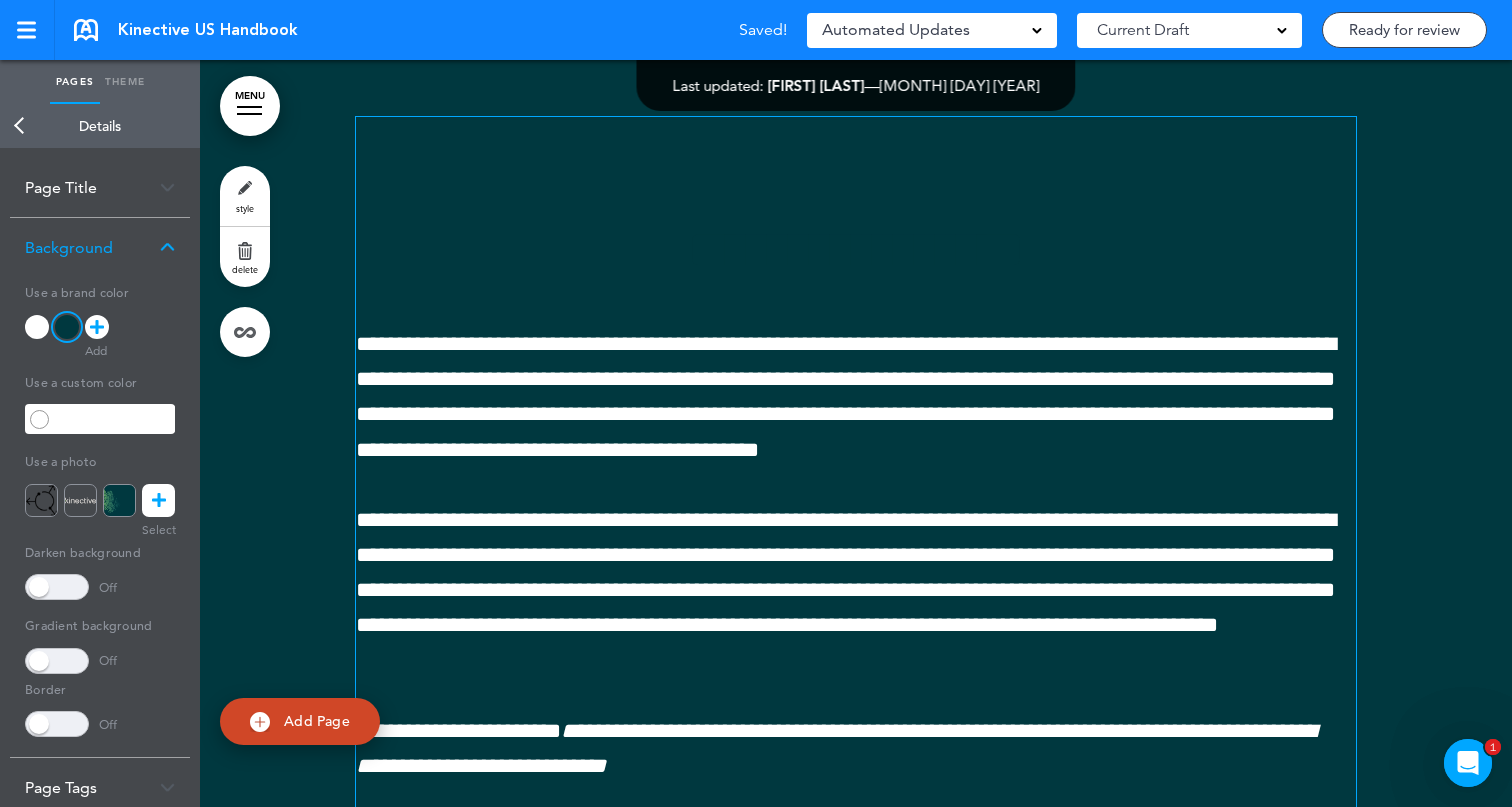 click on "**********" at bounding box center (856, 749) 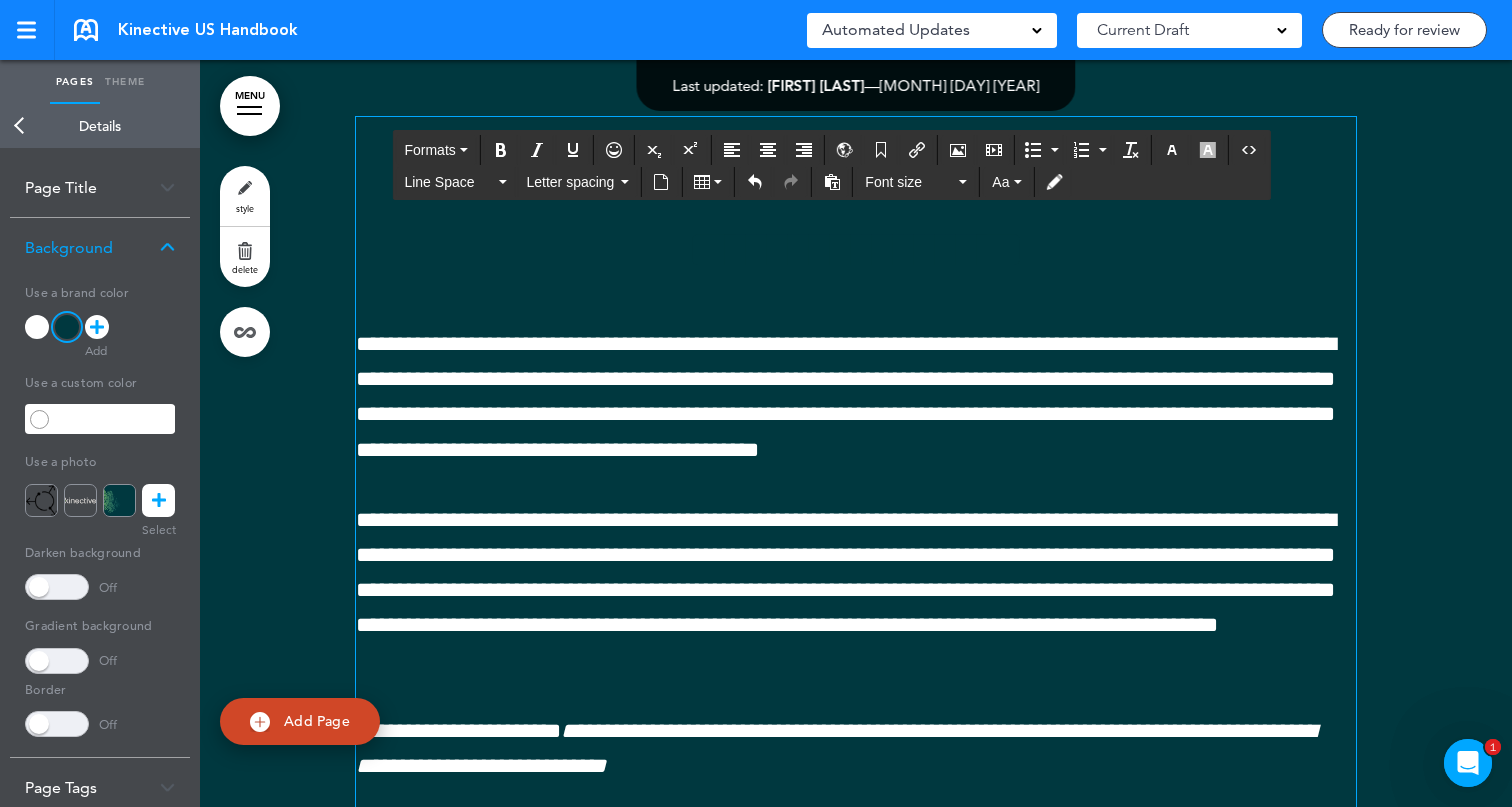 click at bounding box center [856, 774] 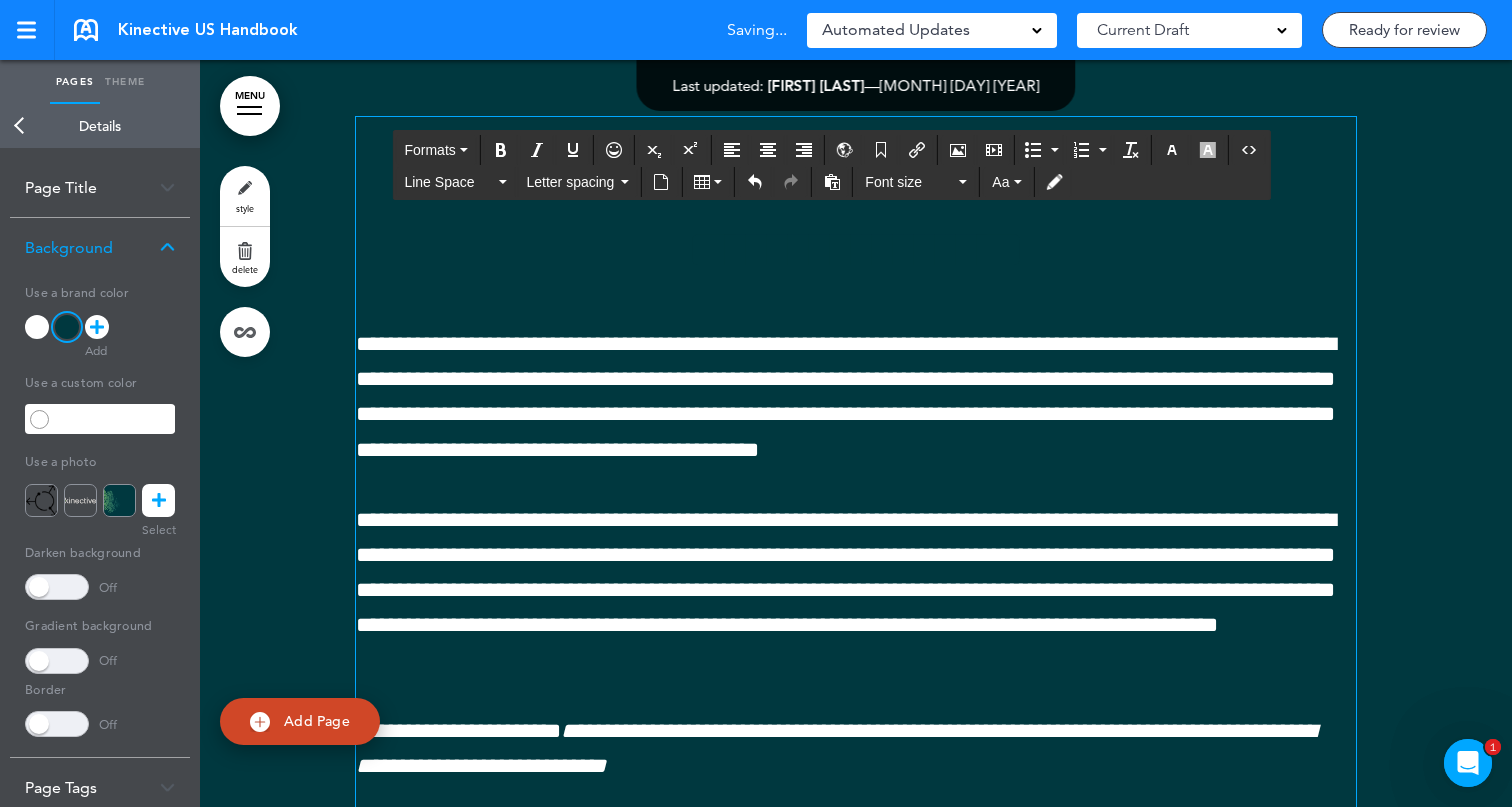 click on "**********" at bounding box center [846, 397] 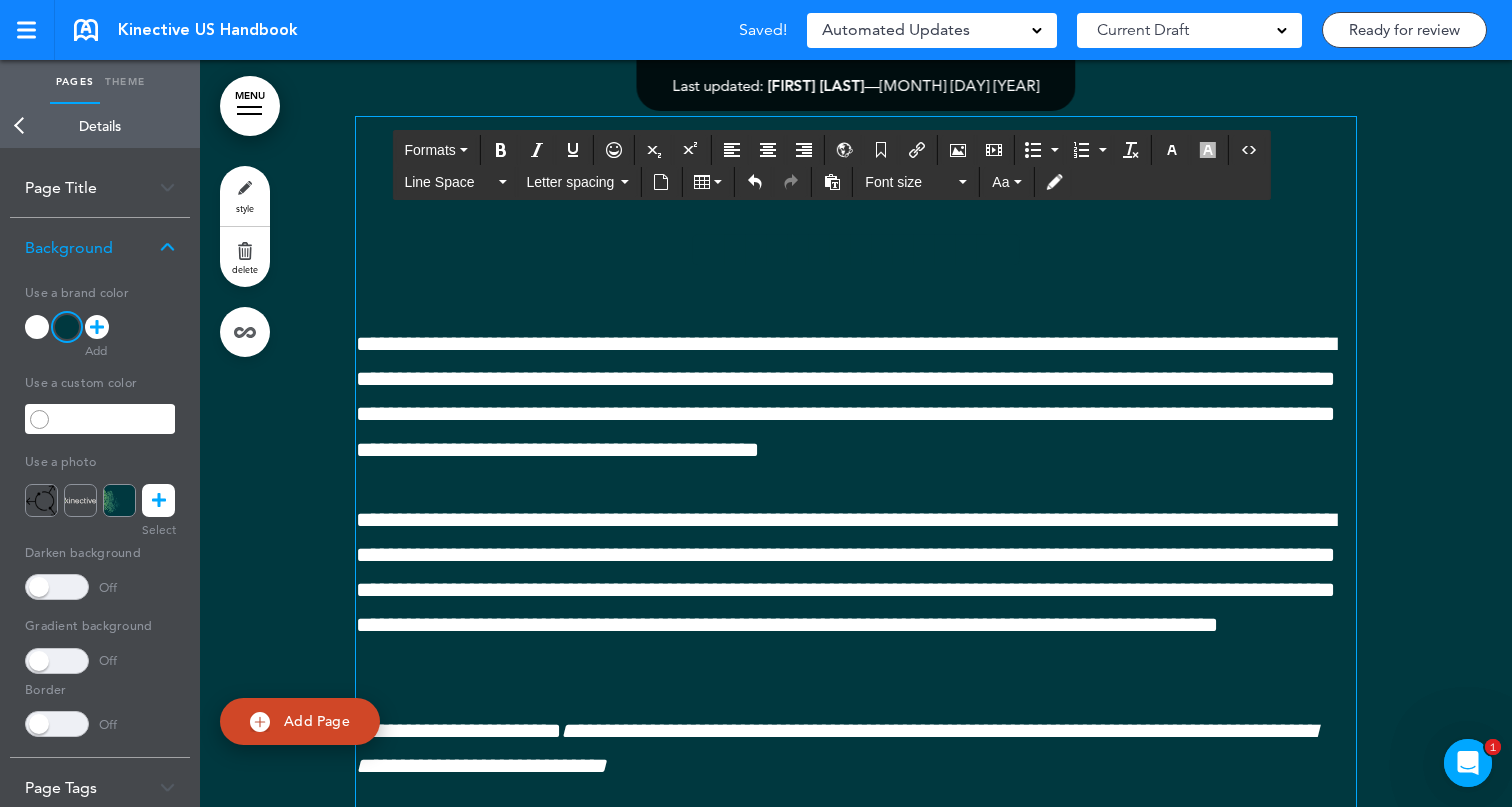 click on "**********" at bounding box center [846, 397] 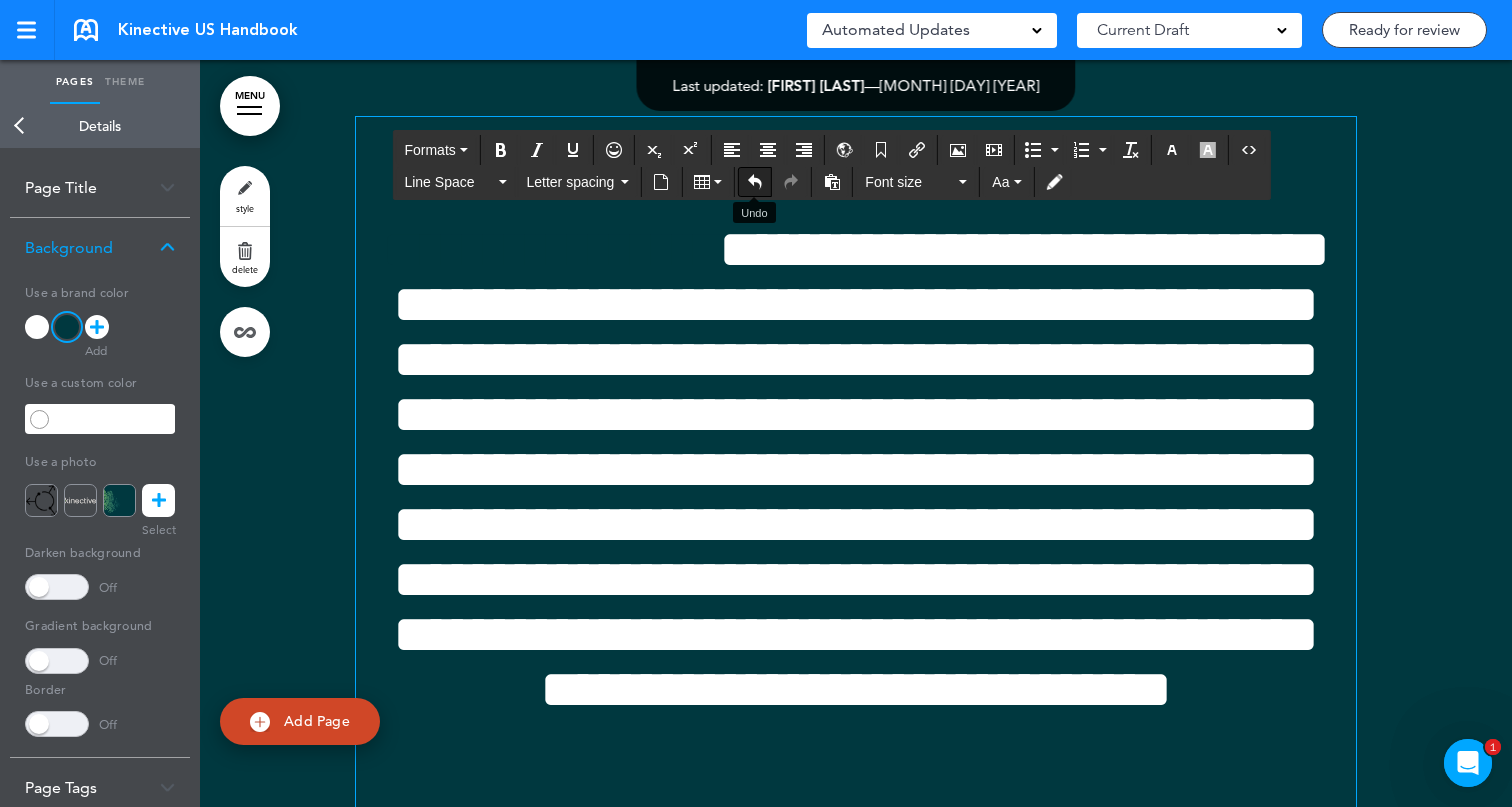 click at bounding box center [755, 182] 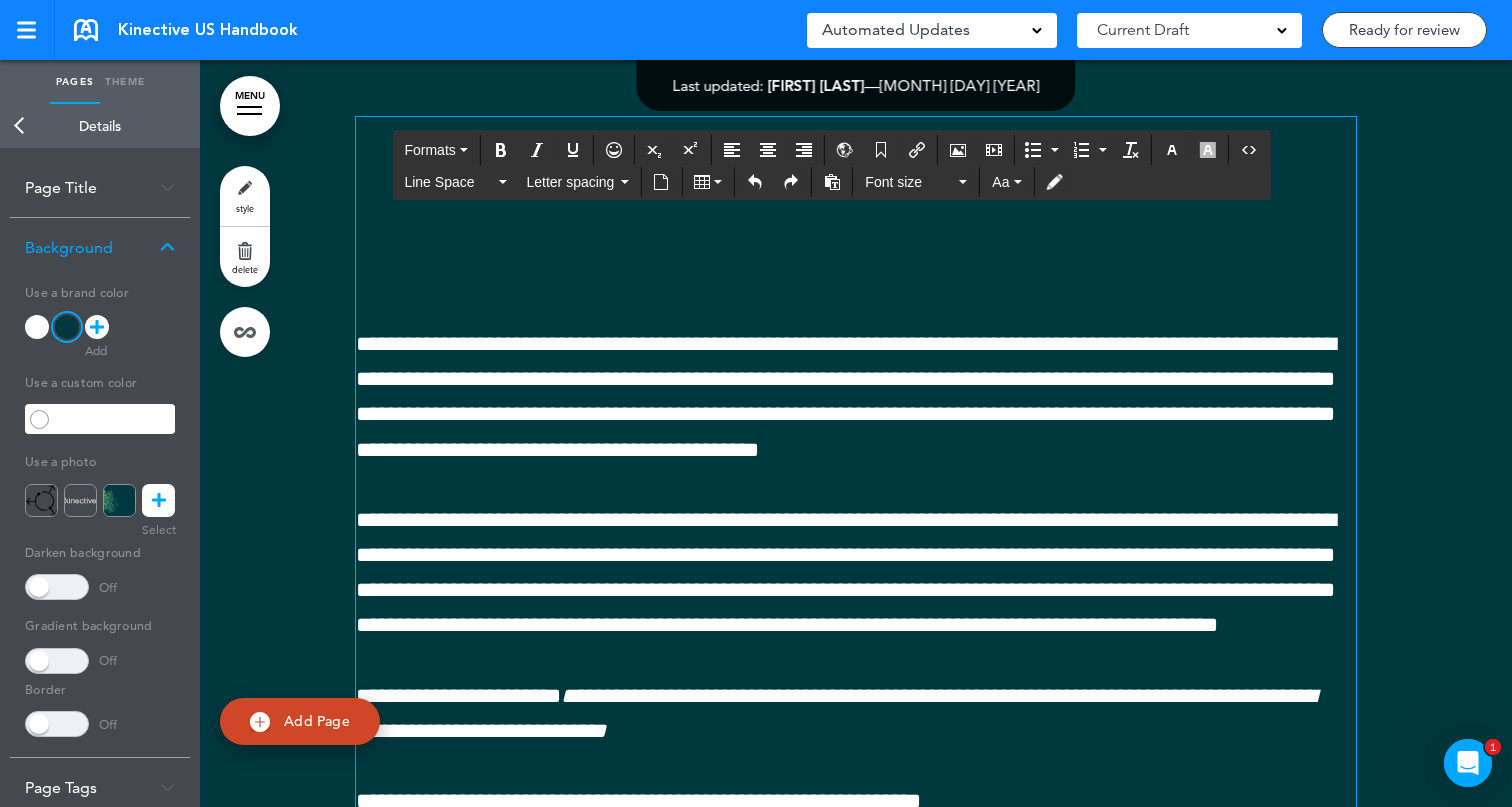 click on "**********" at bounding box center (856, 714) 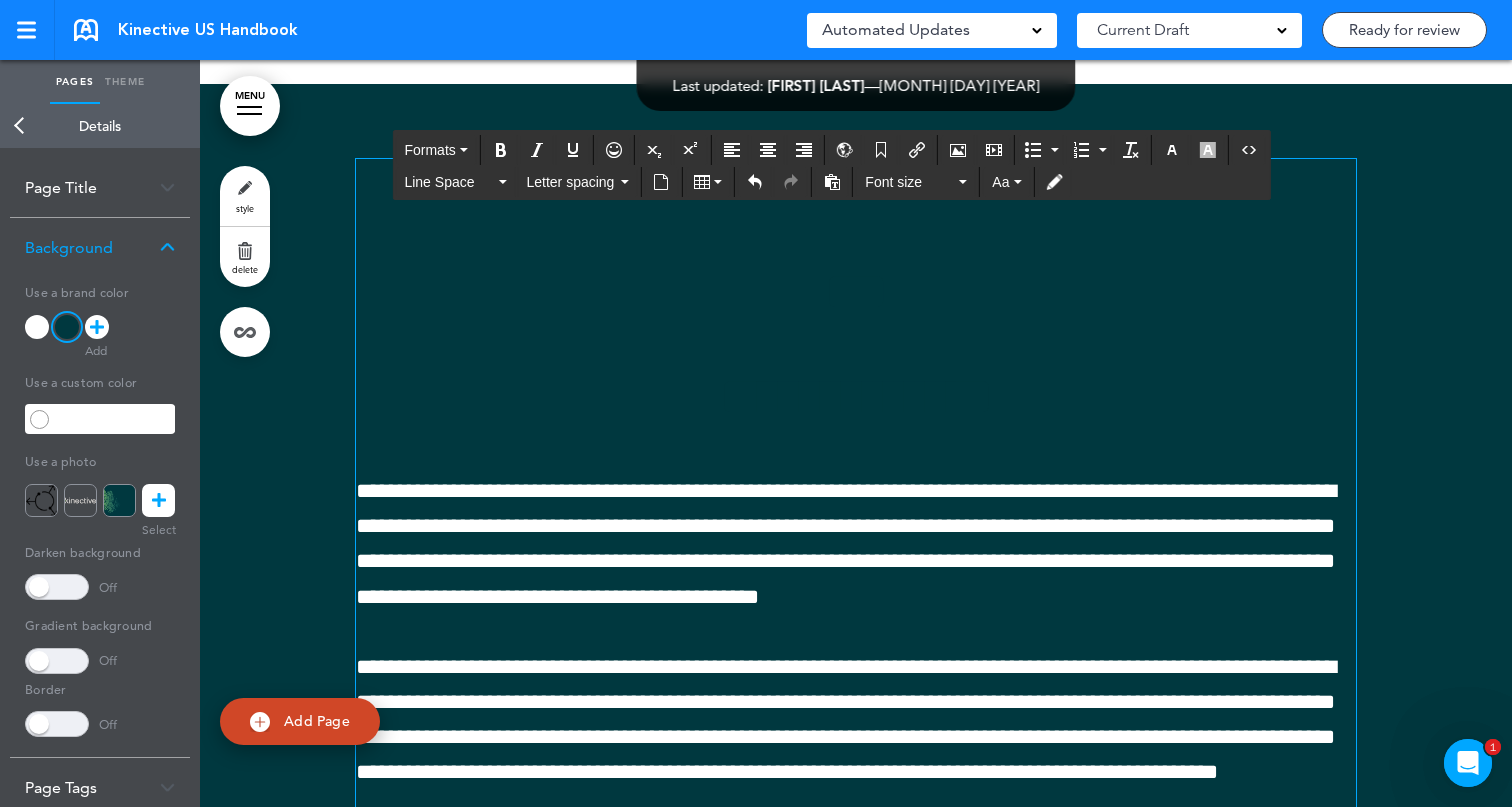 scroll, scrollTop: 3340, scrollLeft: 0, axis: vertical 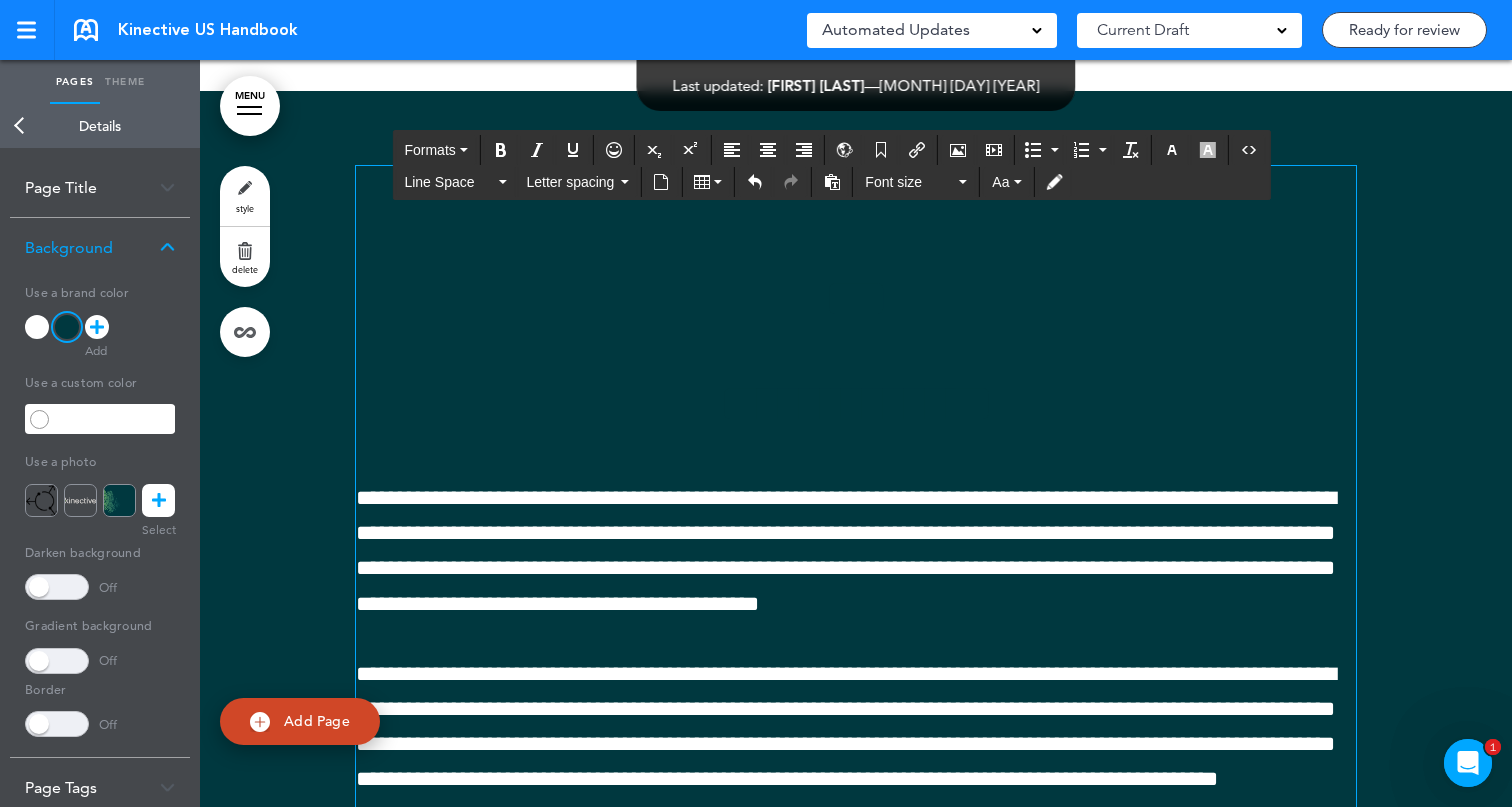 click on "**********" at bounding box center [846, 551] 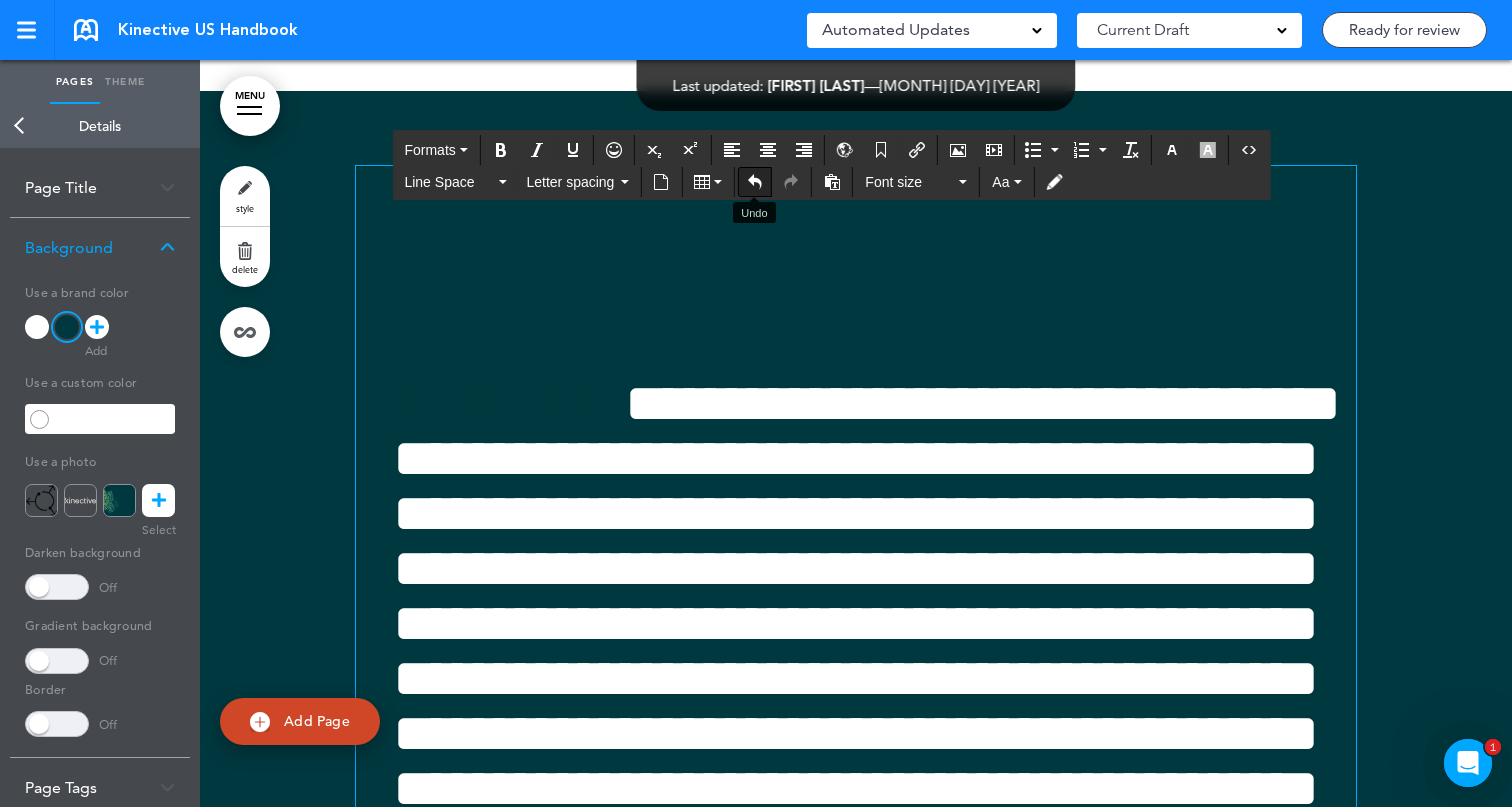 click at bounding box center [755, 182] 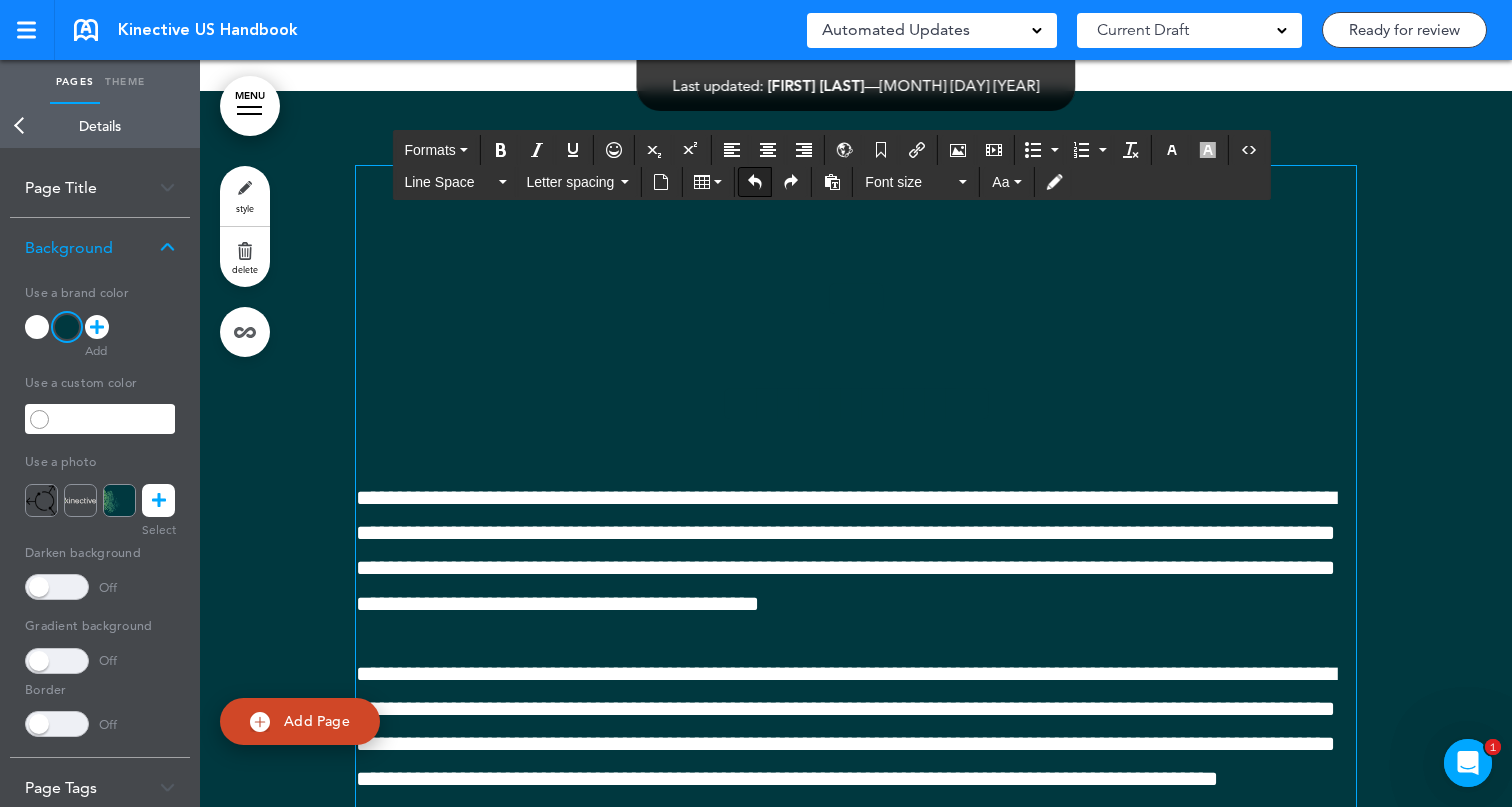 click at bounding box center (755, 182) 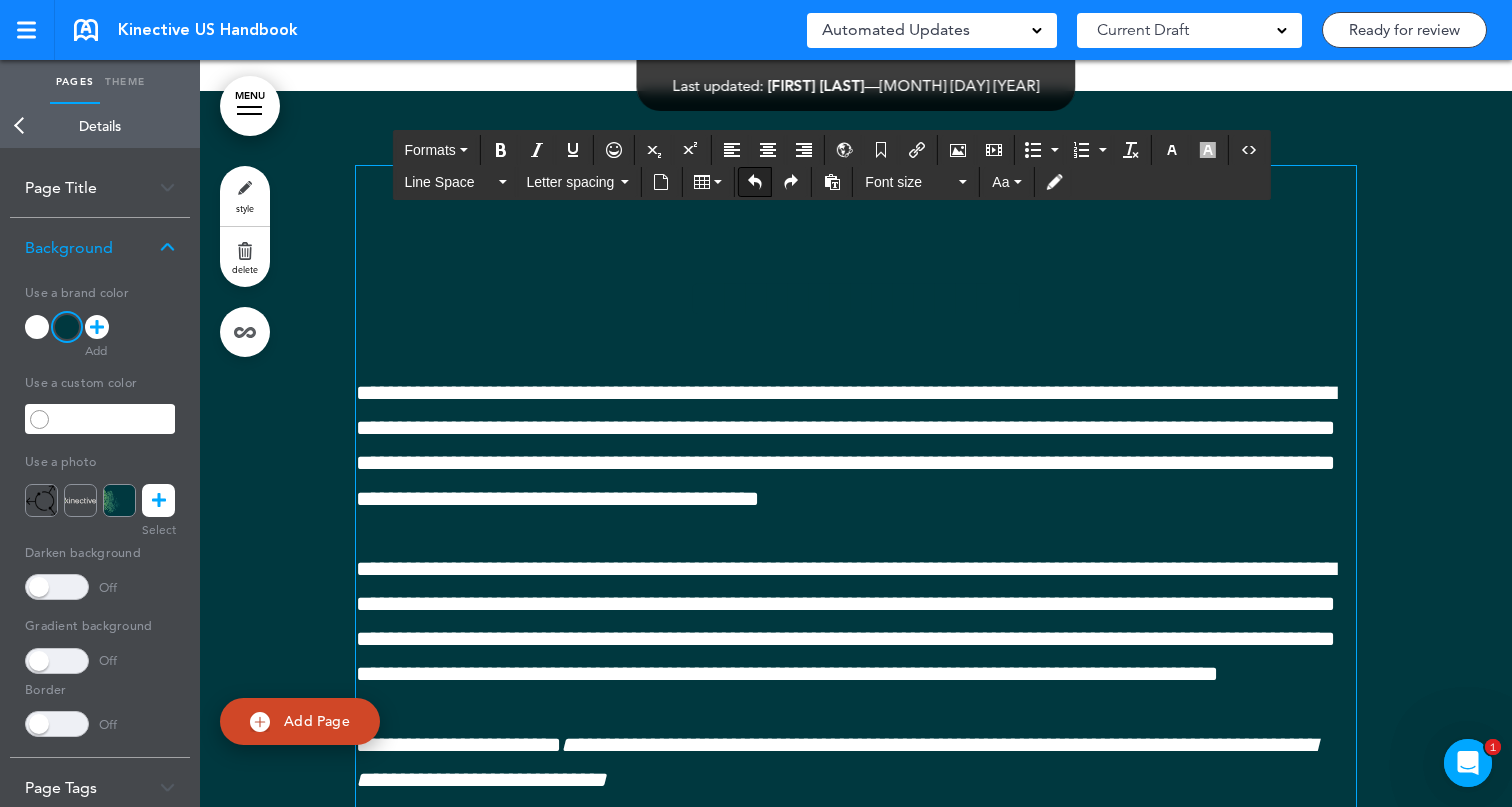 click at bounding box center [755, 182] 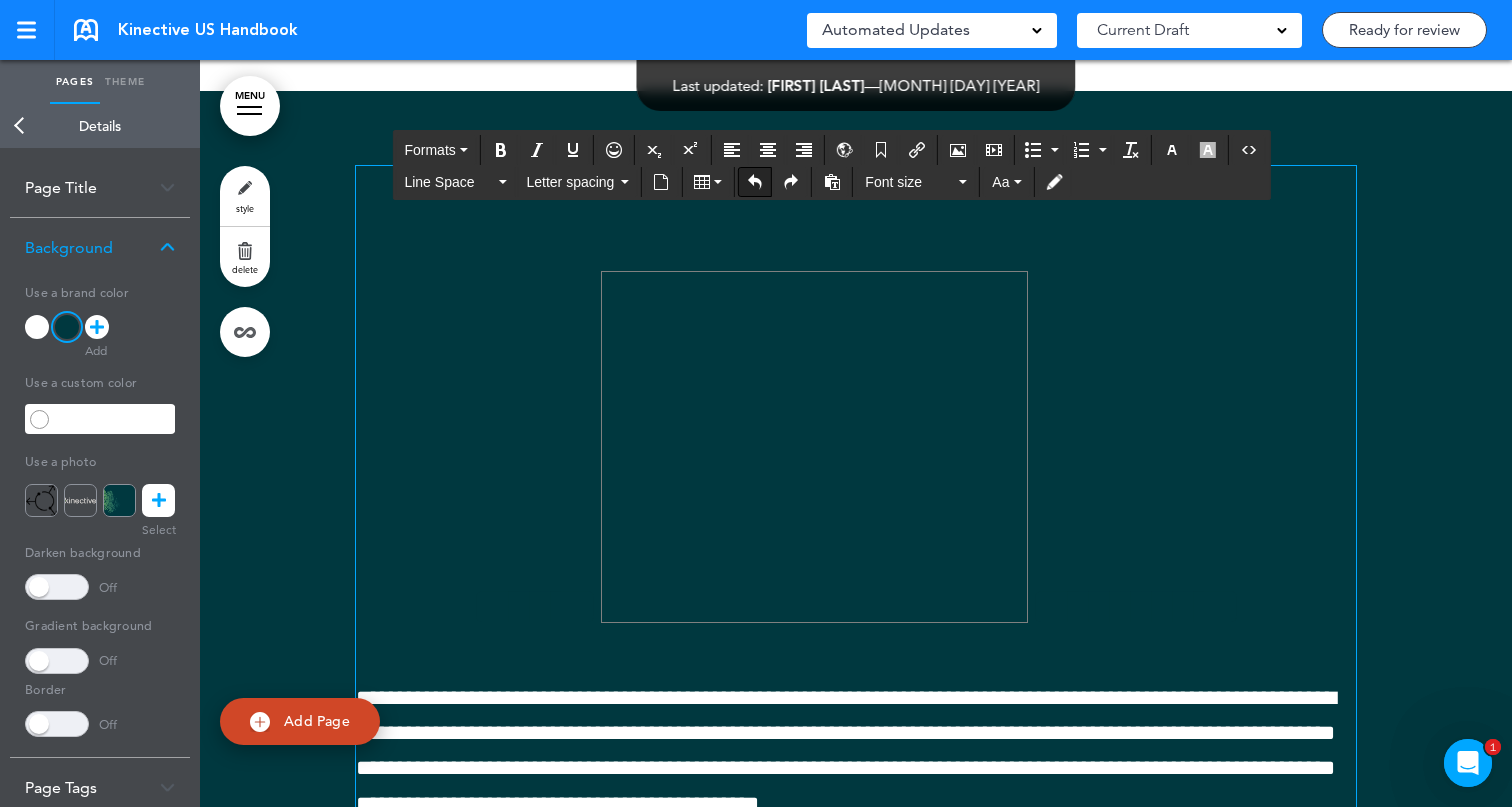 click at bounding box center [755, 182] 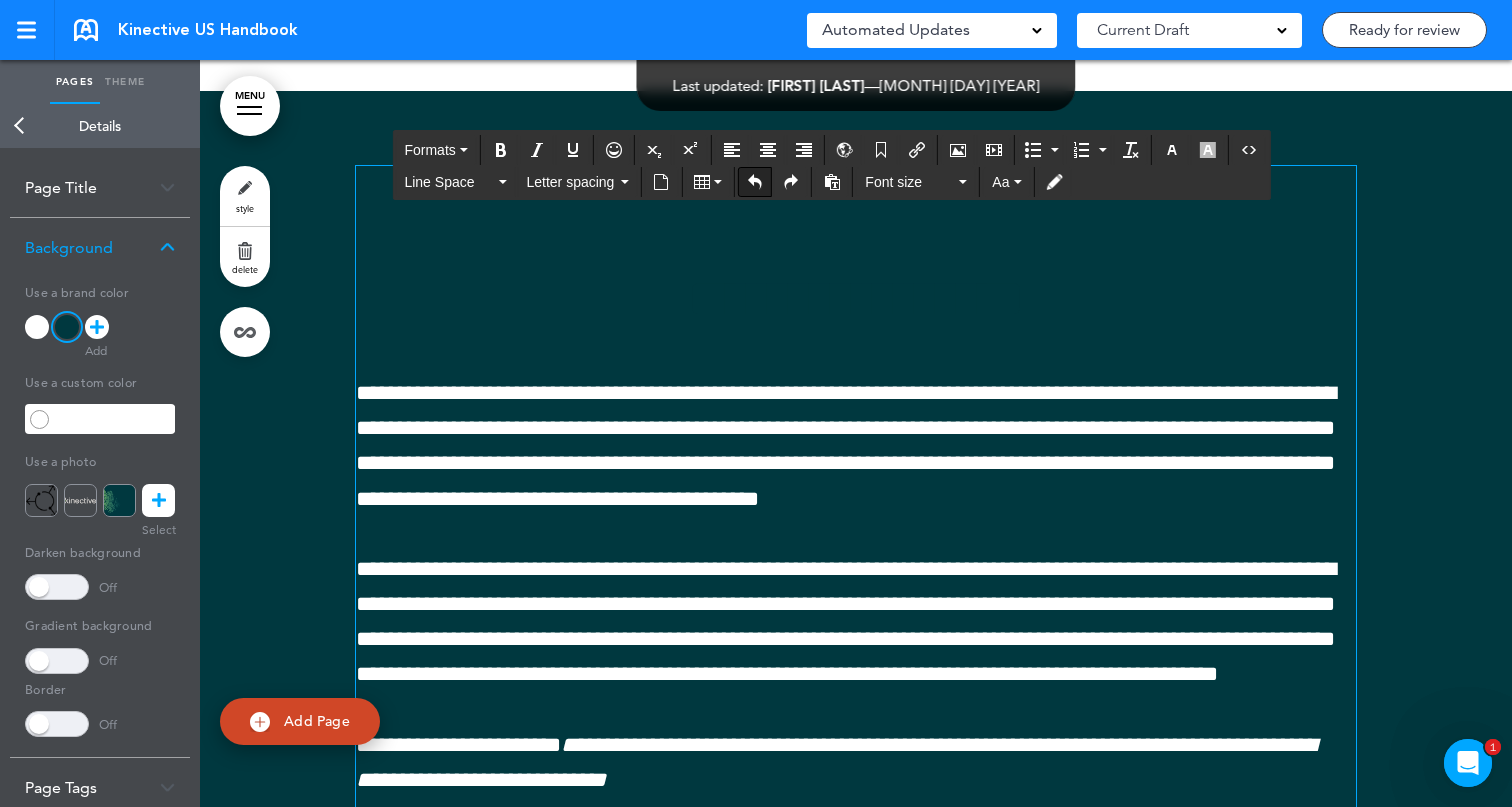click at bounding box center [755, 182] 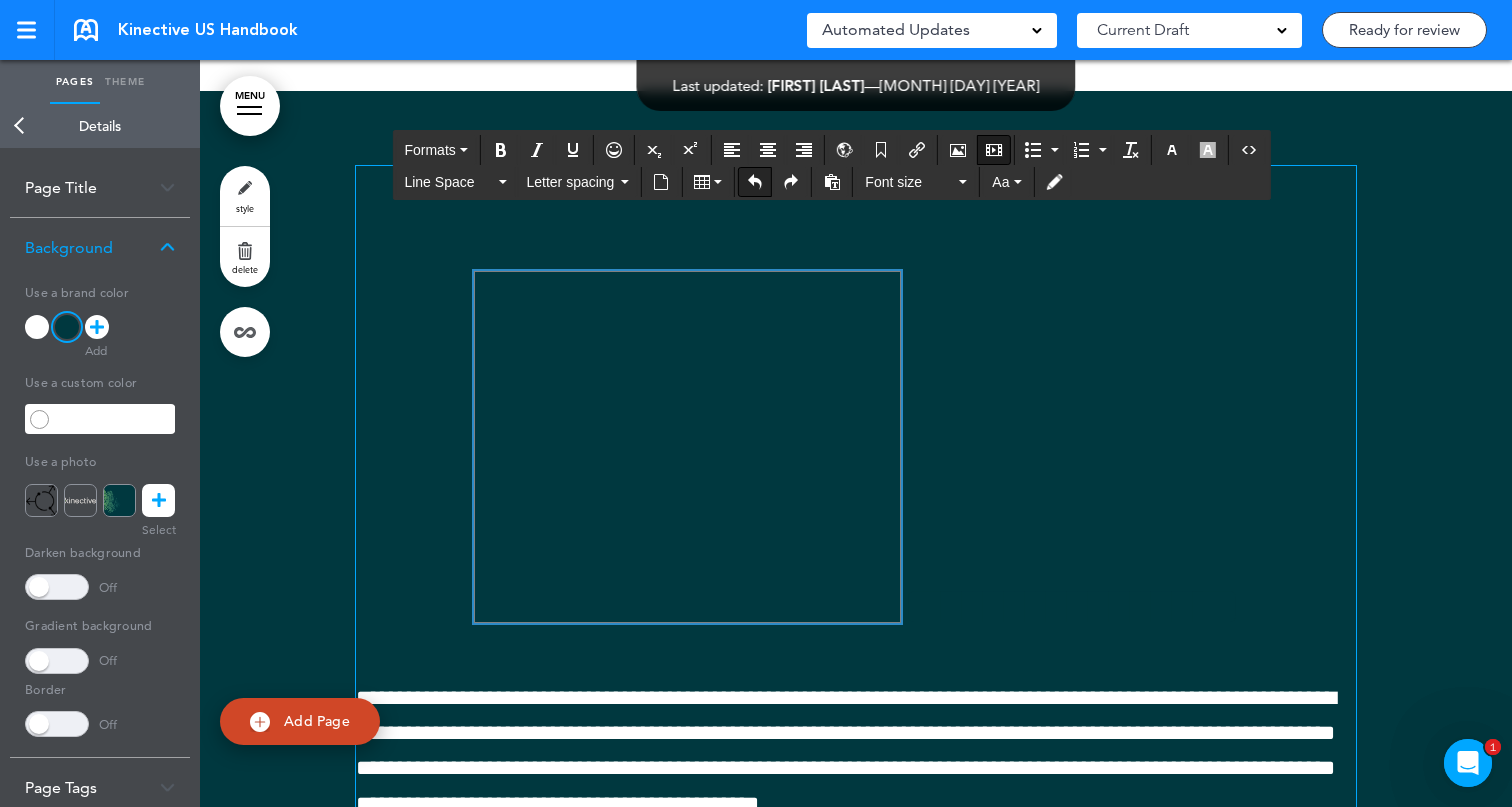 click at bounding box center [755, 182] 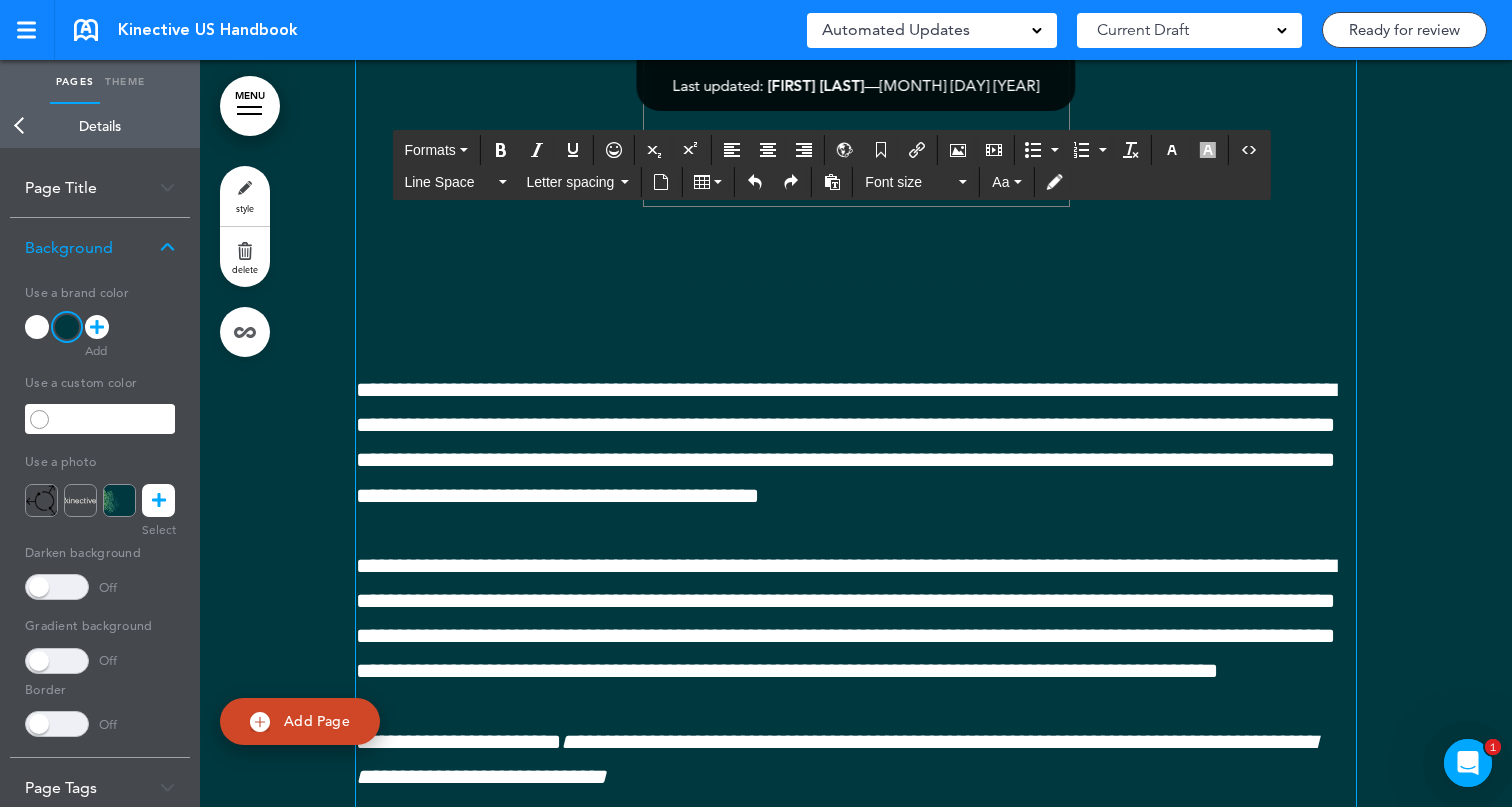 scroll, scrollTop: 3786, scrollLeft: 0, axis: vertical 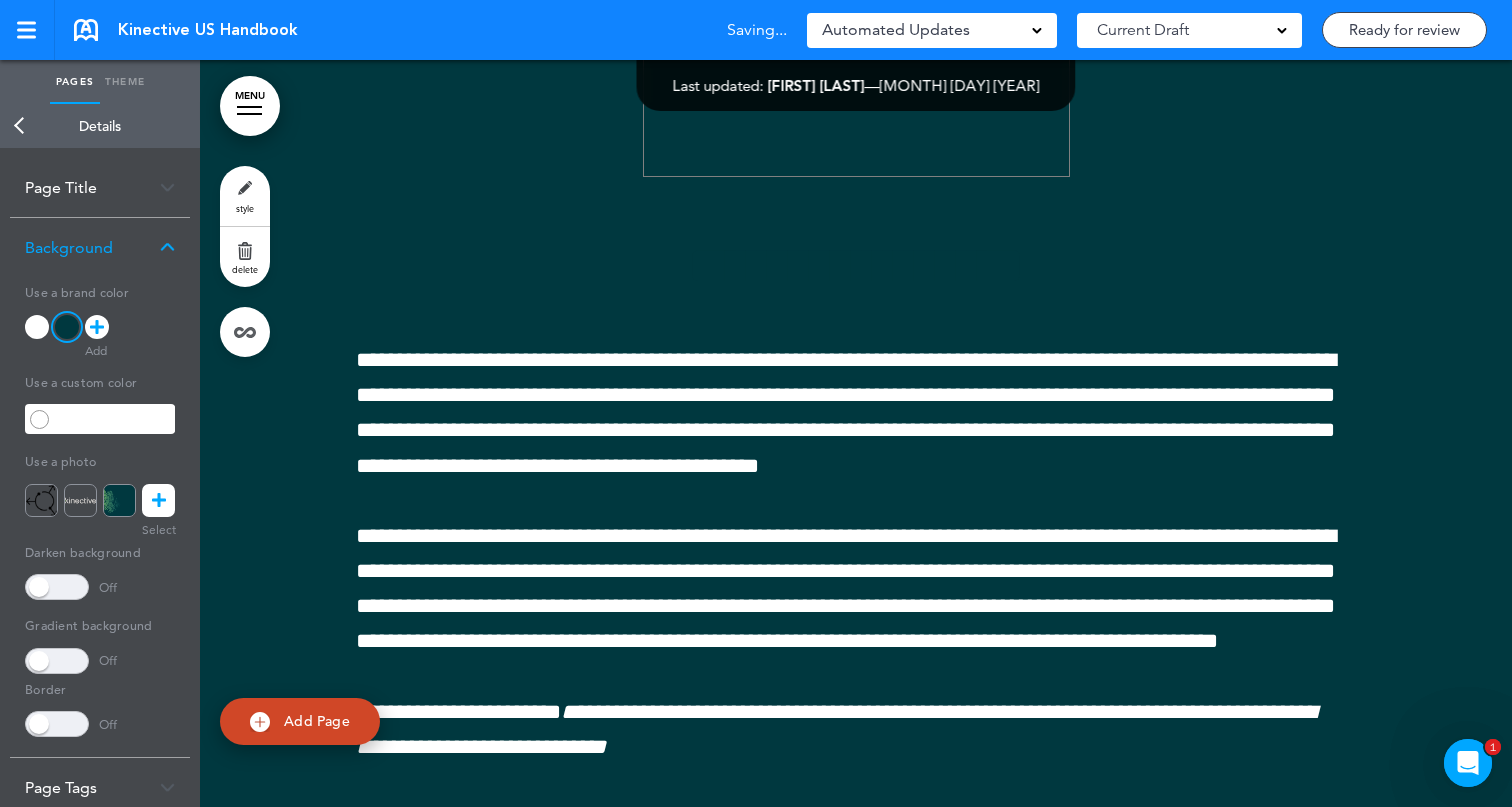 click at bounding box center (856, 548) 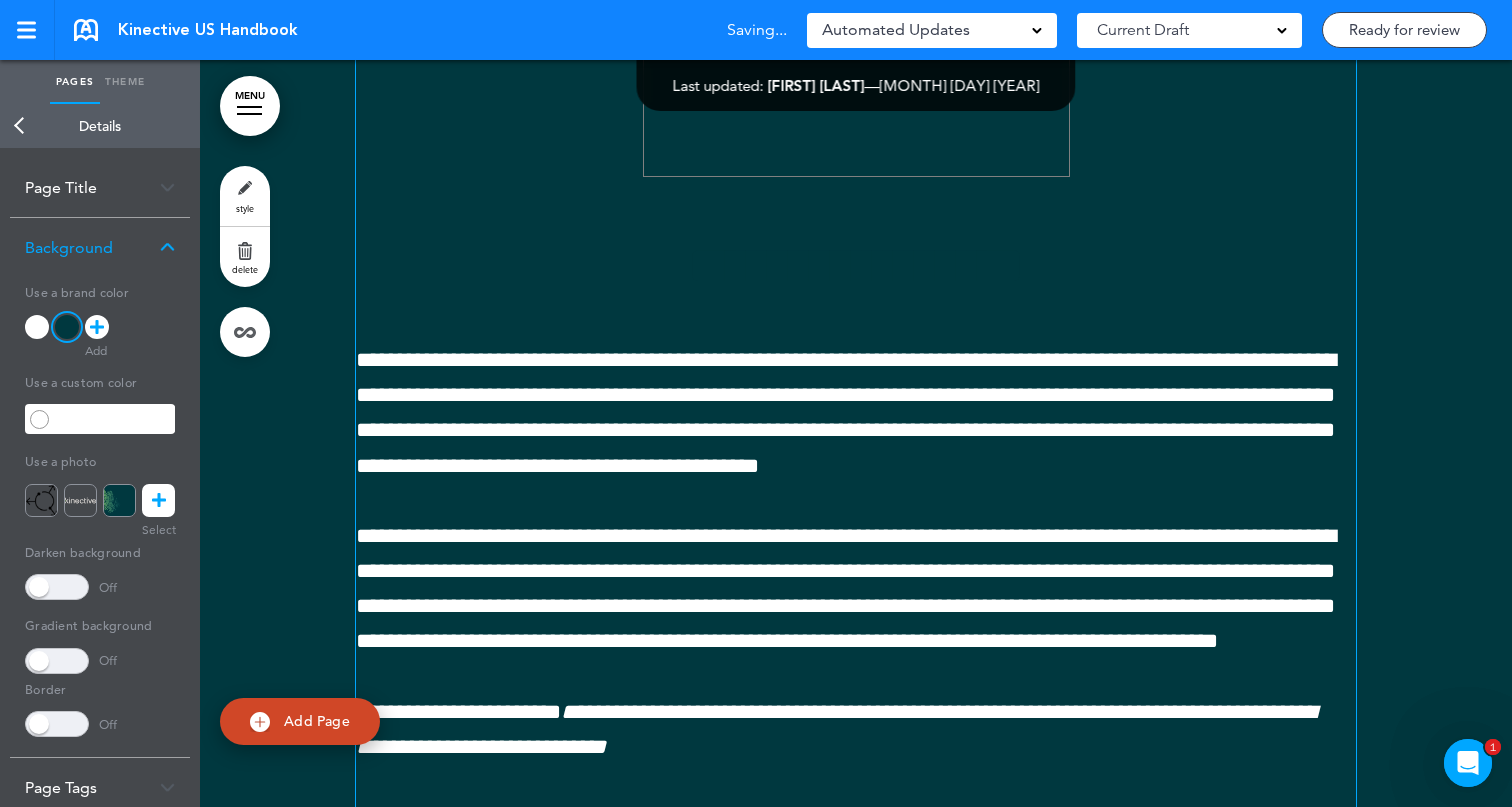 click on "**********" at bounding box center [846, 413] 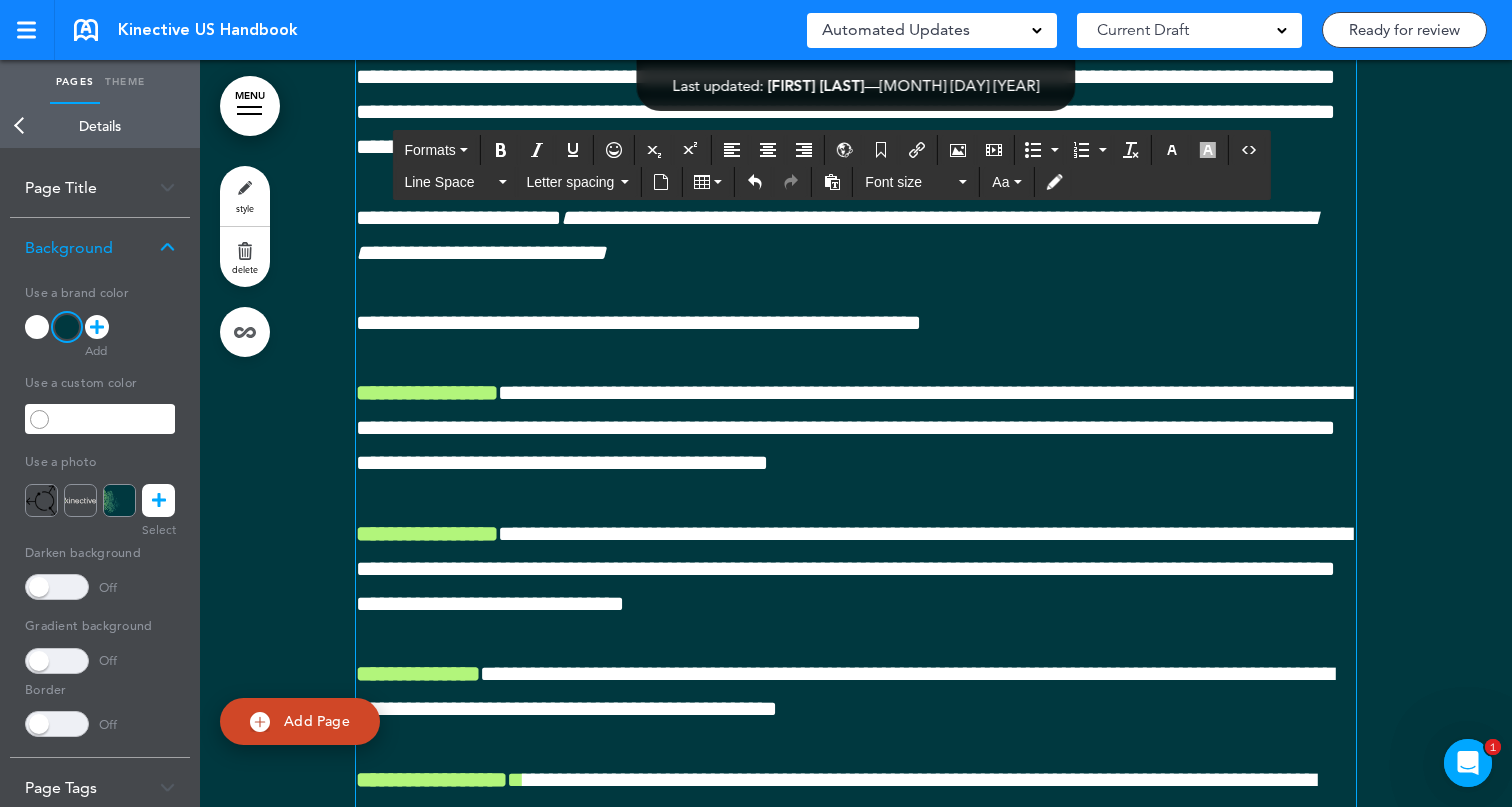 click at bounding box center [856, 54] 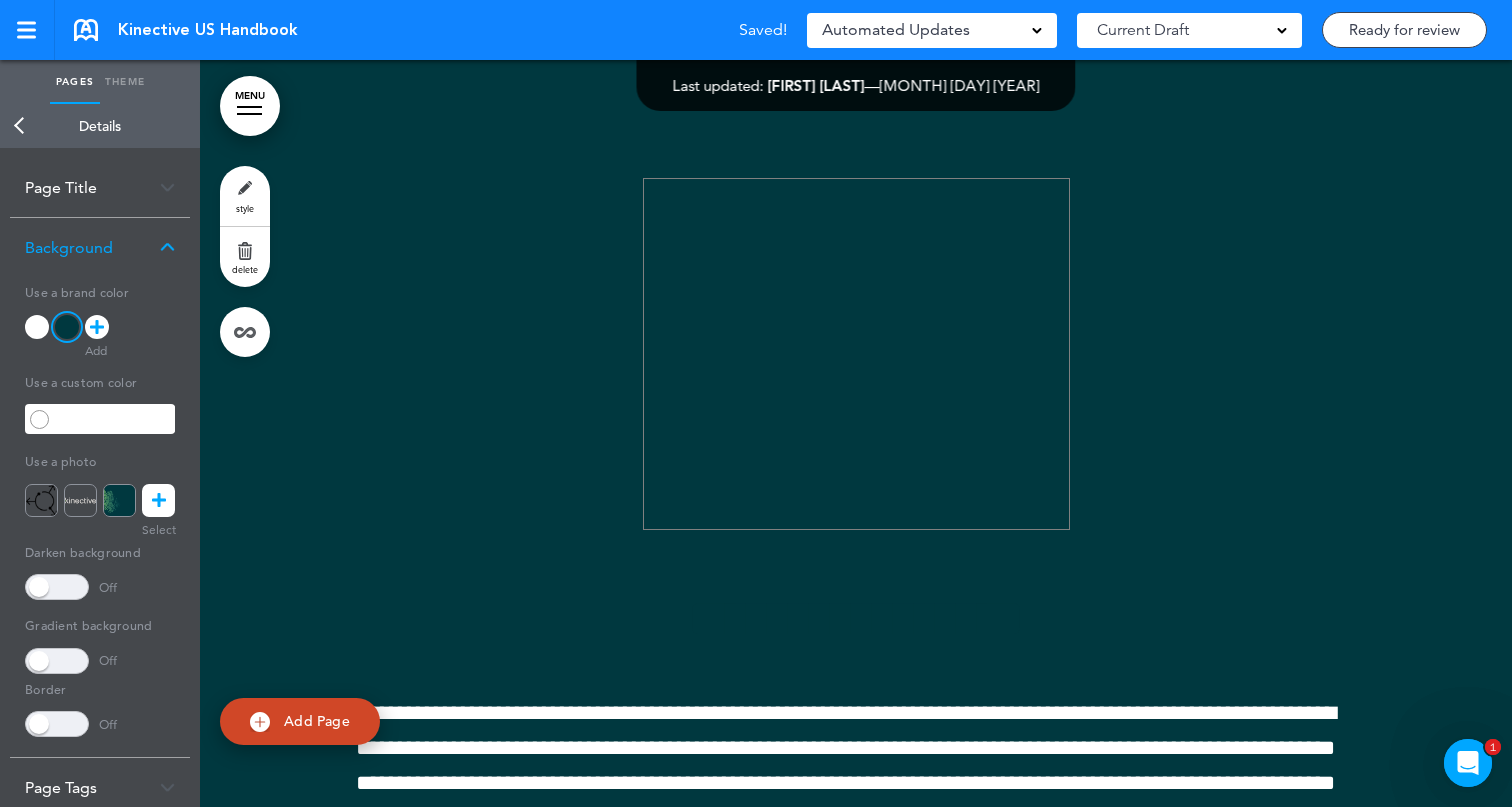 scroll, scrollTop: 3247, scrollLeft: 0, axis: vertical 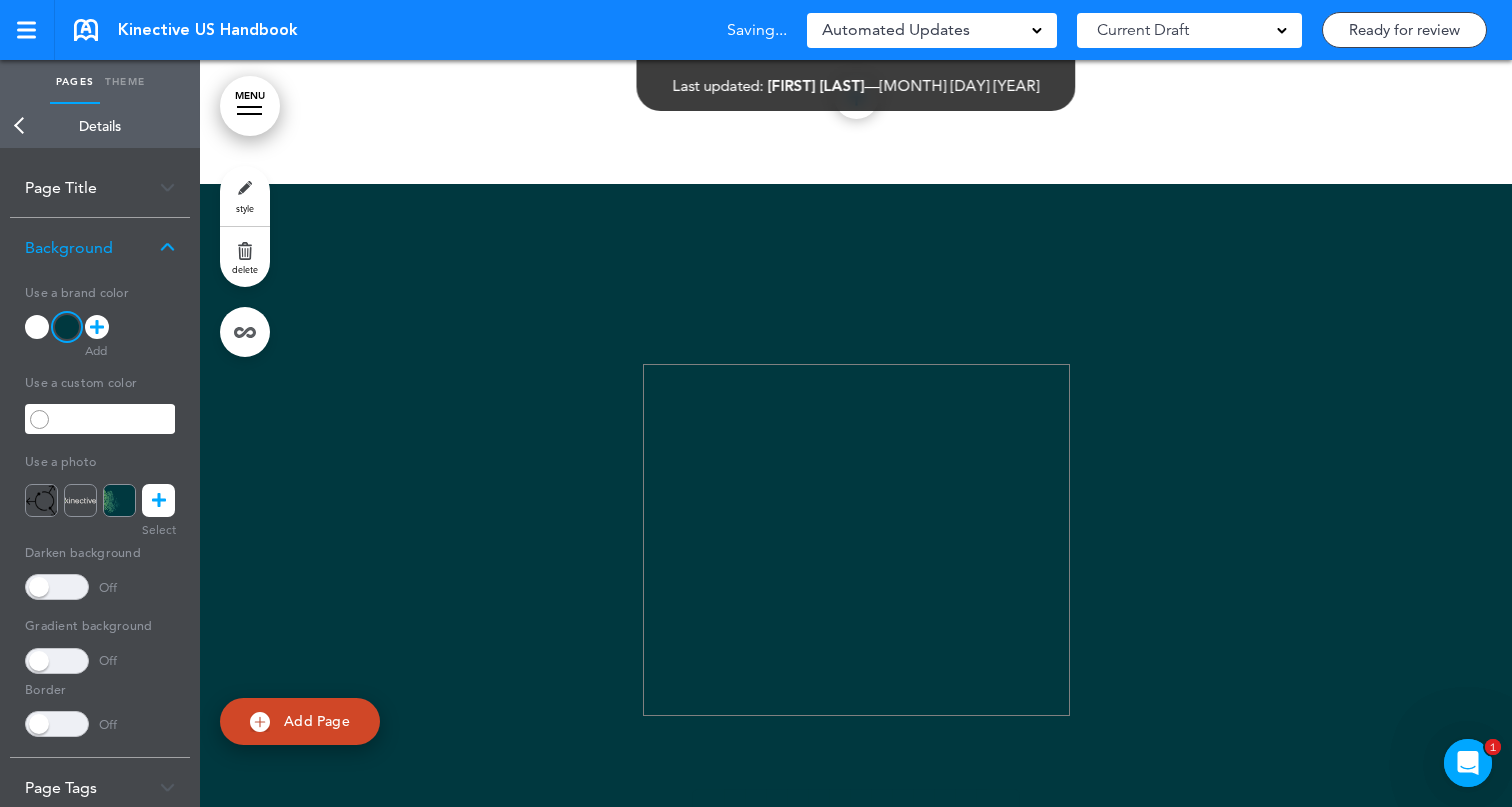 click on "Back" at bounding box center [20, 126] 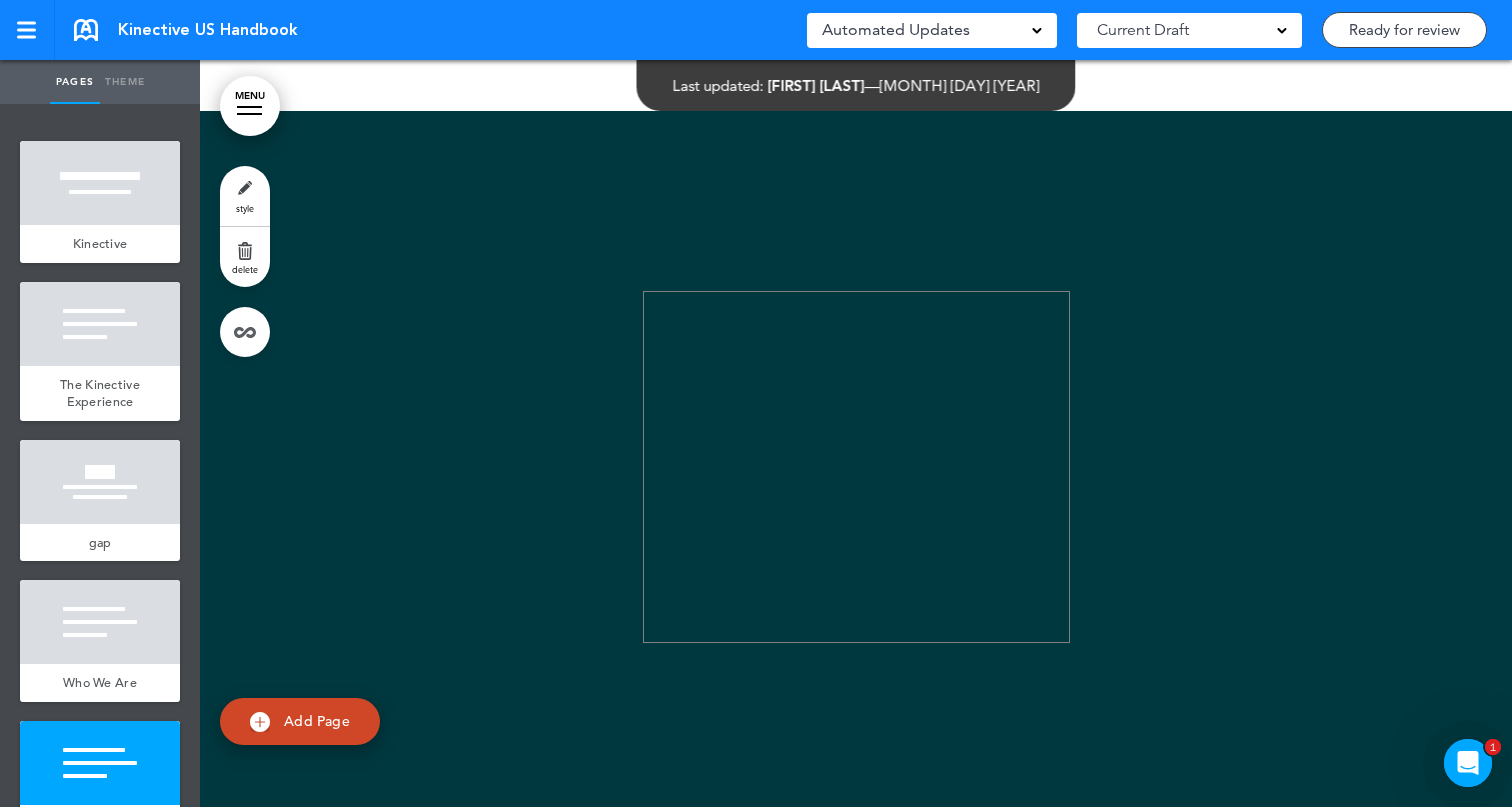 scroll, scrollTop: 3356, scrollLeft: 0, axis: vertical 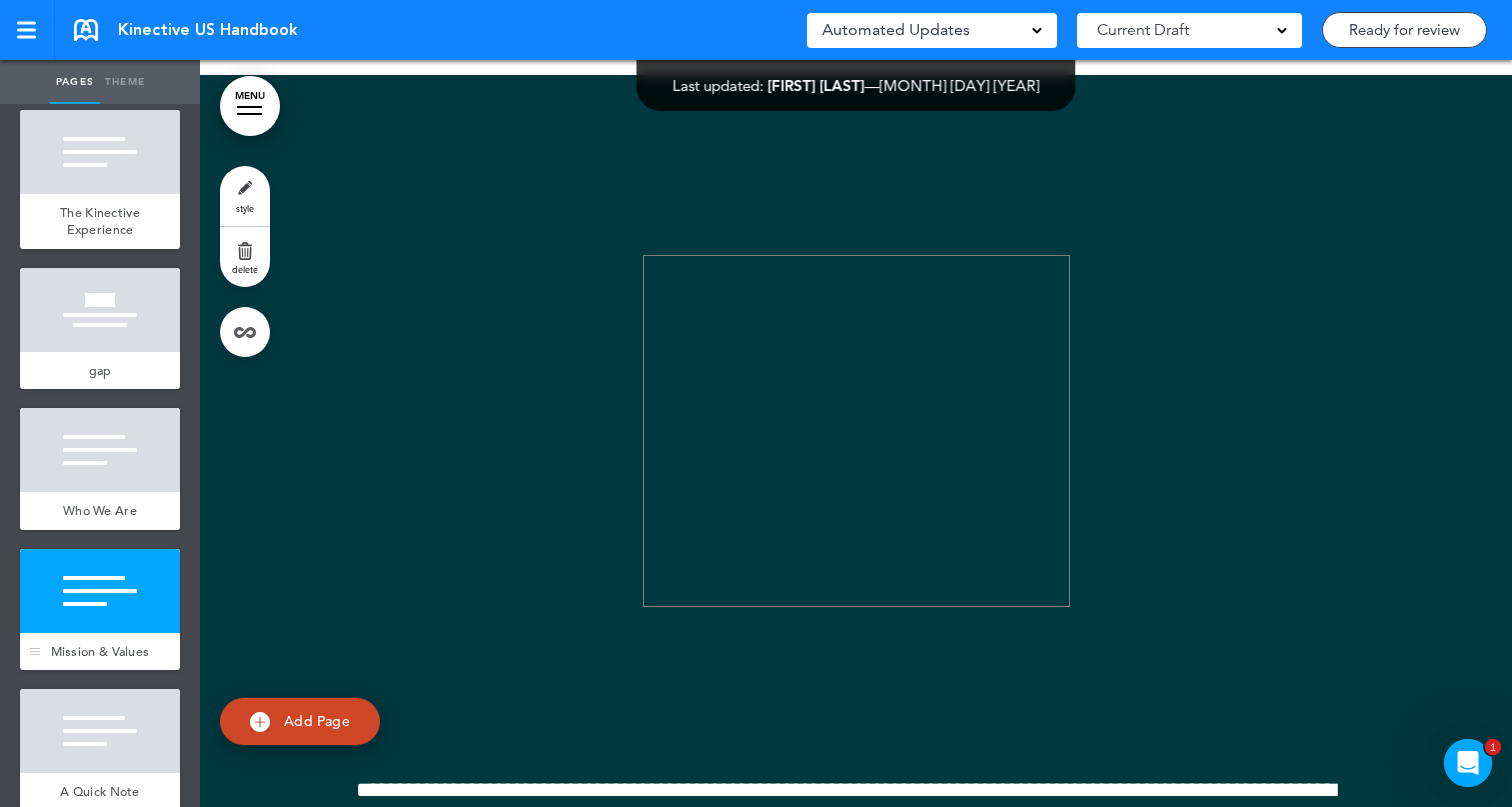 click at bounding box center [100, 591] 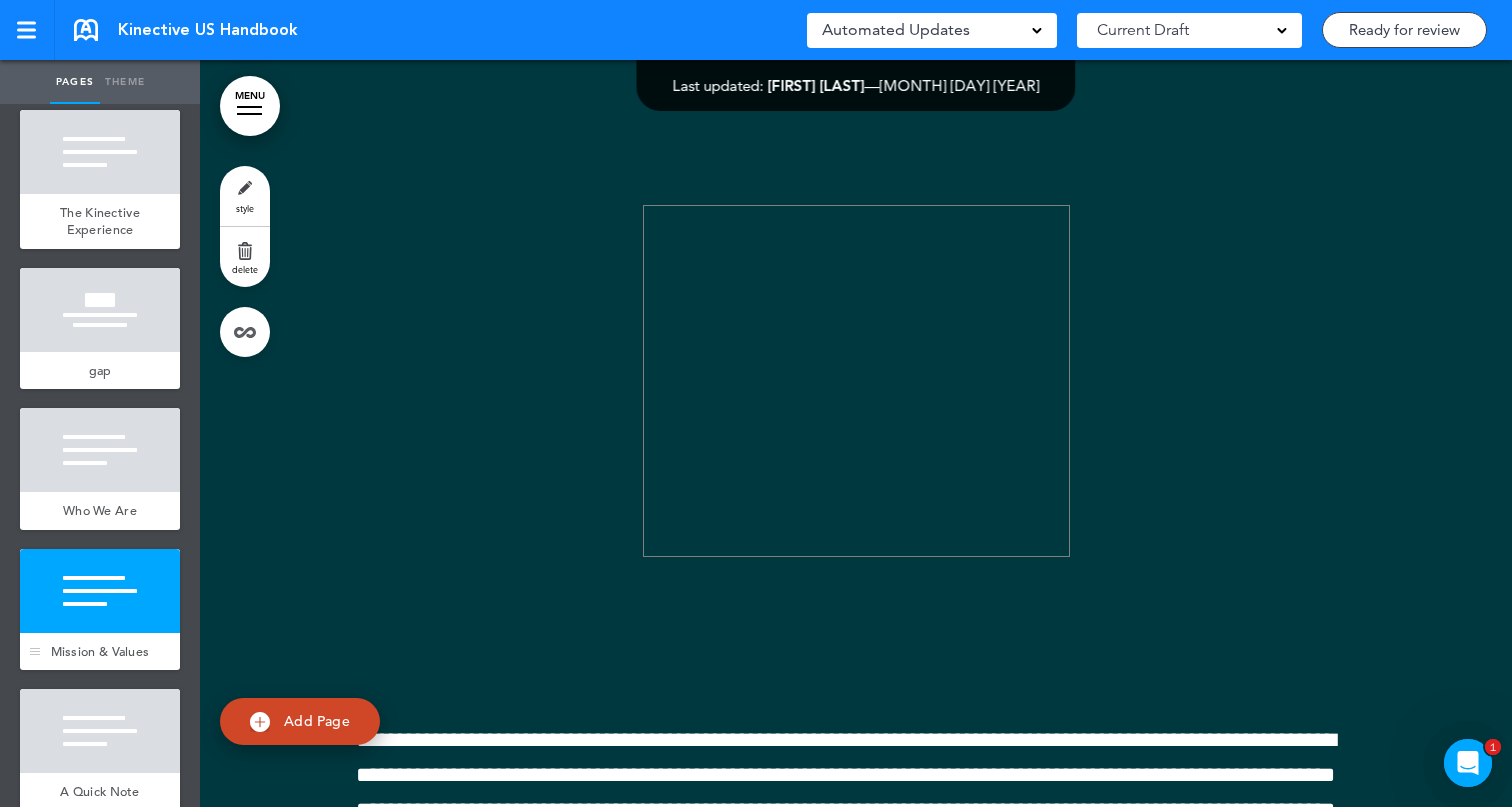 scroll, scrollTop: 3406, scrollLeft: 0, axis: vertical 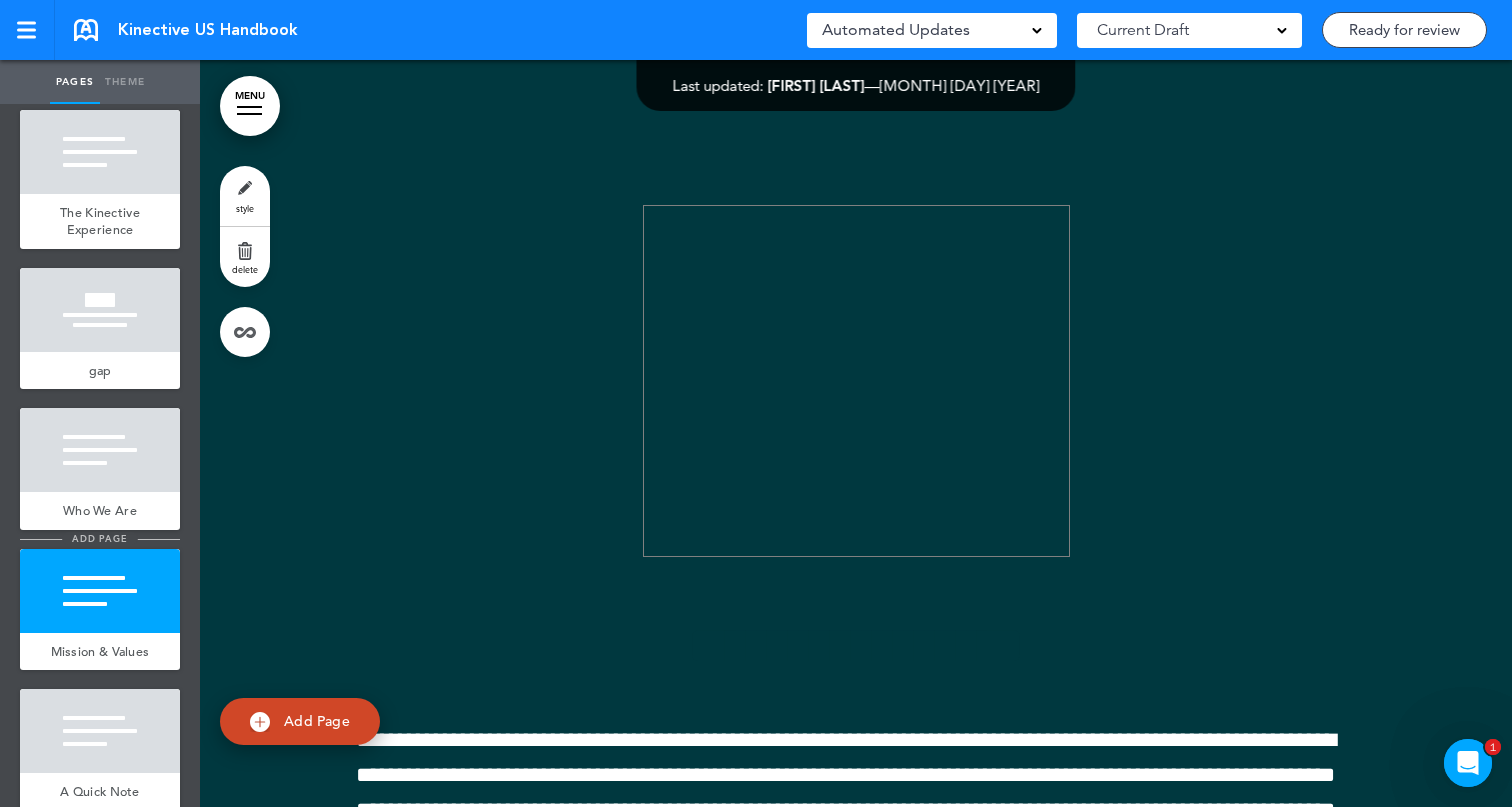 click on "add page" at bounding box center [99, 538] 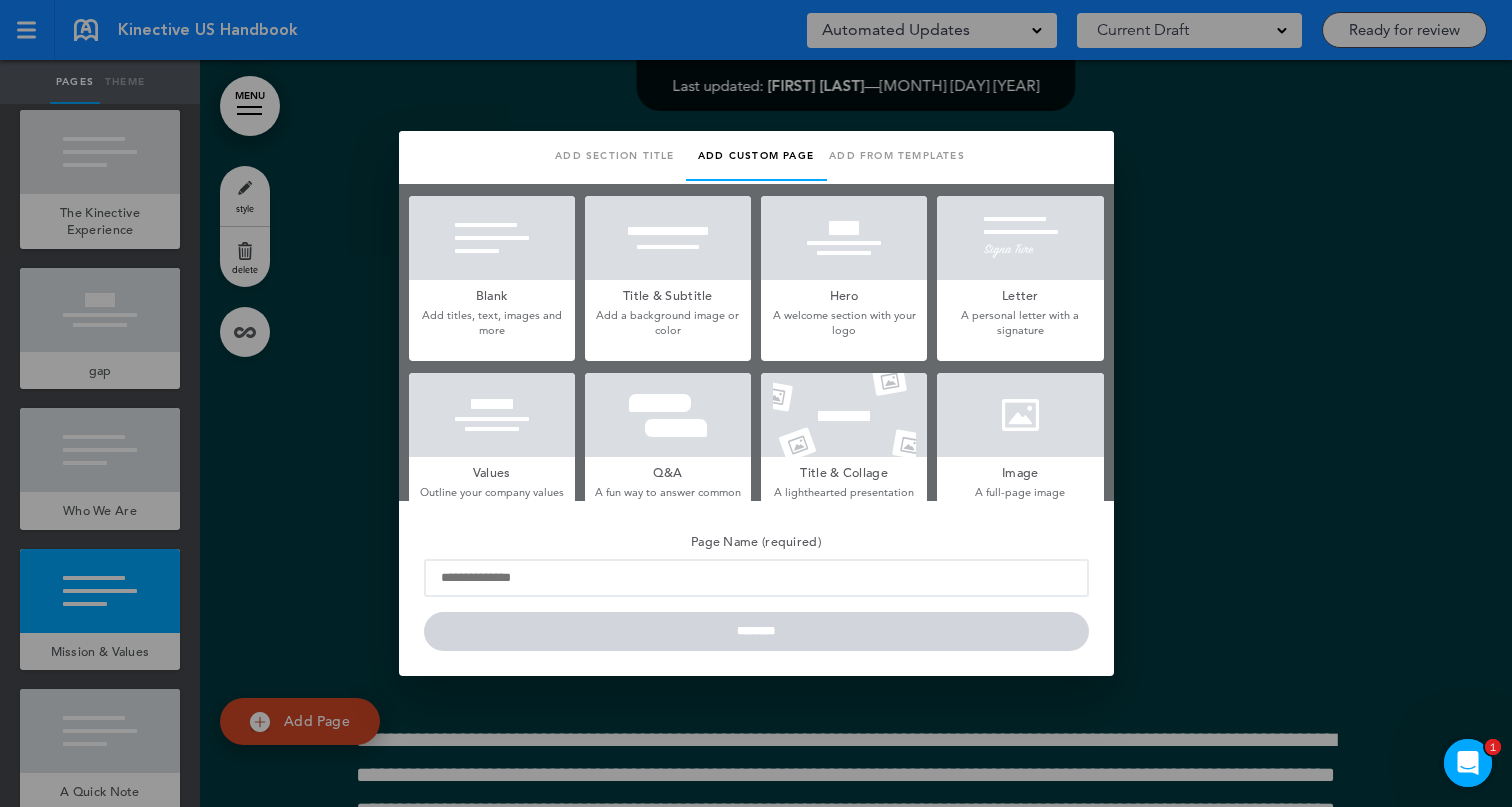 click at bounding box center [668, 238] 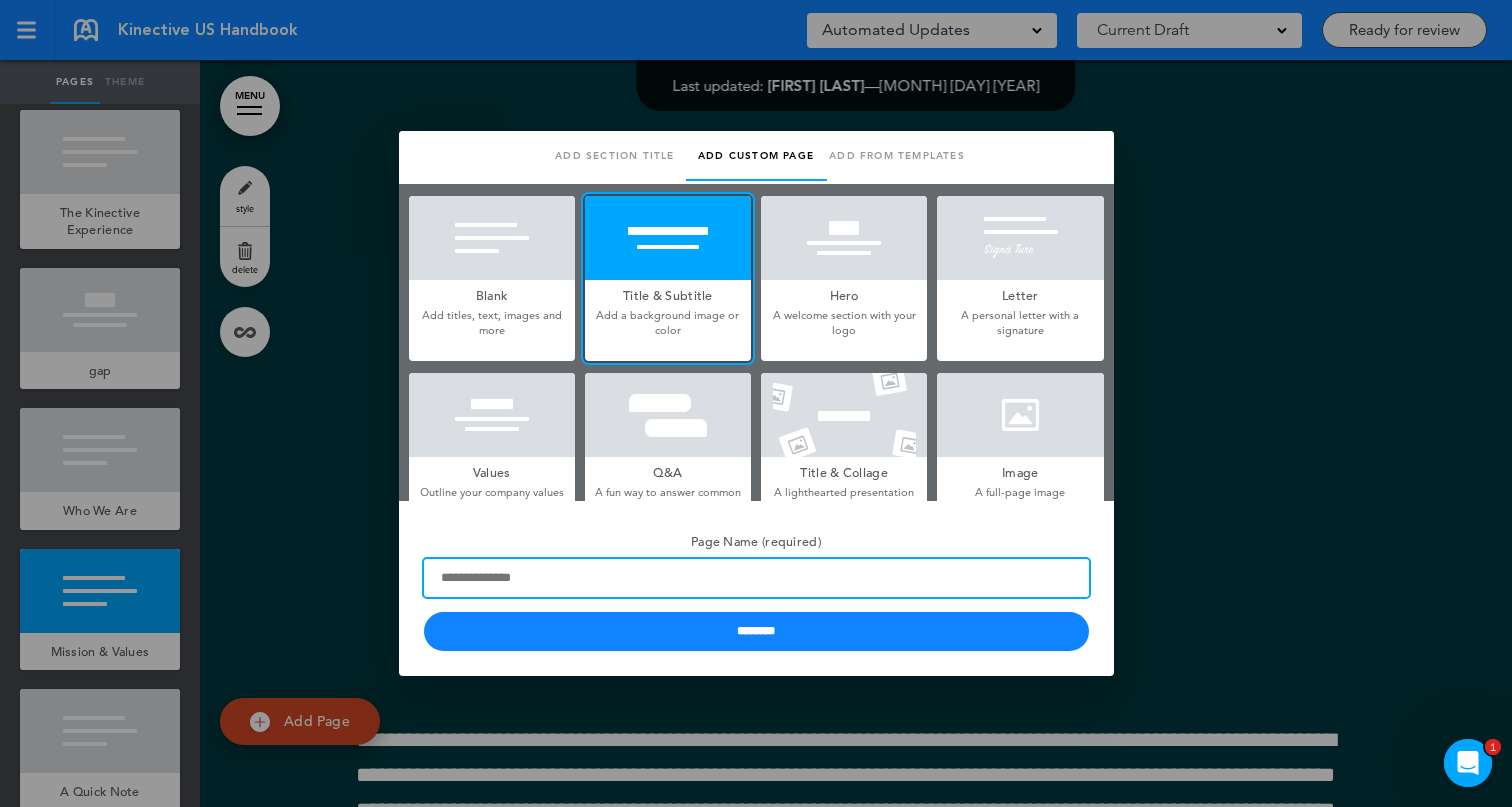 click on "Page Name (required)" at bounding box center (756, 578) 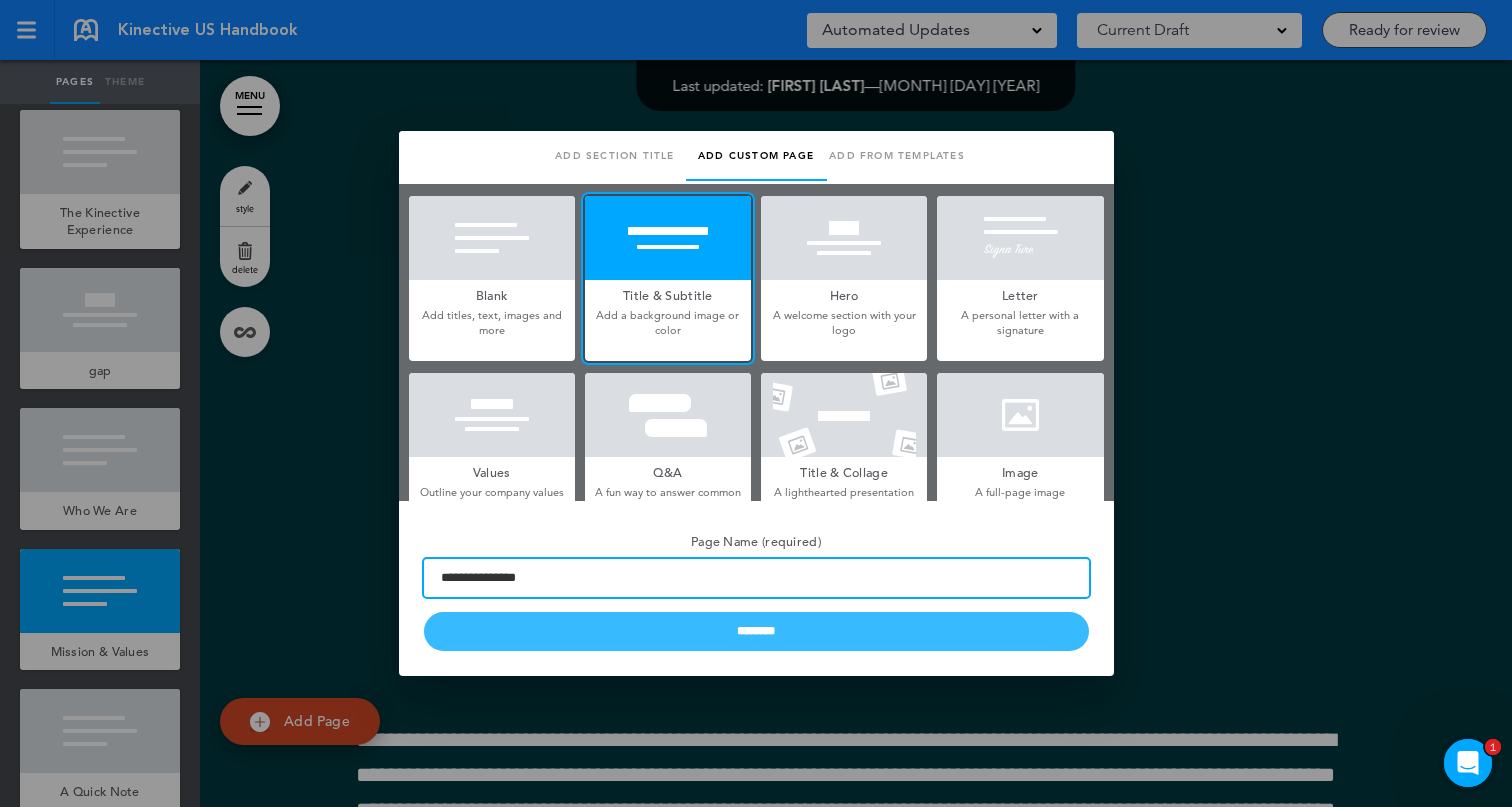 type on "**********" 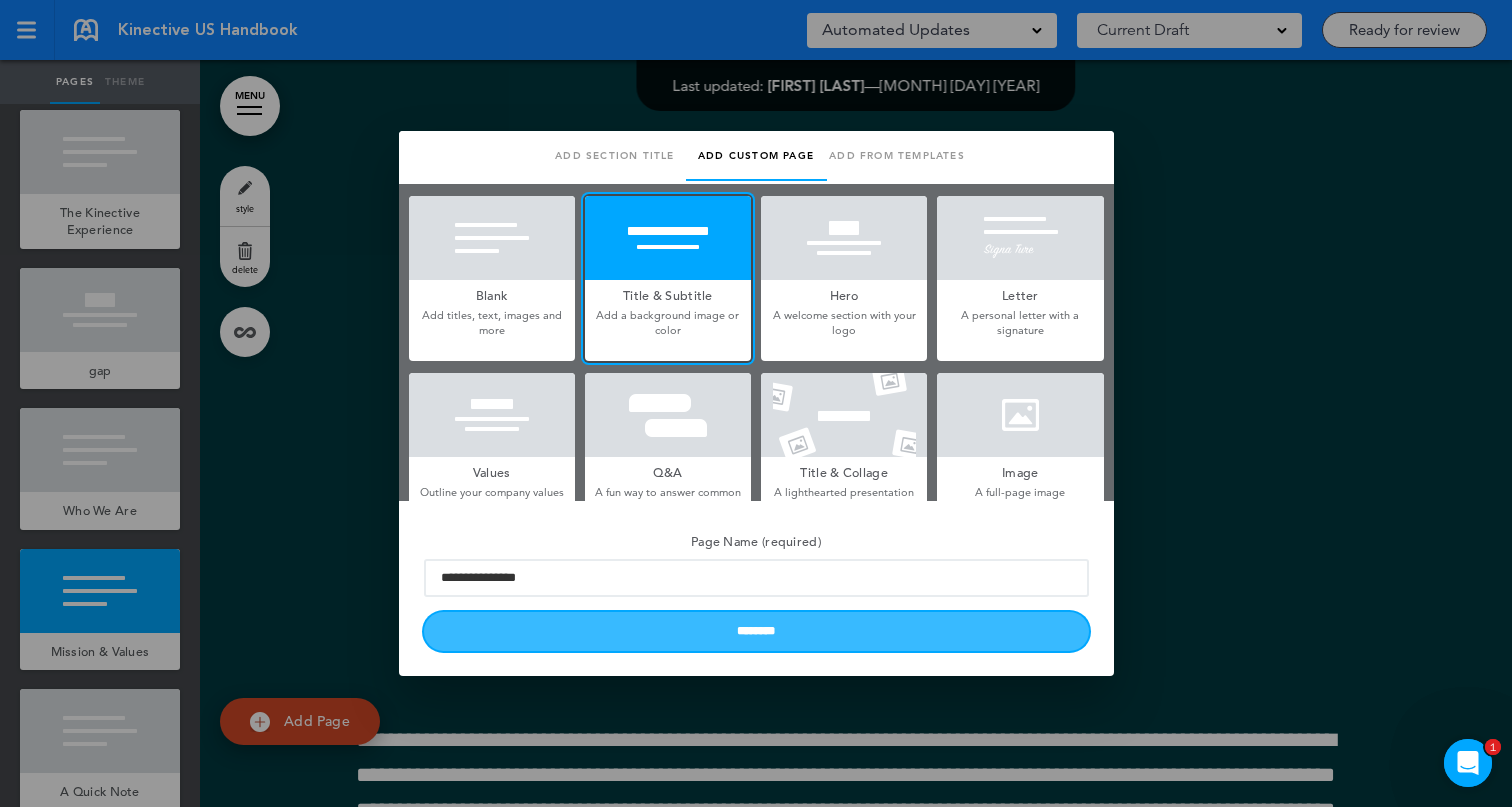 click on "********" at bounding box center (756, 631) 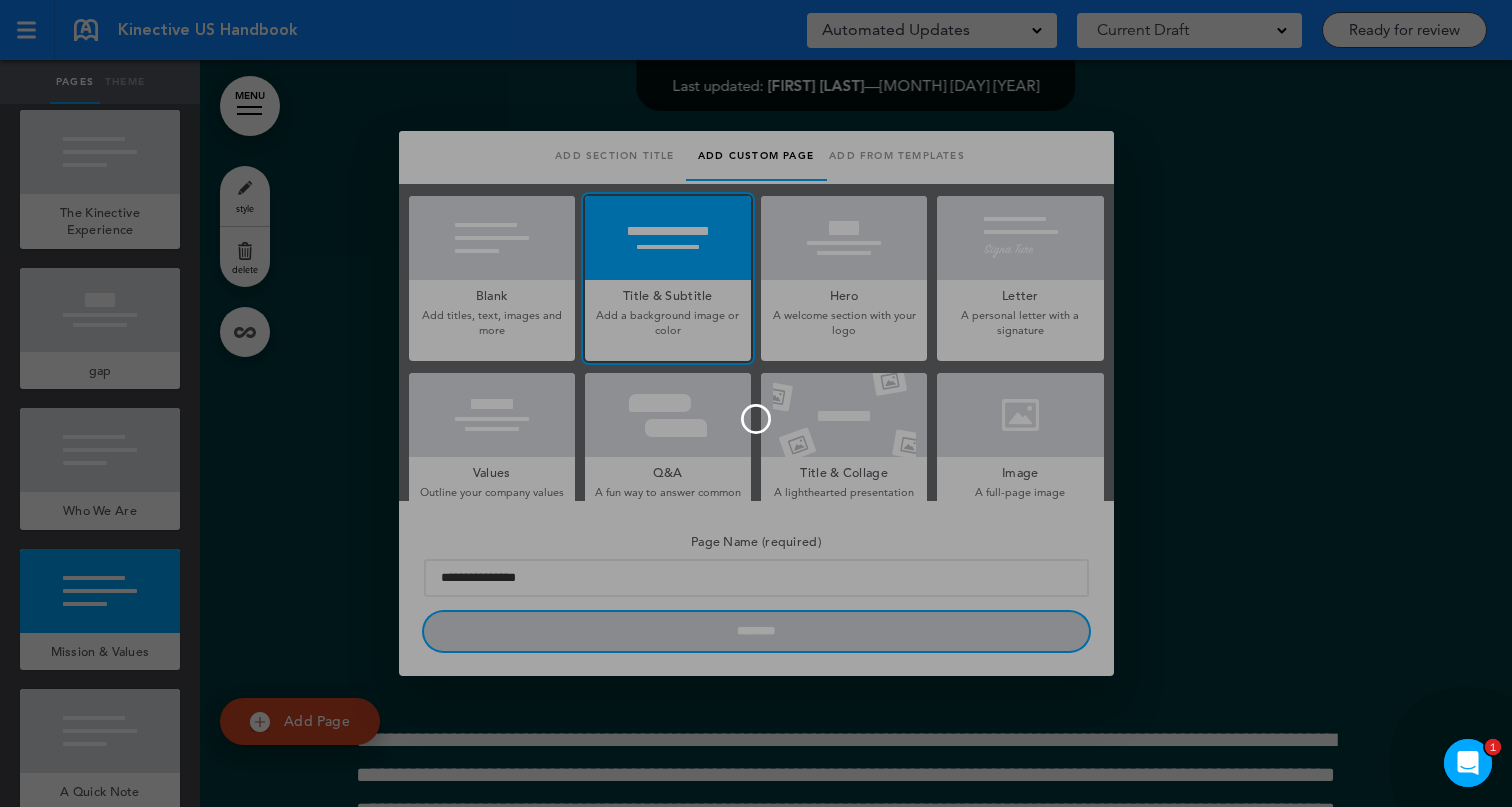 type 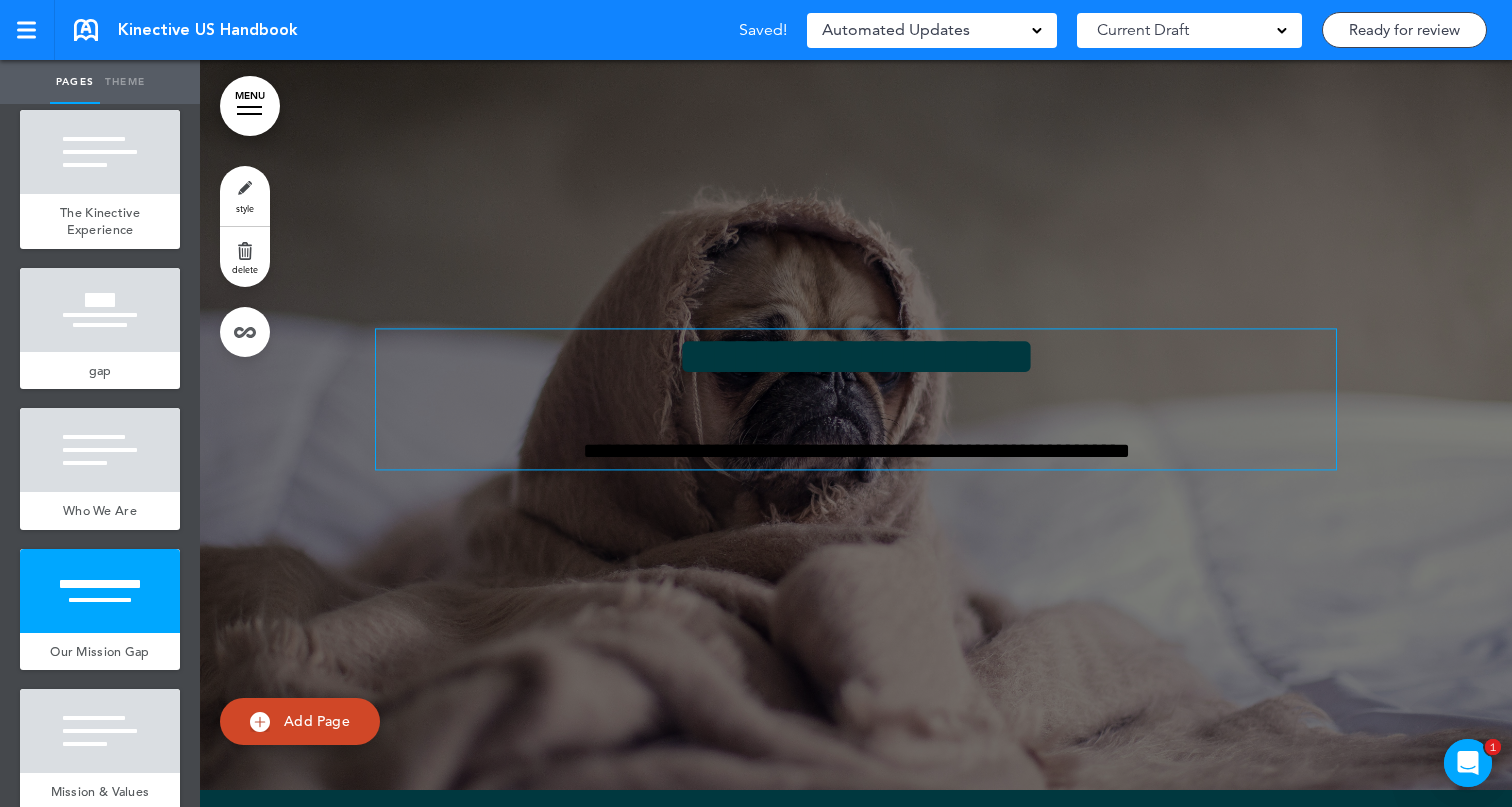scroll, scrollTop: 3375, scrollLeft: 0, axis: vertical 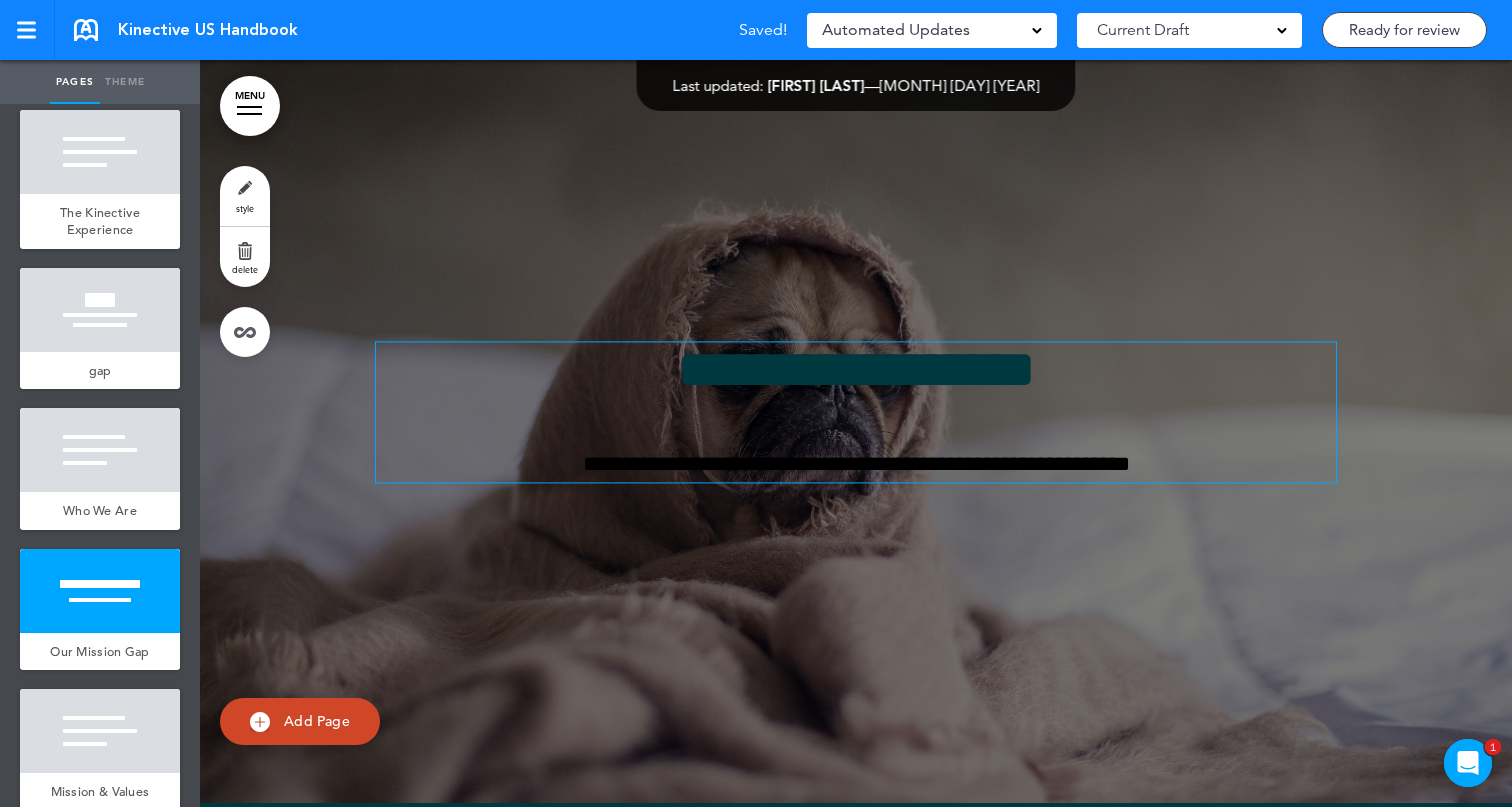 click on "**********" at bounding box center [856, 369] 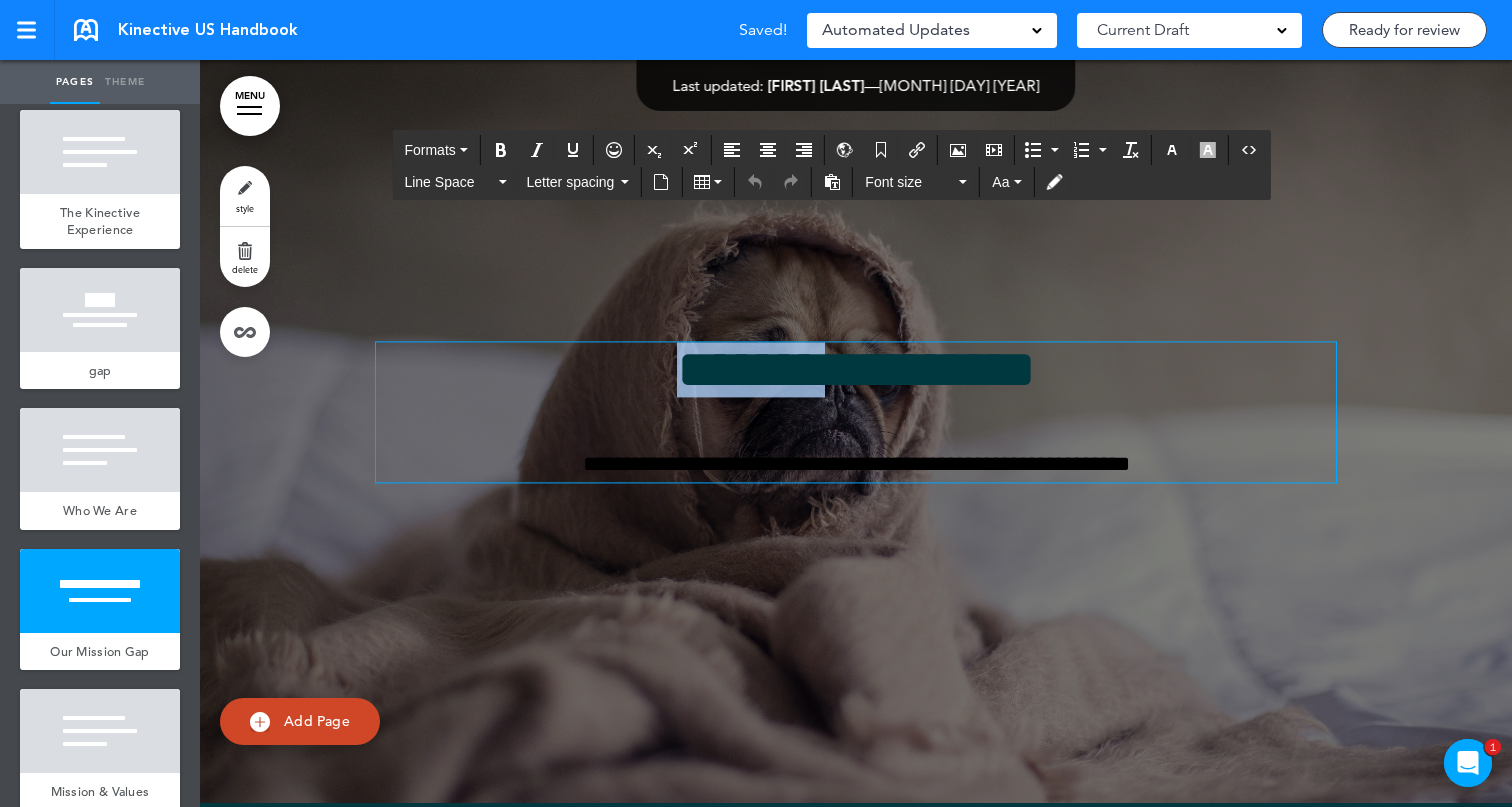 click on "**********" at bounding box center [856, 369] 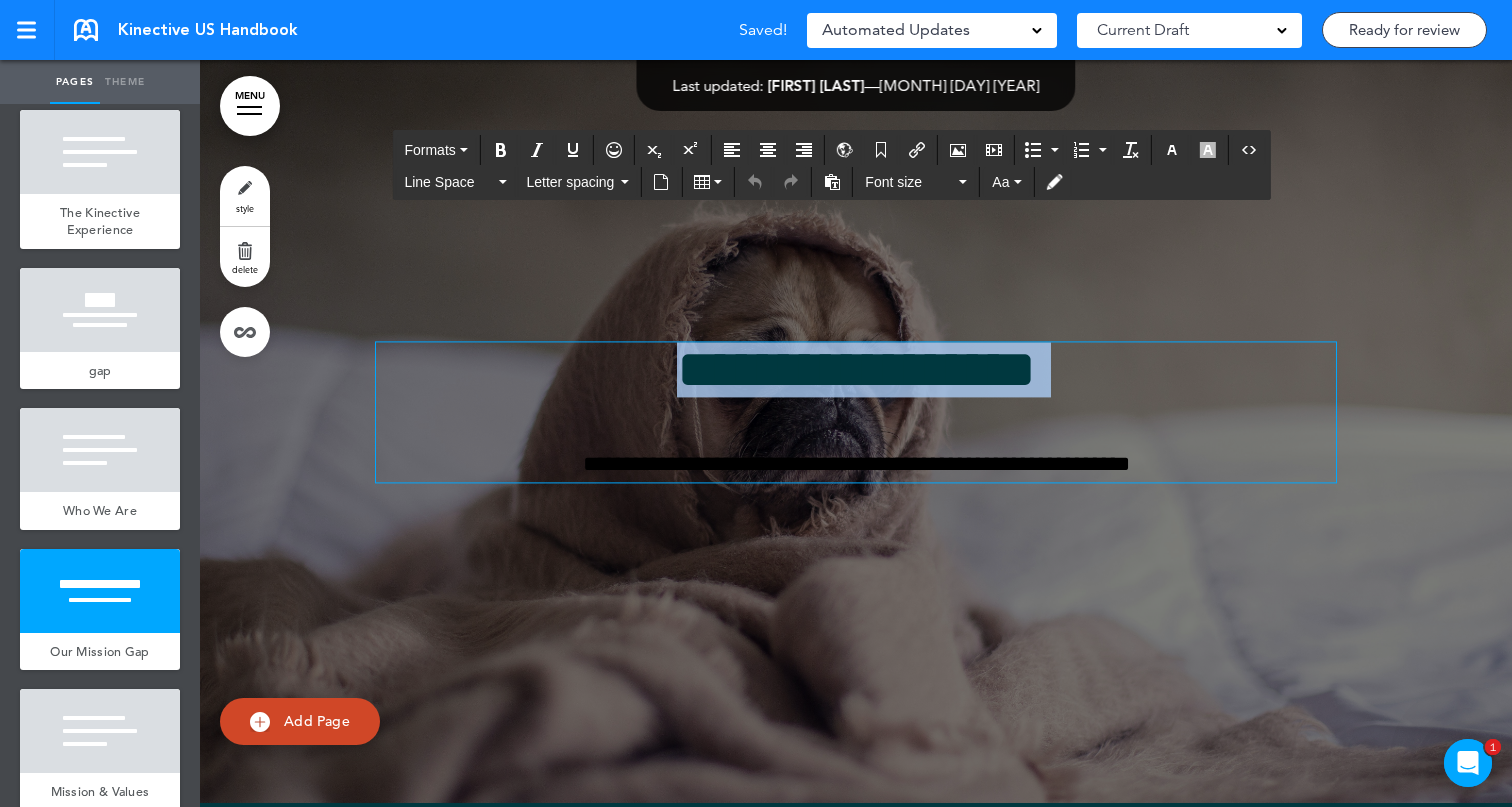 click on "**********" at bounding box center [856, 369] 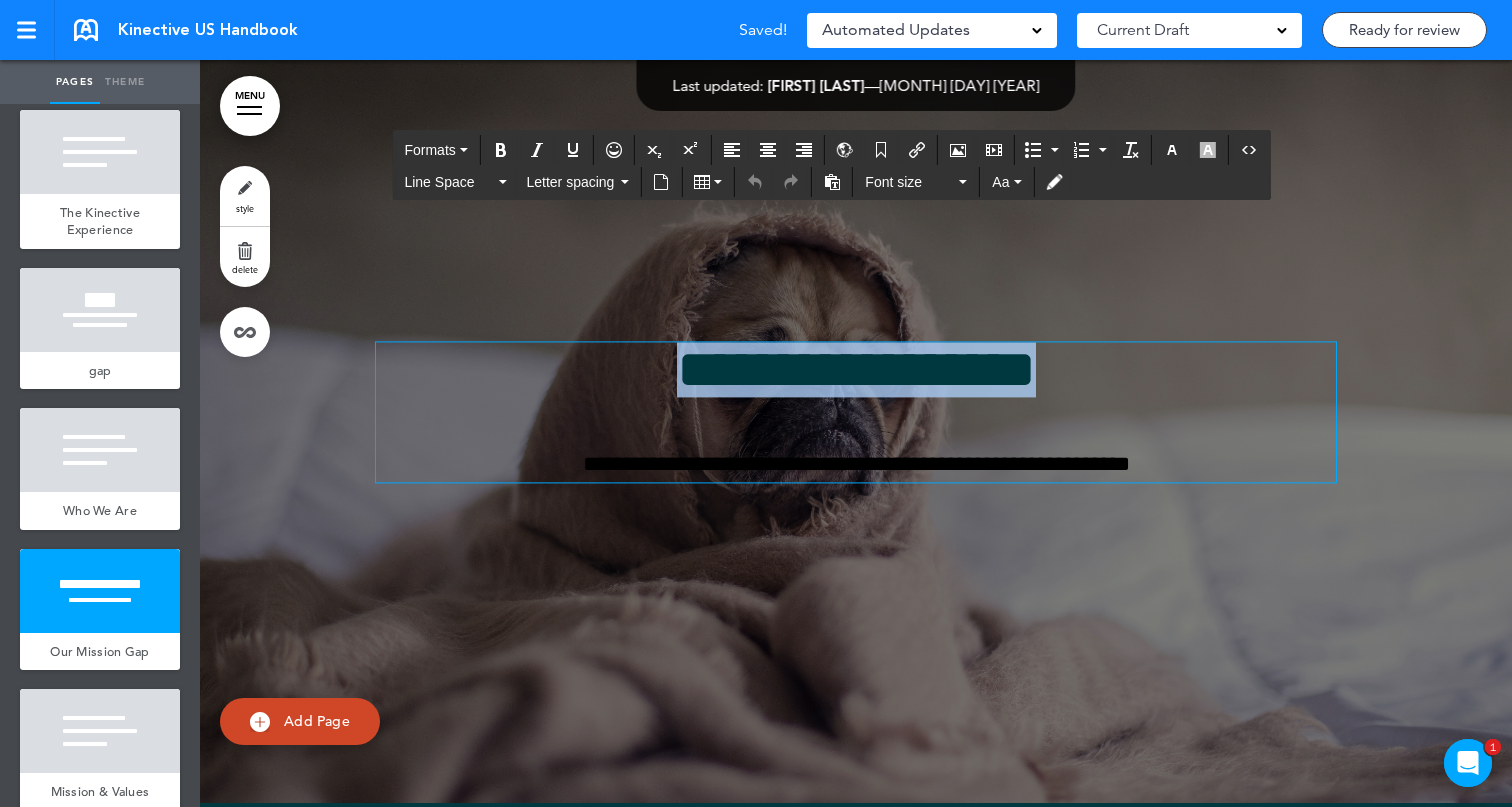 type 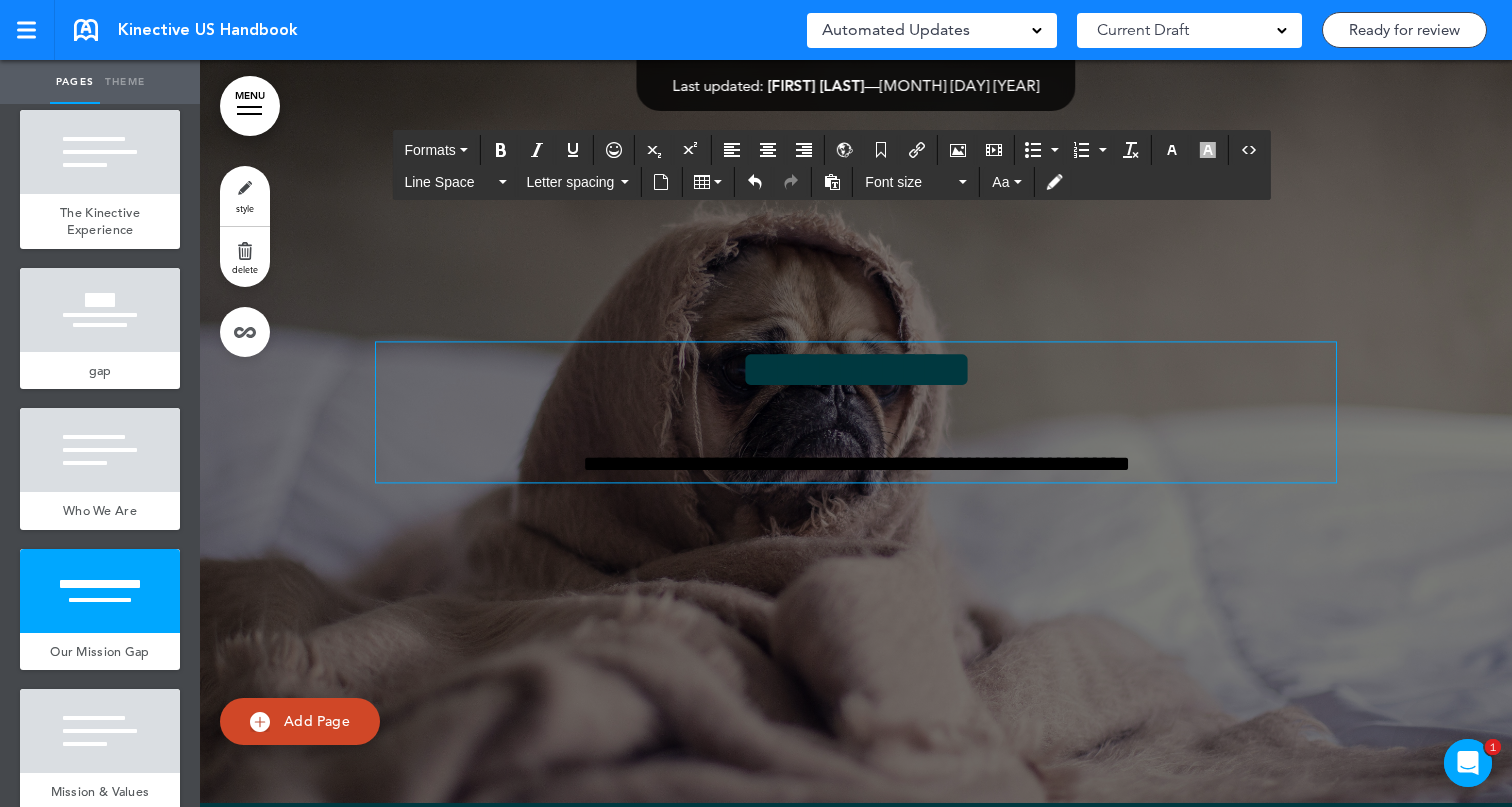 click on "**********" at bounding box center (856, 464) 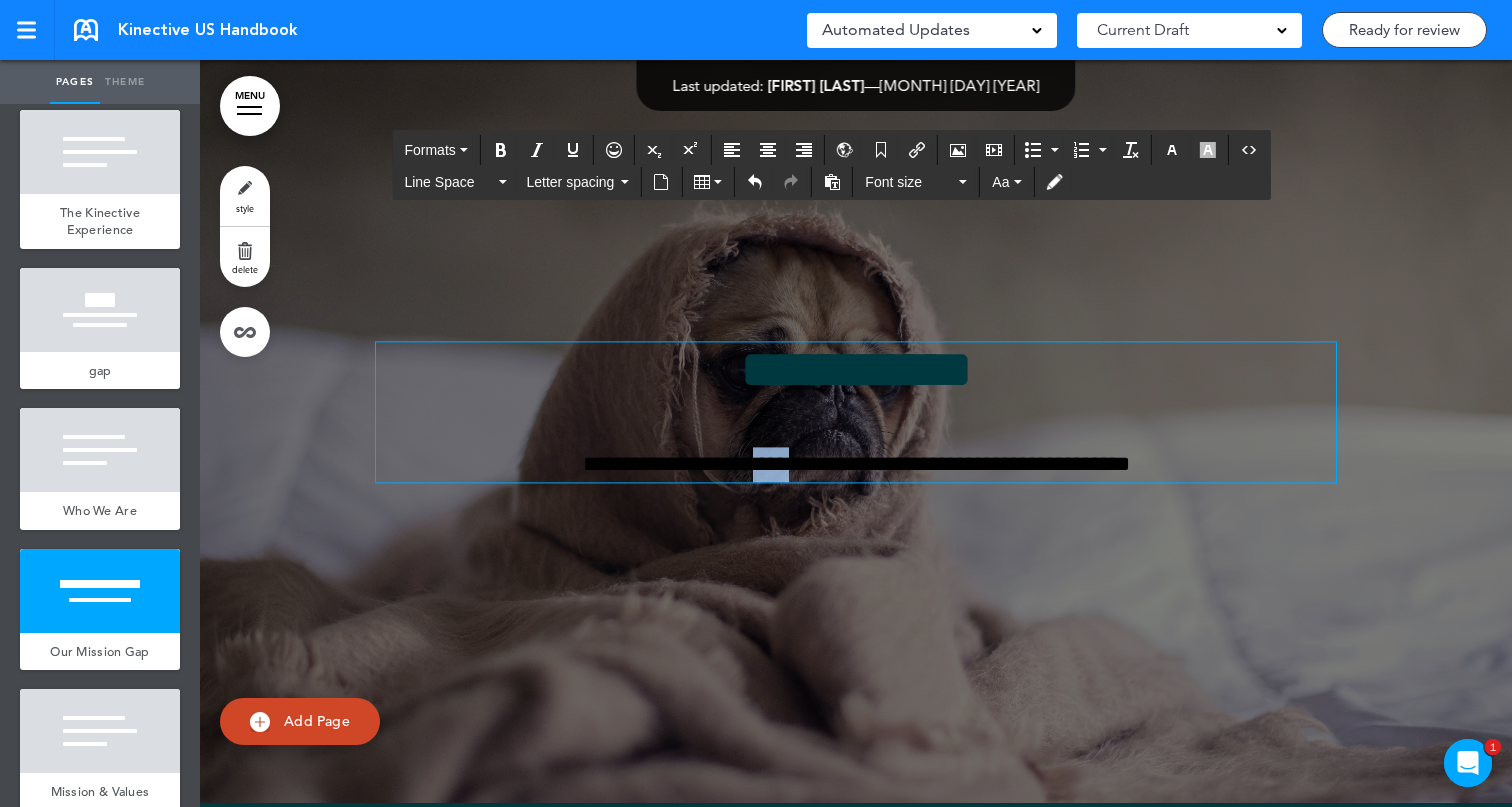click on "**********" at bounding box center [856, 464] 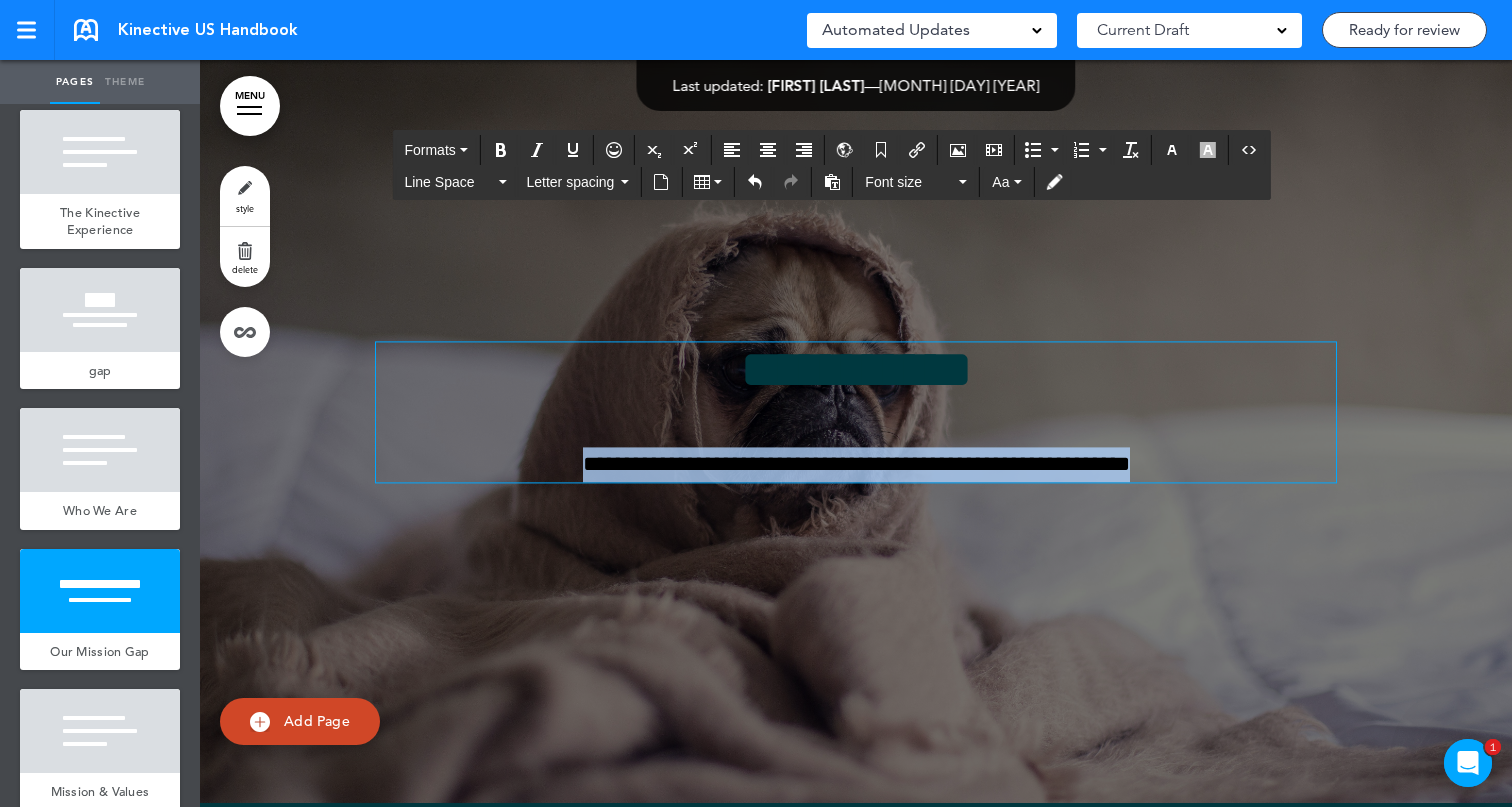click on "**********" at bounding box center (856, 464) 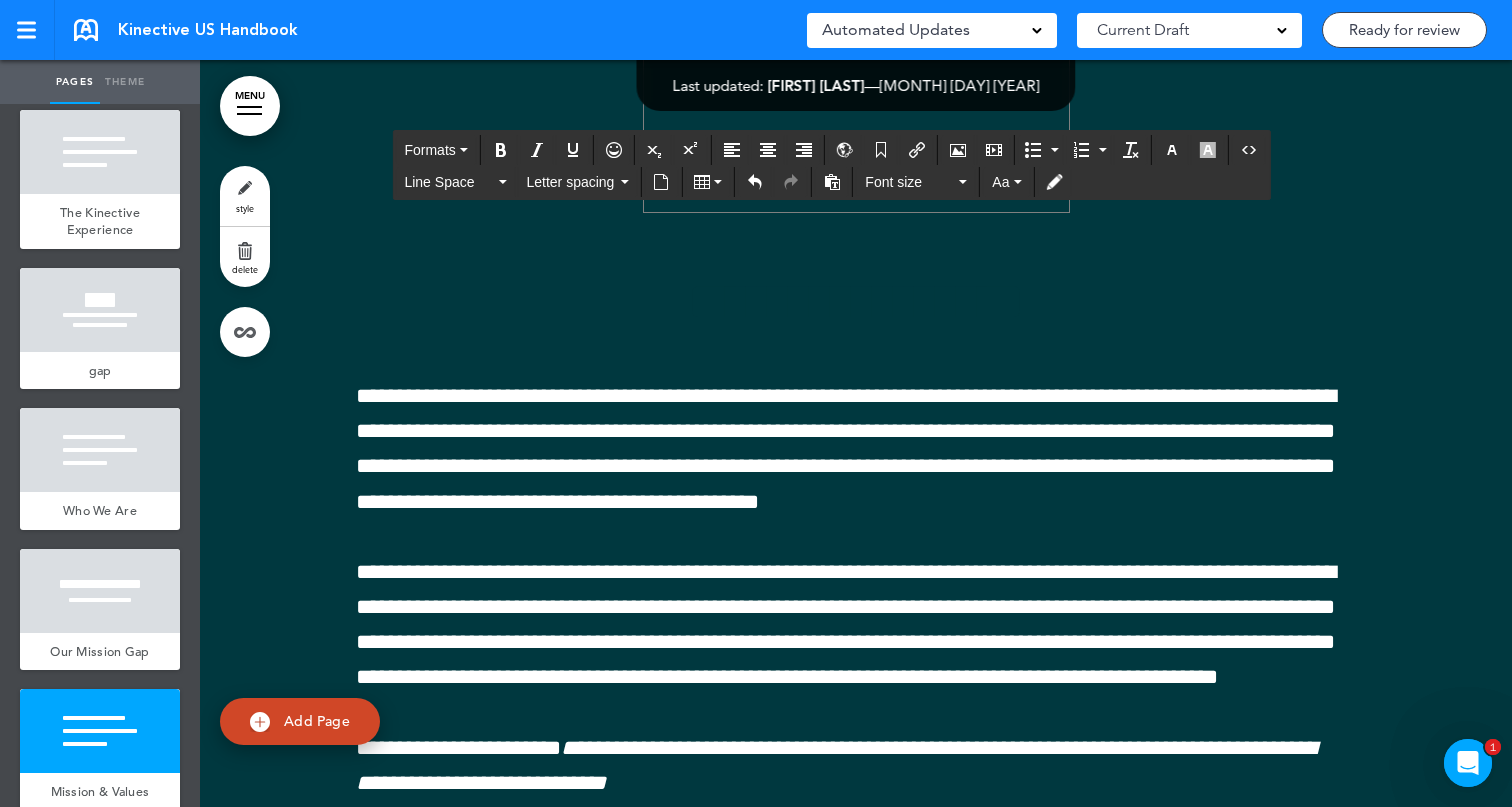 scroll, scrollTop: 4588, scrollLeft: 0, axis: vertical 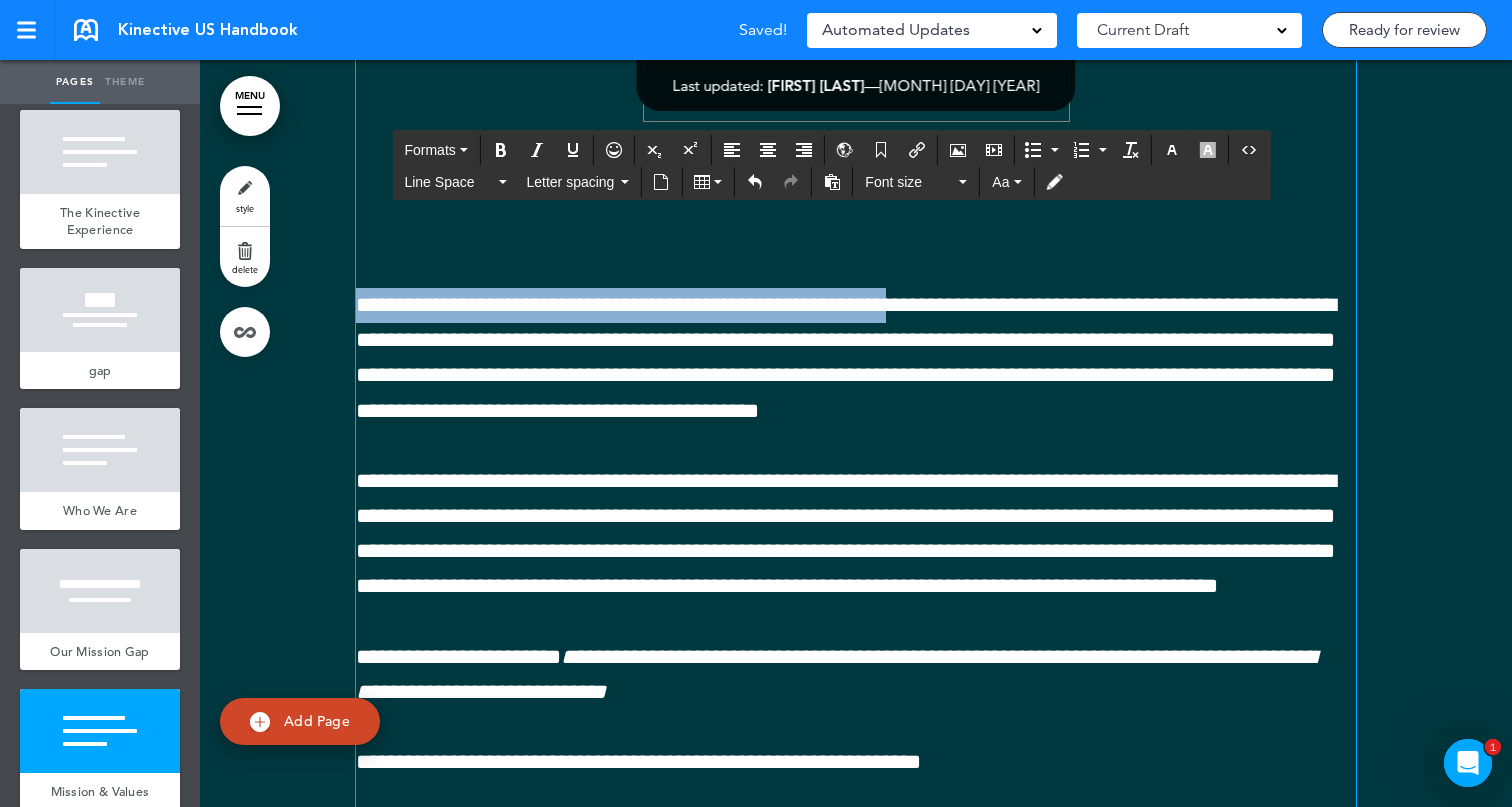 drag, startPoint x: 928, startPoint y: 338, endPoint x: 339, endPoint y: 327, distance: 589.1027 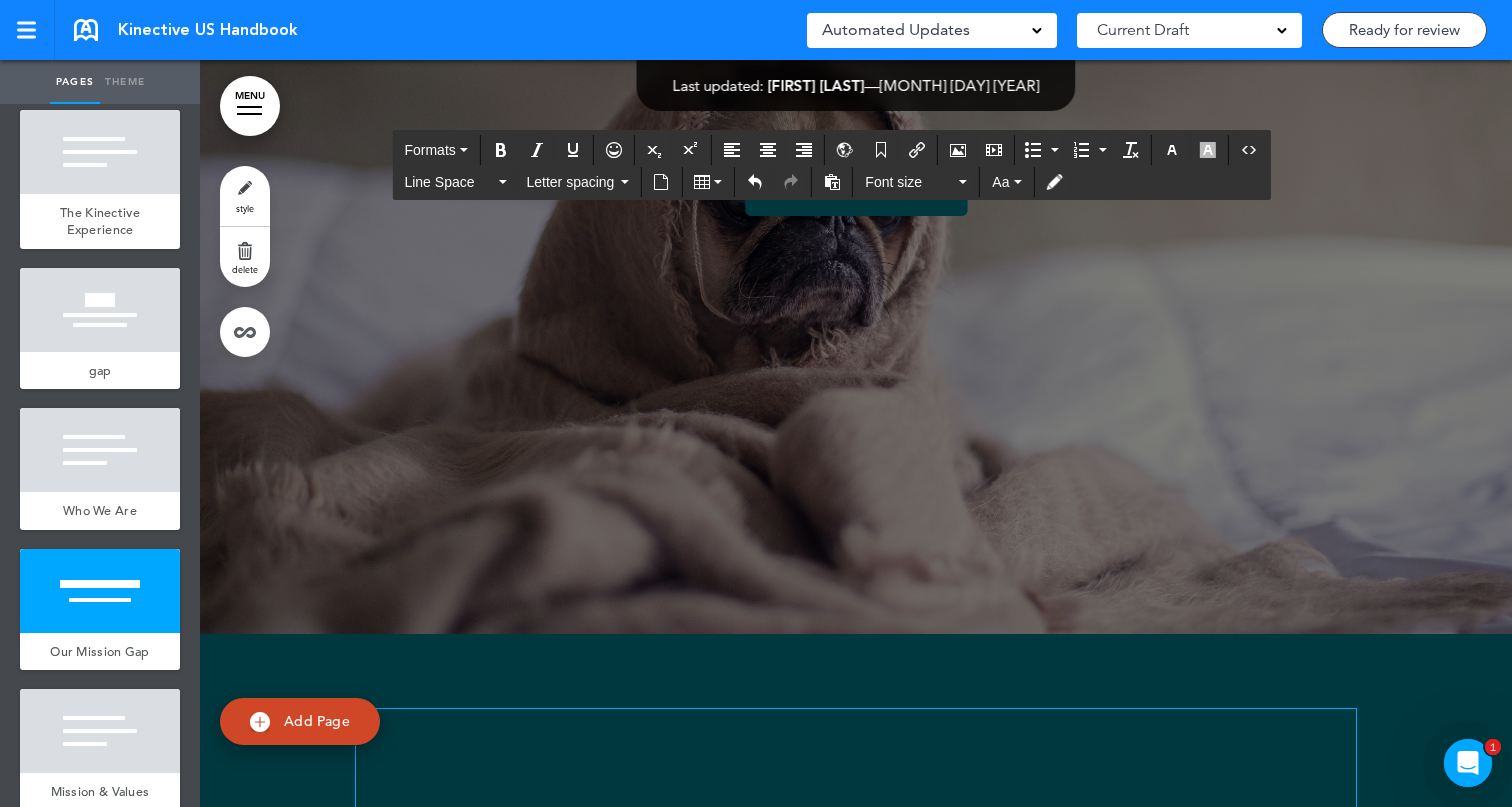 scroll, scrollTop: 3485, scrollLeft: 0, axis: vertical 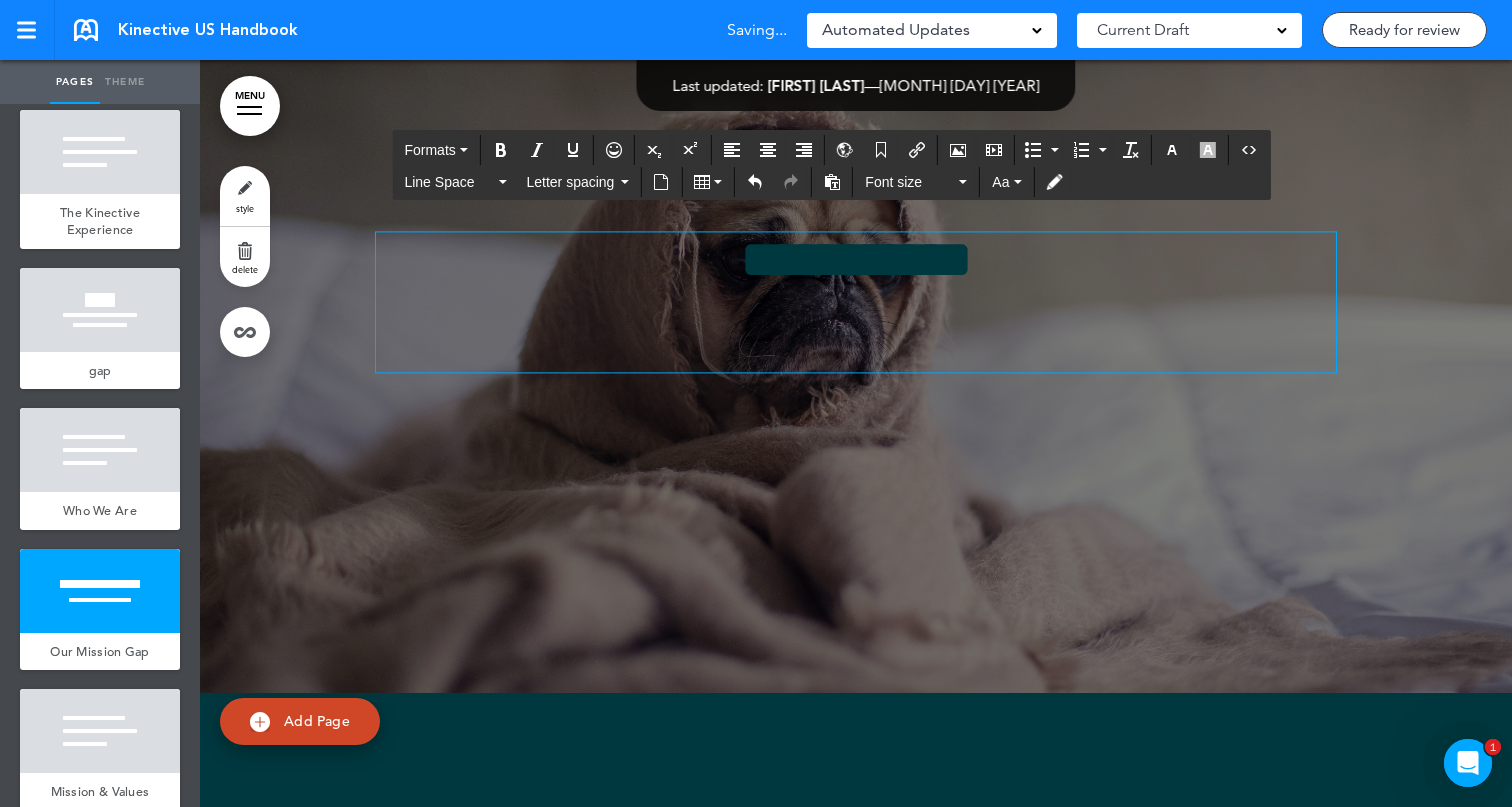 click on "**********" at bounding box center [856, 302] 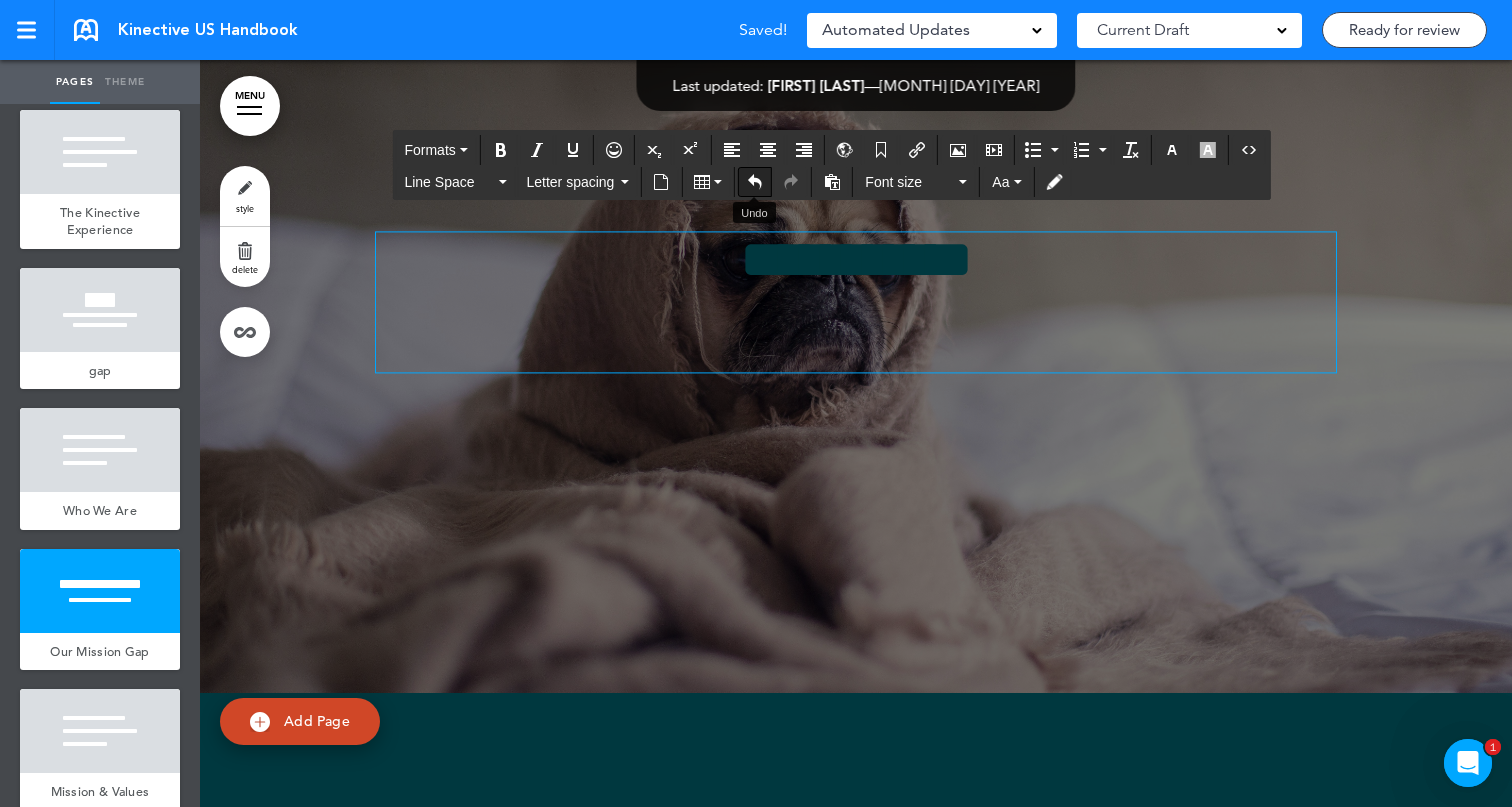 click at bounding box center (755, 182) 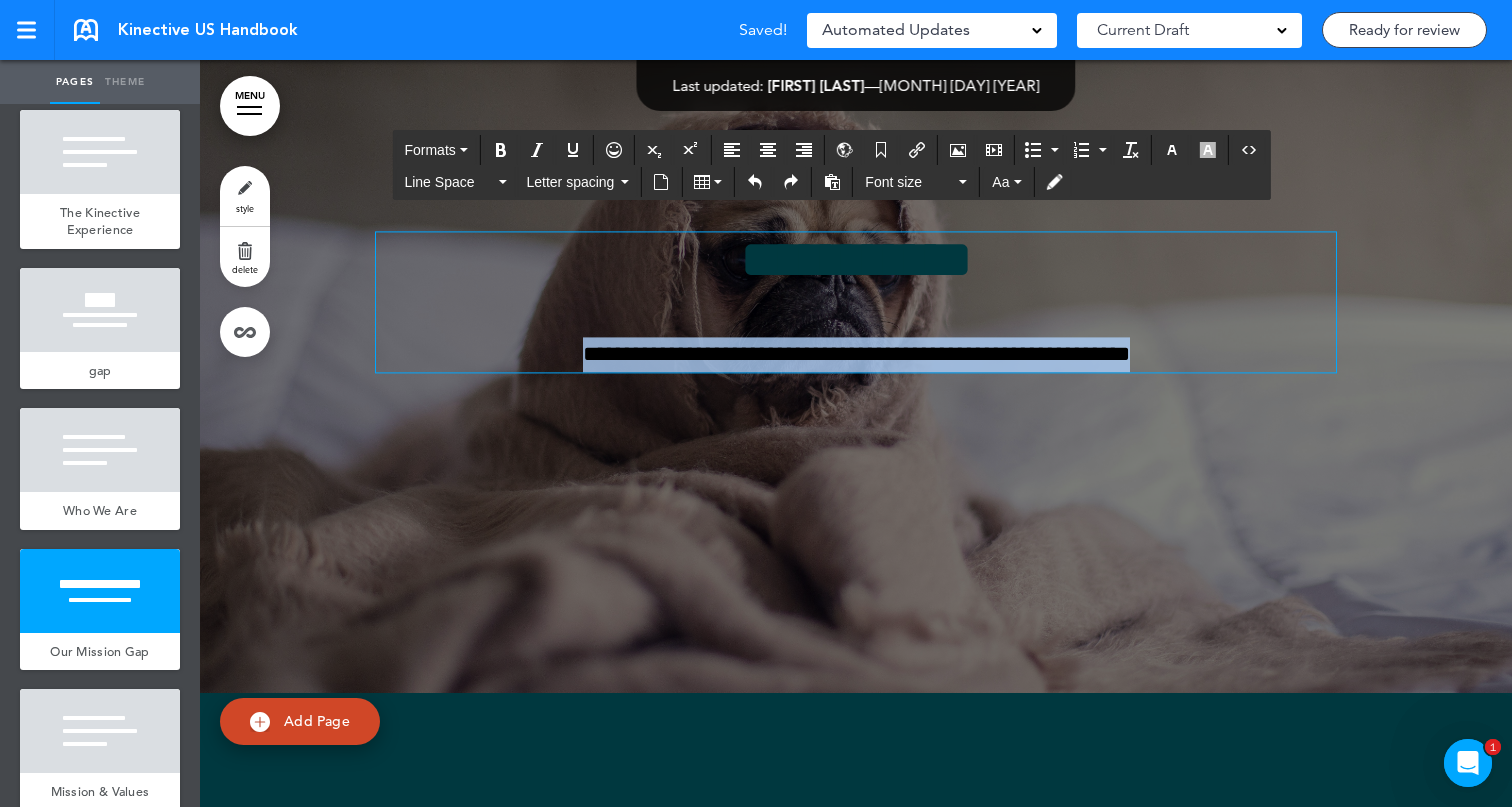 click on "**********" at bounding box center (856, 354) 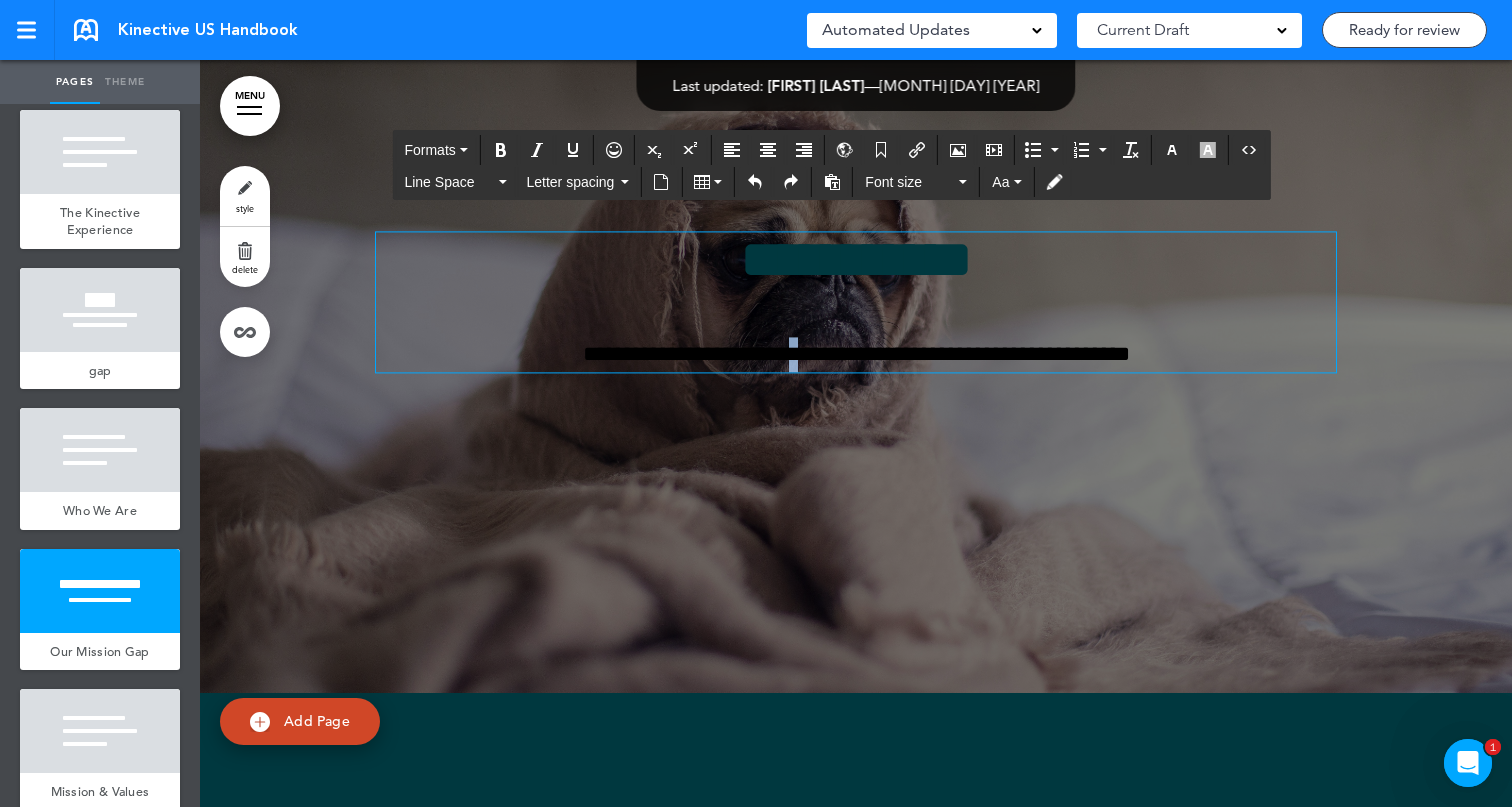 click on "**********" at bounding box center [856, 354] 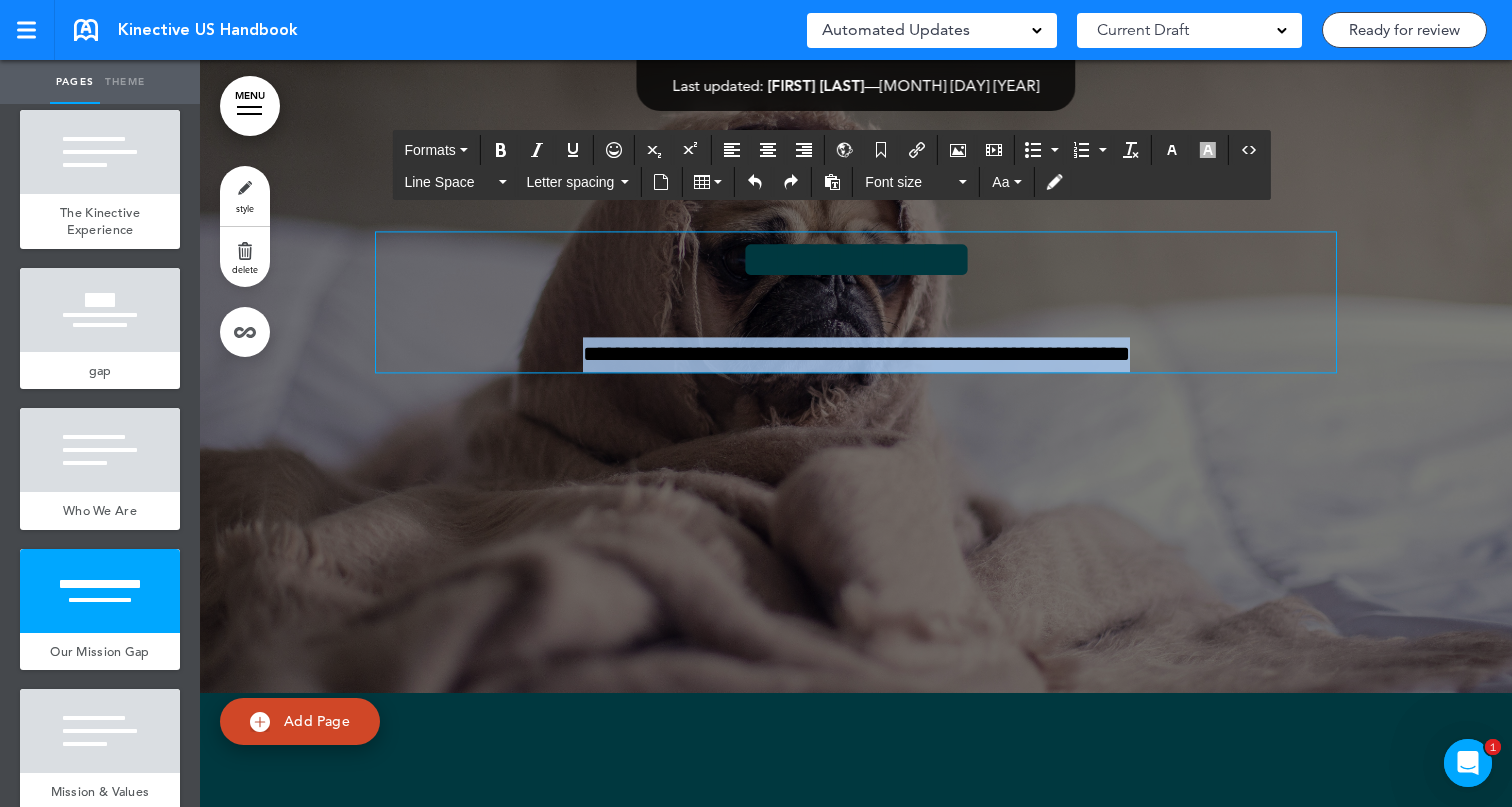 click on "**********" at bounding box center [856, 354] 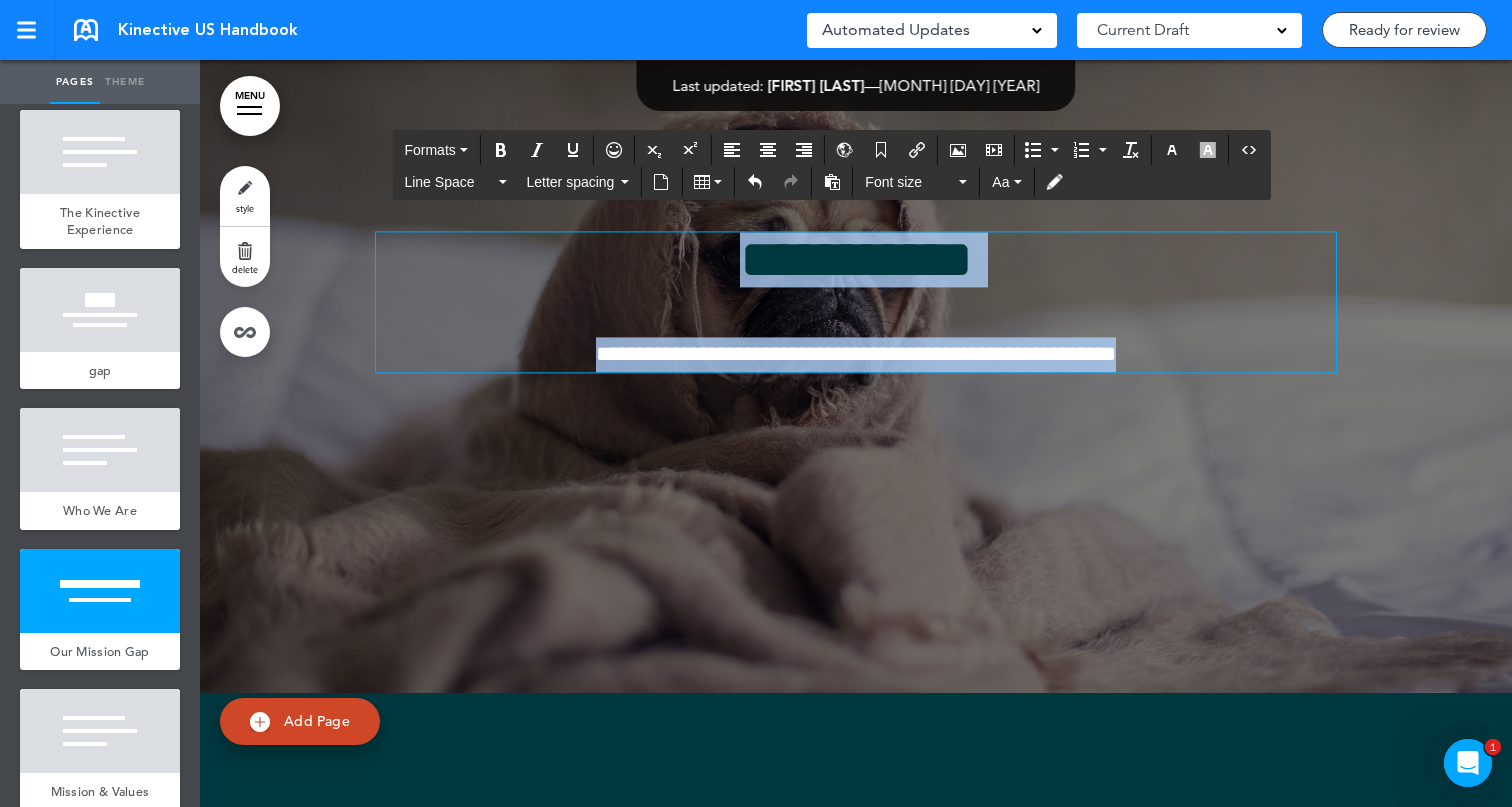 drag, startPoint x: 1162, startPoint y: 395, endPoint x: 619, endPoint y: 225, distance: 568.98944 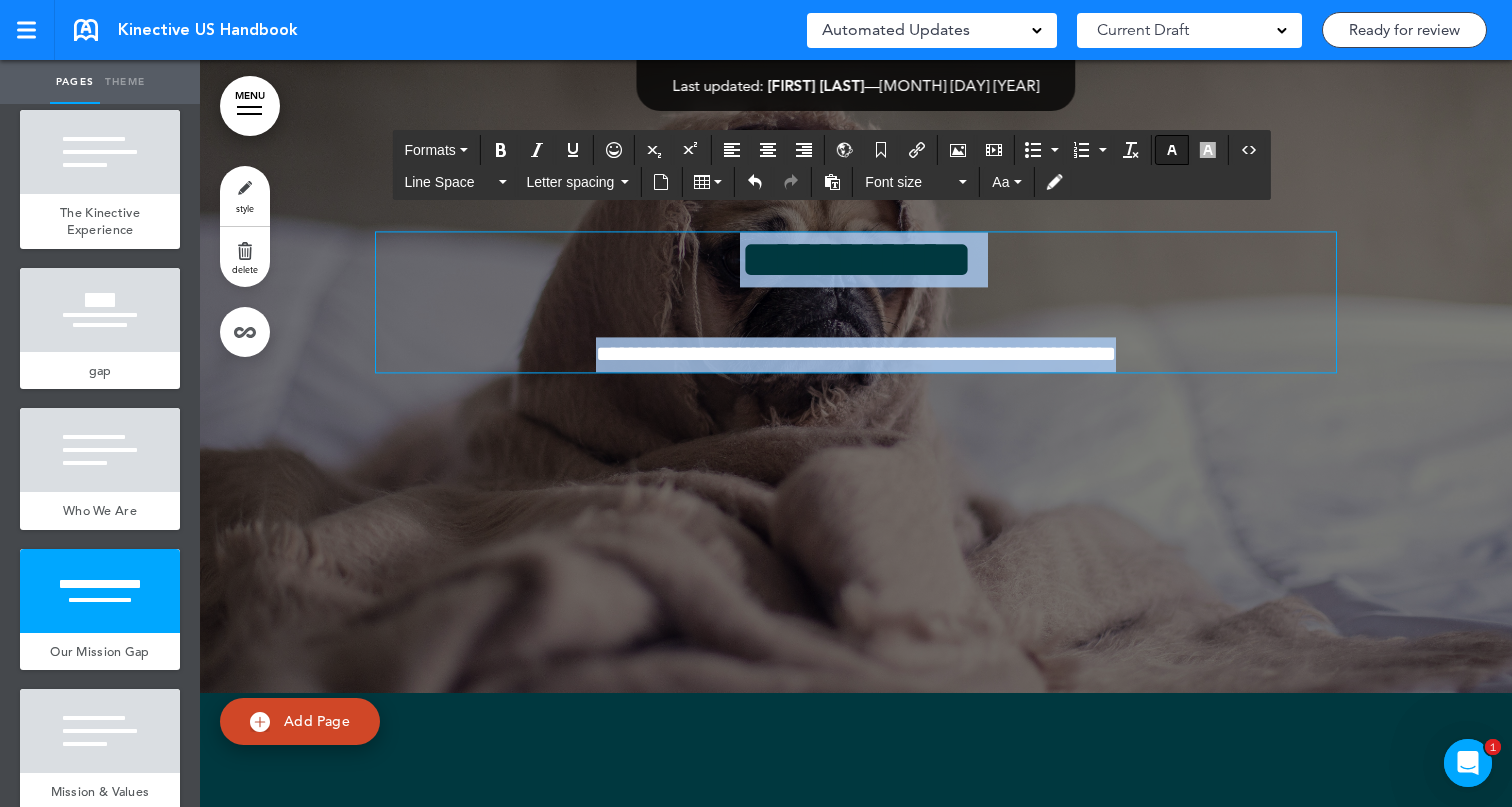click at bounding box center (1172, 150) 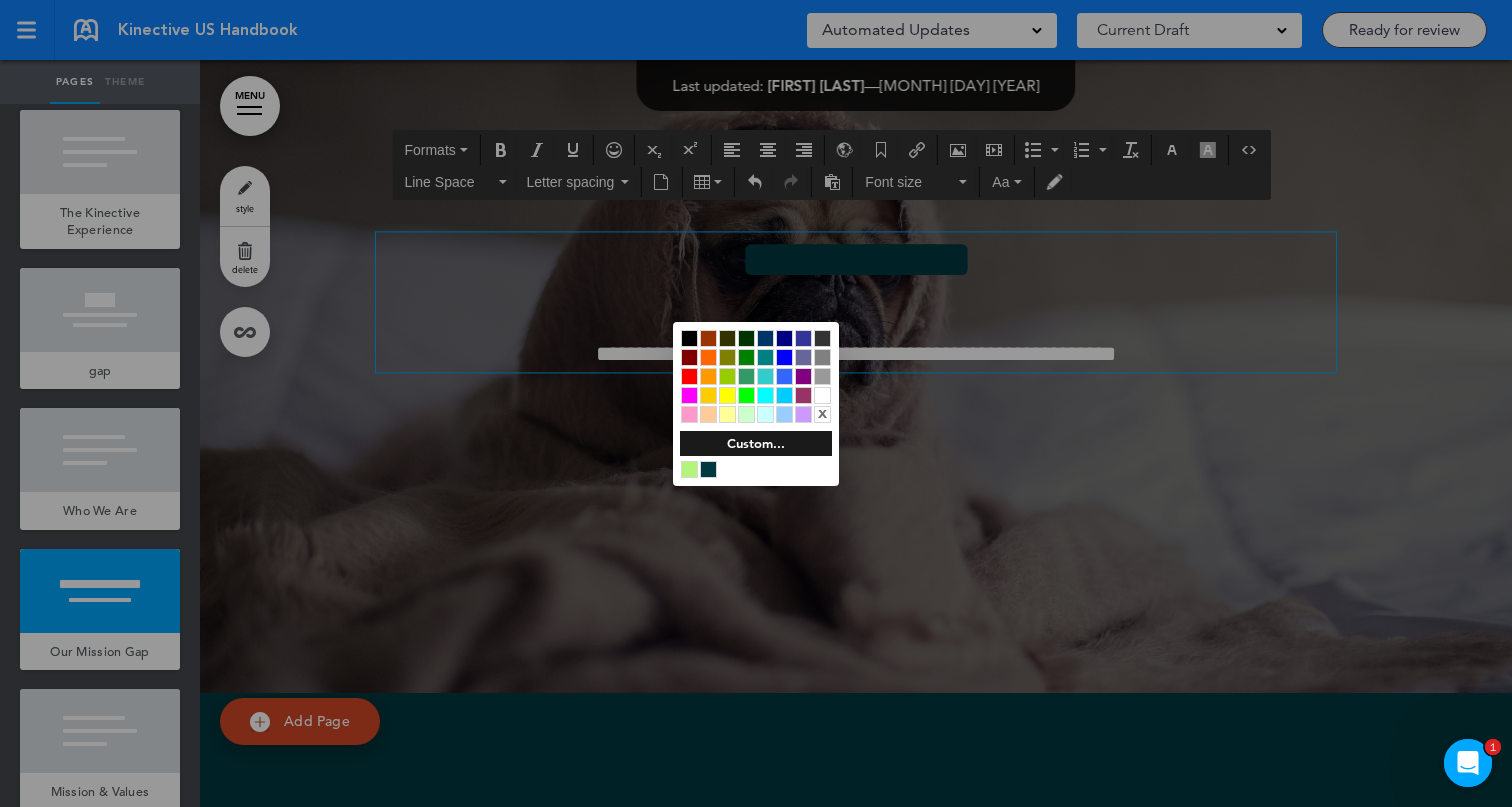 click at bounding box center [822, 395] 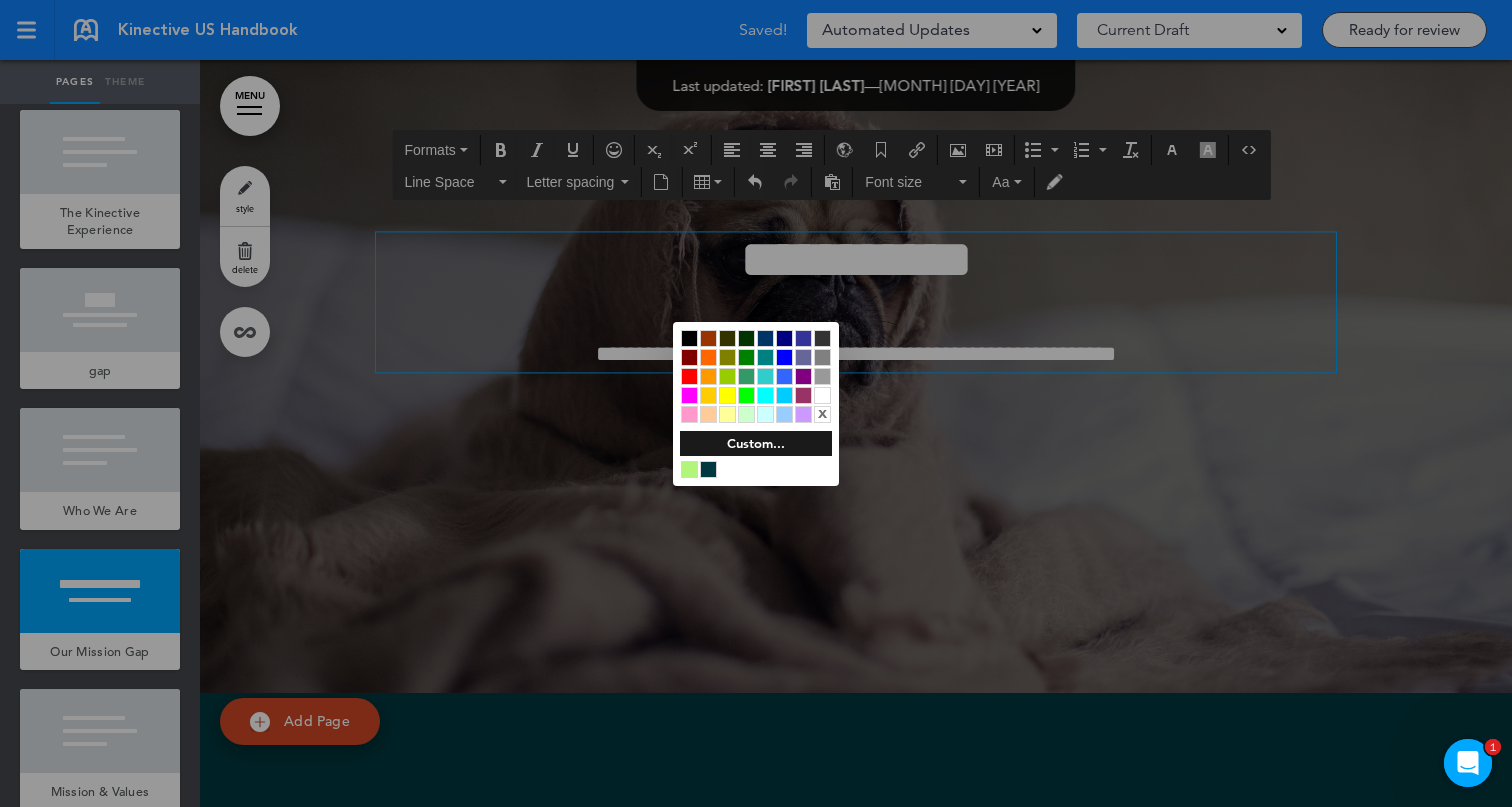 click at bounding box center [756, 403] 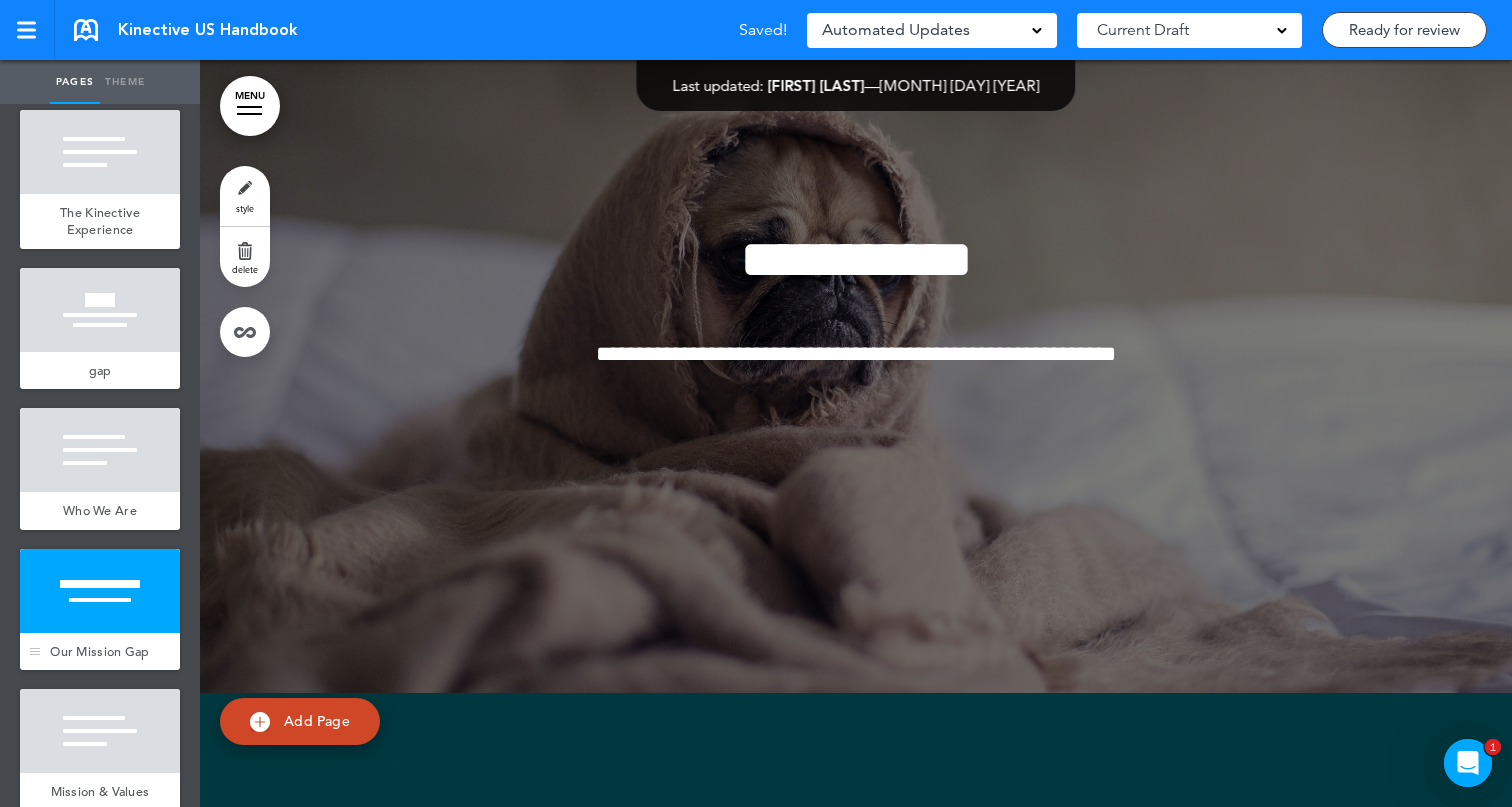 click at bounding box center (100, 591) 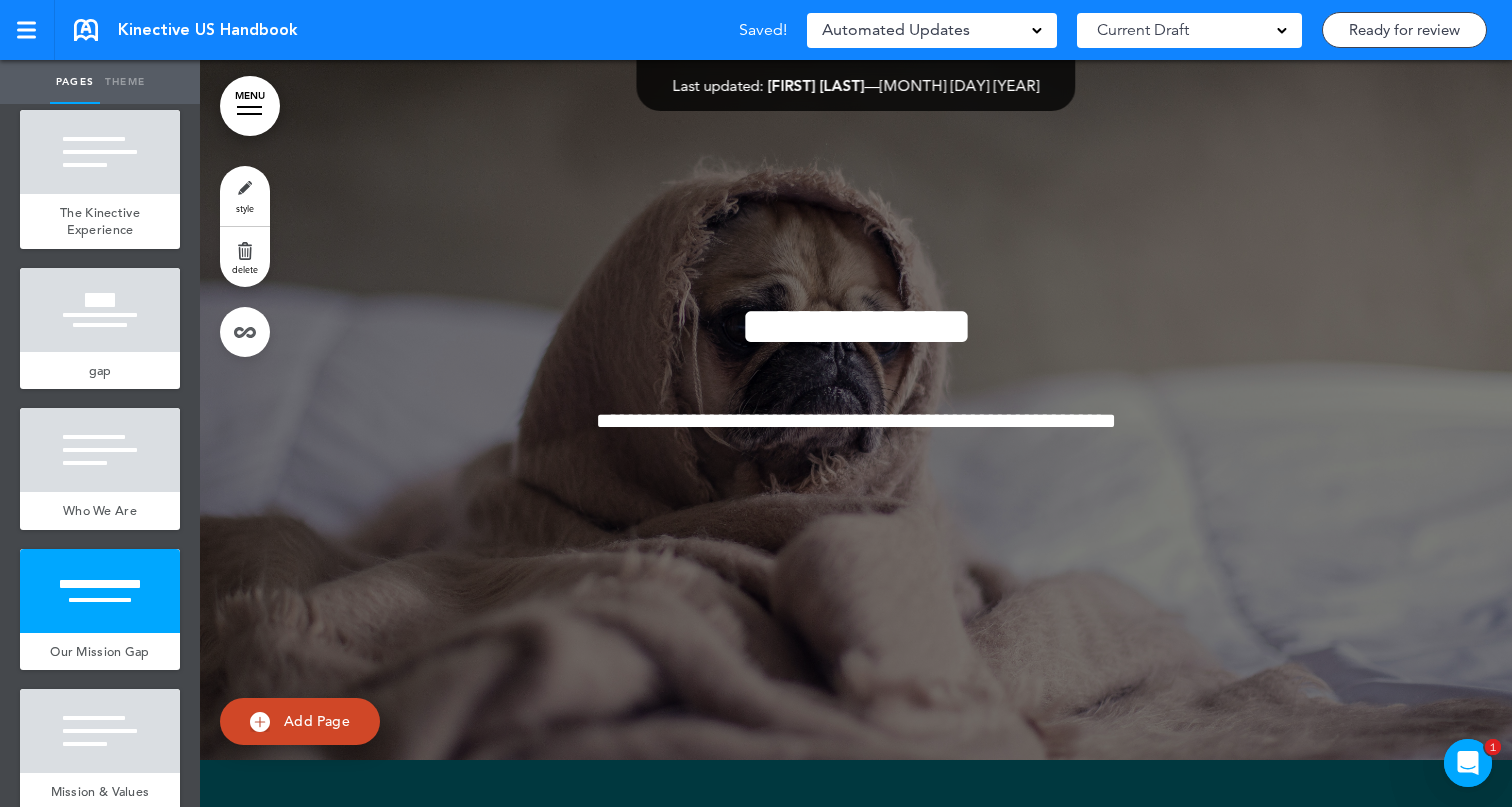 scroll, scrollTop: 3406, scrollLeft: 0, axis: vertical 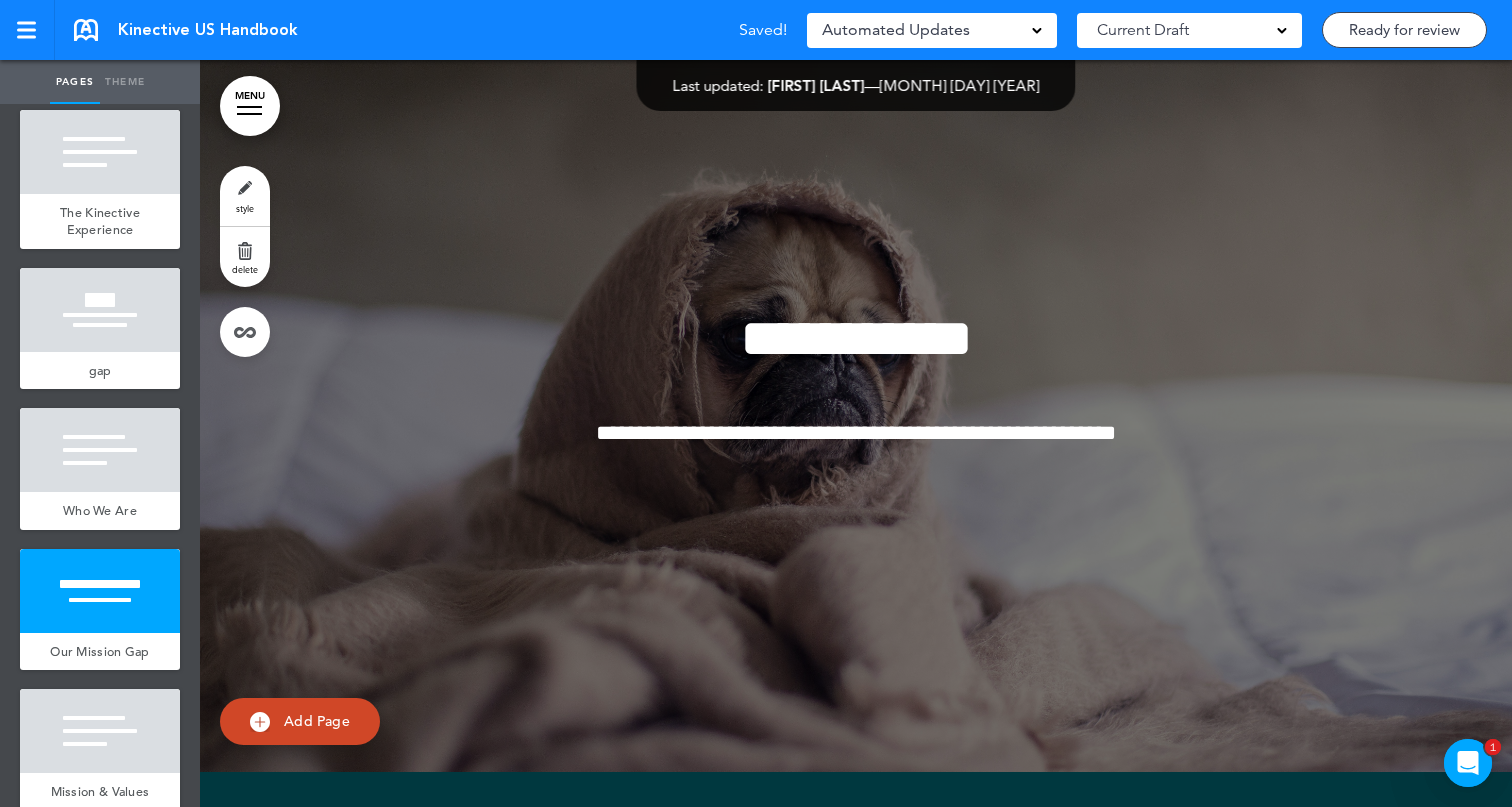 click on "style" at bounding box center [245, 196] 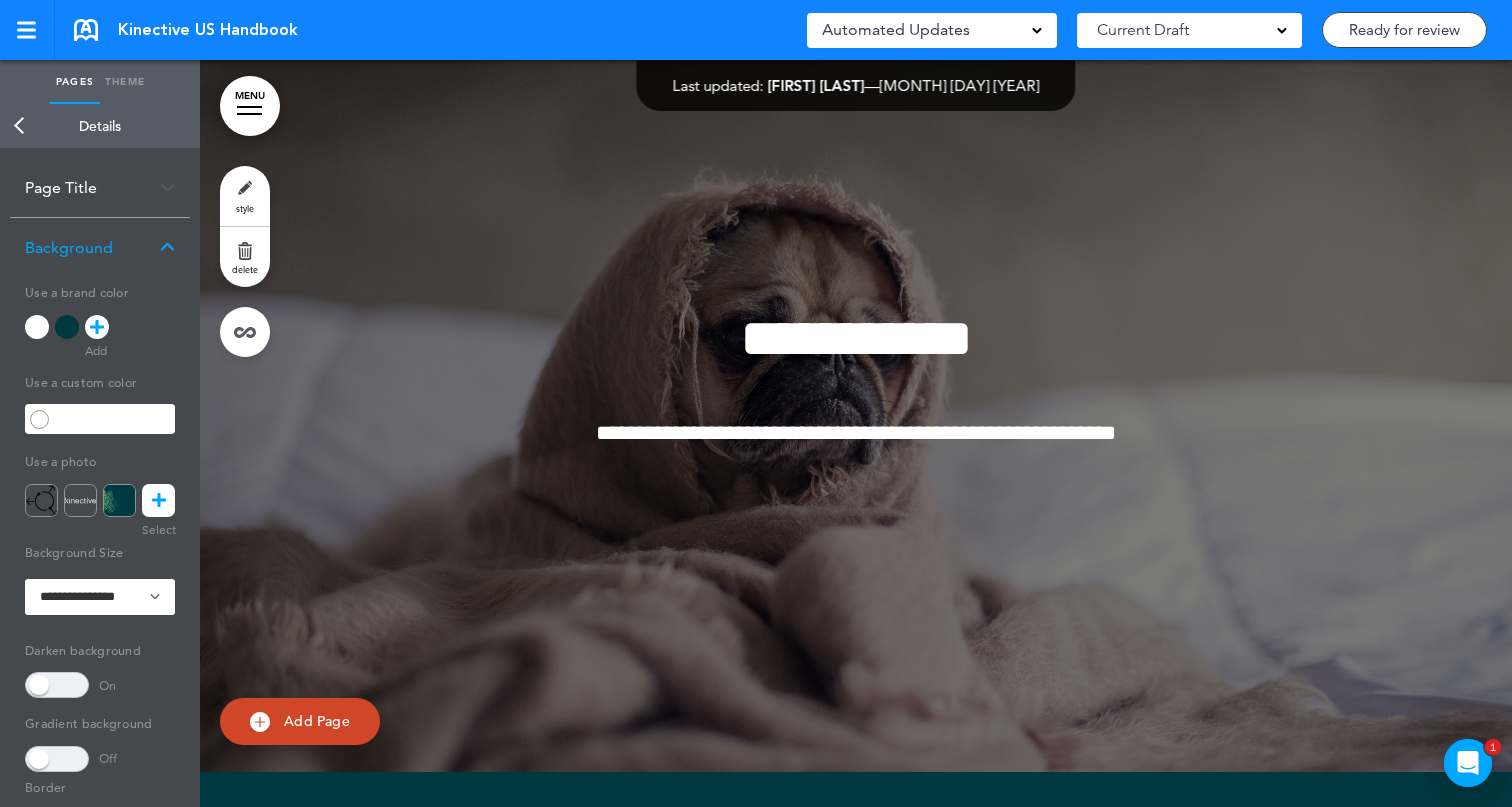 click on "Theme" at bounding box center (125, 82) 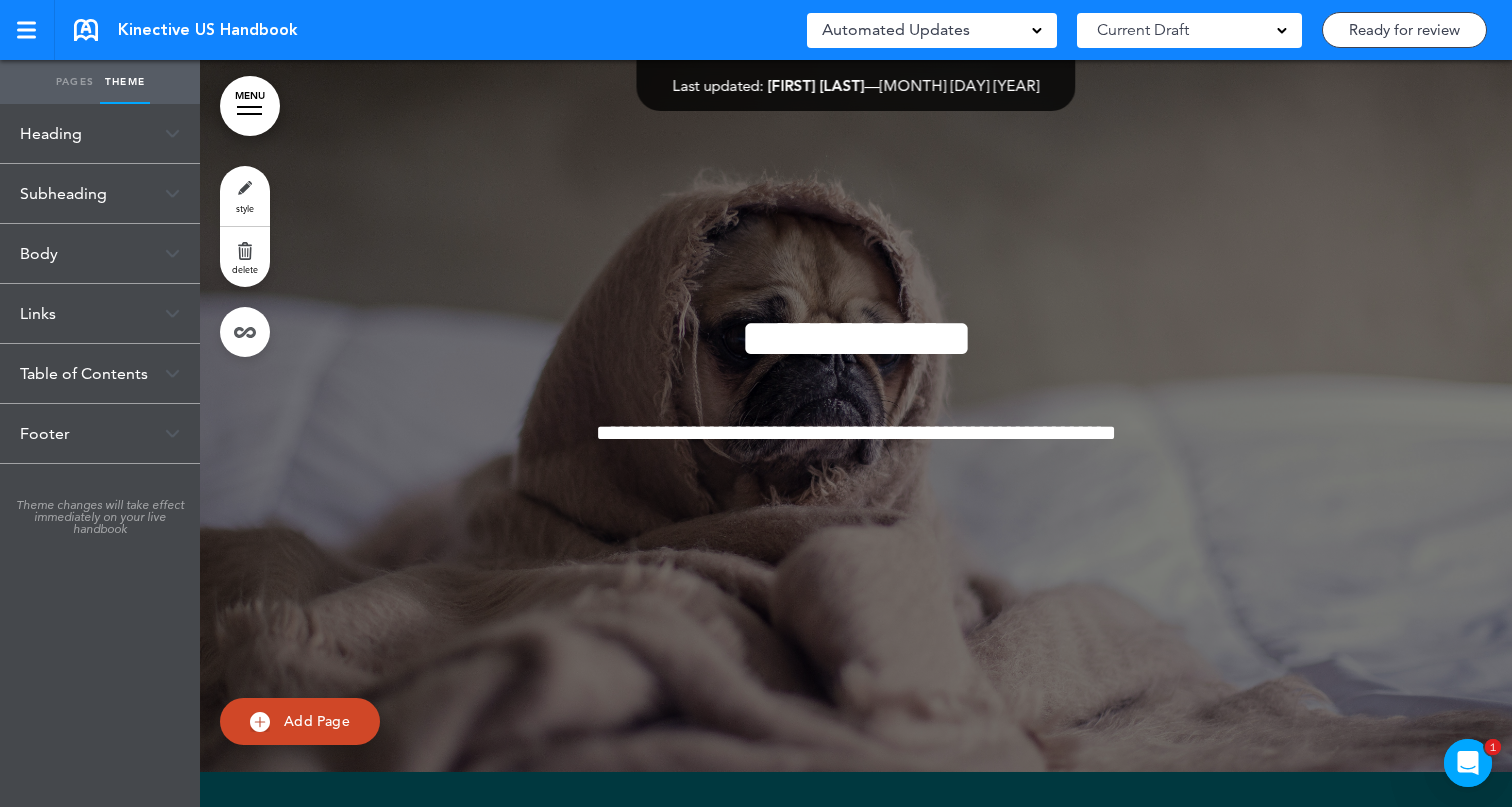 click on "Theme" at bounding box center (125, 82) 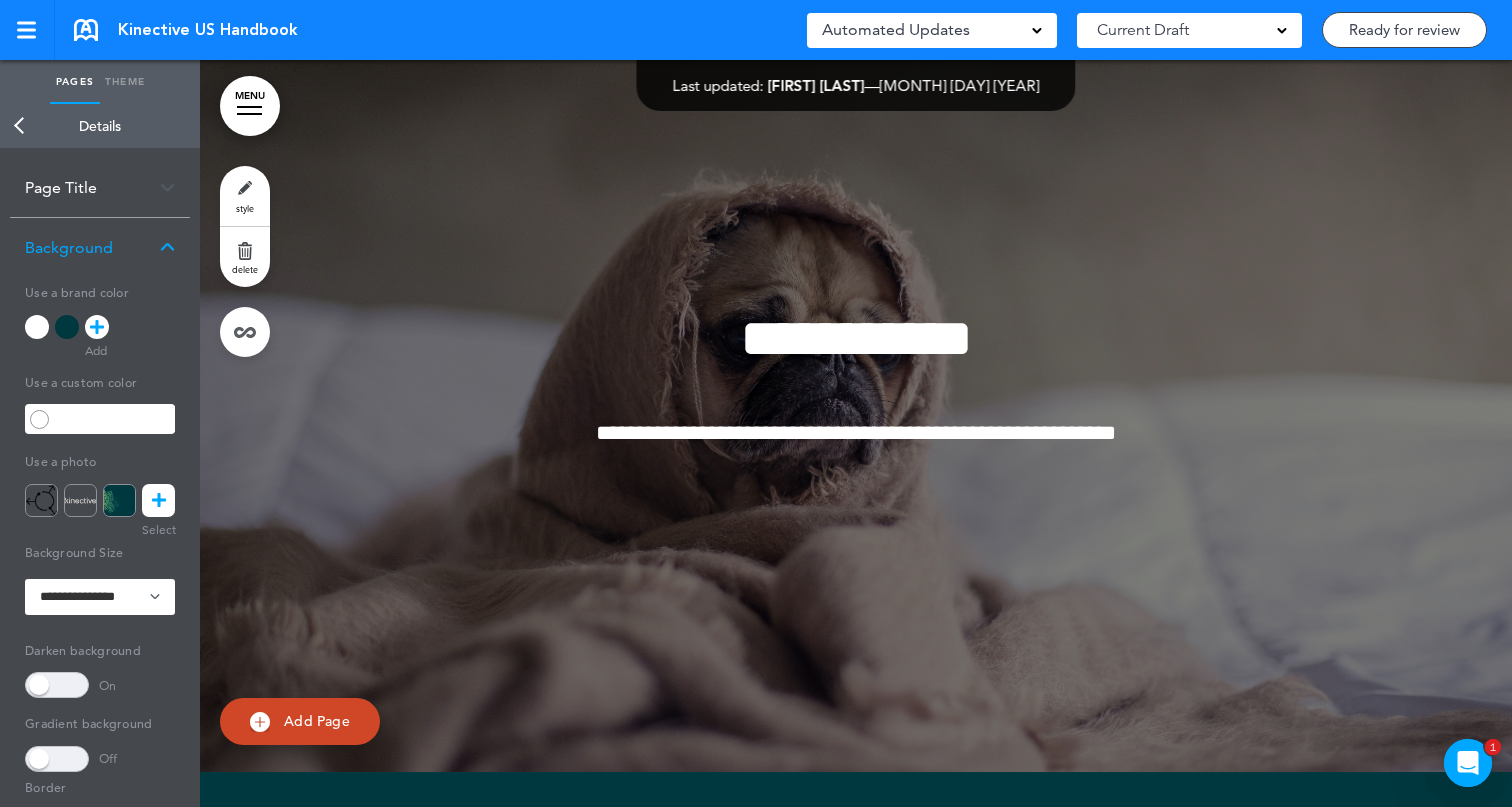 click at bounding box center (119, 500) 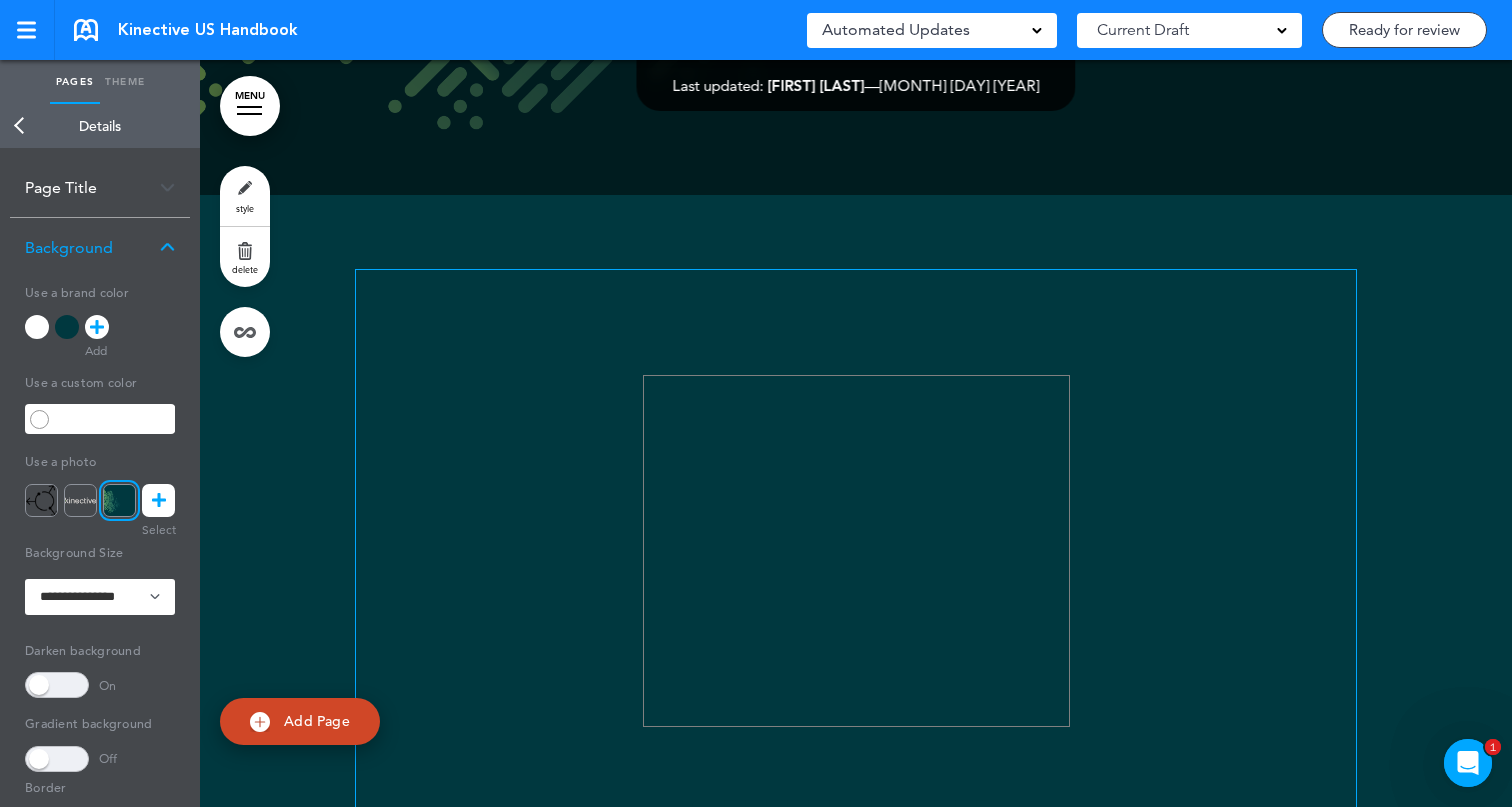 scroll, scrollTop: 3959, scrollLeft: 0, axis: vertical 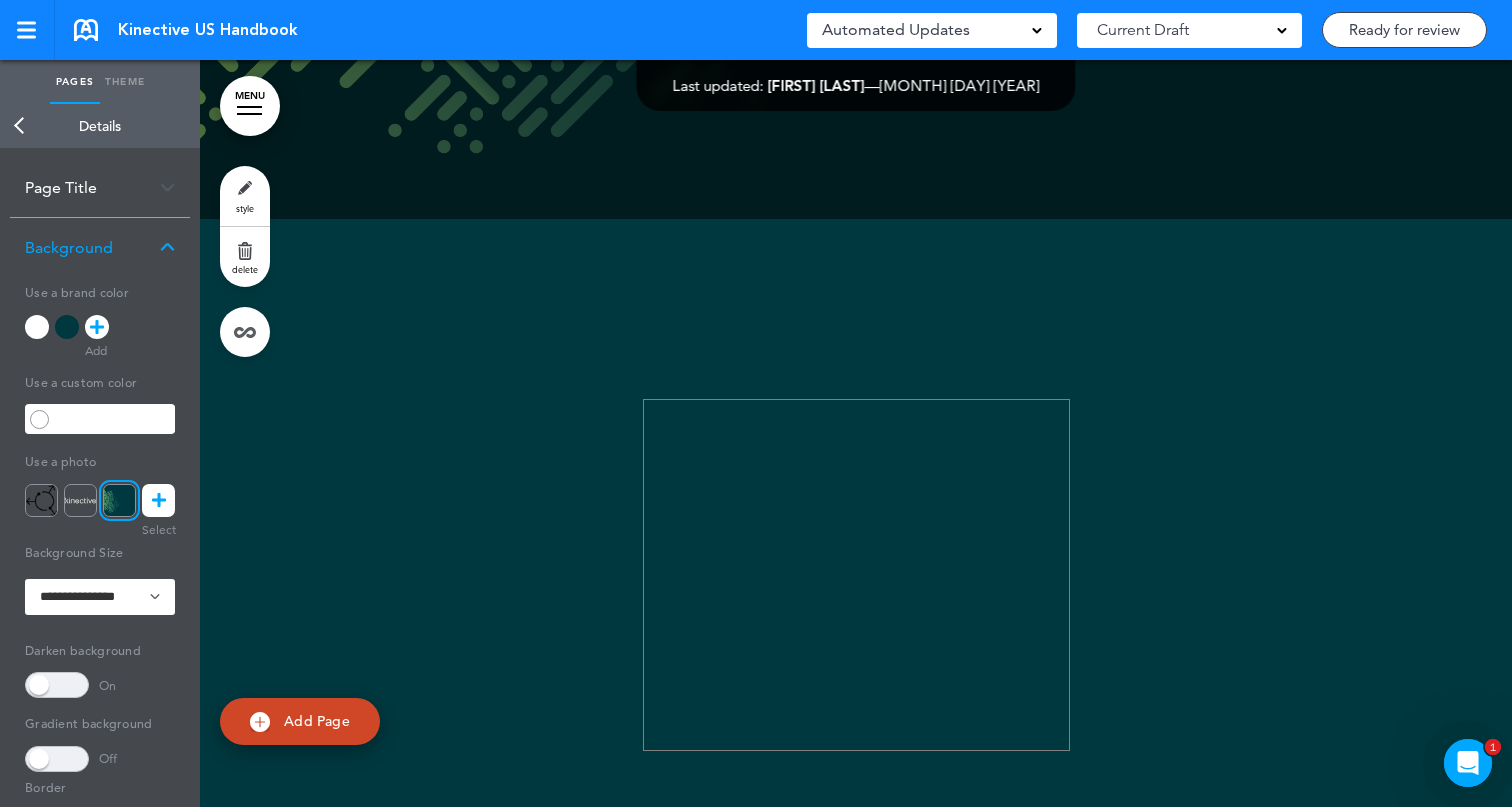 click at bounding box center (57, 685) 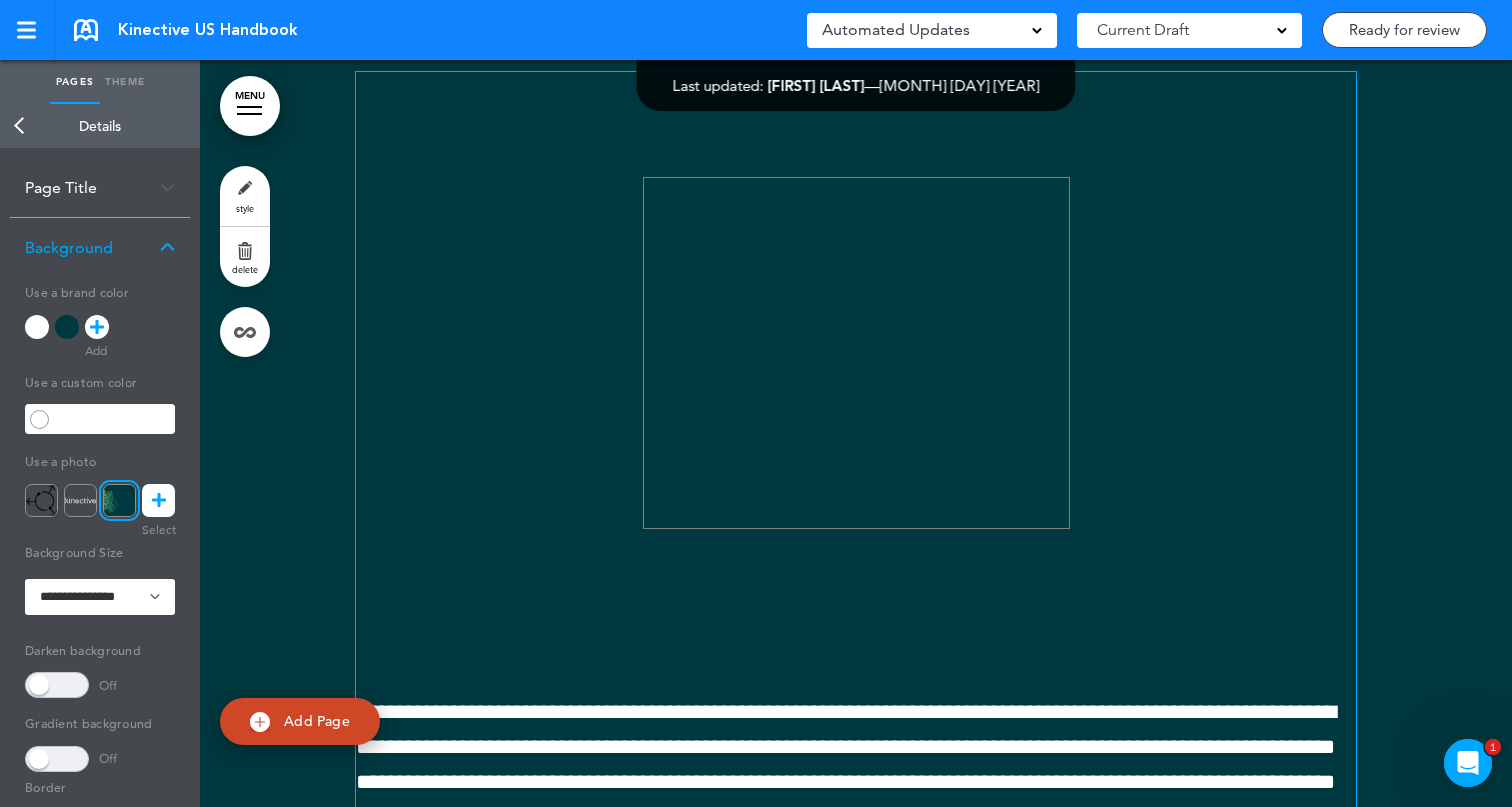 scroll, scrollTop: 4093, scrollLeft: 0, axis: vertical 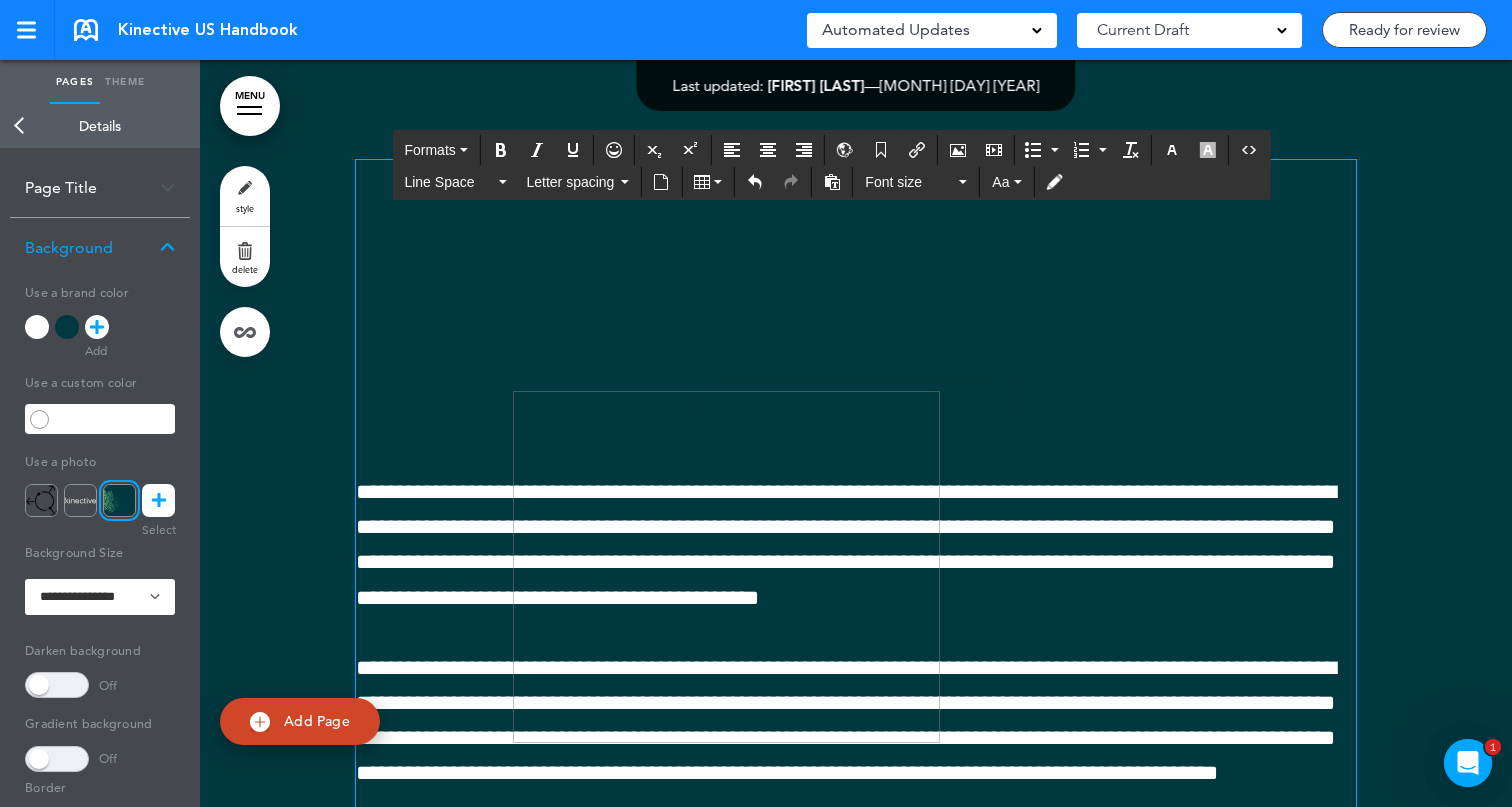 click on "**********" at bounding box center [856, 397] 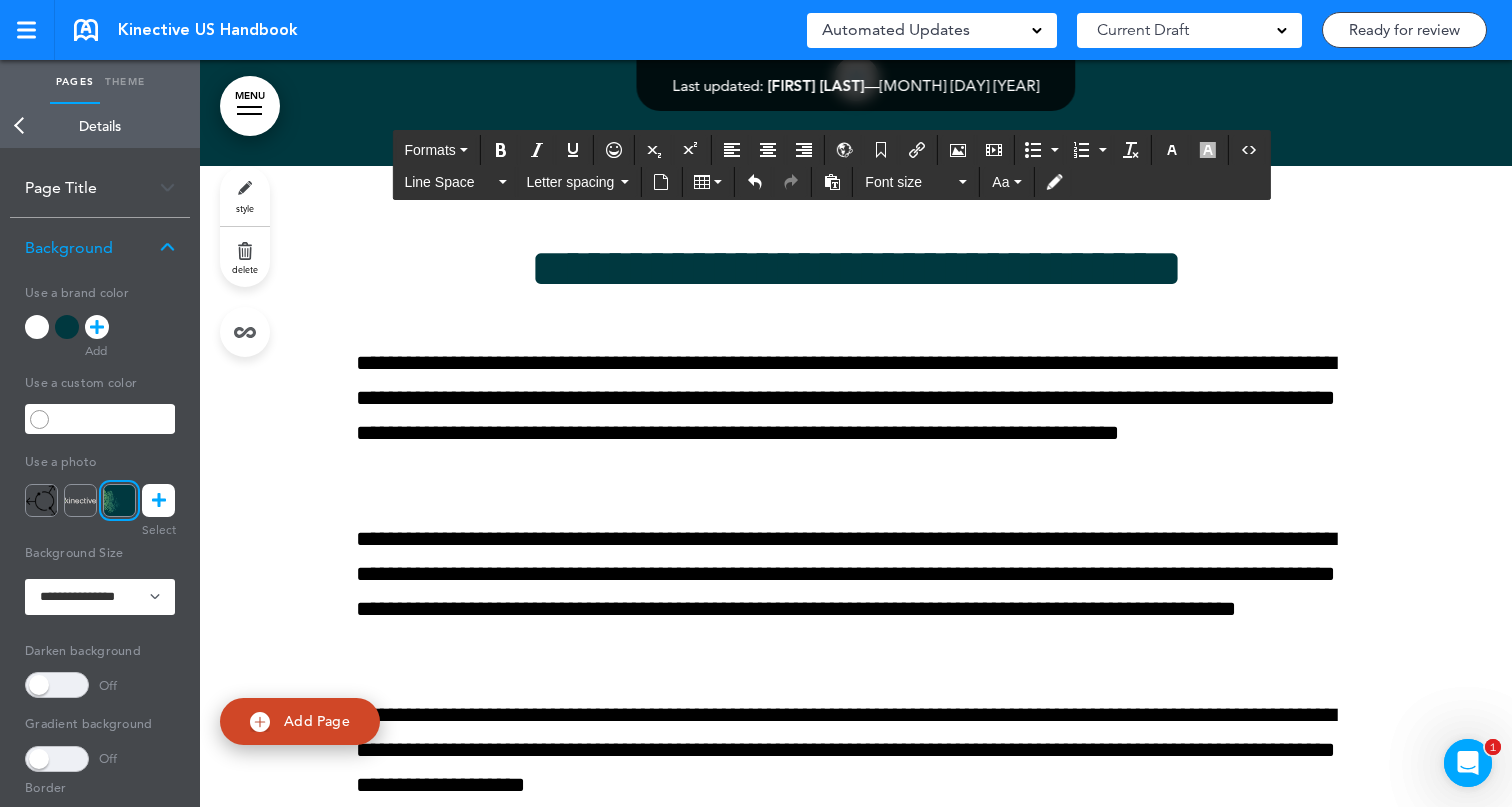 click at bounding box center [856, 600] 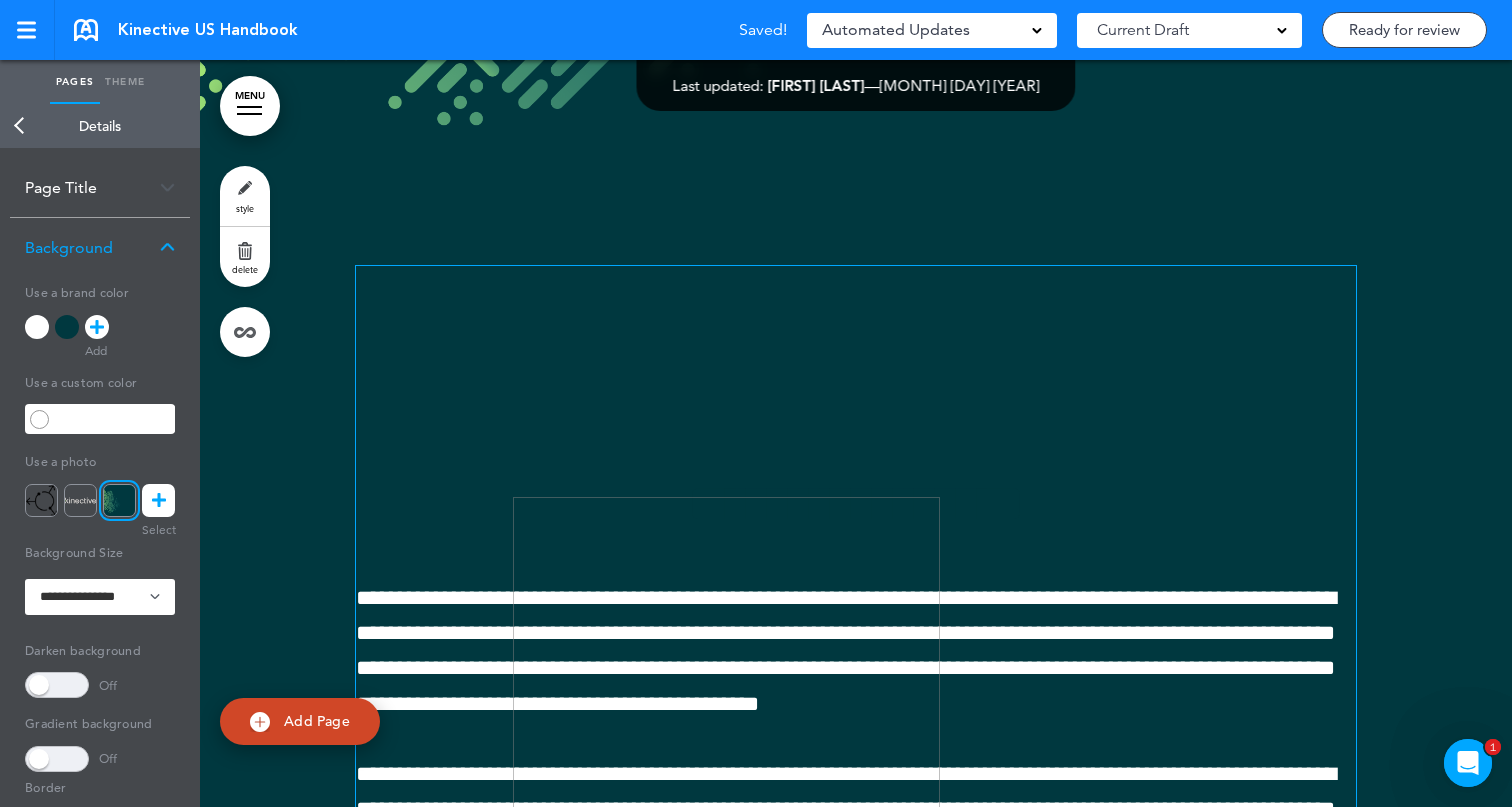 scroll, scrollTop: 4016, scrollLeft: 0, axis: vertical 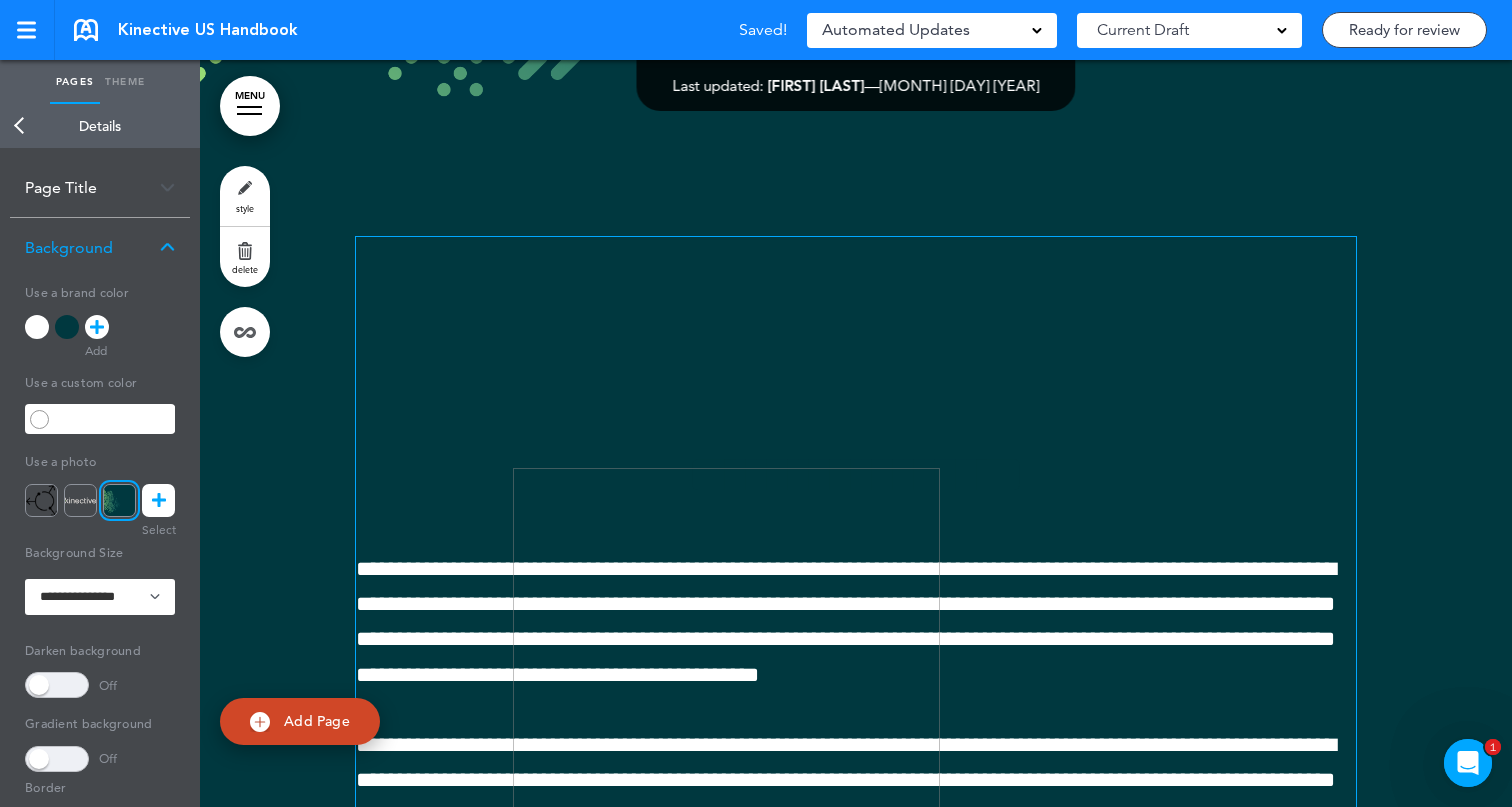 click on "**********" at bounding box center (856, 474) 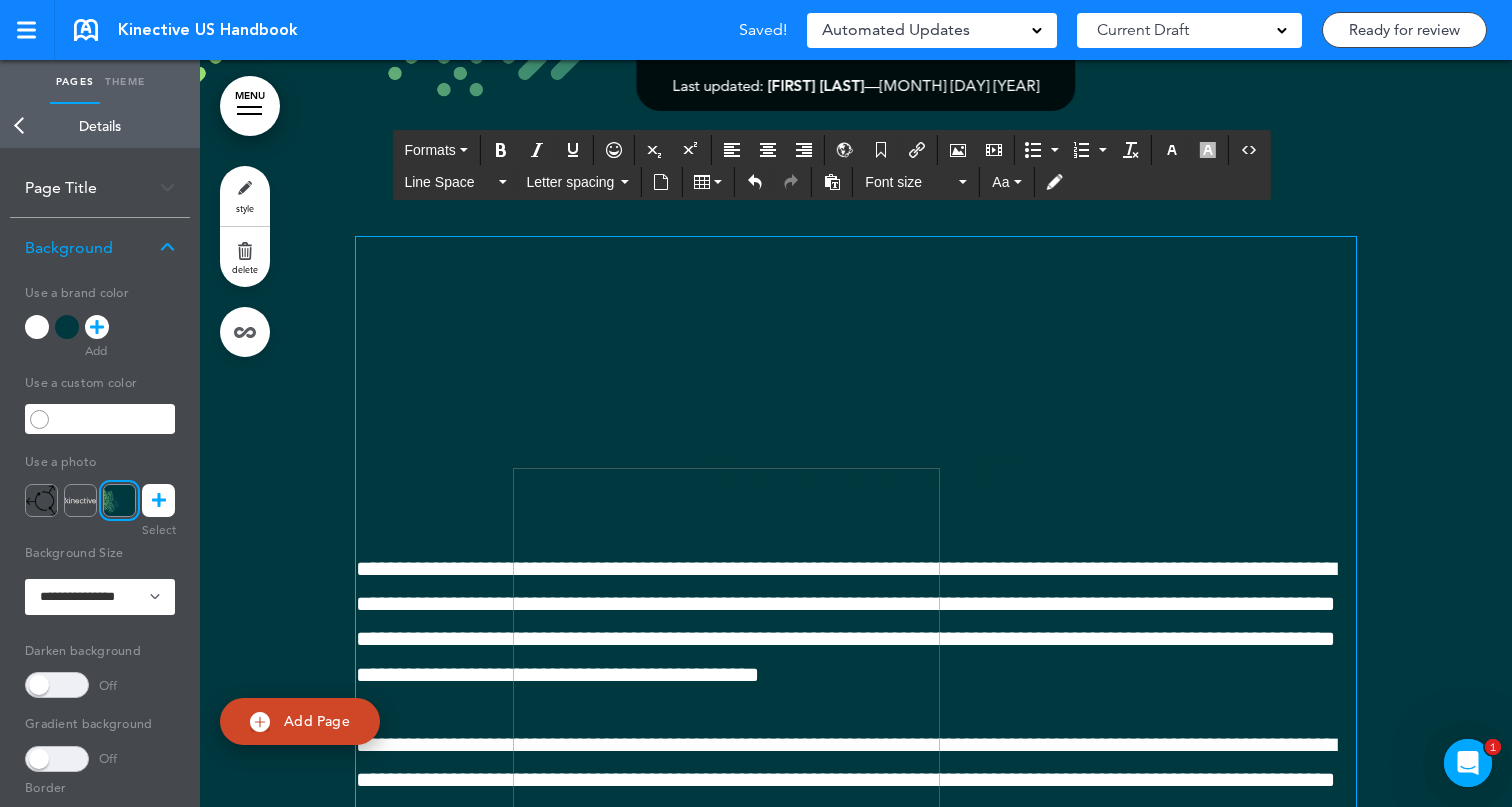 click on "Back" at bounding box center (20, 126) 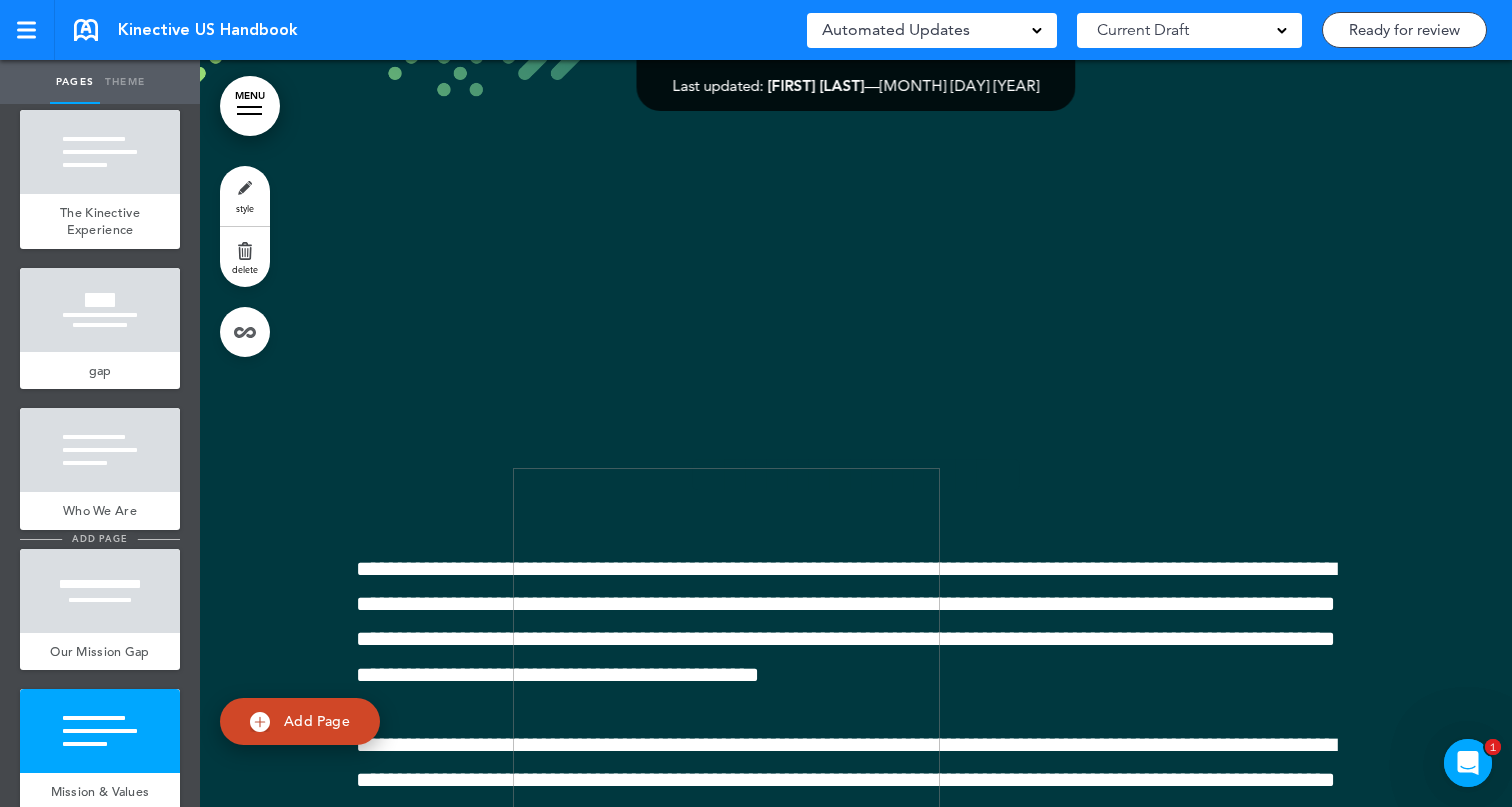 click on "add page" at bounding box center [99, 538] 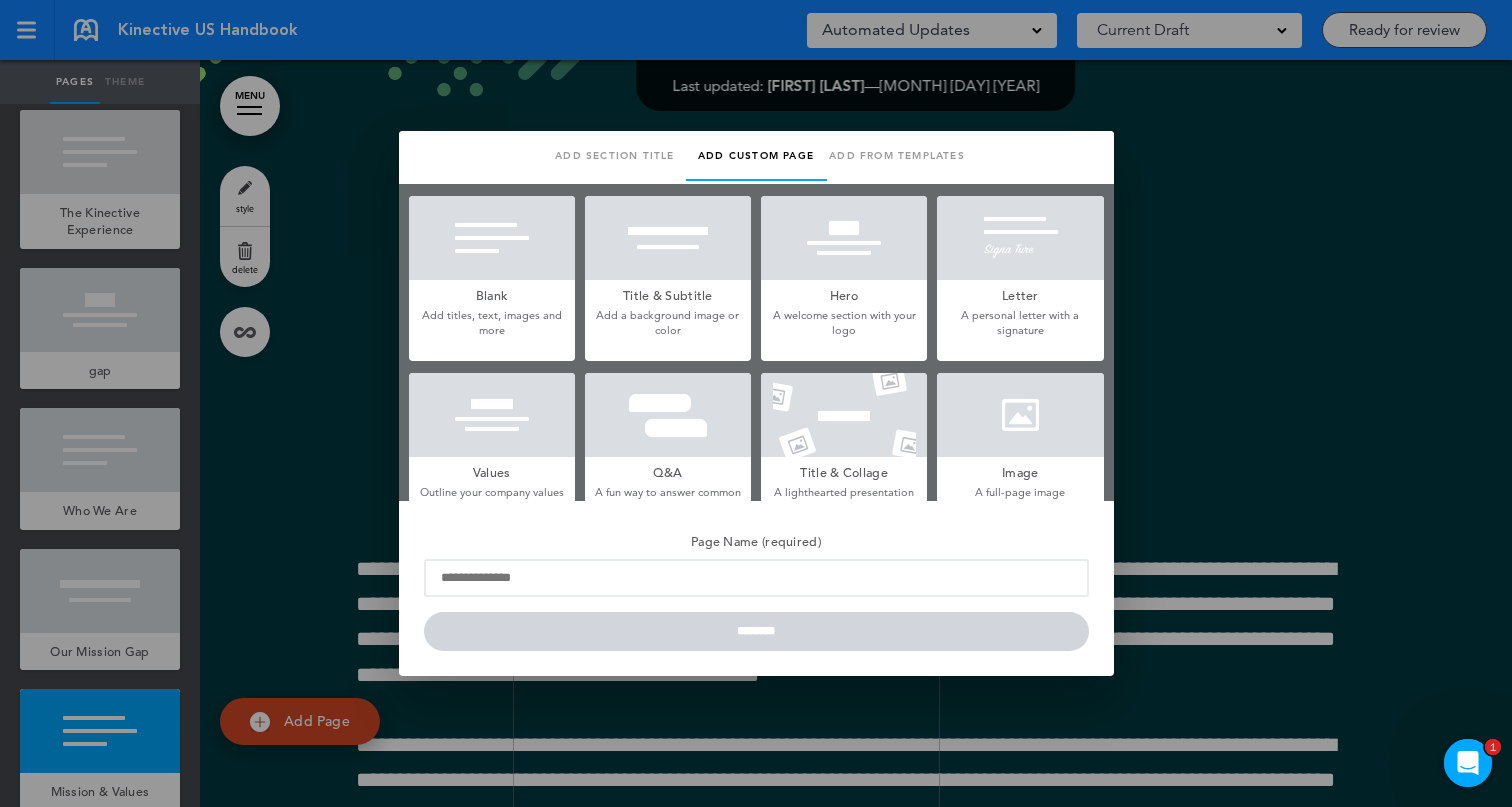 click at bounding box center [756, 403] 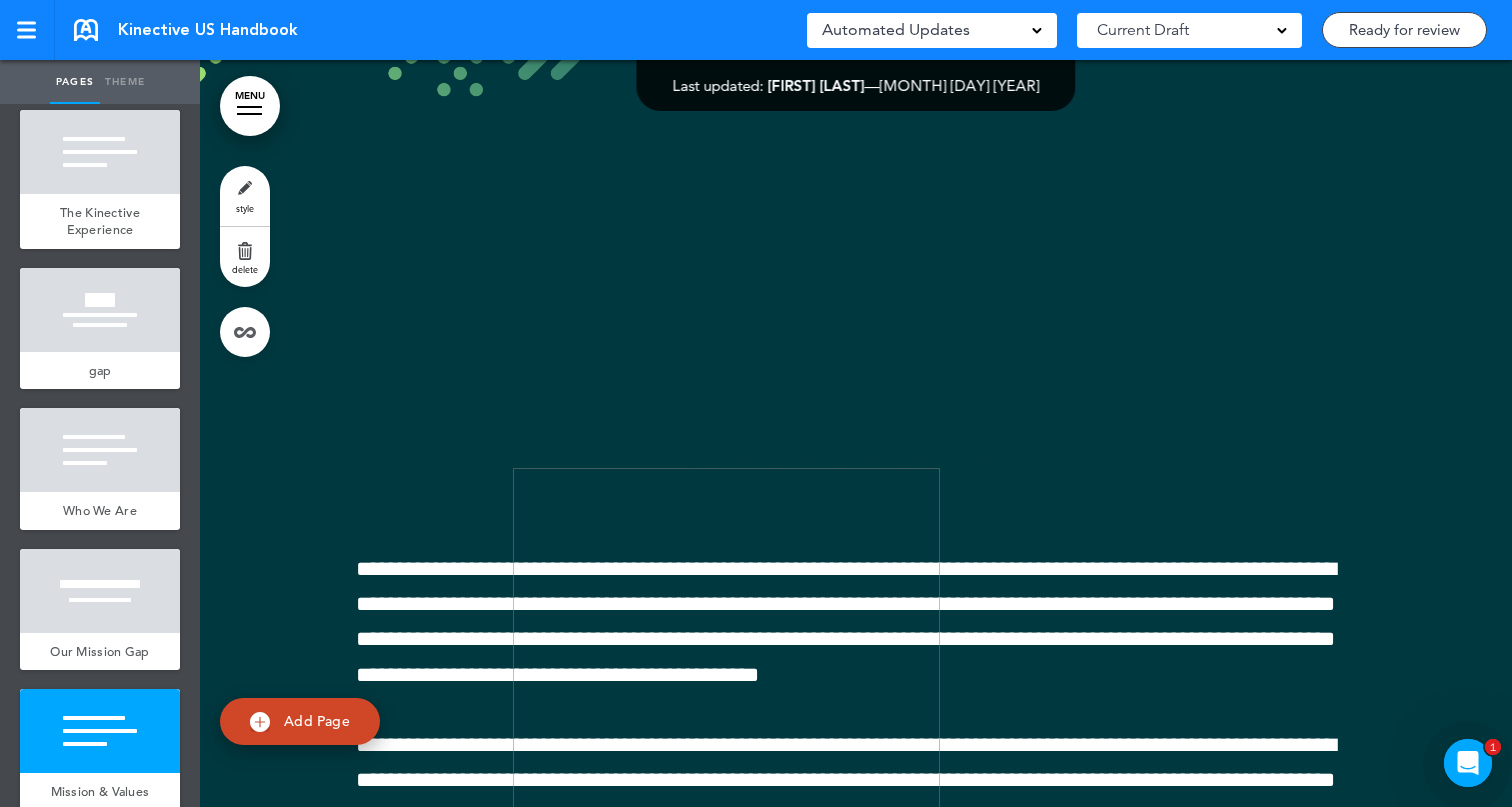 click at bounding box center [100, 591] 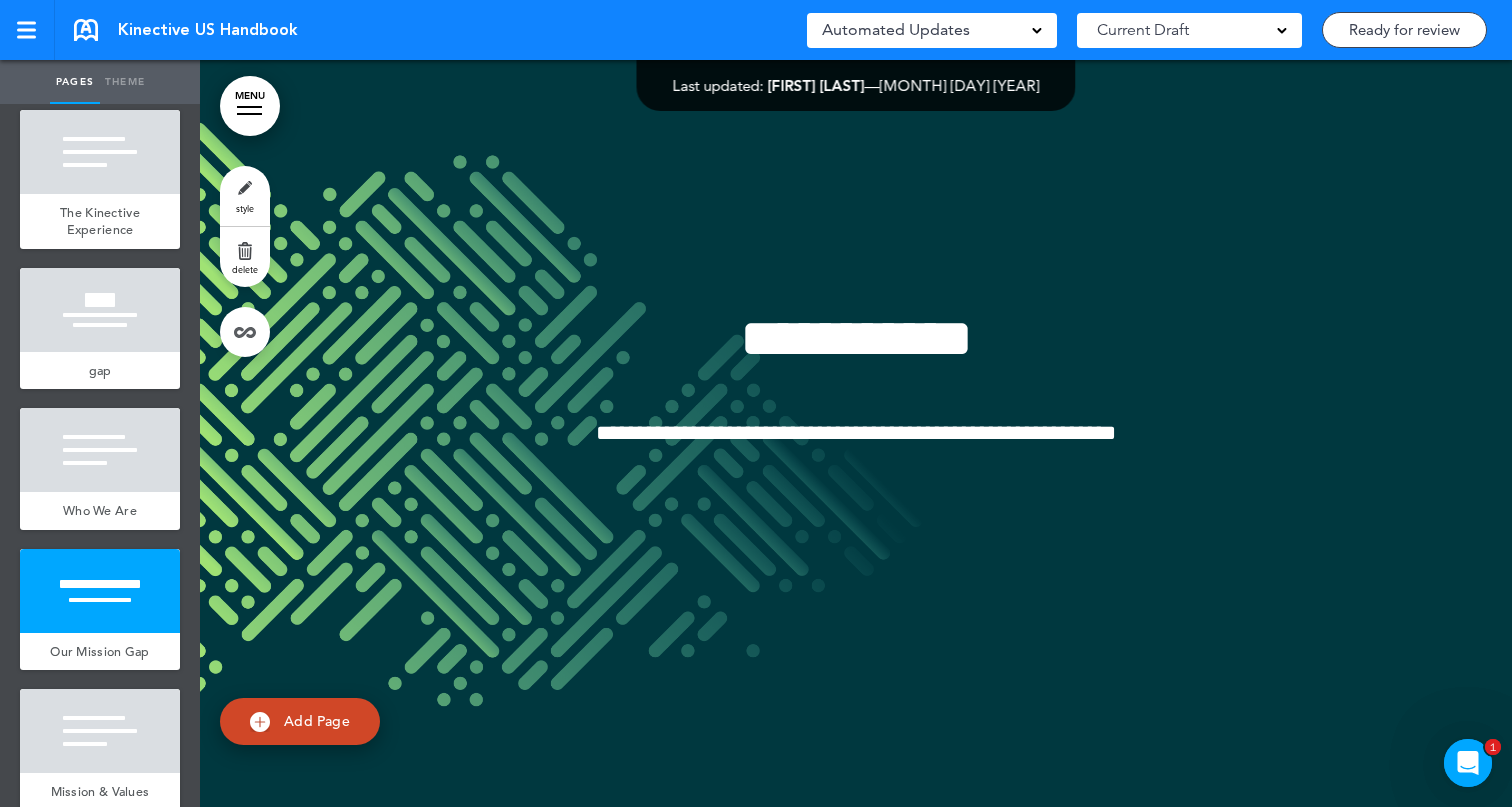 scroll, scrollTop: 3406, scrollLeft: 0, axis: vertical 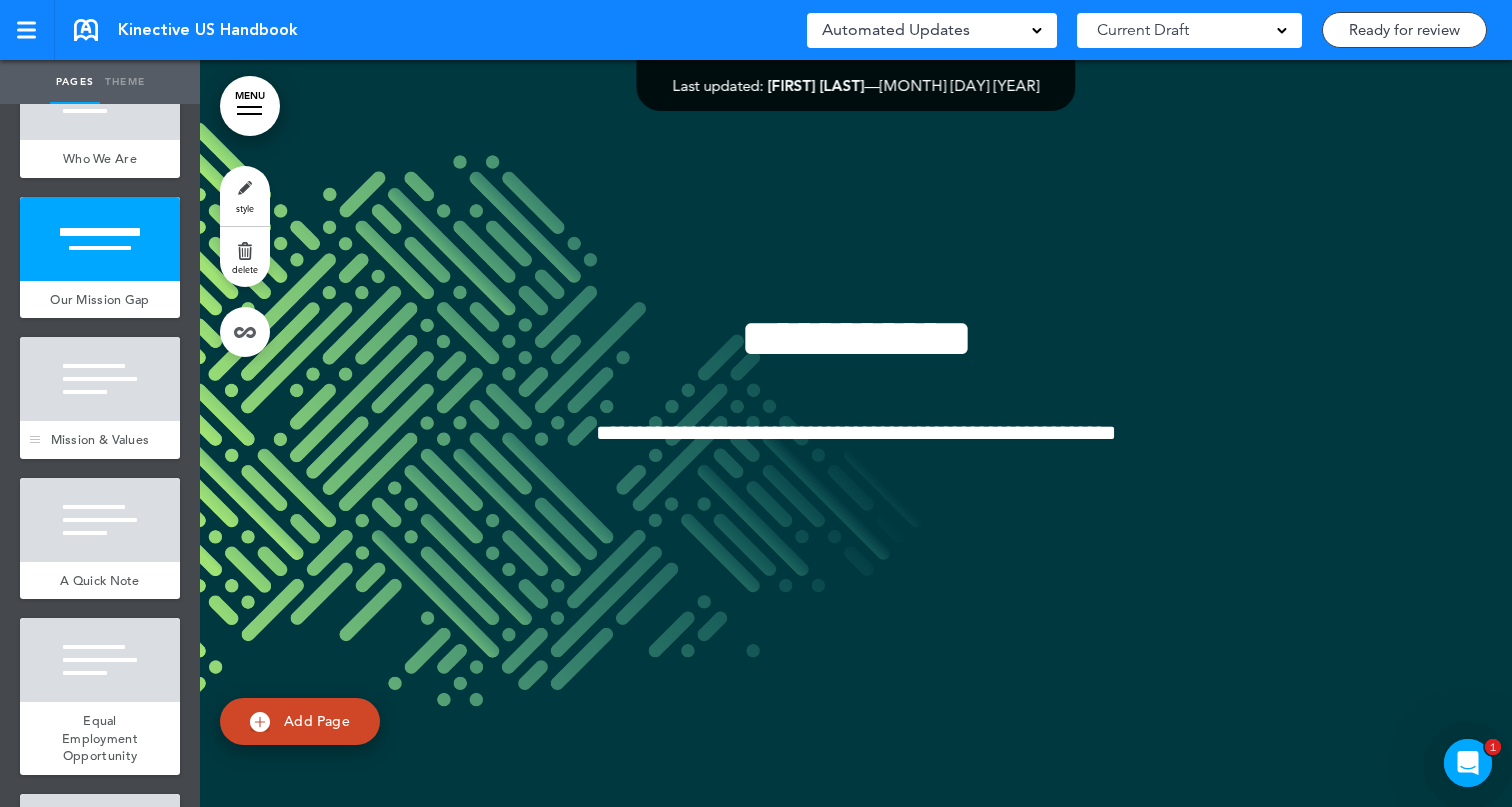 click at bounding box center (100, 379) 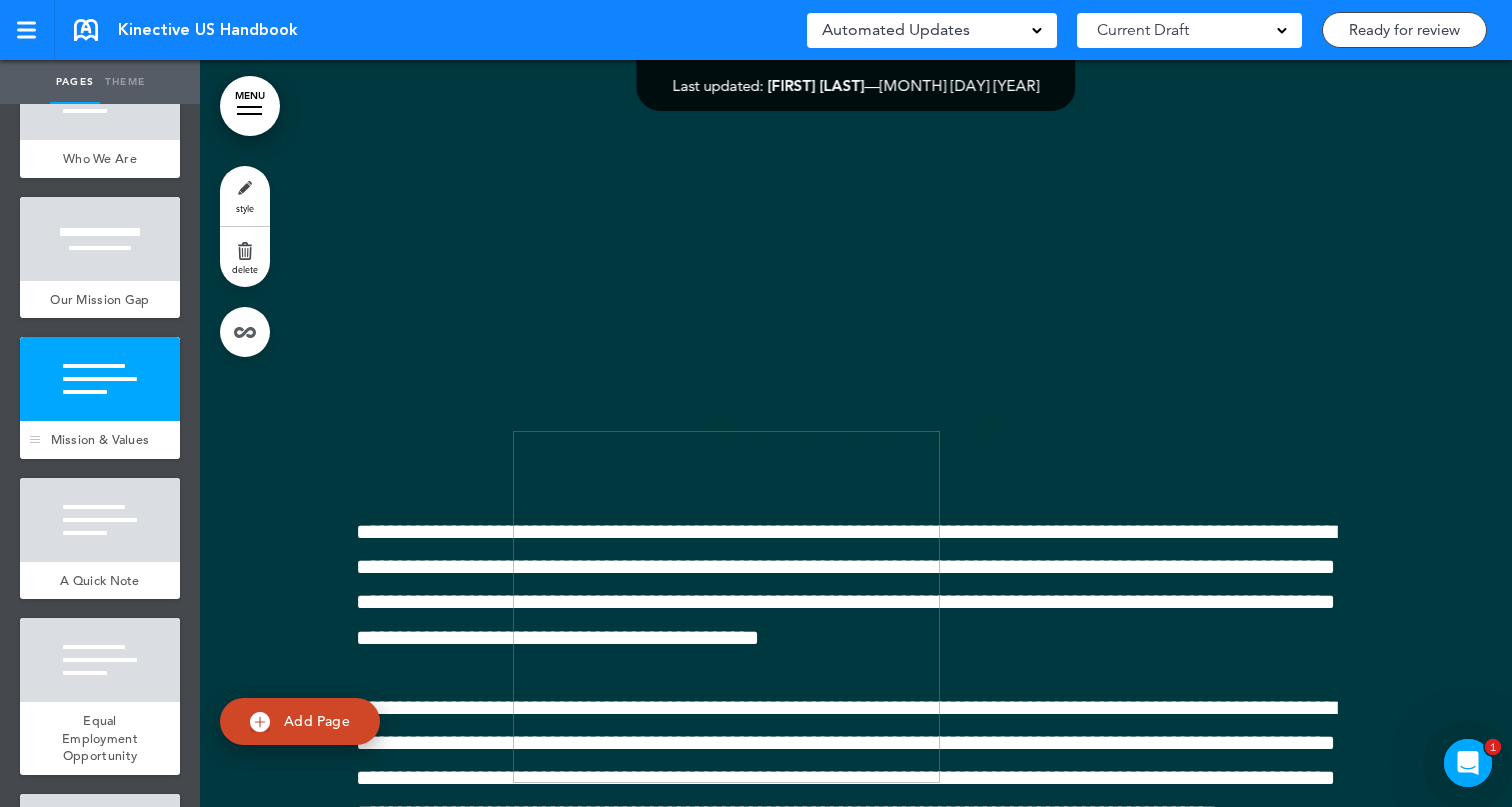 scroll, scrollTop: 4153, scrollLeft: 0, axis: vertical 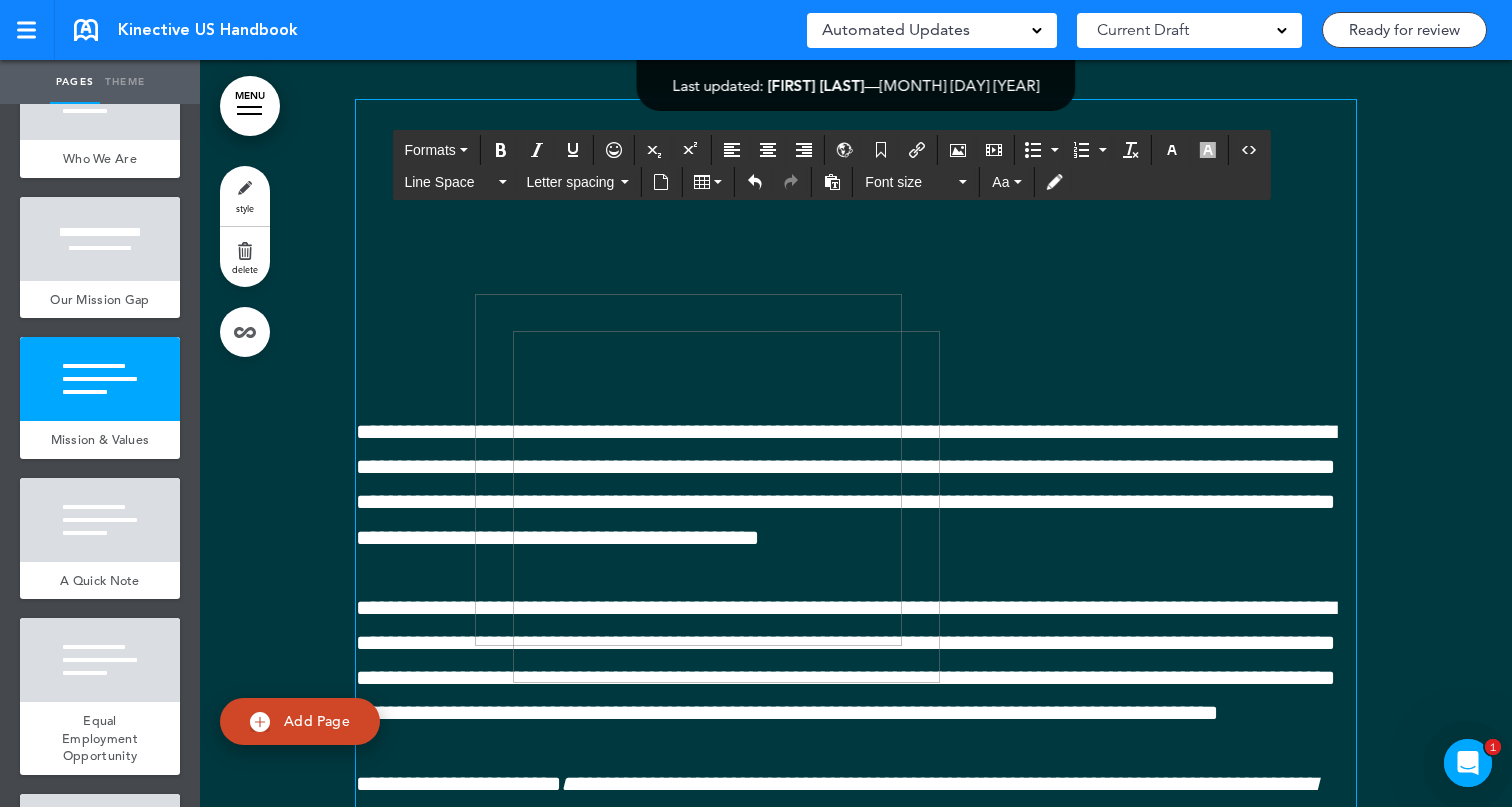 click on "**********" at bounding box center [856, 749] 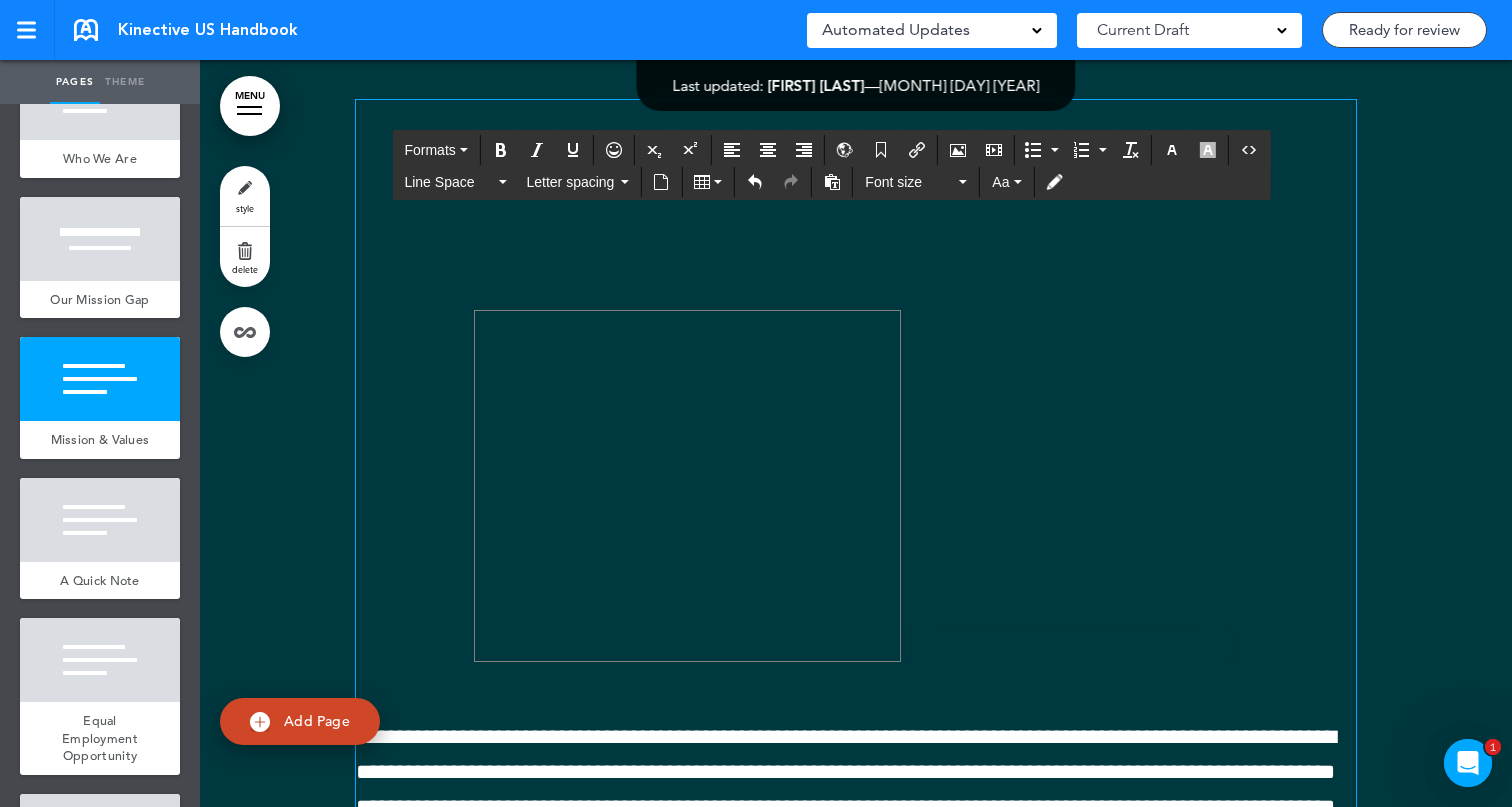 click at bounding box center [726, 507] 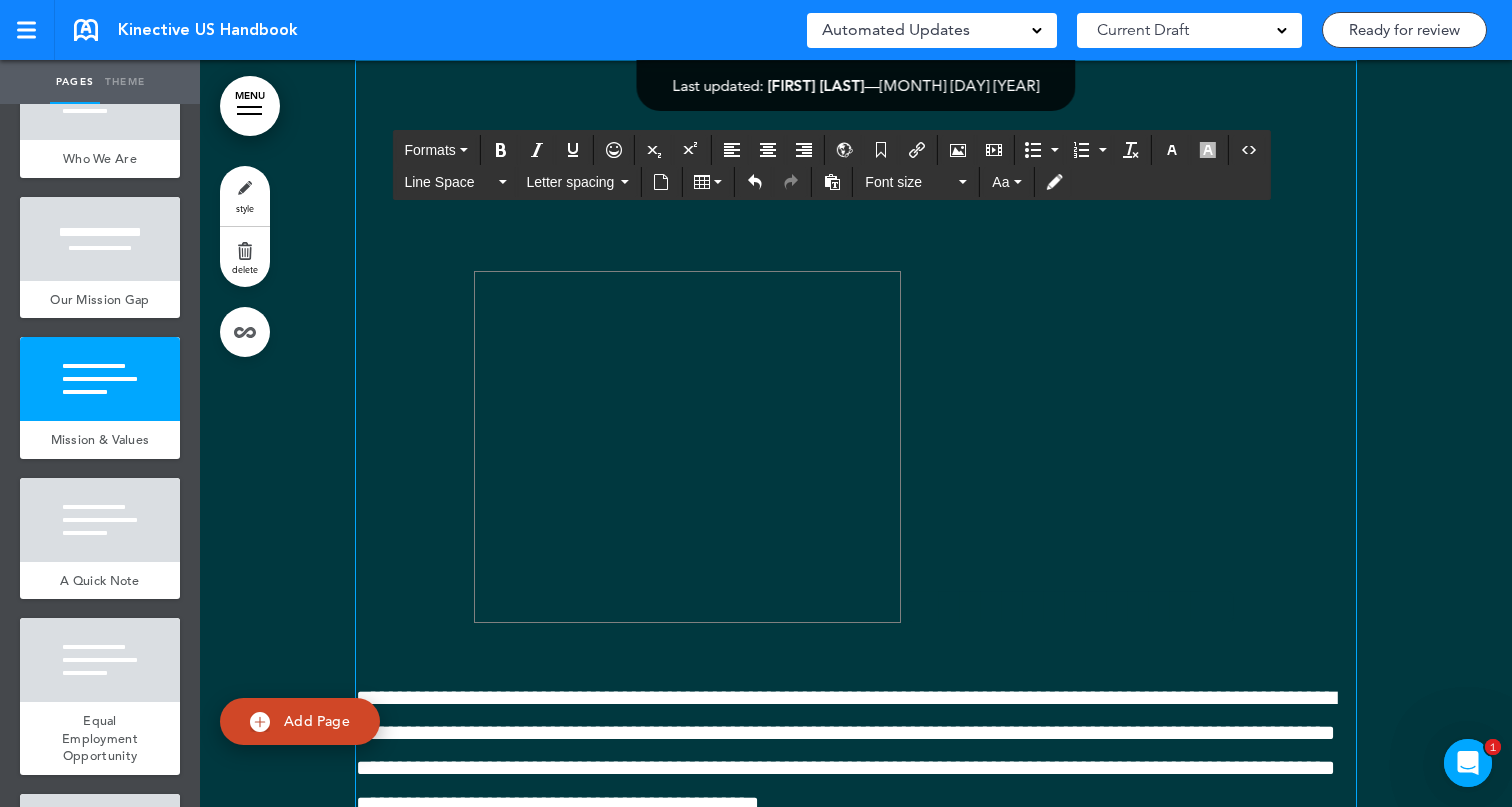 scroll, scrollTop: 4149, scrollLeft: 0, axis: vertical 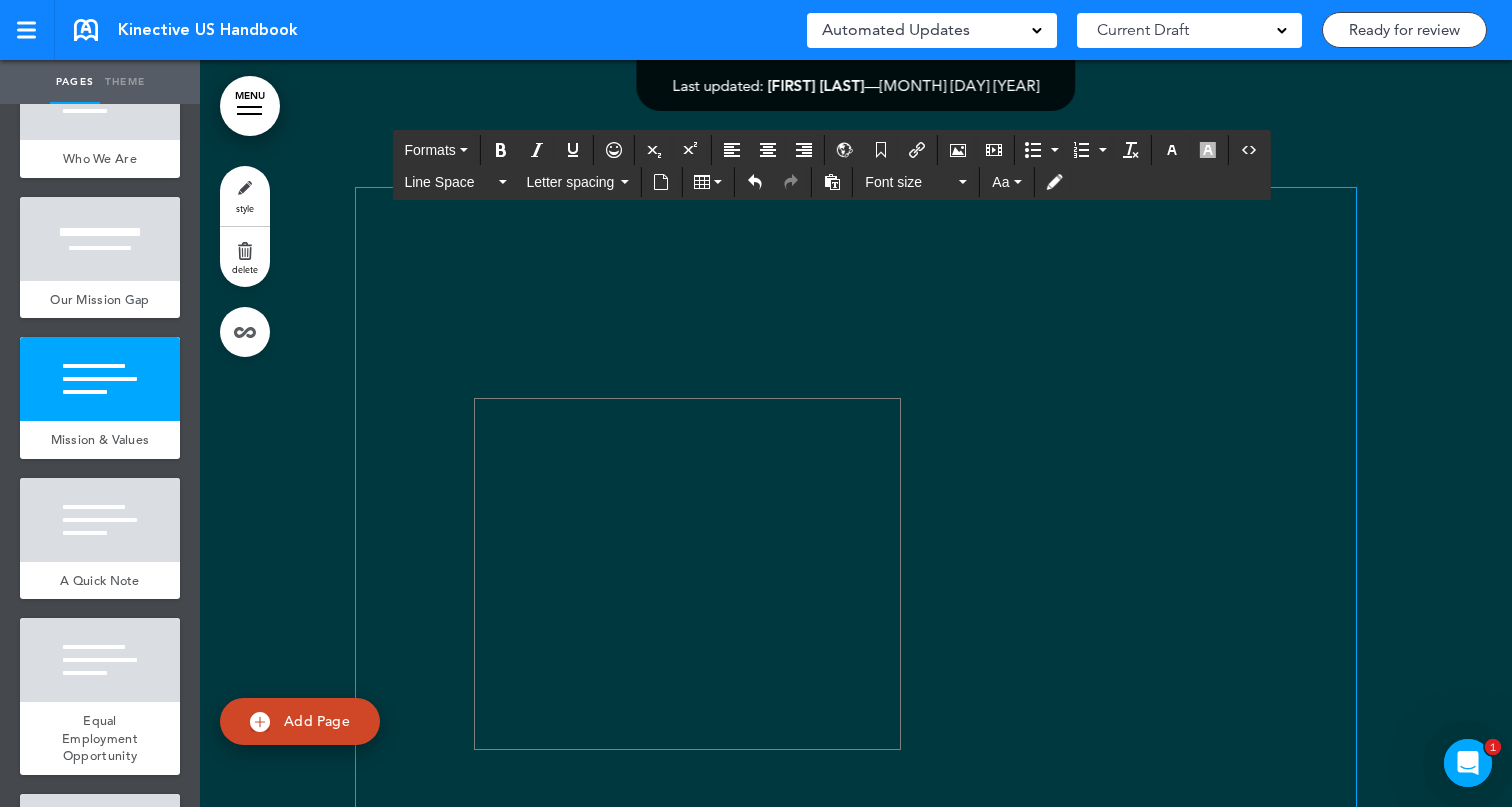 click on "**********" at bounding box center (856, 578) 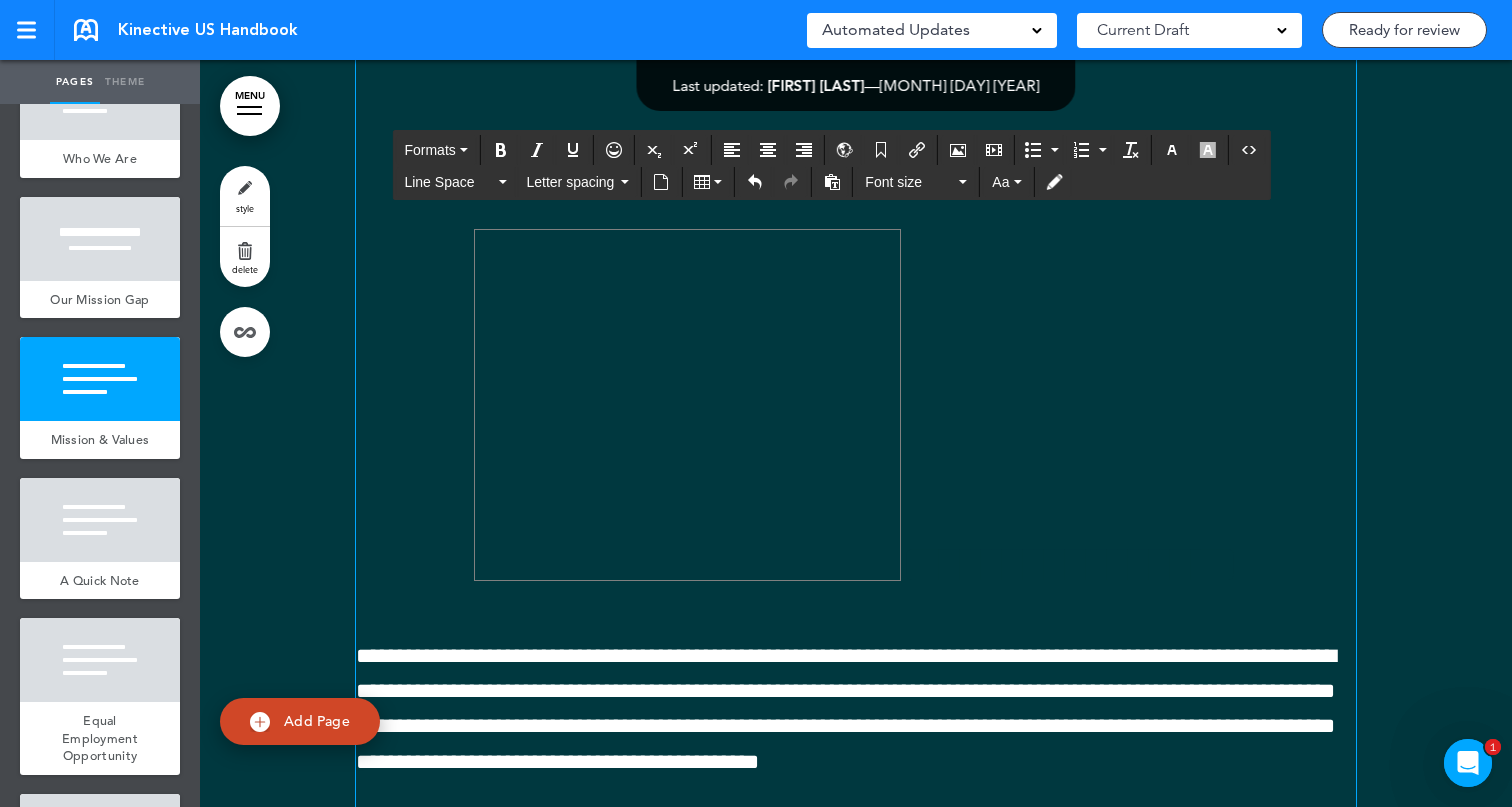 scroll, scrollTop: 4325, scrollLeft: 0, axis: vertical 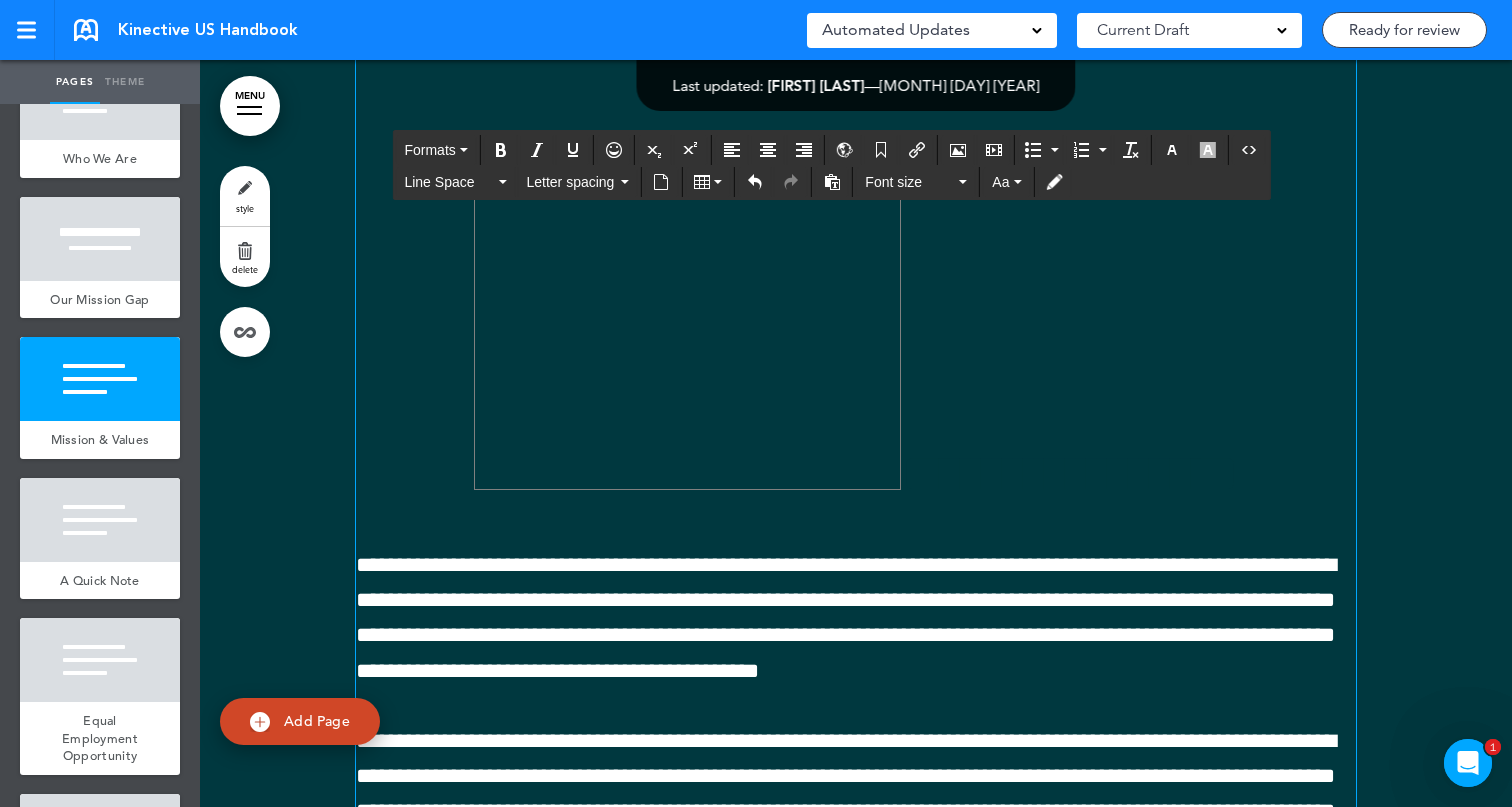 click on "**********" at bounding box center (856, 730) 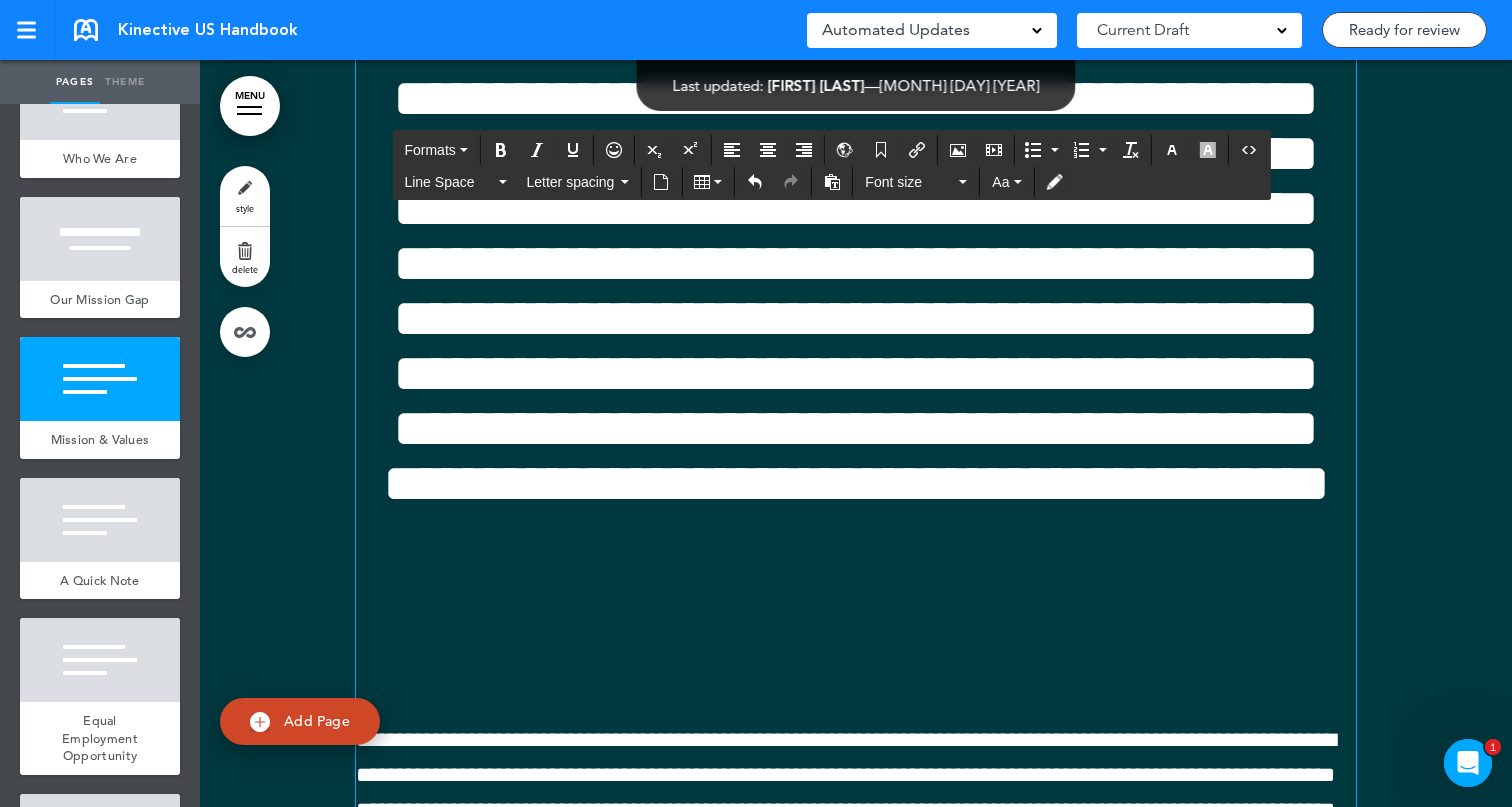scroll, scrollTop: 4752, scrollLeft: 0, axis: vertical 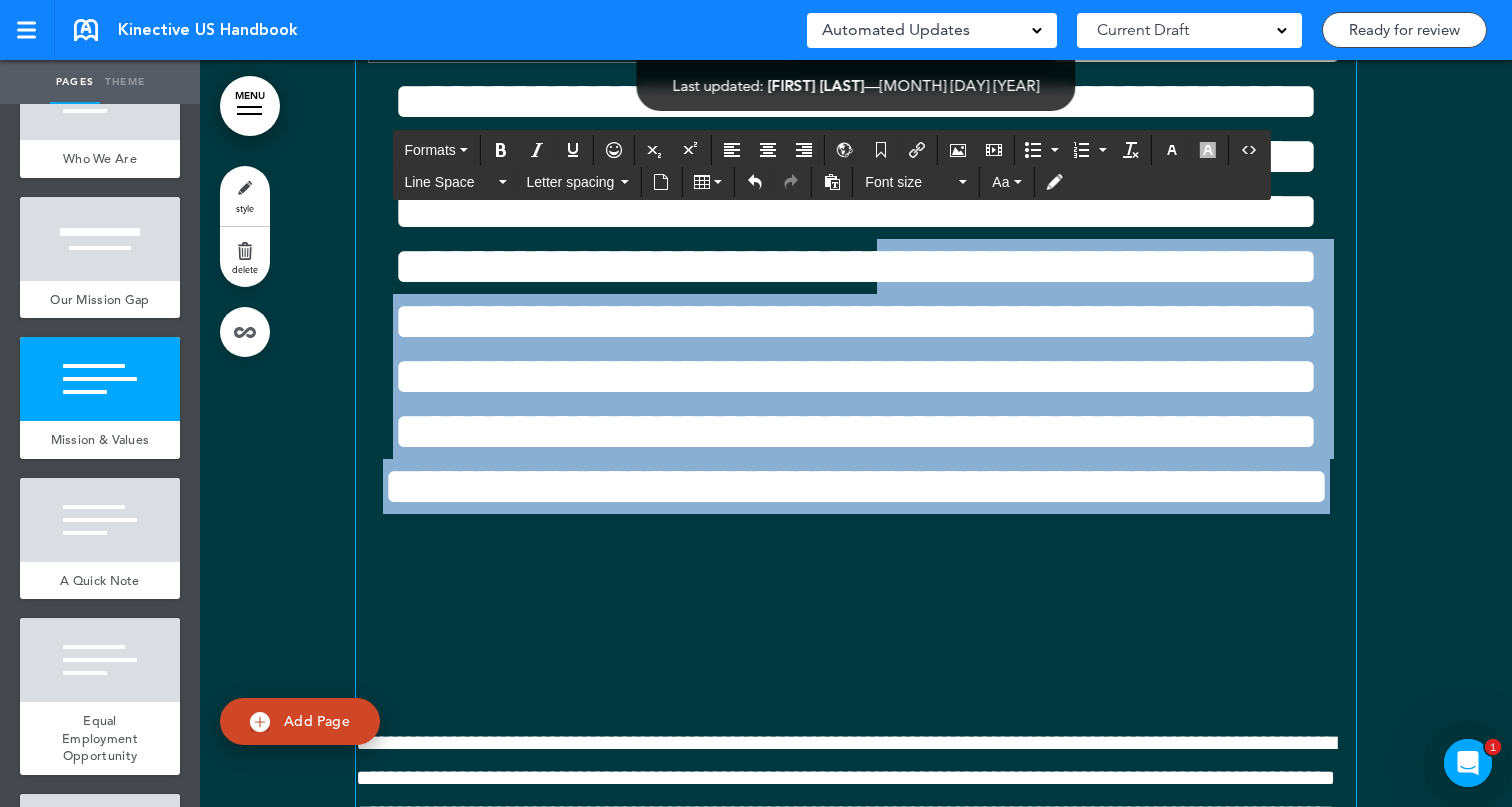 drag, startPoint x: 387, startPoint y: 405, endPoint x: 1272, endPoint y: 708, distance: 935.4325 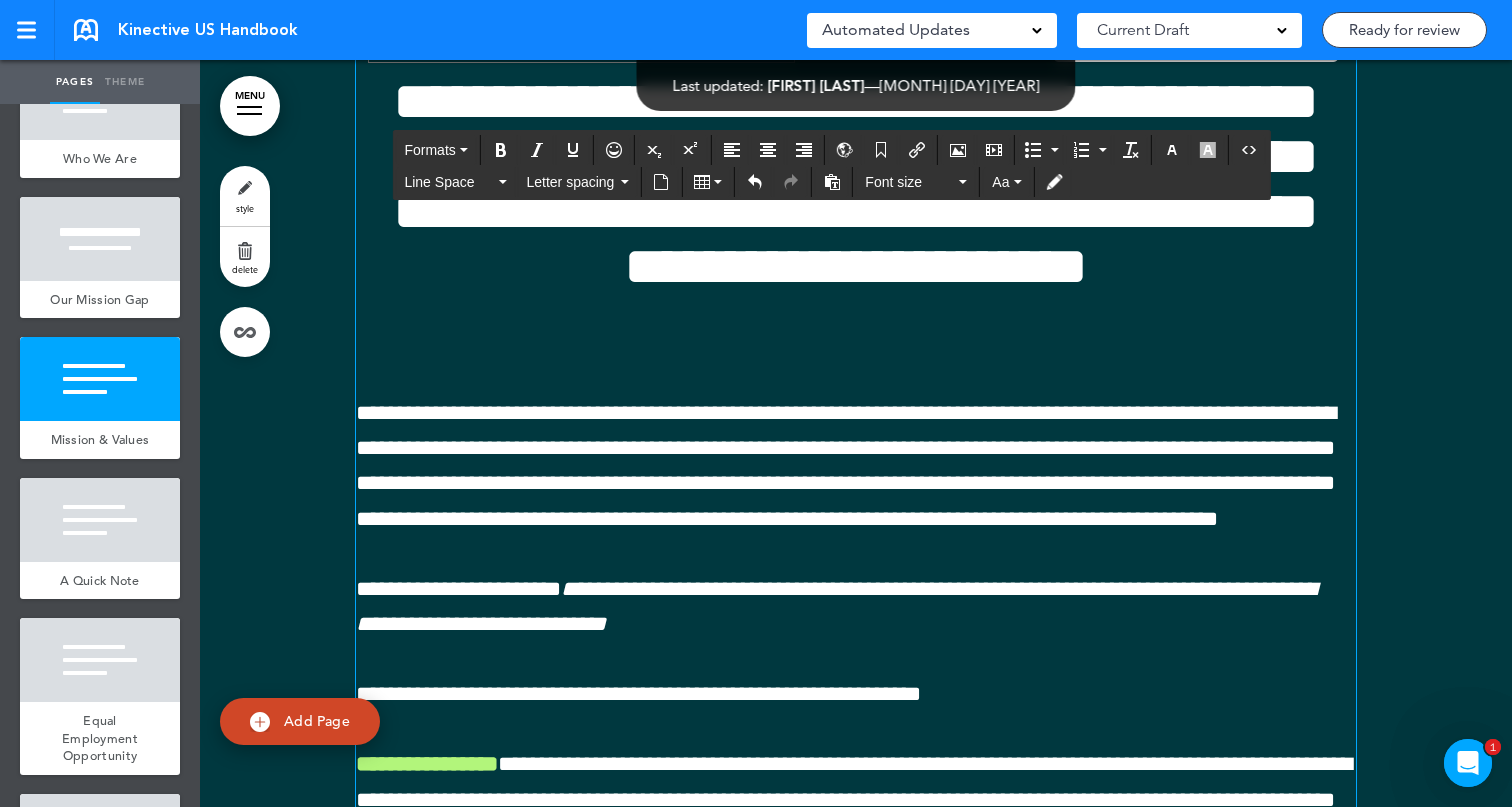 click on "**********" at bounding box center [846, 466] 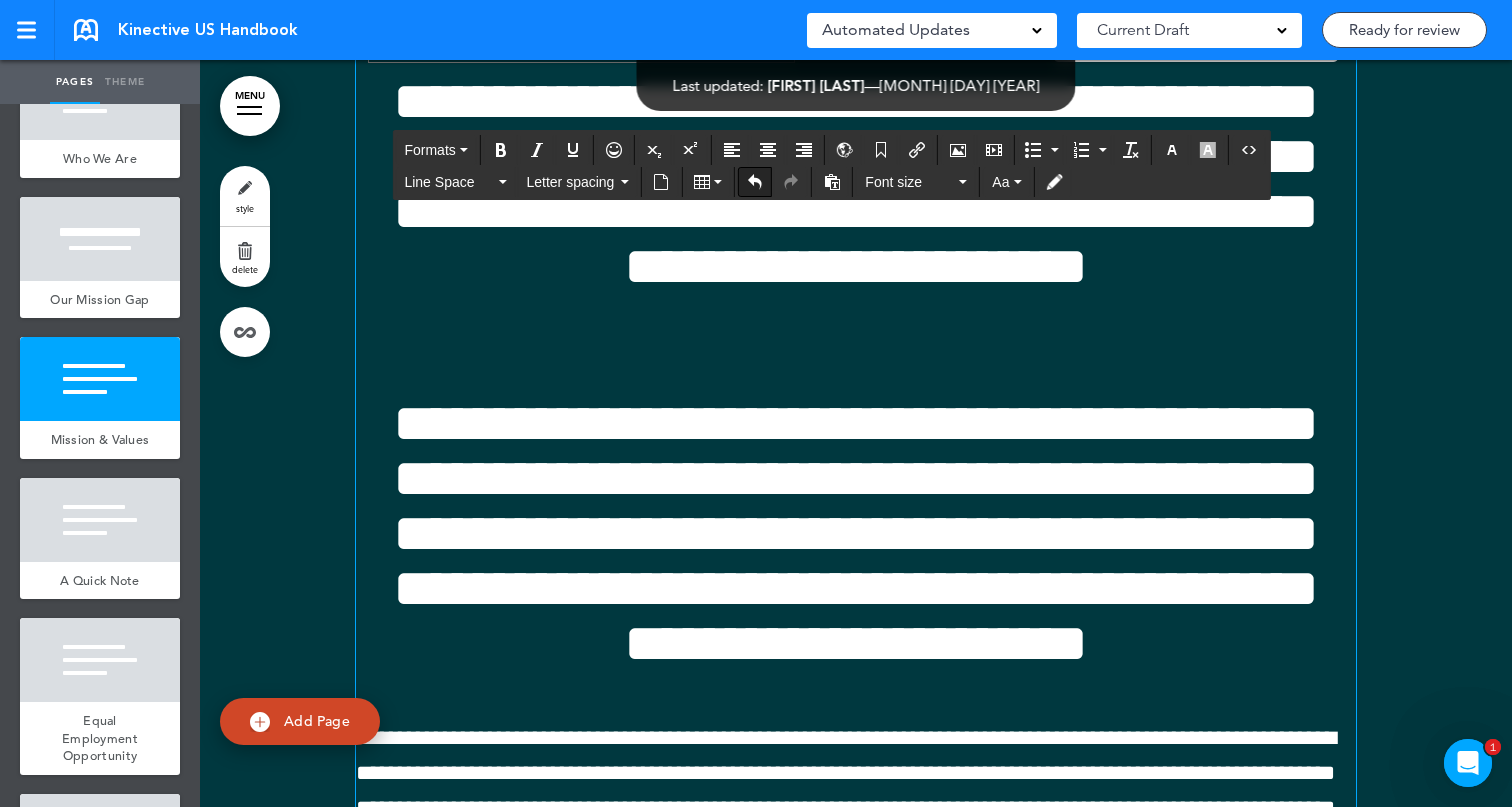 click at bounding box center (755, 182) 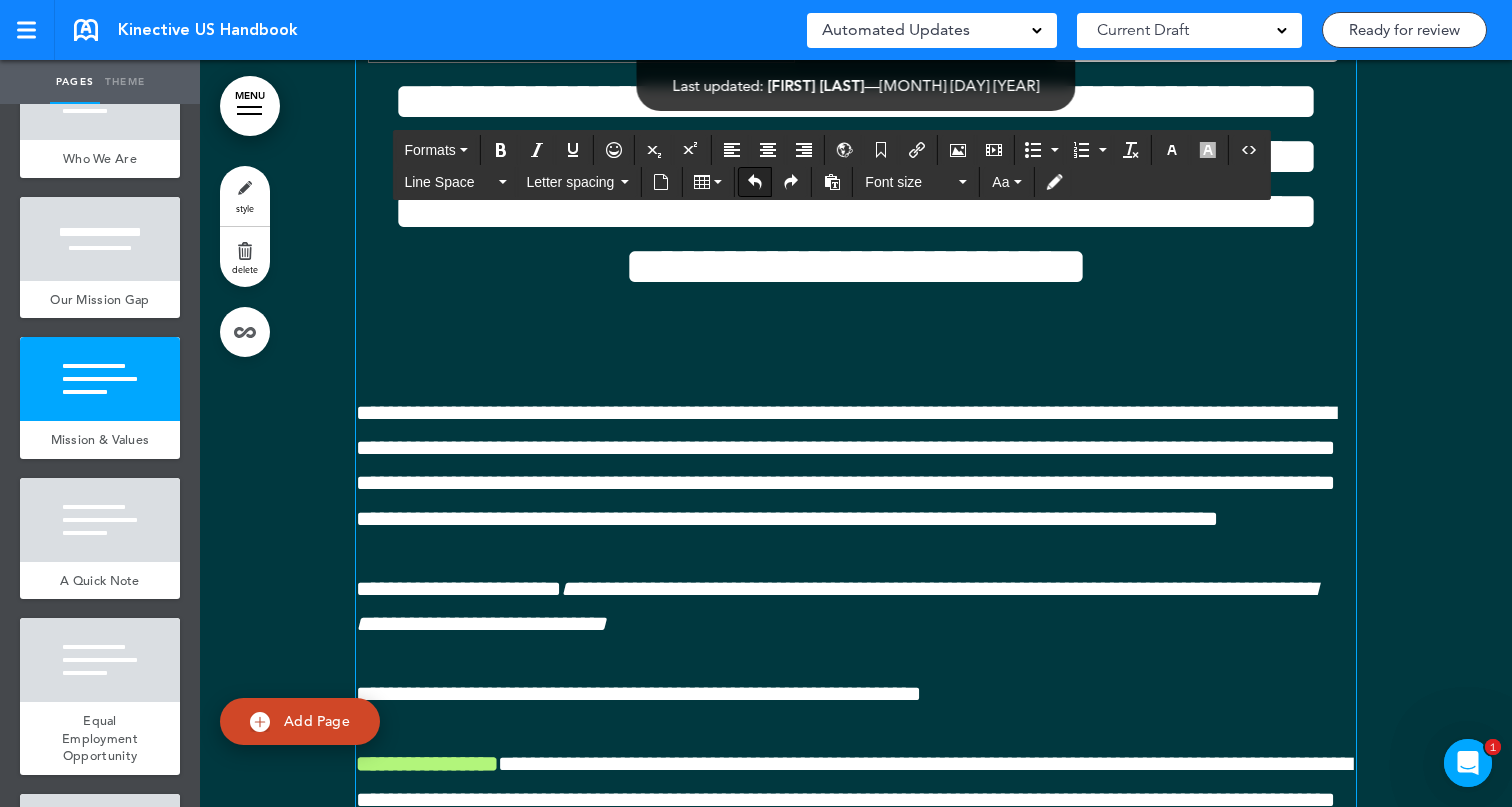 click at bounding box center [755, 182] 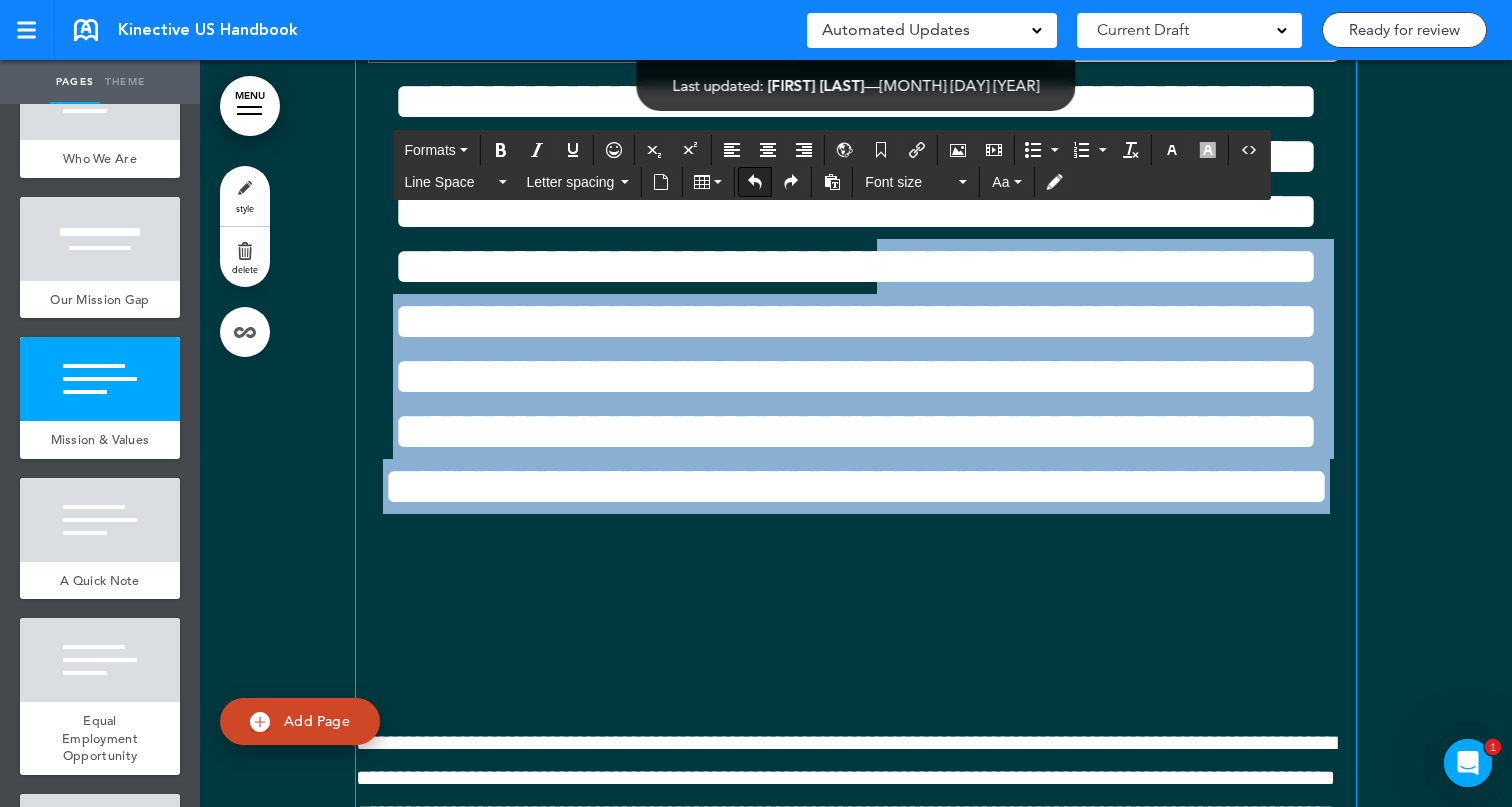 click at bounding box center [755, 182] 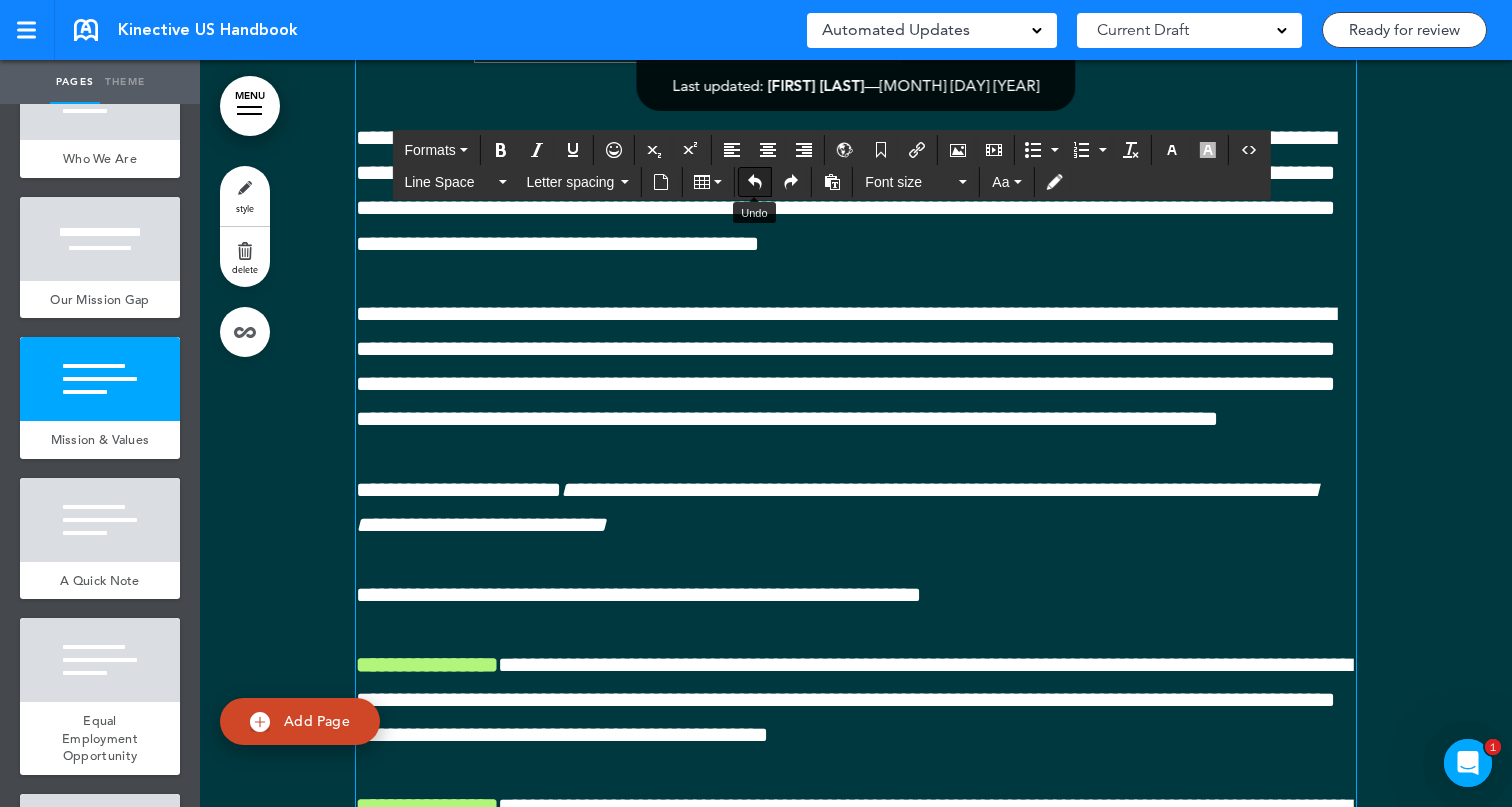 click at bounding box center [755, 182] 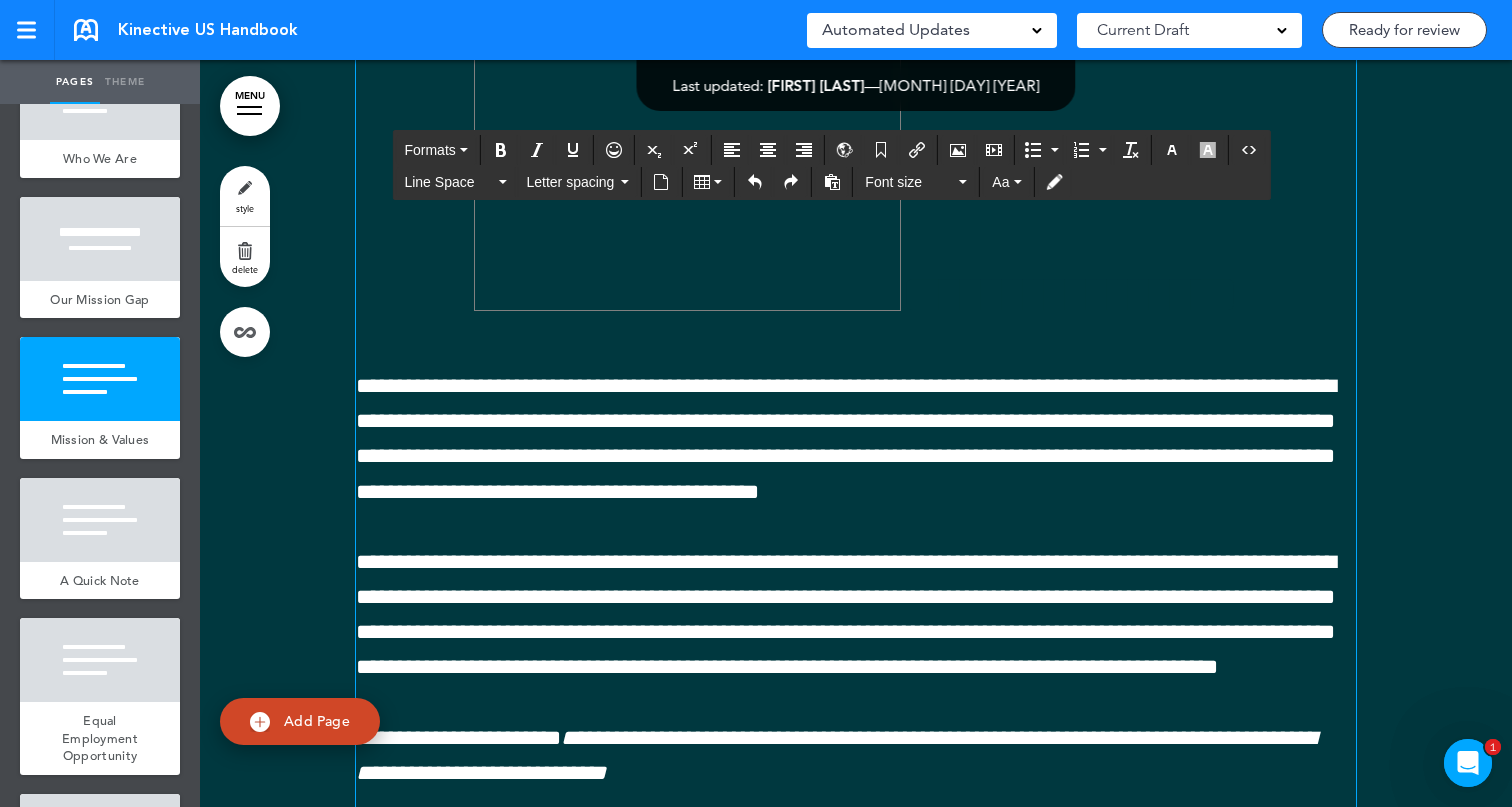 scroll, scrollTop: 4337, scrollLeft: 0, axis: vertical 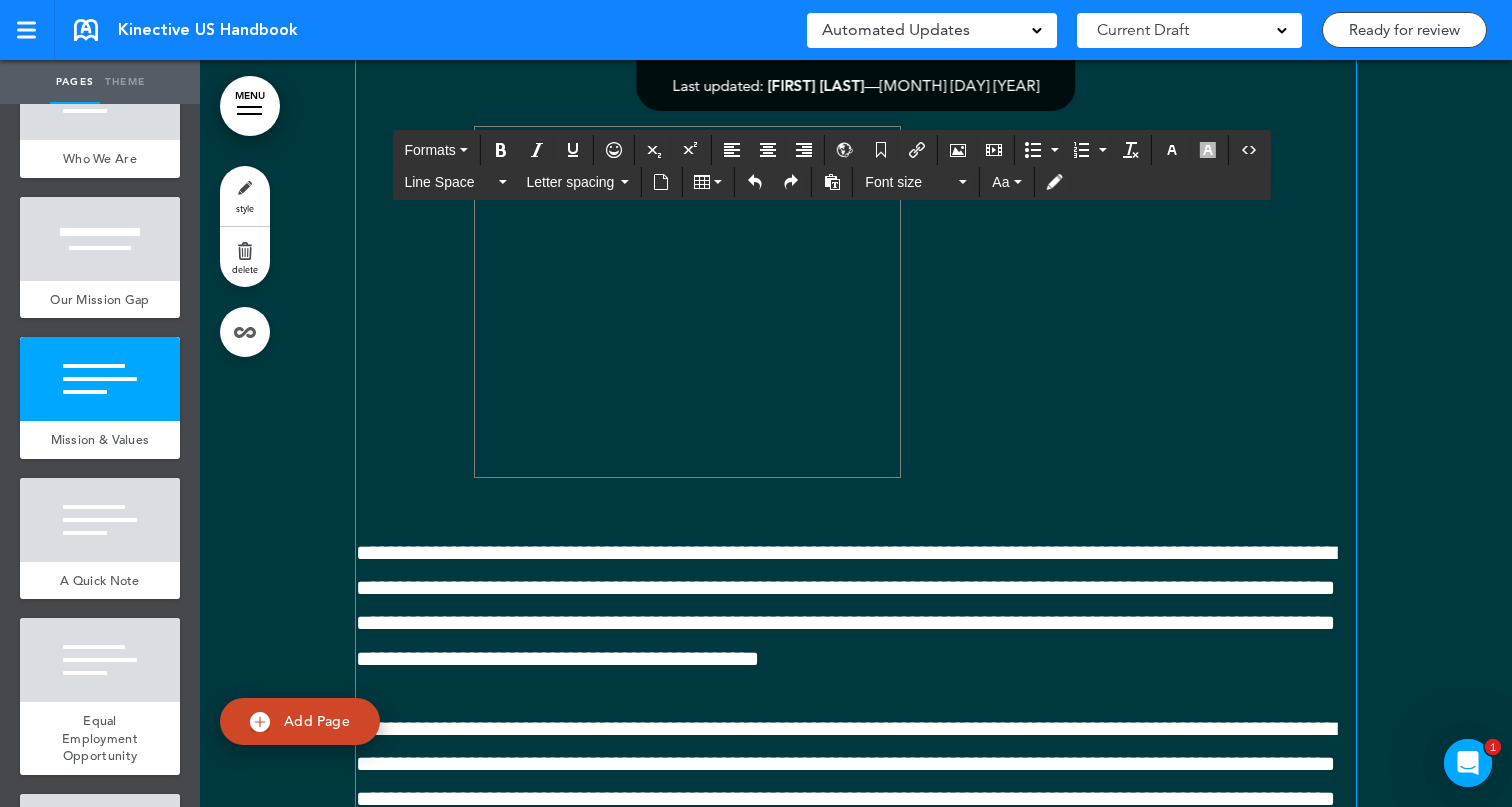 click on "**********" at bounding box center (846, 606) 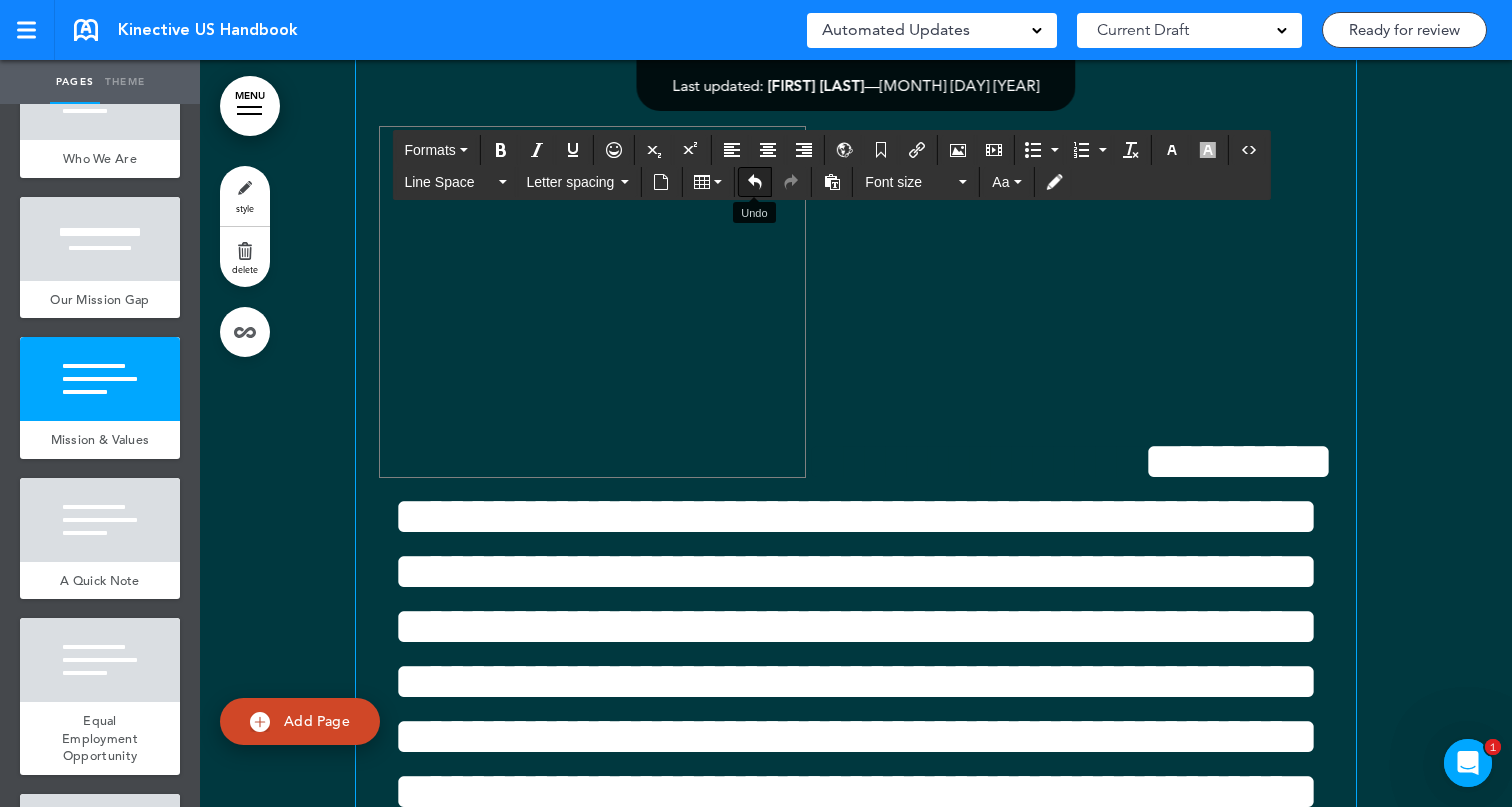 click at bounding box center (755, 182) 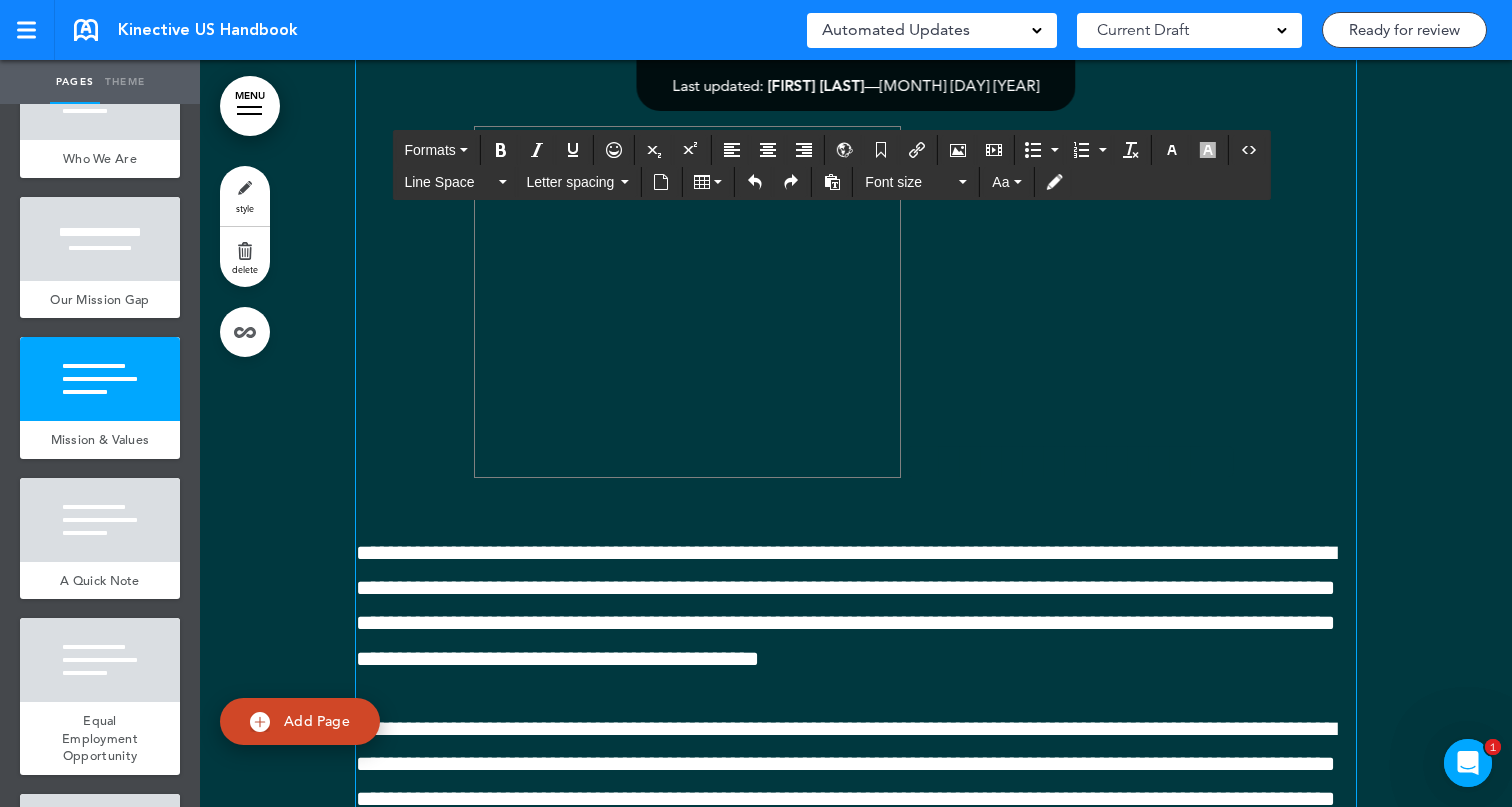 click on "**********" at bounding box center (856, 306) 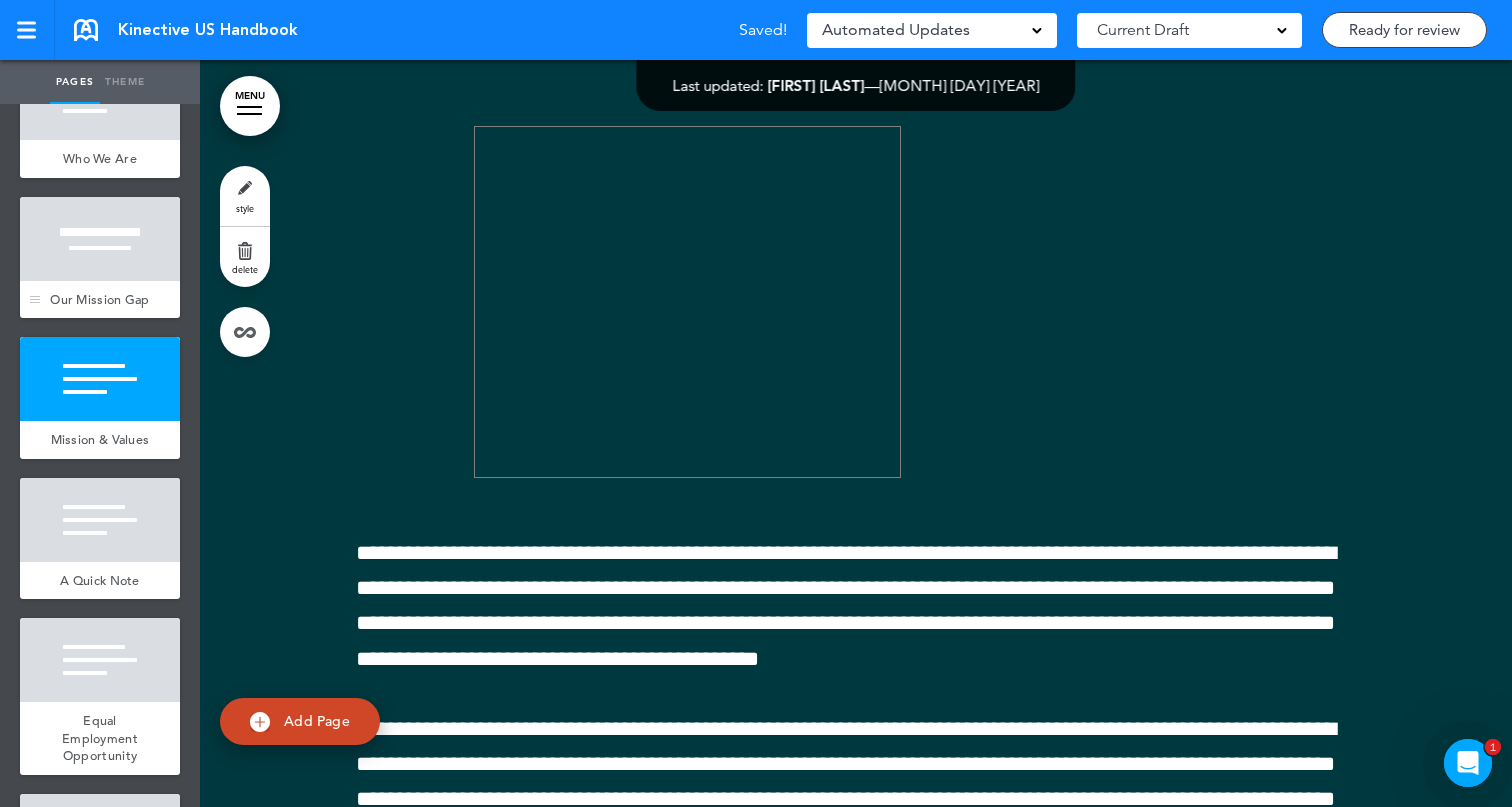 click at bounding box center (100, 239) 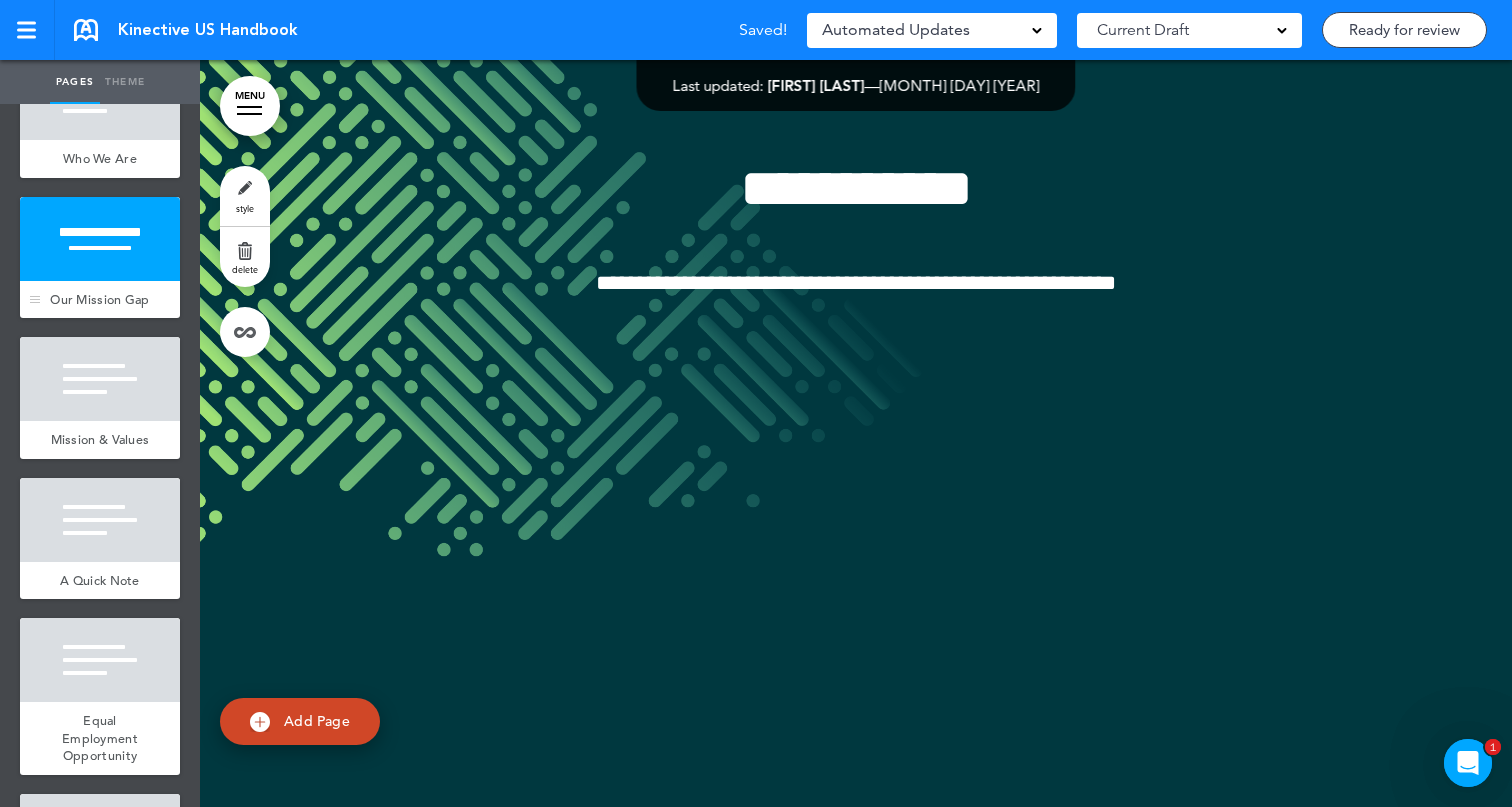 scroll, scrollTop: 3406, scrollLeft: 0, axis: vertical 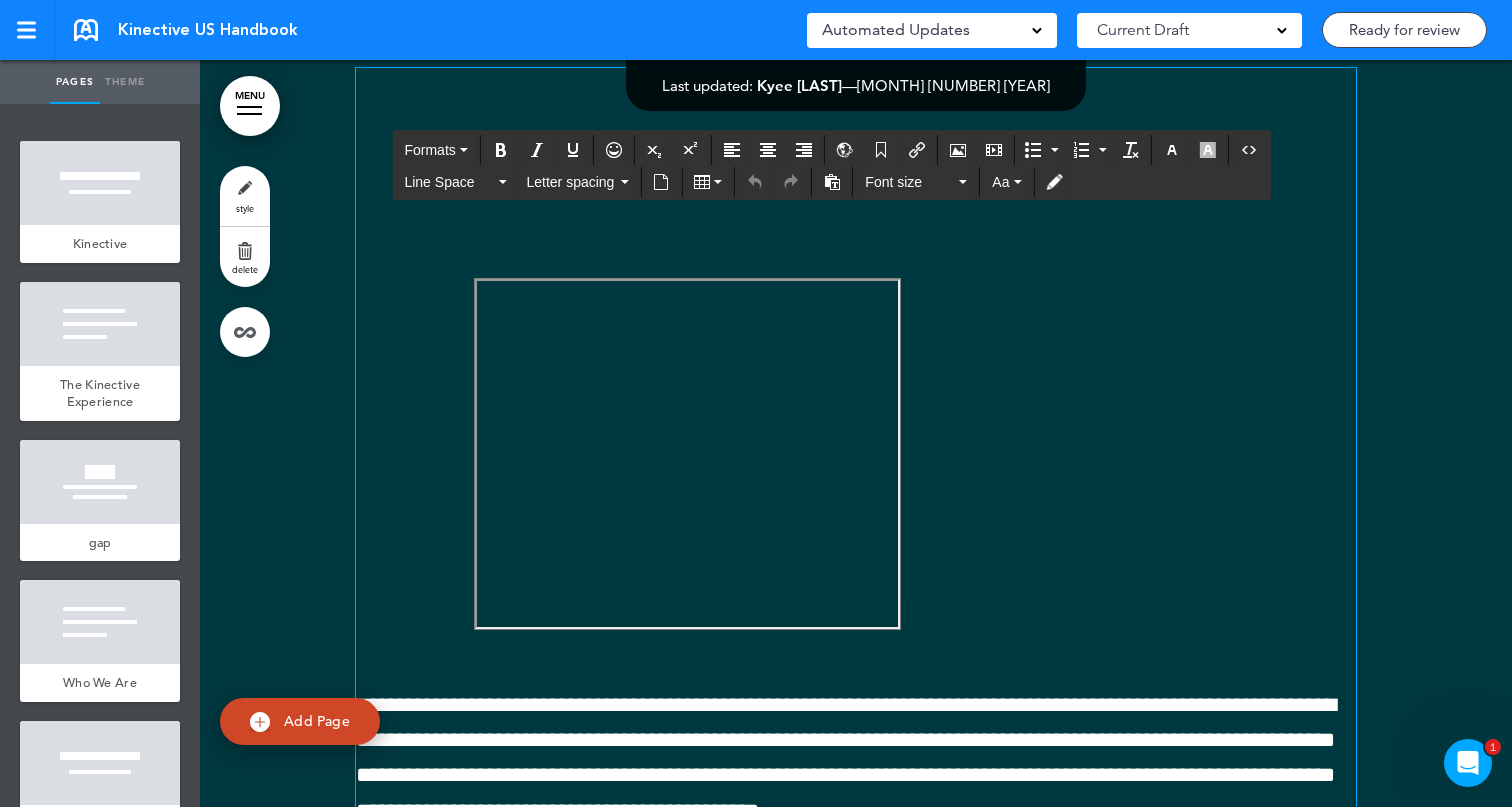 click on "**********" at bounding box center (856, 458) 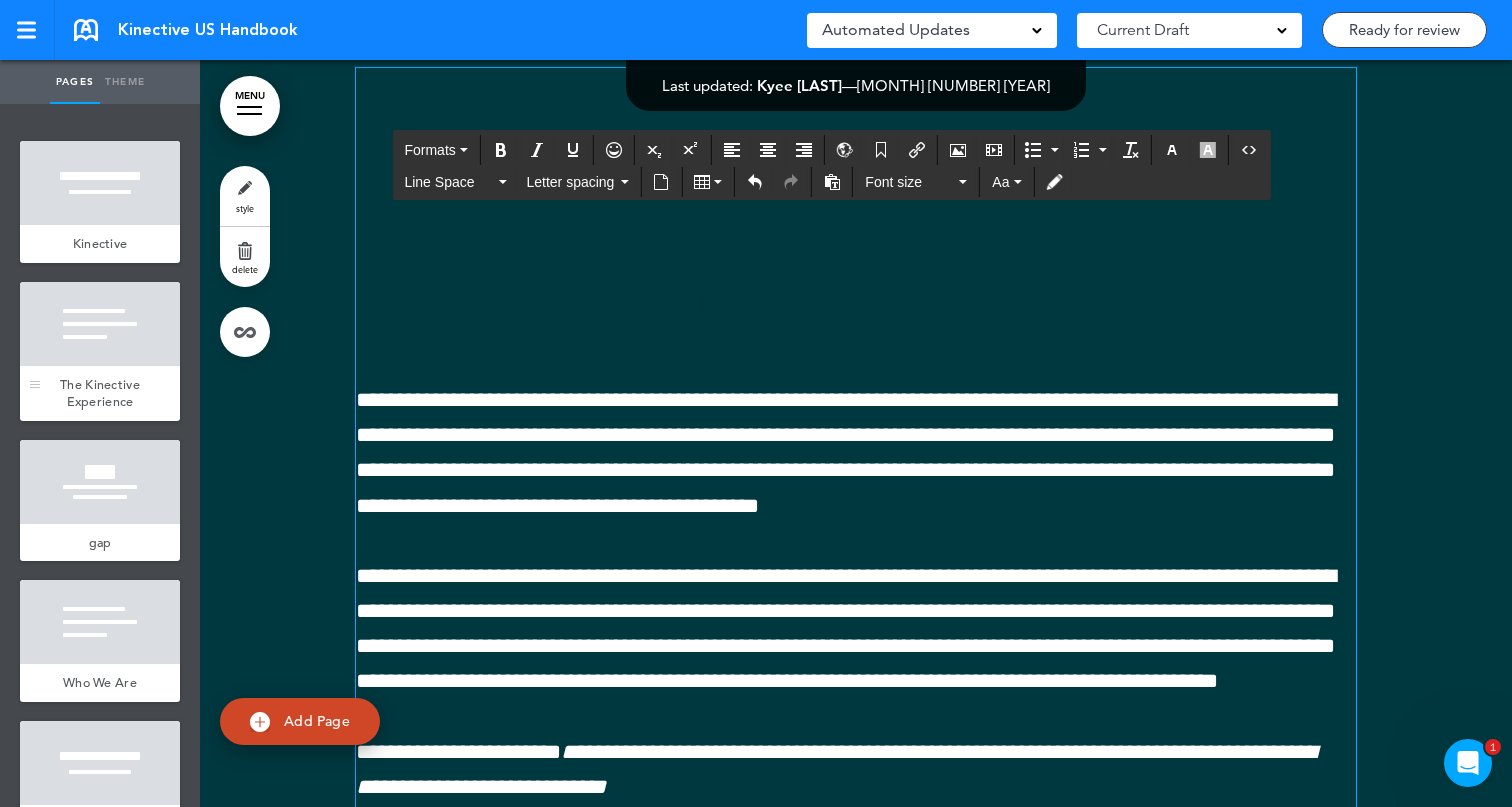 click at bounding box center [100, 324] 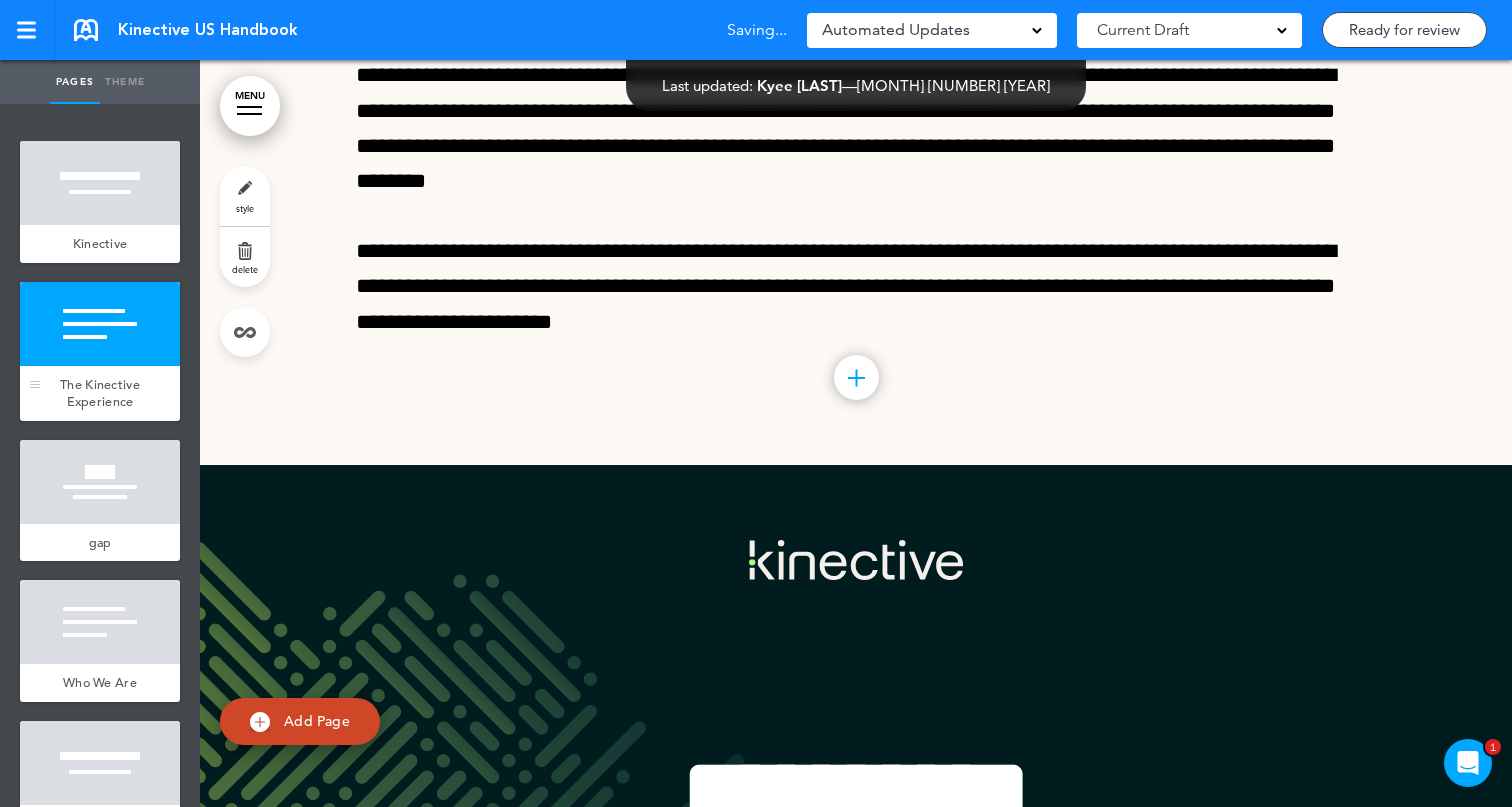 scroll, scrollTop: 747, scrollLeft: 0, axis: vertical 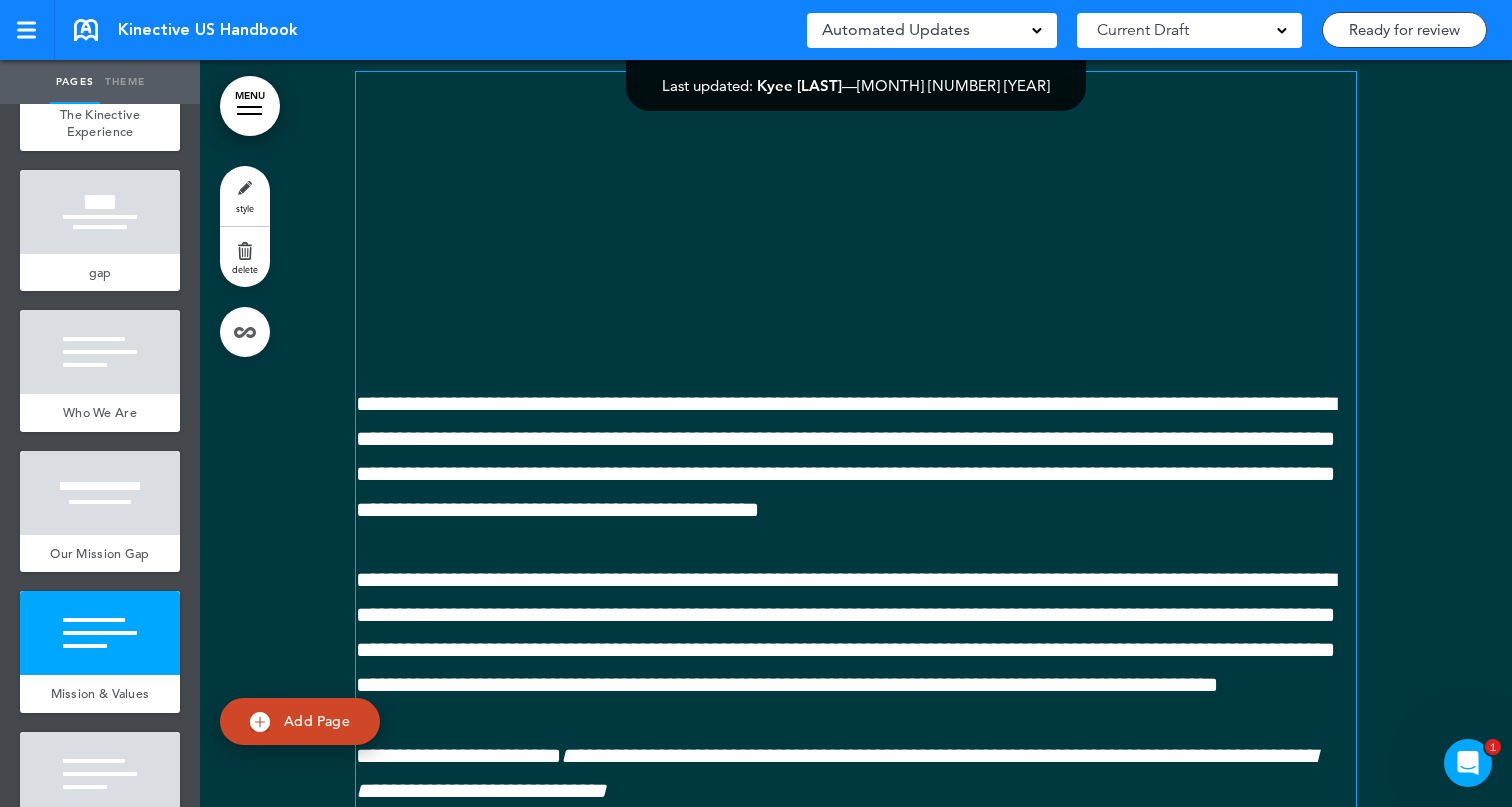 click on "**********" at bounding box center [856, 721] 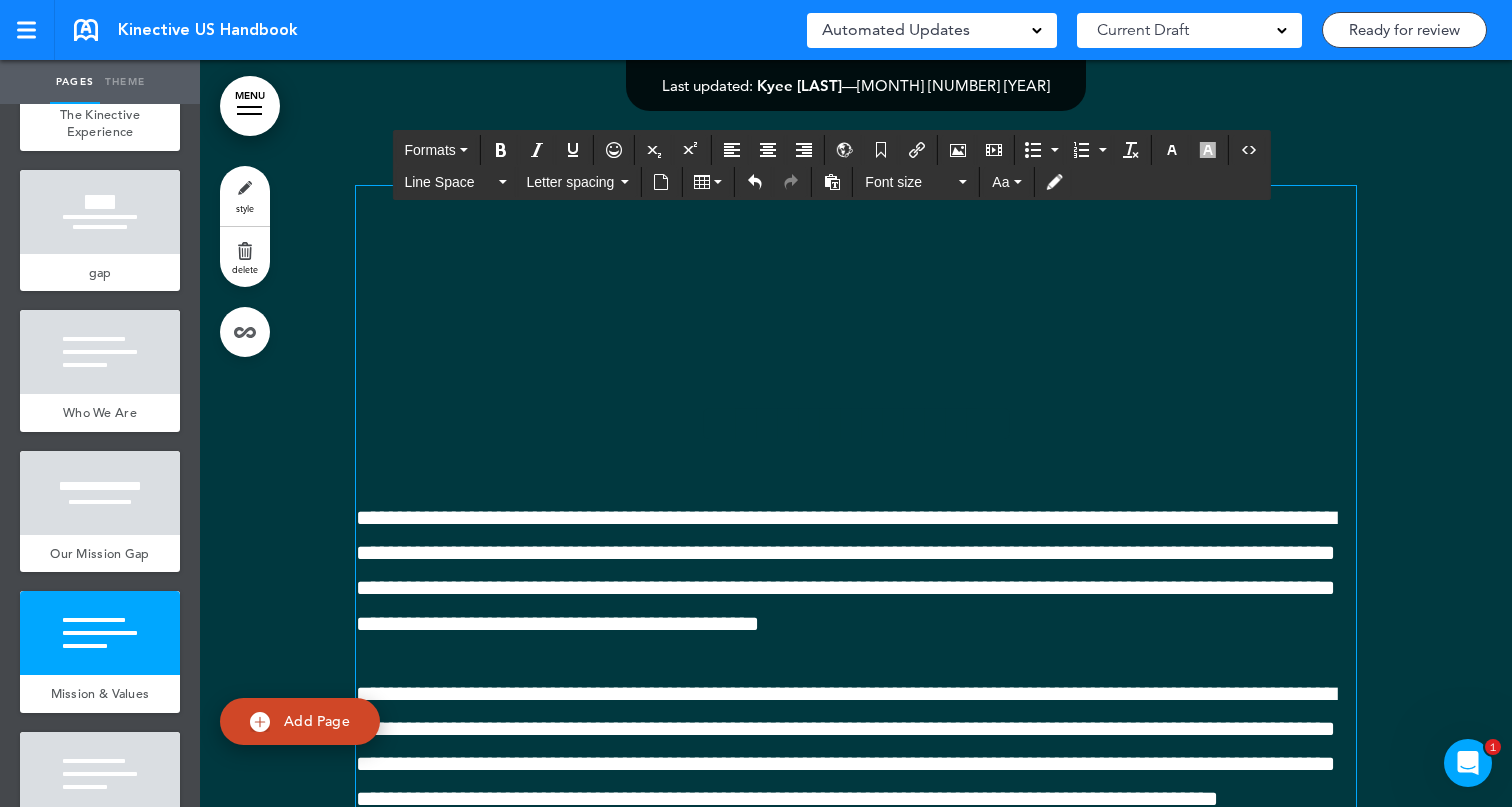 scroll, scrollTop: 4029, scrollLeft: 0, axis: vertical 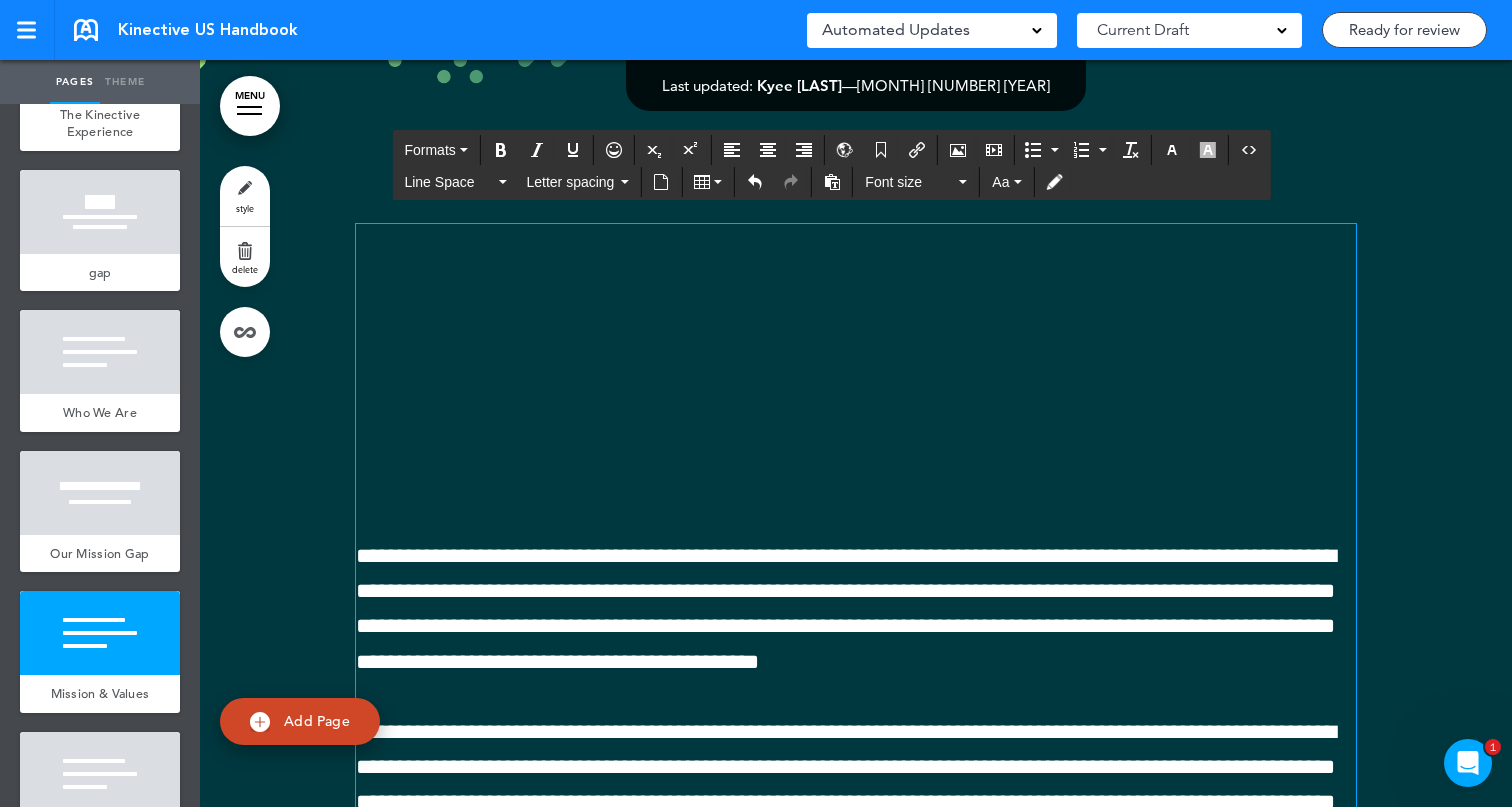 click on "**********" at bounding box center (846, 609) 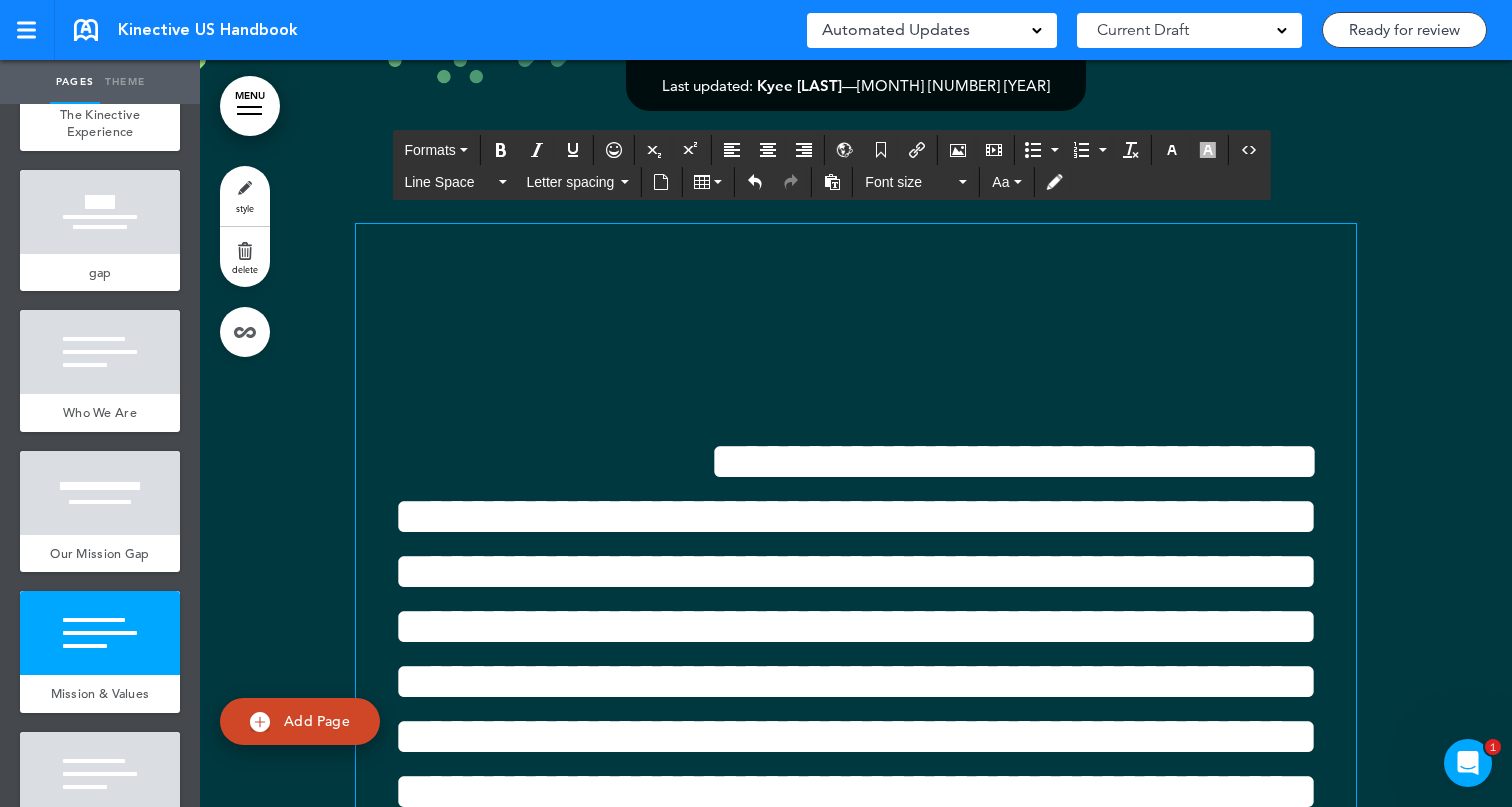 type 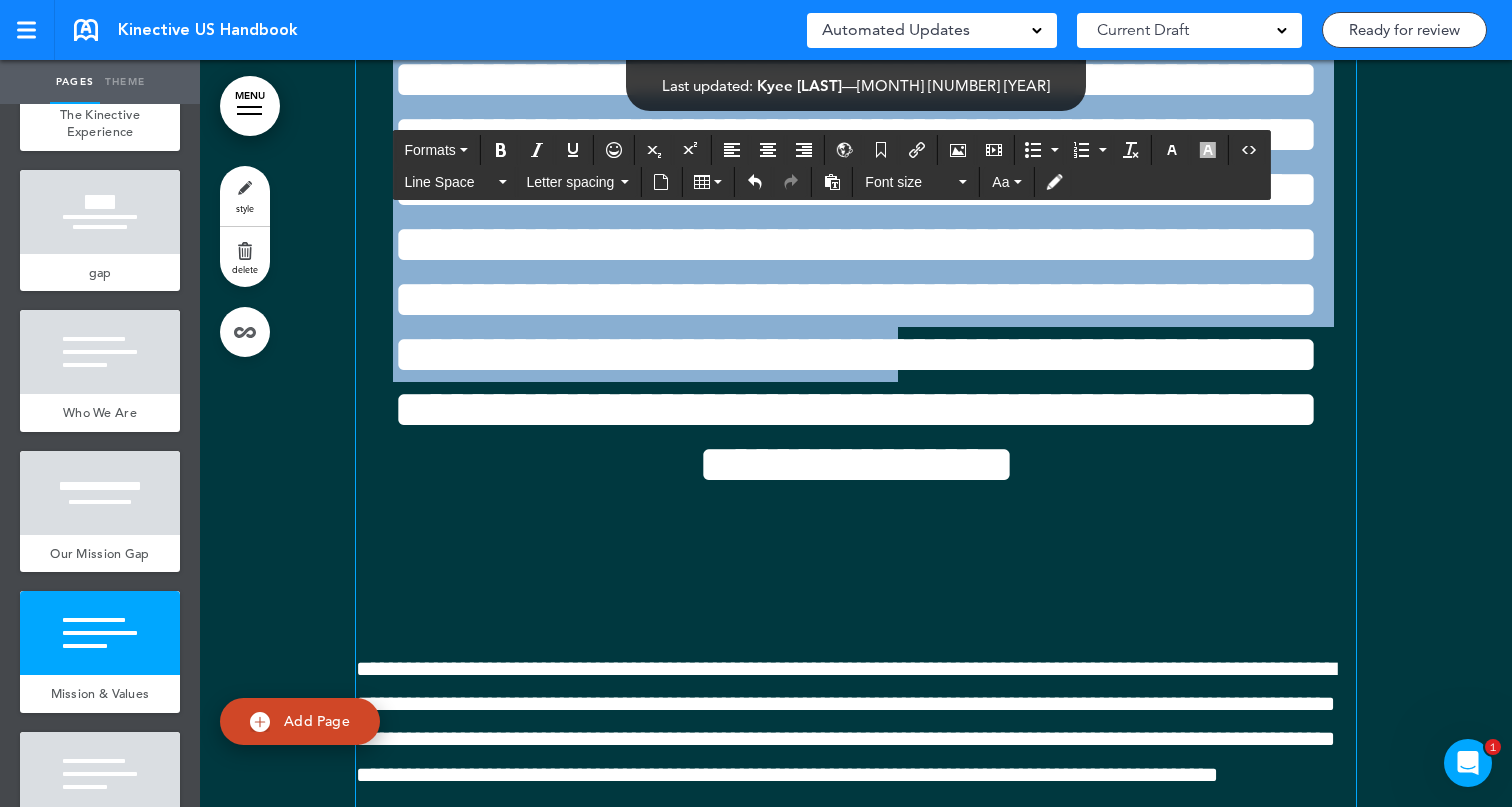 scroll, scrollTop: 4437, scrollLeft: 0, axis: vertical 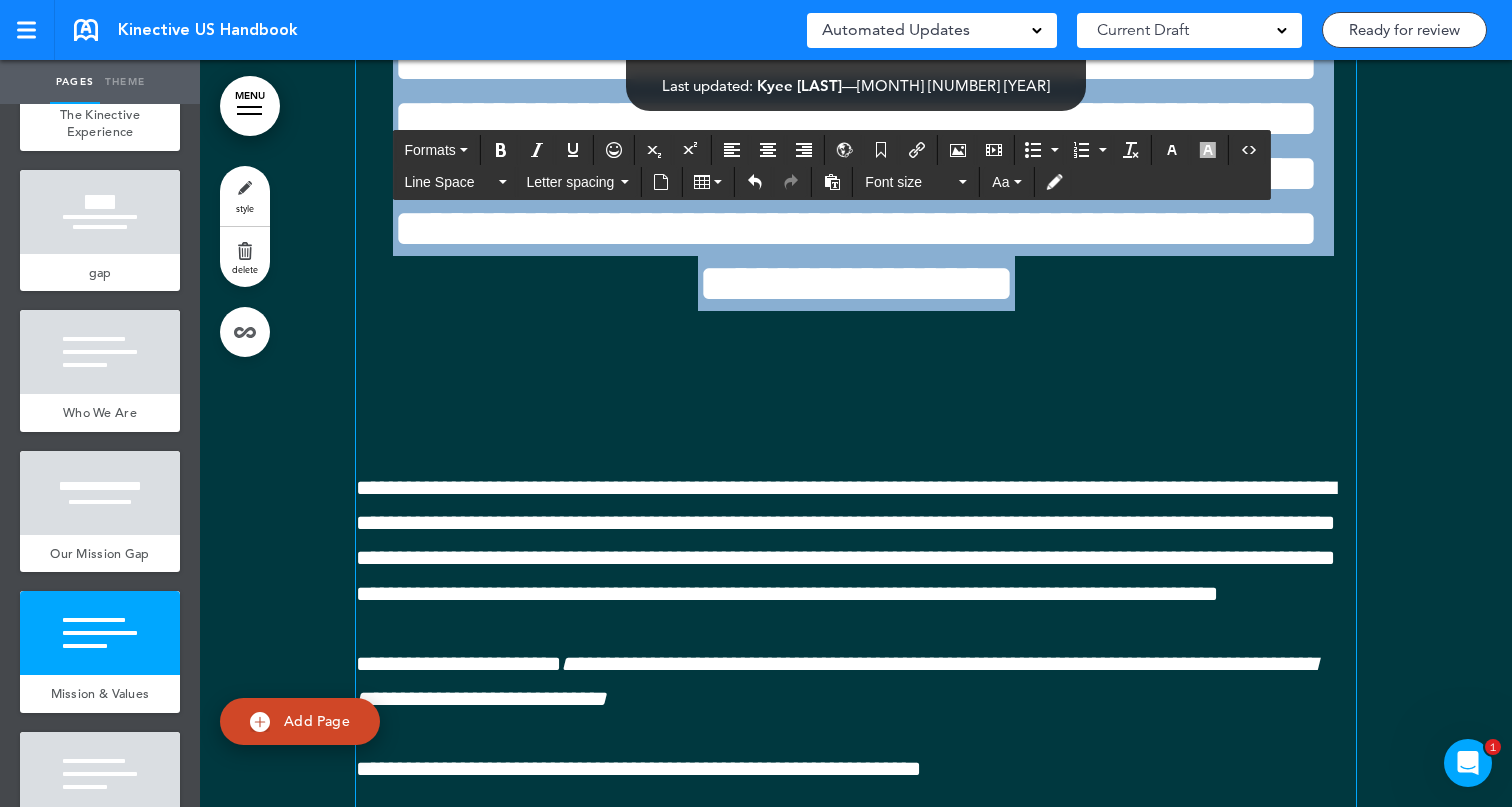 drag, startPoint x: 369, startPoint y: 289, endPoint x: 1286, endPoint y: 434, distance: 928.39325 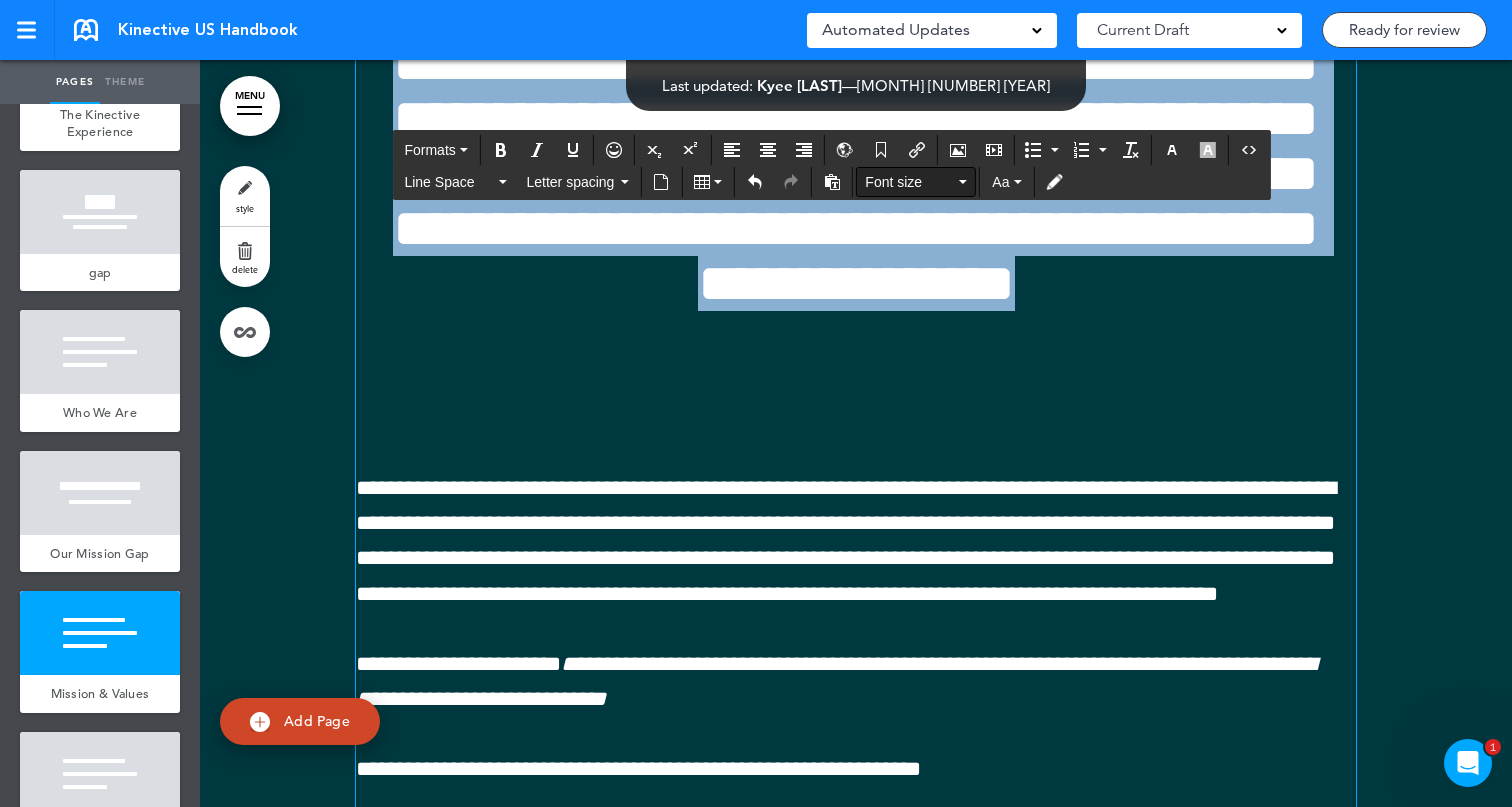 click on "Font size" at bounding box center [910, 182] 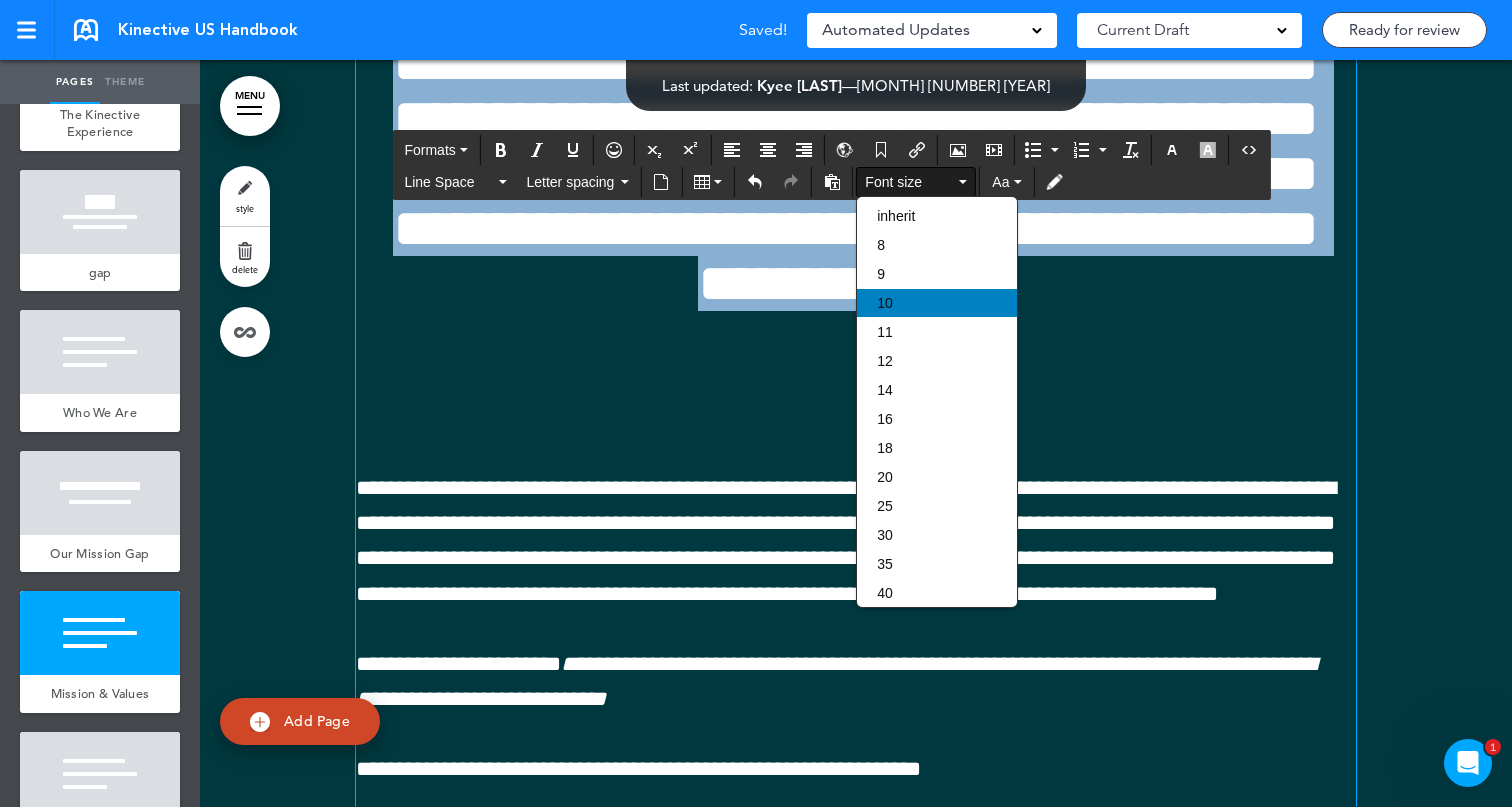 click on "10" at bounding box center [937, 303] 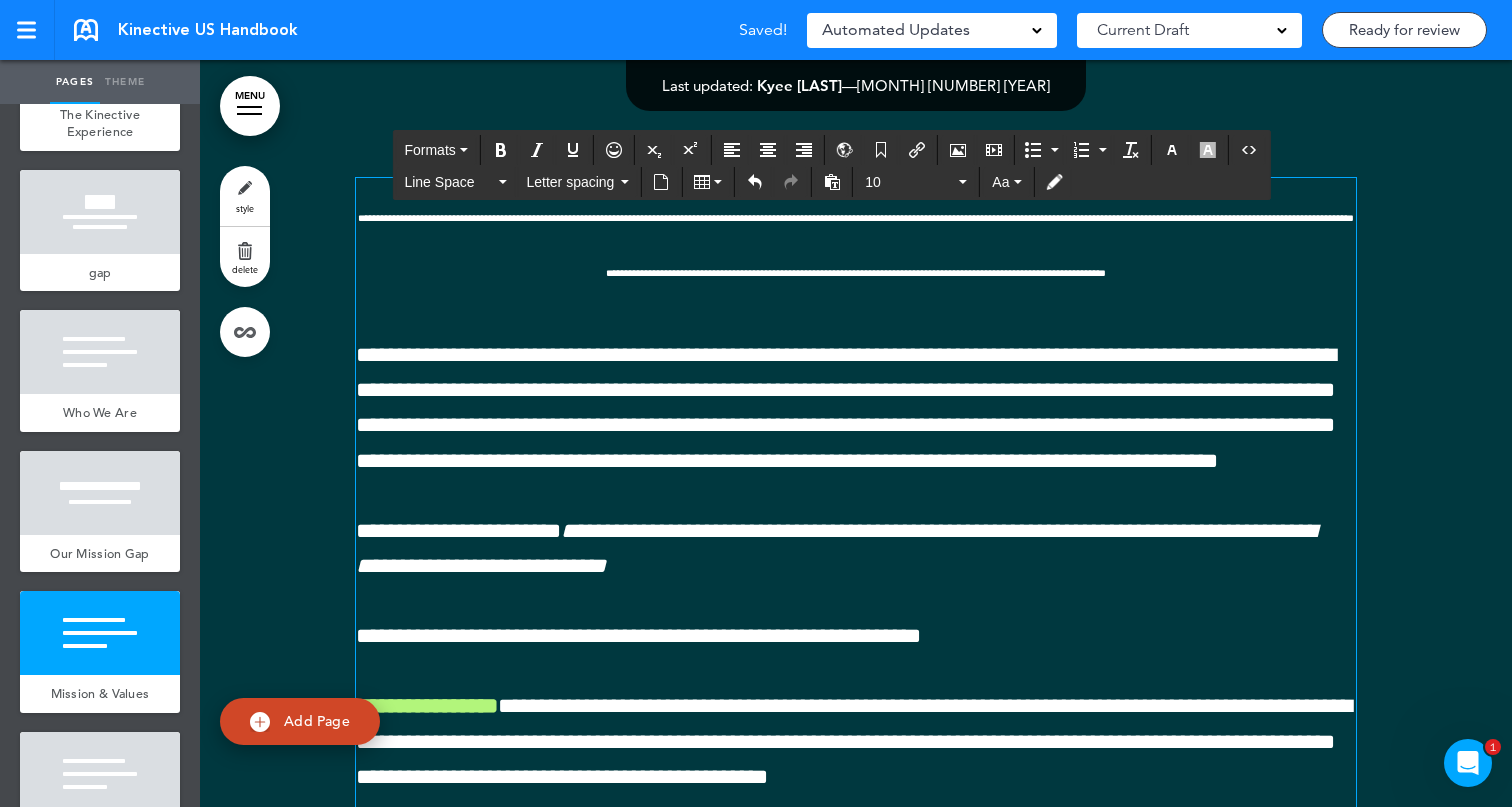 scroll, scrollTop: 3992, scrollLeft: 0, axis: vertical 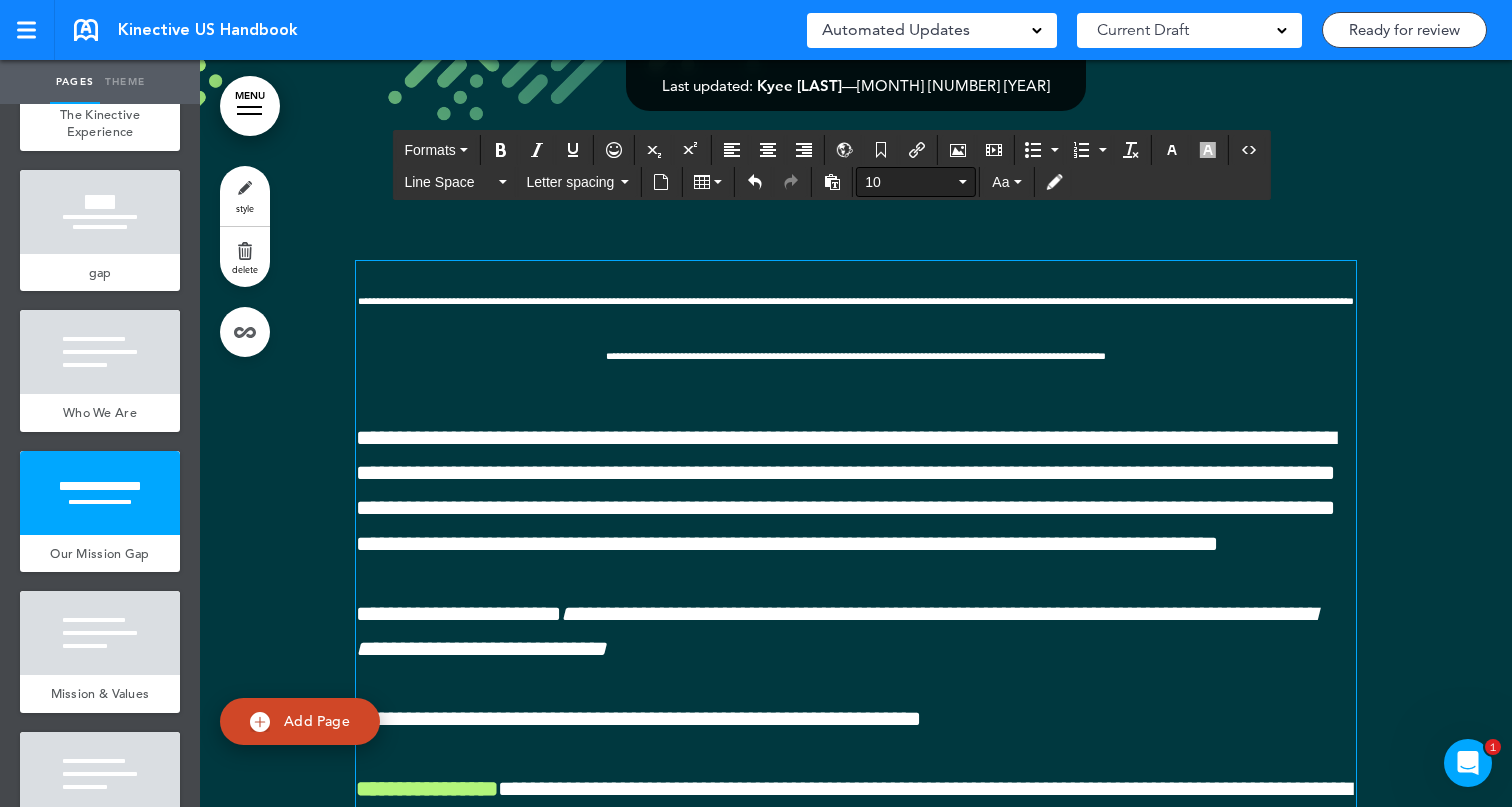 click on "10" at bounding box center (916, 182) 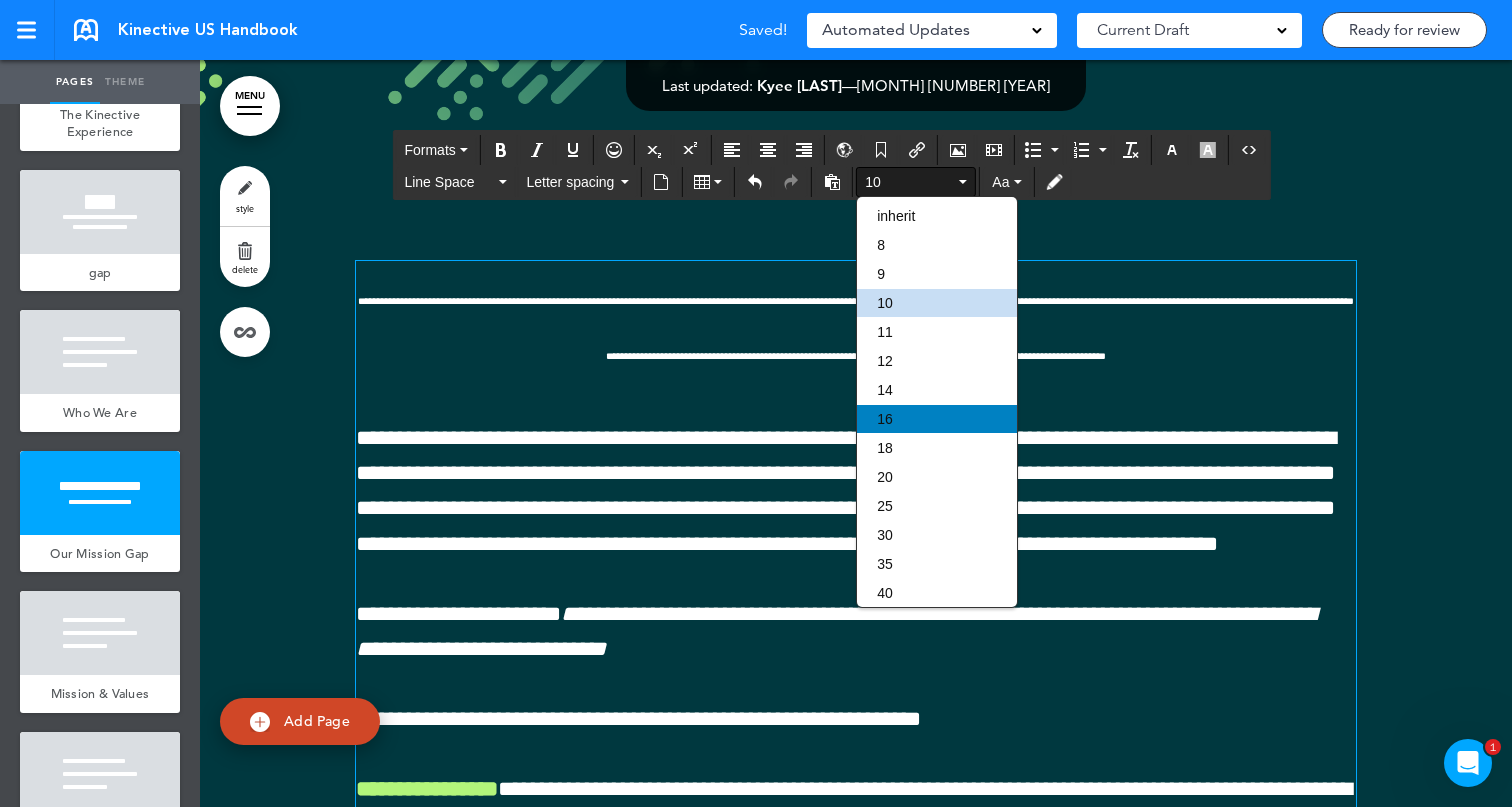 click on "16" at bounding box center (937, 419) 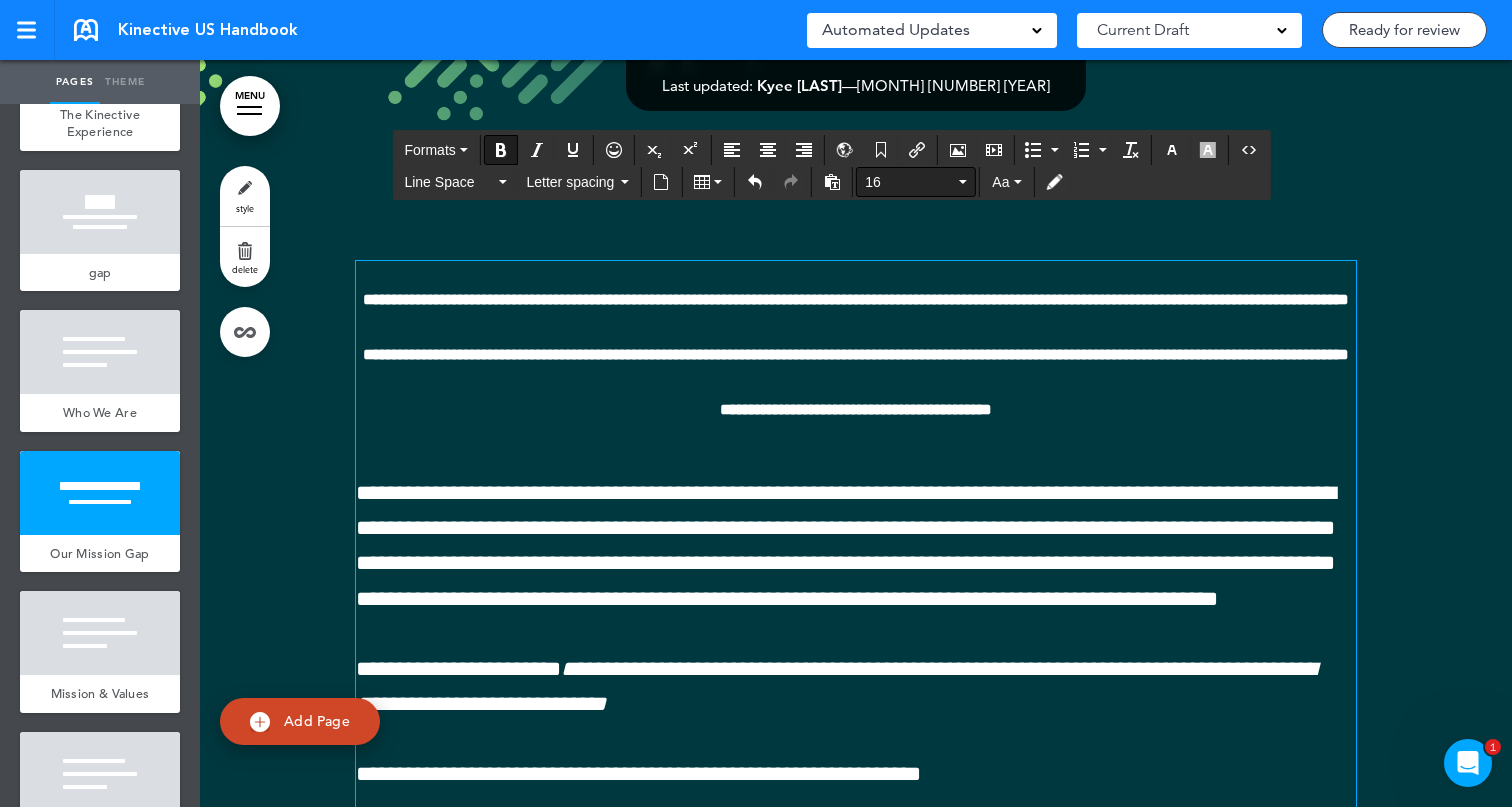 click on "16" at bounding box center [910, 182] 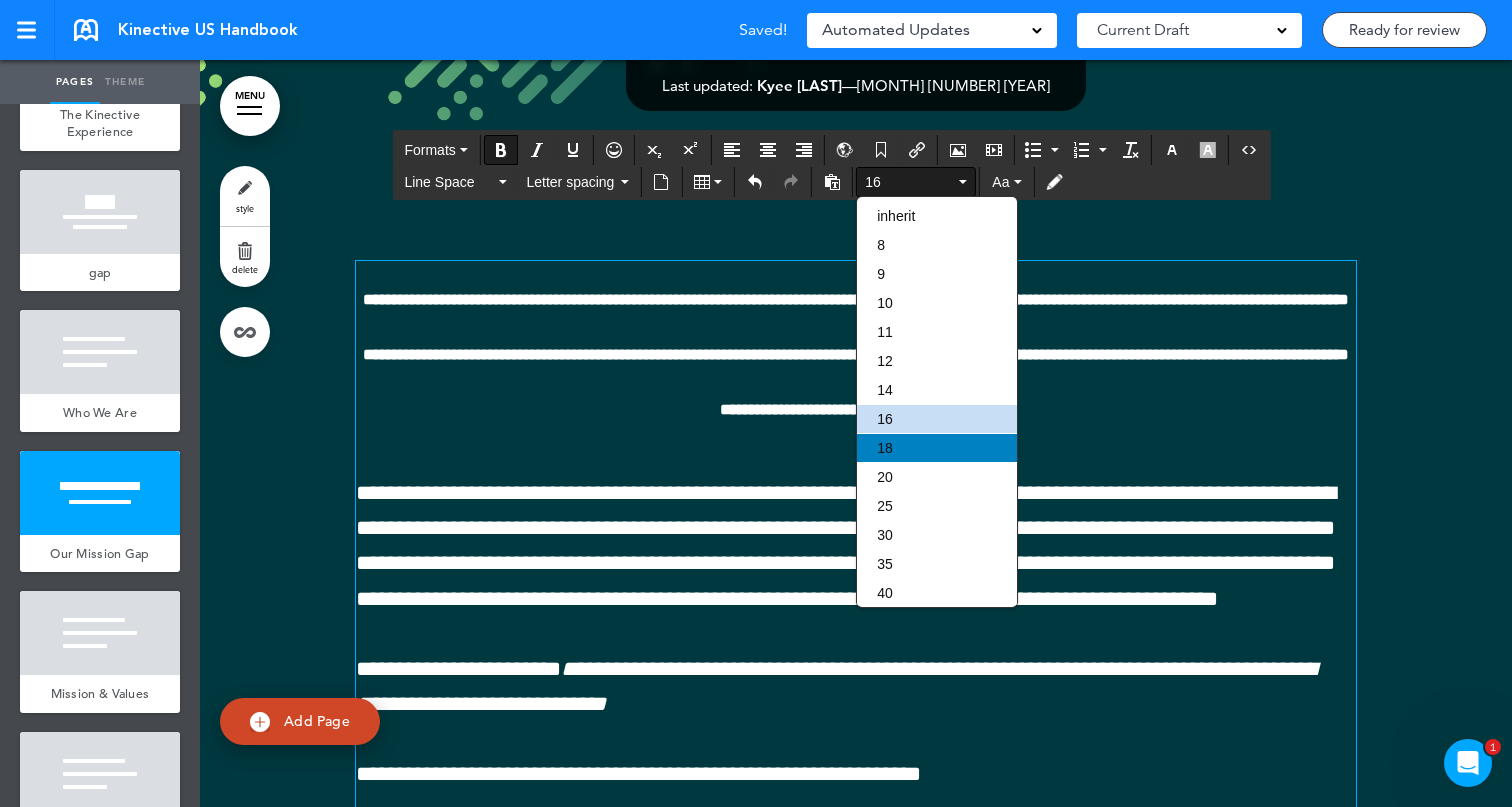 click on "18" at bounding box center (937, 448) 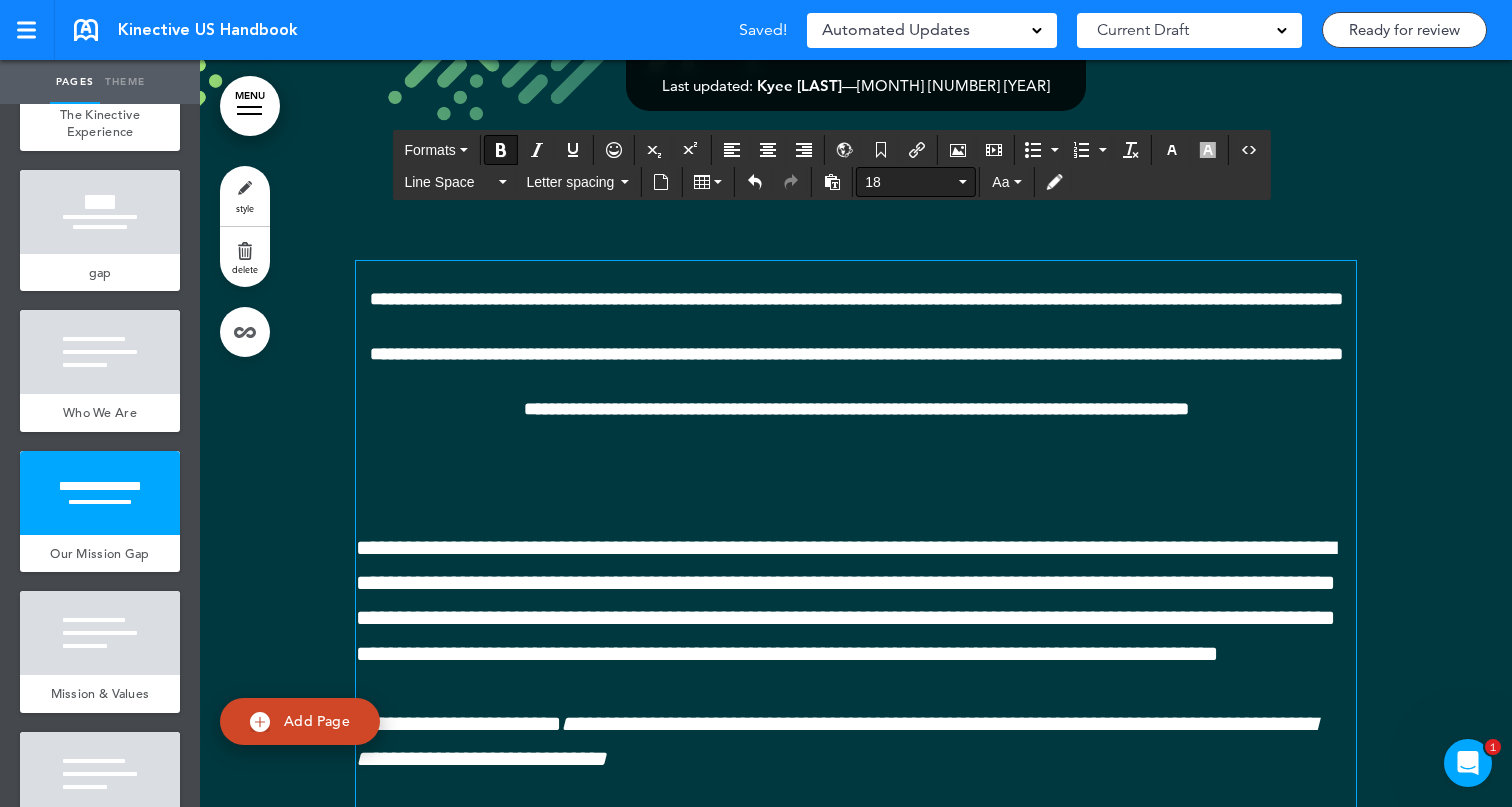 click on "18" at bounding box center (916, 182) 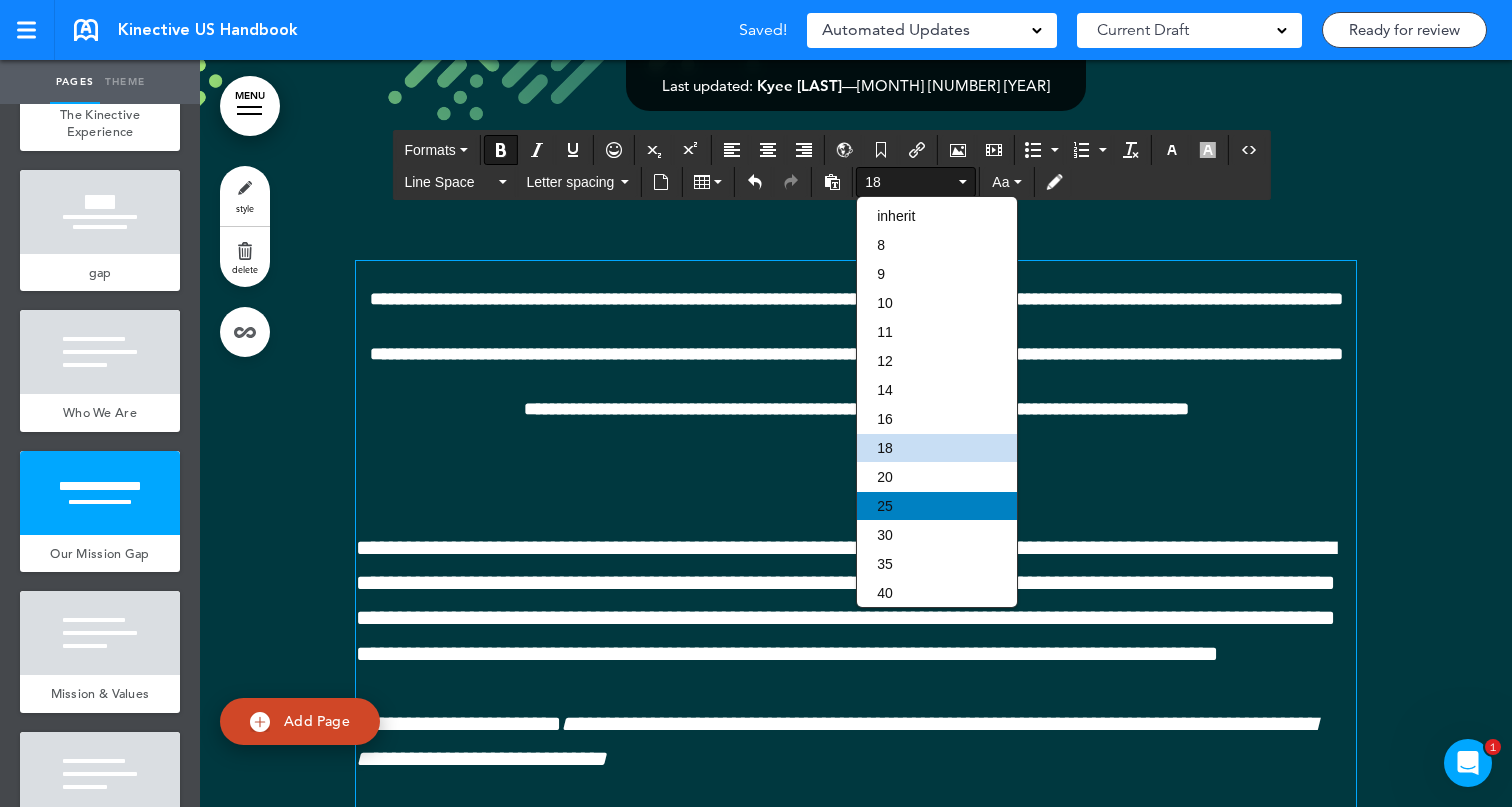 click on "25" at bounding box center [937, 506] 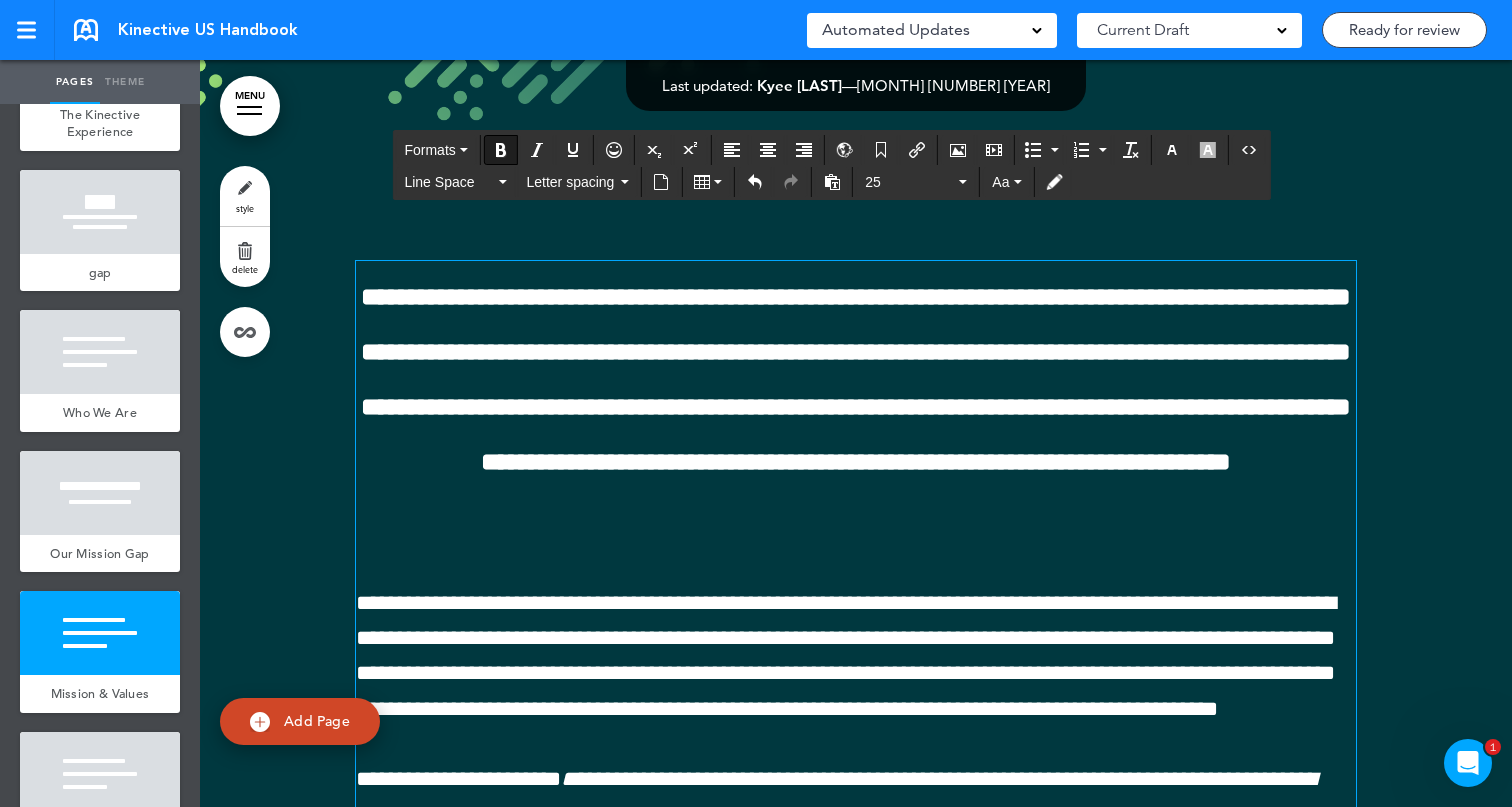 click on "**********" at bounding box center [856, 379] 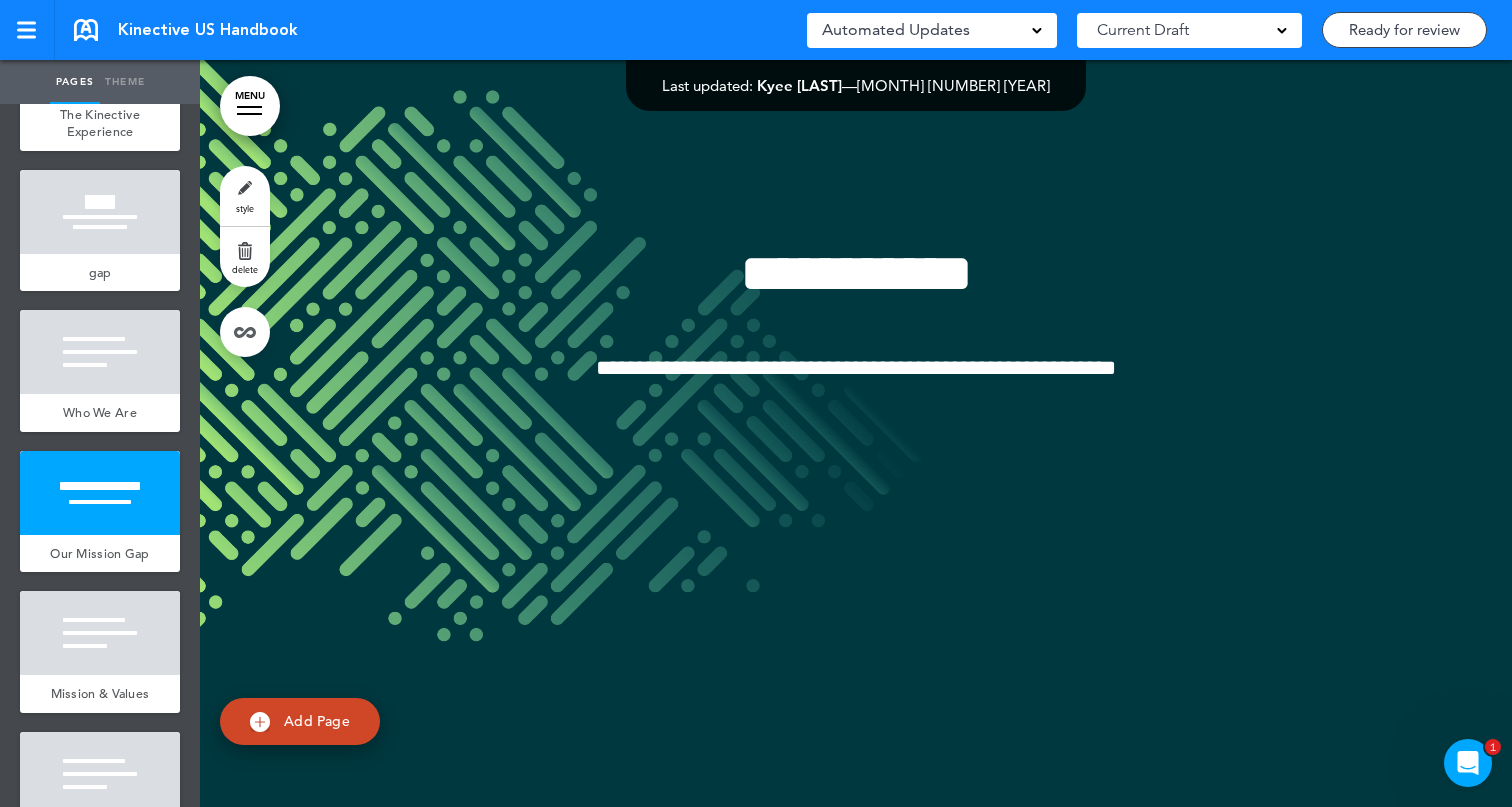 scroll, scrollTop: 3477, scrollLeft: 0, axis: vertical 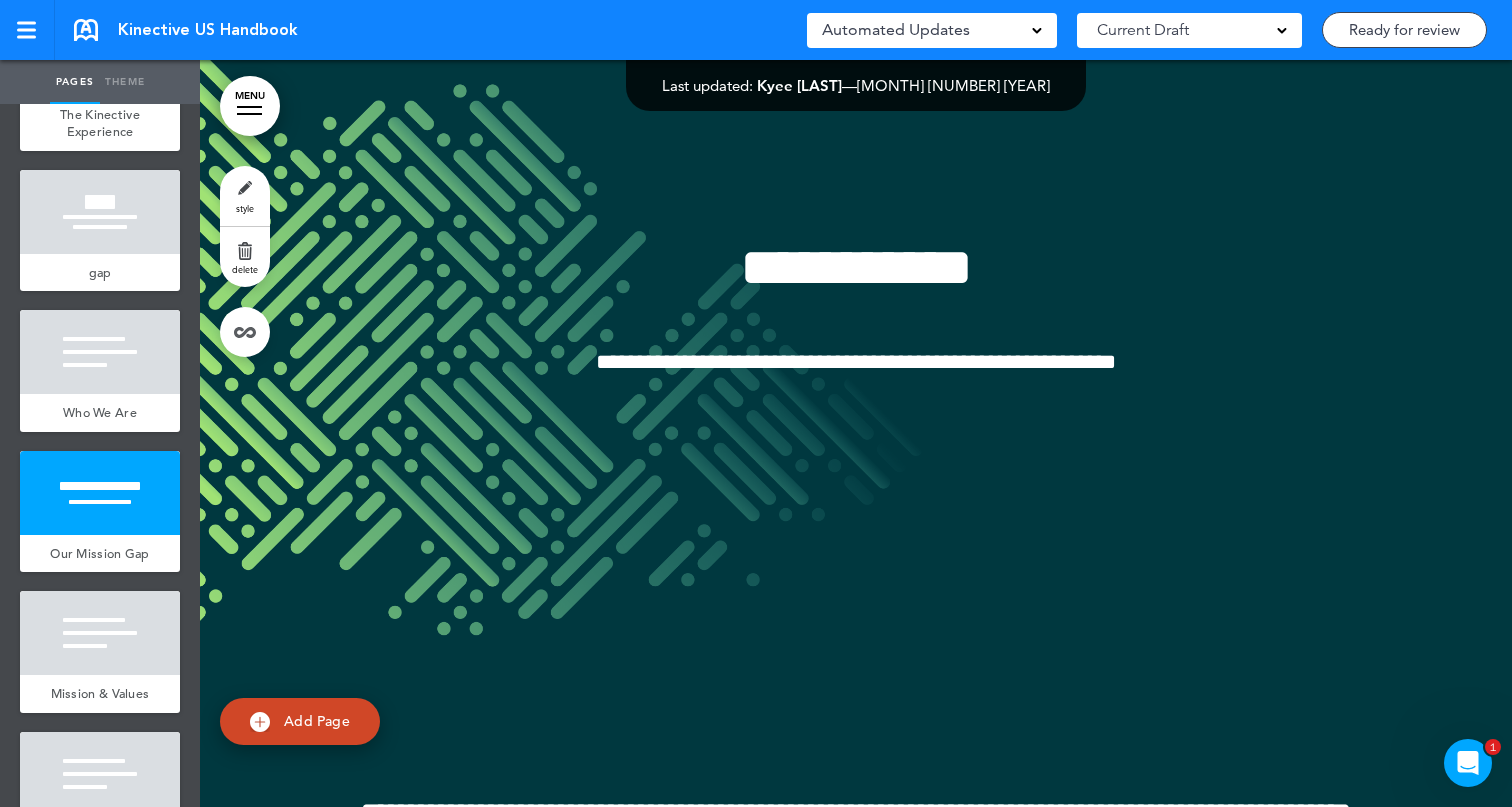 click on "**********" at bounding box center [856, 327] 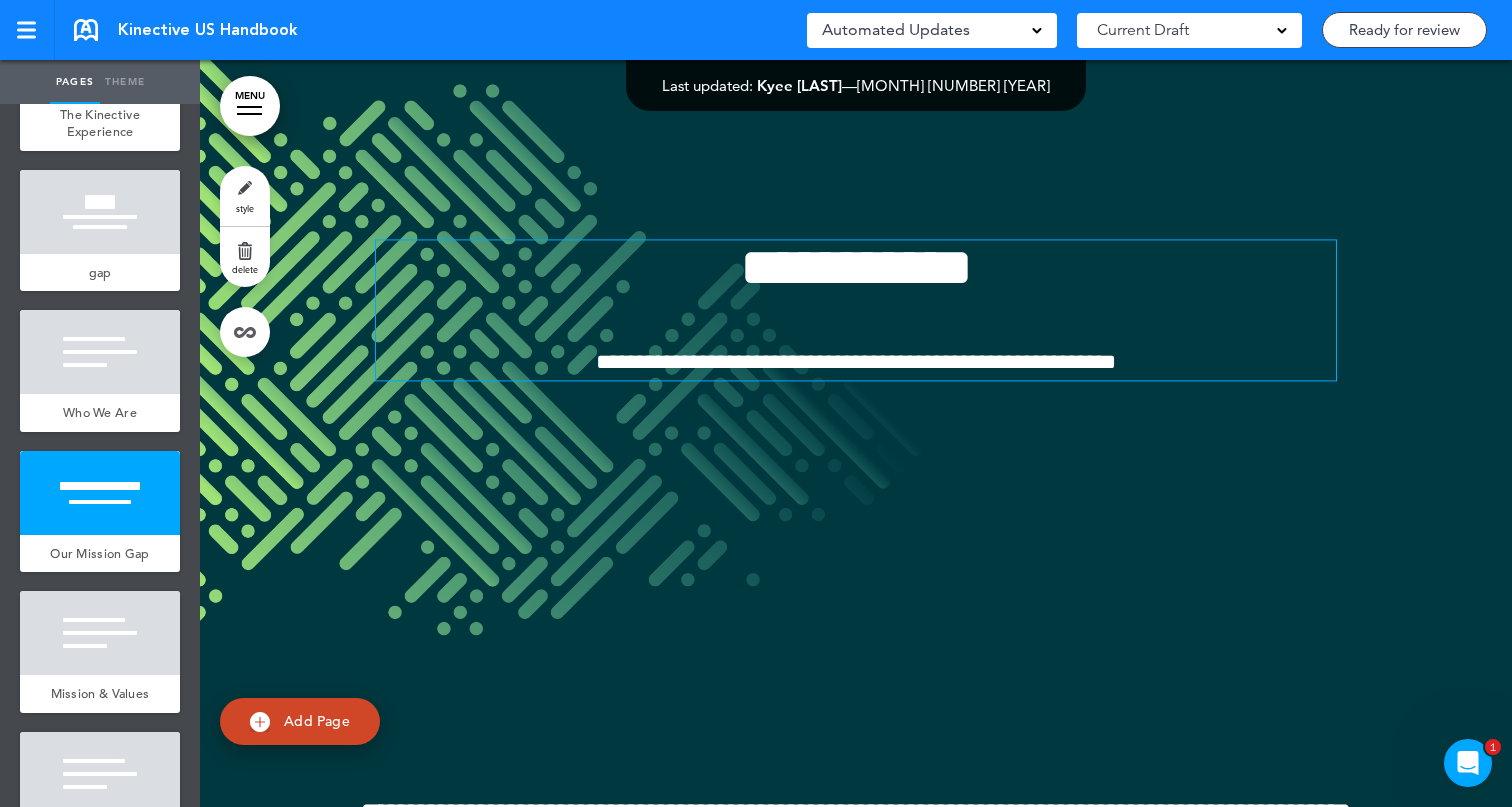 click on "**********" at bounding box center (856, 362) 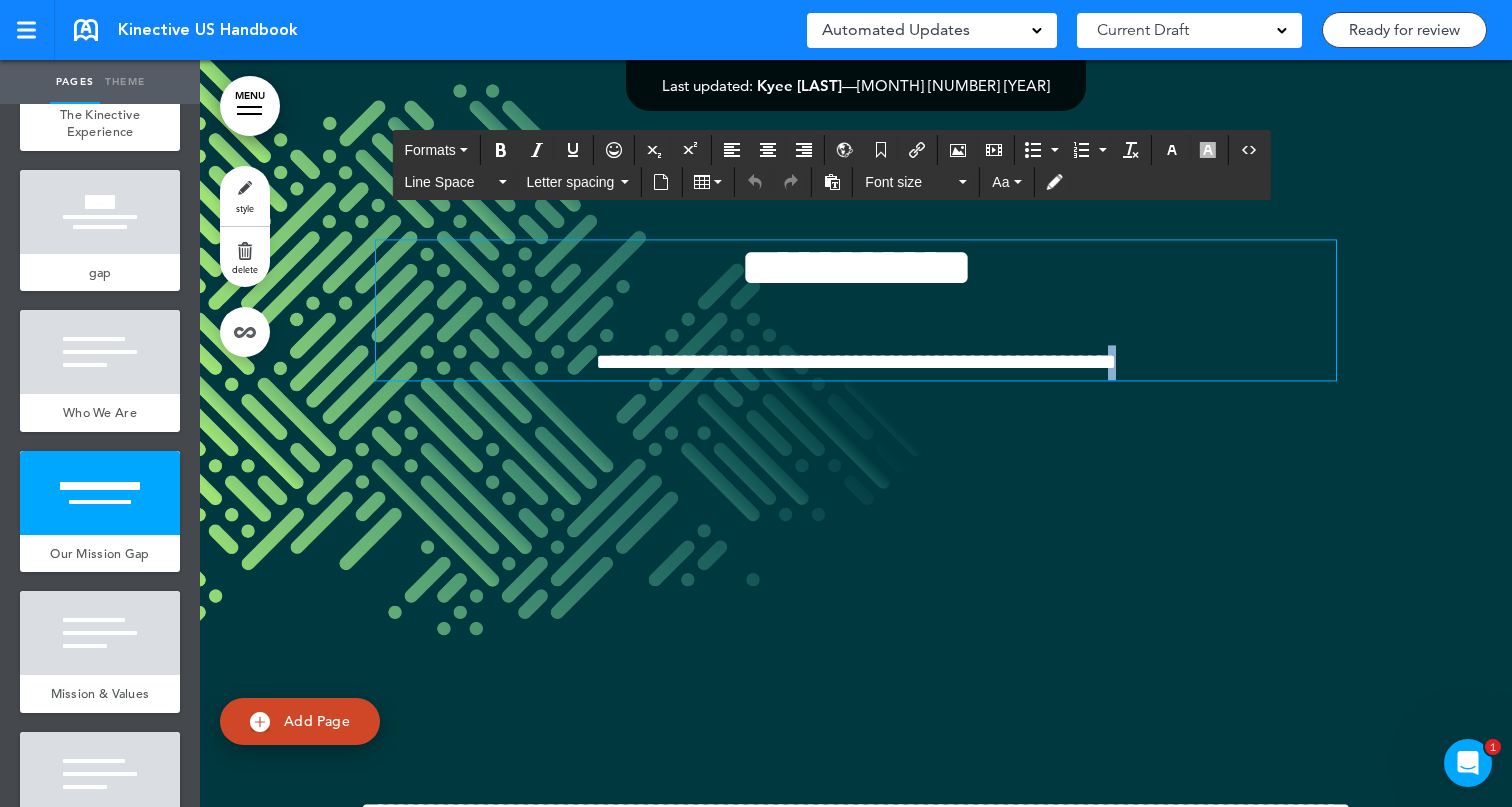 click on "**********" at bounding box center [856, 362] 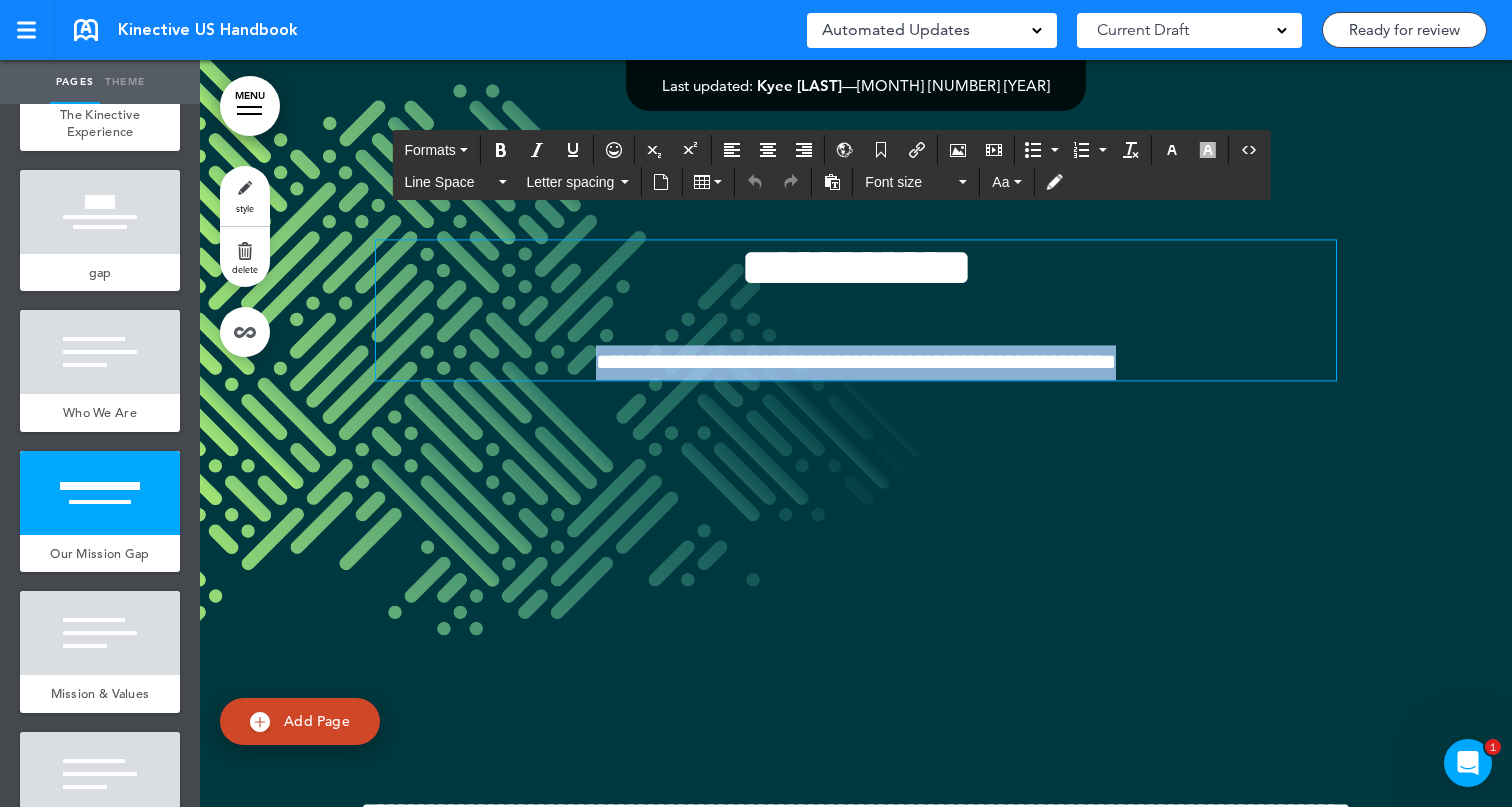 click on "**********" at bounding box center (856, 362) 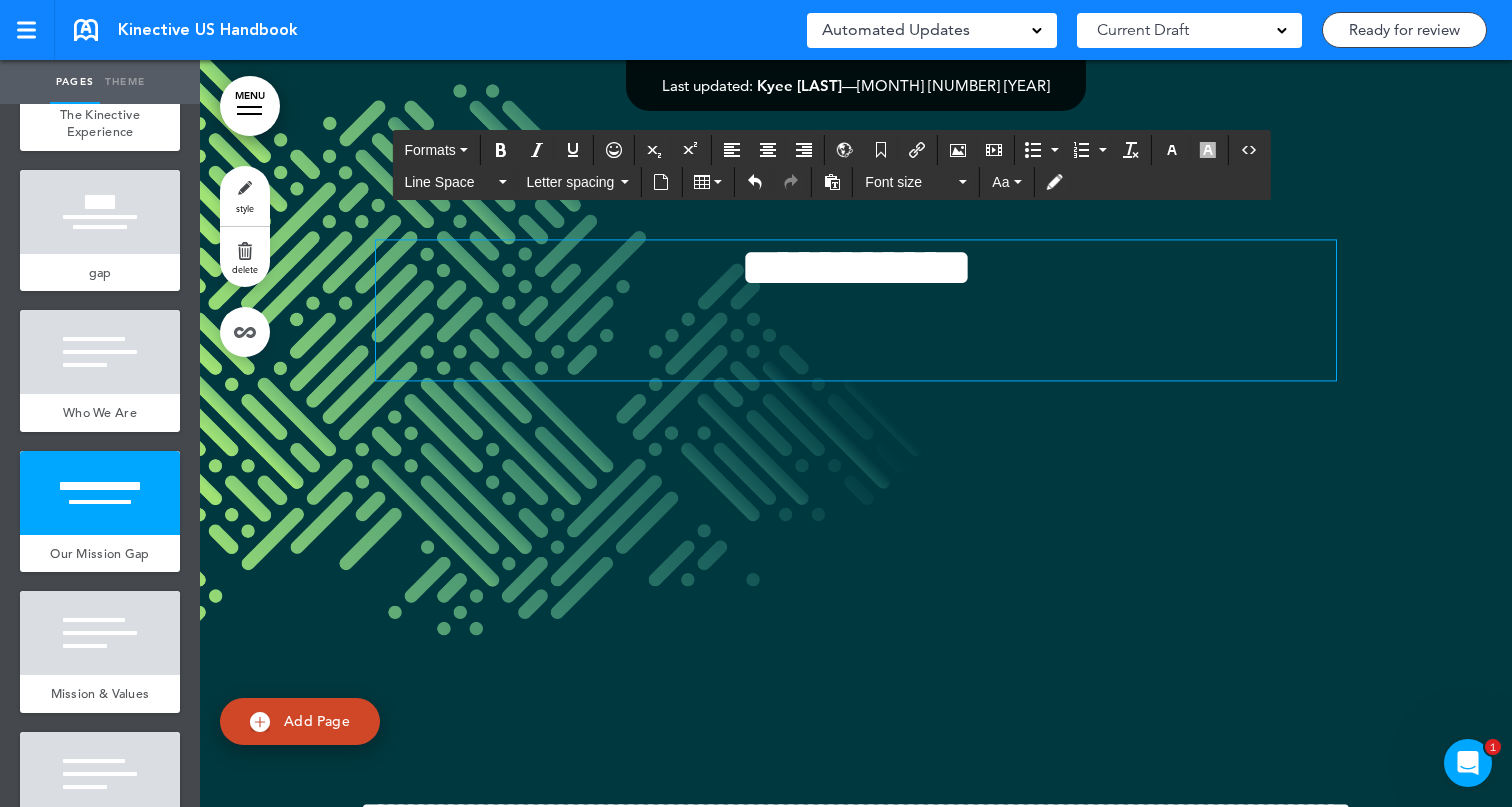 scroll, scrollTop: 3512, scrollLeft: 0, axis: vertical 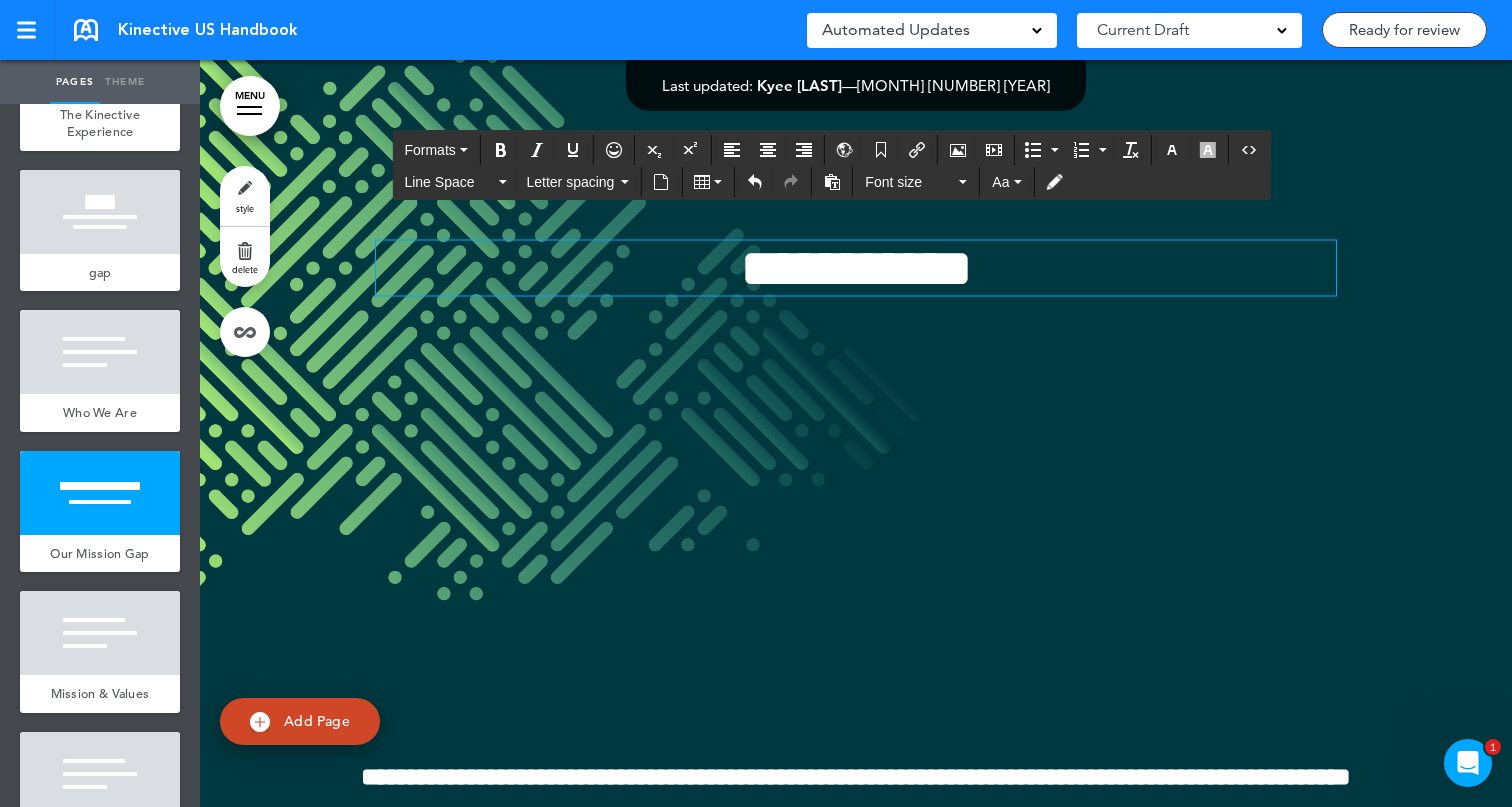 click at bounding box center (856, 292) 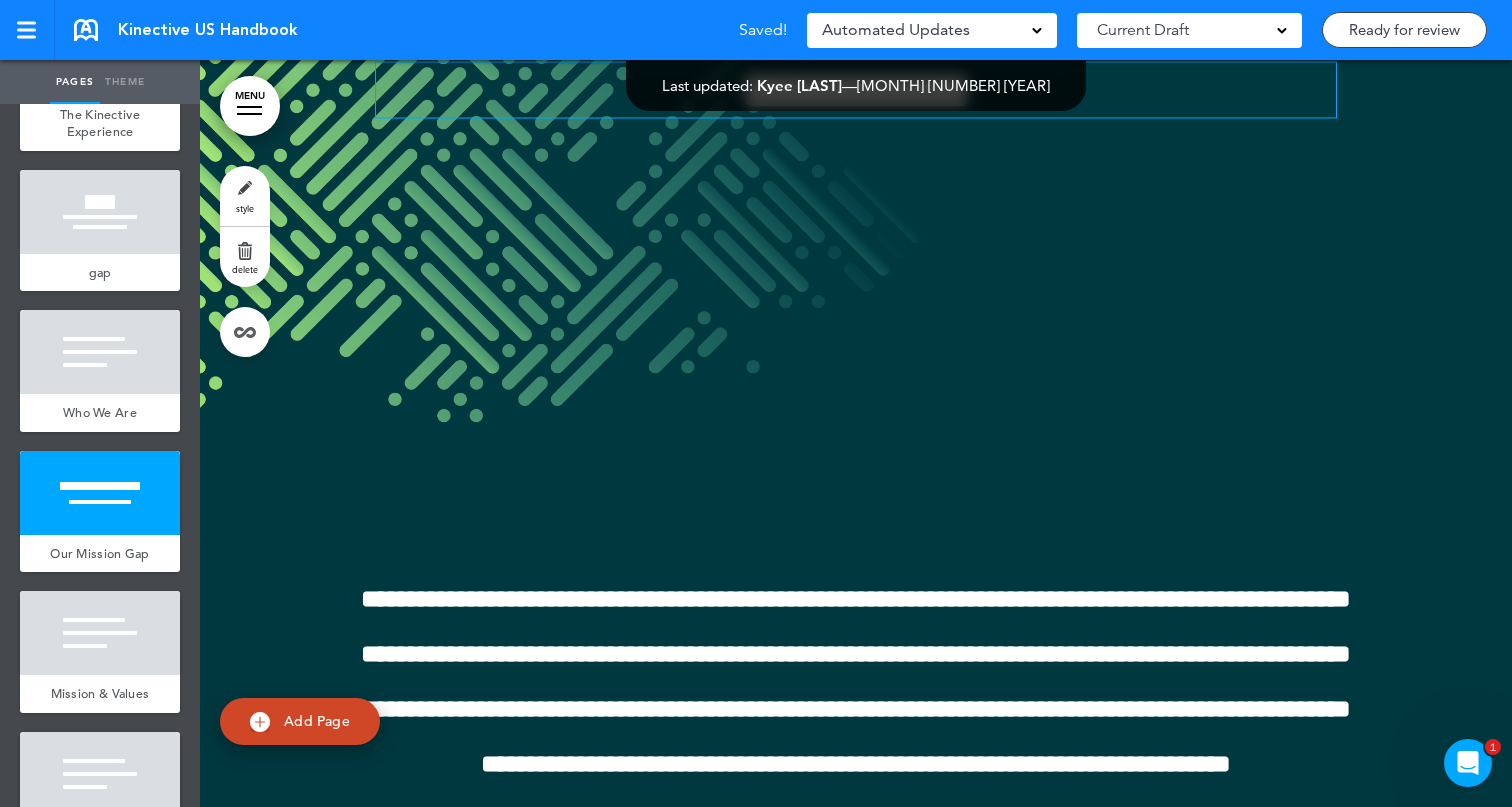 scroll, scrollTop: 3693, scrollLeft: 0, axis: vertical 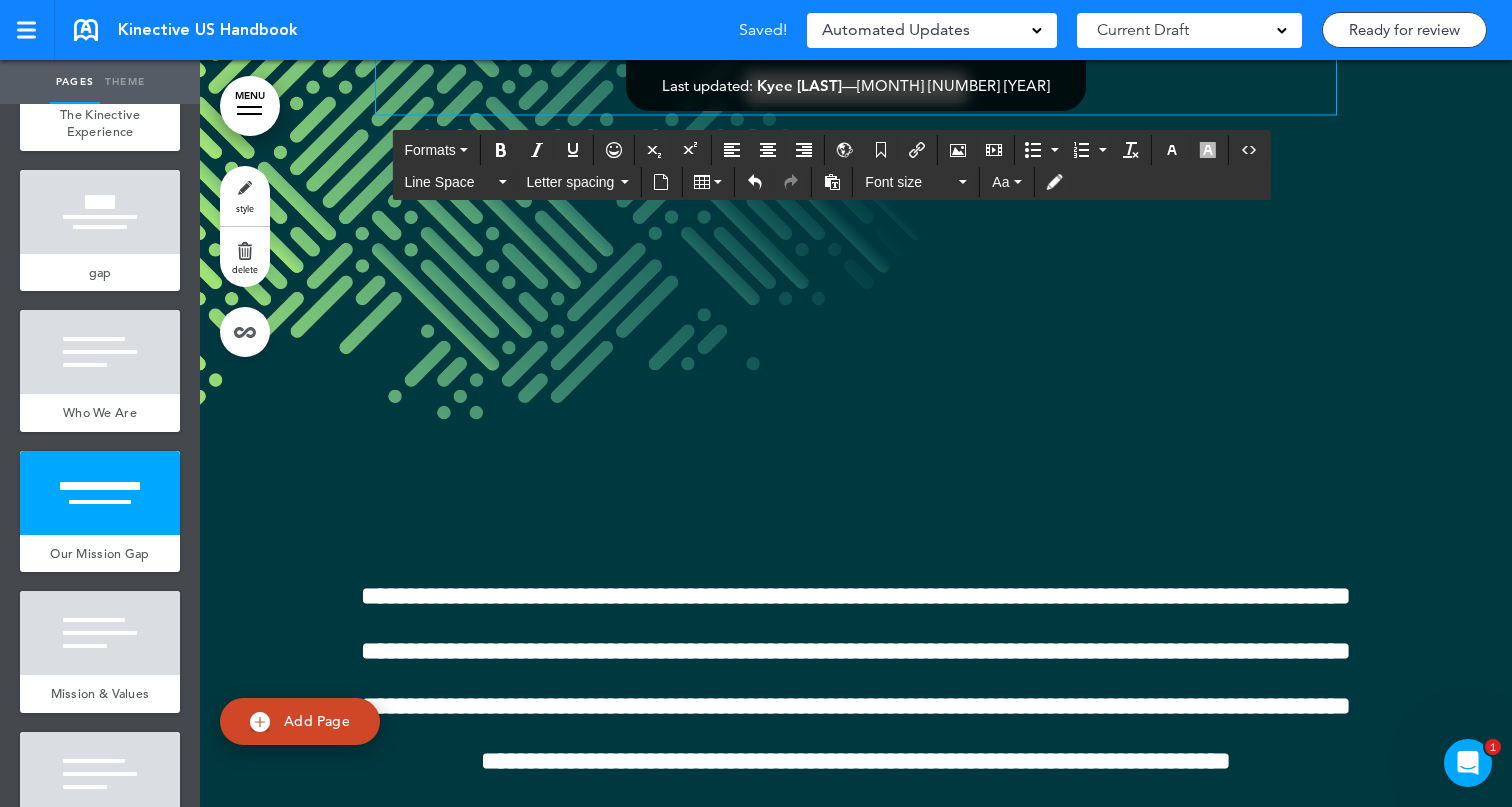 click on "**********" at bounding box center (856, 86) 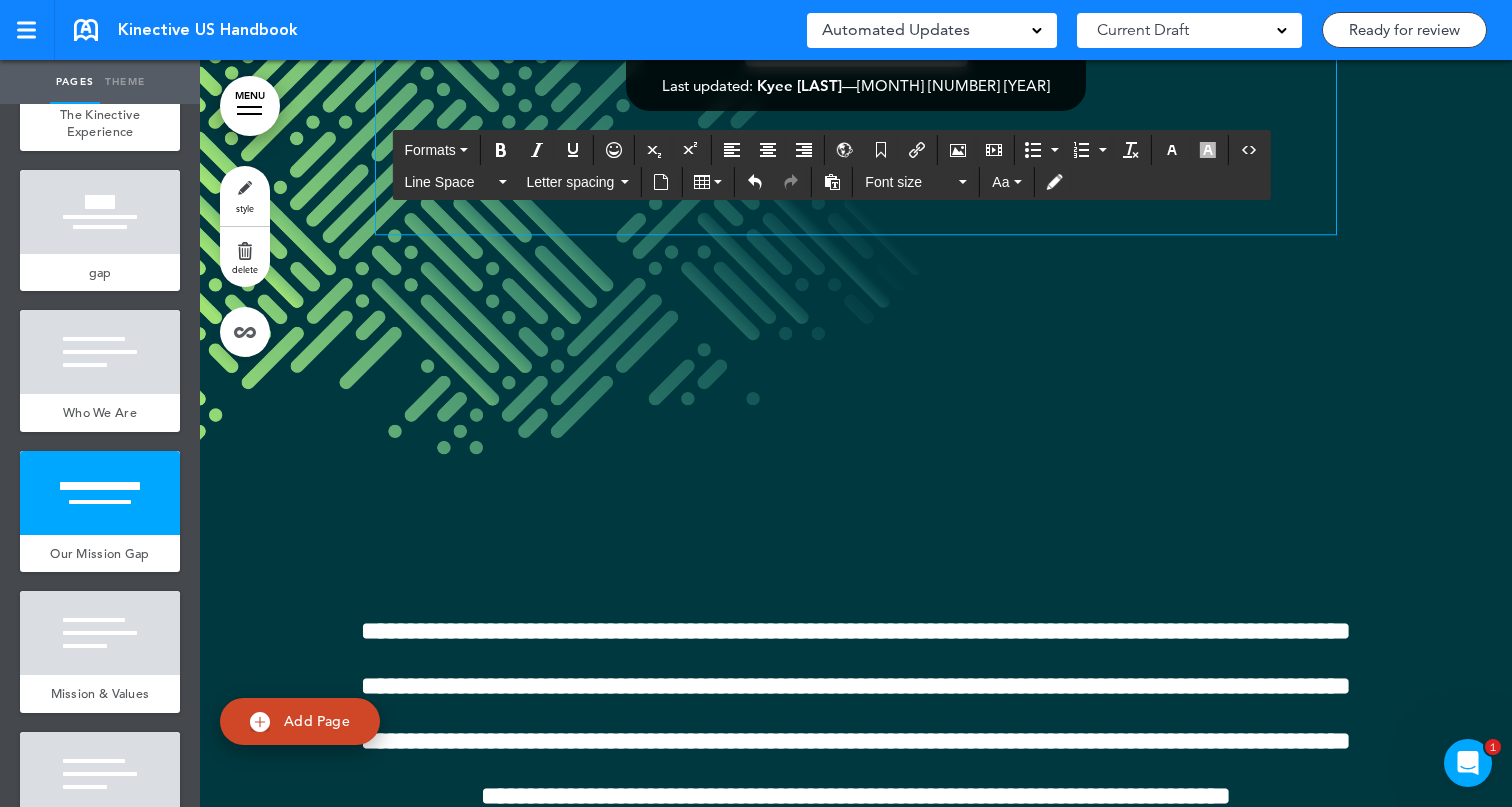 scroll, scrollTop: 3623, scrollLeft: 0, axis: vertical 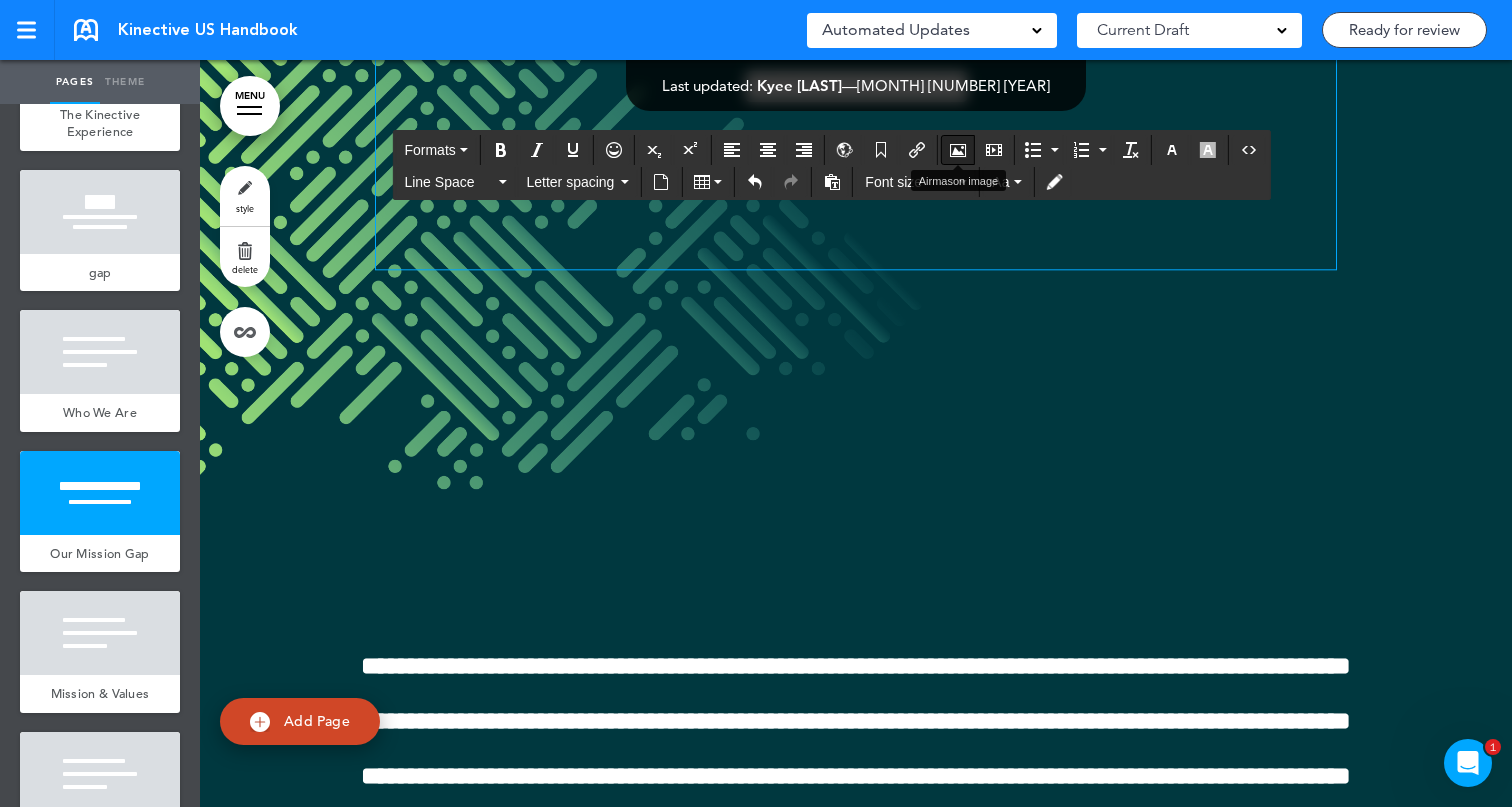 click at bounding box center (958, 150) 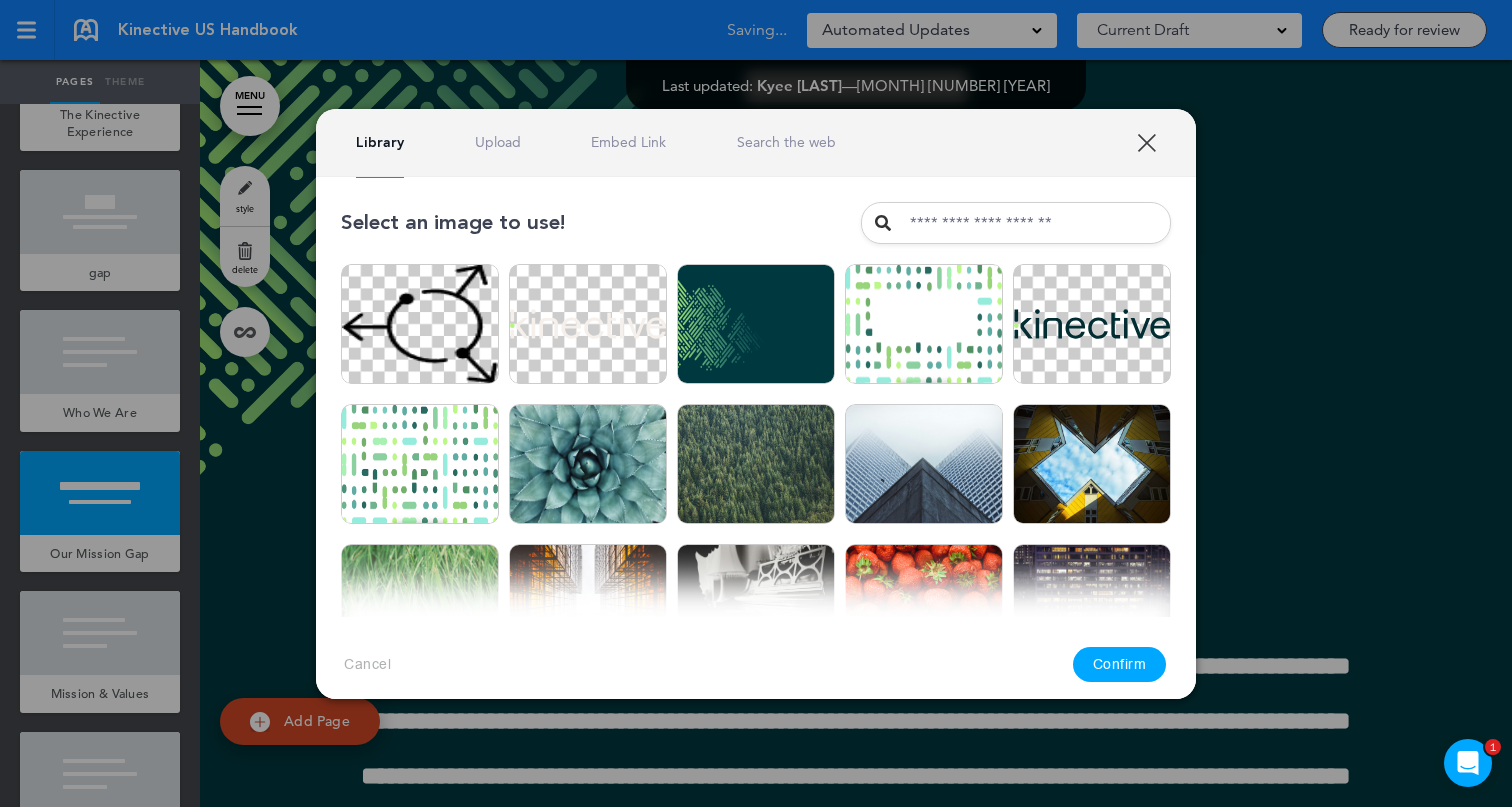 click on "XXX" at bounding box center [1146, 142] 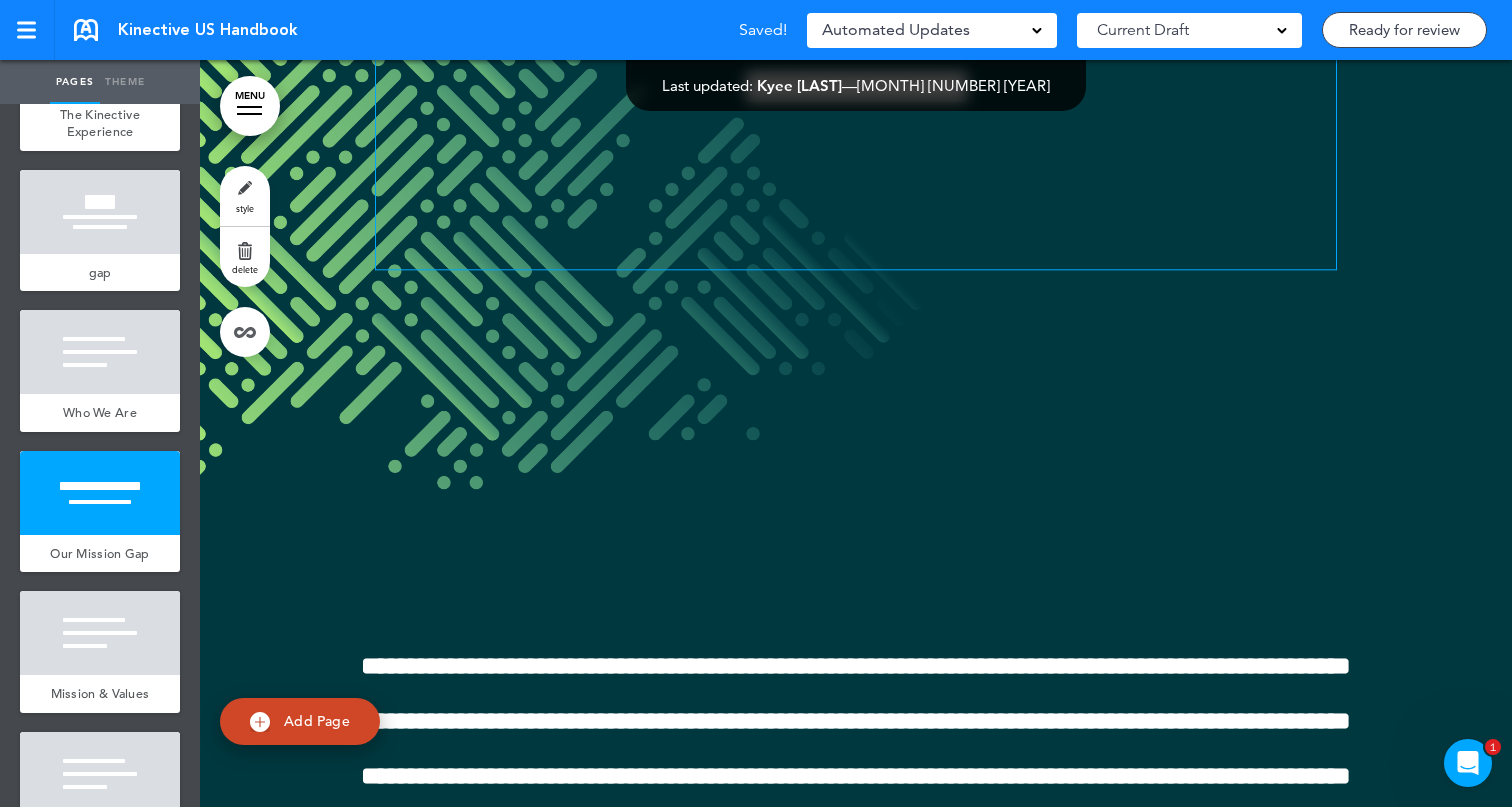 click at bounding box center (856, 181) 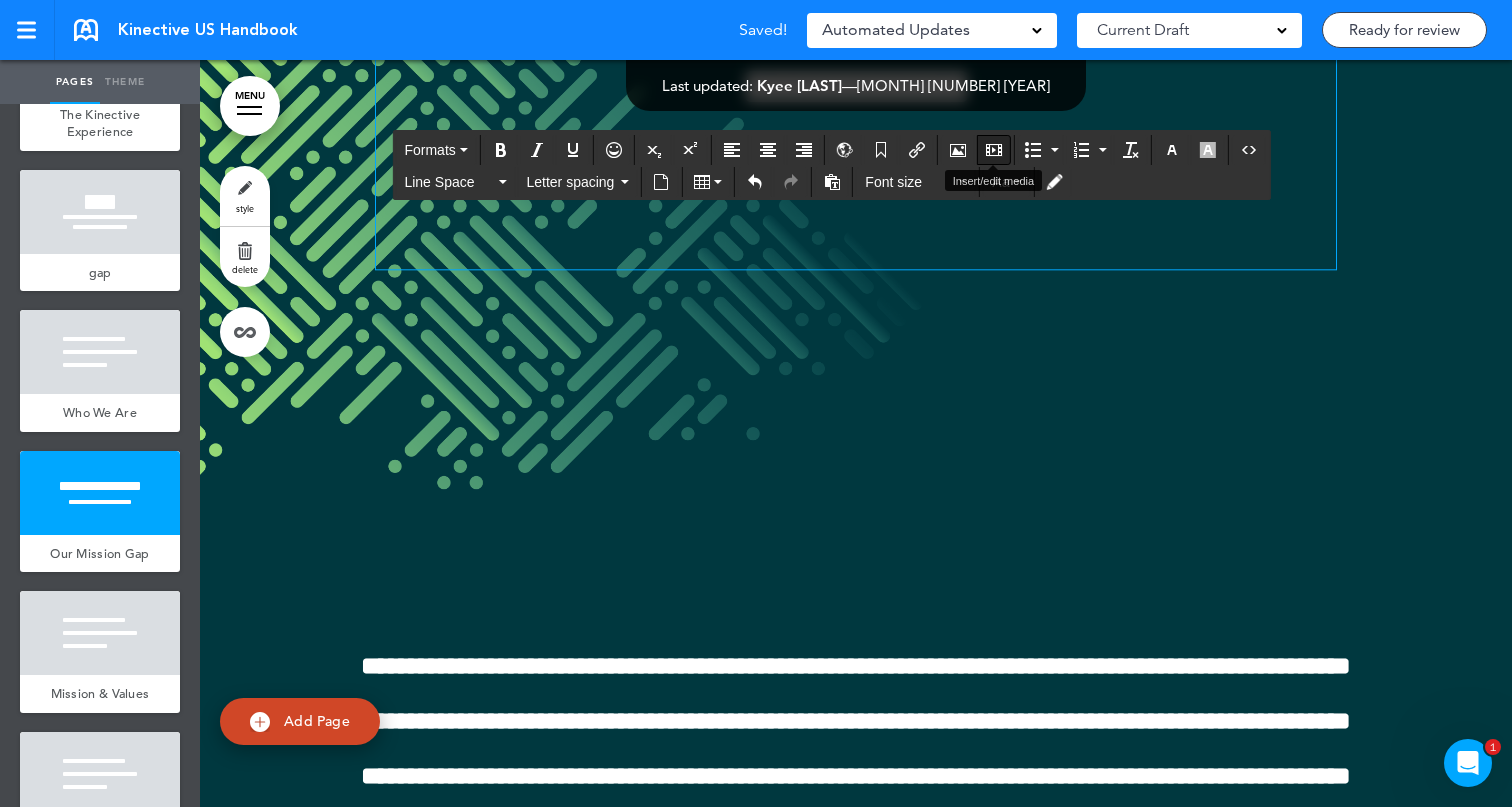 click at bounding box center (994, 150) 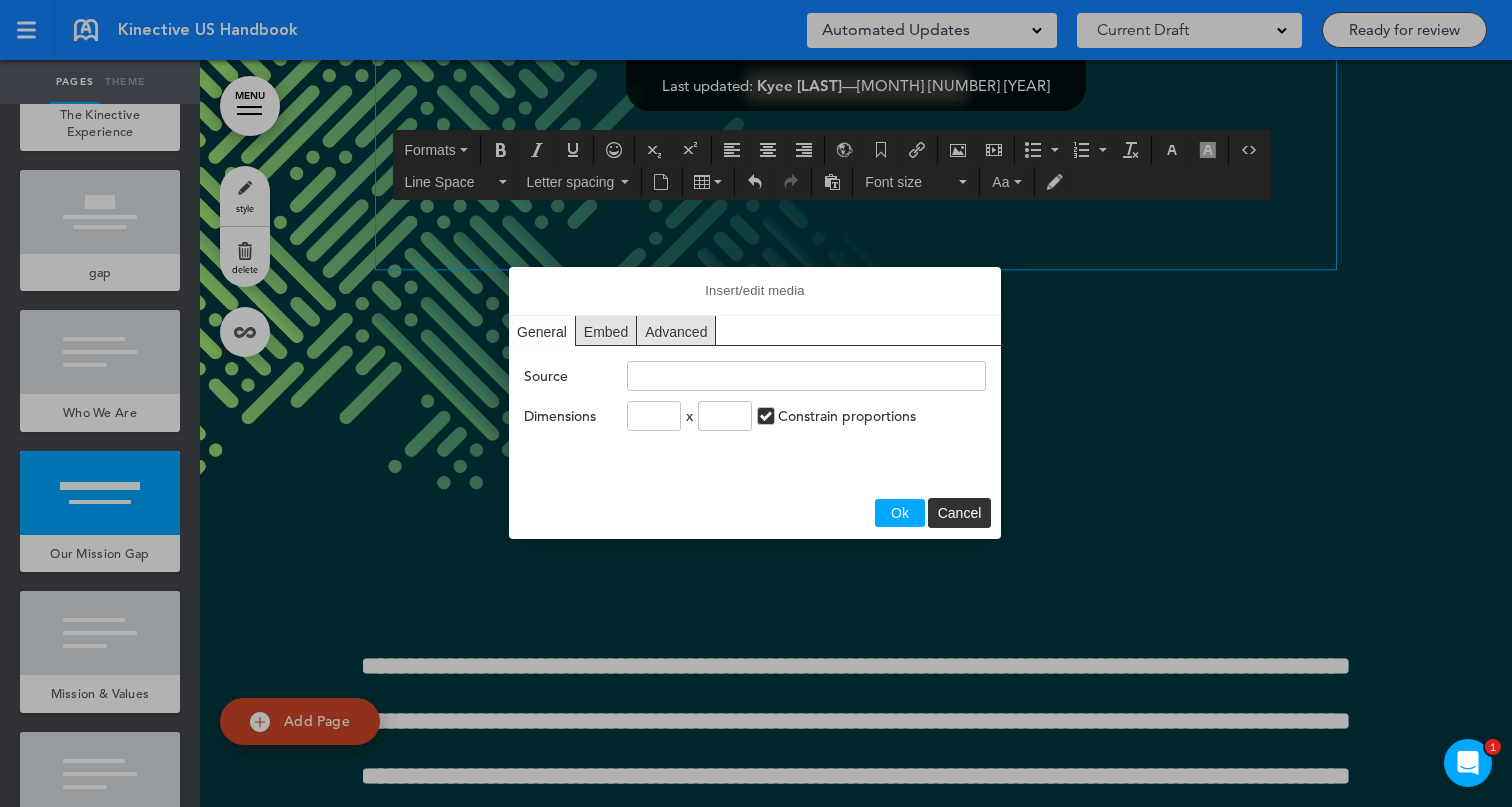 type on "**********" 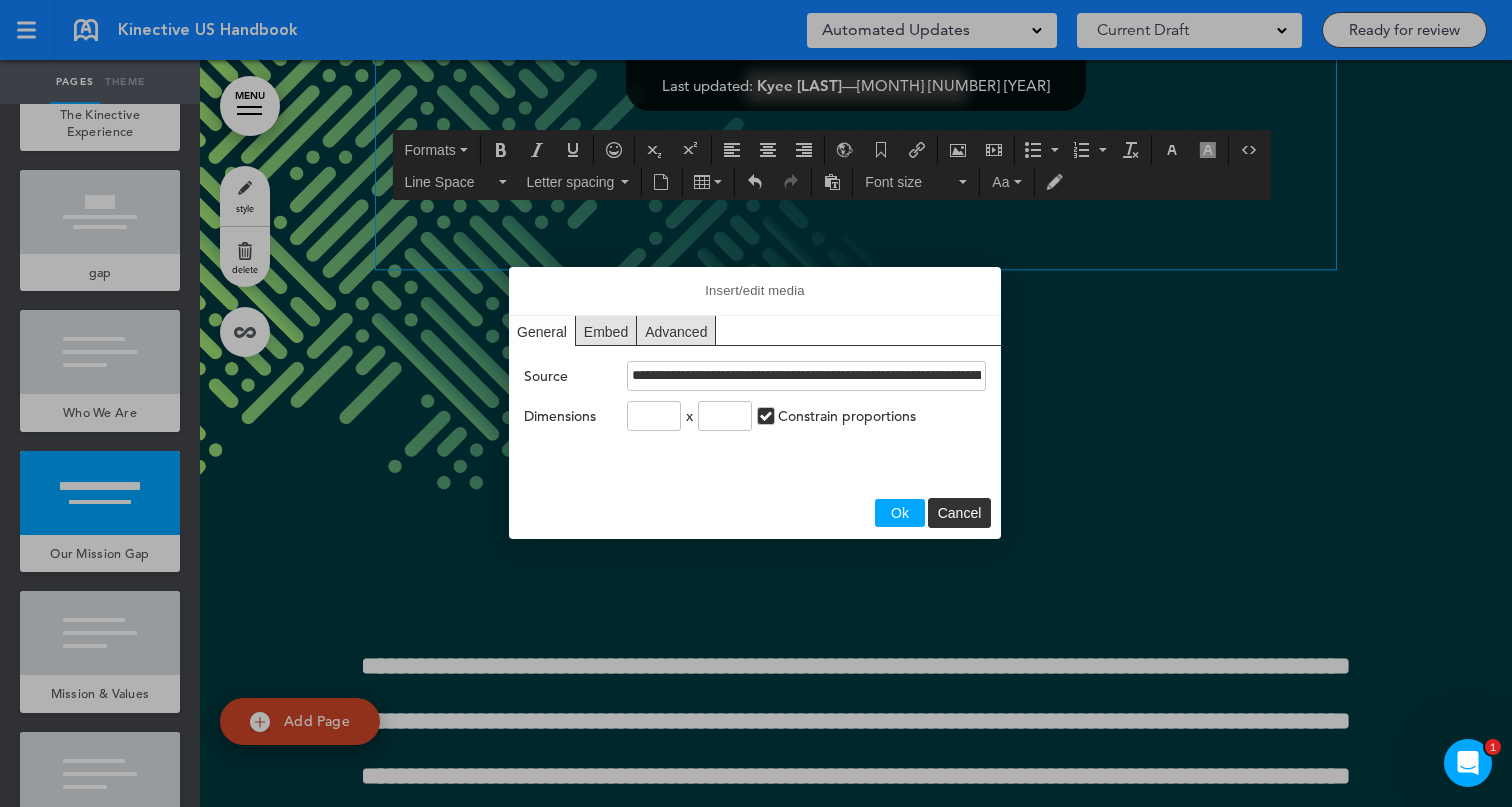 type on "***" 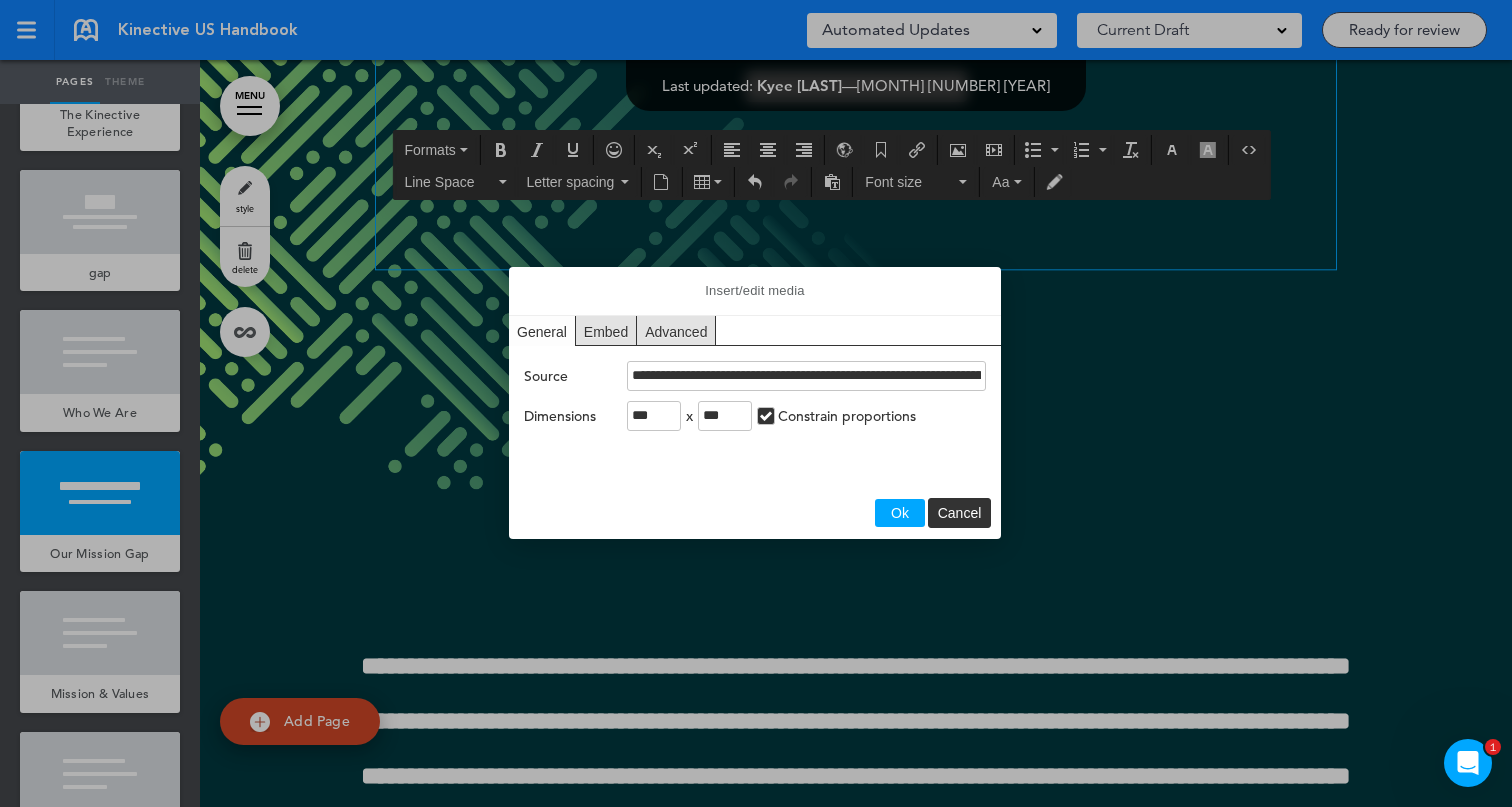 scroll, scrollTop: 0, scrollLeft: 940, axis: horizontal 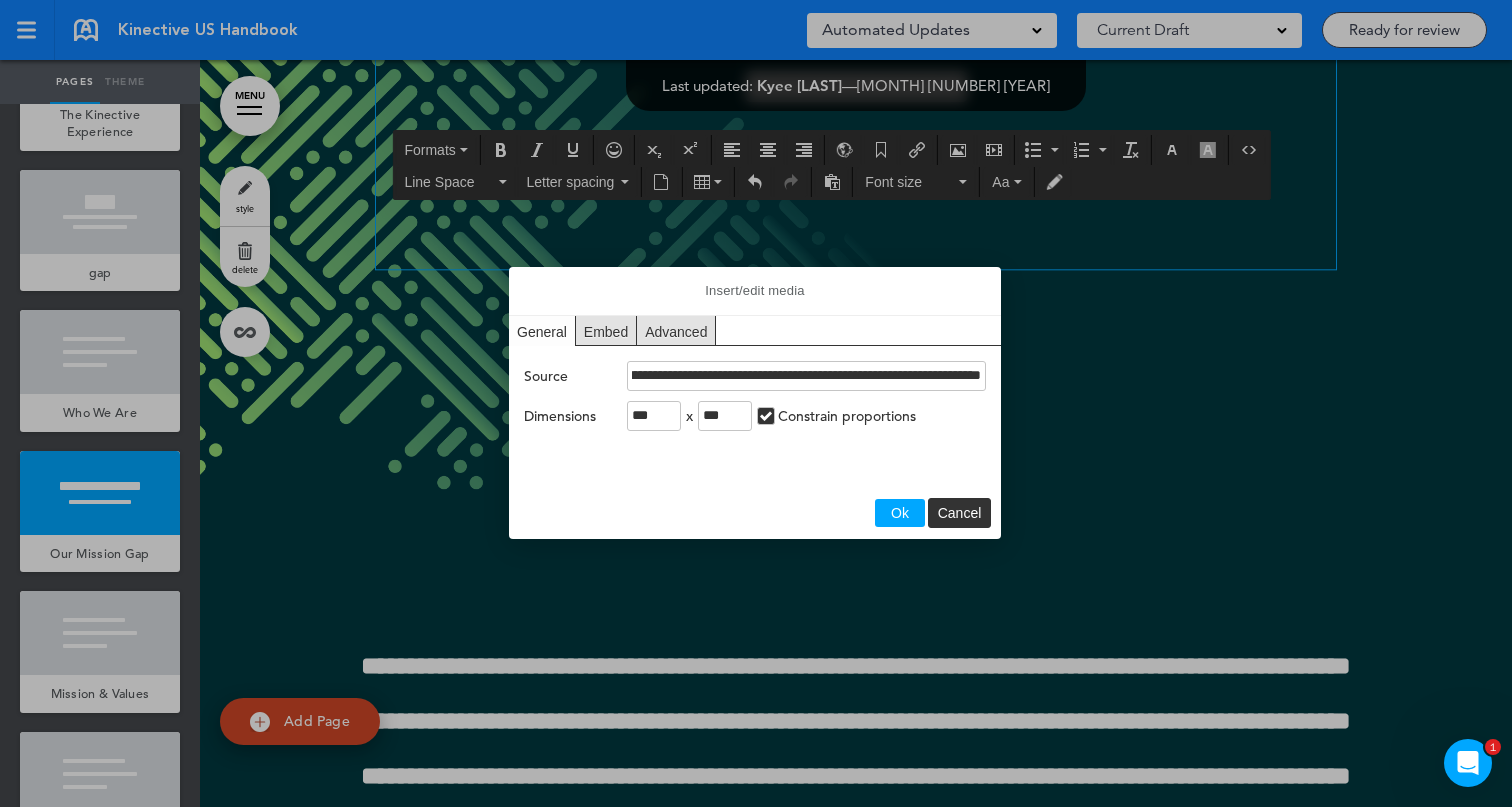 type on "**********" 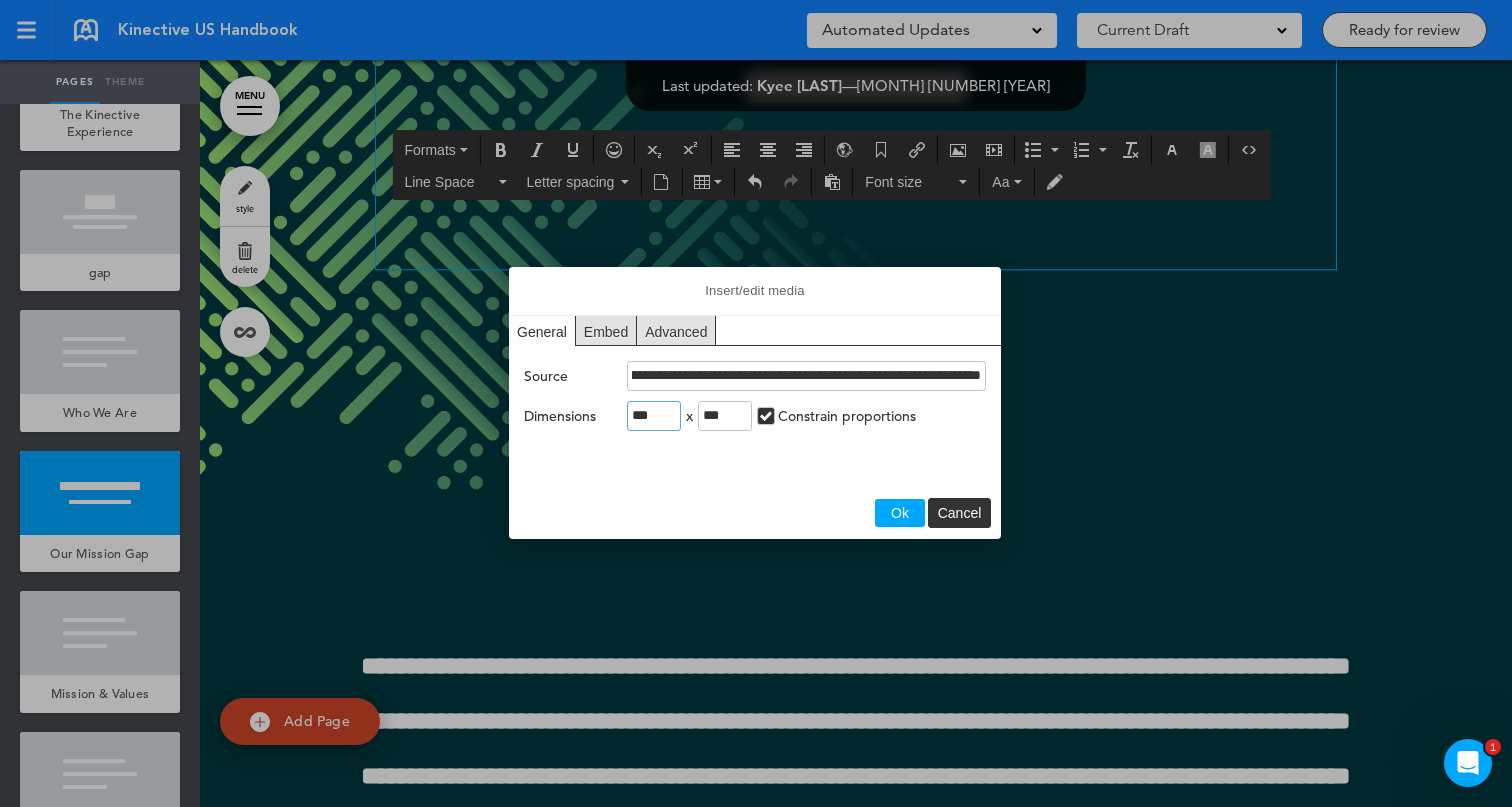 click on "***" at bounding box center [654, 416] 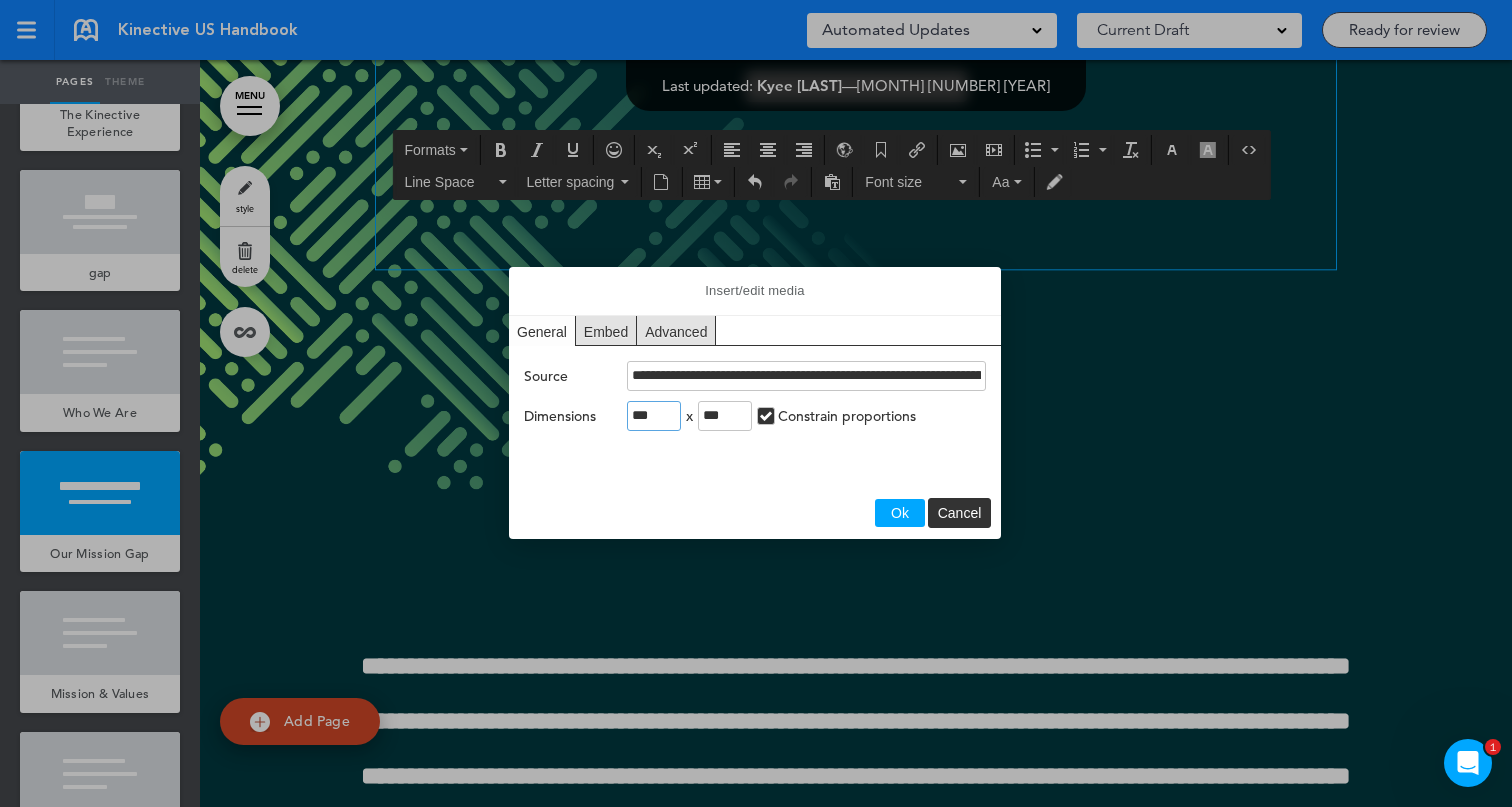 click on "***" at bounding box center (654, 416) 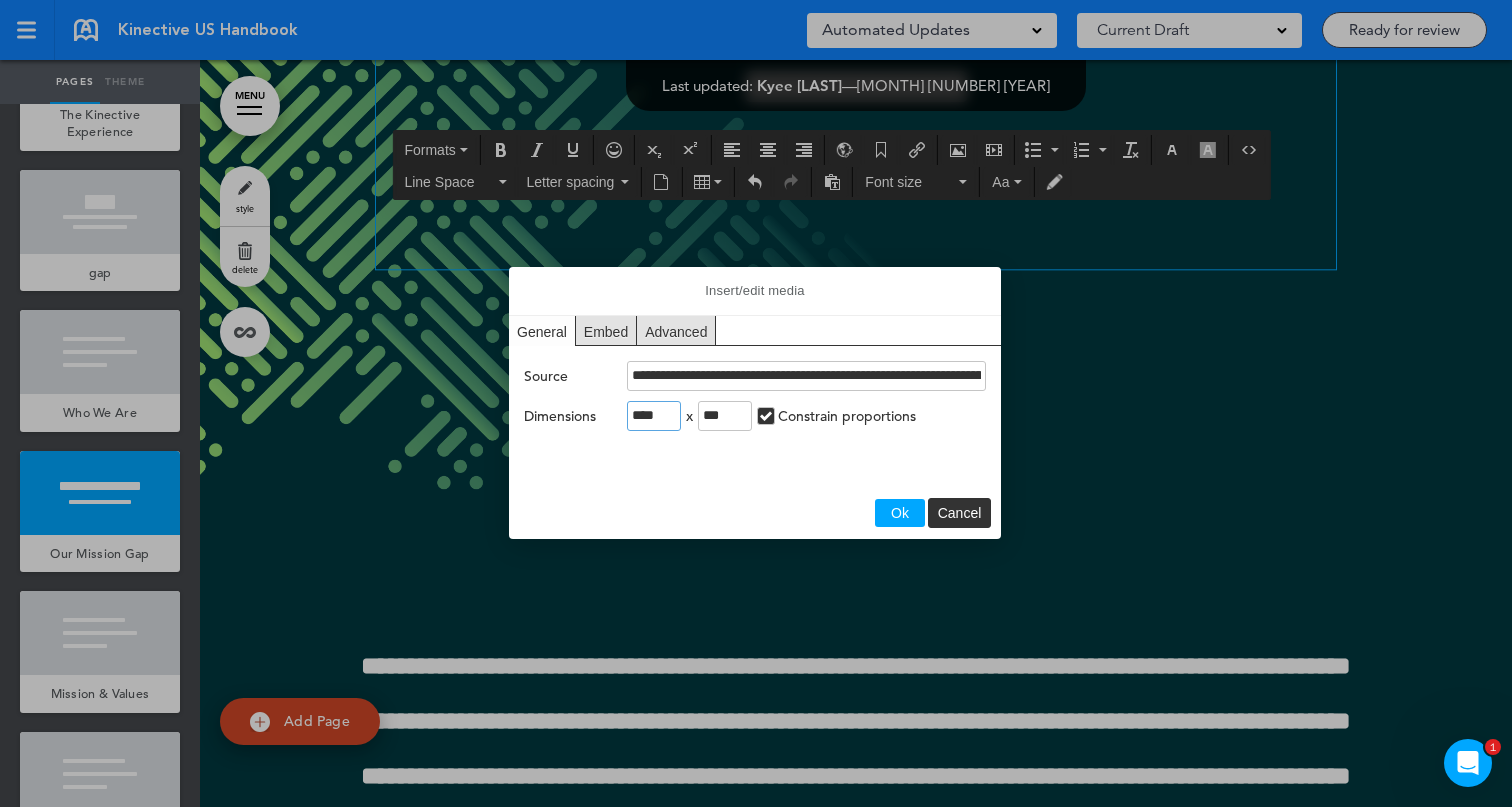 type on "****" 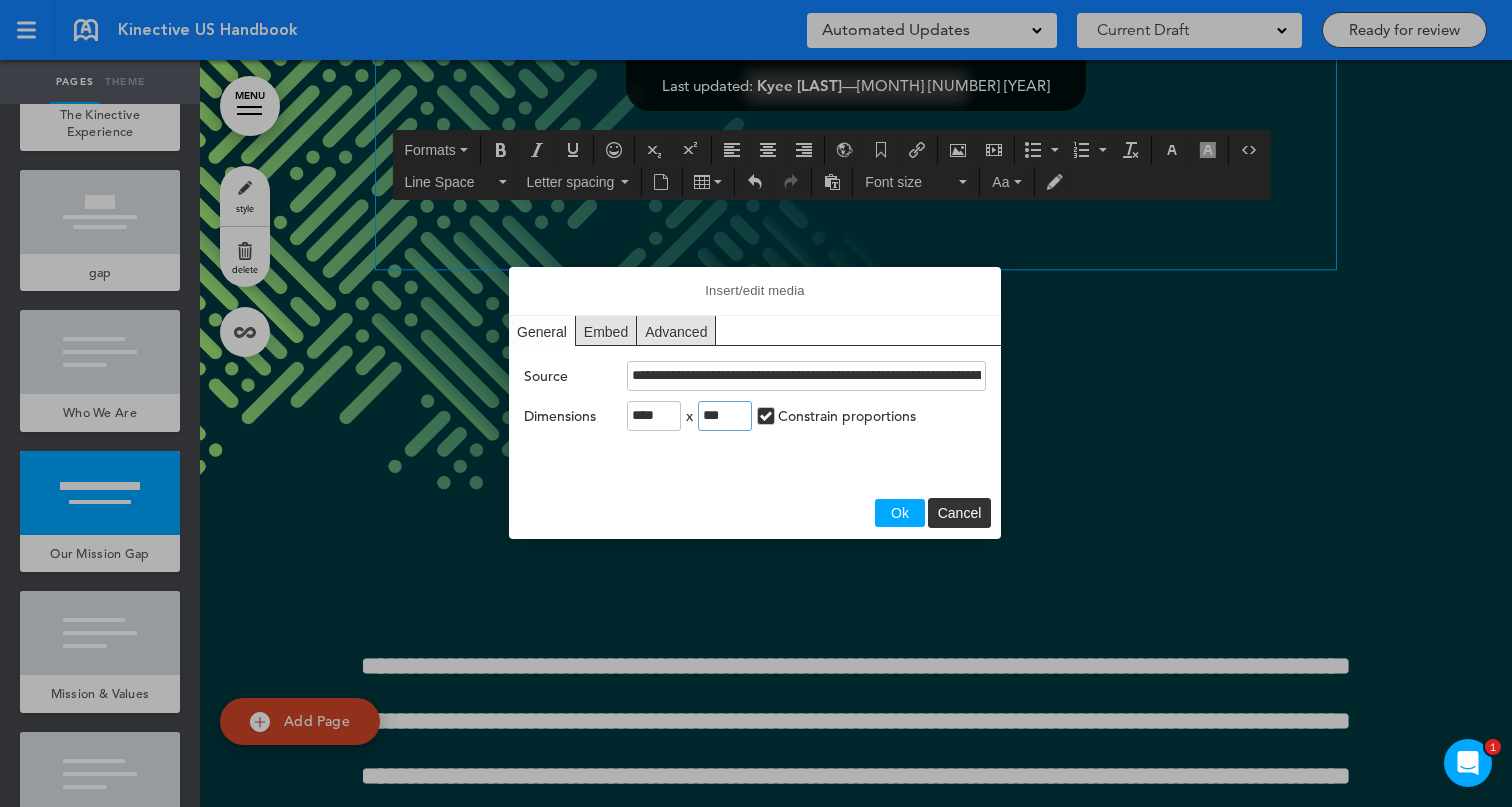 type on "***" 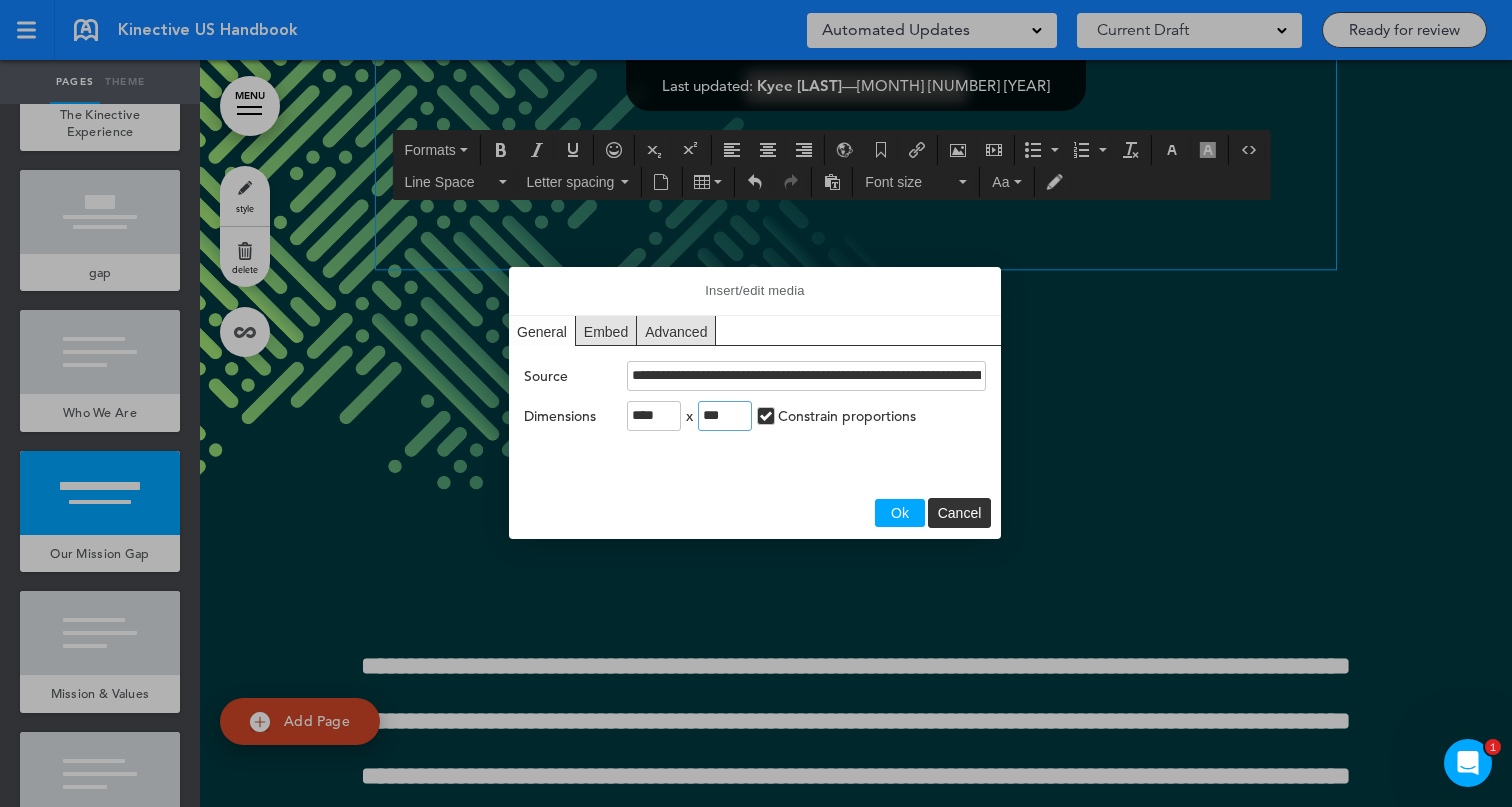 click on "Ok" at bounding box center (900, 513) 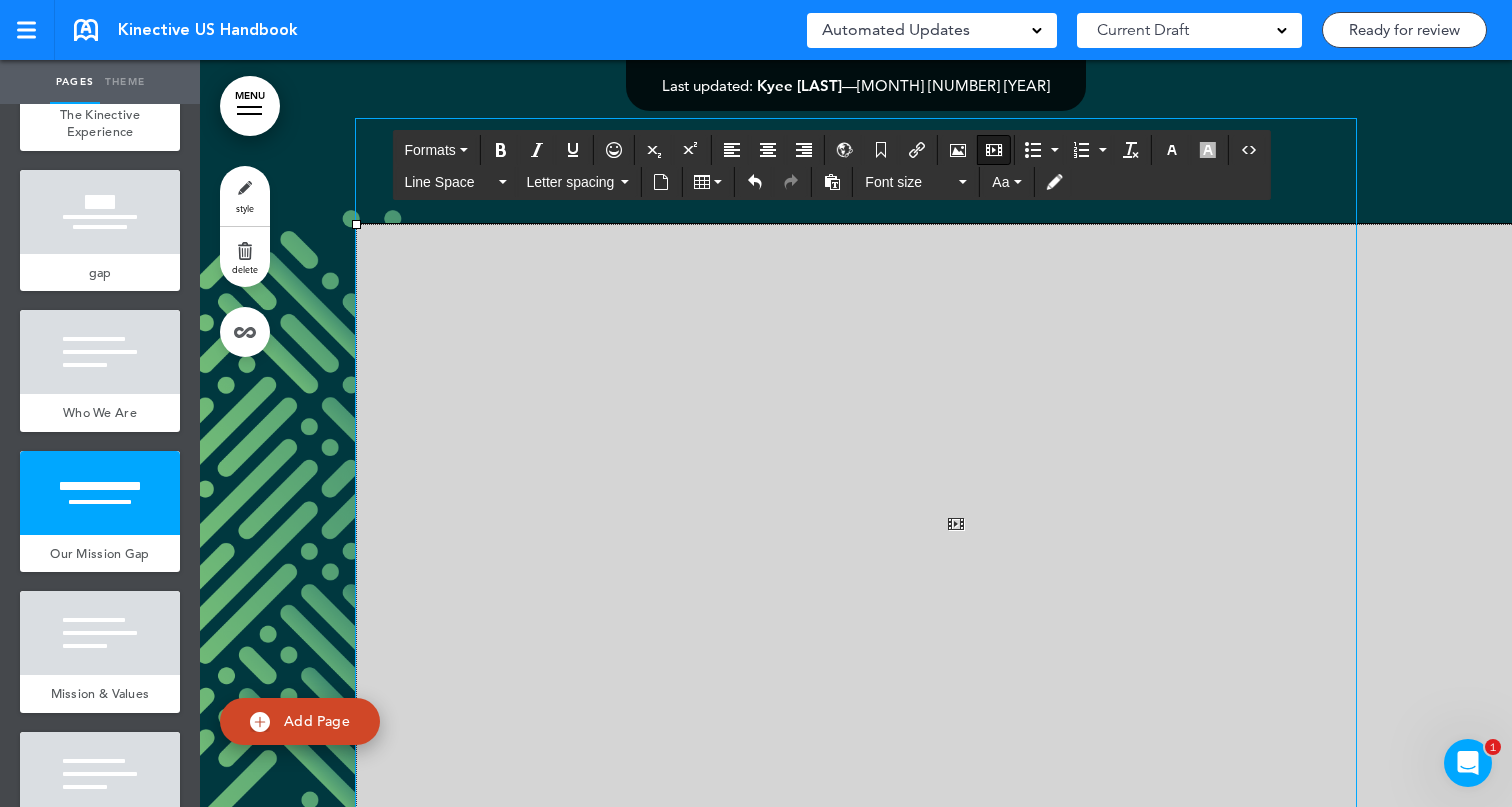 scroll, scrollTop: 3381, scrollLeft: 0, axis: vertical 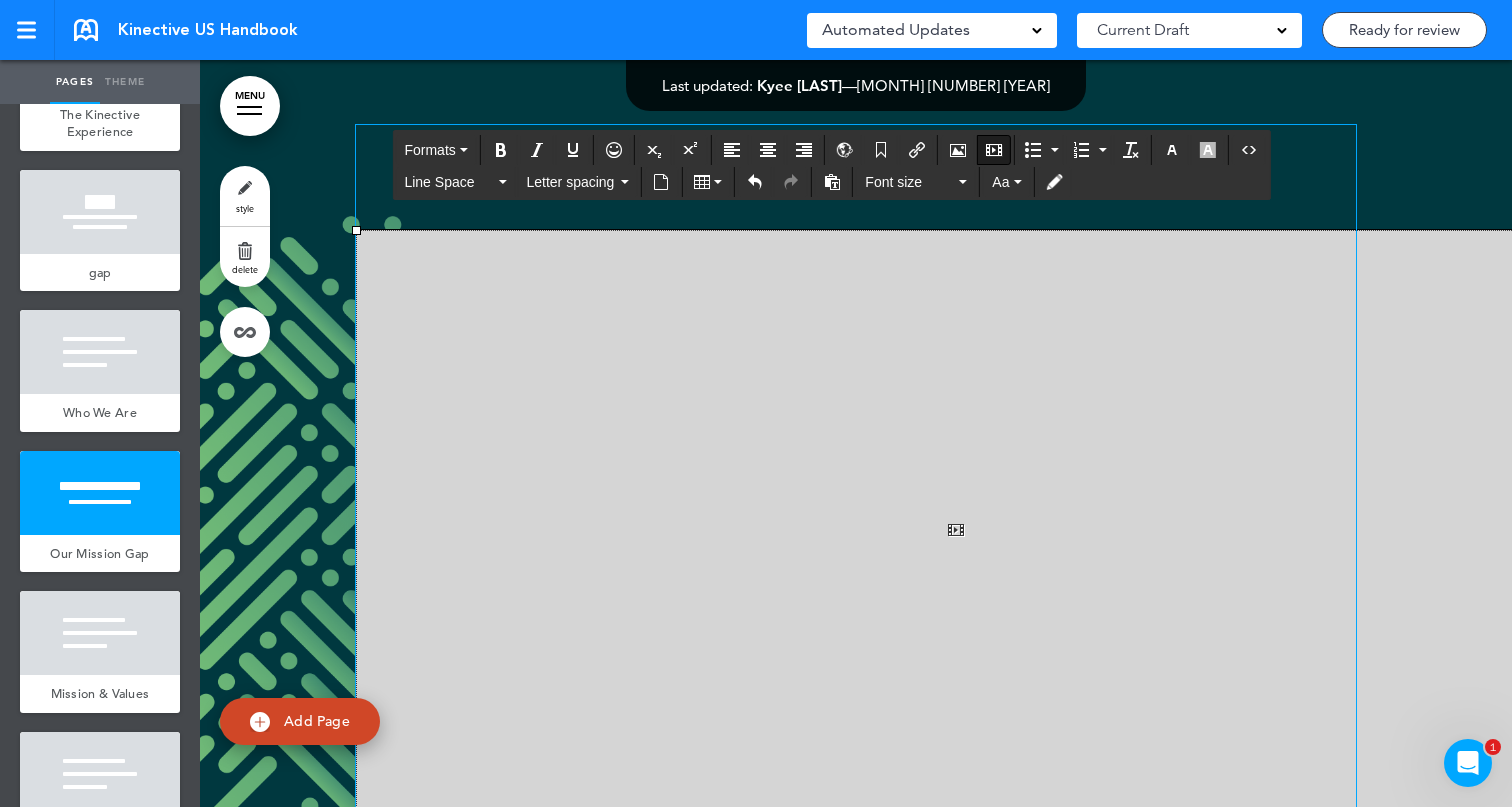 click at bounding box center (856, 536) 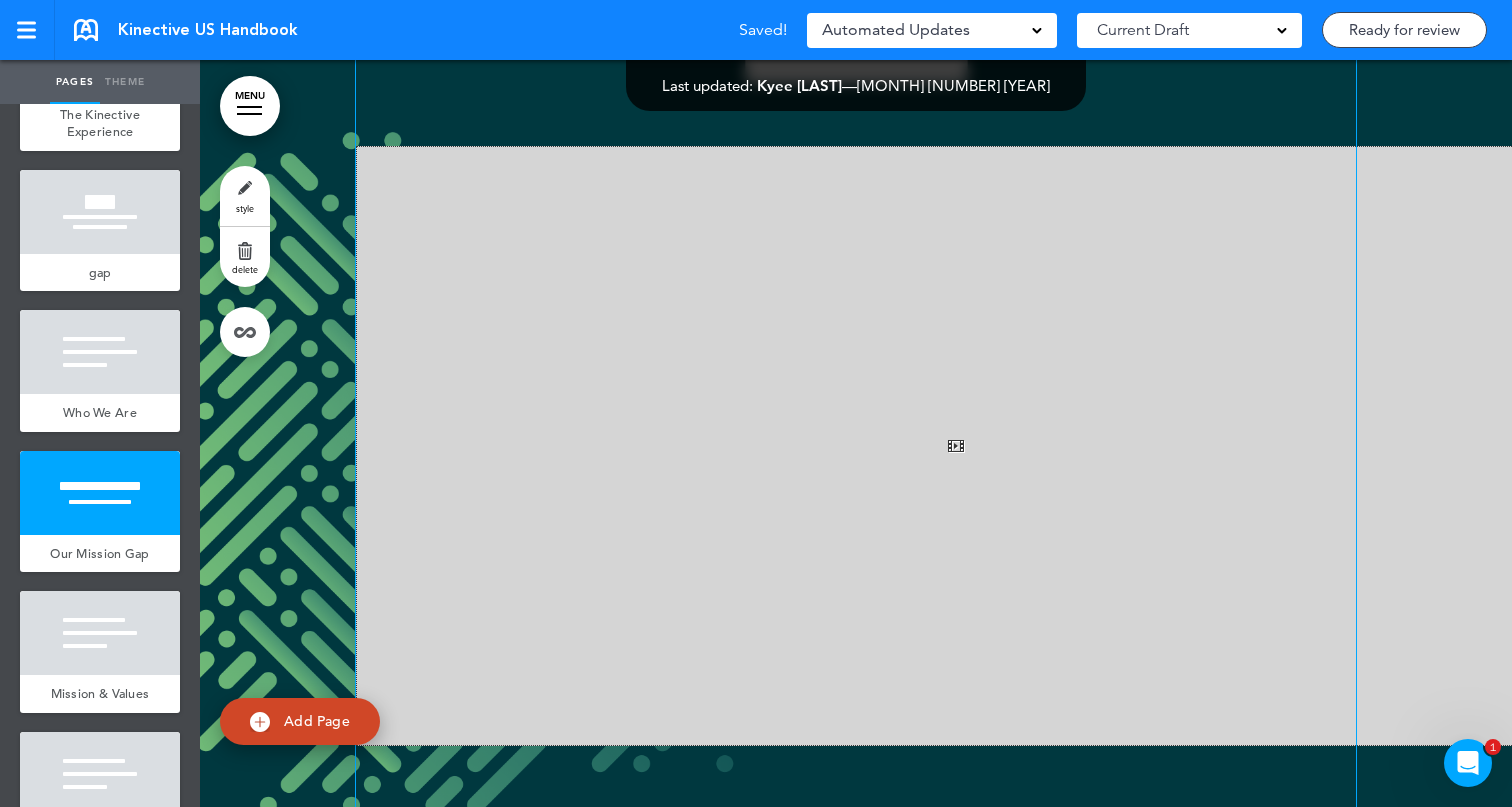 scroll, scrollTop: 3436, scrollLeft: 0, axis: vertical 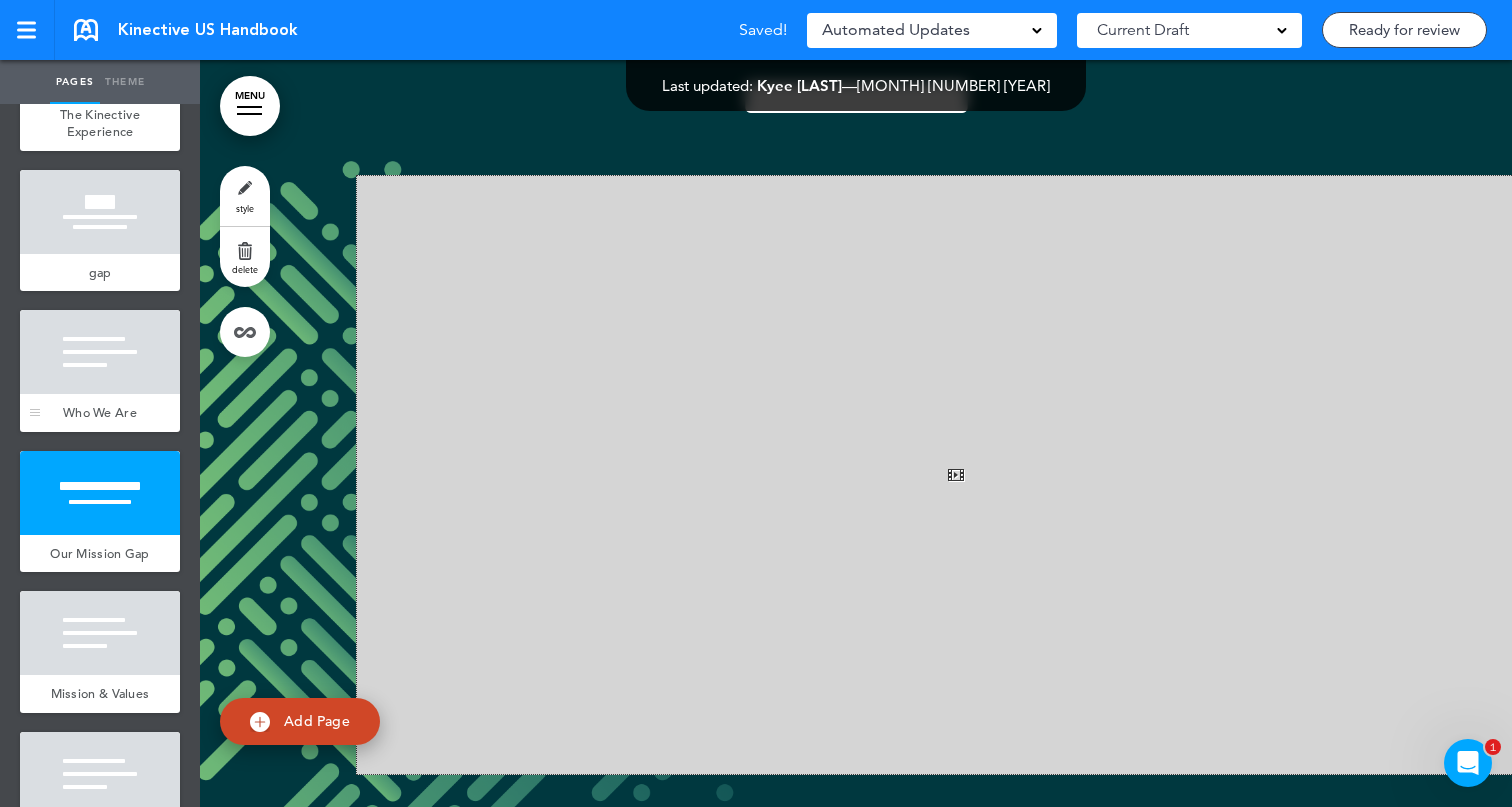 click at bounding box center (100, 352) 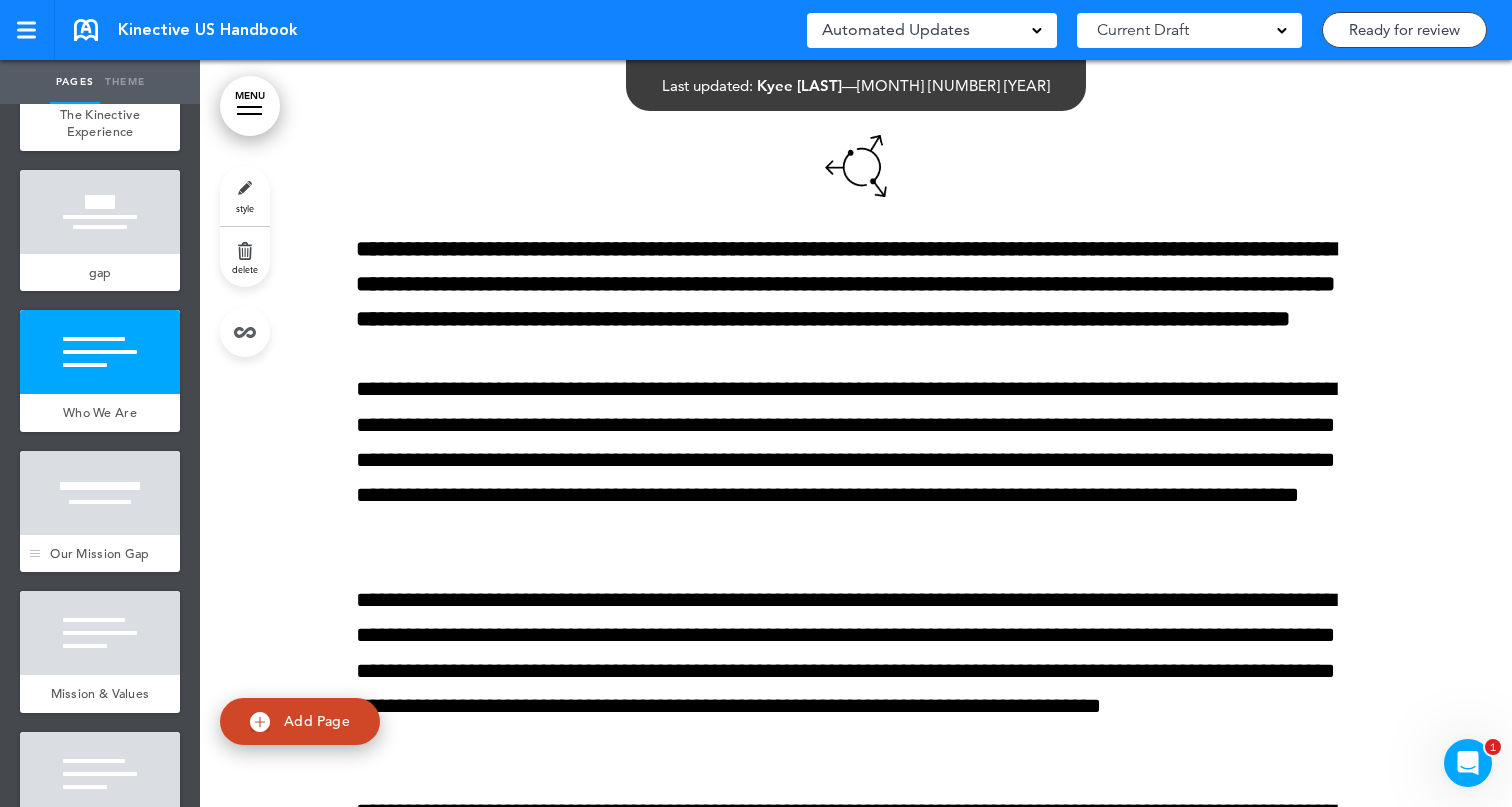 click at bounding box center (100, 493) 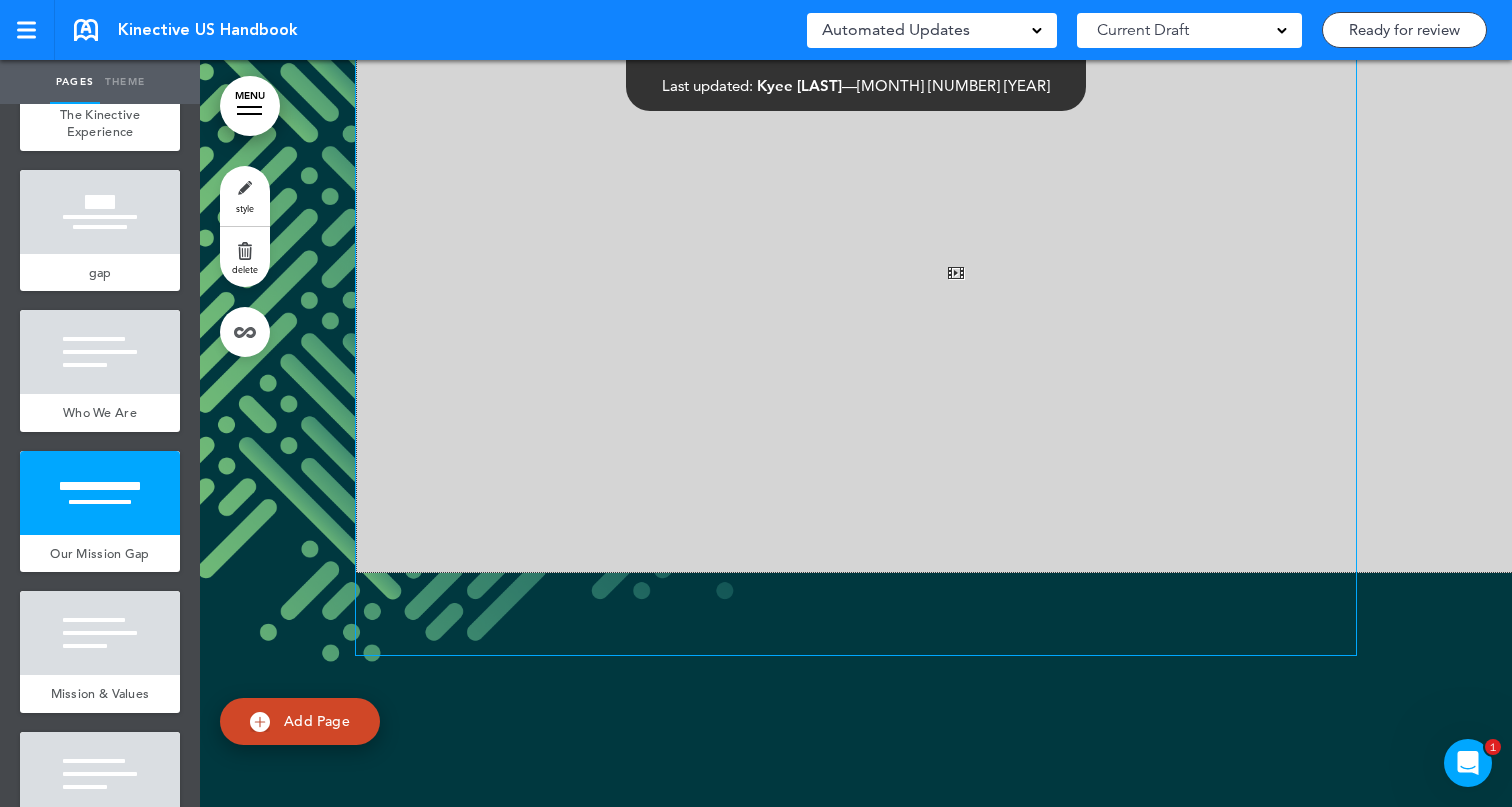 scroll, scrollTop: 3737, scrollLeft: 0, axis: vertical 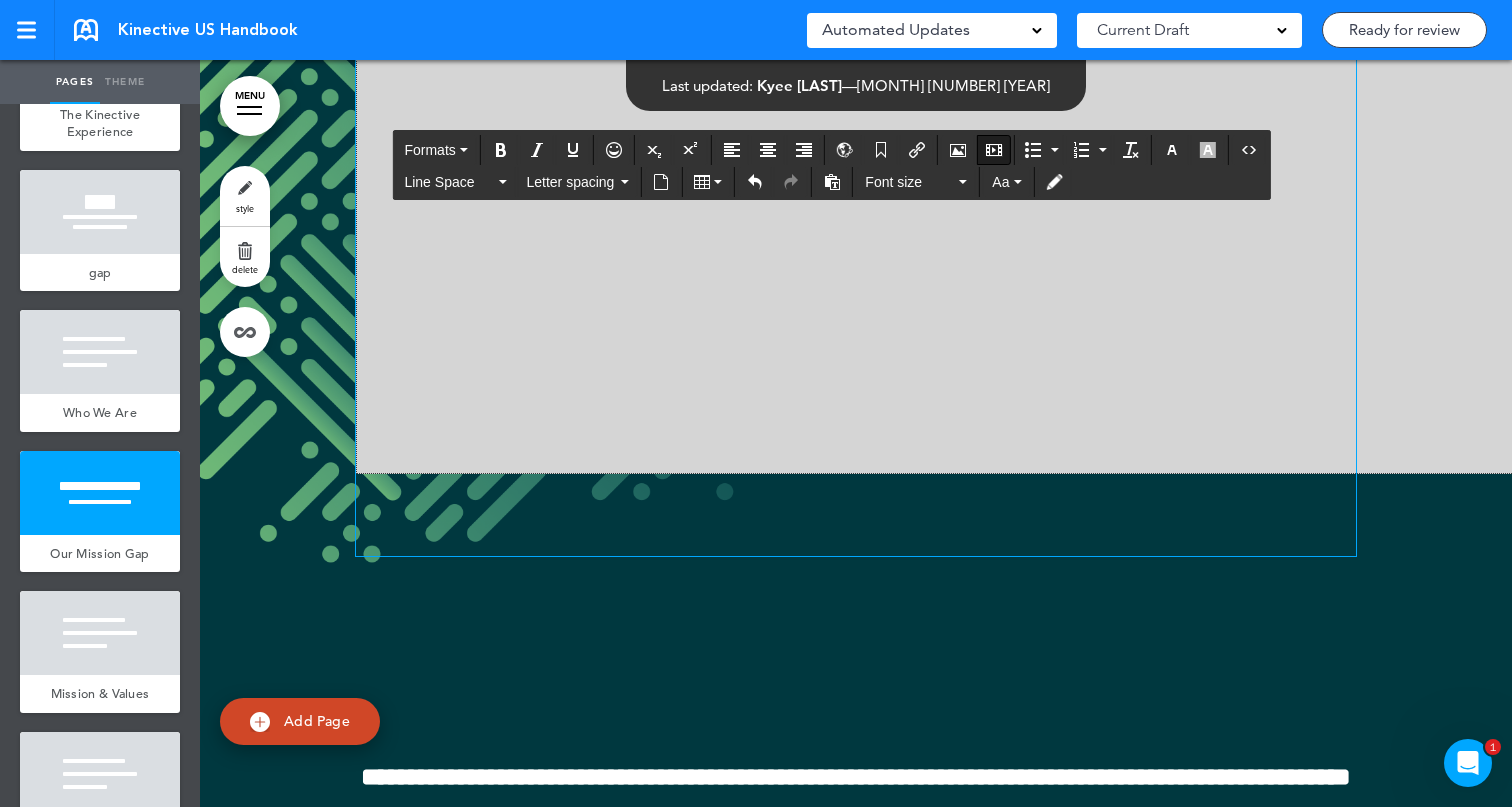click at bounding box center (956, 174) 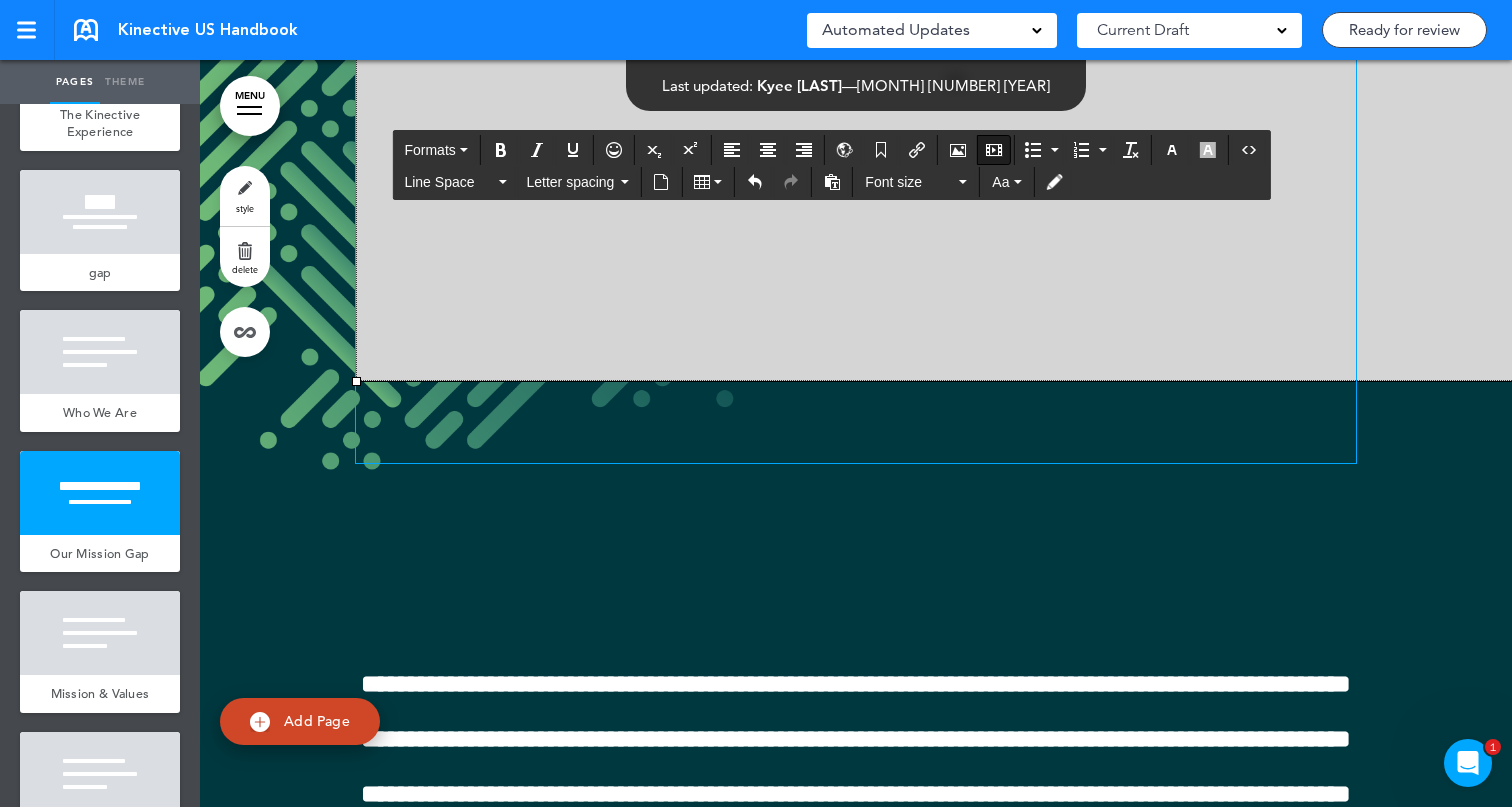 scroll, scrollTop: 3788, scrollLeft: 0, axis: vertical 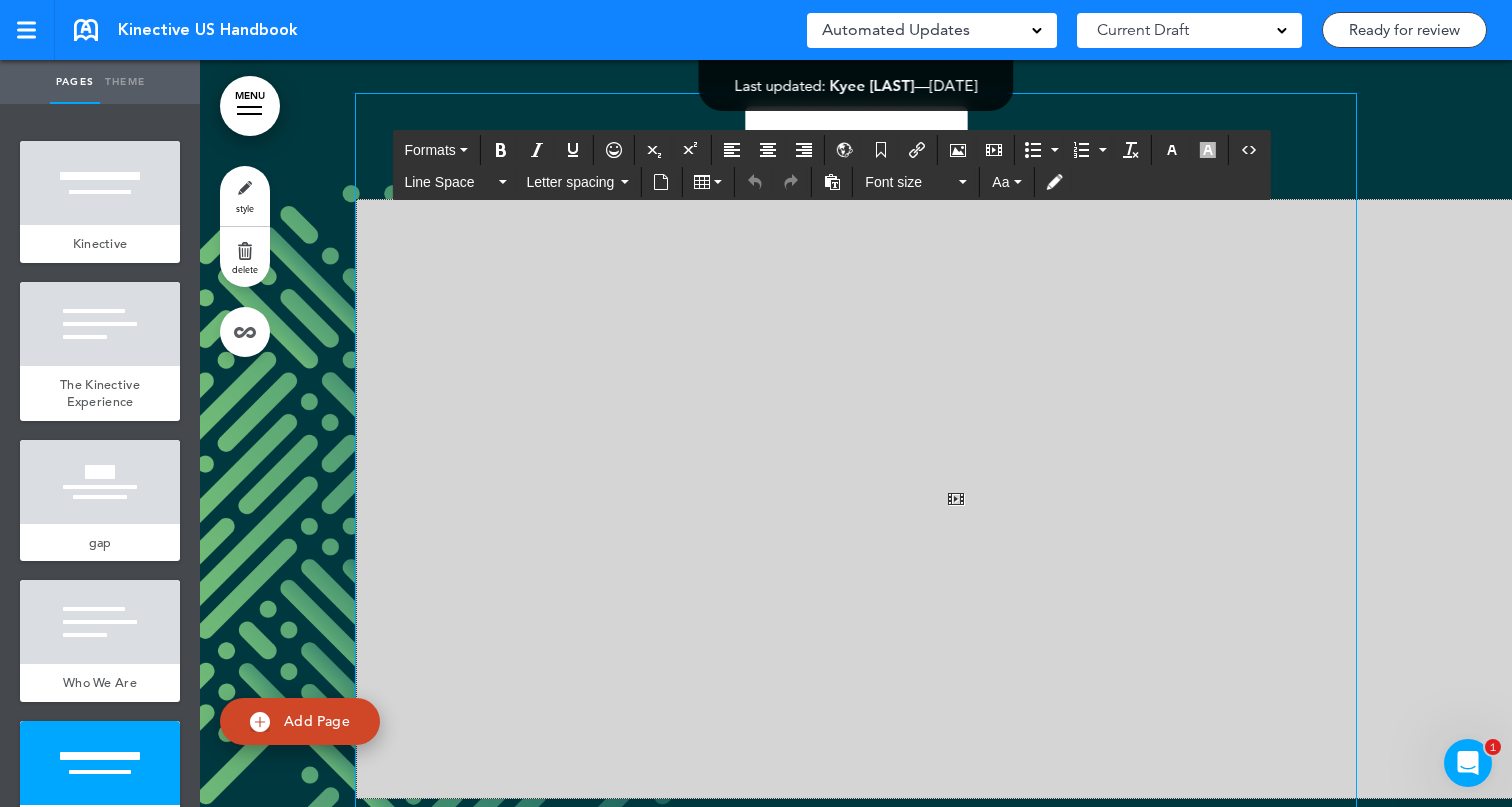 click at bounding box center [956, 499] 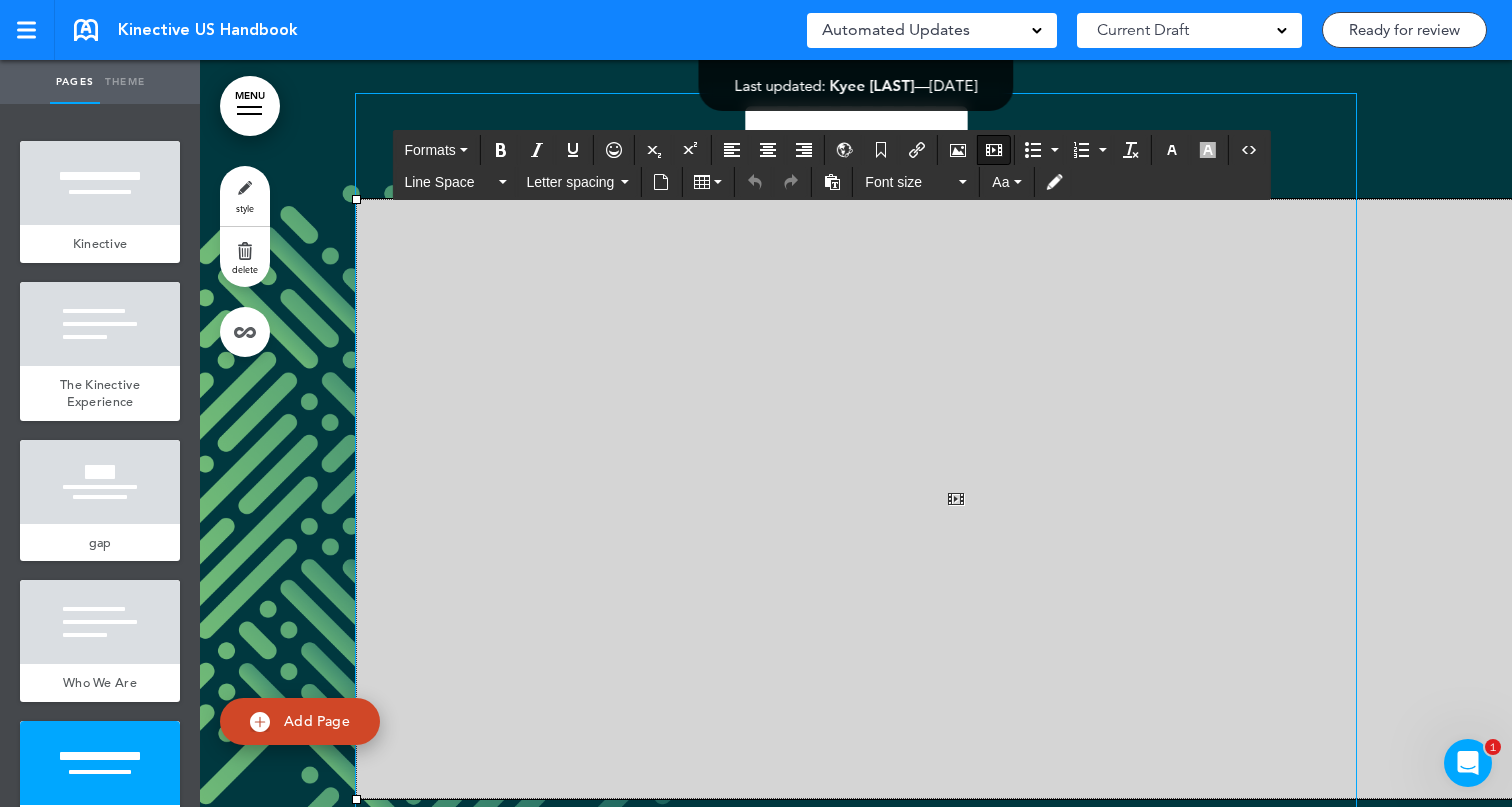 type 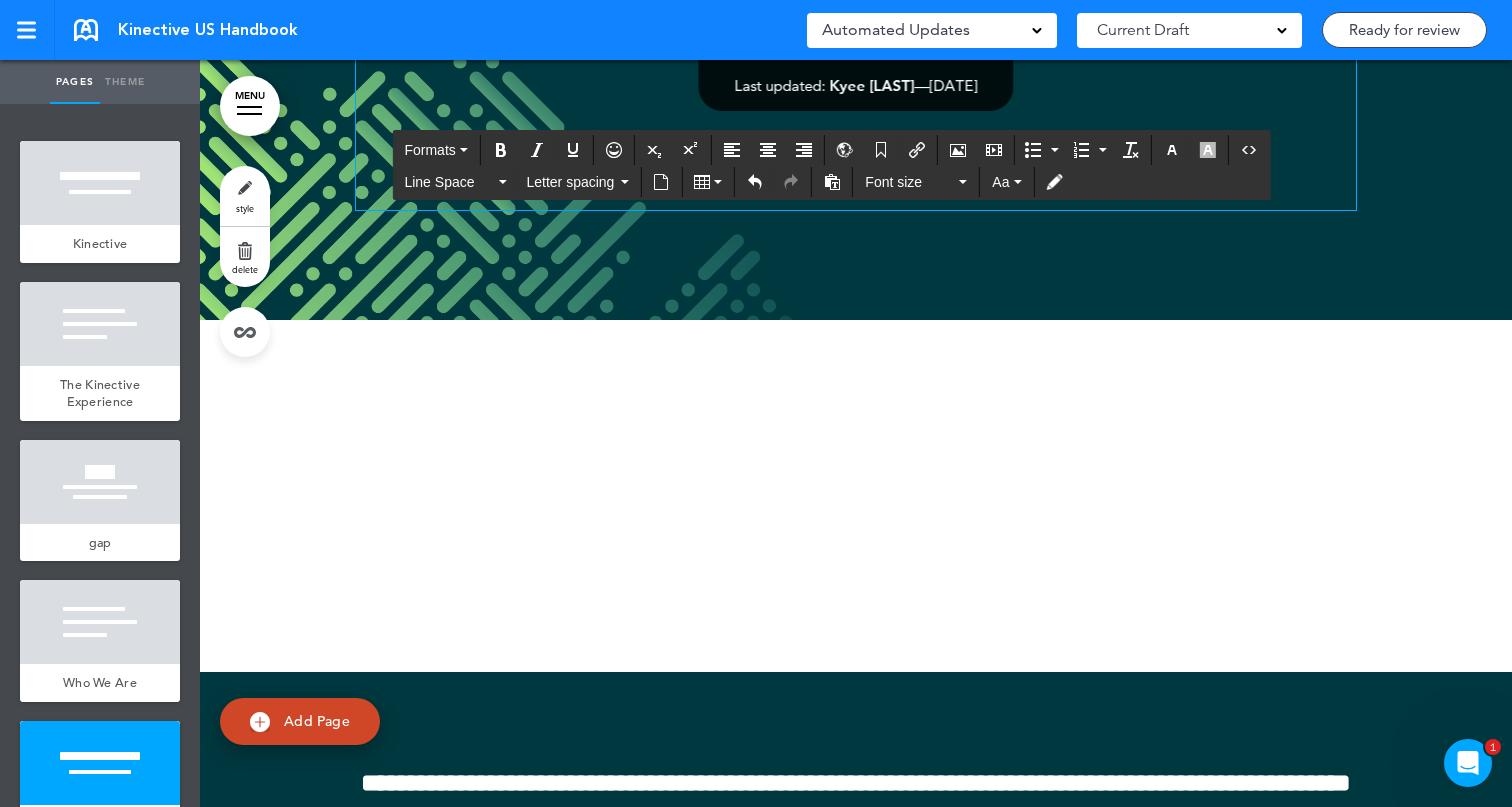 click on "**********" at bounding box center [856, 298] 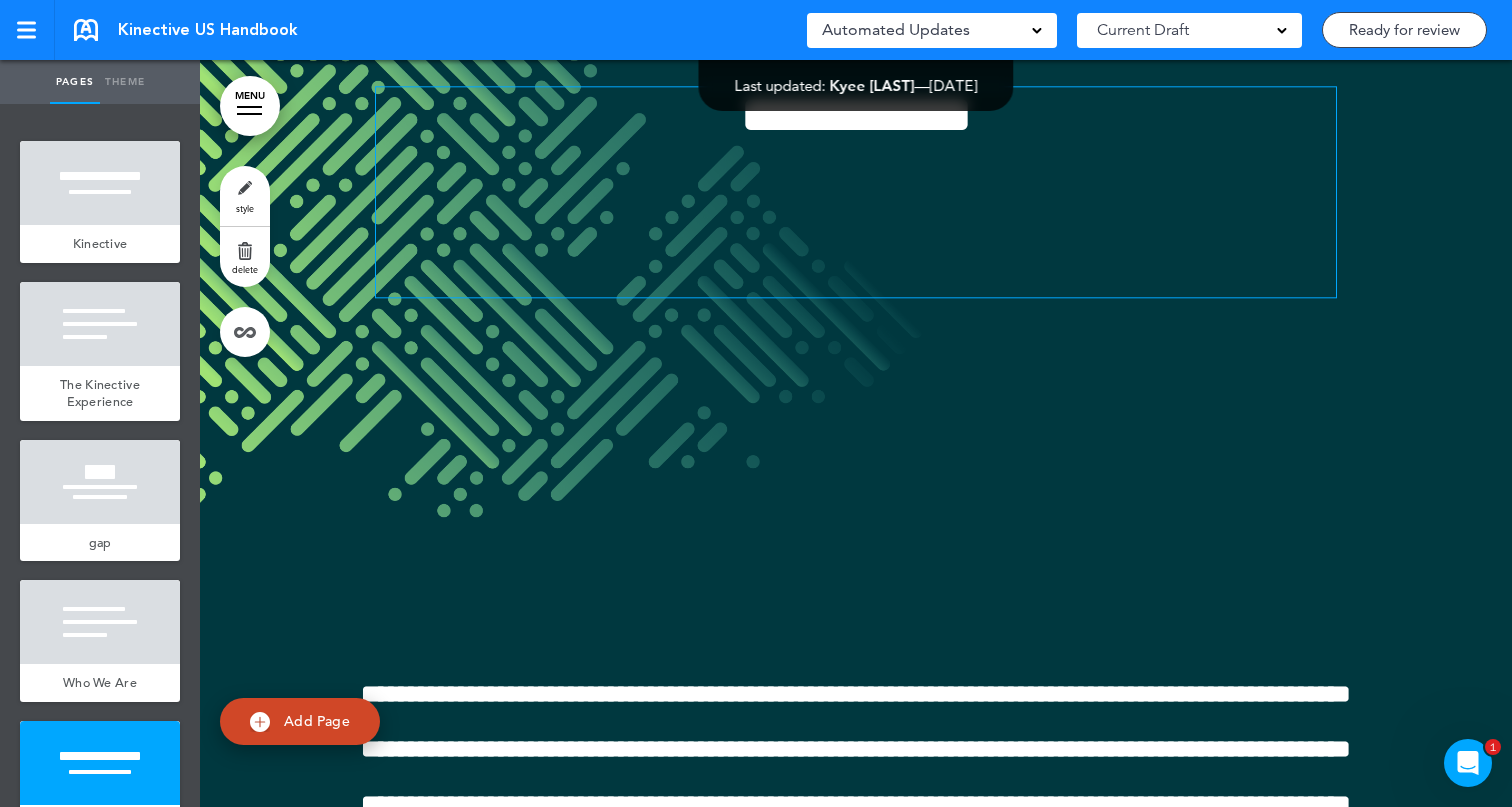 scroll, scrollTop: 3606, scrollLeft: 0, axis: vertical 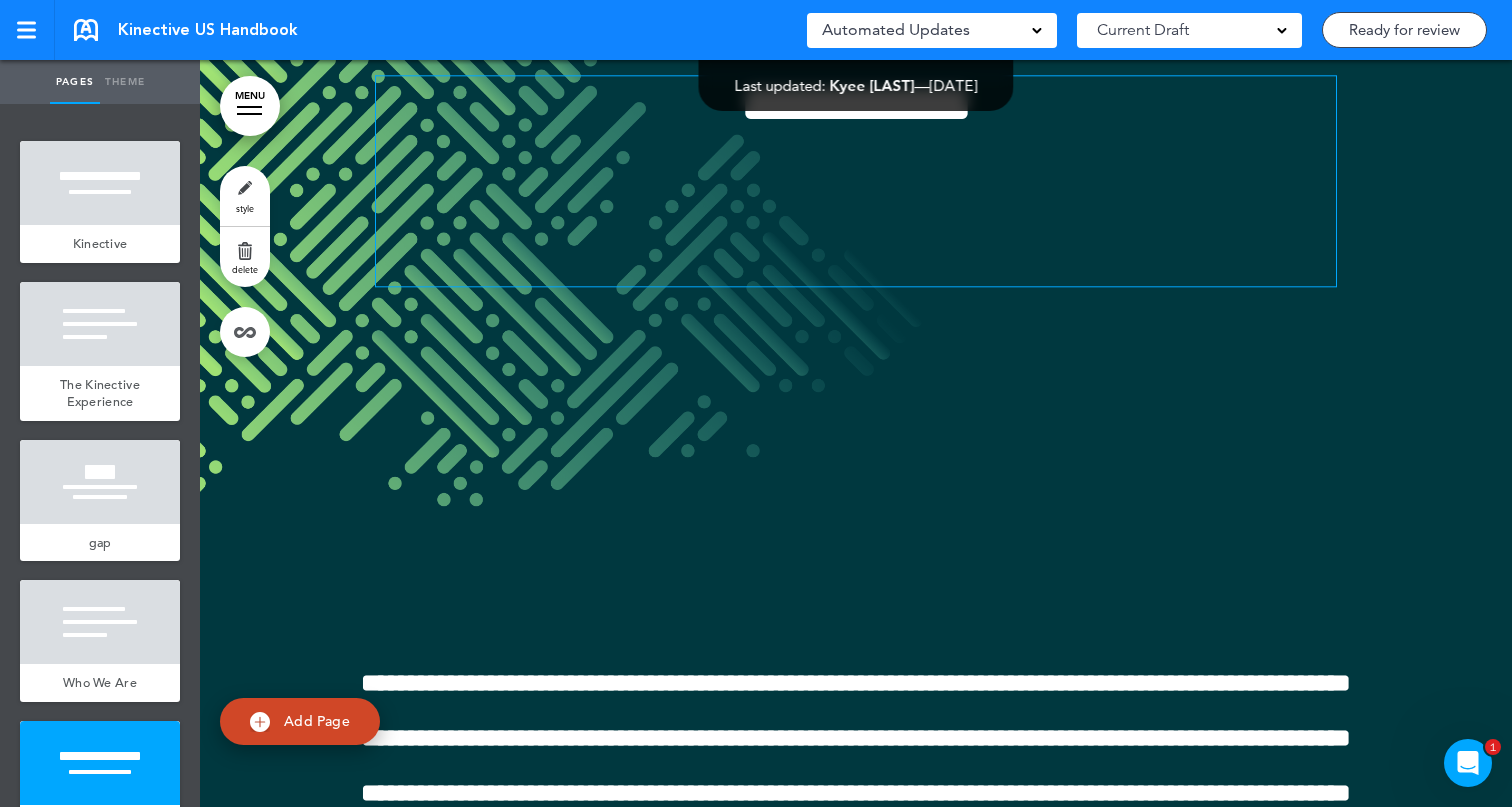 click on "MENU
Formats       Line Space   Letter spacing     Font size   Aa
Cancel
Reorder
?
Move or rearrange pages
easily by selecting whole  sections or individual pages.
Go back
Kinective
Hide page in   table of contents
1
The Kinective Experience
2 3" at bounding box center (856, -3173) 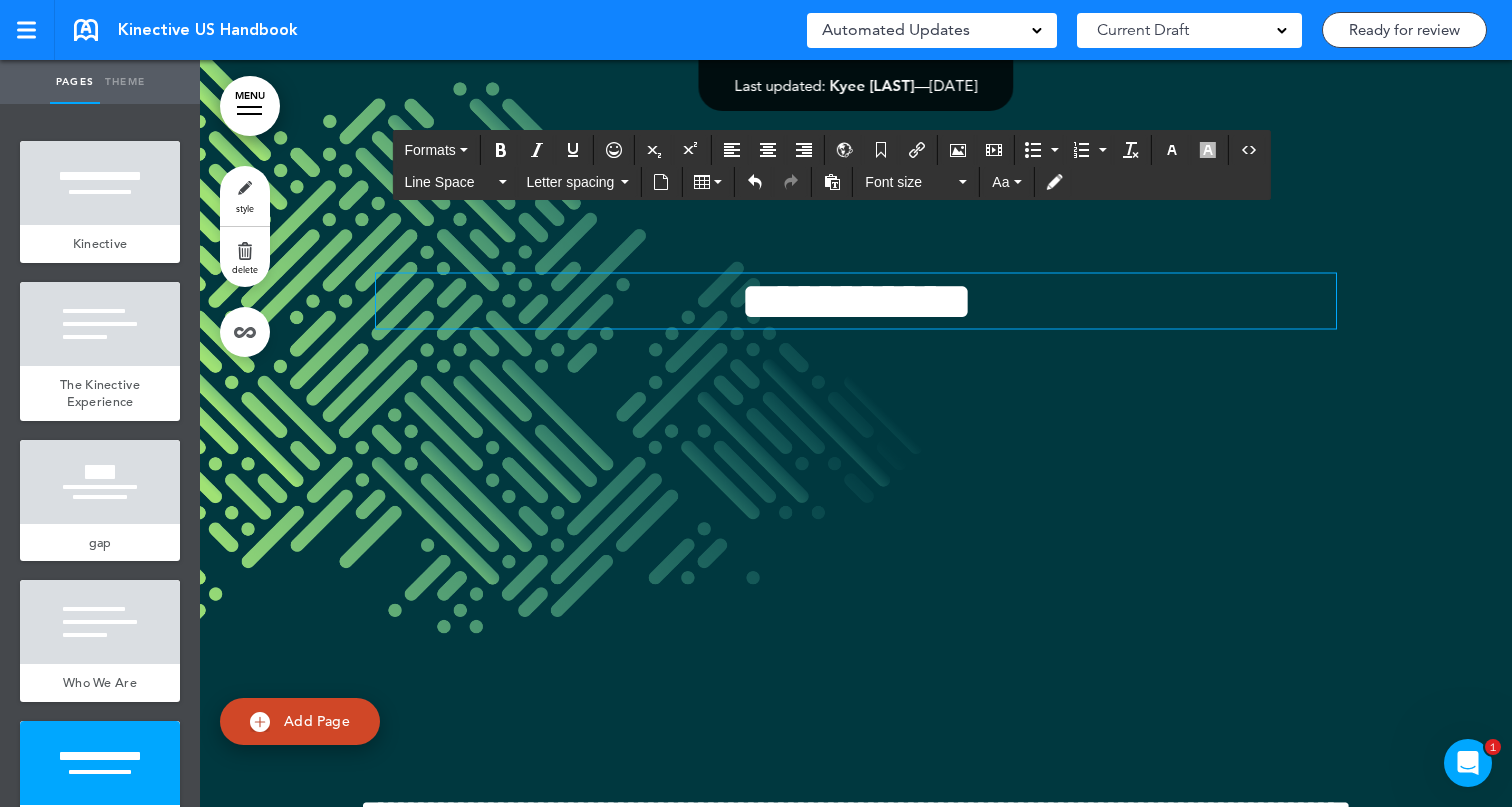 scroll, scrollTop: 3416, scrollLeft: 0, axis: vertical 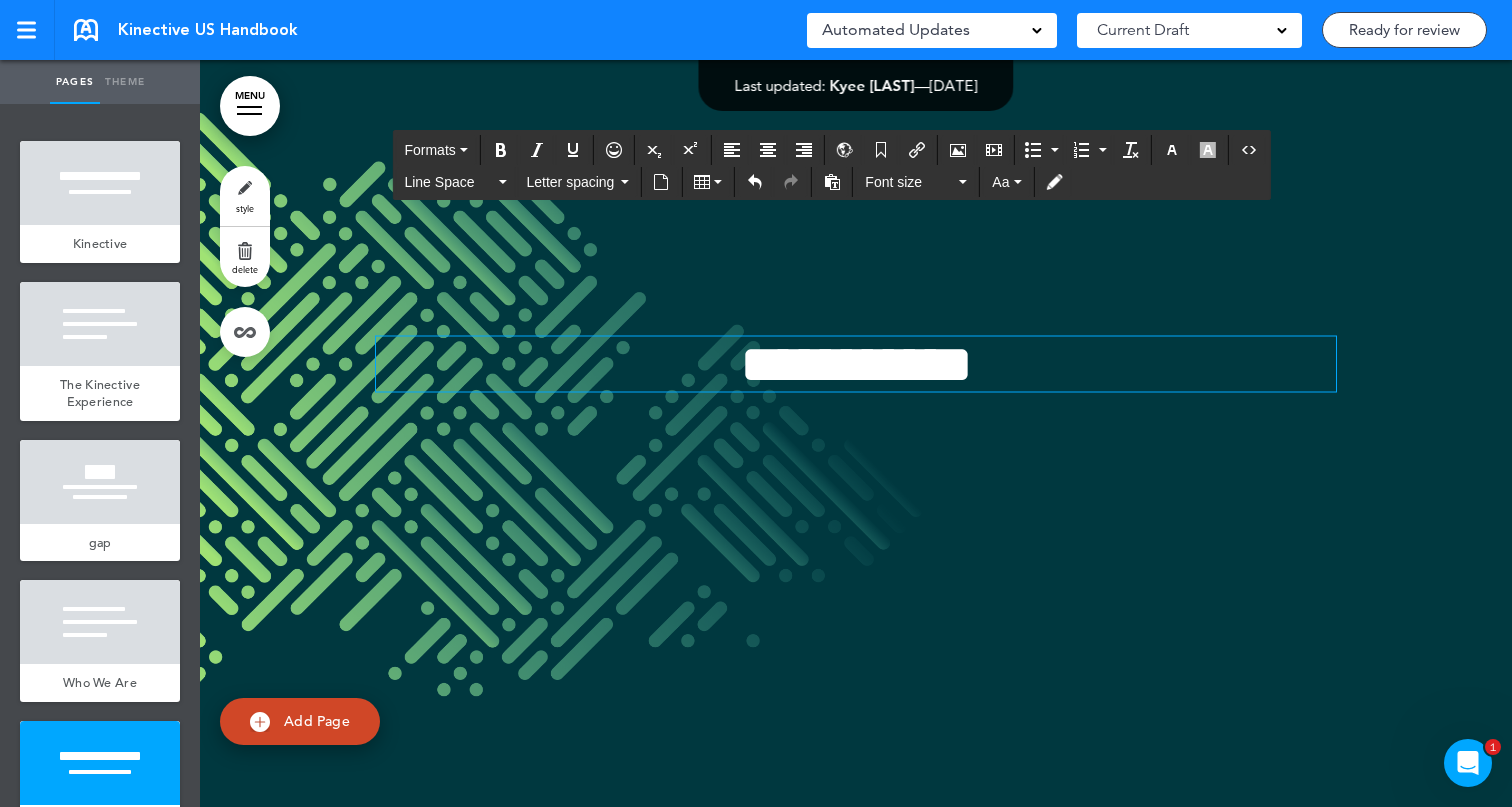 click on "**********" at bounding box center [856, 363] 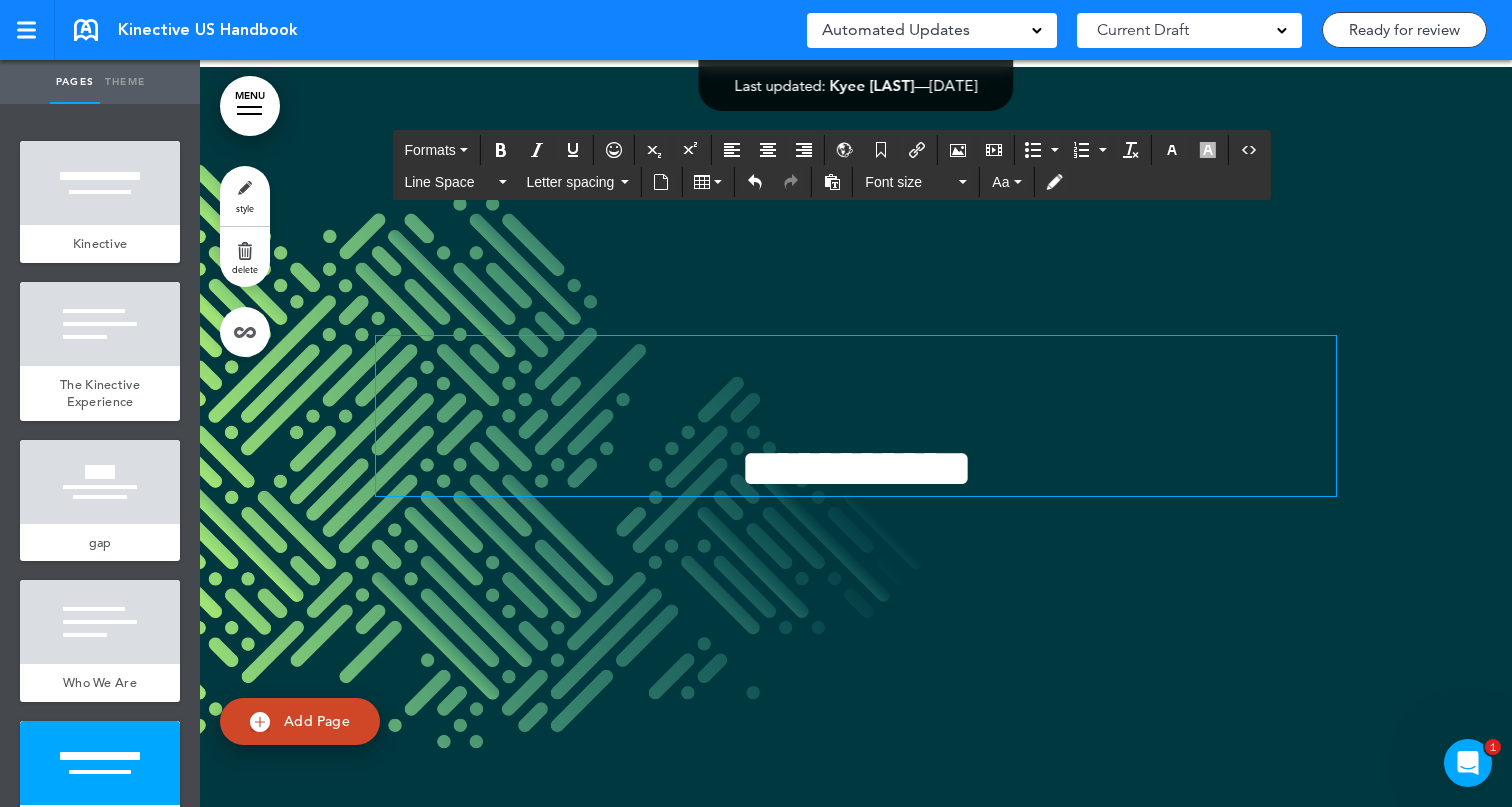 scroll, scrollTop: 3311, scrollLeft: 0, axis: vertical 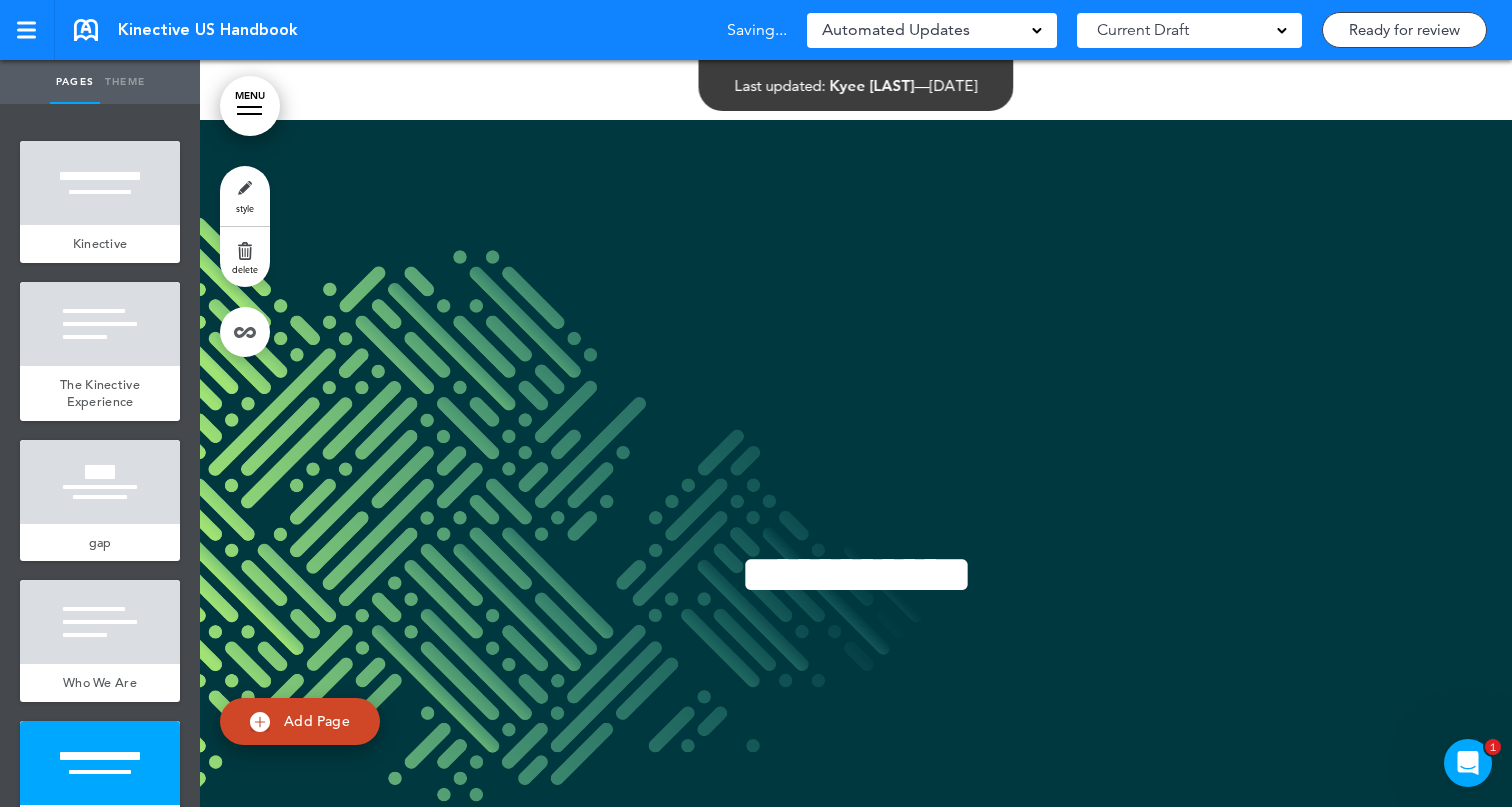 click at bounding box center [856, 493] 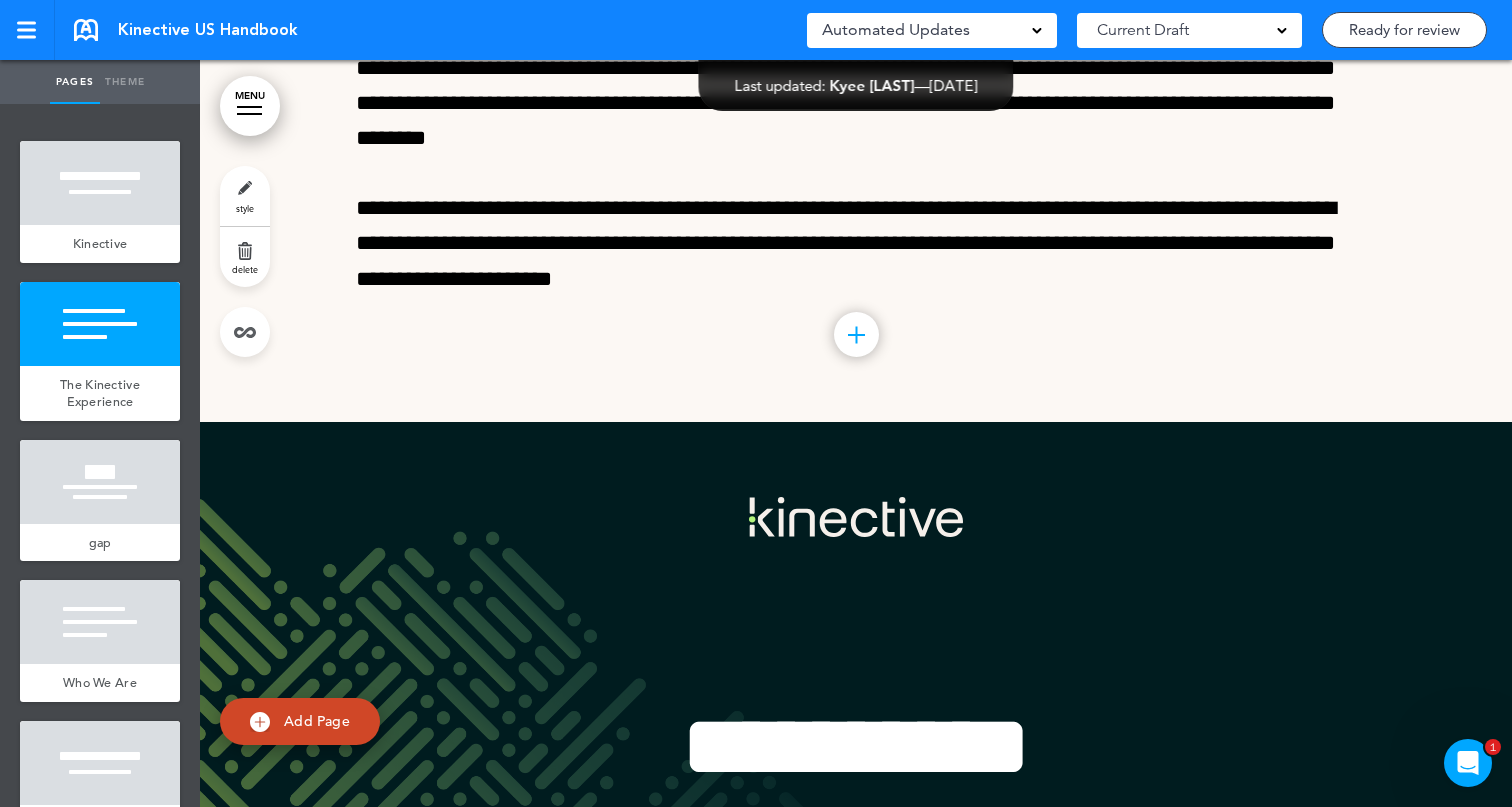 scroll, scrollTop: 1304, scrollLeft: 0, axis: vertical 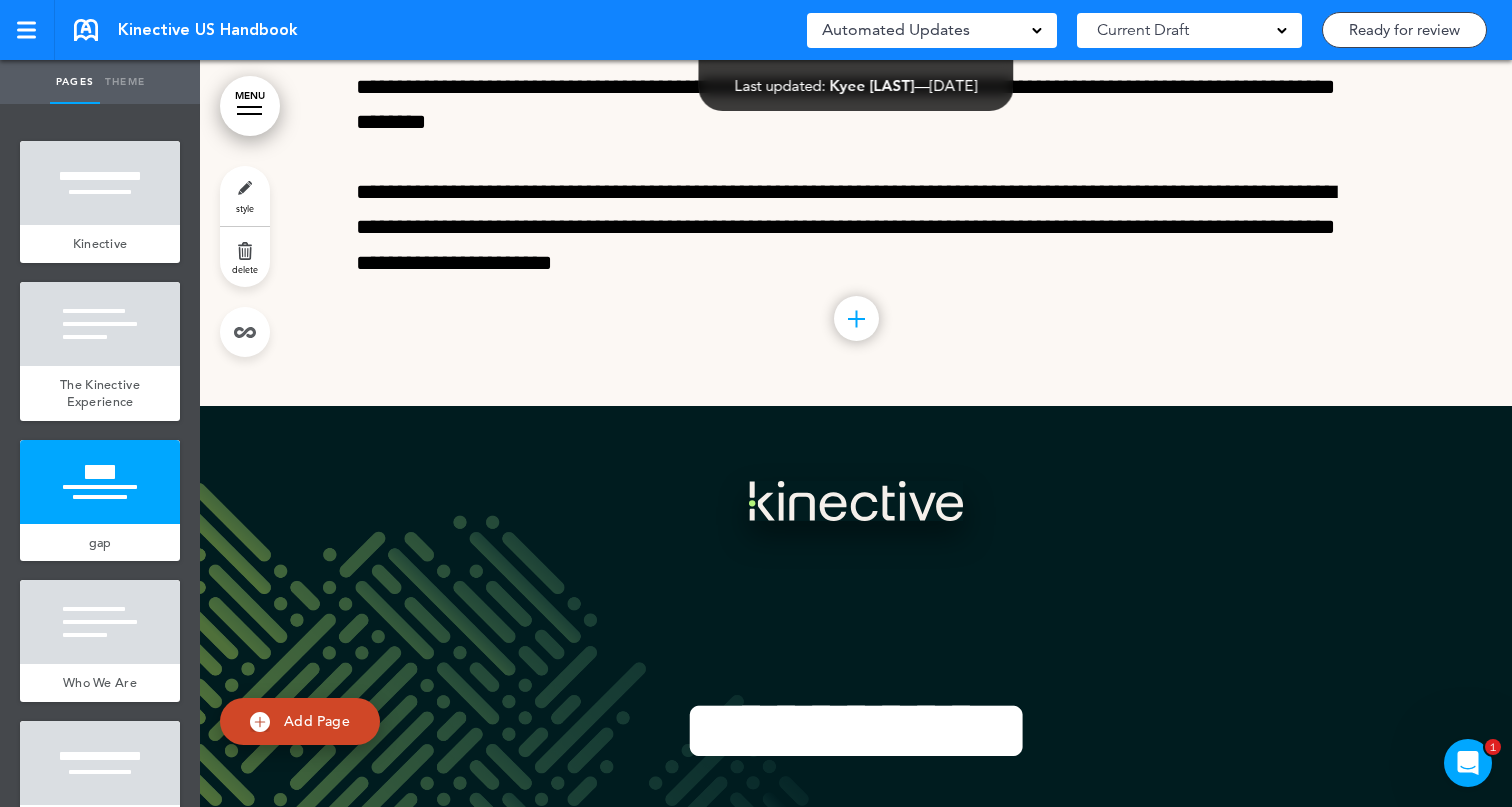 click at bounding box center [856, 501] 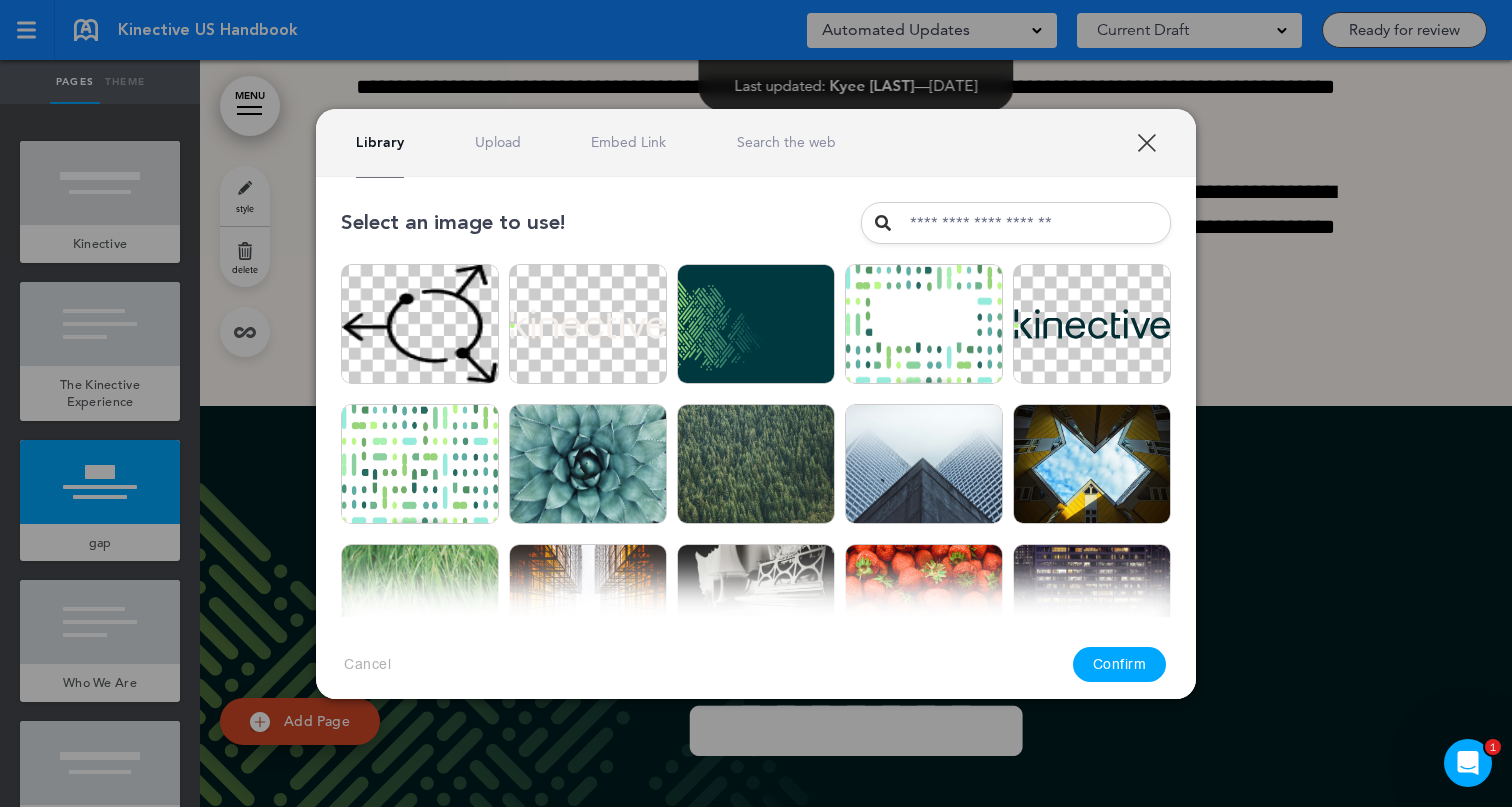 click on "Upload" at bounding box center [498, 142] 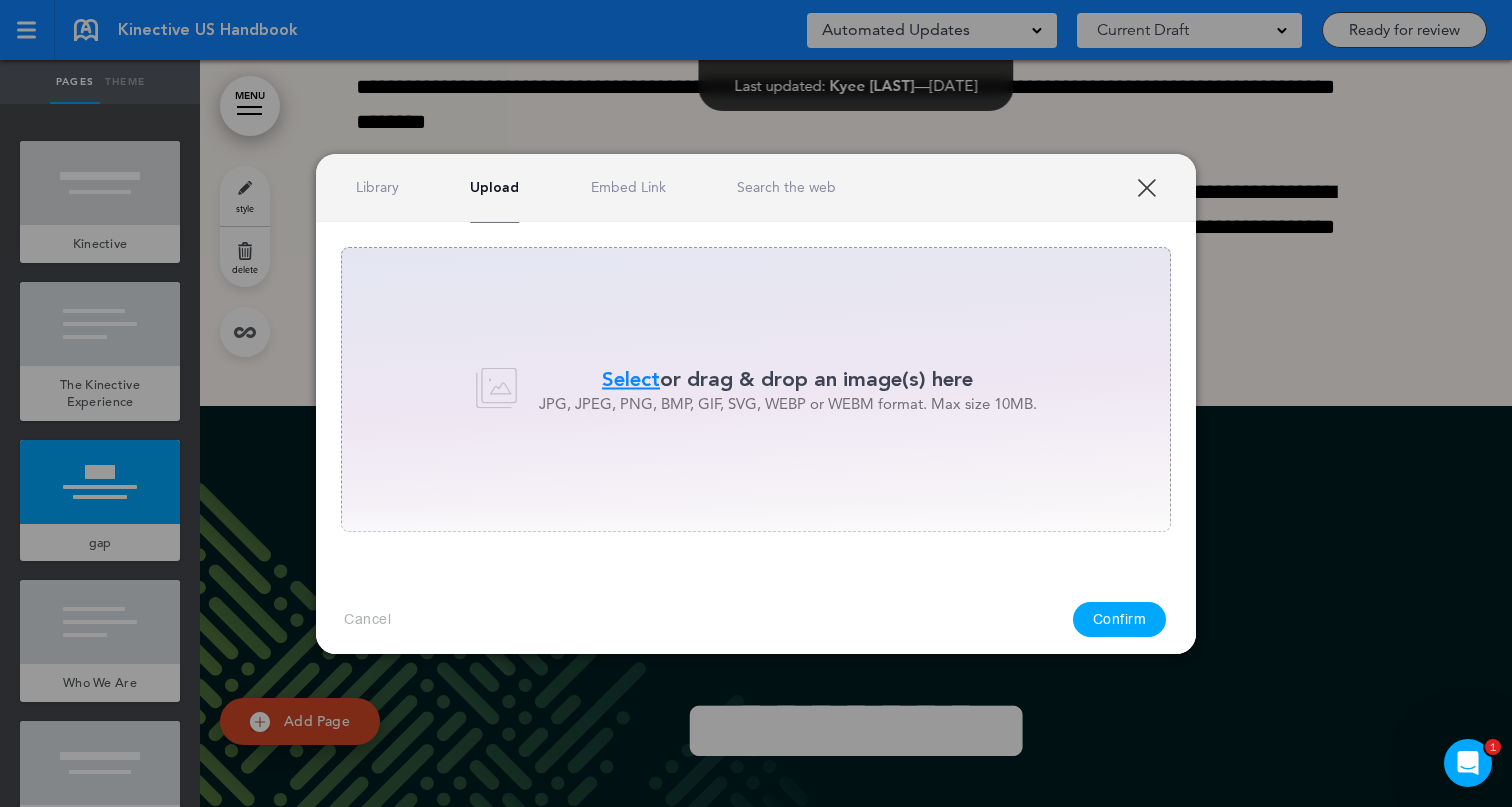 click on "Cancel" at bounding box center (367, 619) 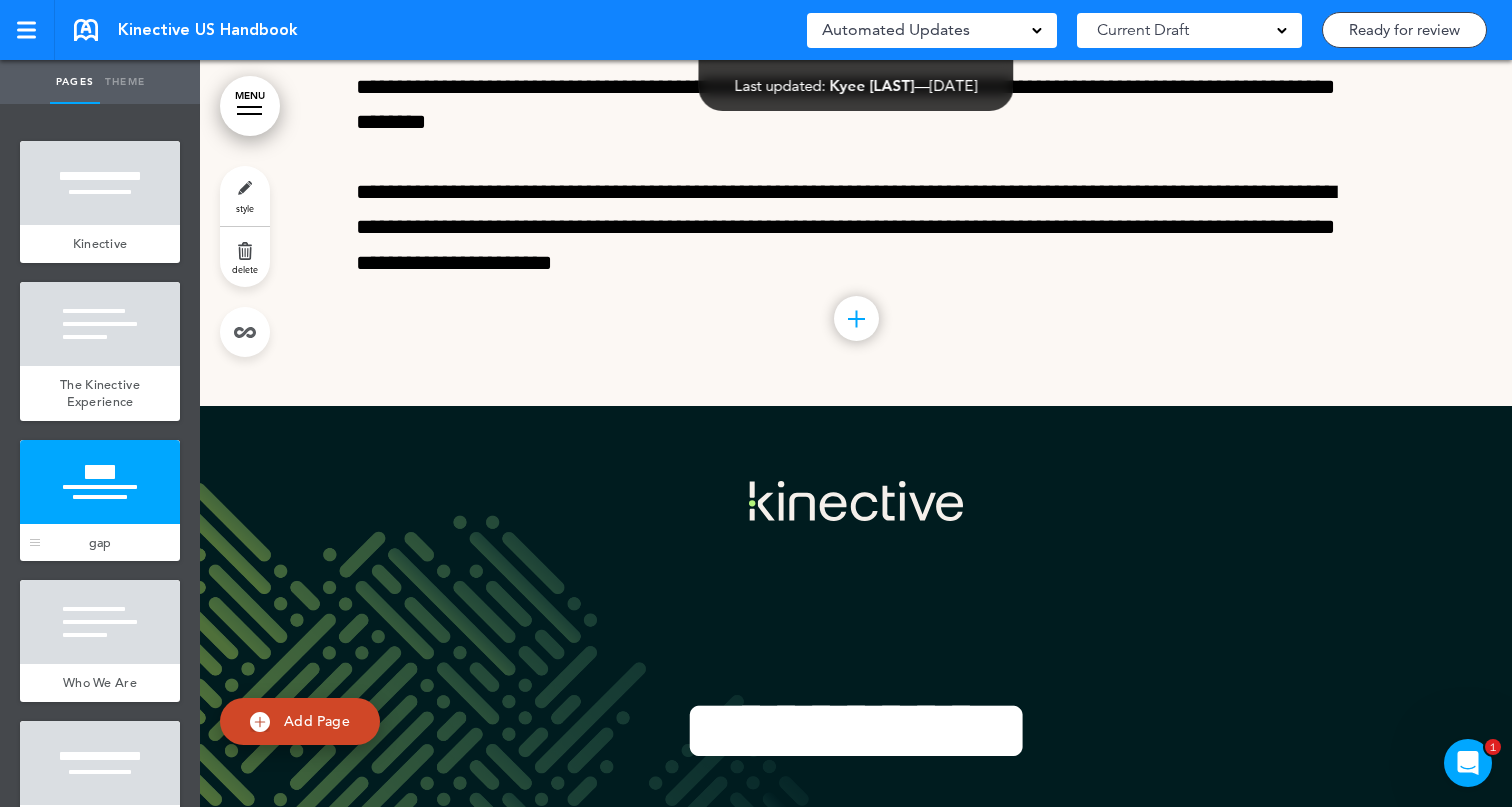 click at bounding box center (100, 482) 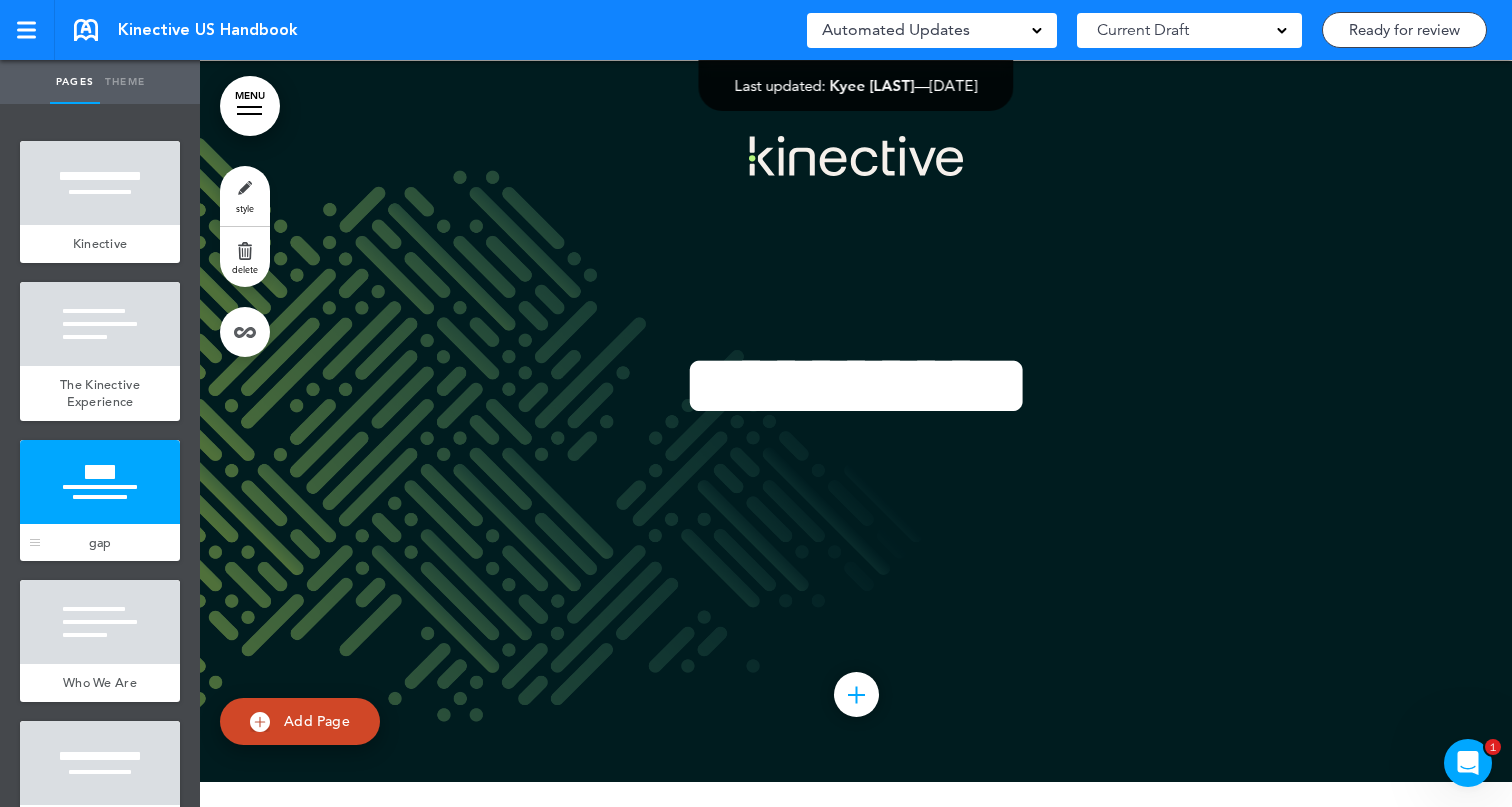 scroll, scrollTop: 1649, scrollLeft: 0, axis: vertical 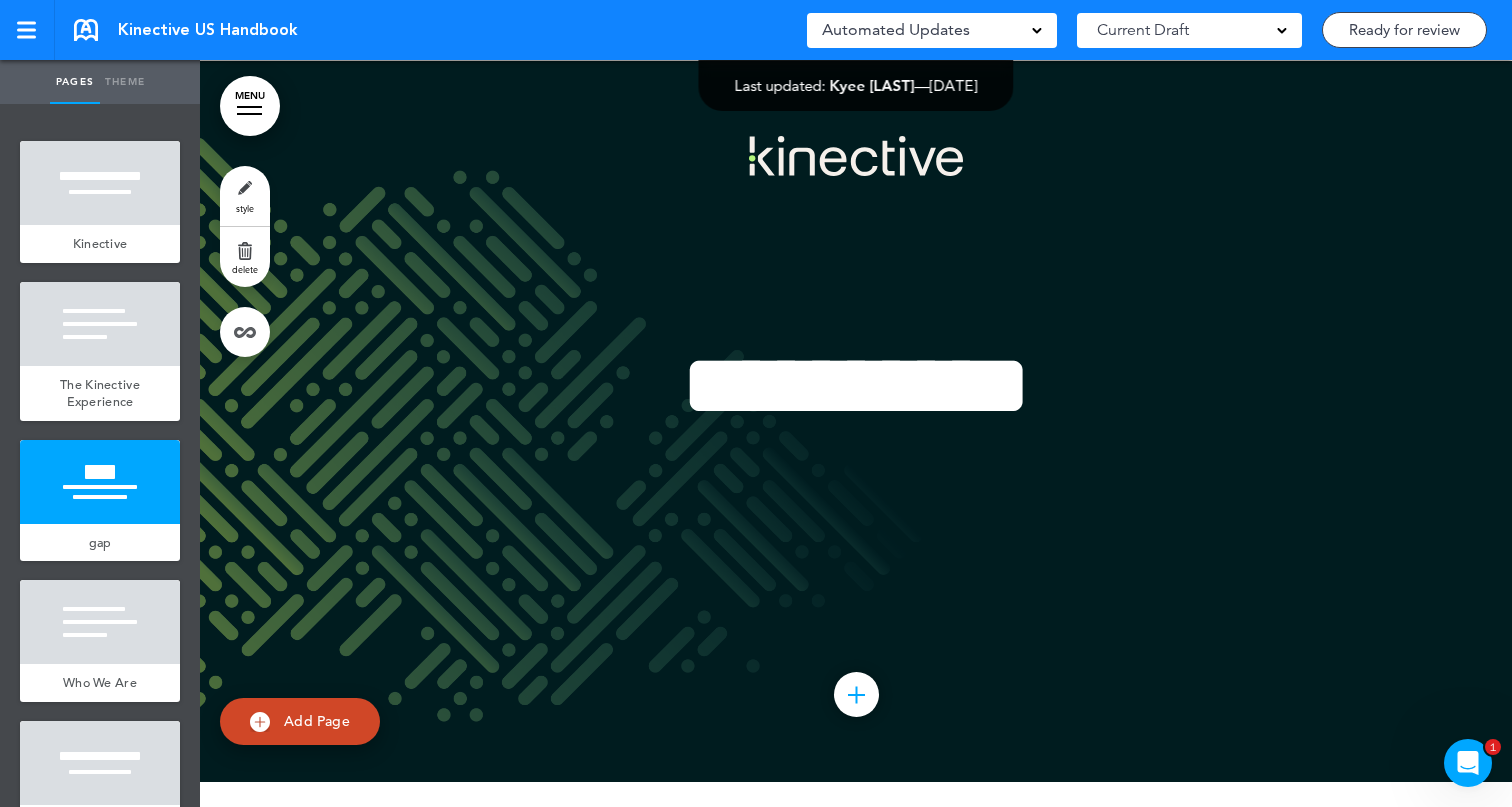 click on "style" at bounding box center (245, 196) 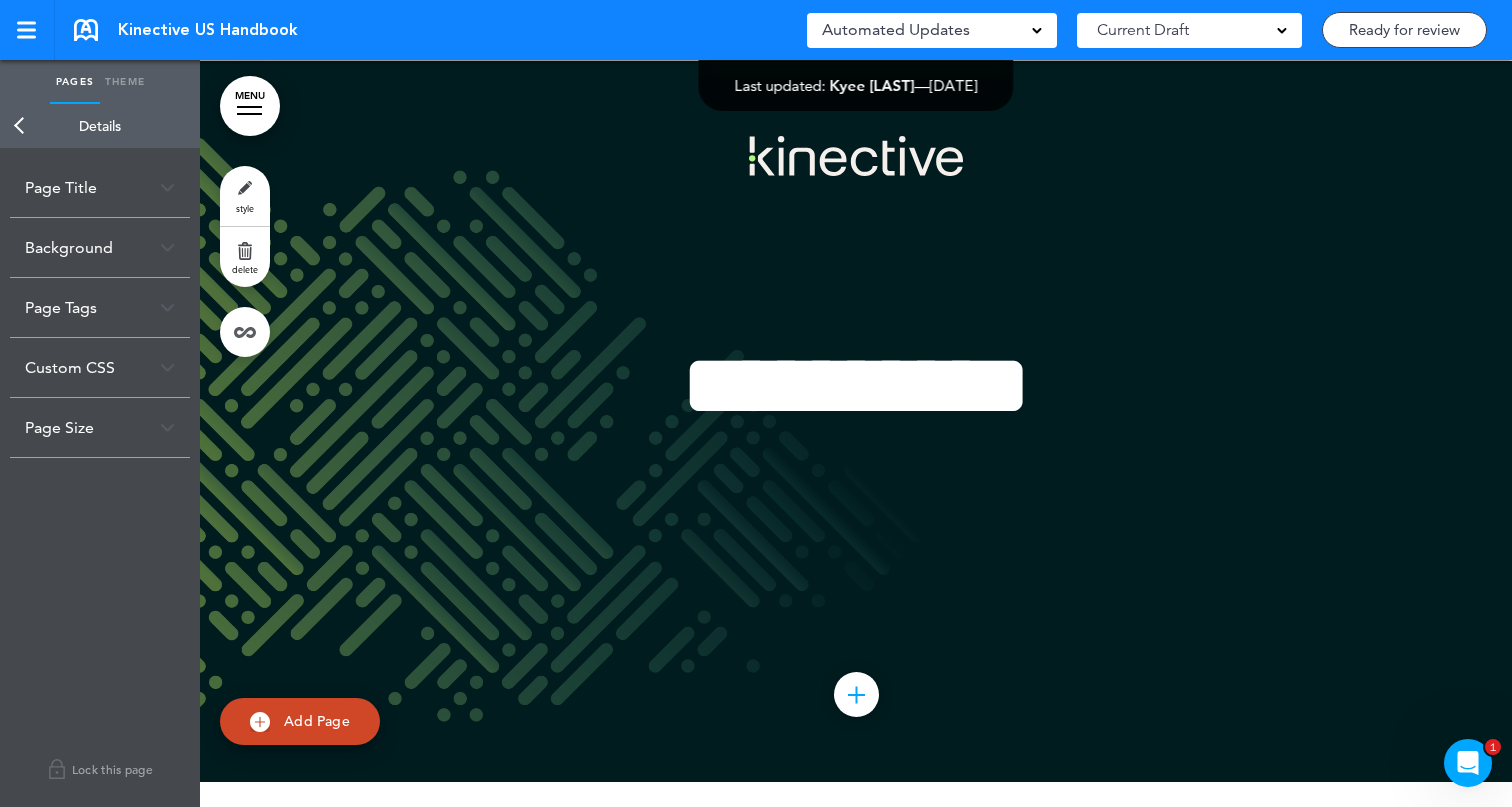 click on "Back" at bounding box center [20, 126] 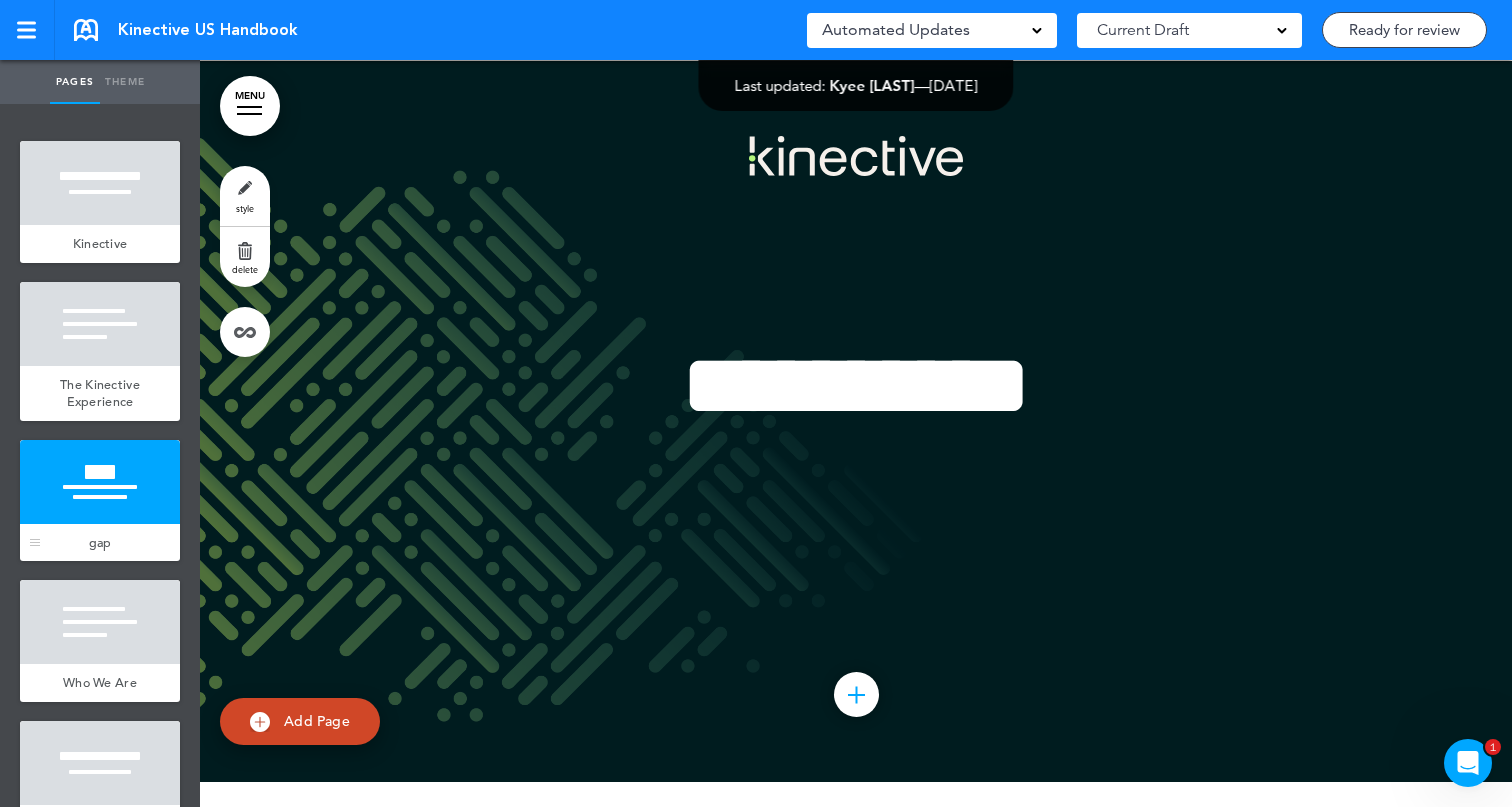 click at bounding box center [100, 482] 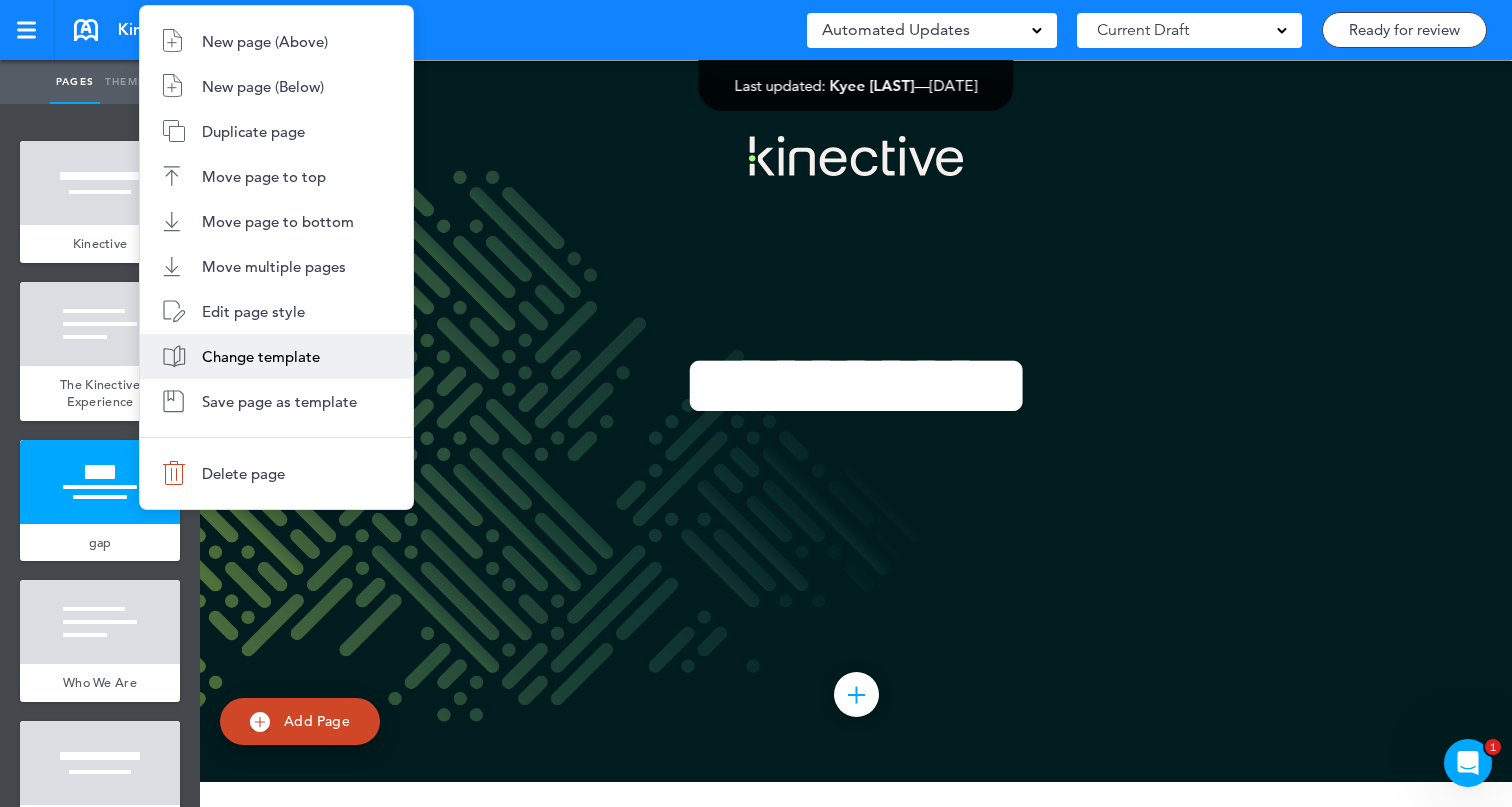 click on "Change template" at bounding box center [261, 356] 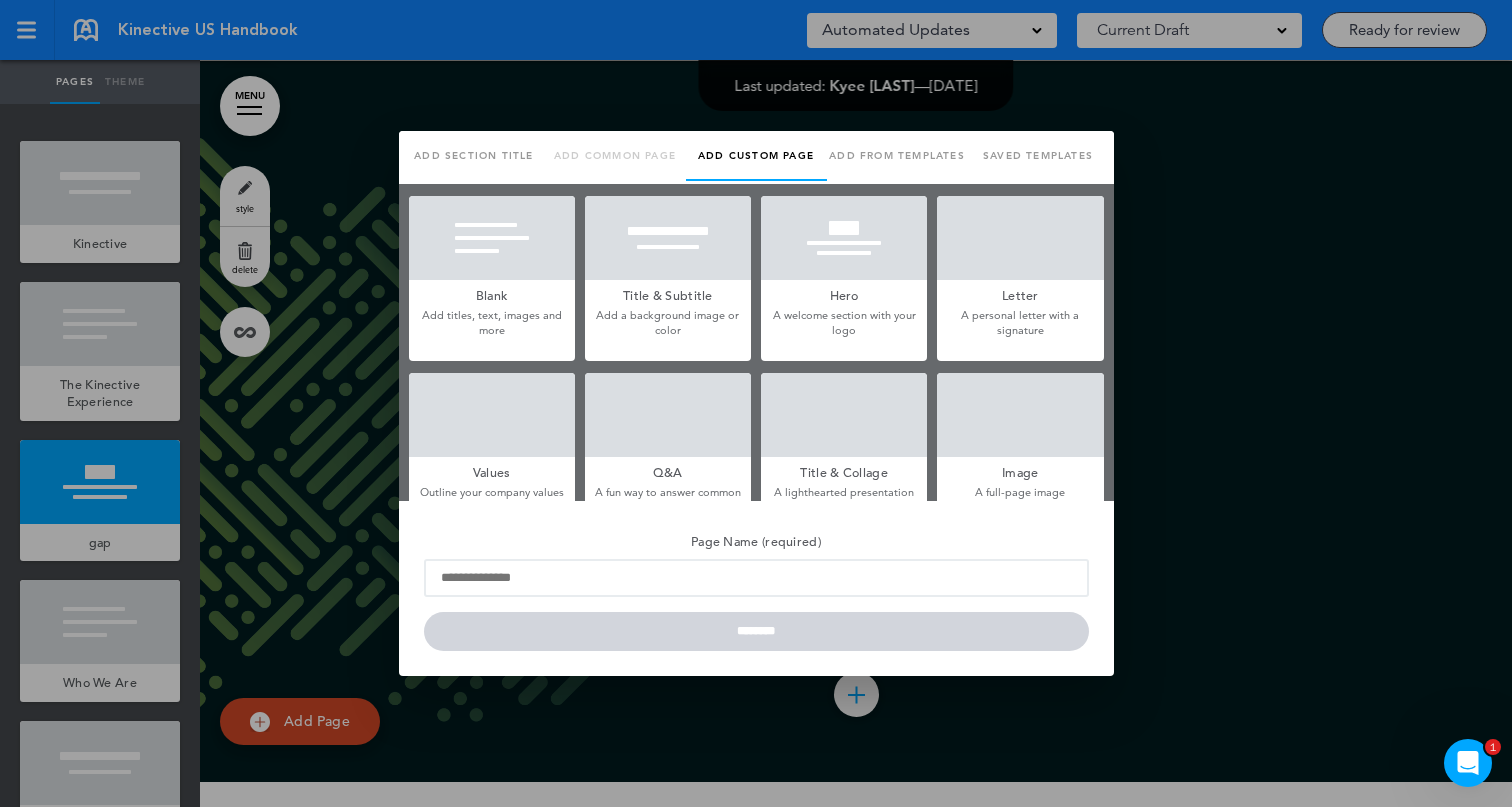 type on "***" 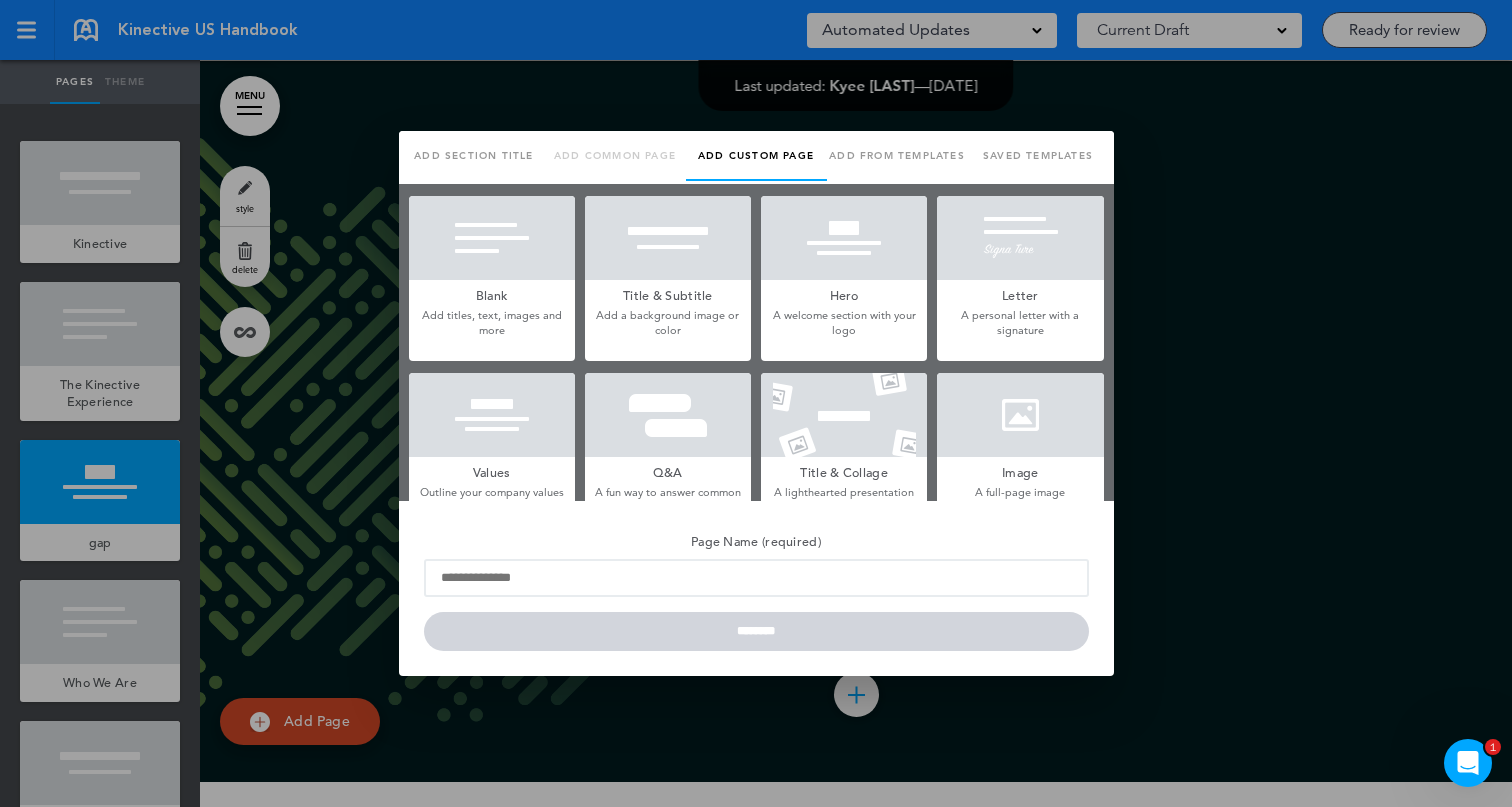 type on "**********" 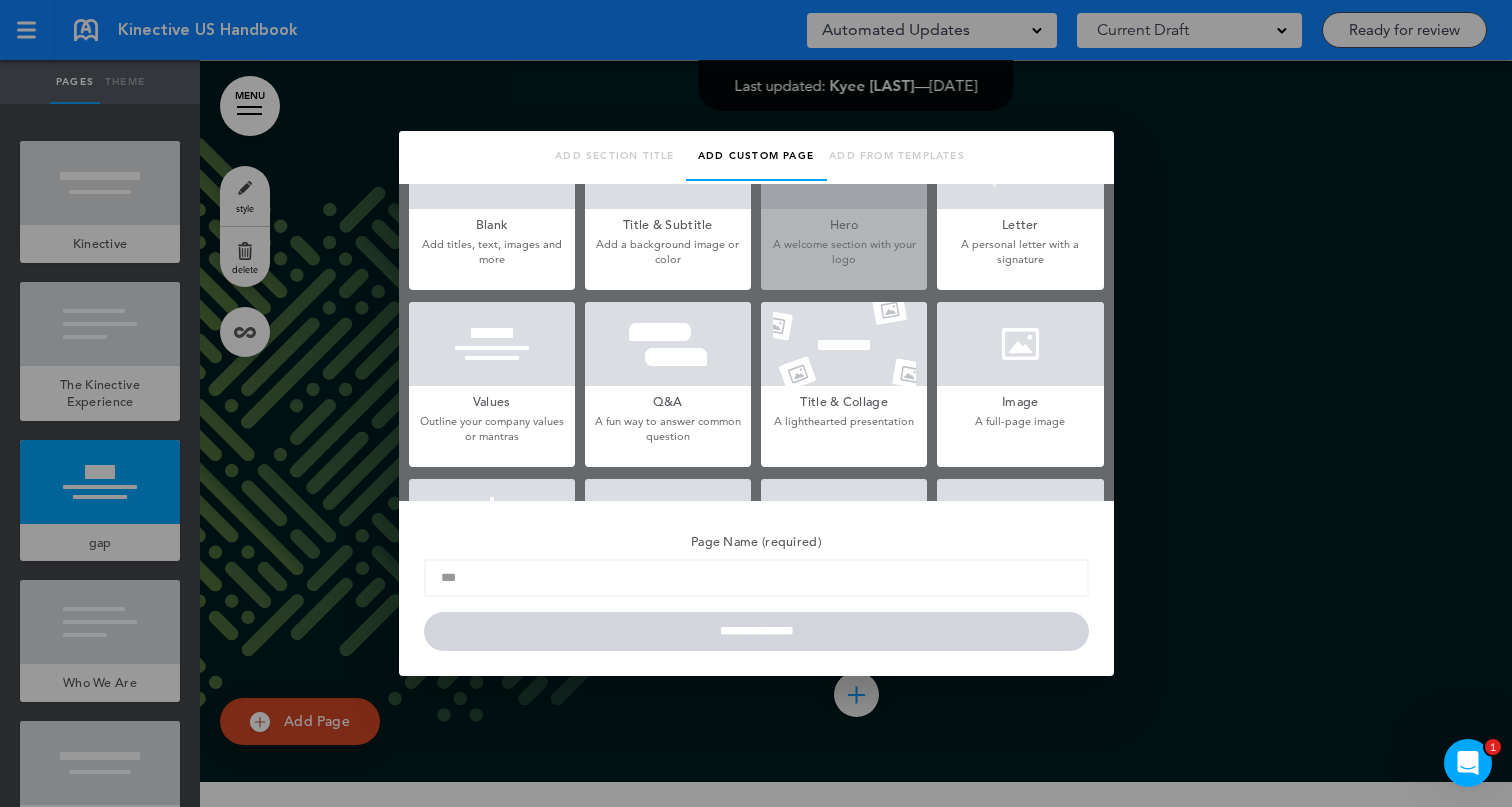 scroll, scrollTop: 0, scrollLeft: 0, axis: both 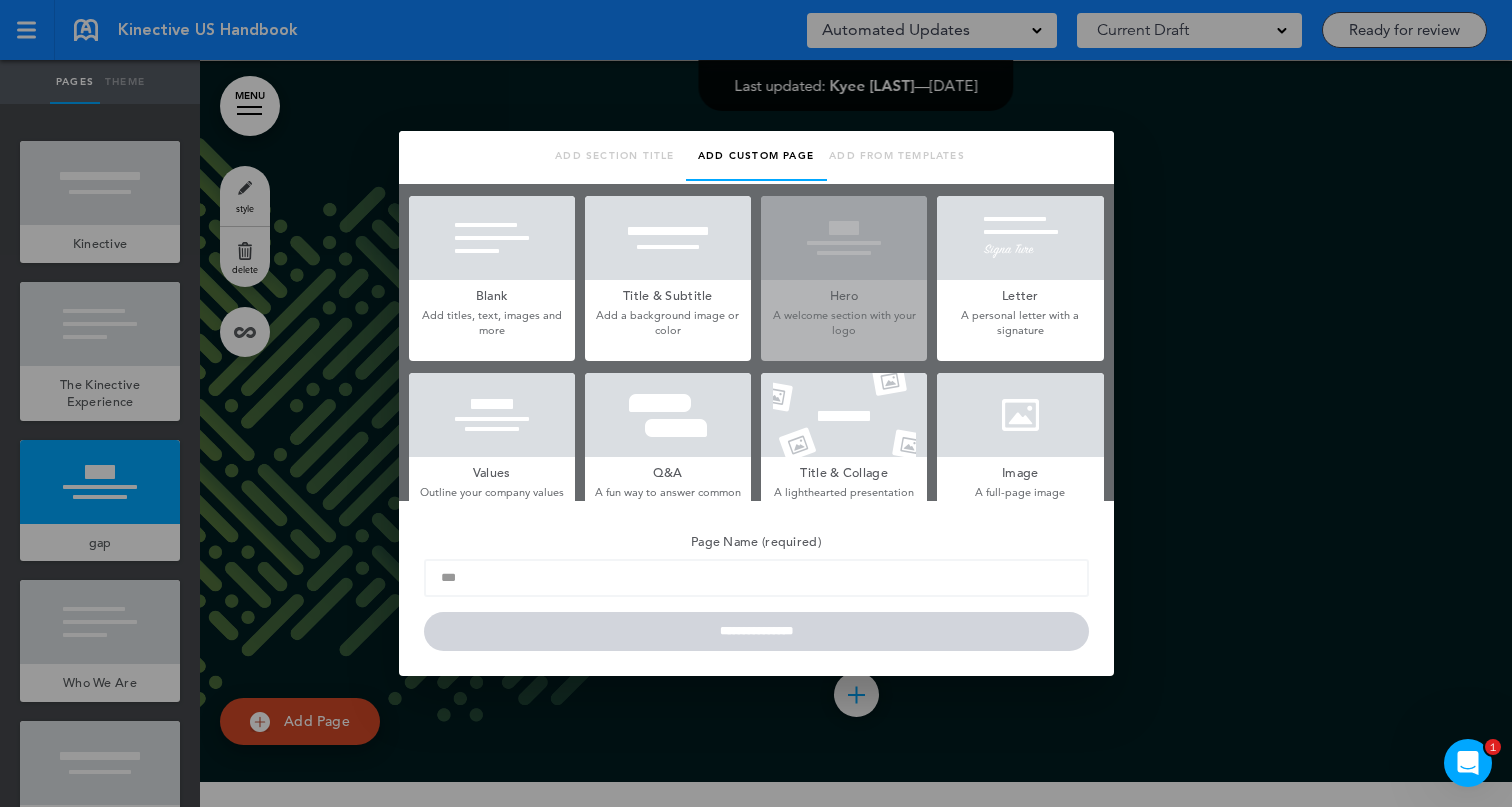 click at bounding box center (1020, 415) 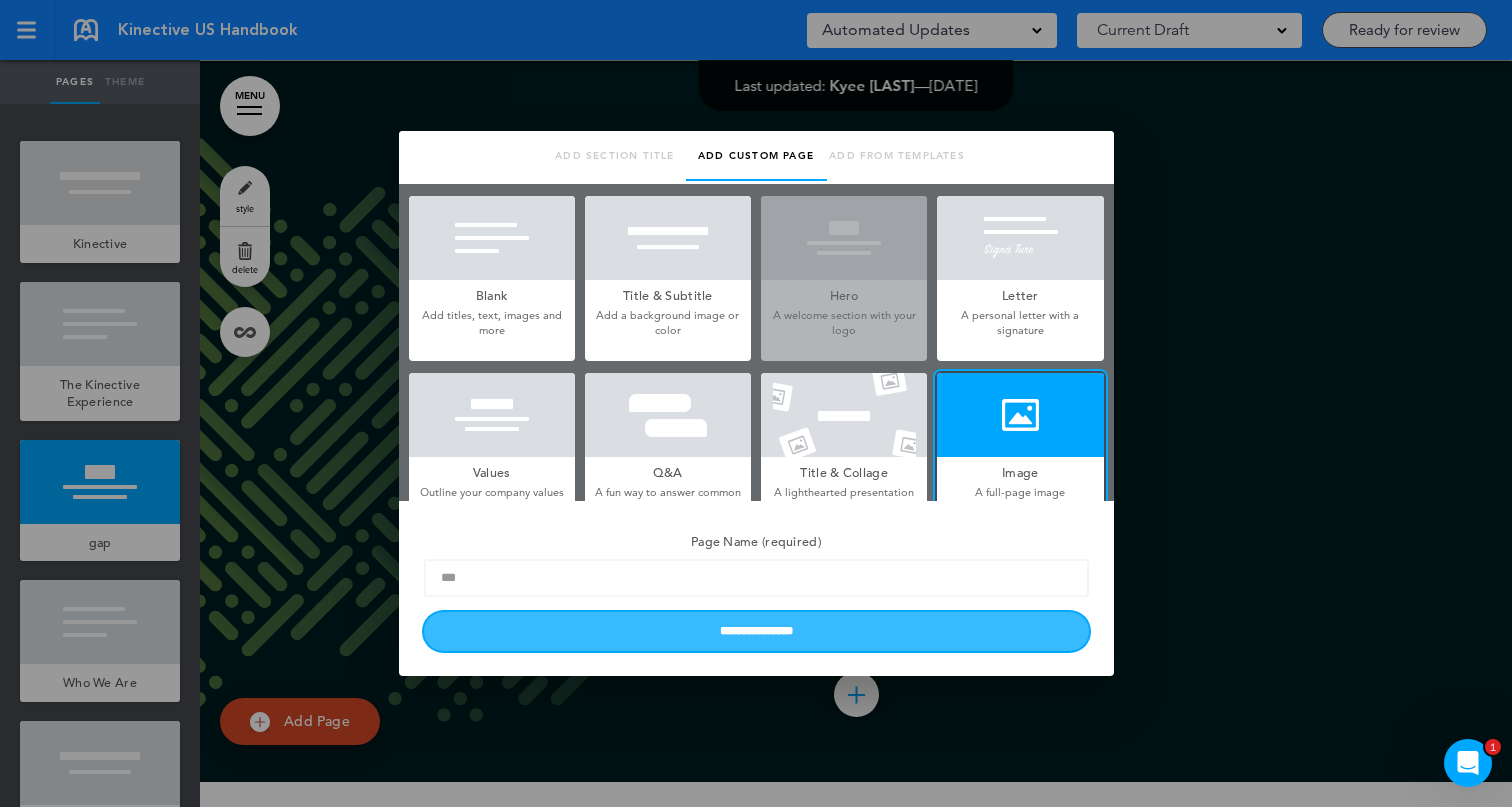 click on "**********" at bounding box center [756, 631] 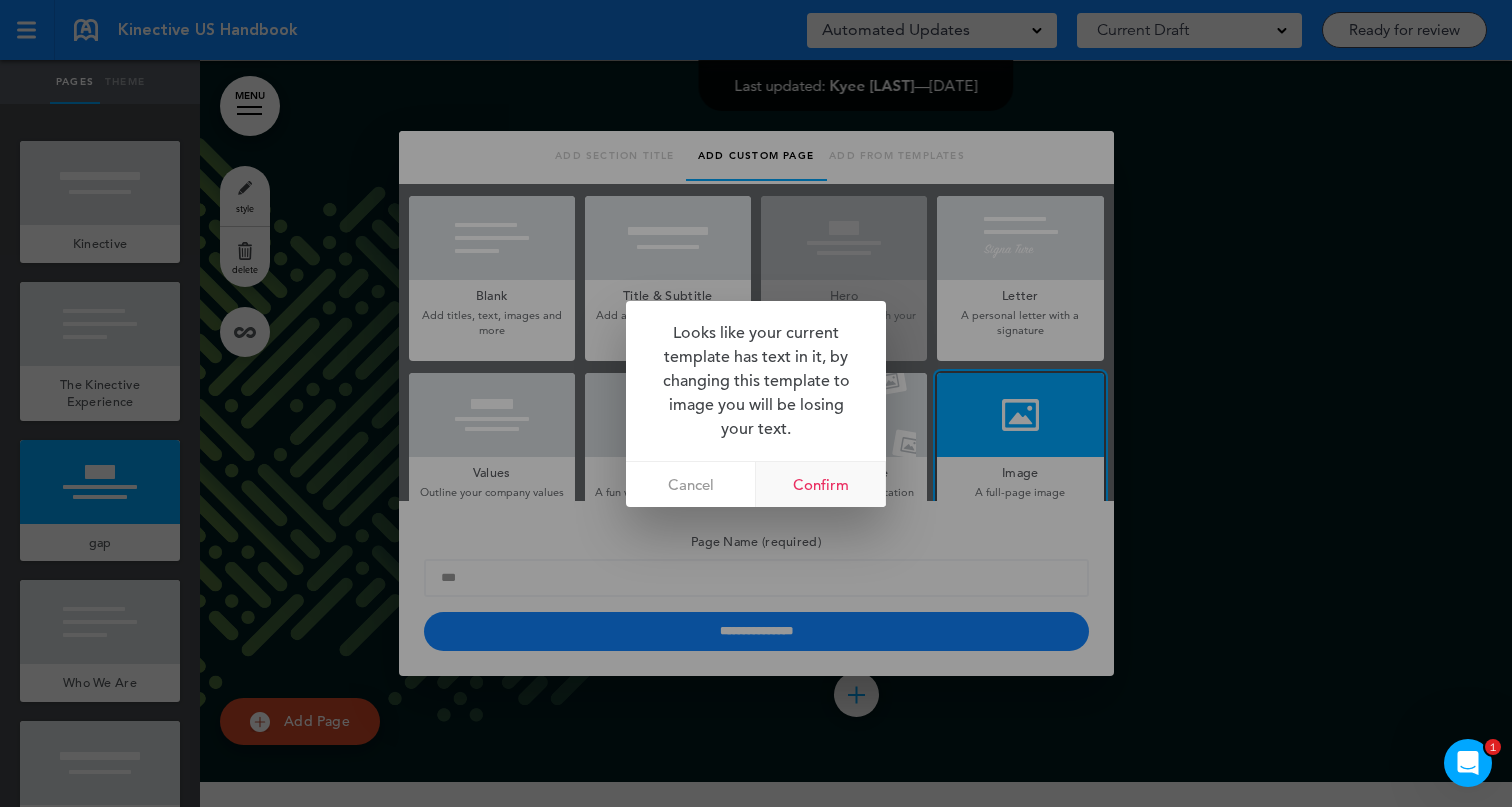 click on "Confirm" at bounding box center [821, 484] 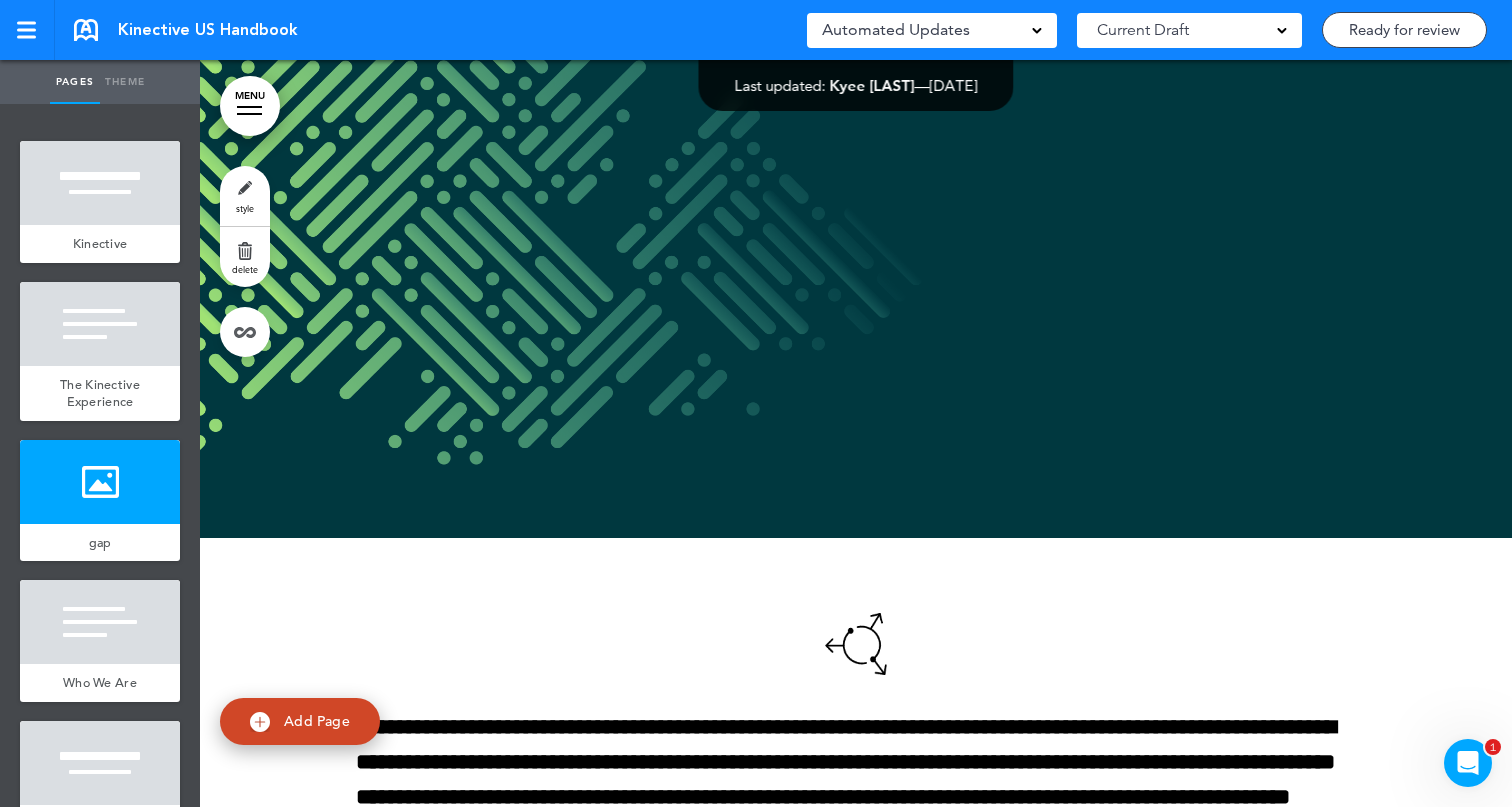 scroll, scrollTop: 1593, scrollLeft: 0, axis: vertical 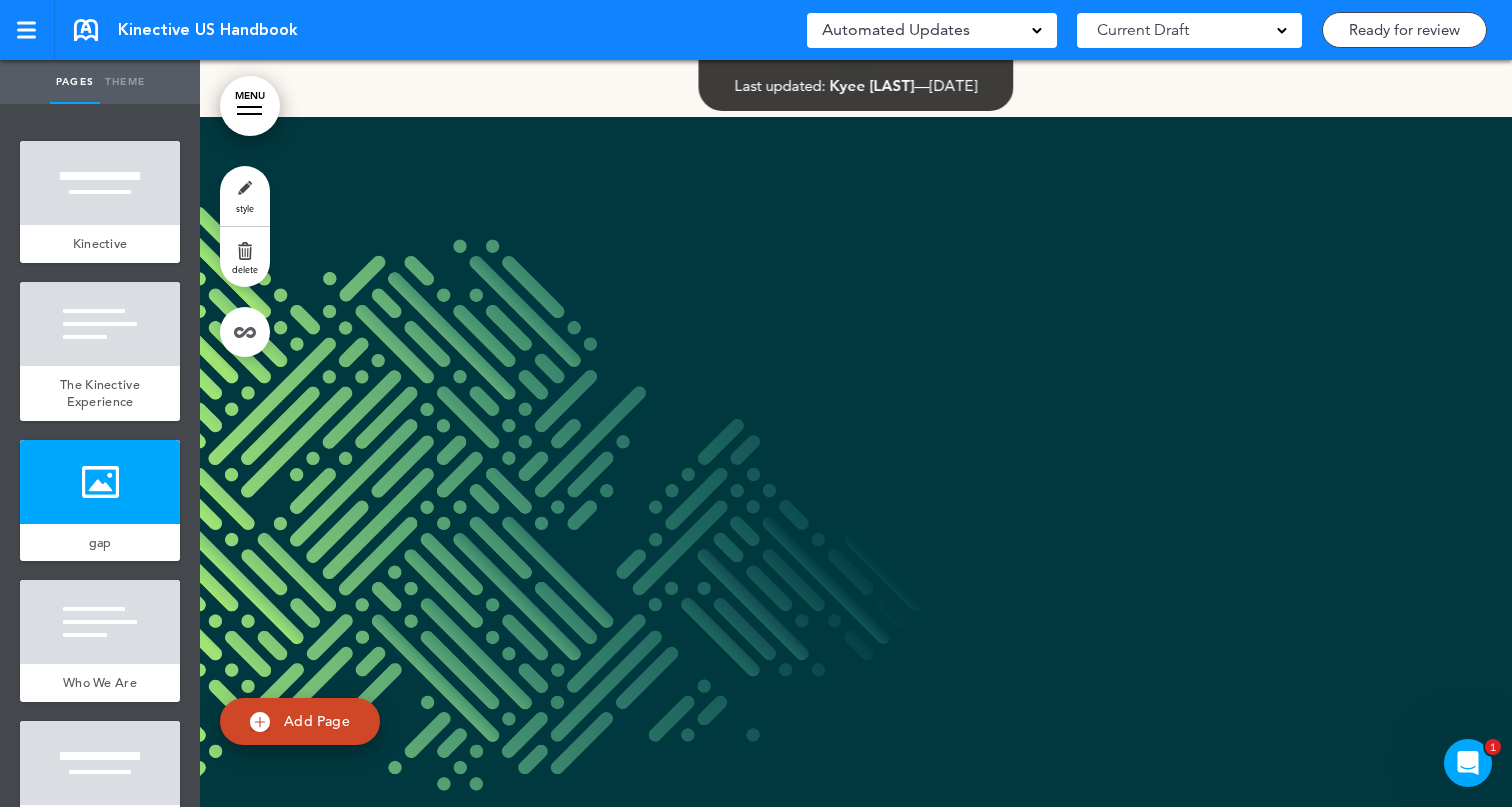click at bounding box center (856, 490) 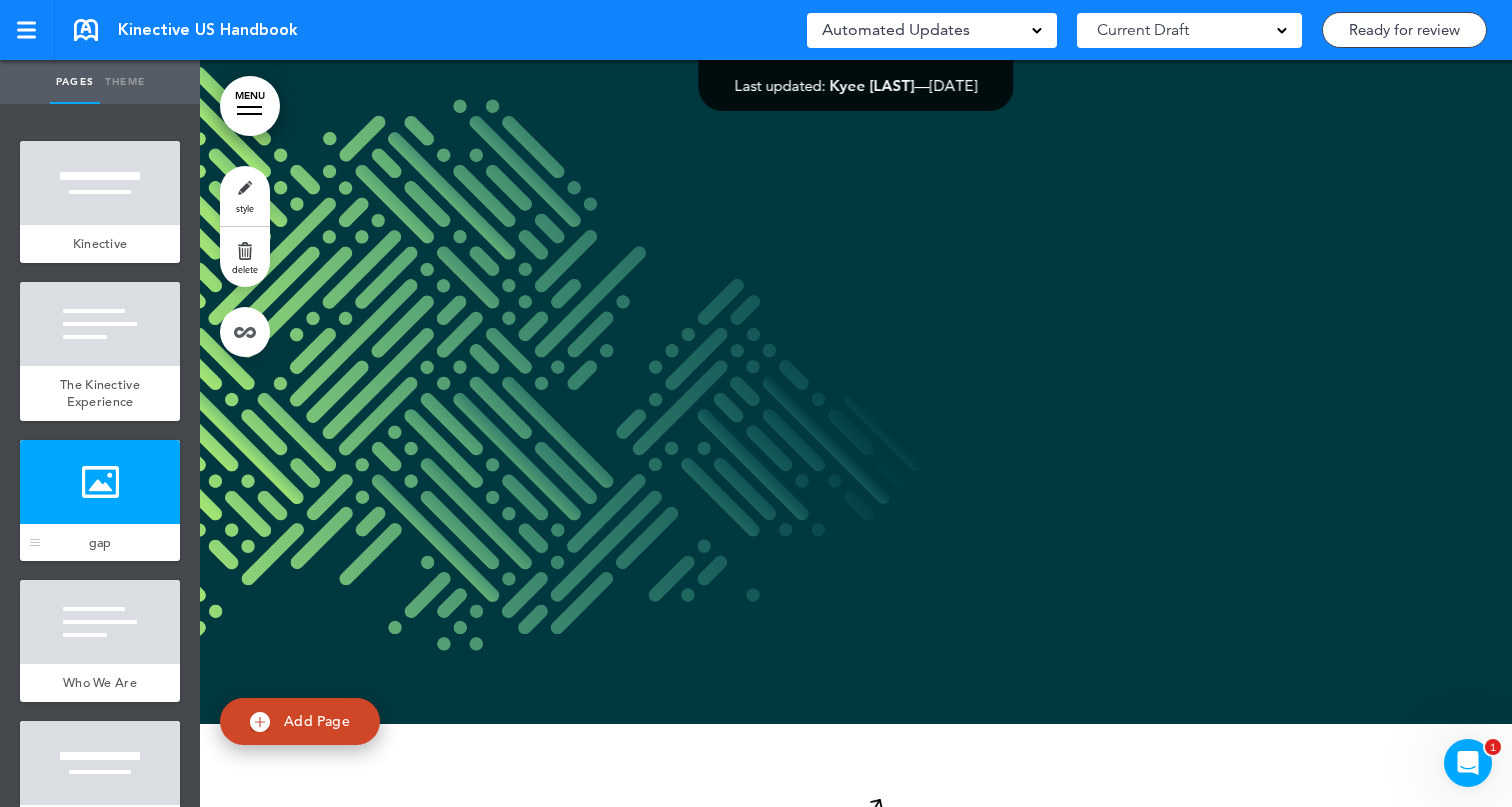 click at bounding box center (100, 482) 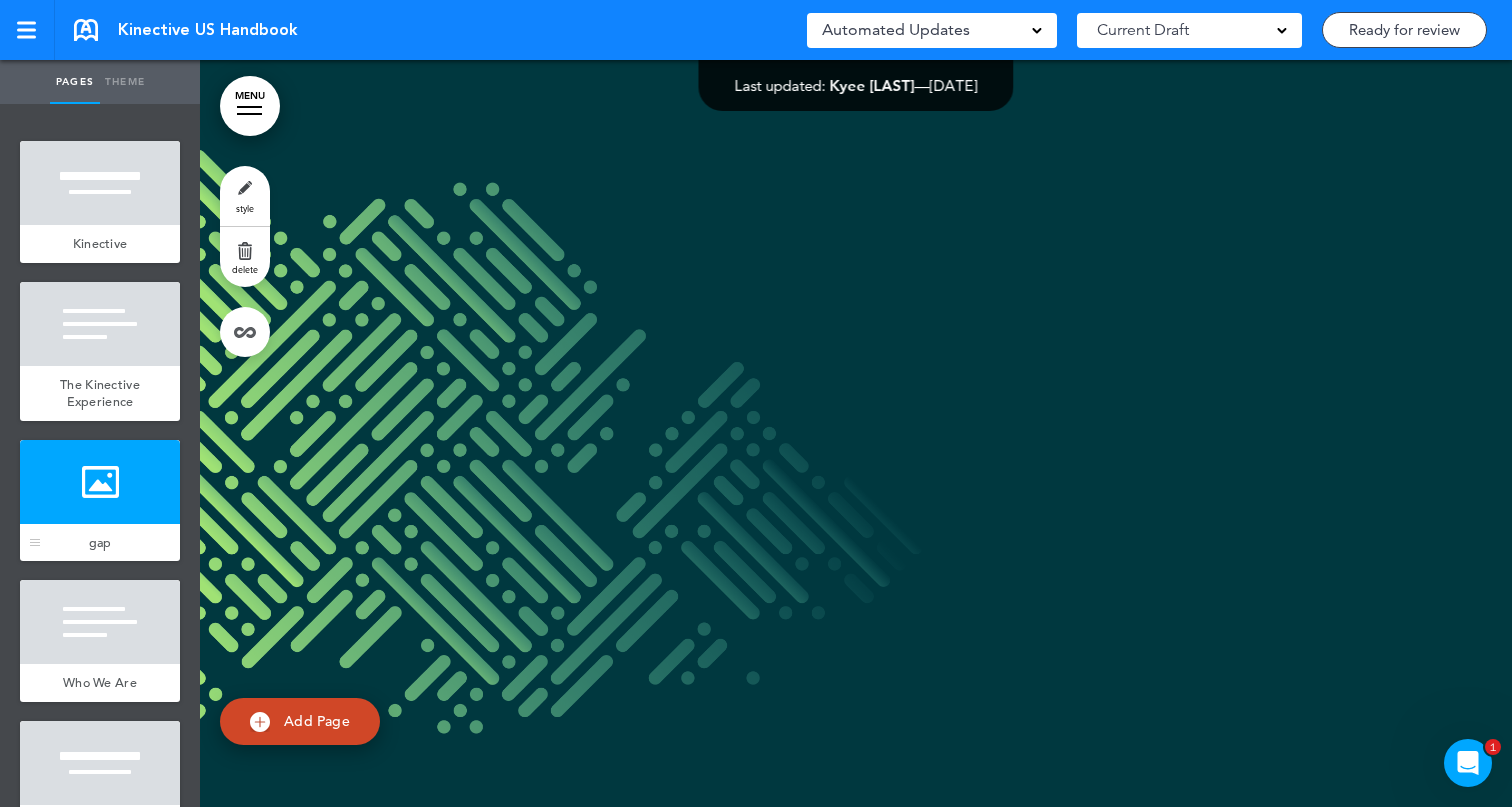 scroll, scrollTop: 1649, scrollLeft: 0, axis: vertical 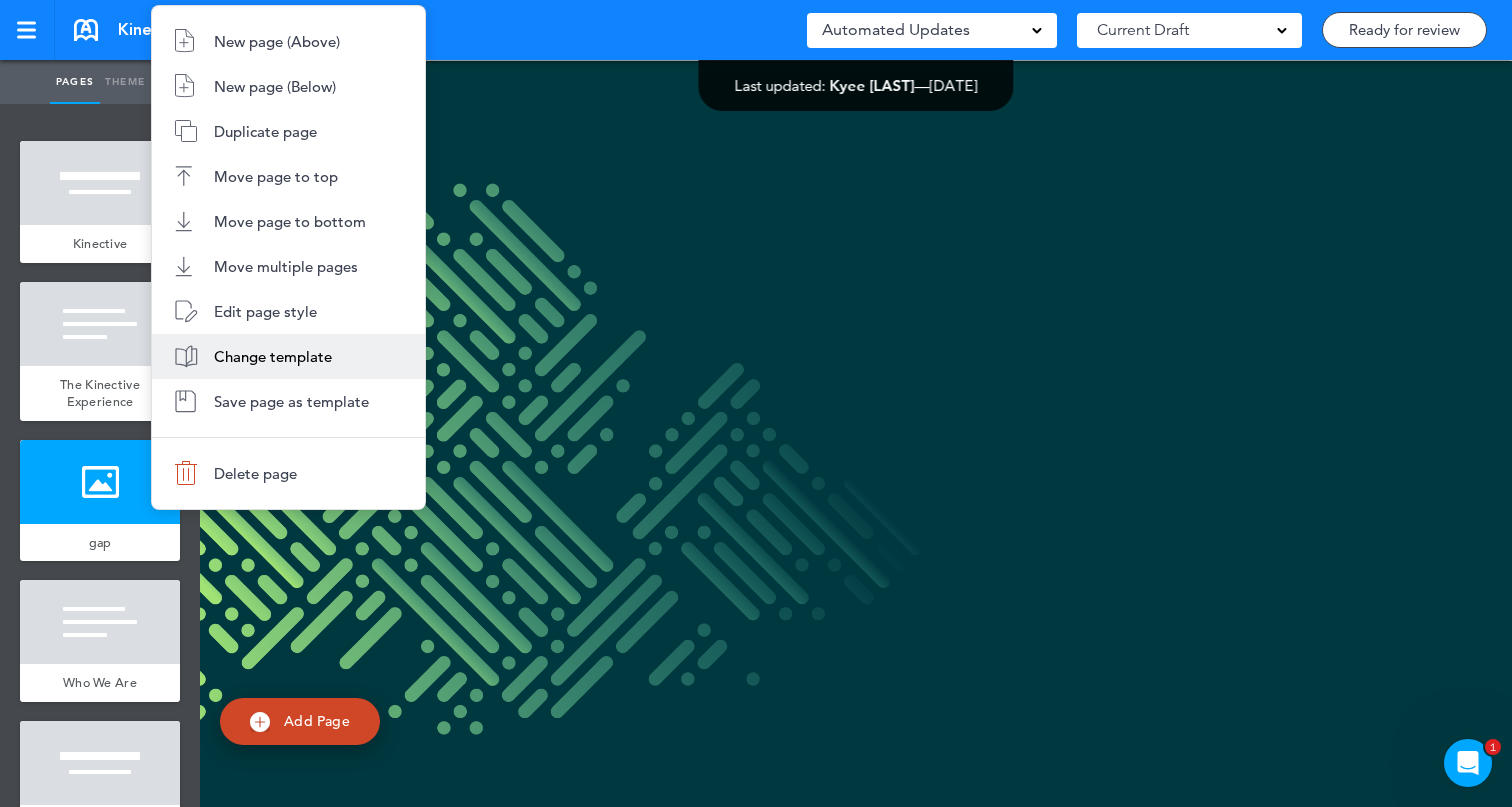 click on "Change template" at bounding box center (273, 356) 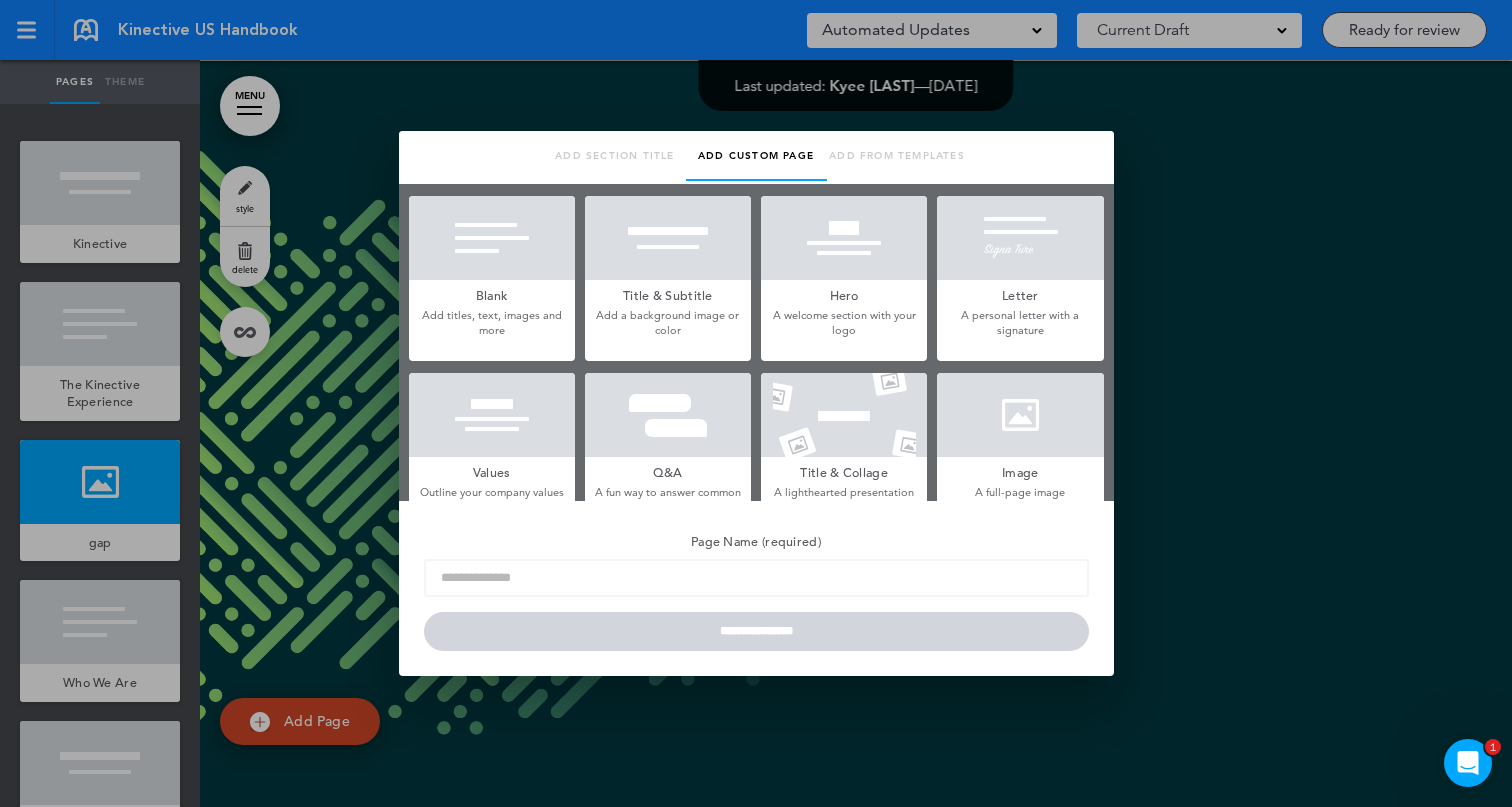 type on "***" 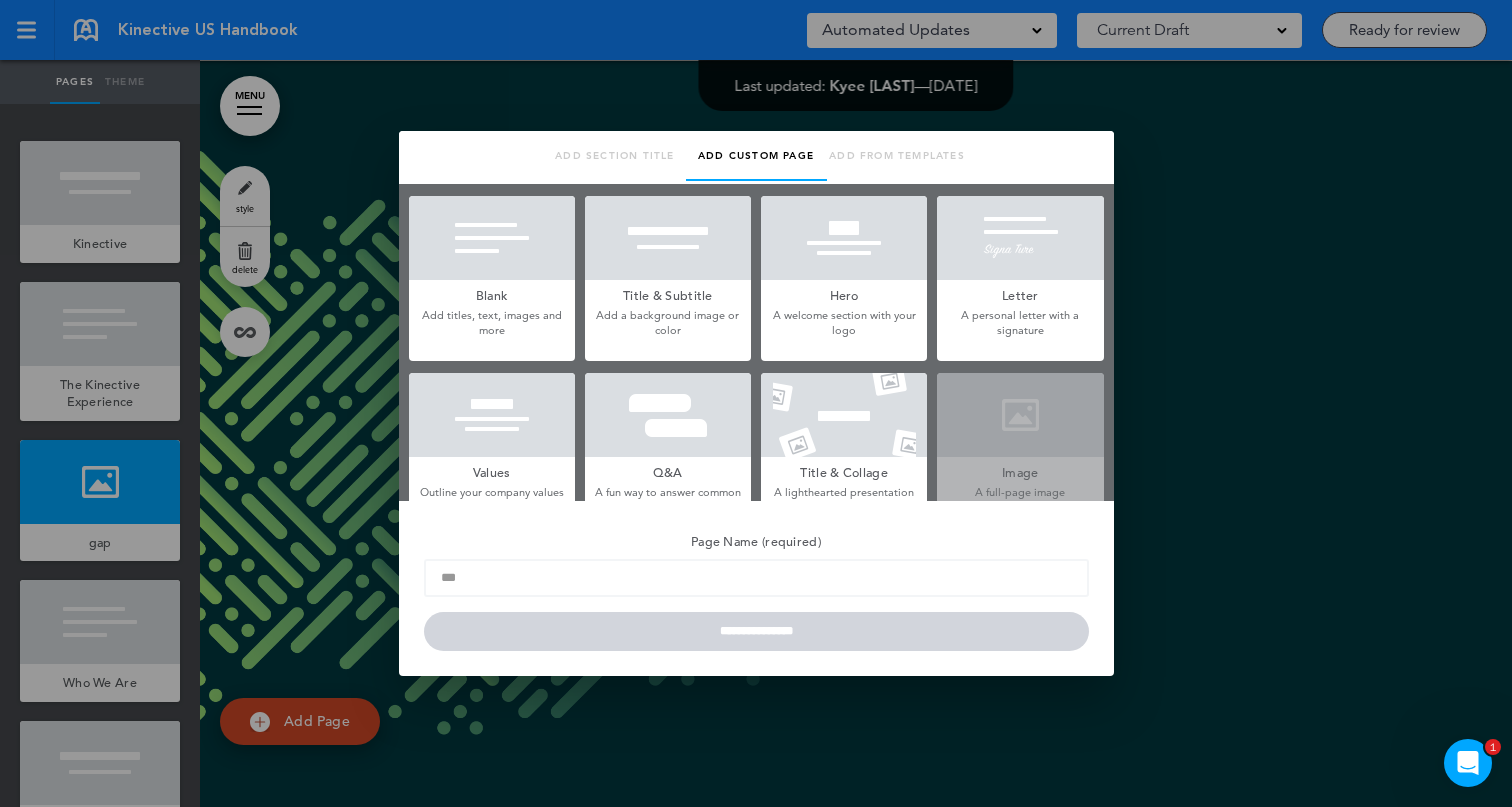 click at bounding box center [668, 238] 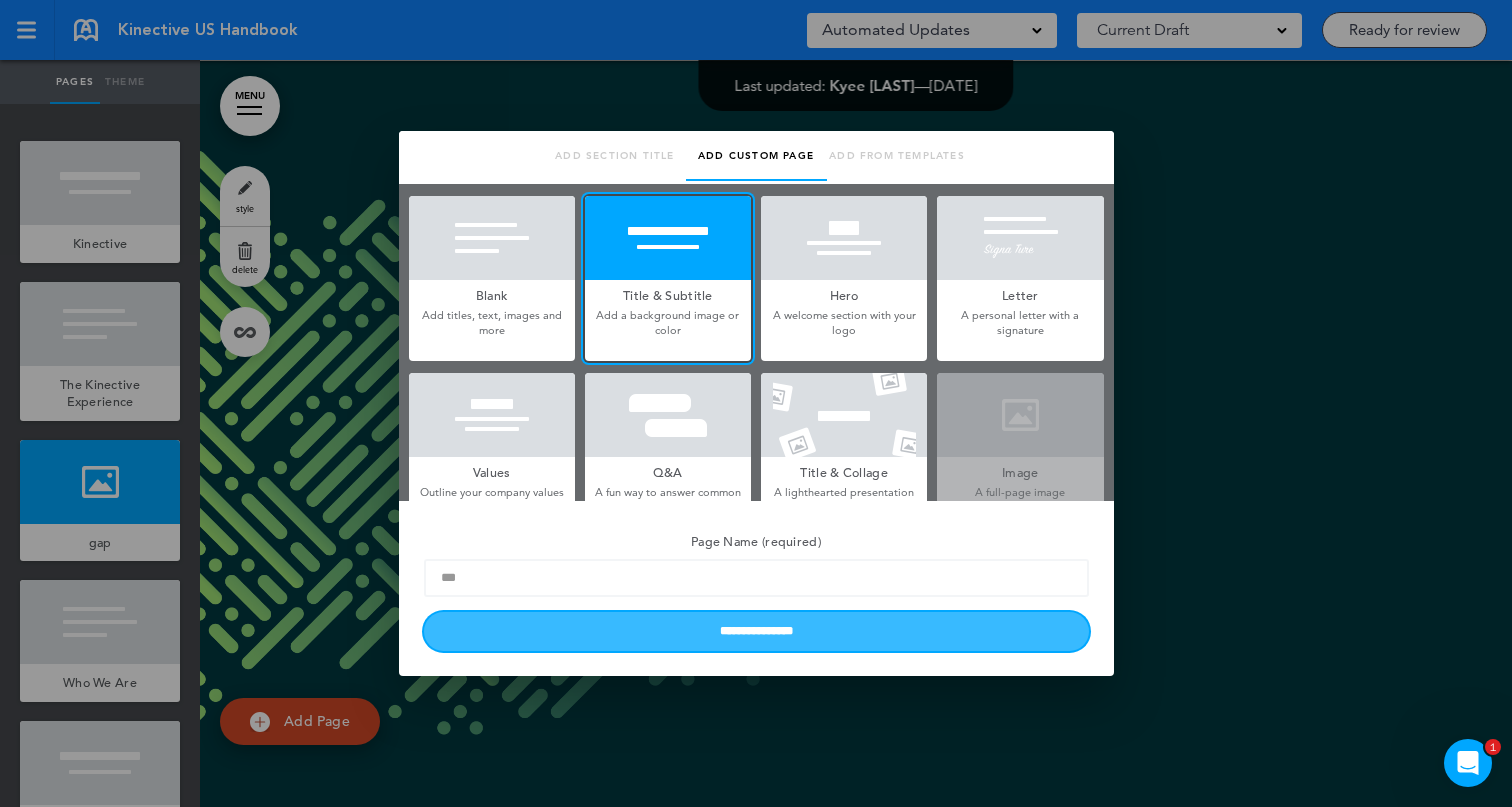 click on "**********" at bounding box center [756, 631] 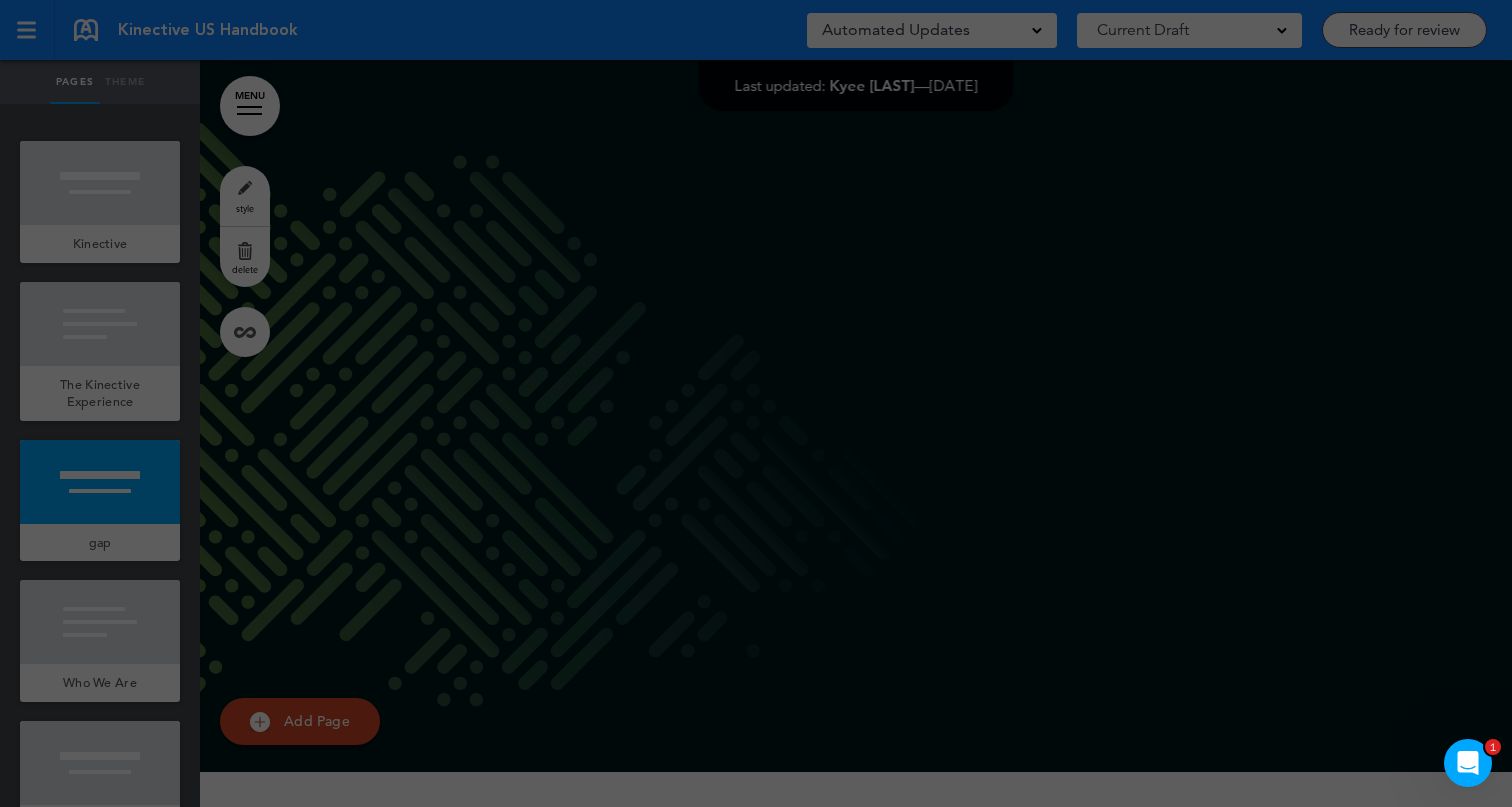 type 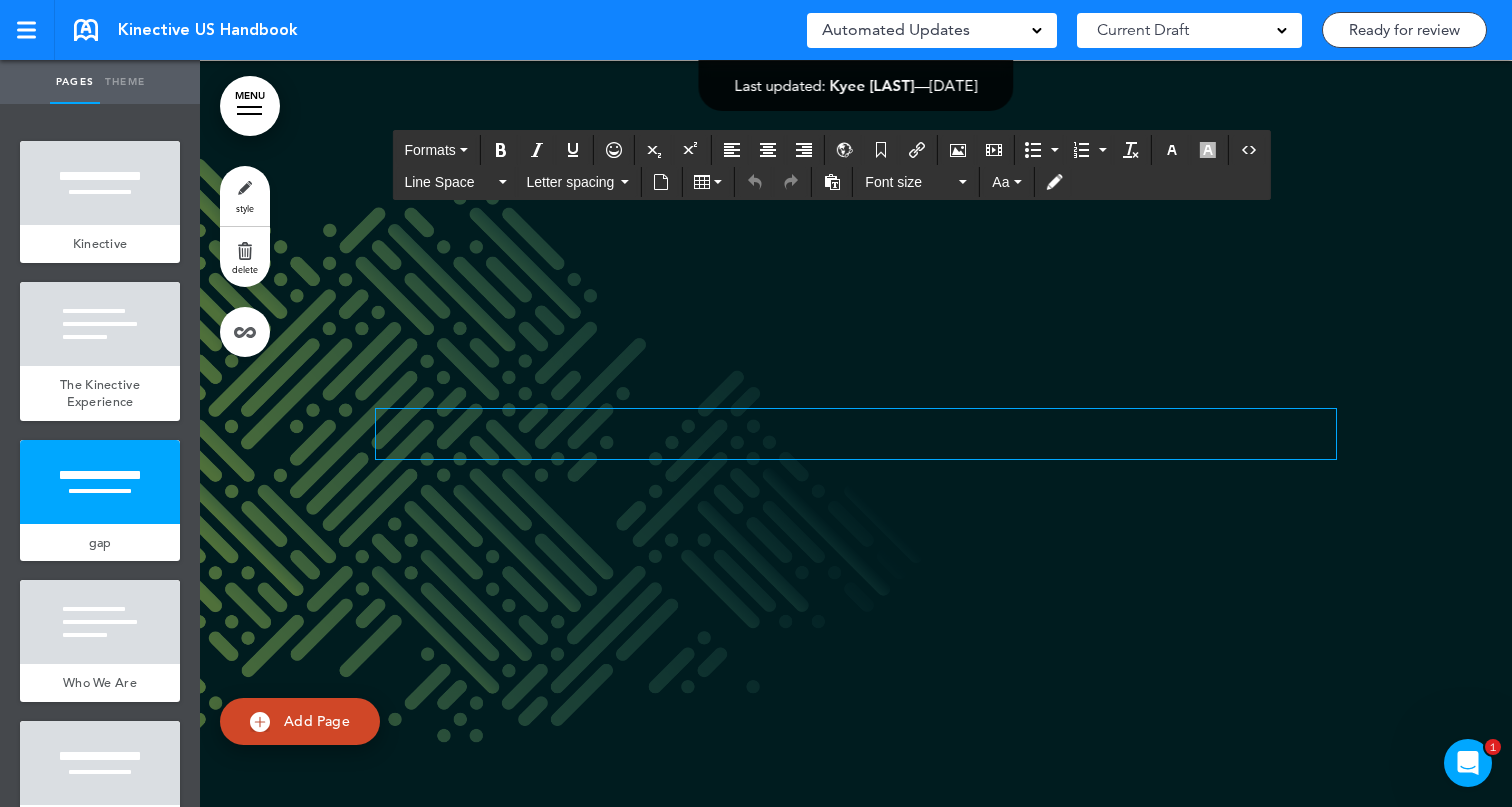 click at bounding box center (856, 426) 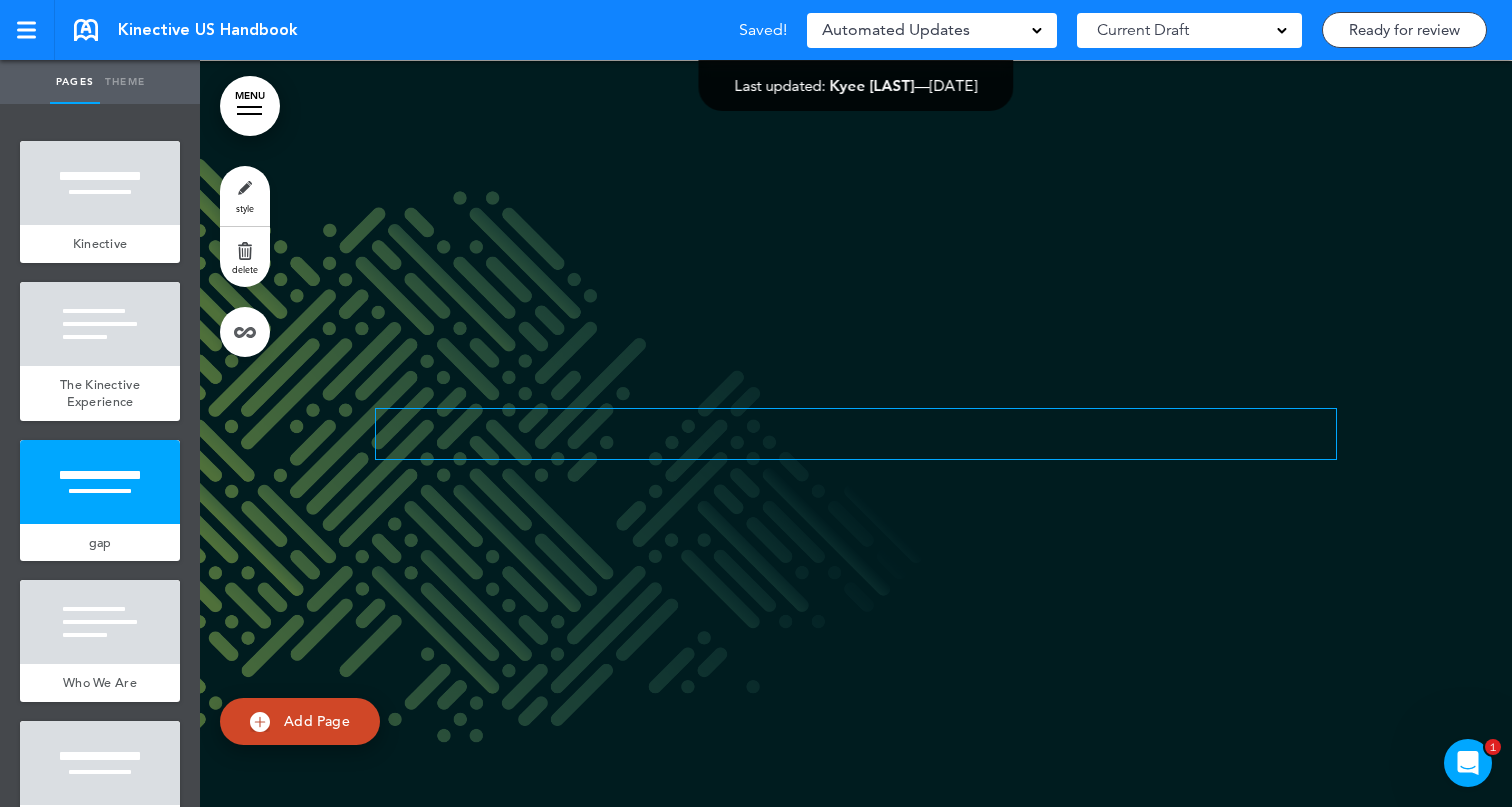 click at bounding box center (856, 426) 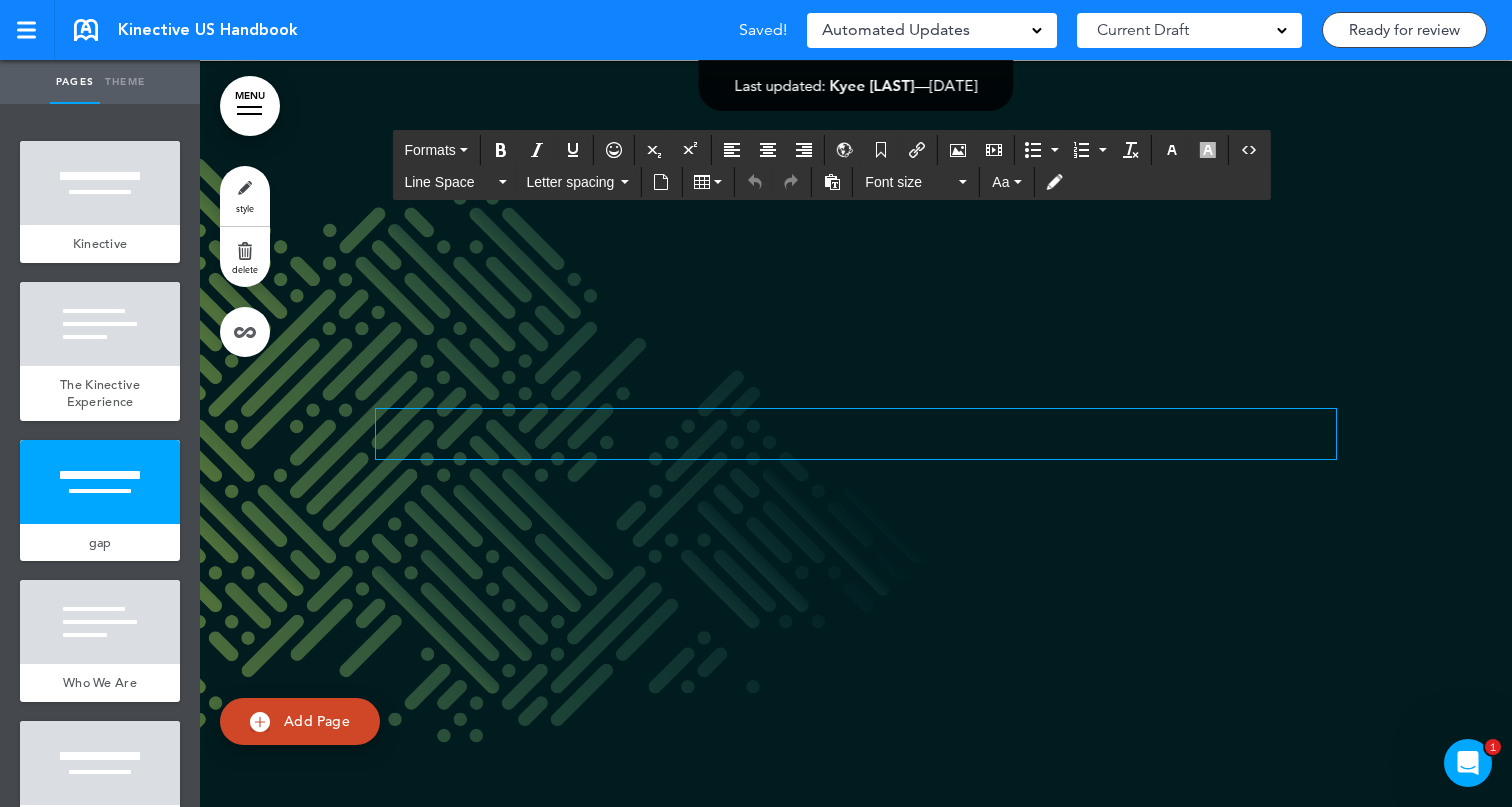 click at bounding box center (856, 426) 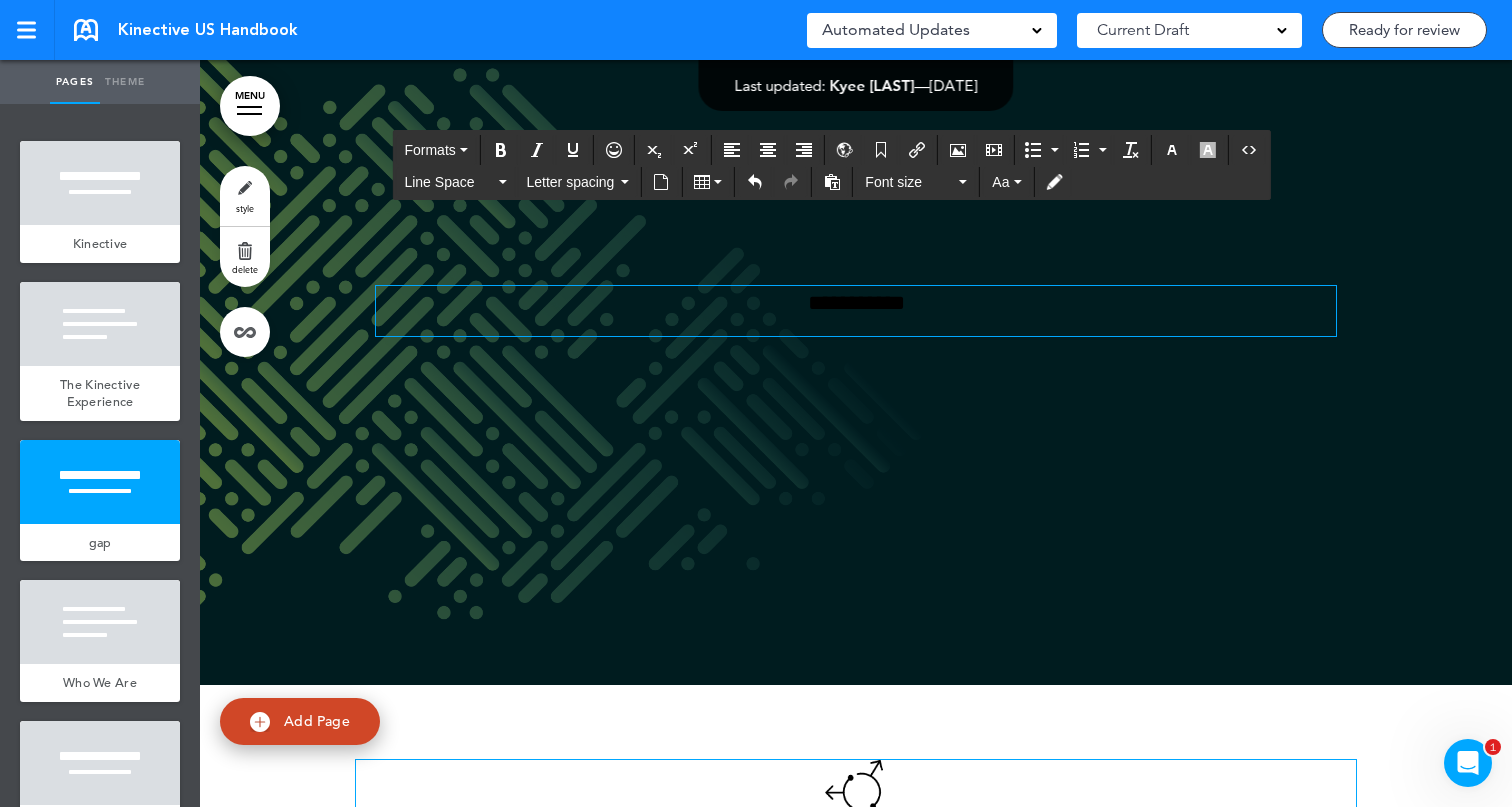 scroll, scrollTop: 1722, scrollLeft: 0, axis: vertical 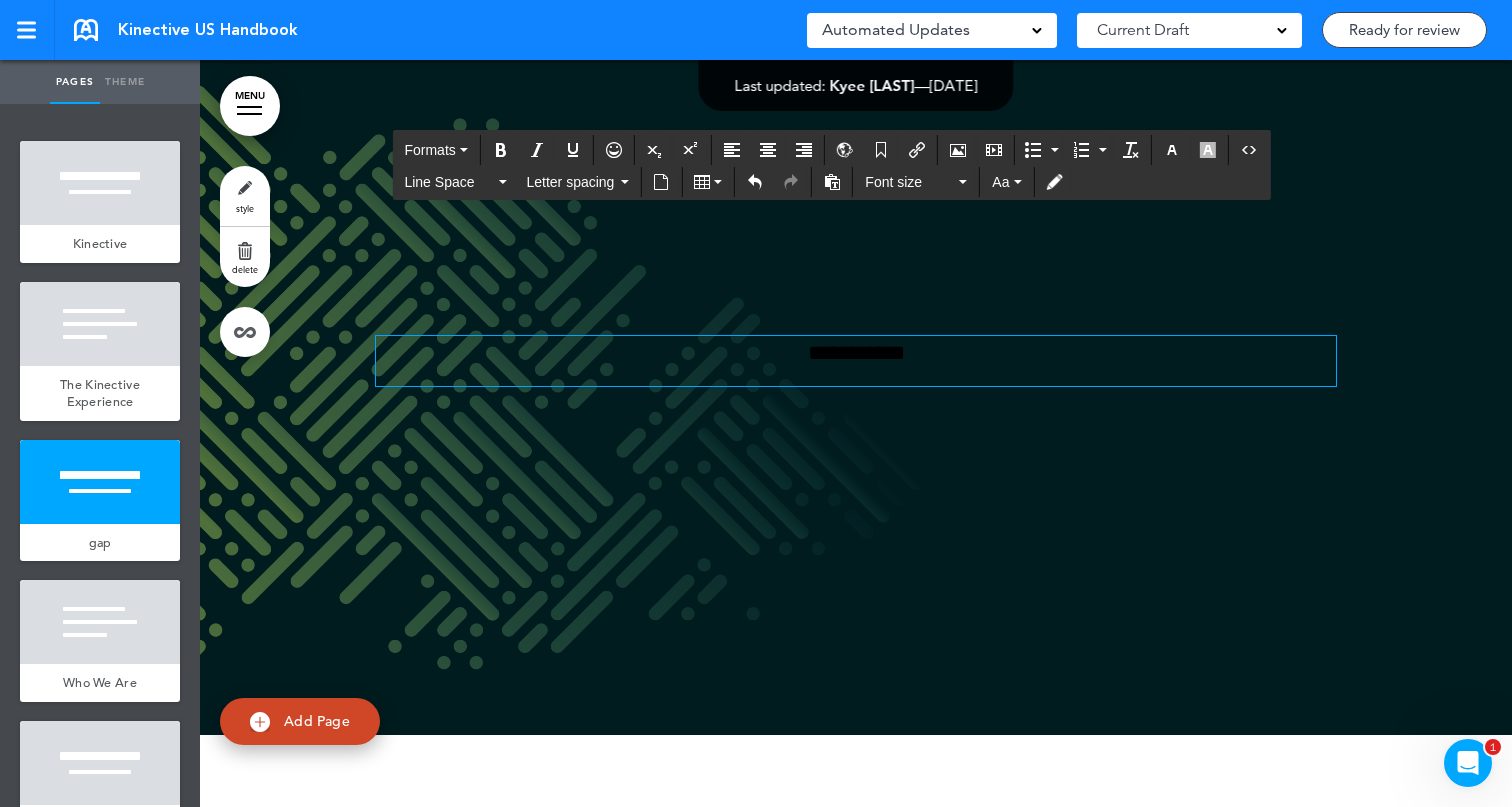 click on "**********" at bounding box center (856, 353) 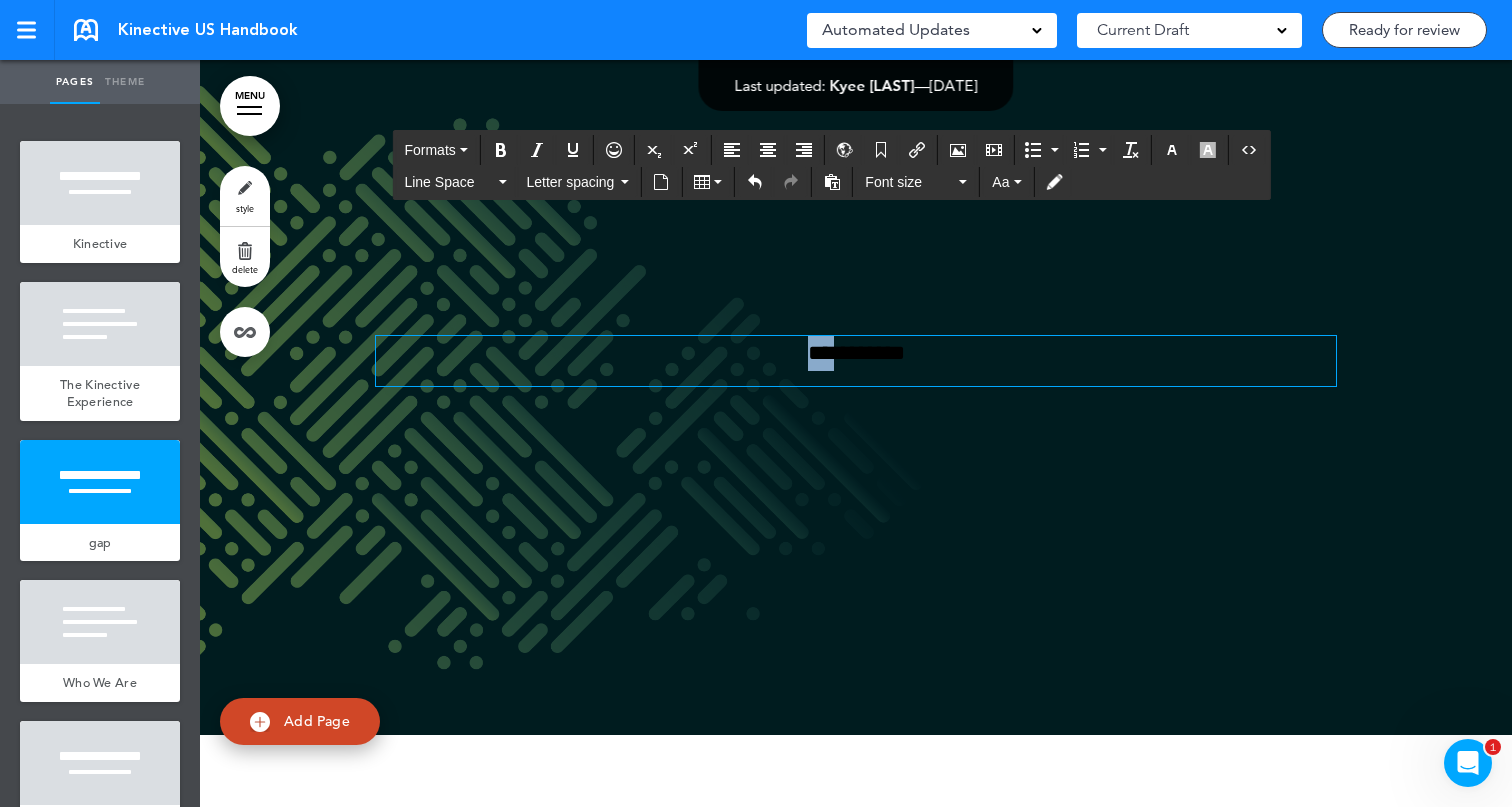 click on "**********" at bounding box center [856, 353] 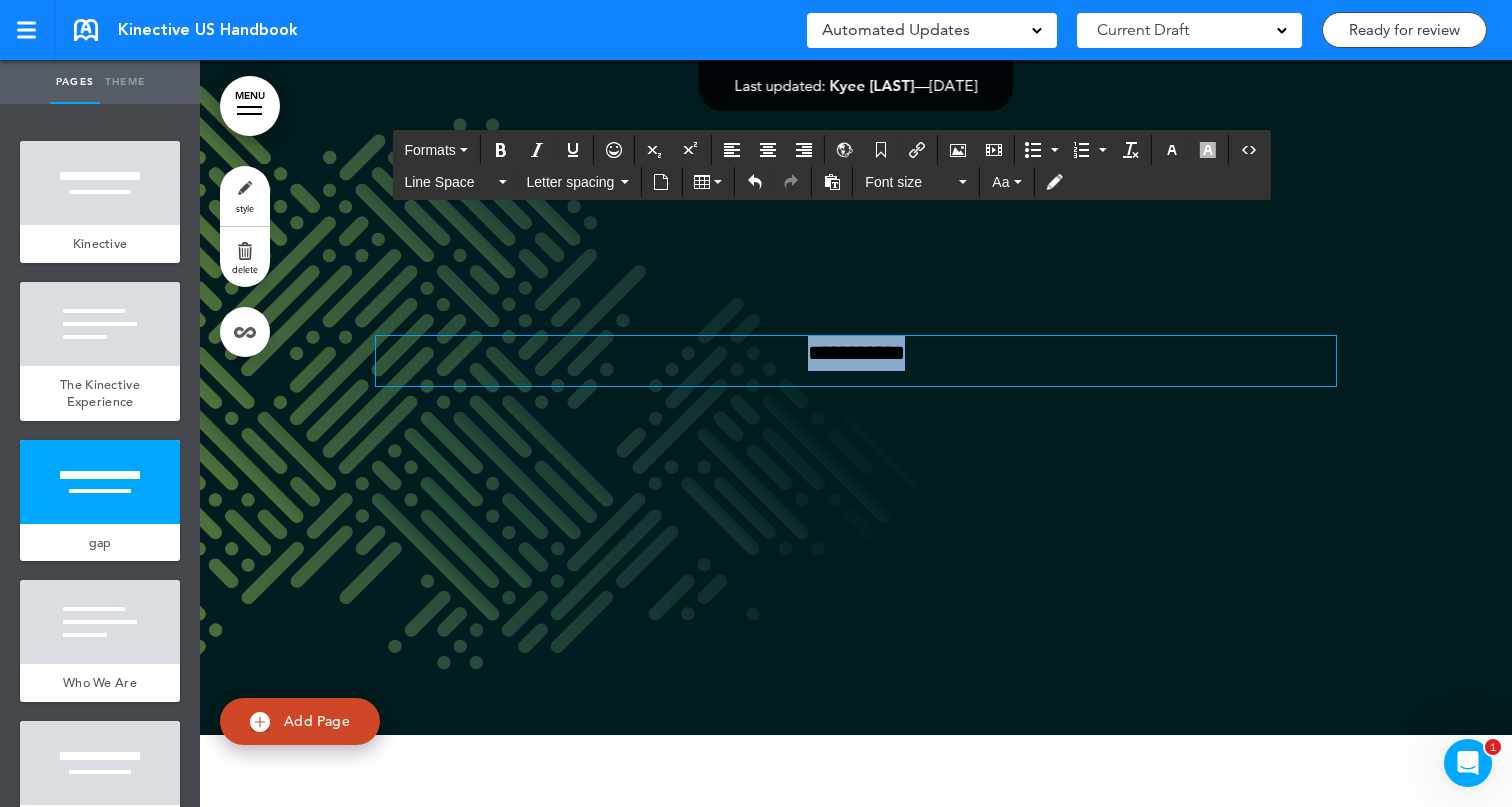 click on "**********" at bounding box center [856, 353] 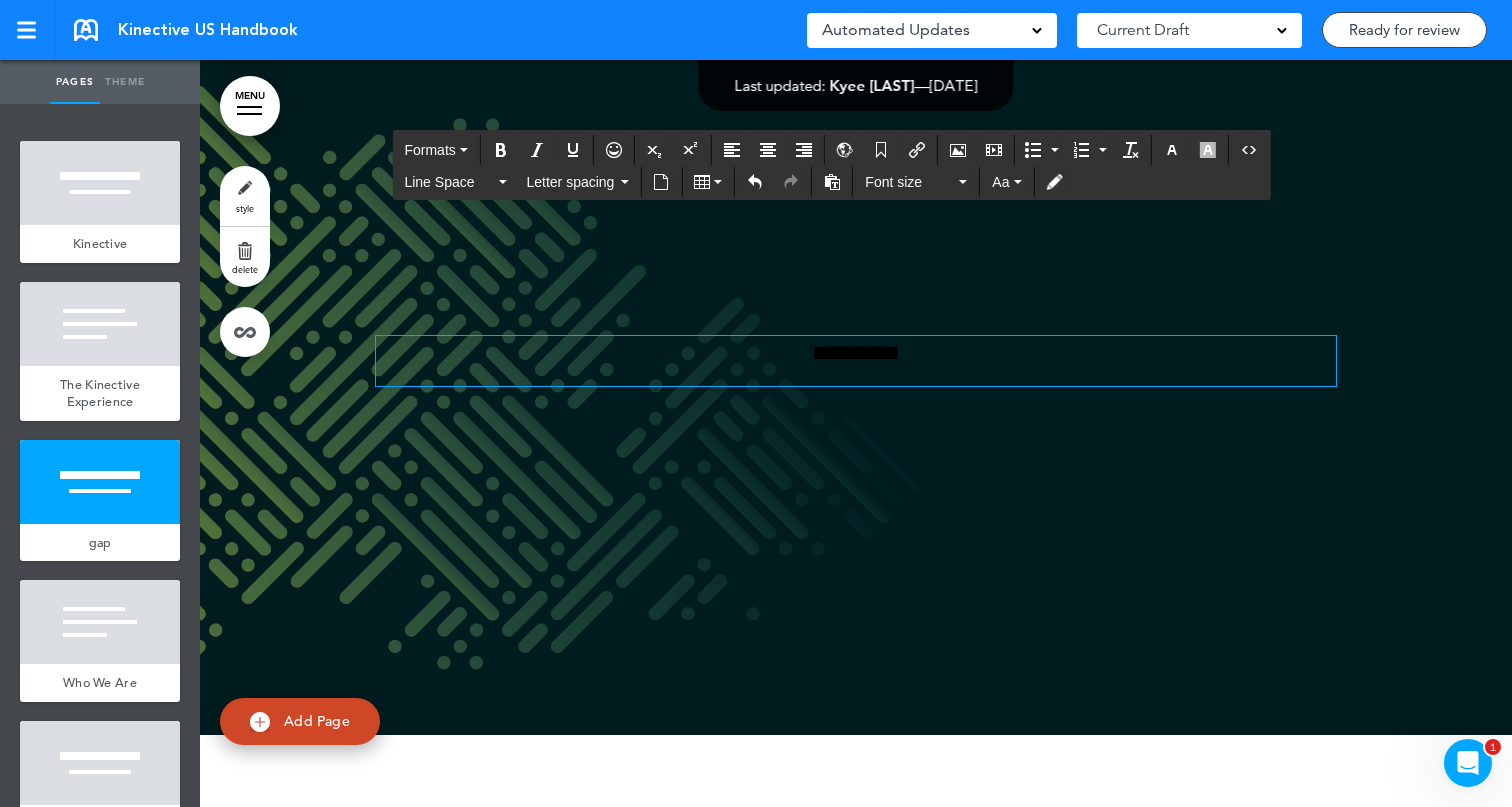 click on "**********" at bounding box center (856, 353) 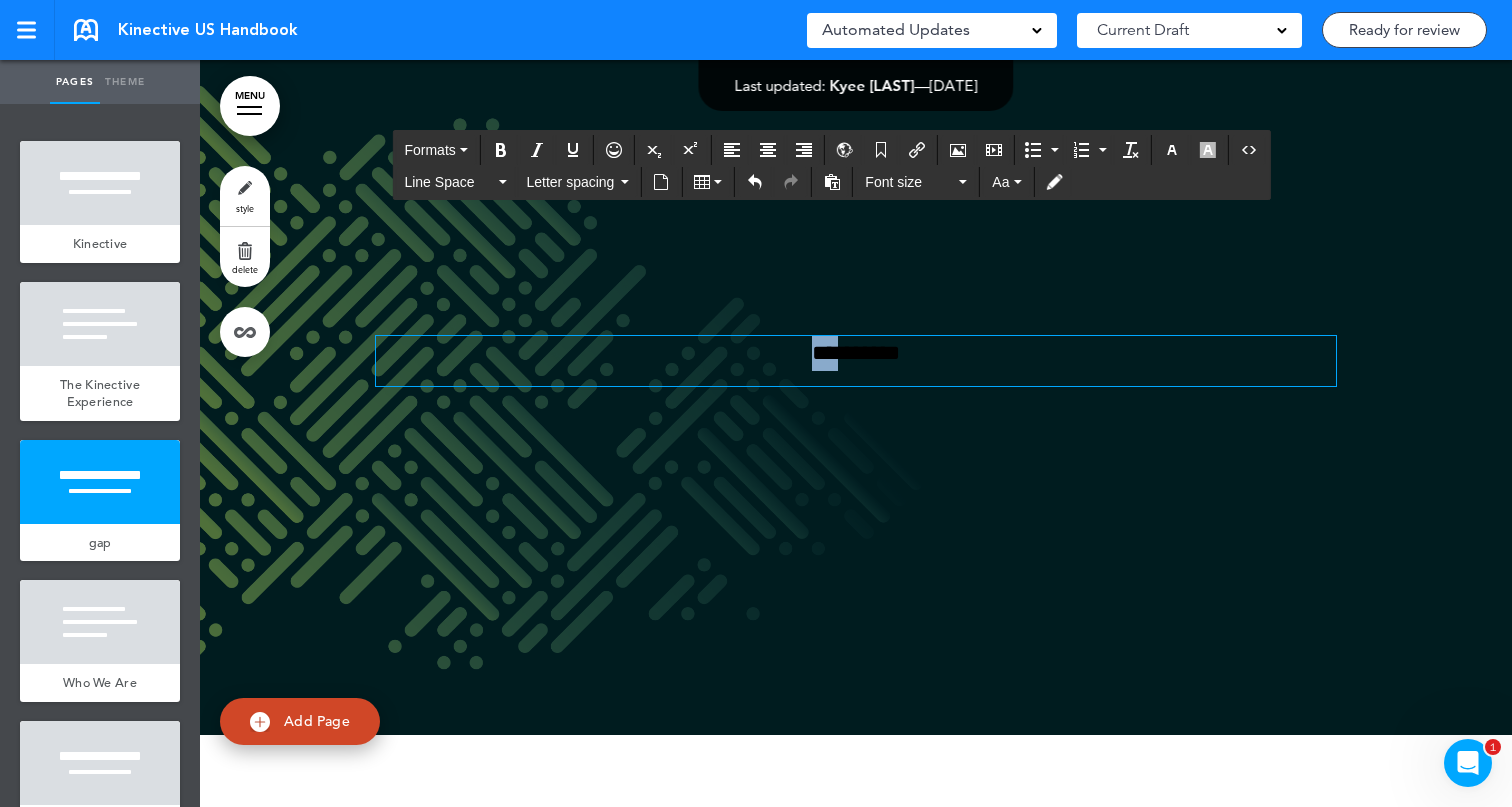 click on "**********" at bounding box center (856, 353) 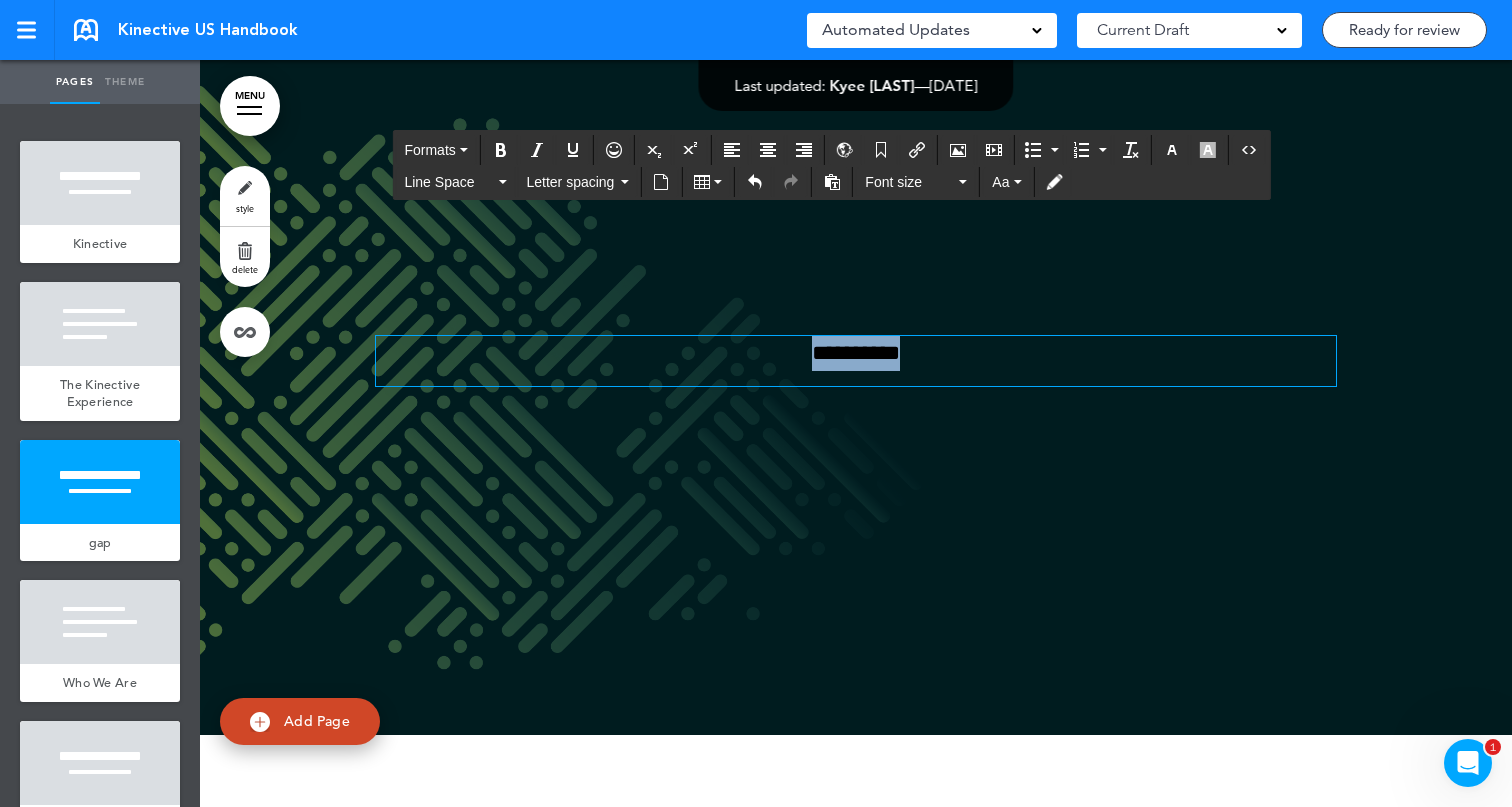 click on "**********" at bounding box center [856, 353] 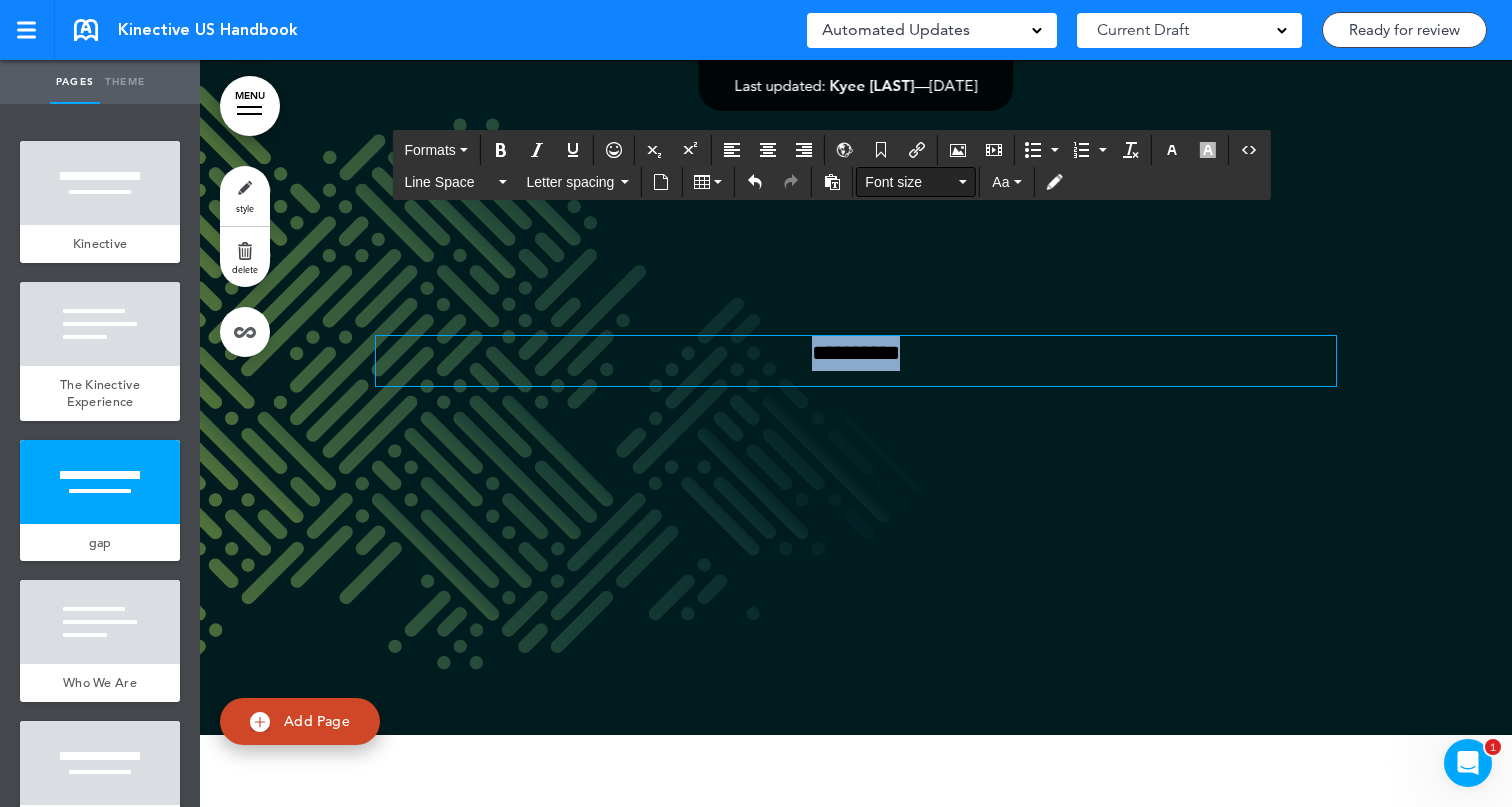 click on "Font size" at bounding box center (910, 182) 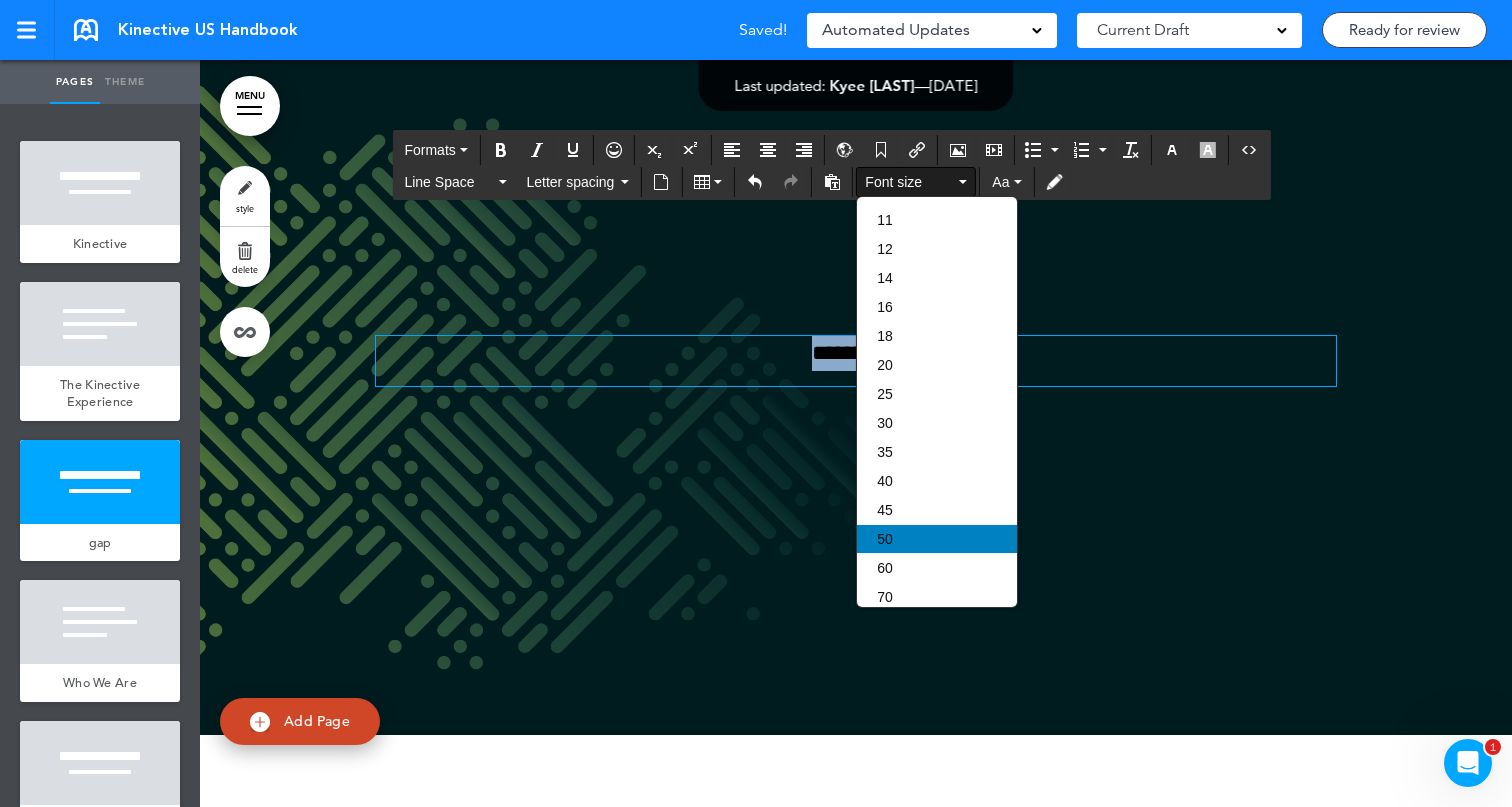scroll, scrollTop: 143, scrollLeft: 0, axis: vertical 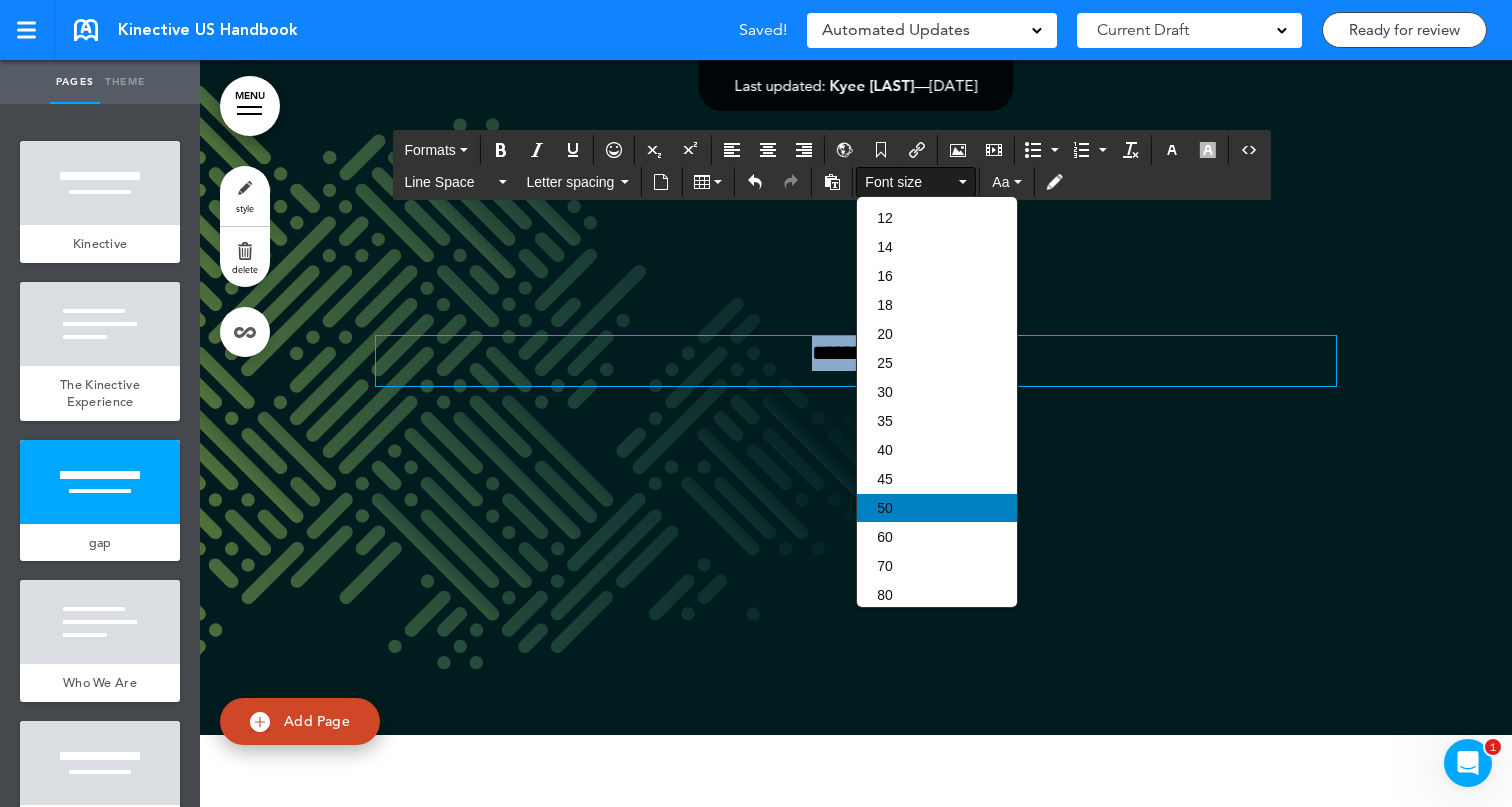 click on "50" at bounding box center [937, 508] 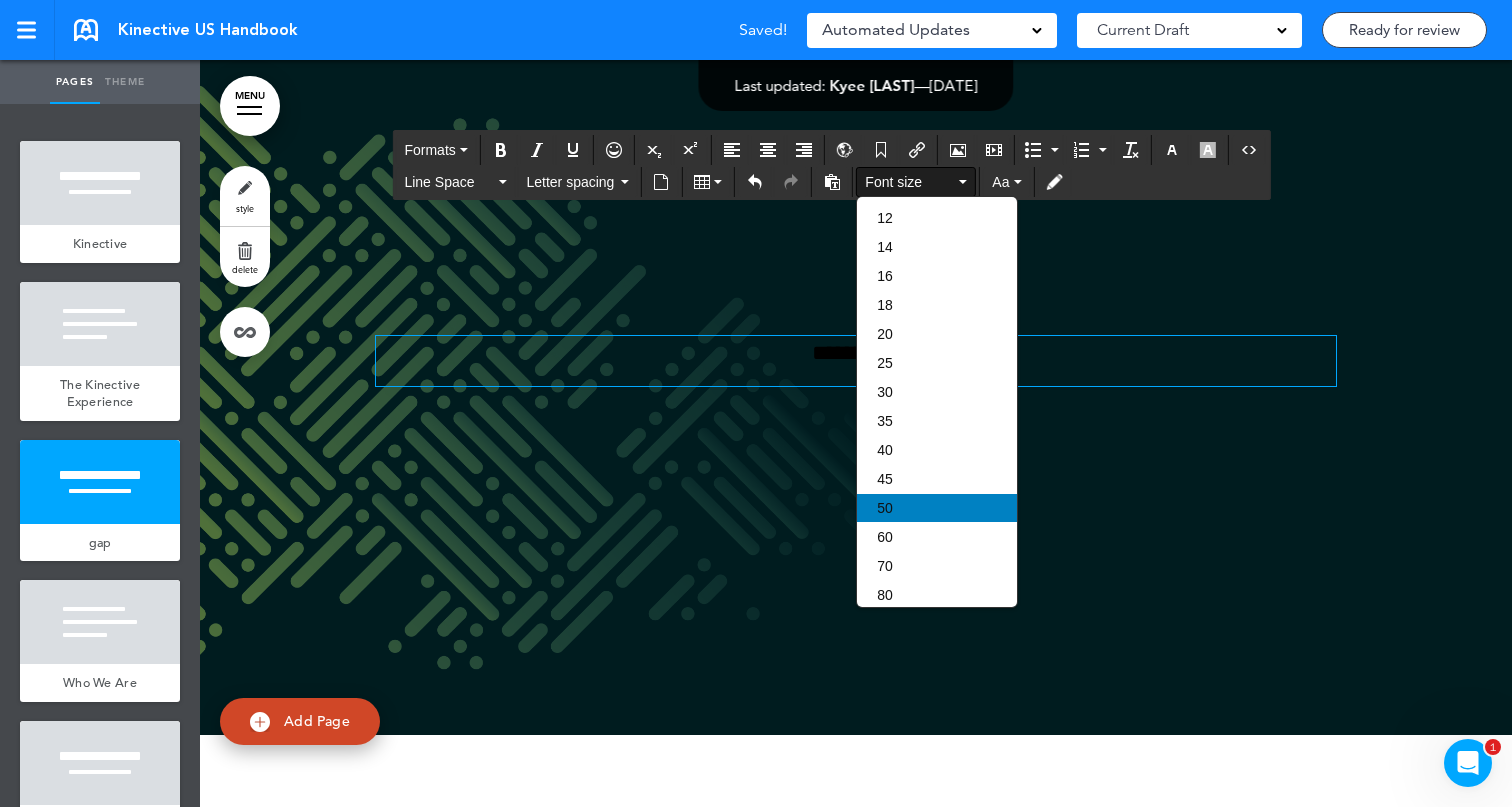 scroll, scrollTop: 1690, scrollLeft: 0, axis: vertical 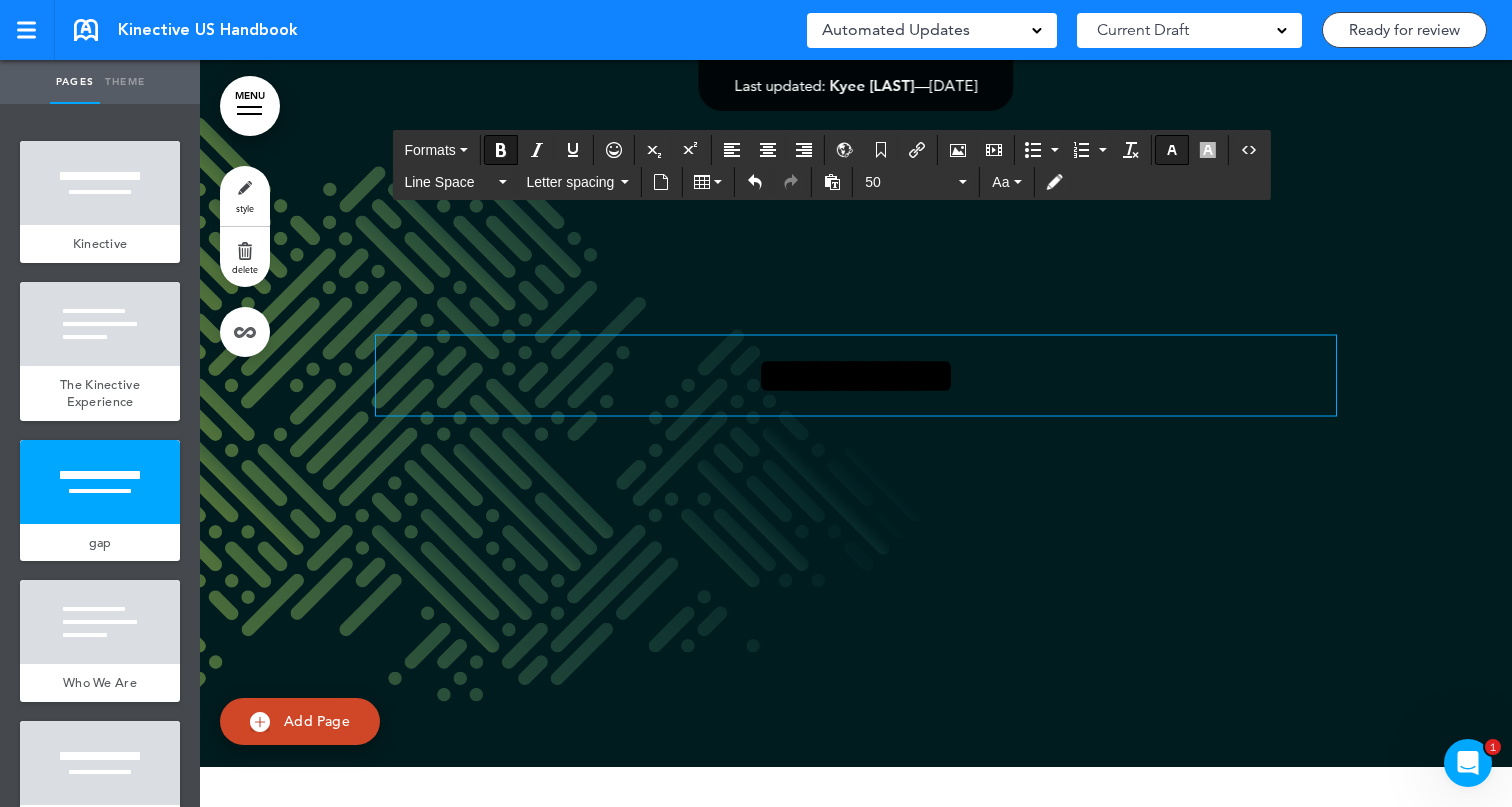 click at bounding box center (1172, 150) 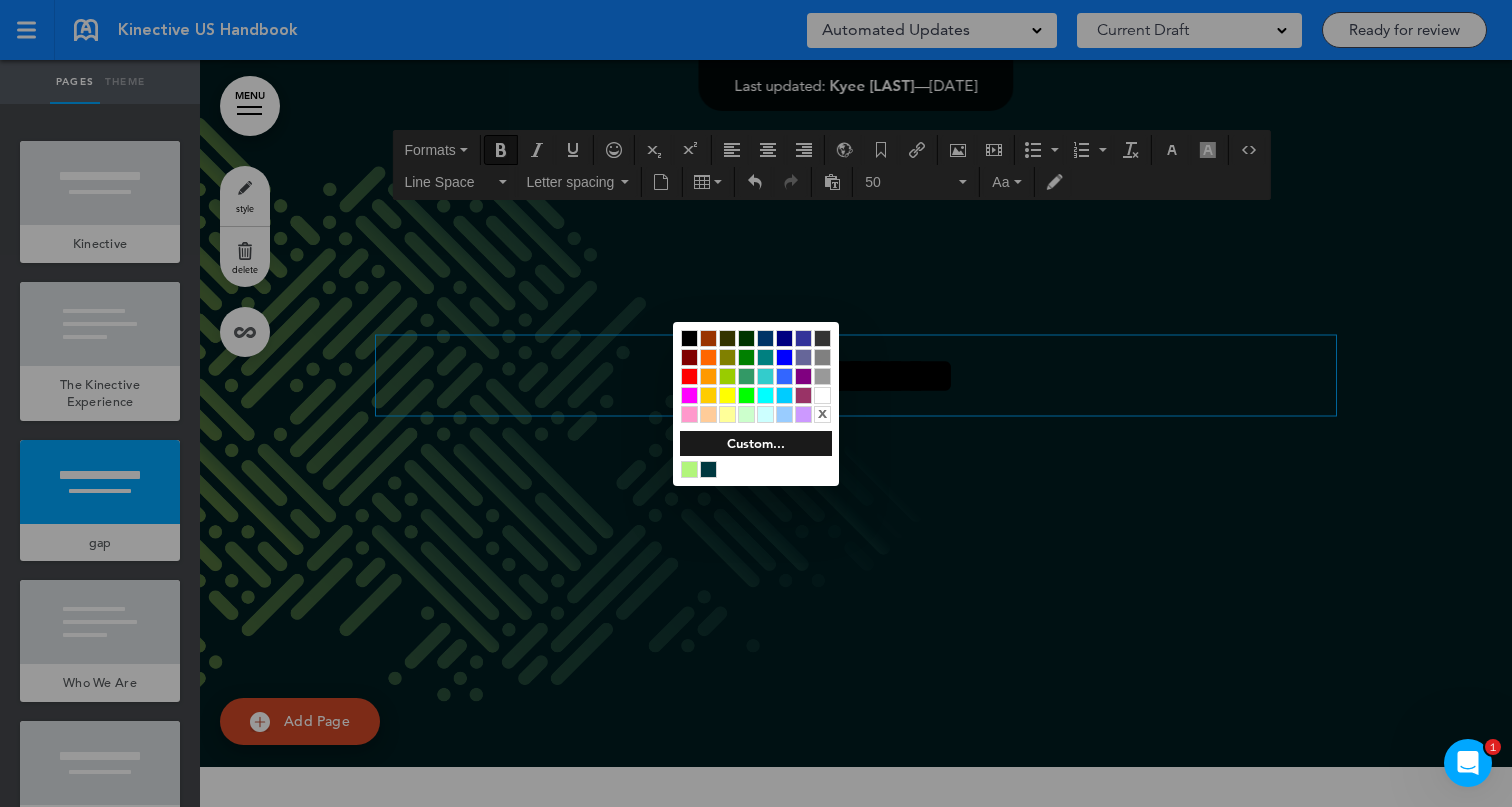 click at bounding box center [822, 395] 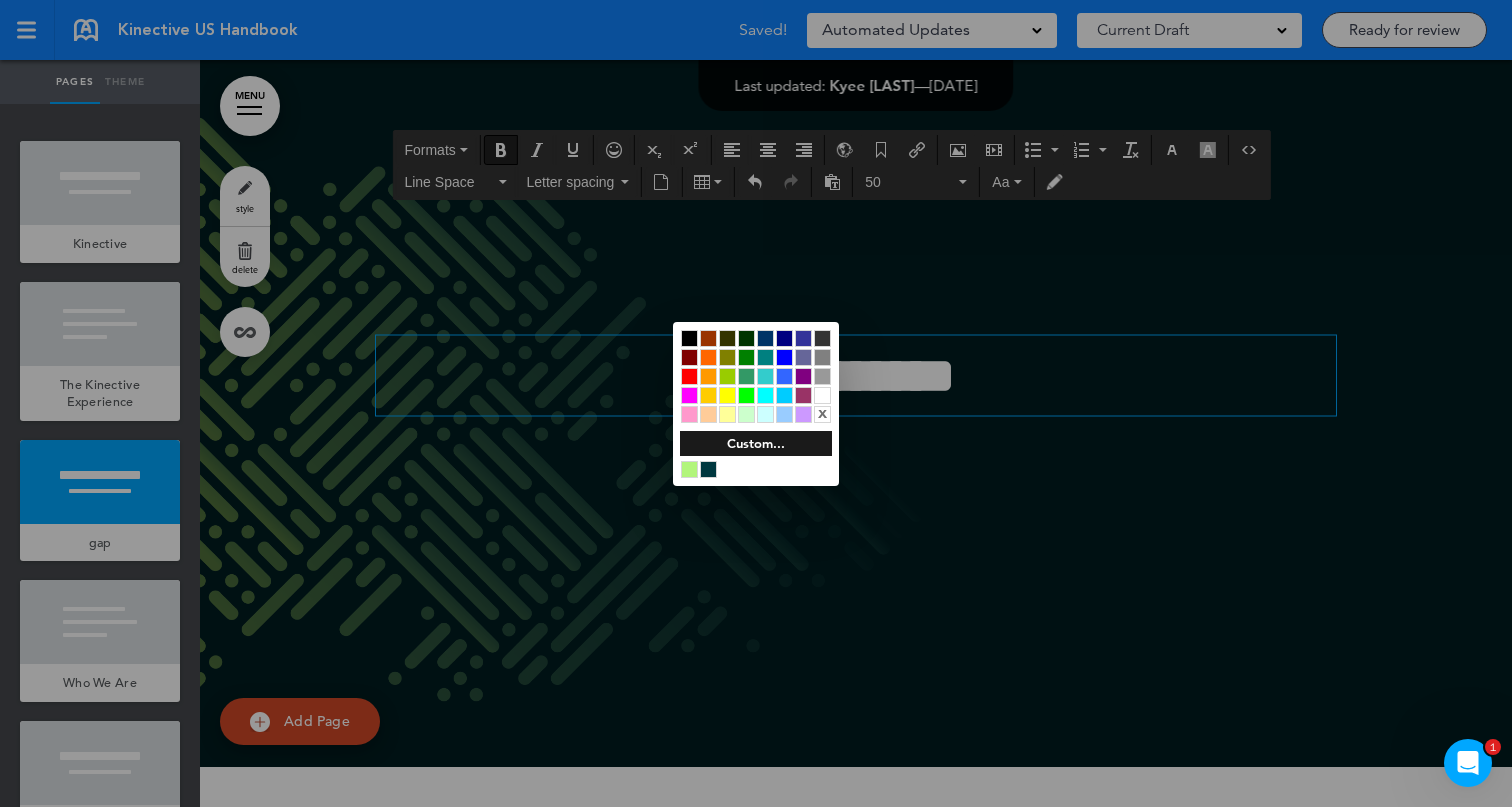 click at bounding box center [756, 403] 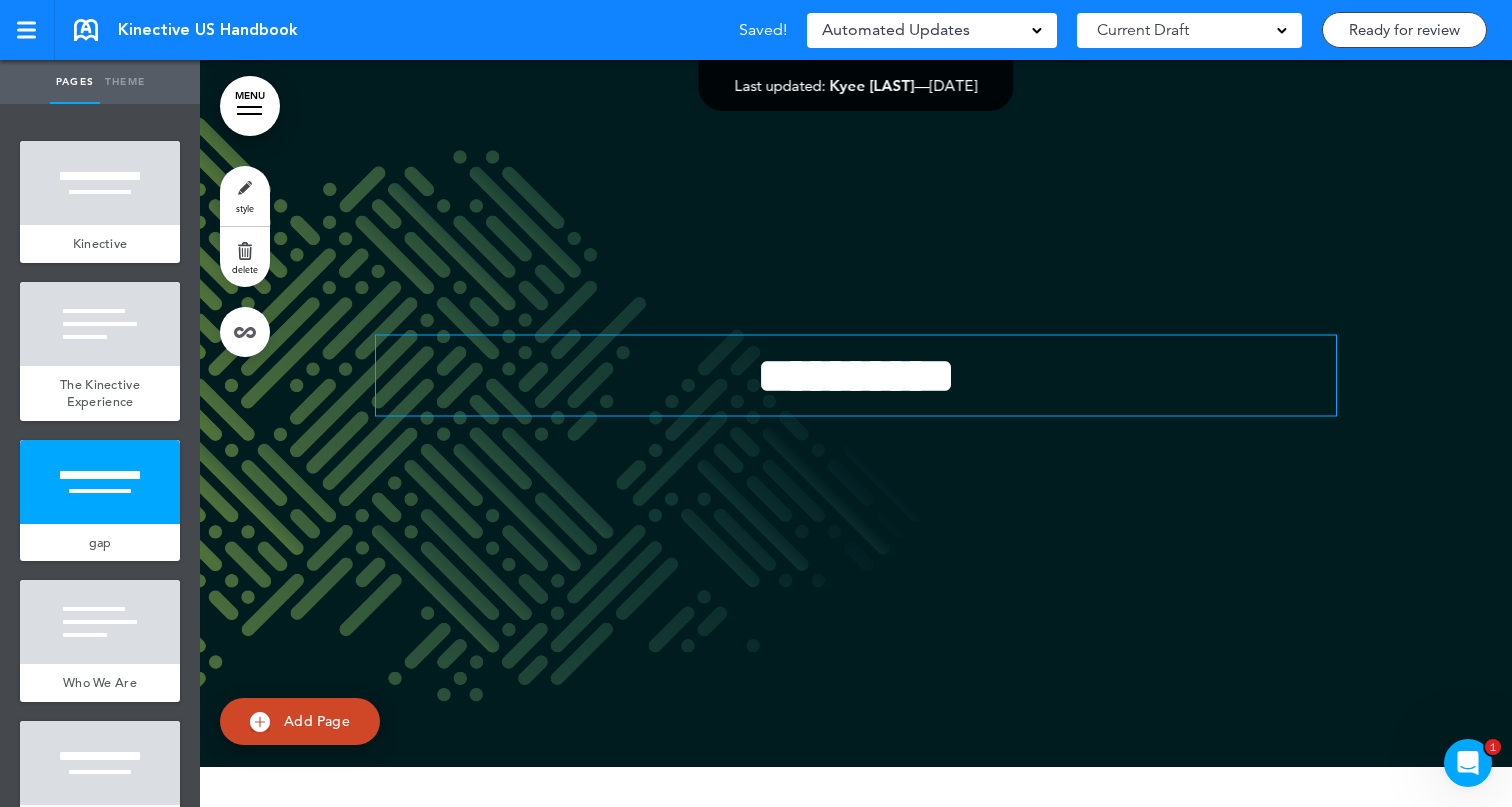 click on "**********" at bounding box center (856, 376) 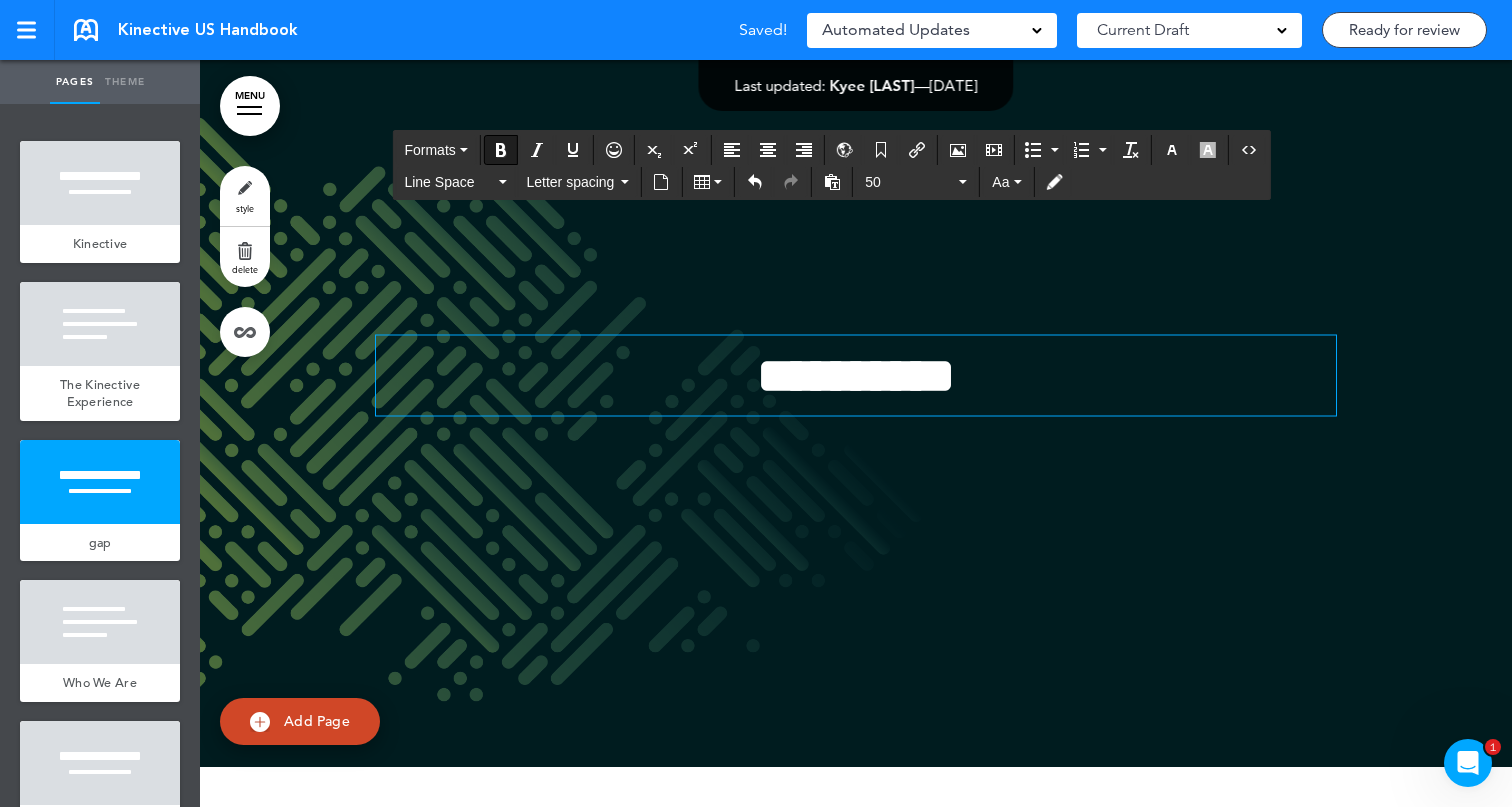 click on "**********" at bounding box center [856, 376] 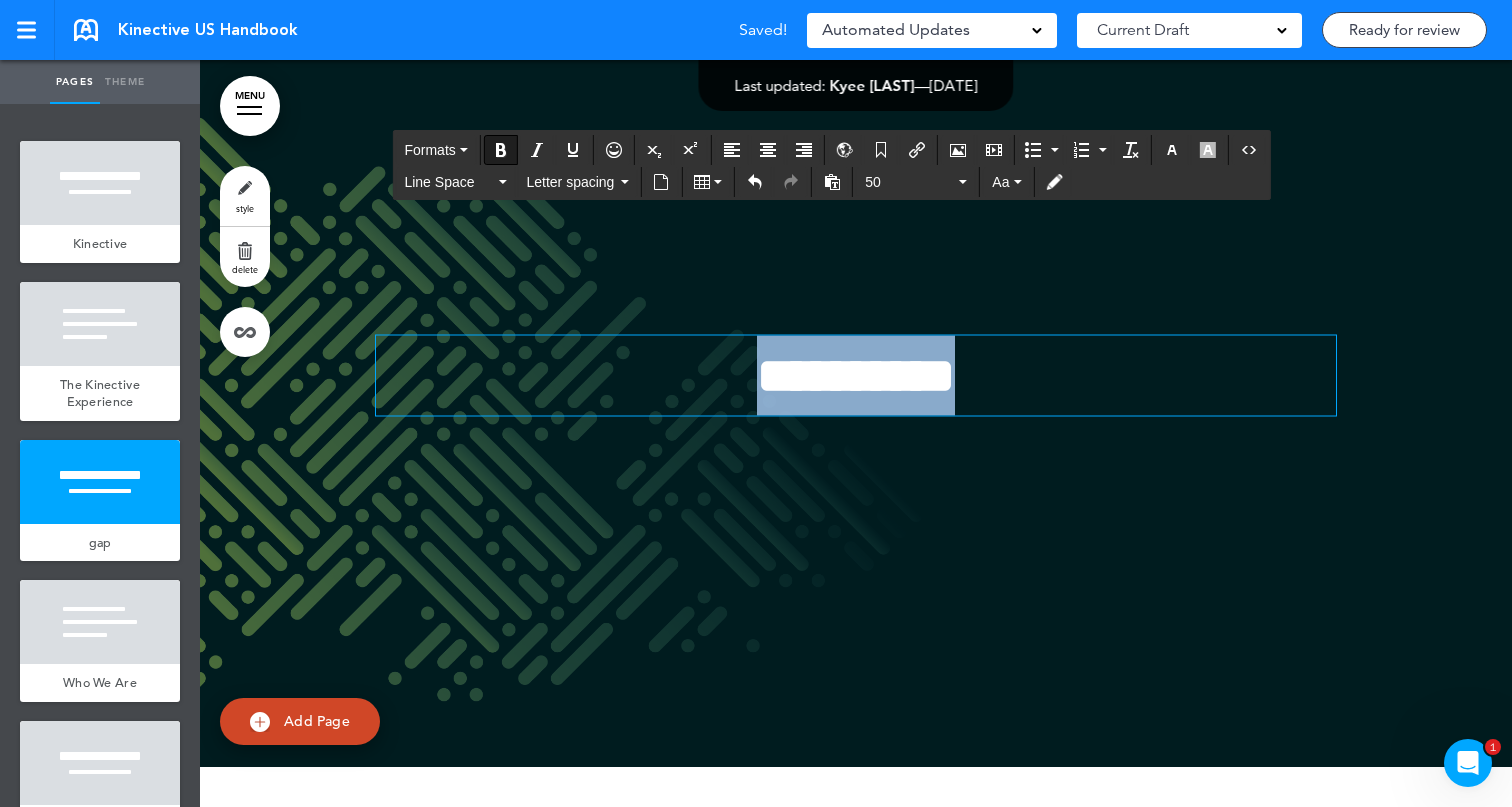 click on "**********" at bounding box center (856, 376) 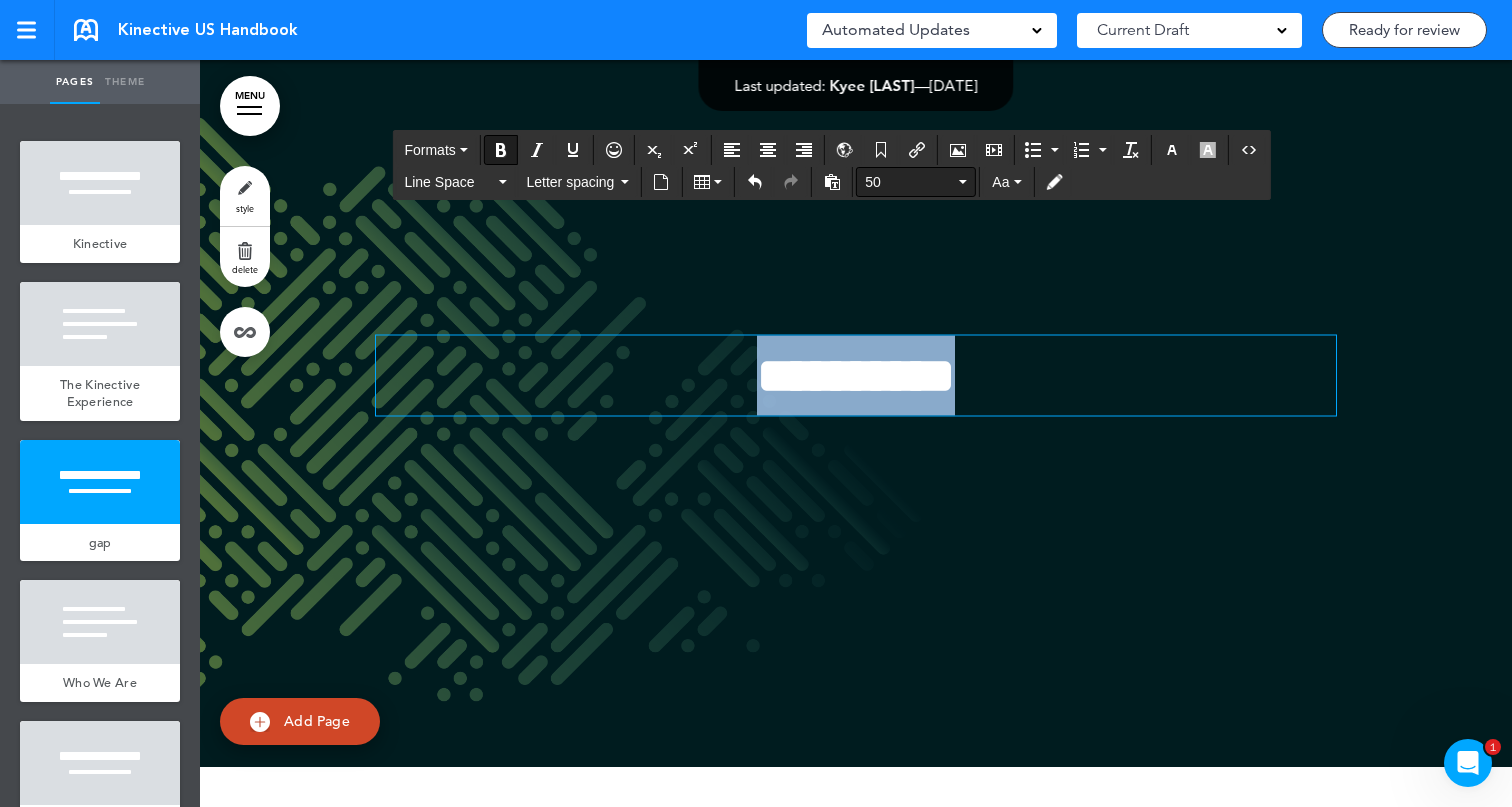 click at bounding box center [963, 182] 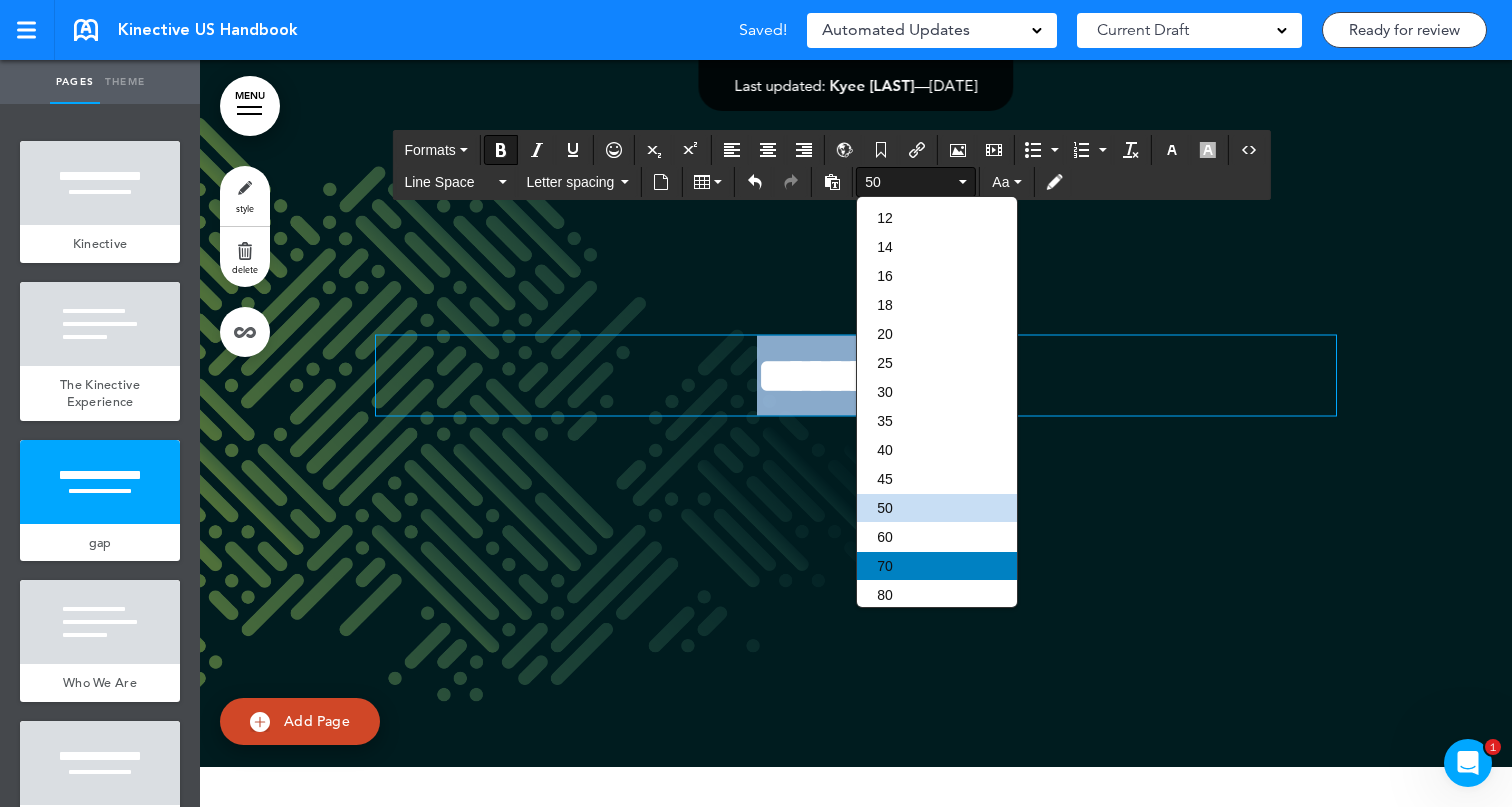 click on "70" at bounding box center (937, 566) 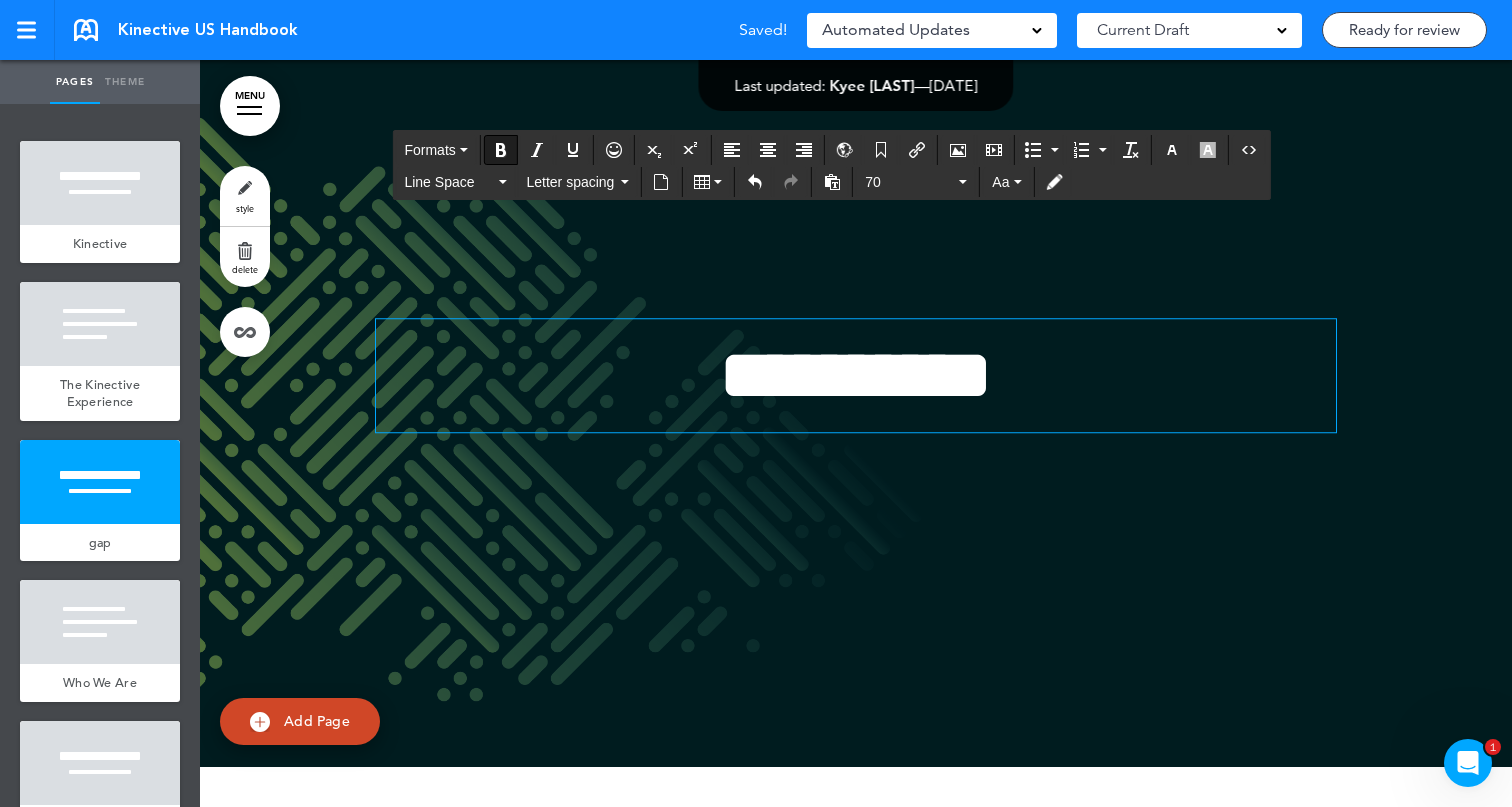 scroll, scrollTop: 1674, scrollLeft: 0, axis: vertical 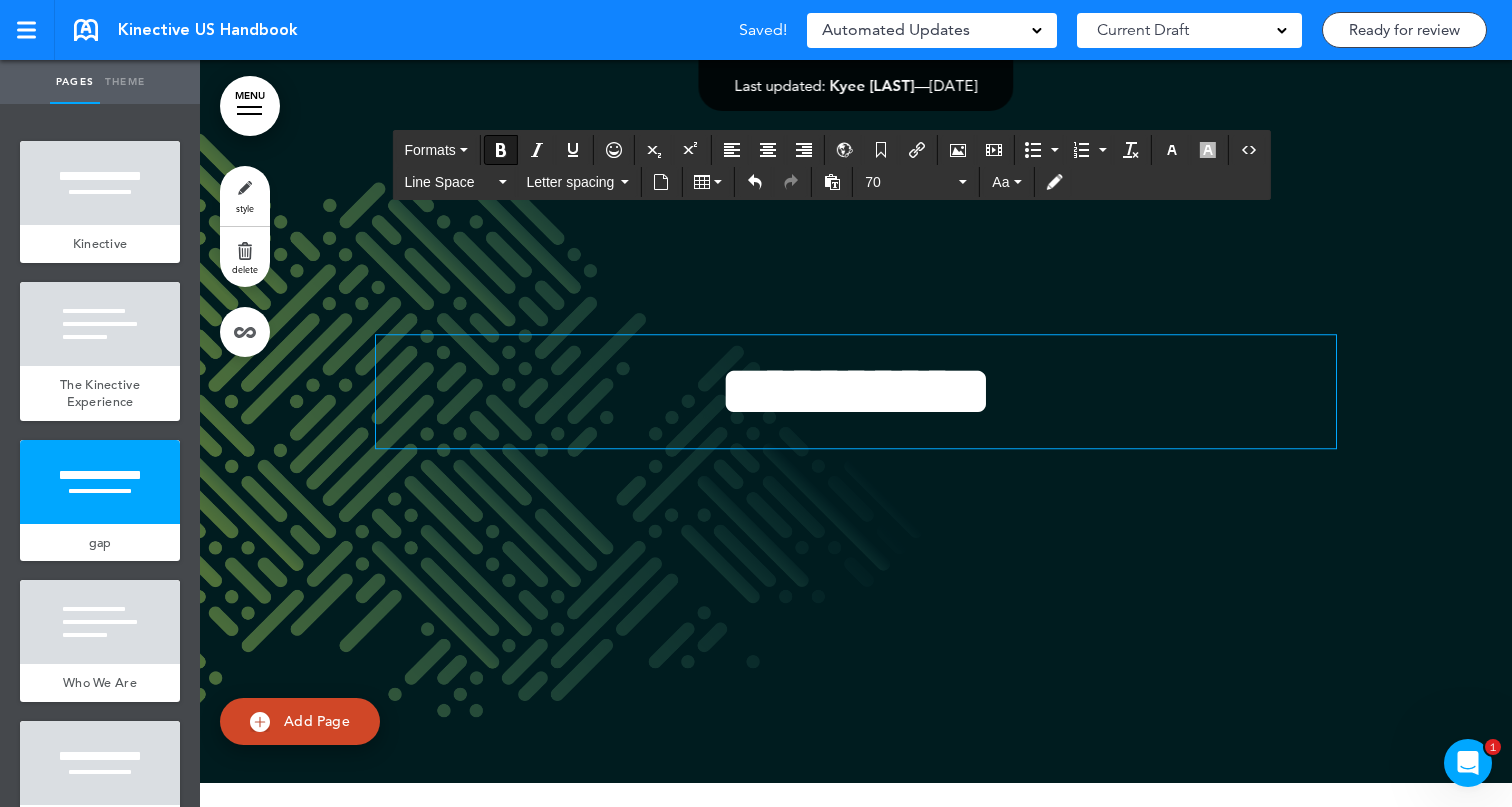 click at bounding box center (856, 409) 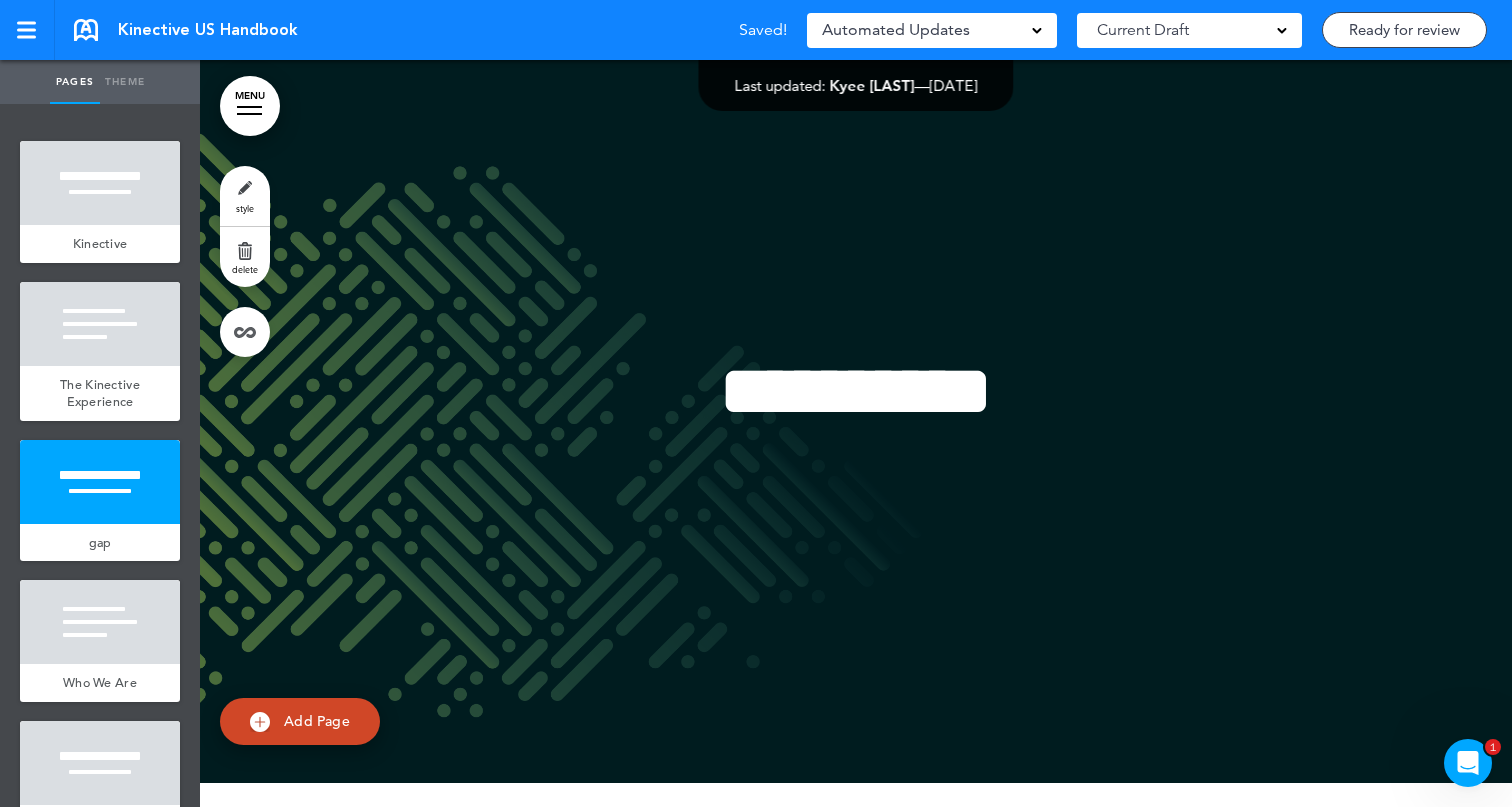click at bounding box center [856, 409] 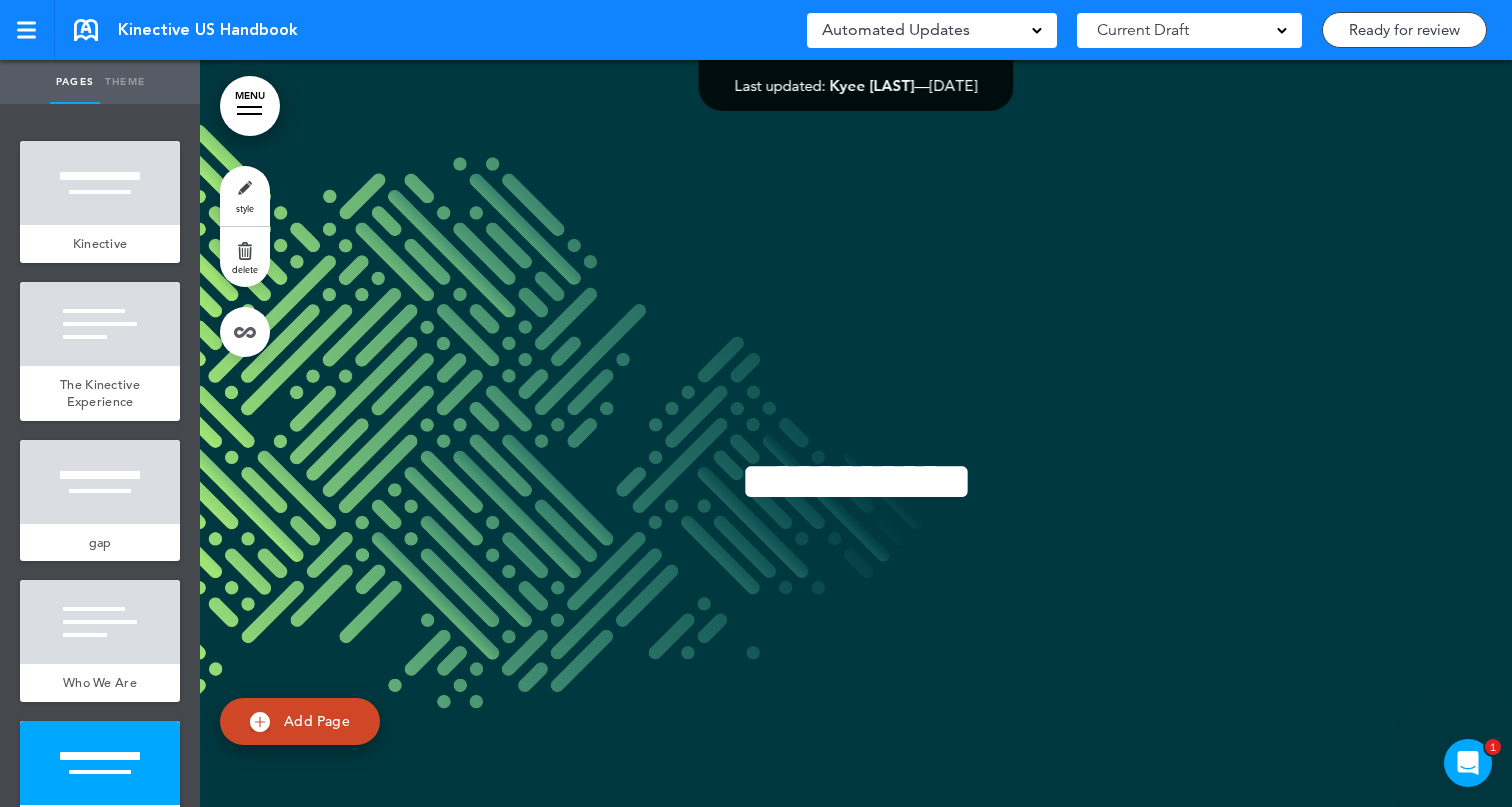scroll, scrollTop: 3535, scrollLeft: 0, axis: vertical 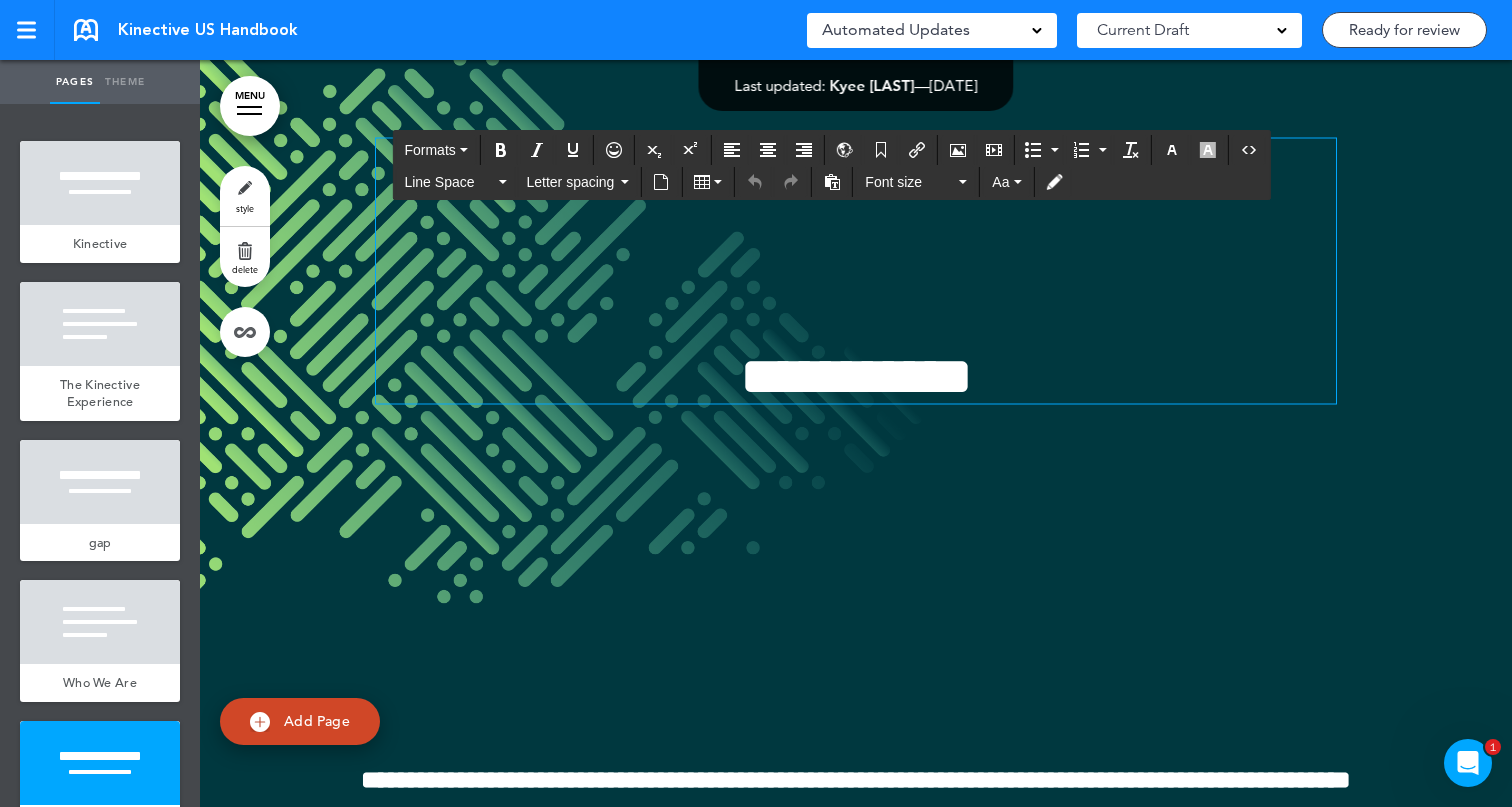 click on "**********" at bounding box center [856, 375] 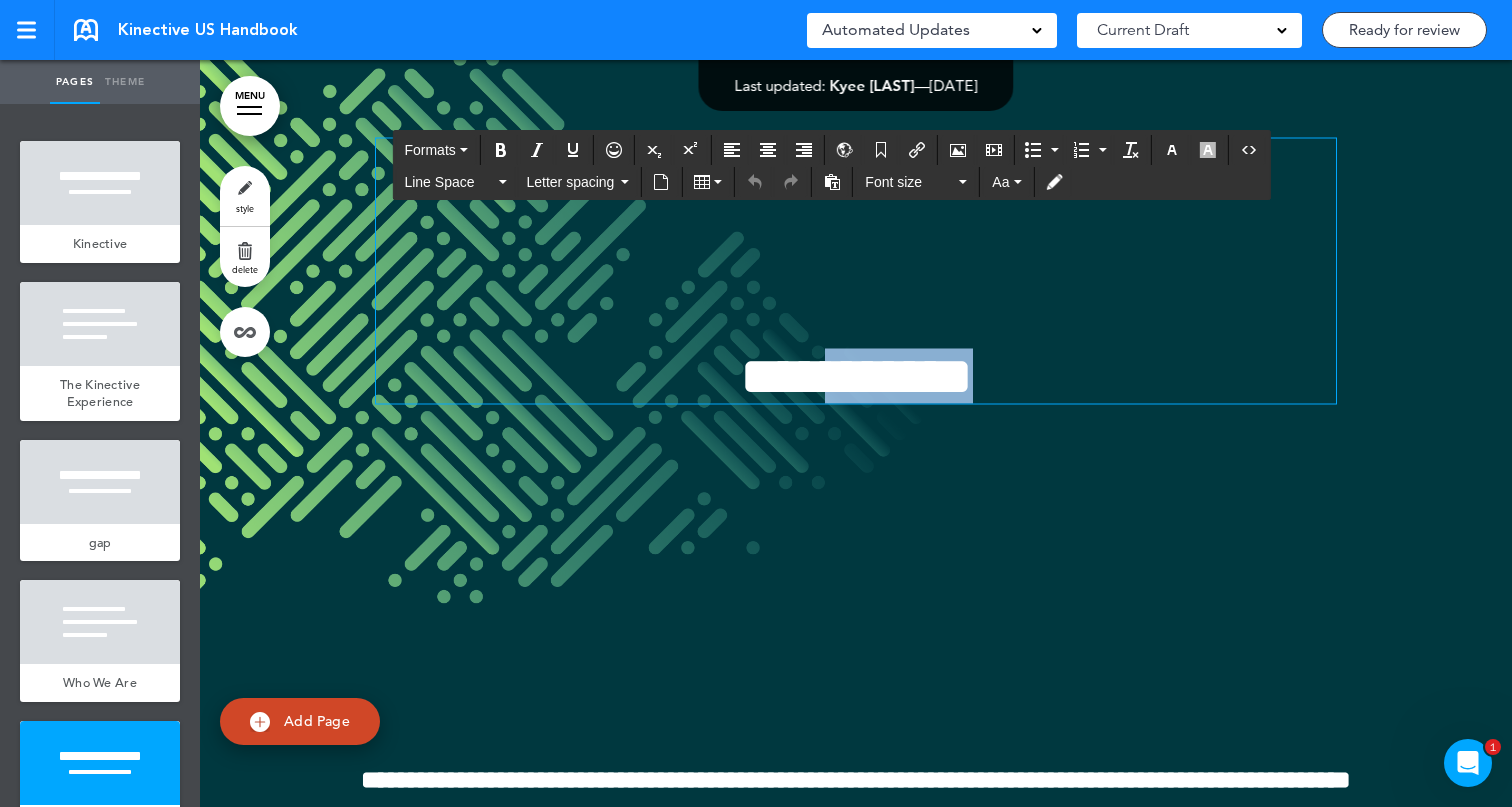 click on "**********" at bounding box center (856, 375) 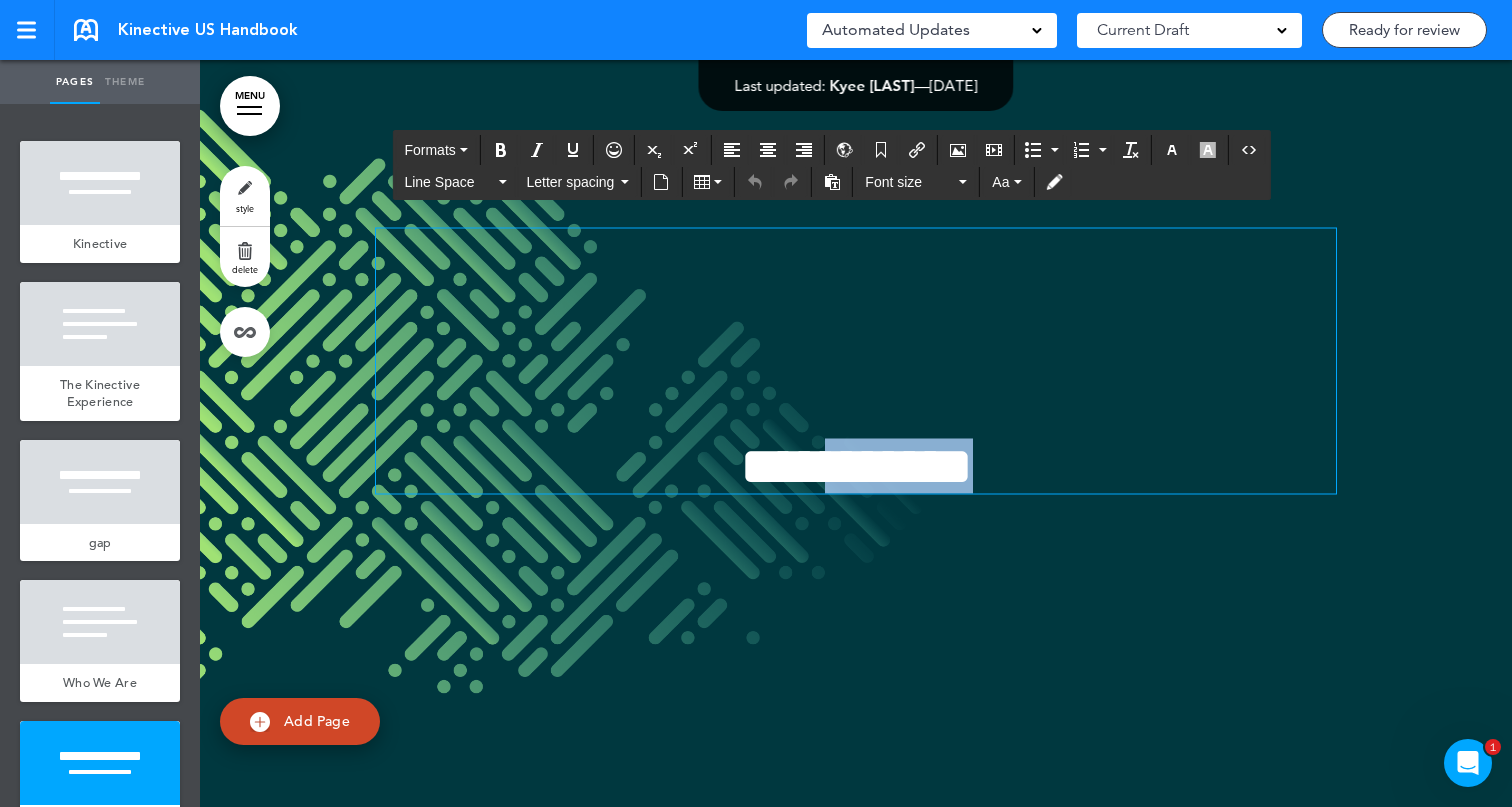 scroll, scrollTop: 3444, scrollLeft: 0, axis: vertical 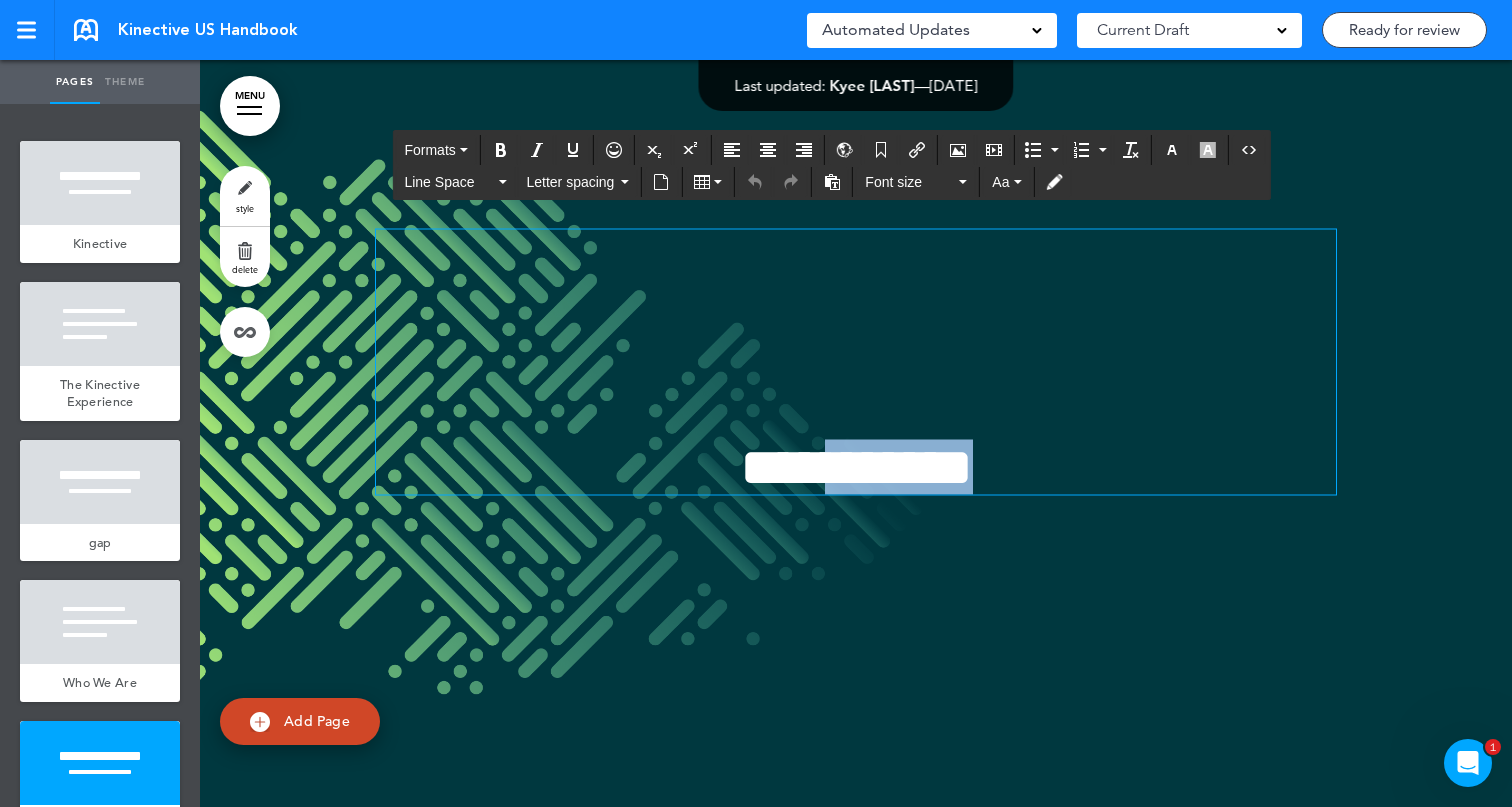 click on "**********" at bounding box center [856, 466] 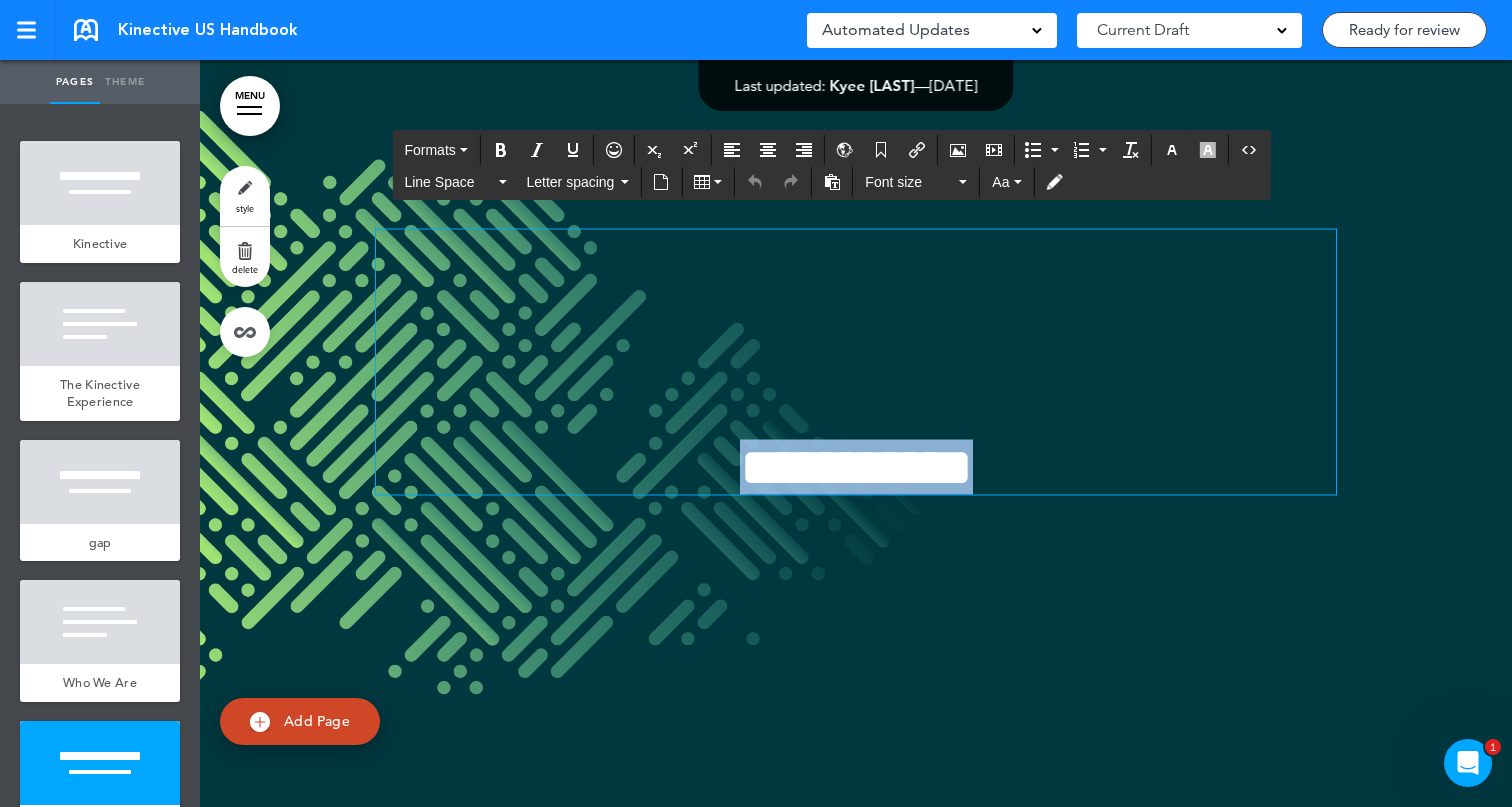 click on "**********" at bounding box center (856, 466) 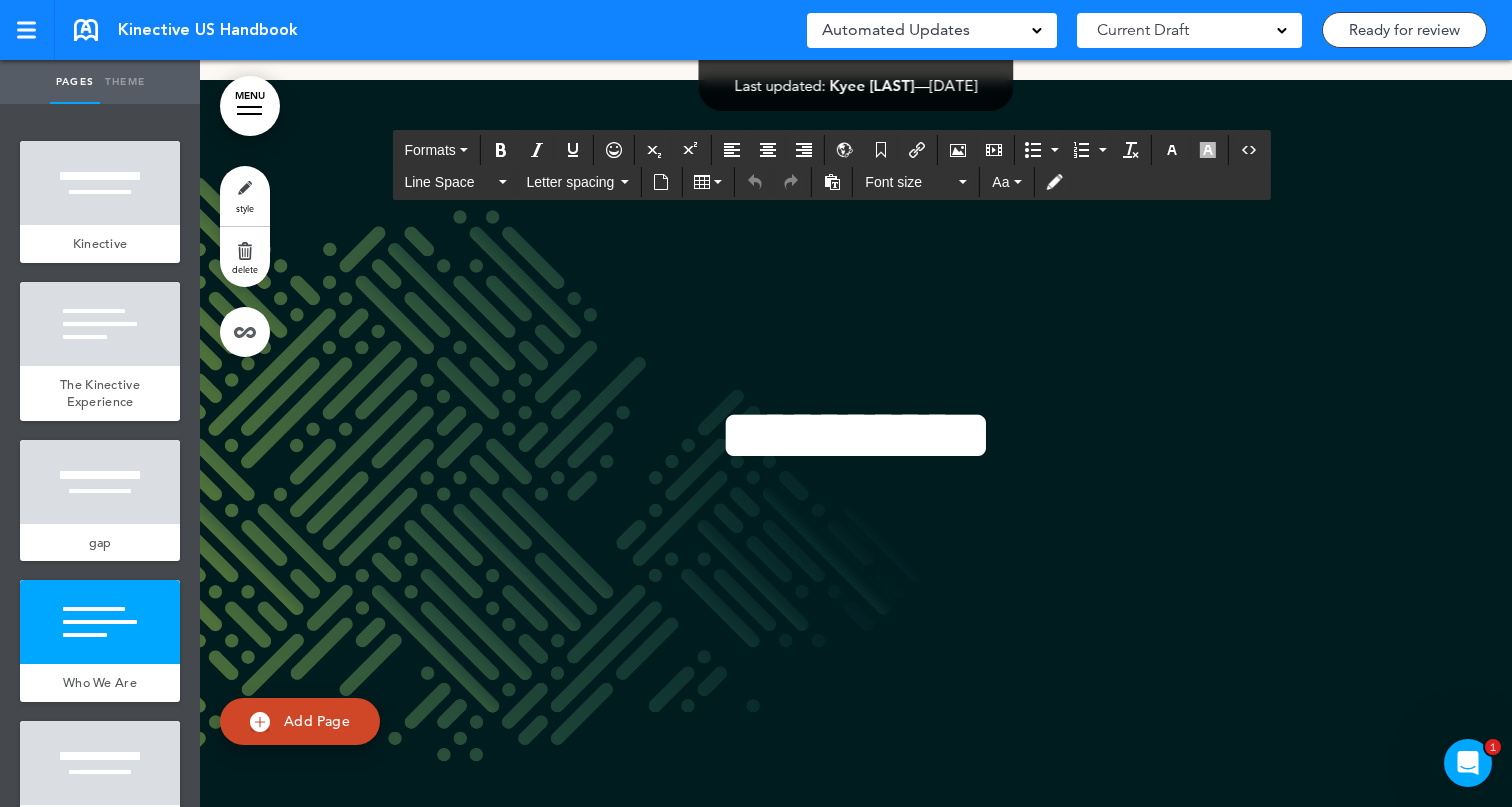 scroll, scrollTop: 1552, scrollLeft: 0, axis: vertical 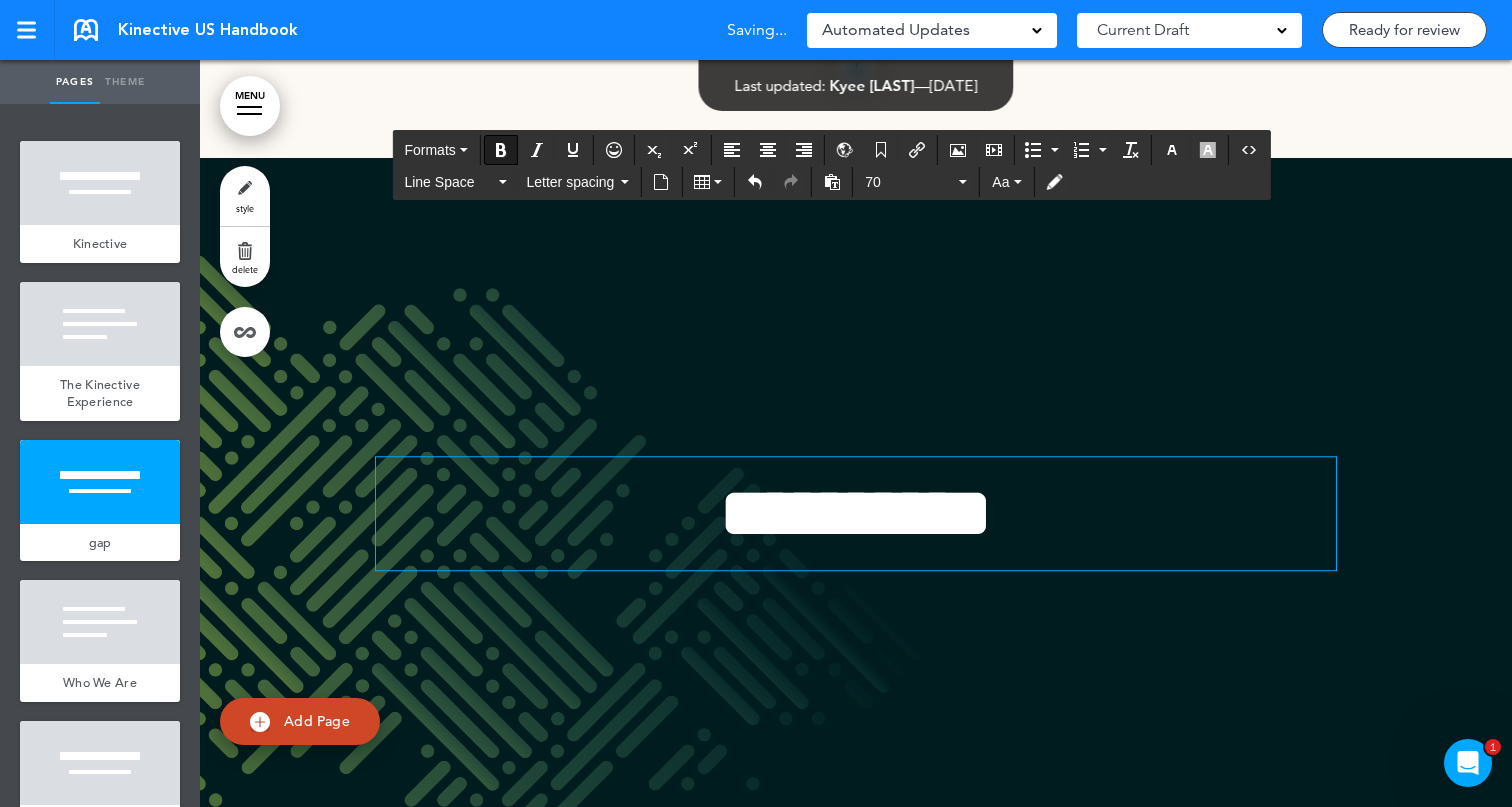 click on "**********" at bounding box center [856, 513] 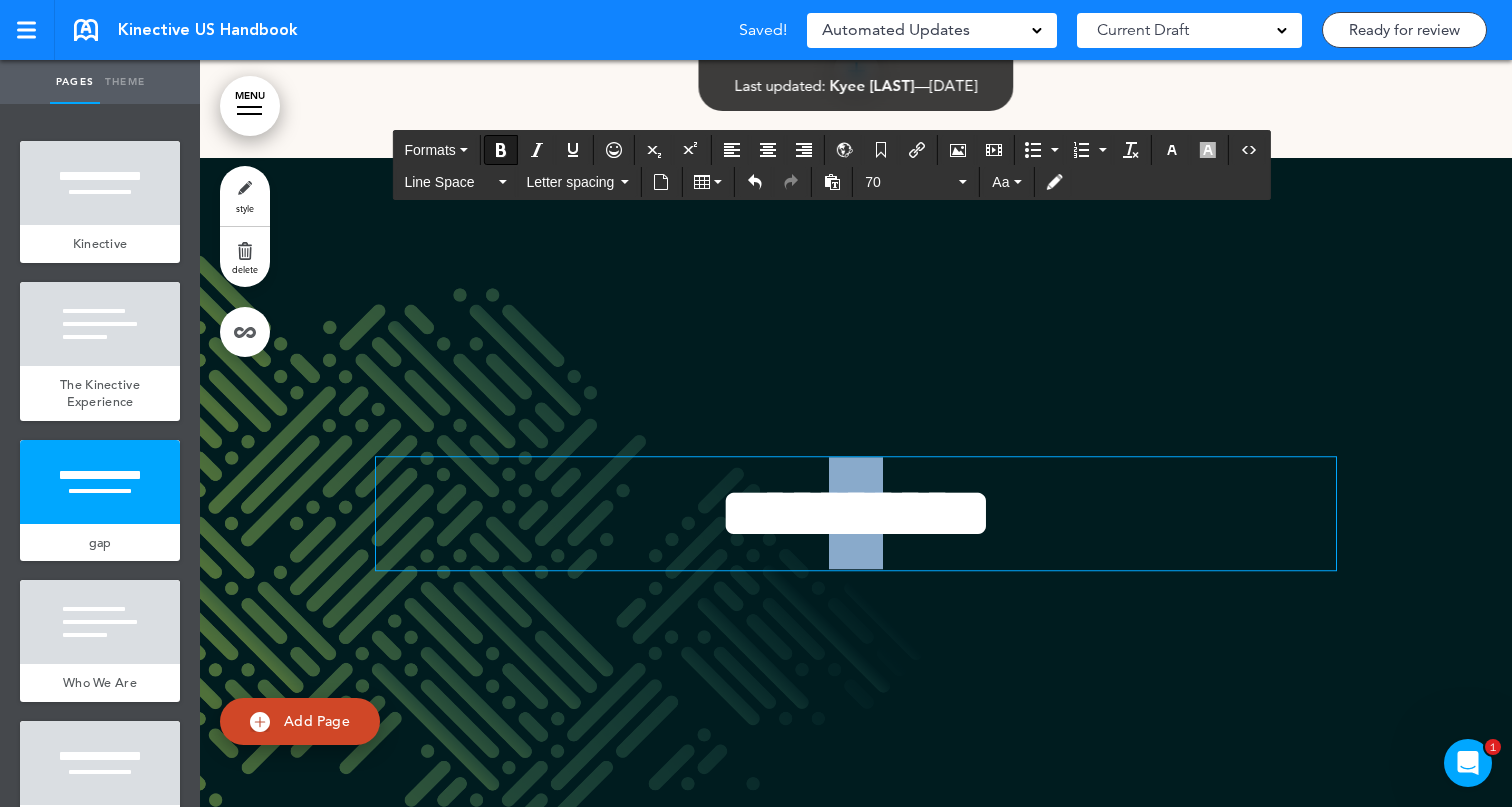 click on "**********" at bounding box center (856, 513) 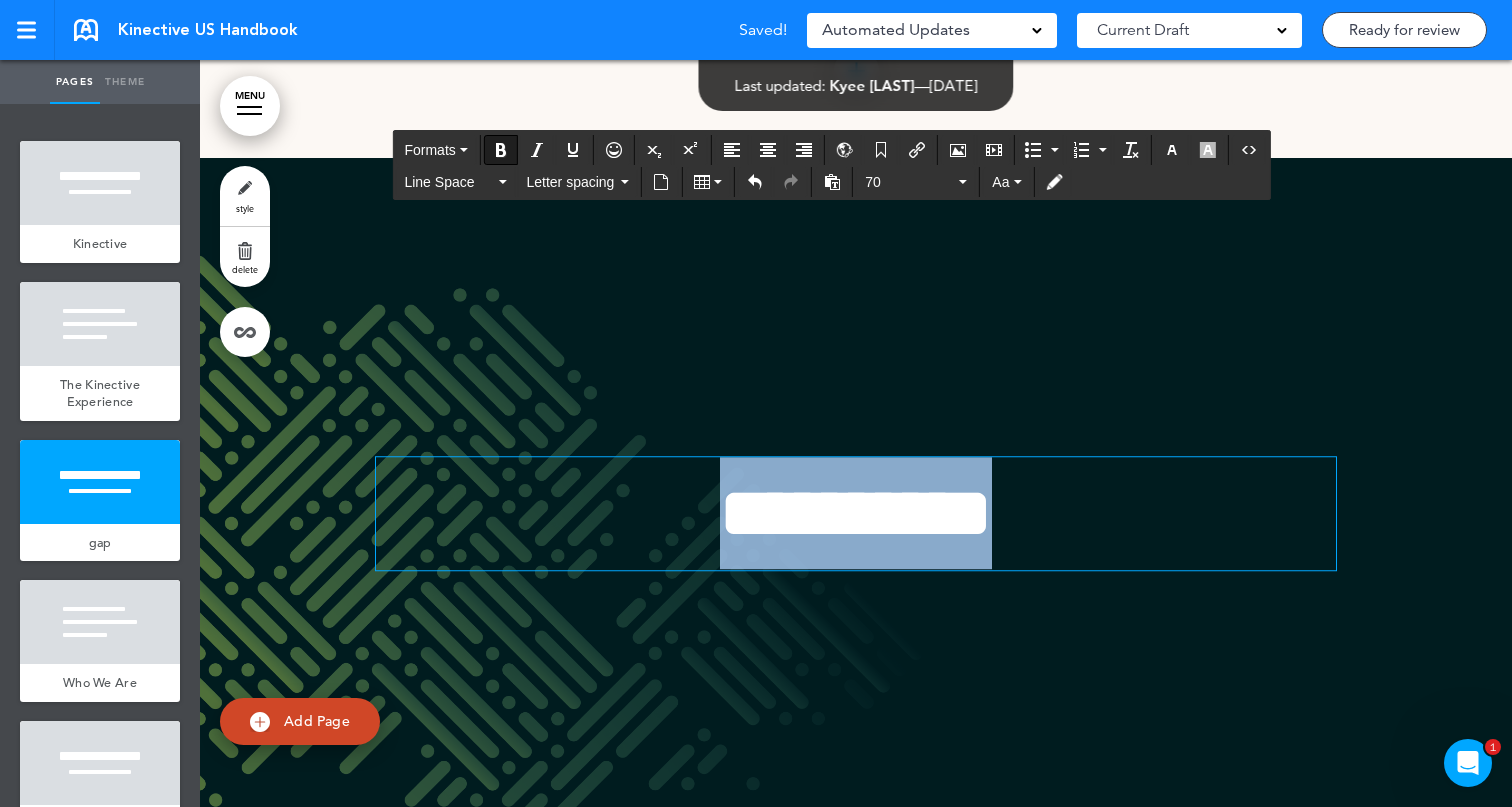 click on "**********" at bounding box center [856, 513] 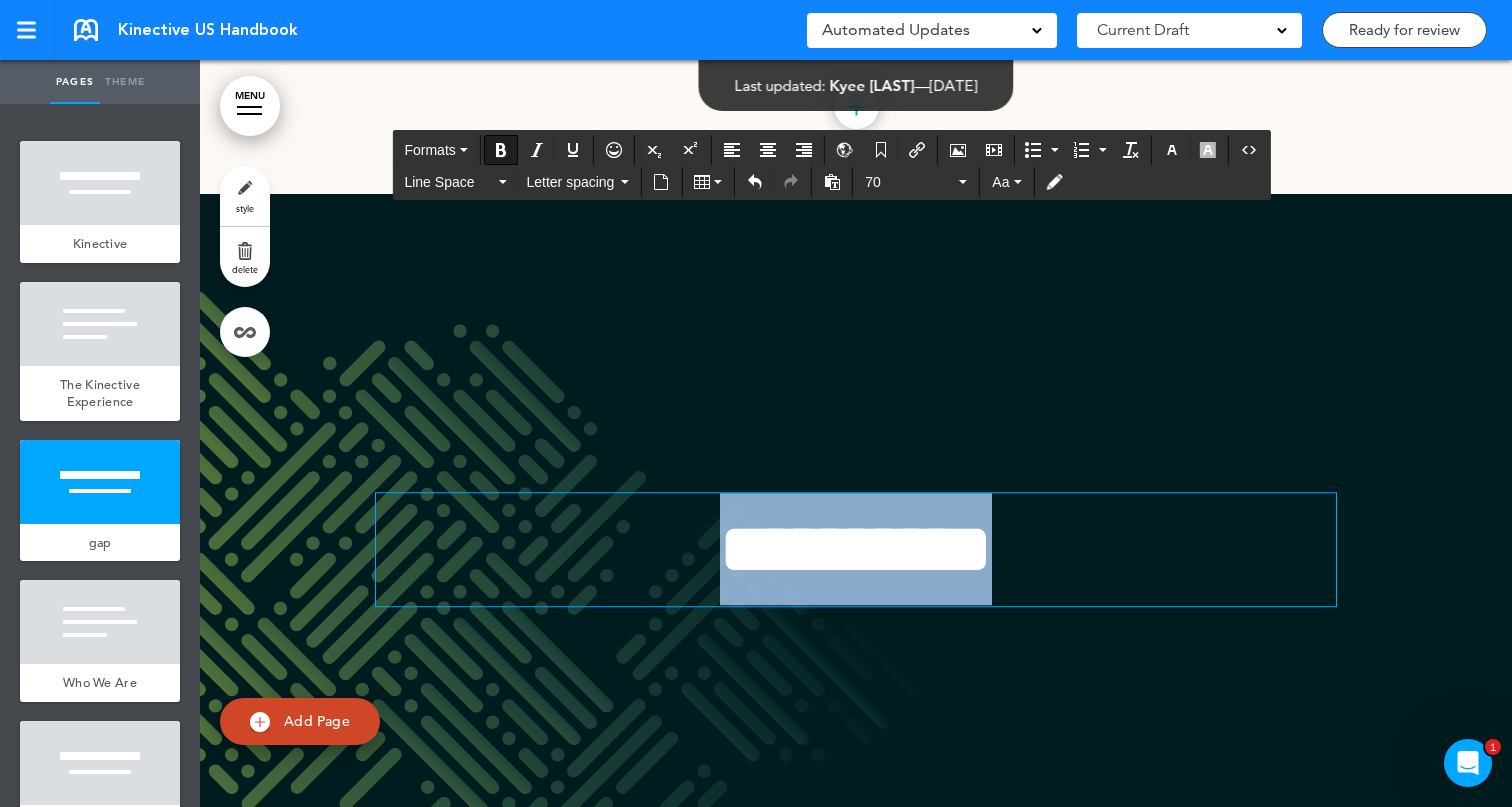 scroll, scrollTop: 1545, scrollLeft: 0, axis: vertical 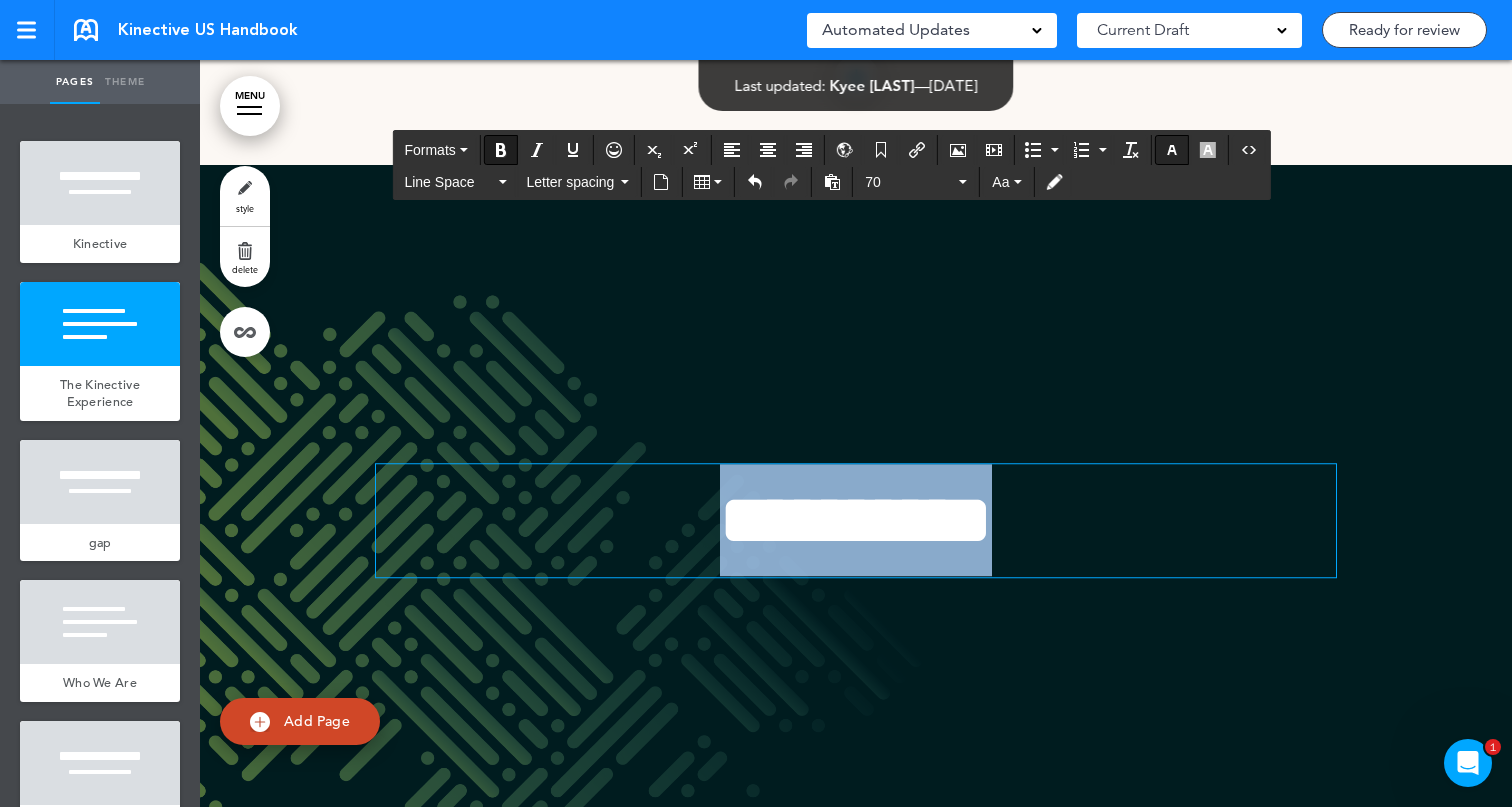 click at bounding box center (1172, 150) 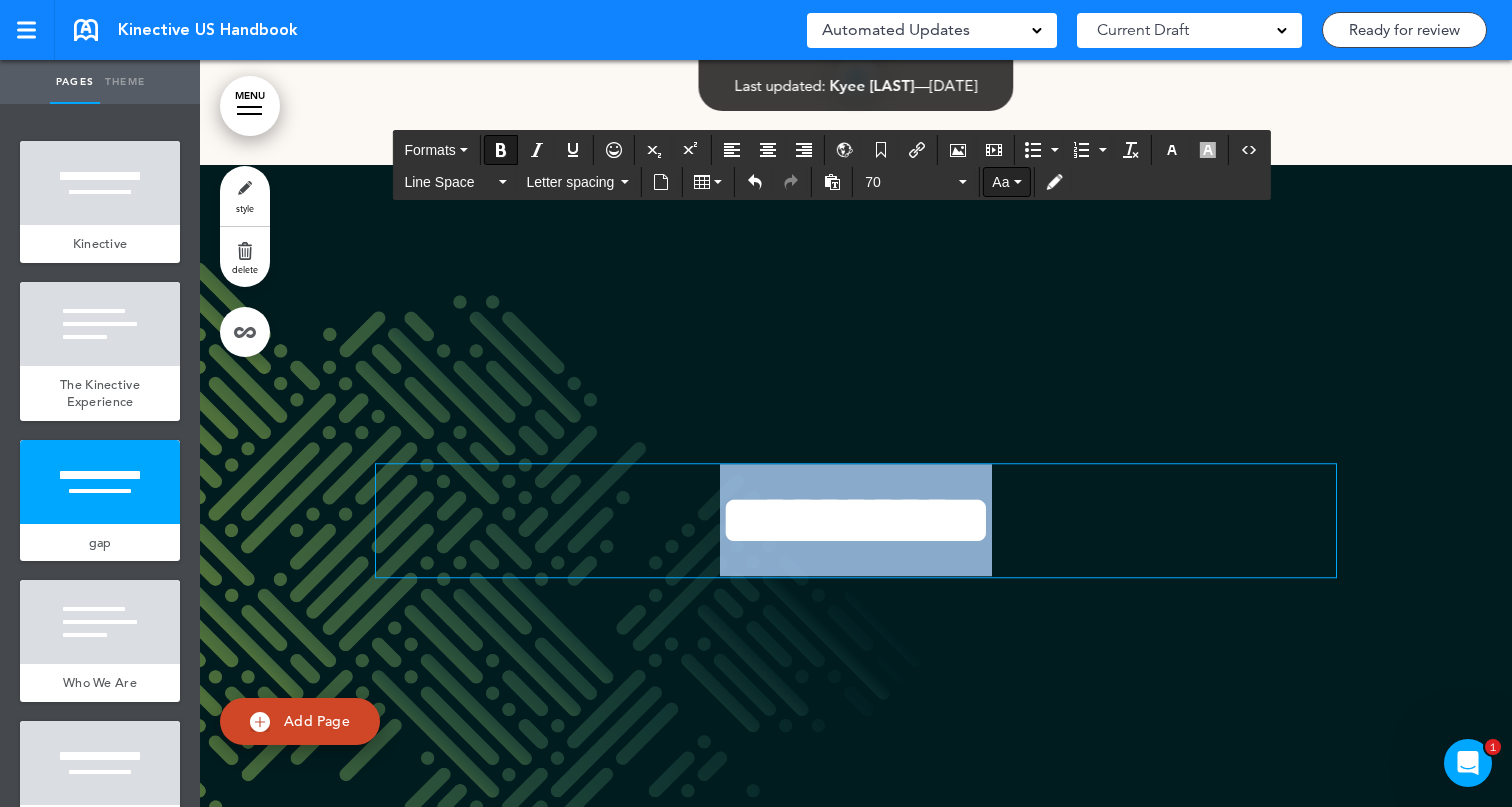click on "Aa" at bounding box center (1006, 182) 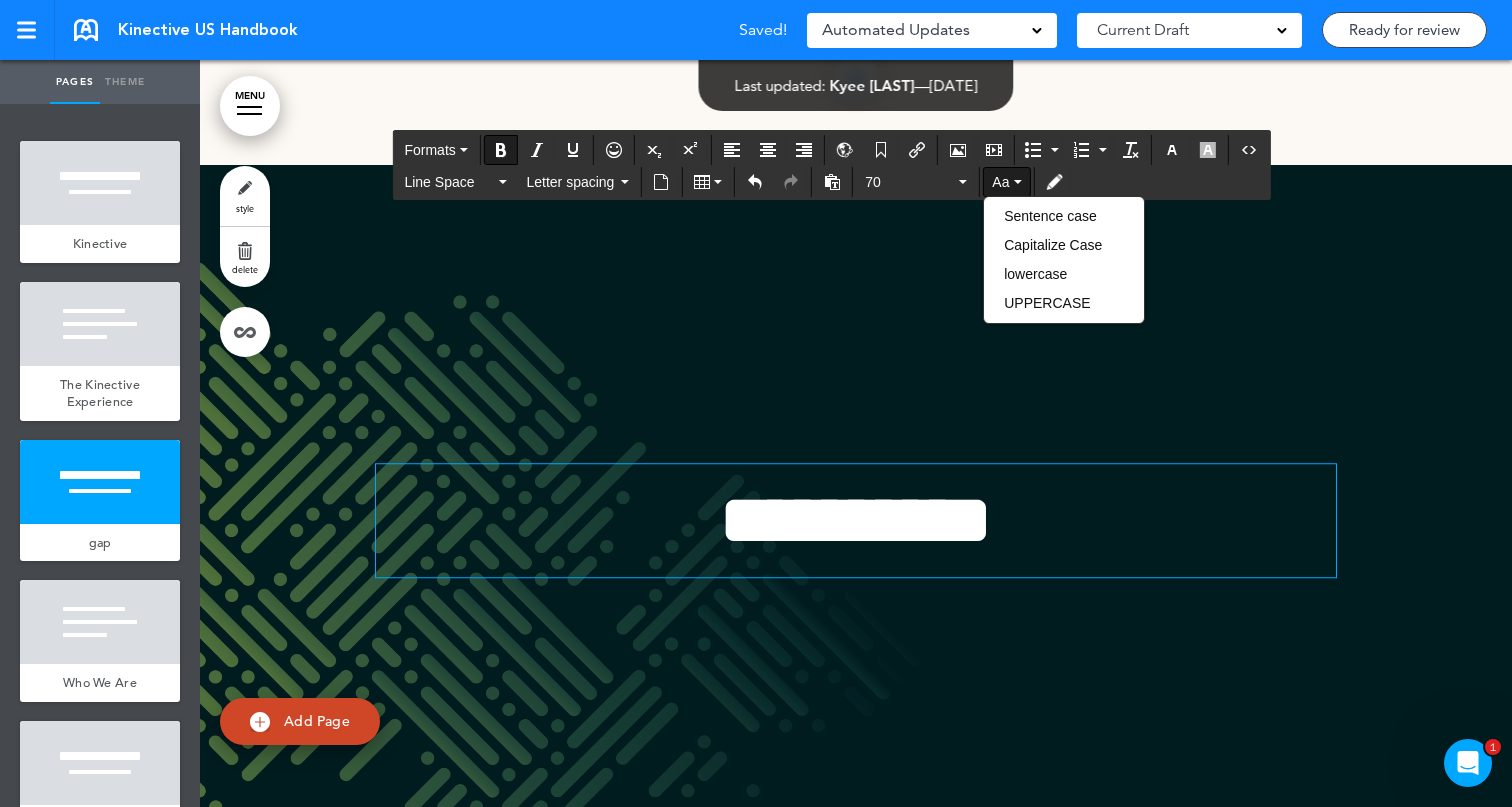 click on "**********" at bounding box center (856, 520) 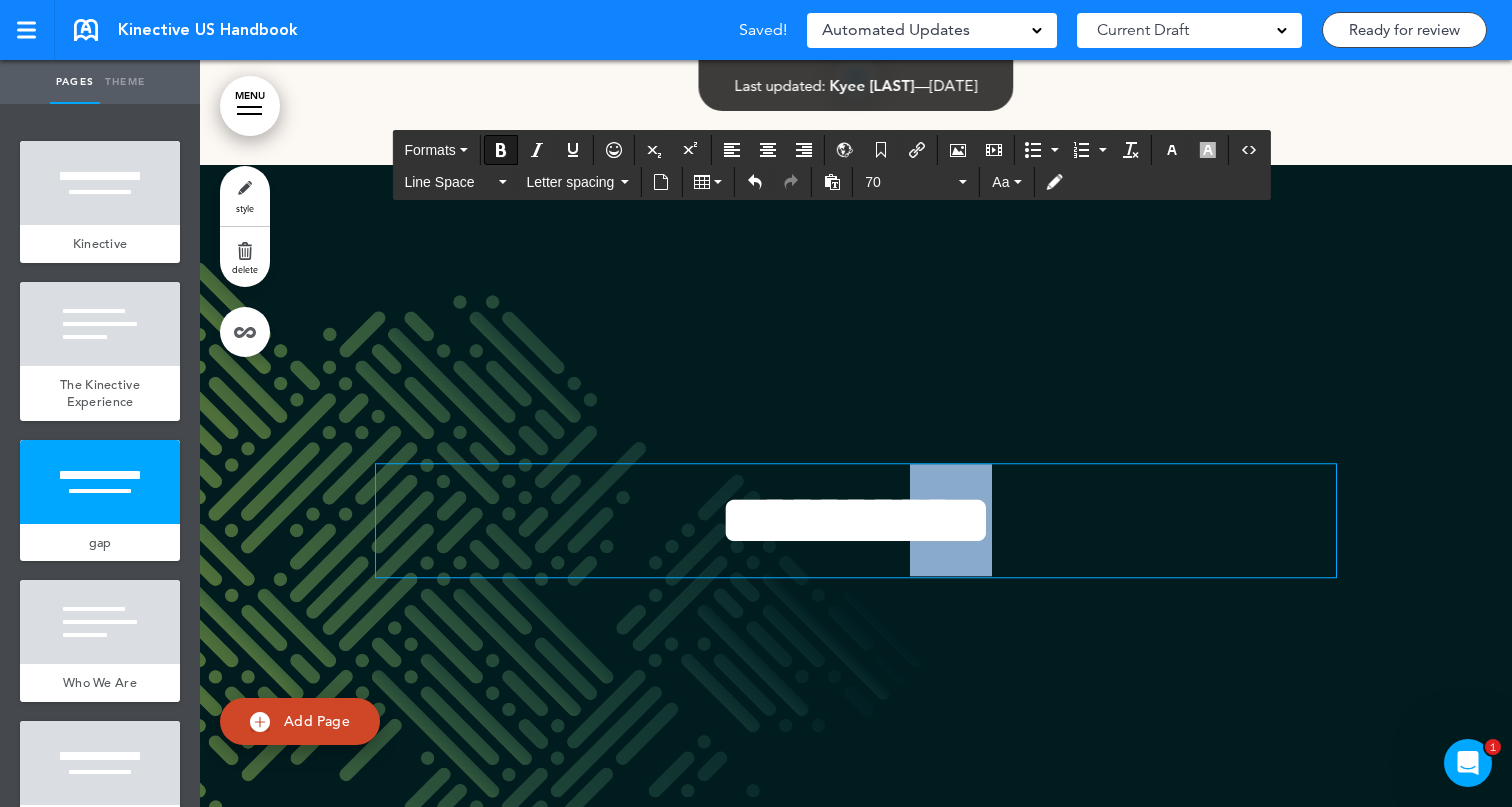 click on "**********" at bounding box center (856, 520) 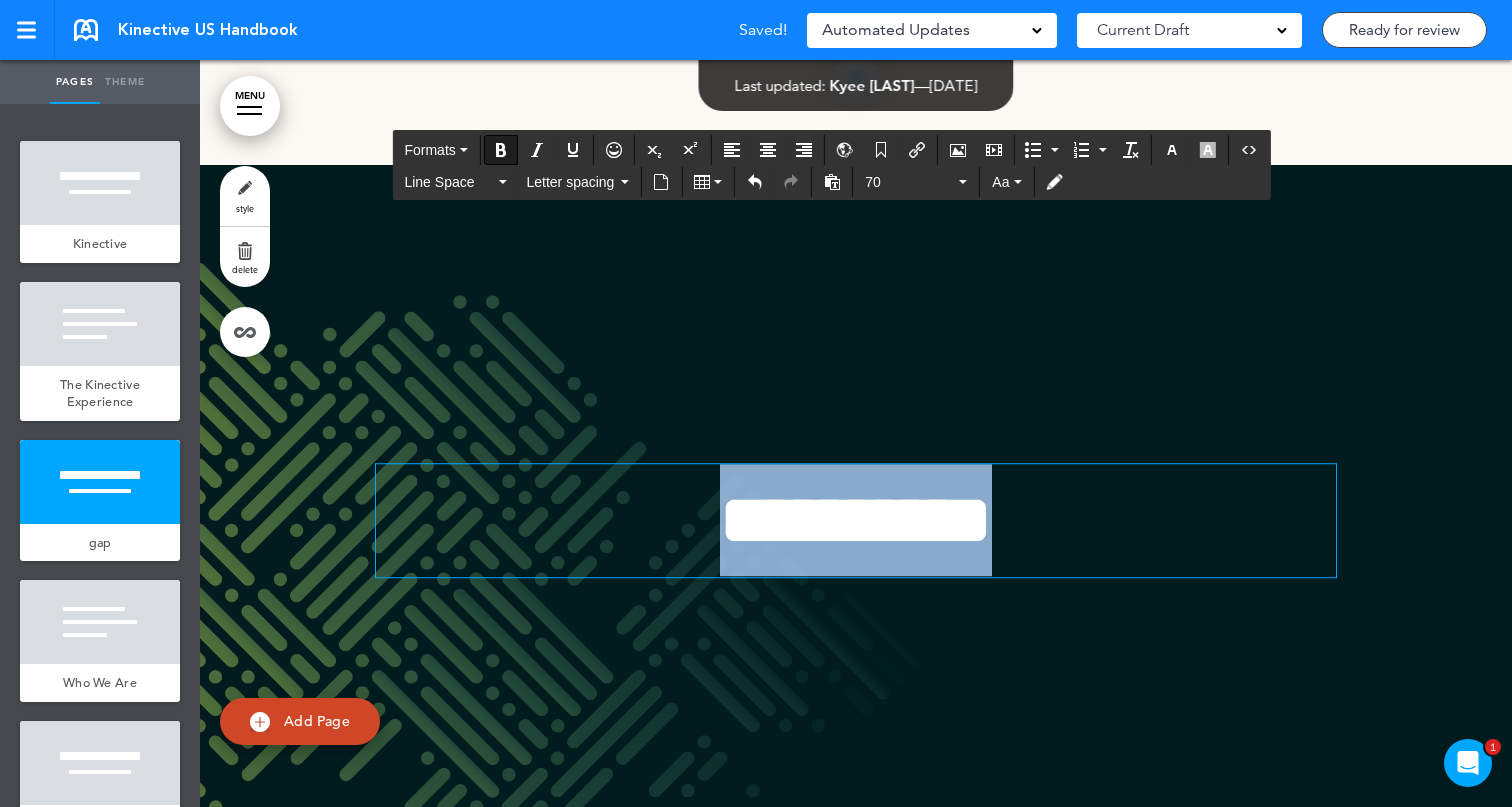 click on "**********" at bounding box center (856, 520) 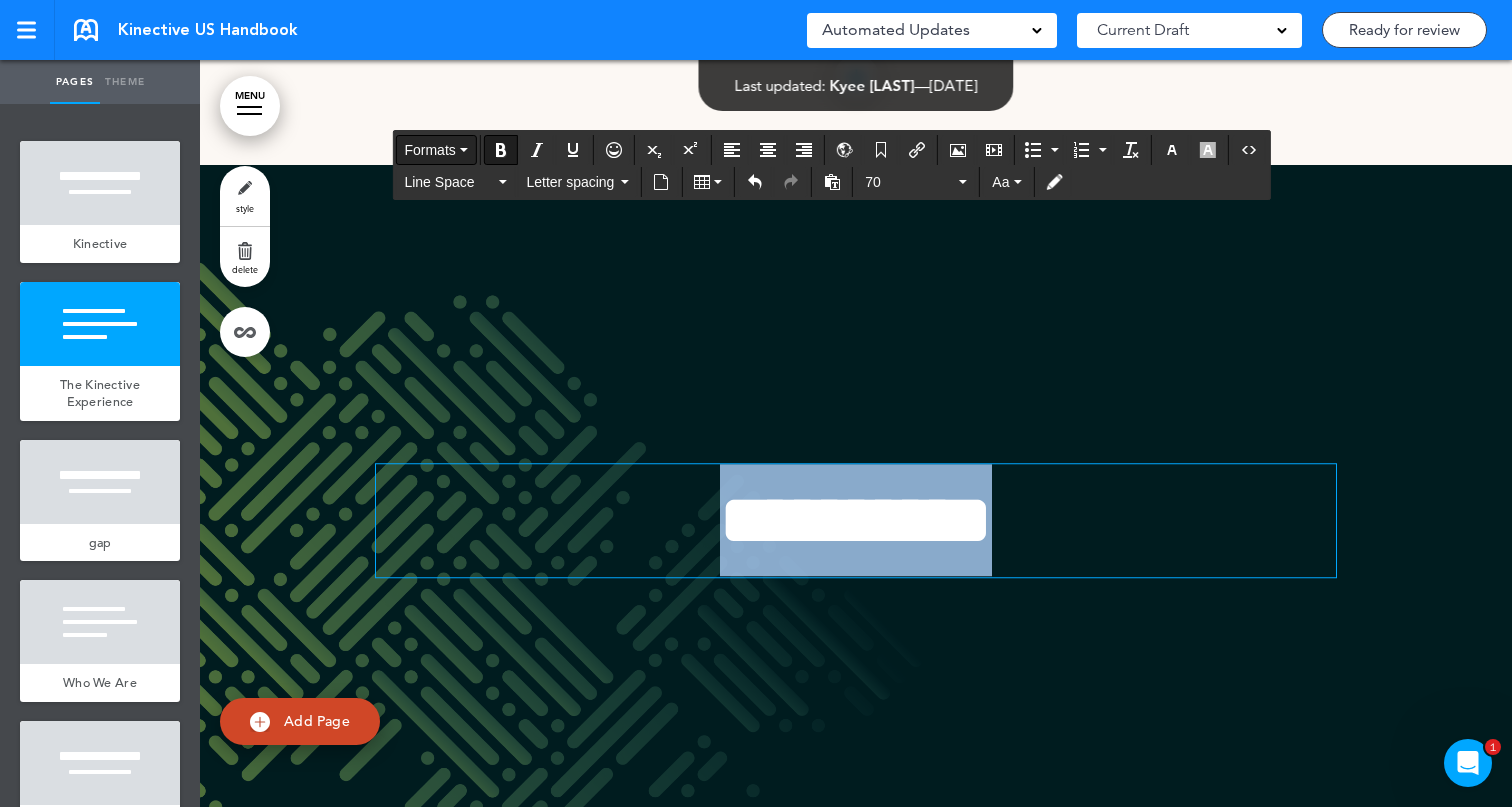 click on "Formats" at bounding box center (429, 150) 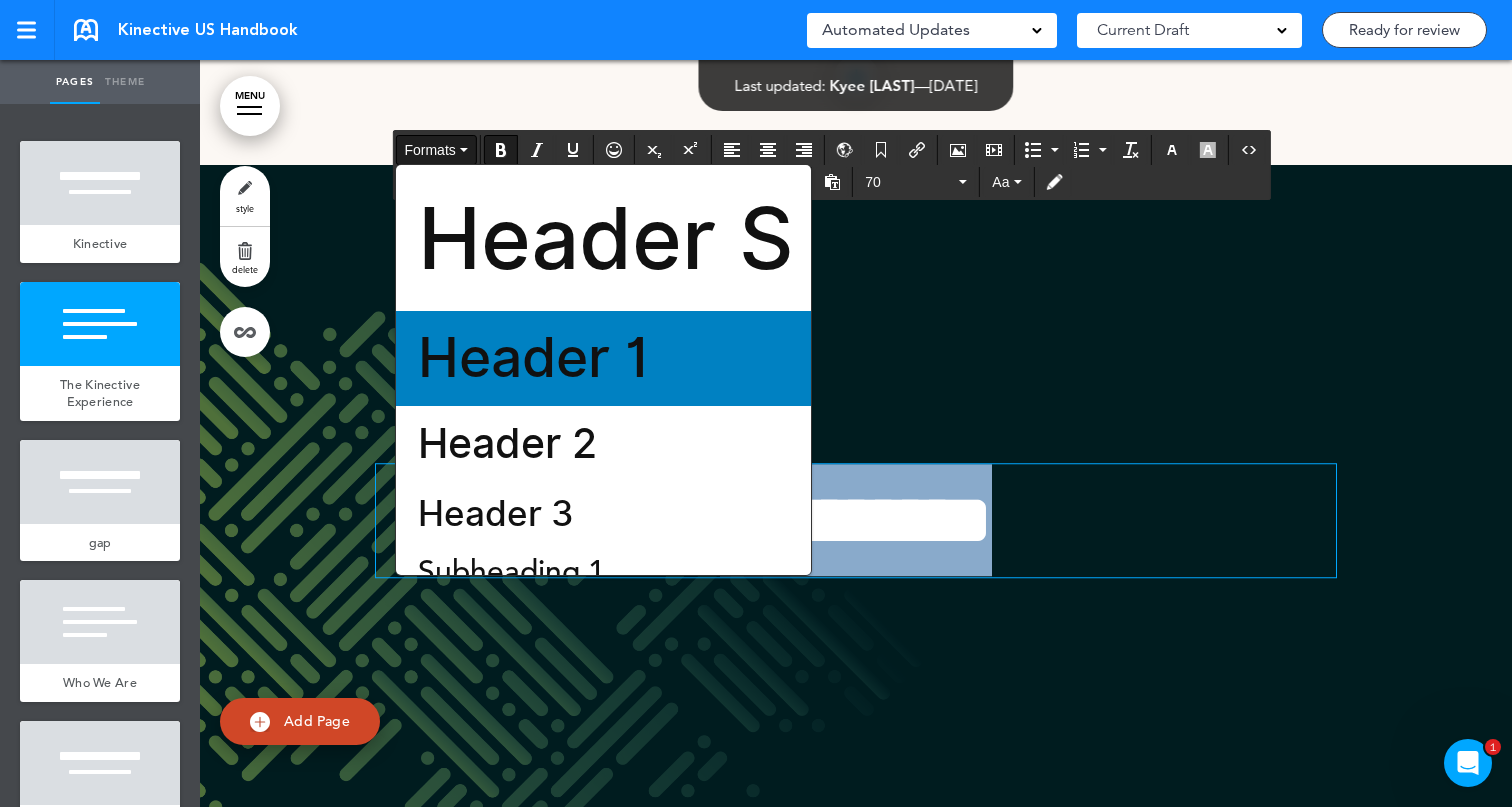 click on "Header 1" at bounding box center [534, 358] 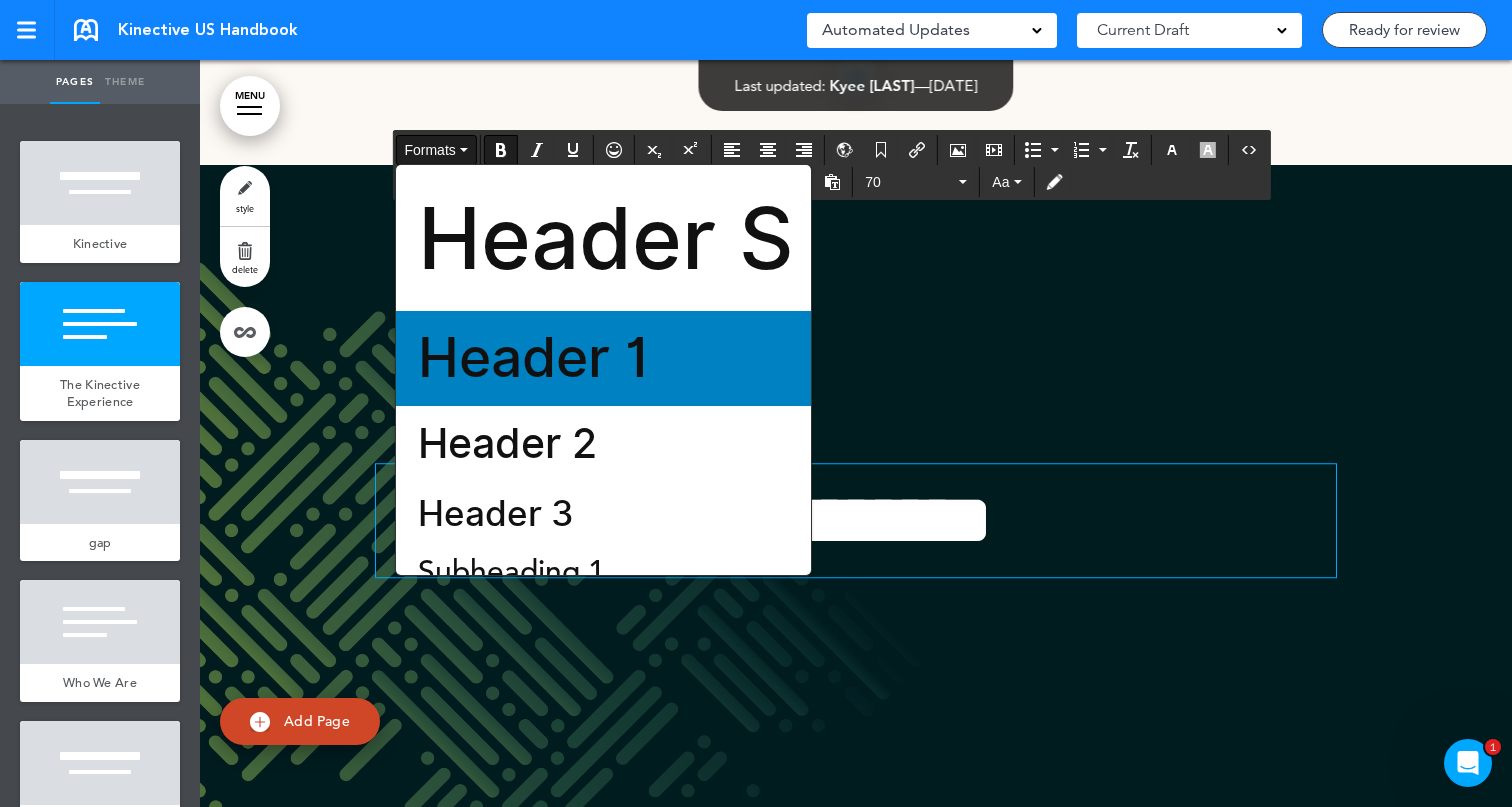 scroll, scrollTop: 1558, scrollLeft: 0, axis: vertical 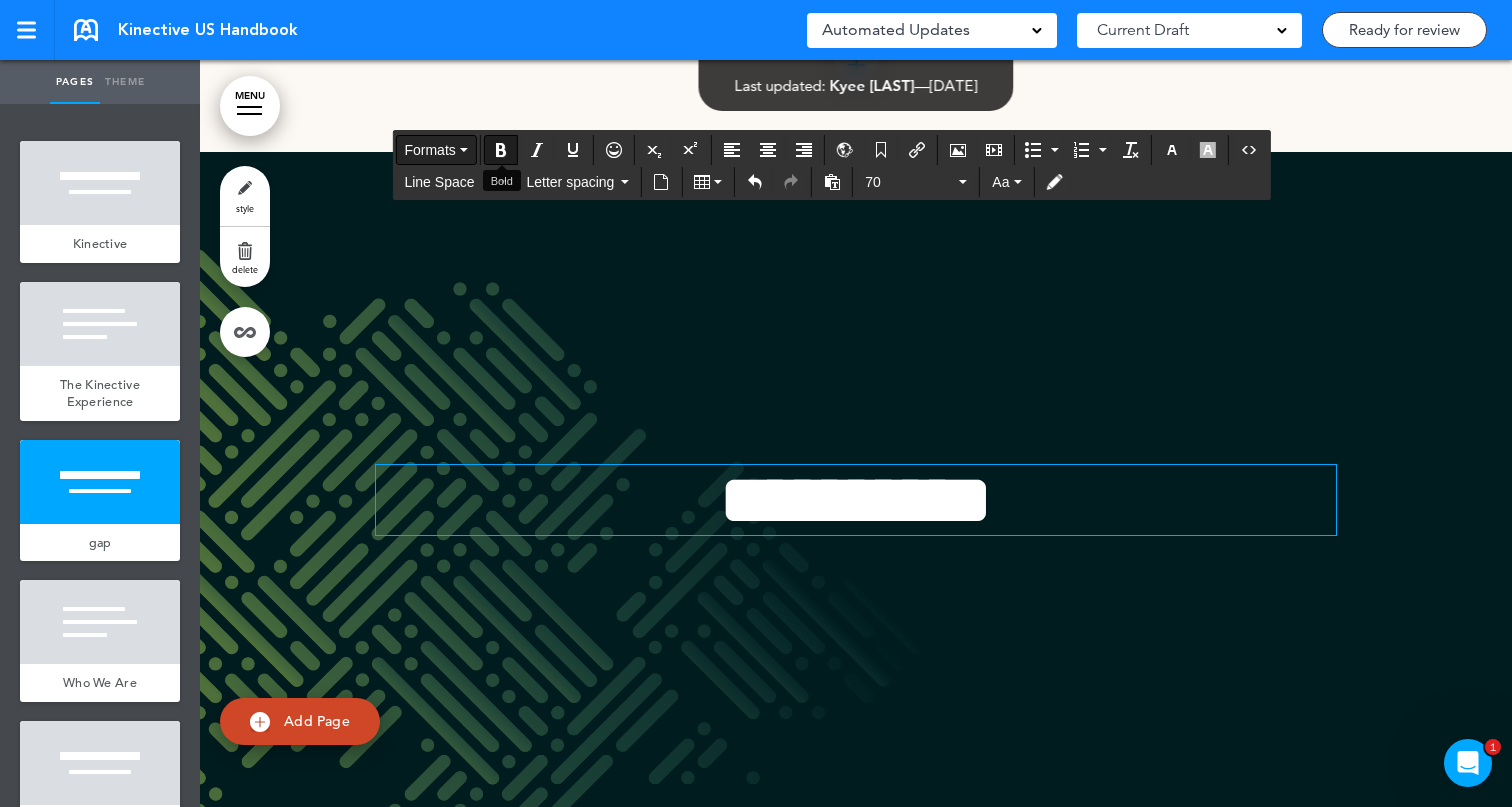 click on "Formats" at bounding box center [435, 150] 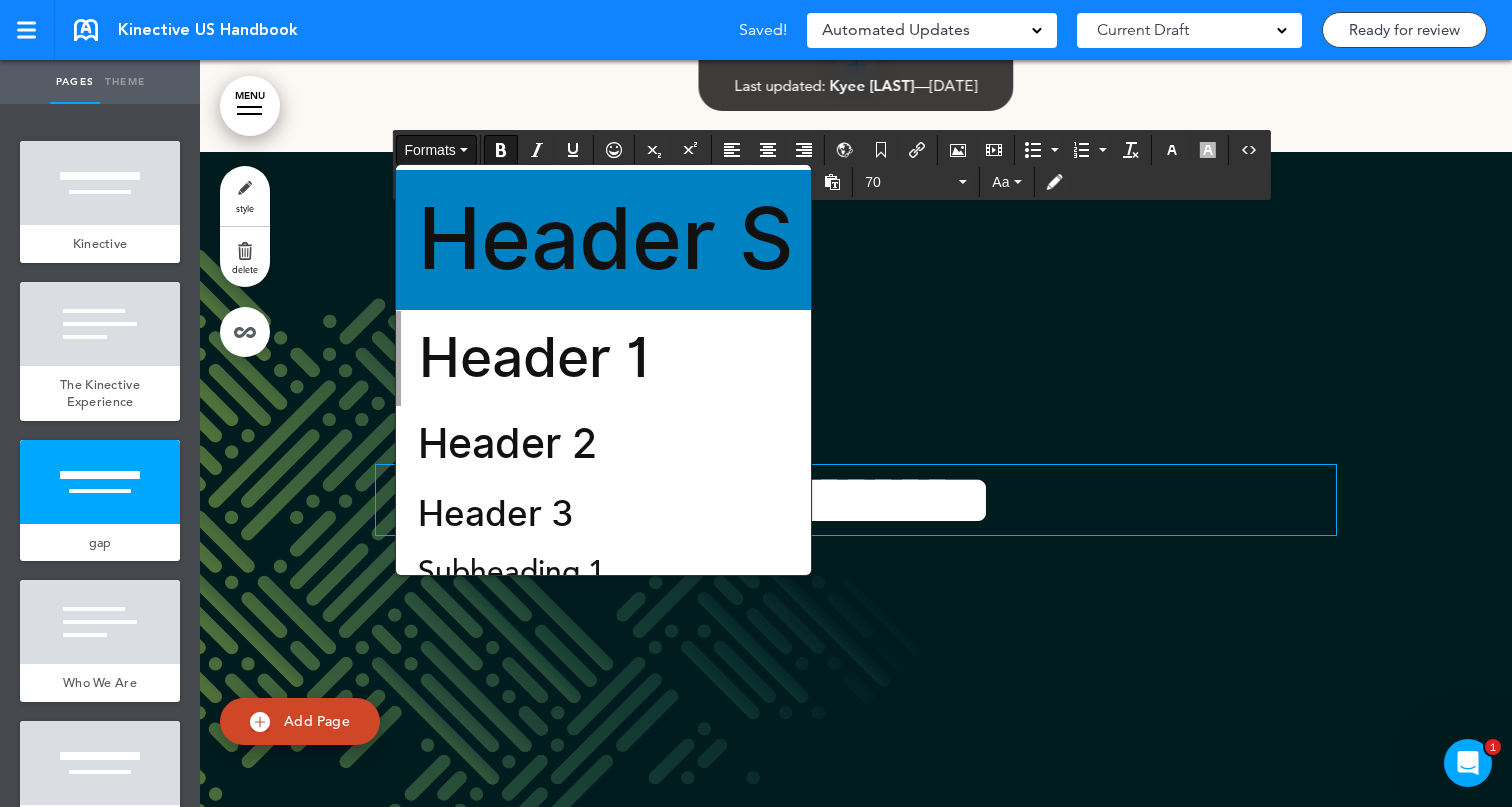 click on "Header S" at bounding box center [606, 240] 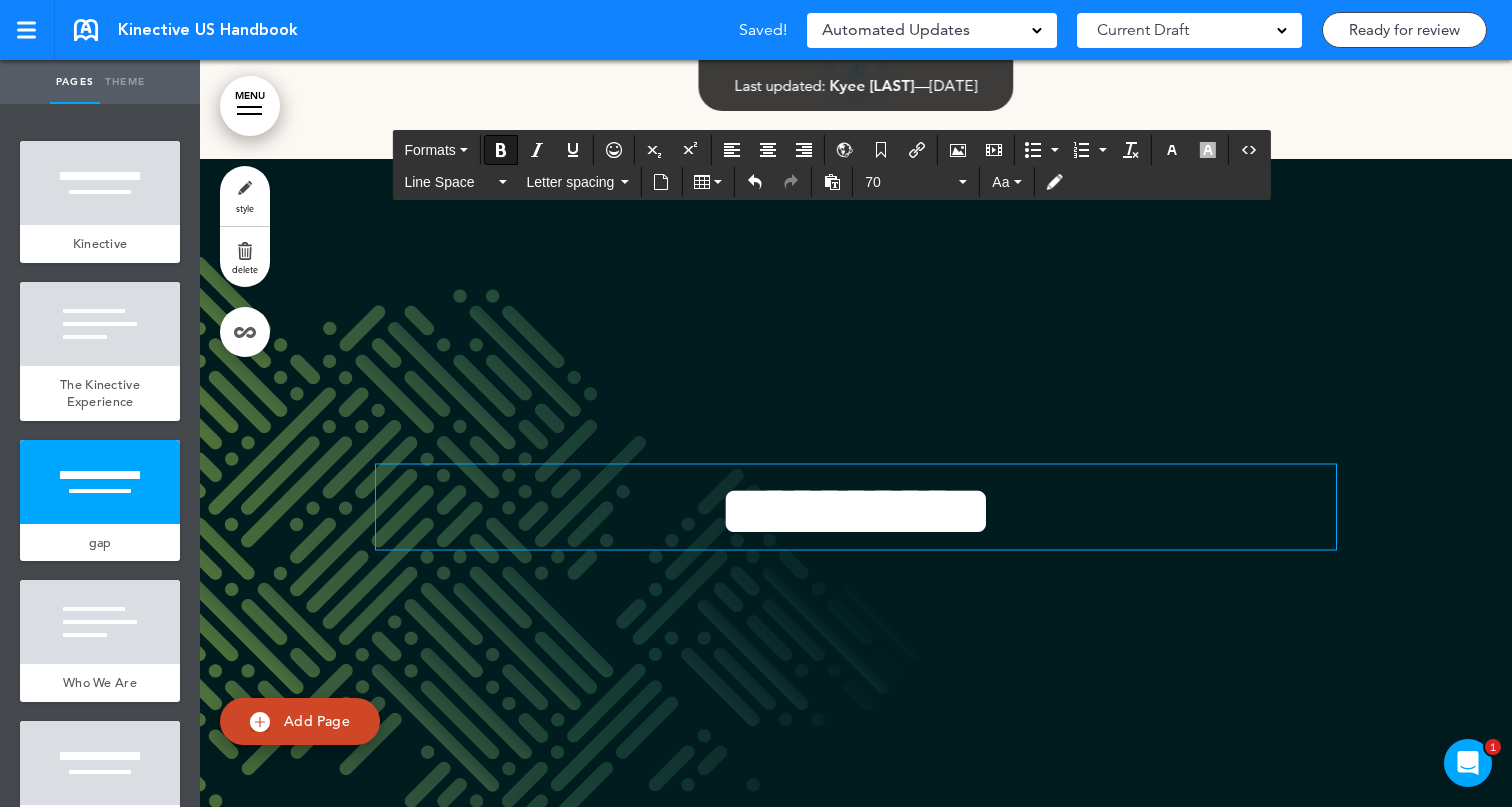 click at bounding box center [856, 532] 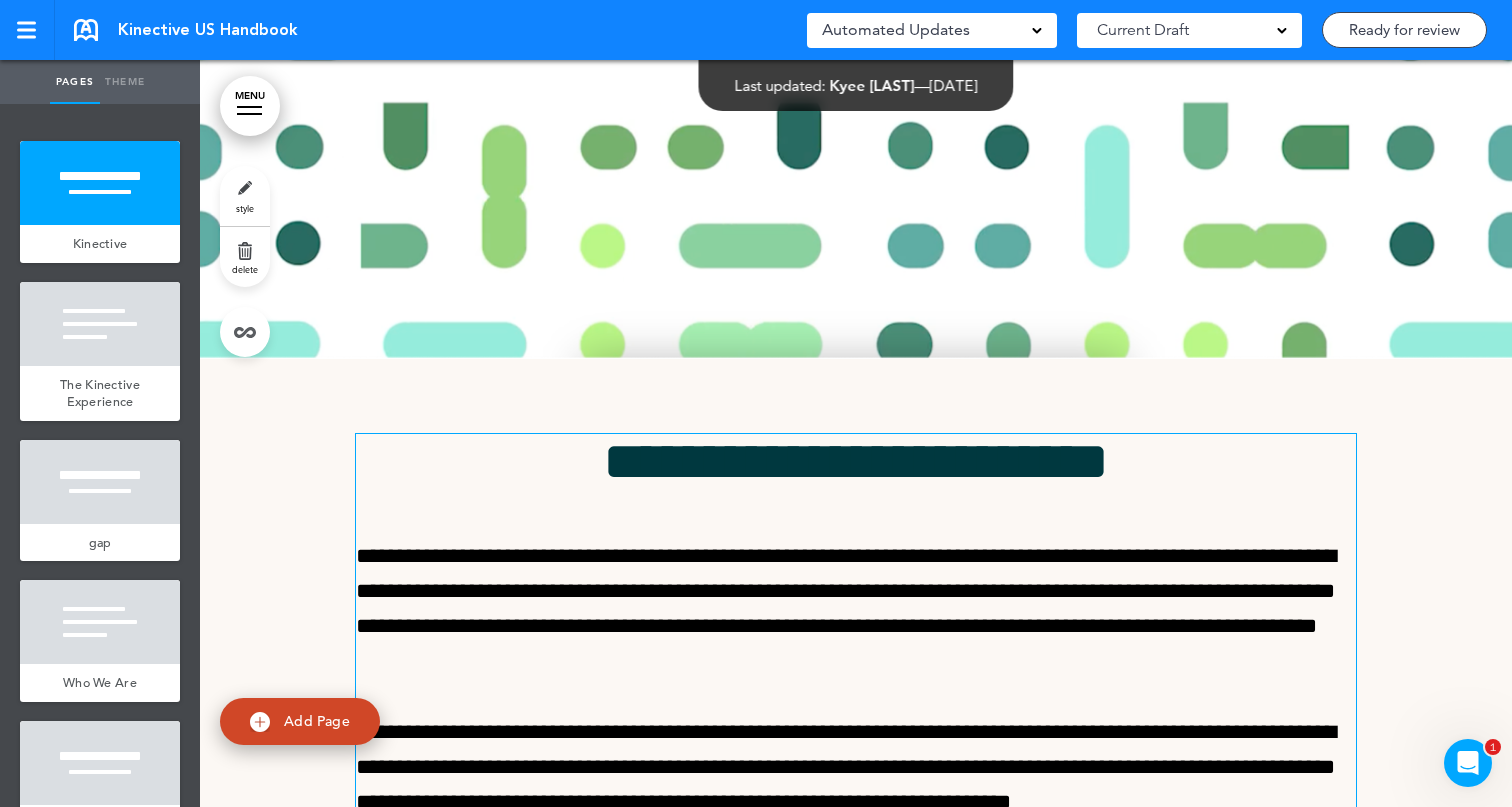 scroll, scrollTop: 507, scrollLeft: 0, axis: vertical 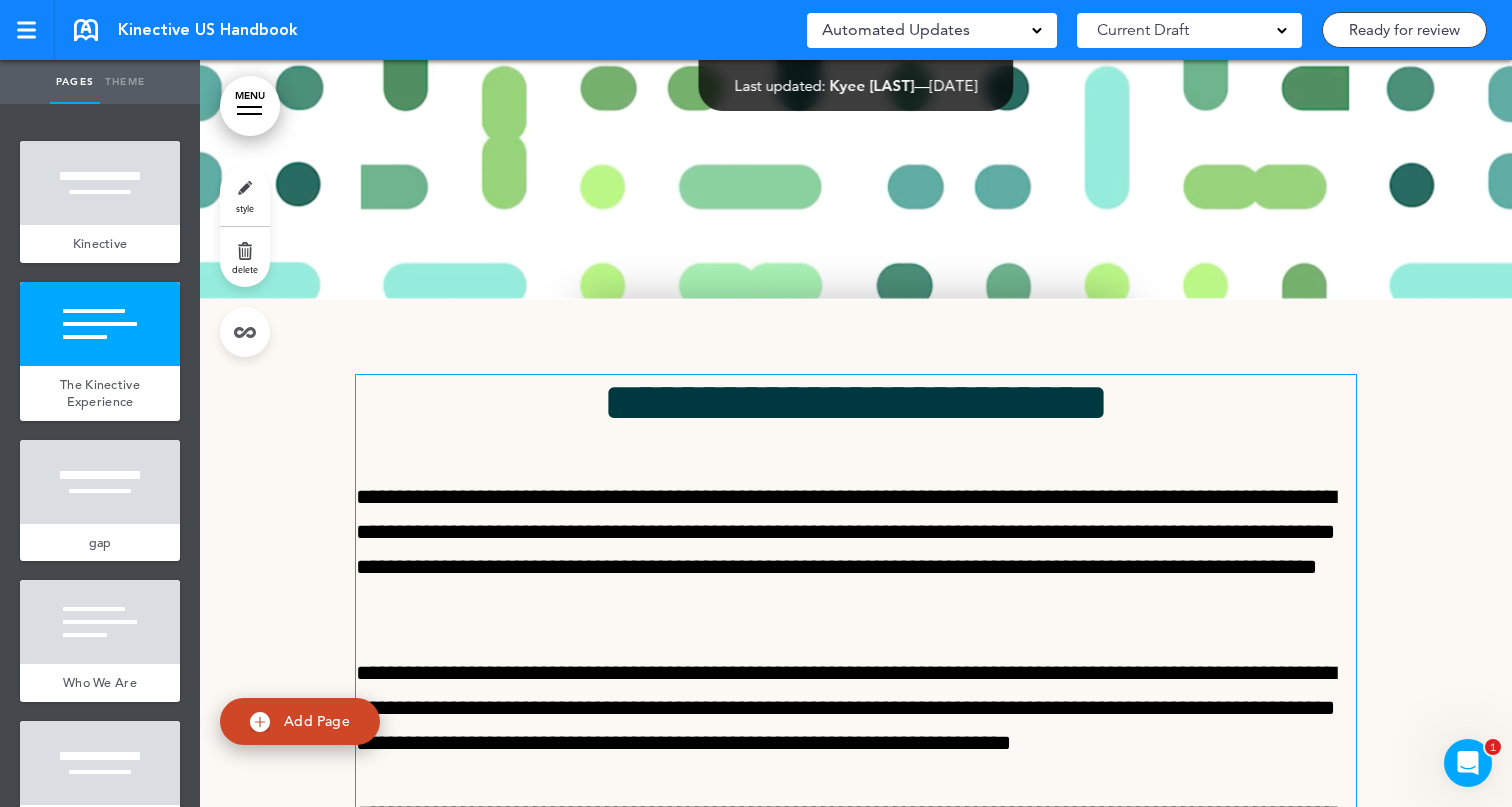 click on "**********" at bounding box center (856, 402) 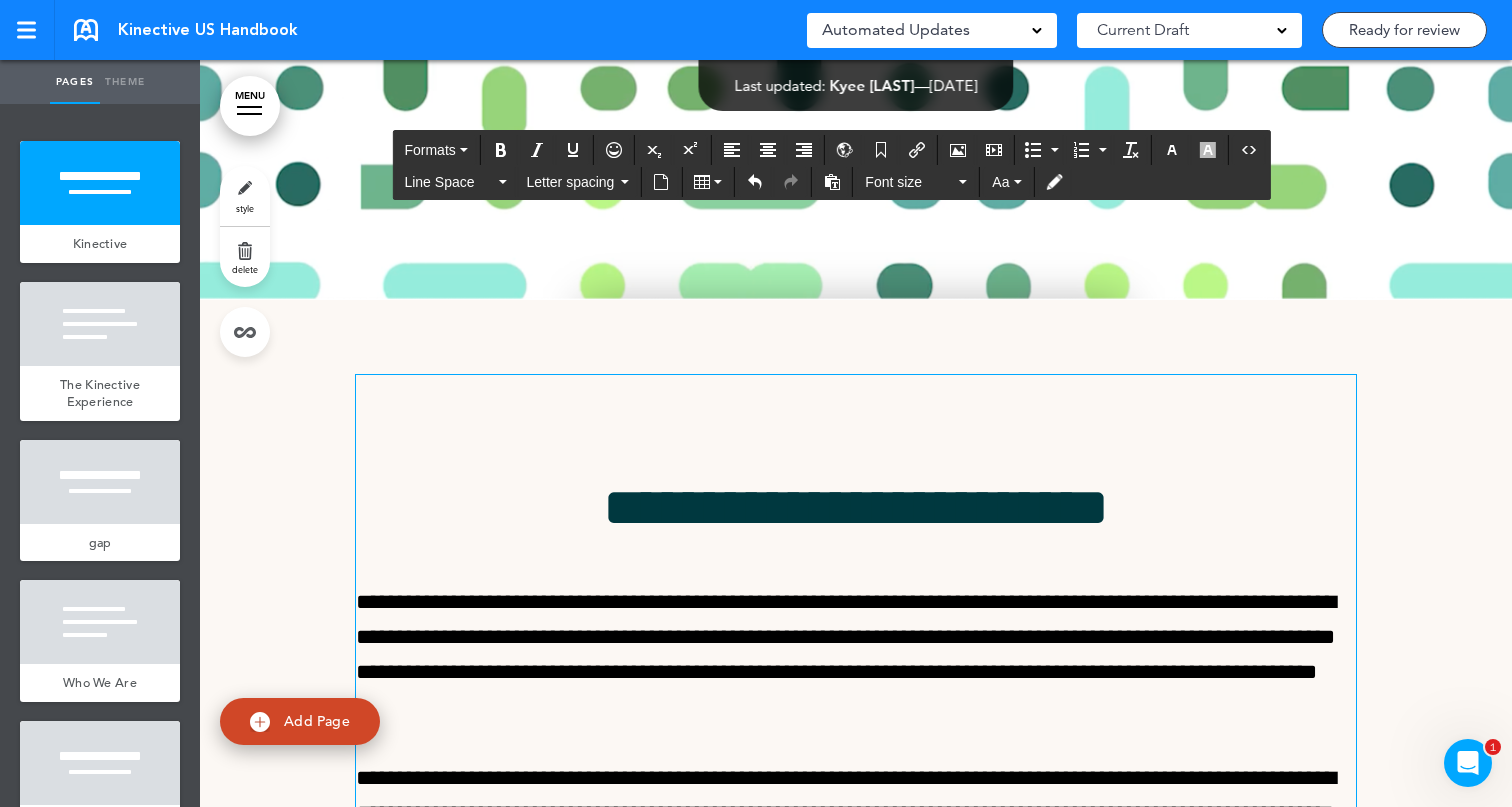 click at bounding box center [856, -74] 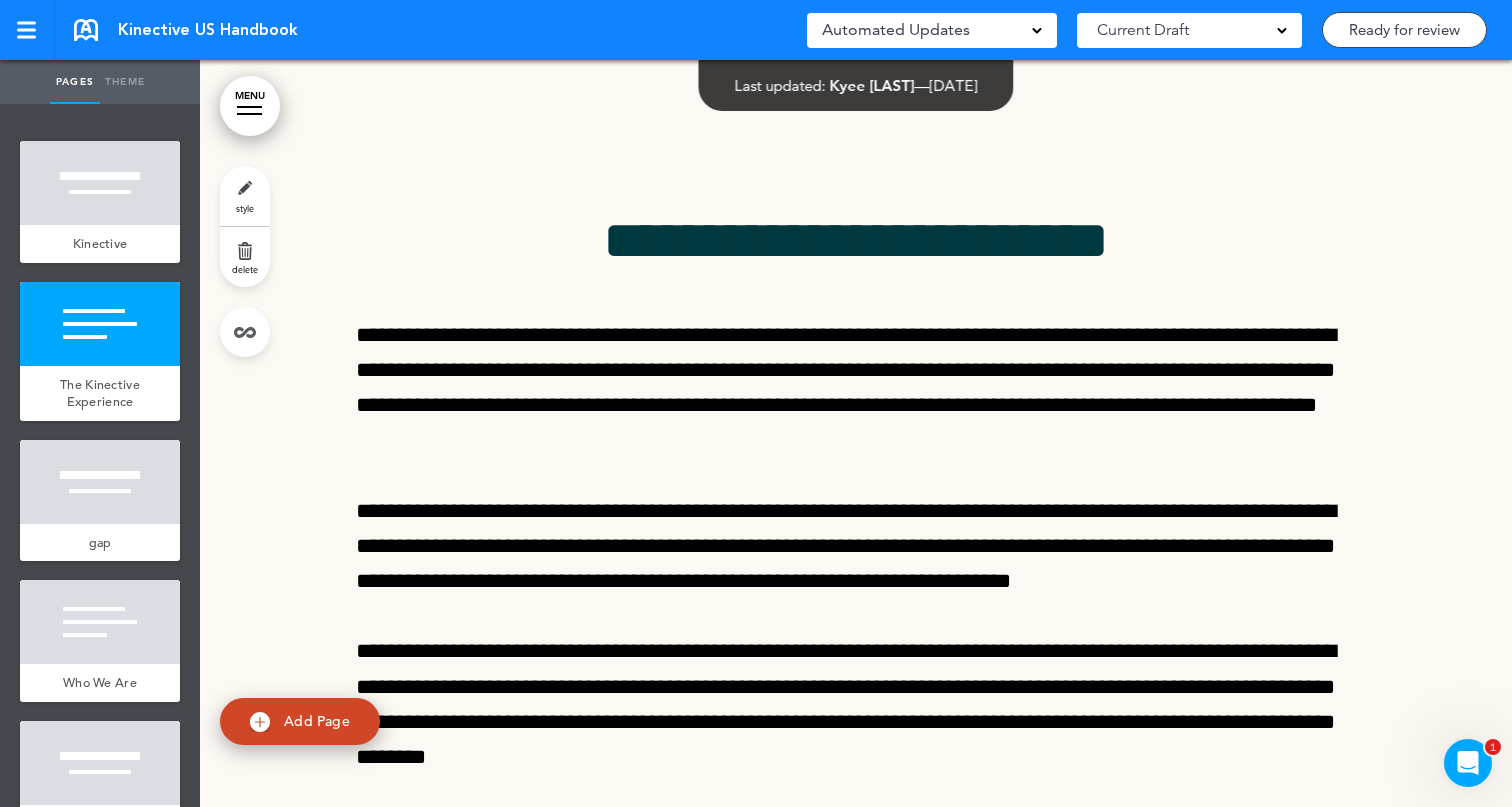 scroll, scrollTop: 721, scrollLeft: 0, axis: vertical 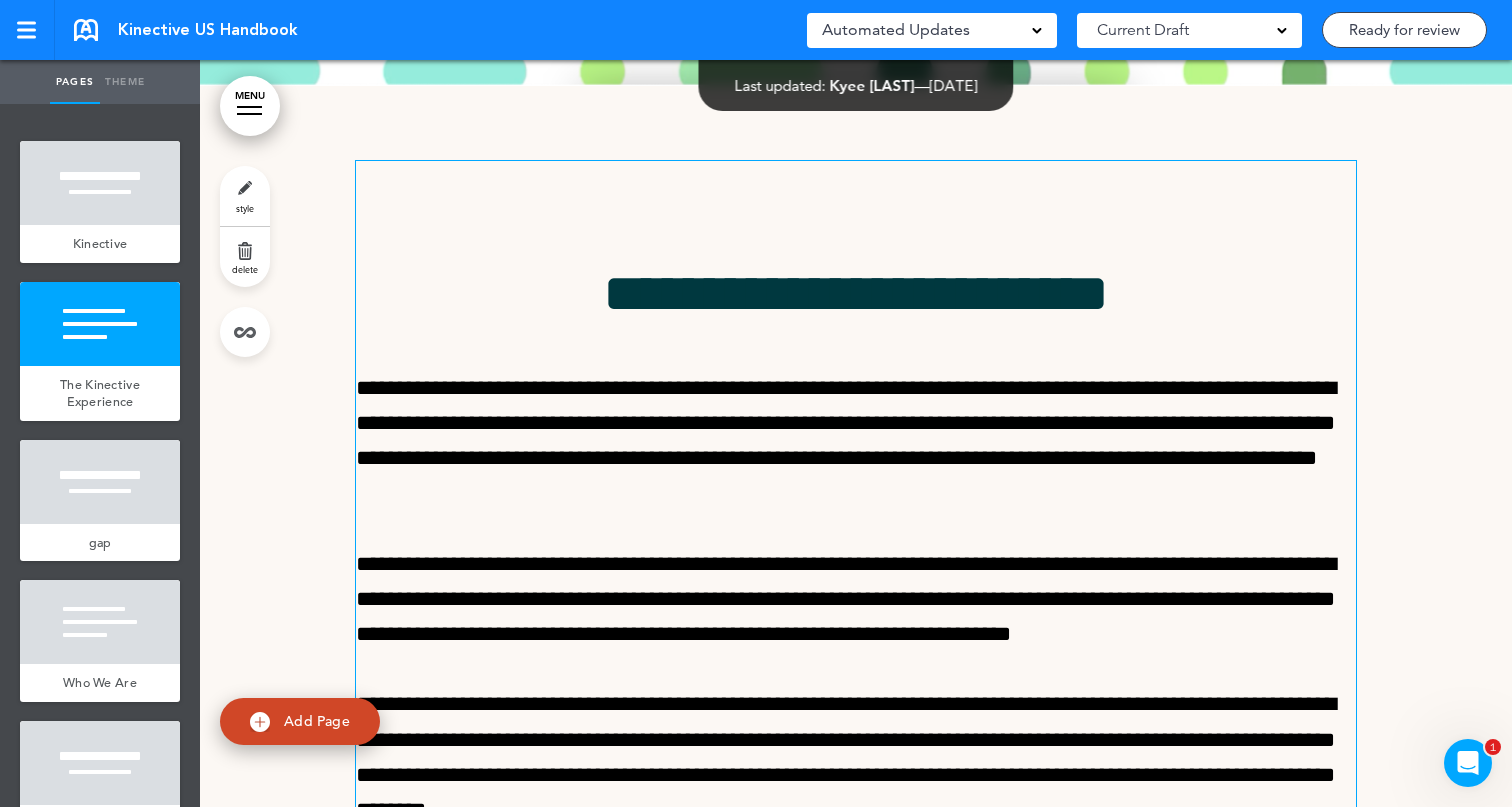 click on "**********" at bounding box center (856, 293) 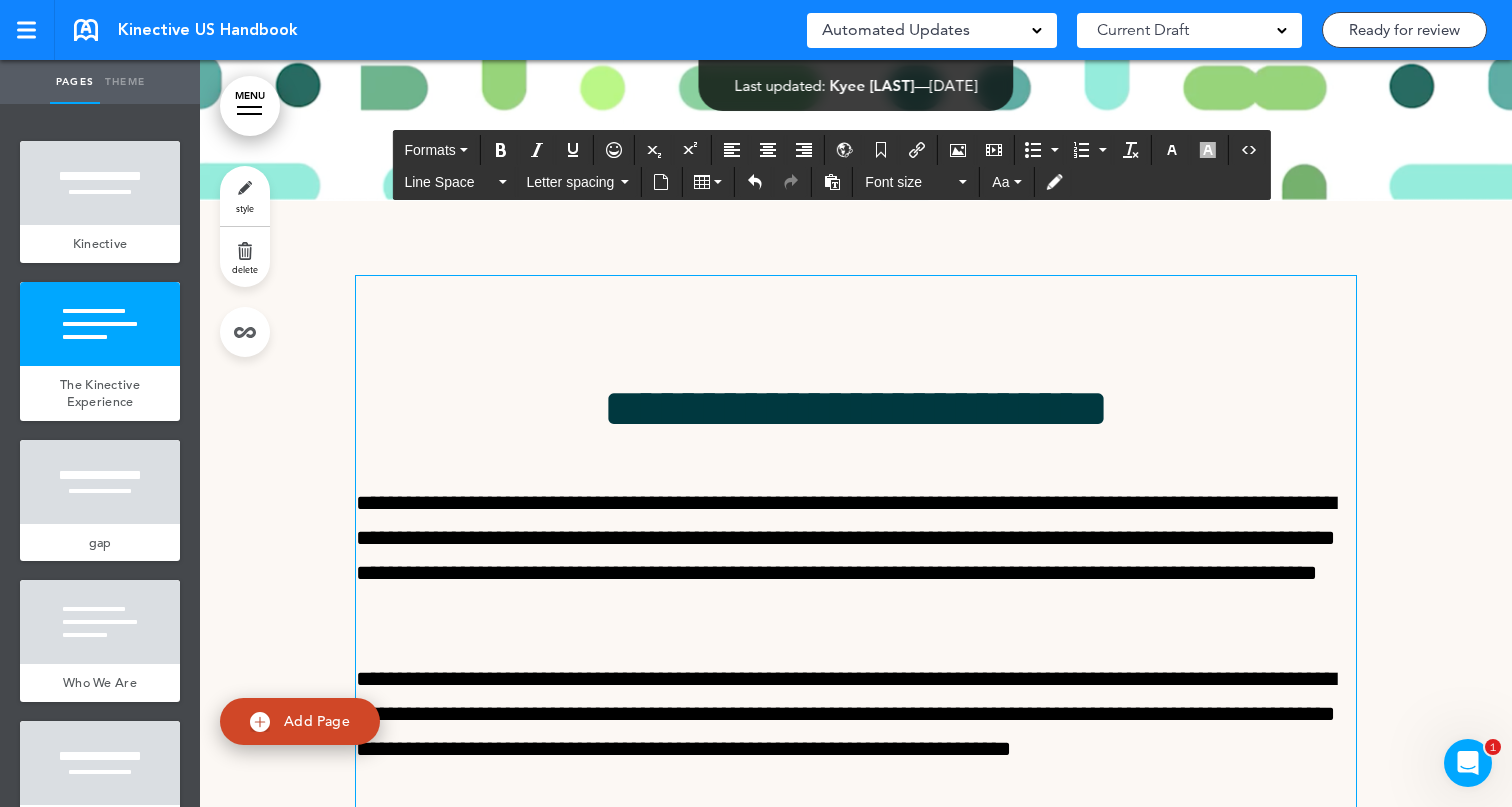 scroll, scrollTop: 608, scrollLeft: 0, axis: vertical 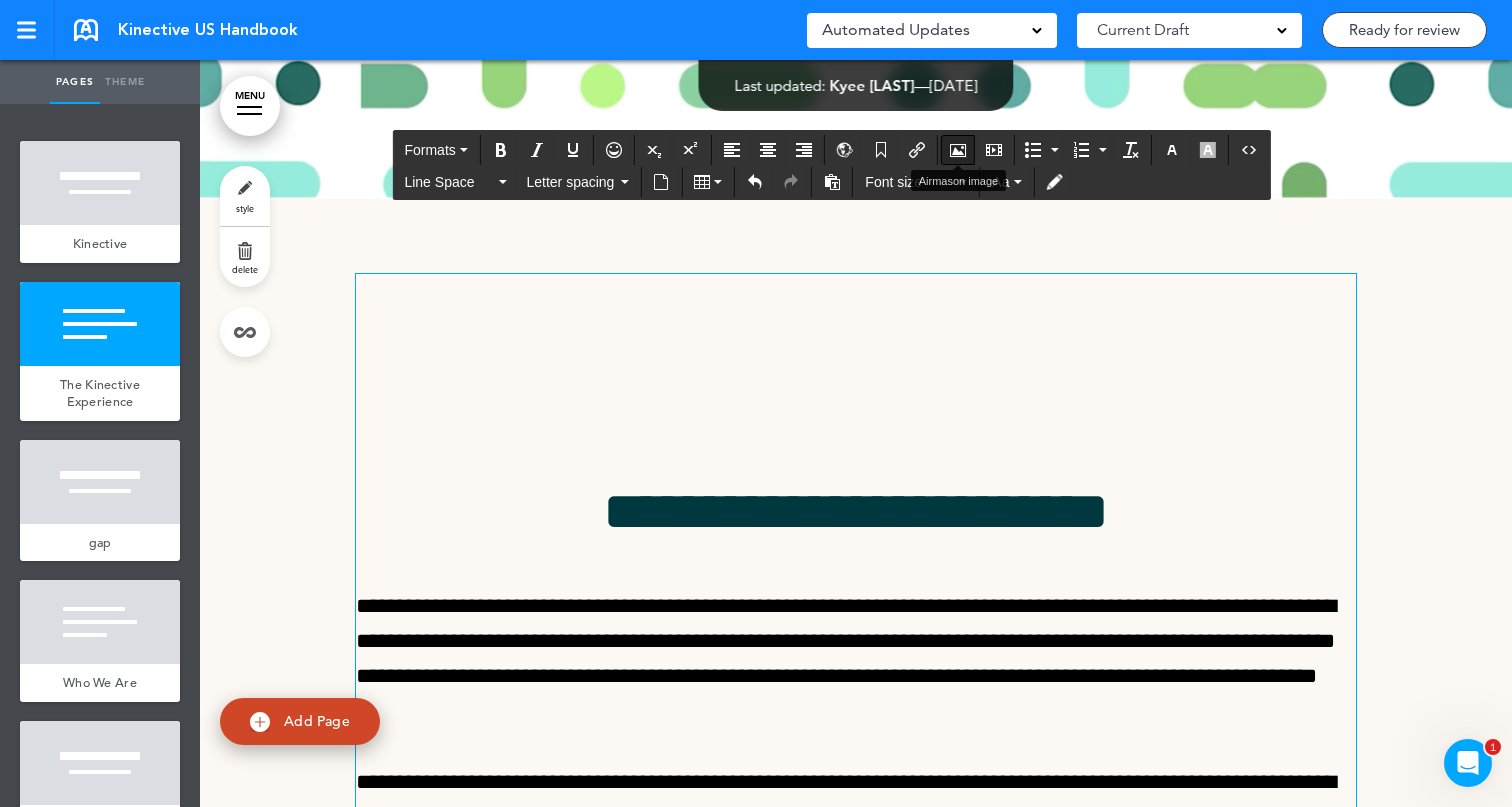 click at bounding box center [958, 150] 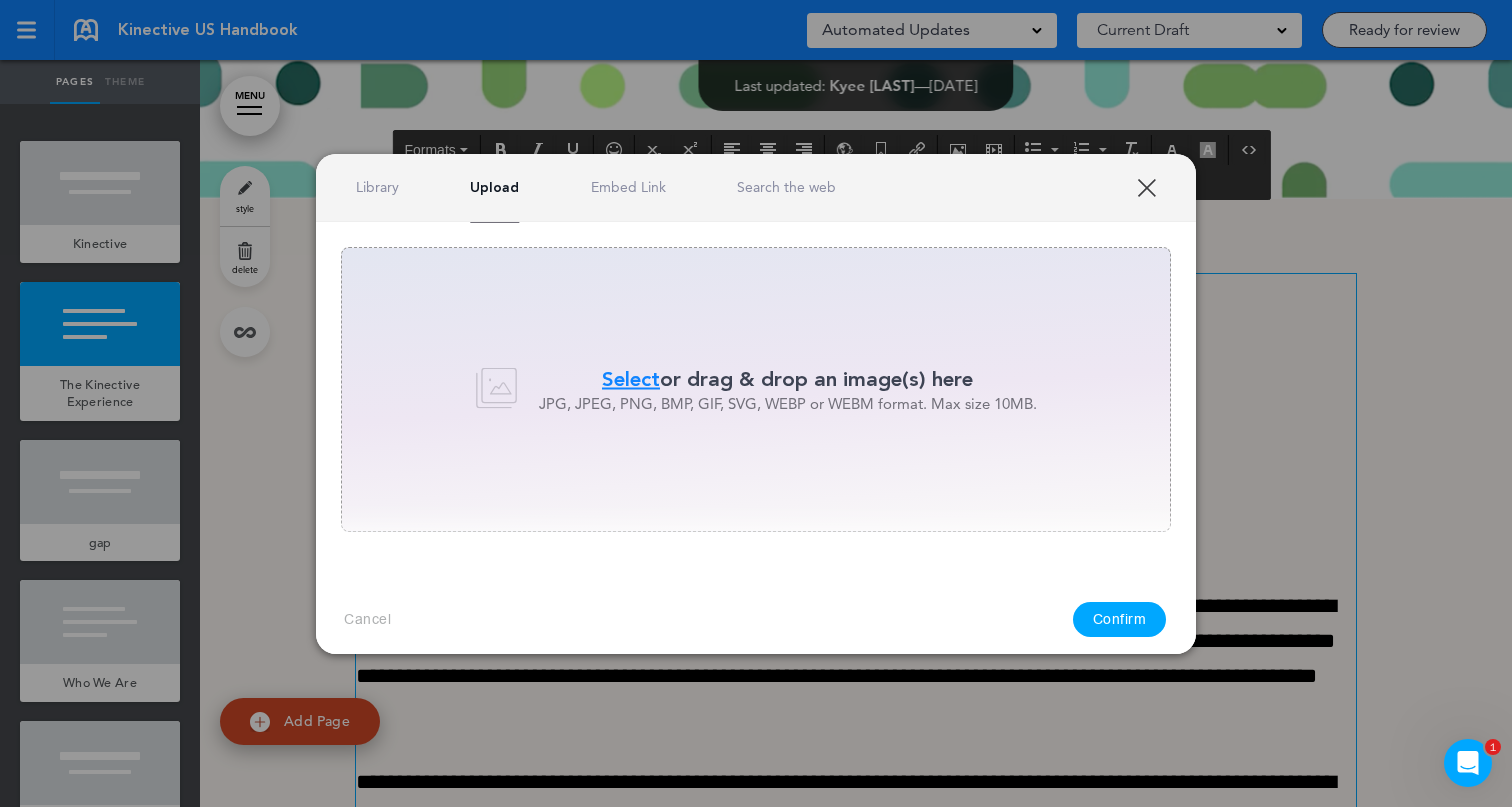 click on "Select" at bounding box center (631, 379) 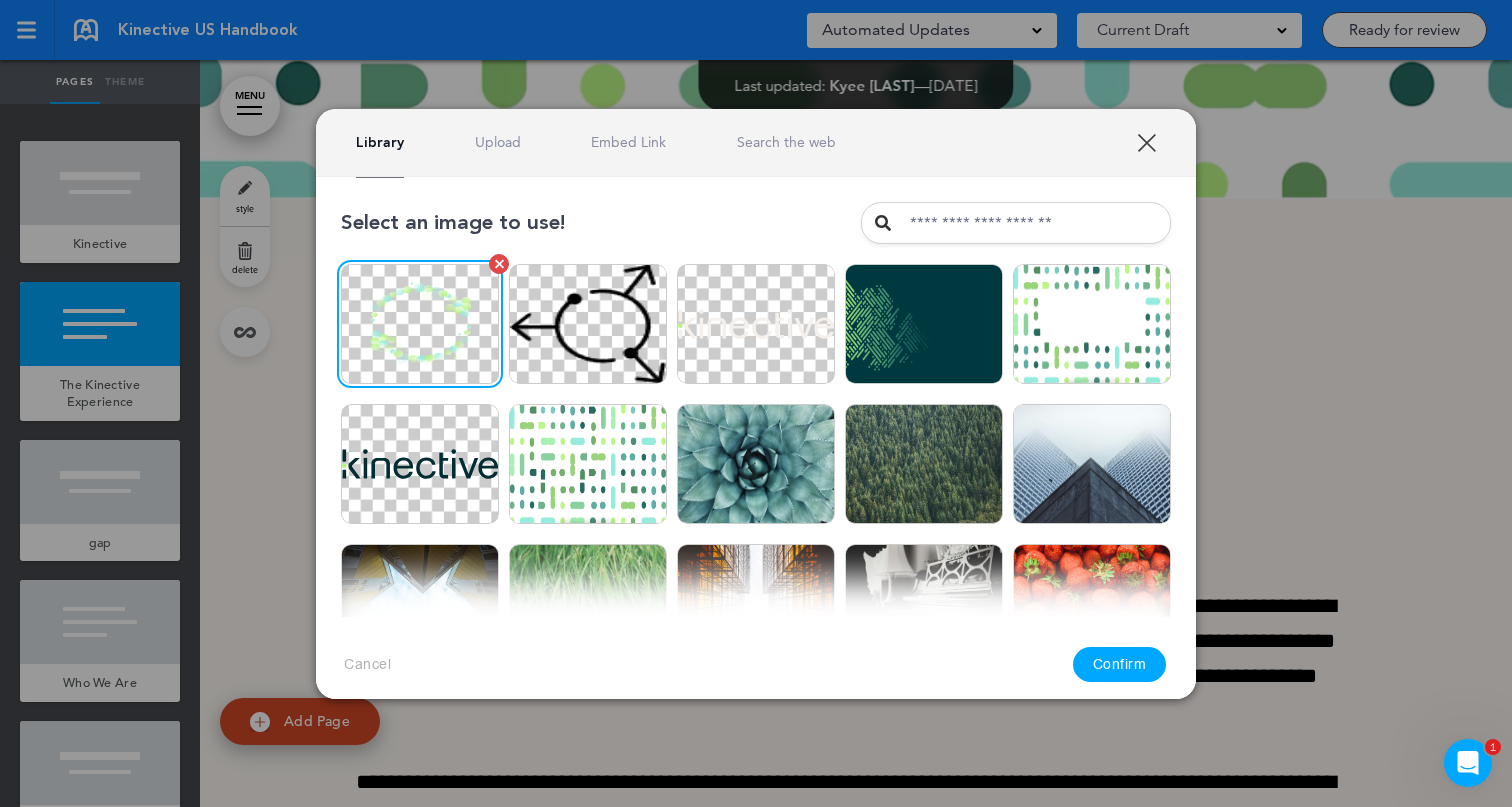 click at bounding box center [420, 324] 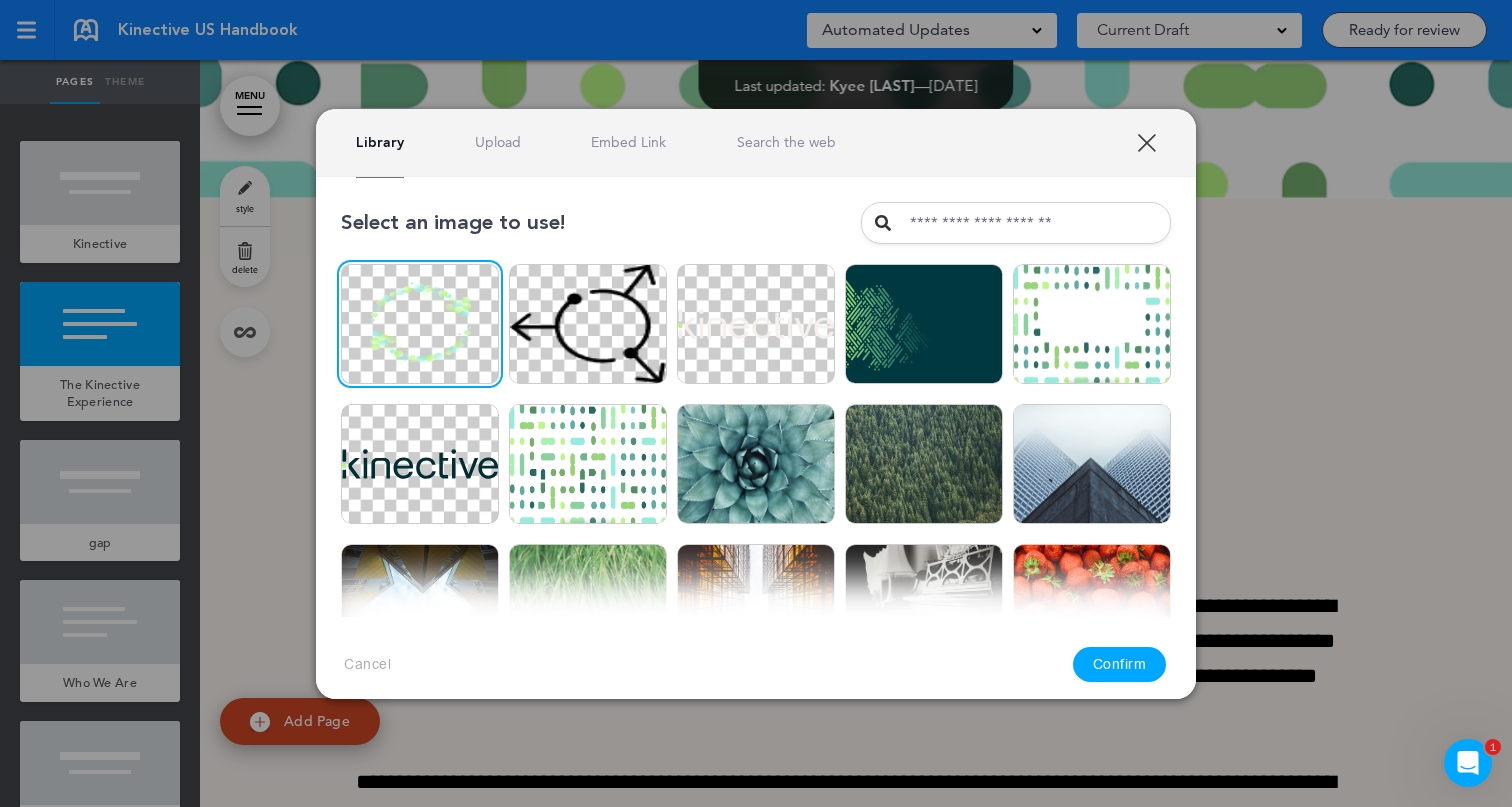 click on "Confirm" at bounding box center (1120, 664) 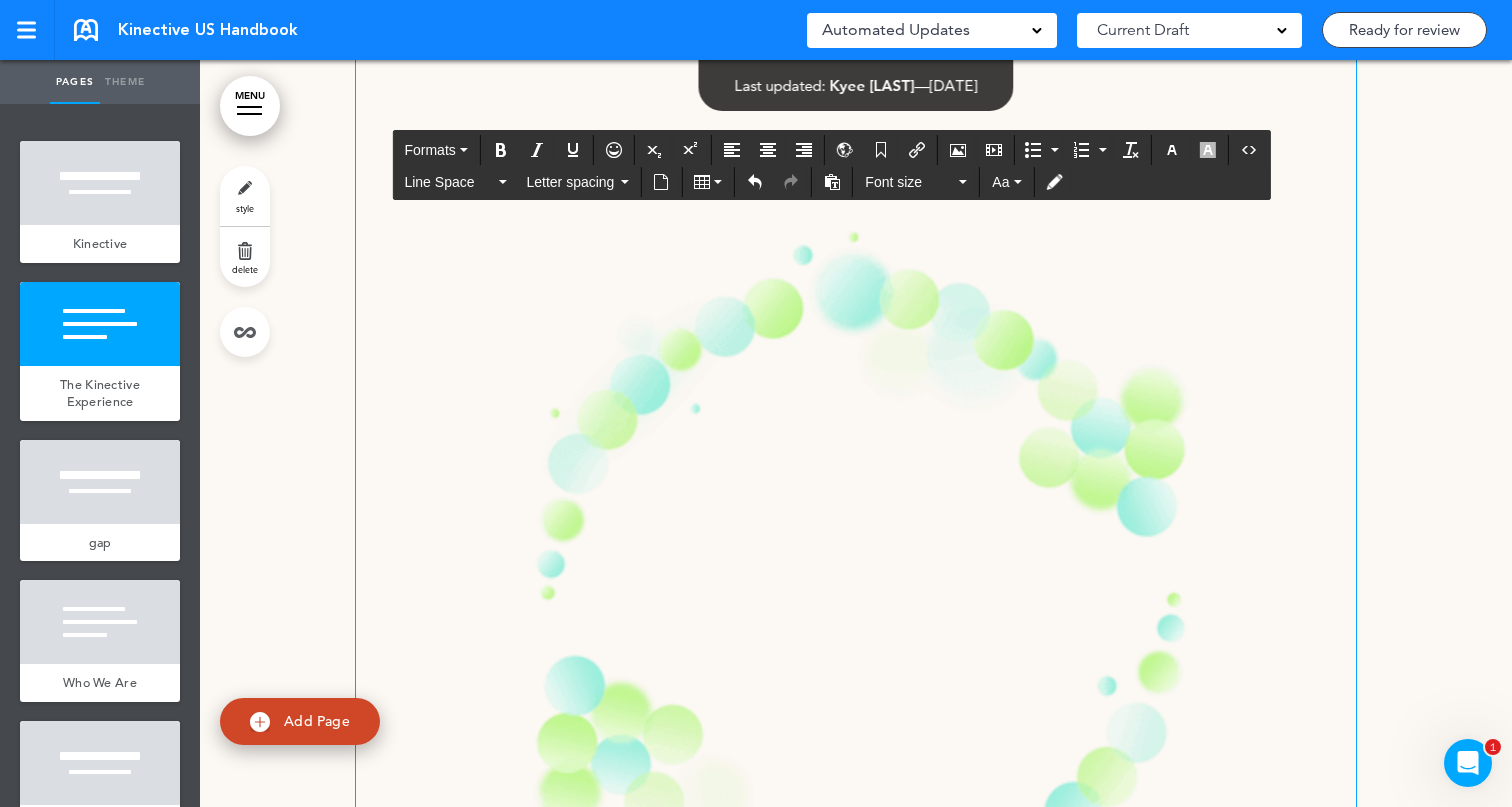 click at bounding box center (856, 599) 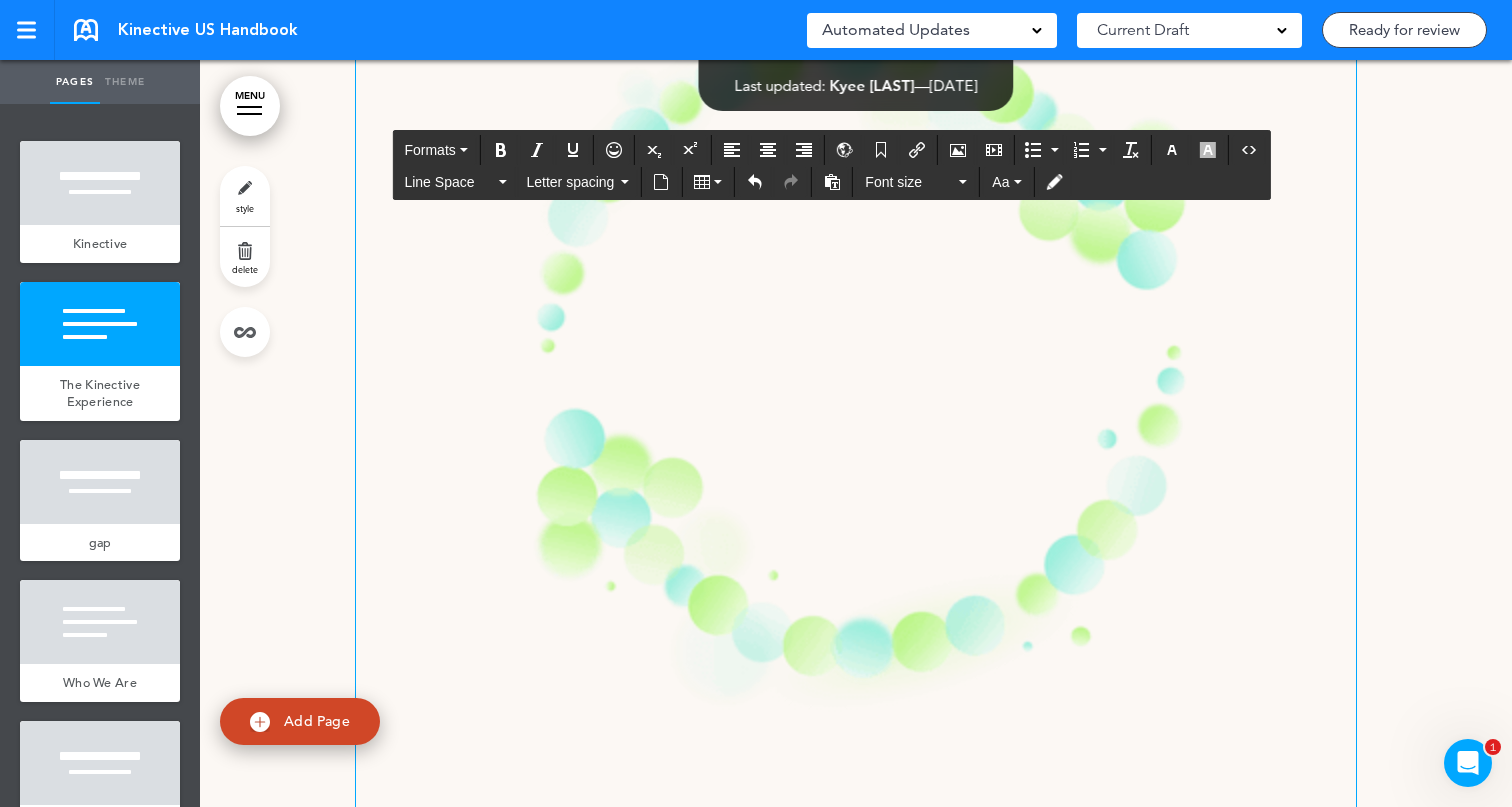 scroll, scrollTop: 1282, scrollLeft: 0, axis: vertical 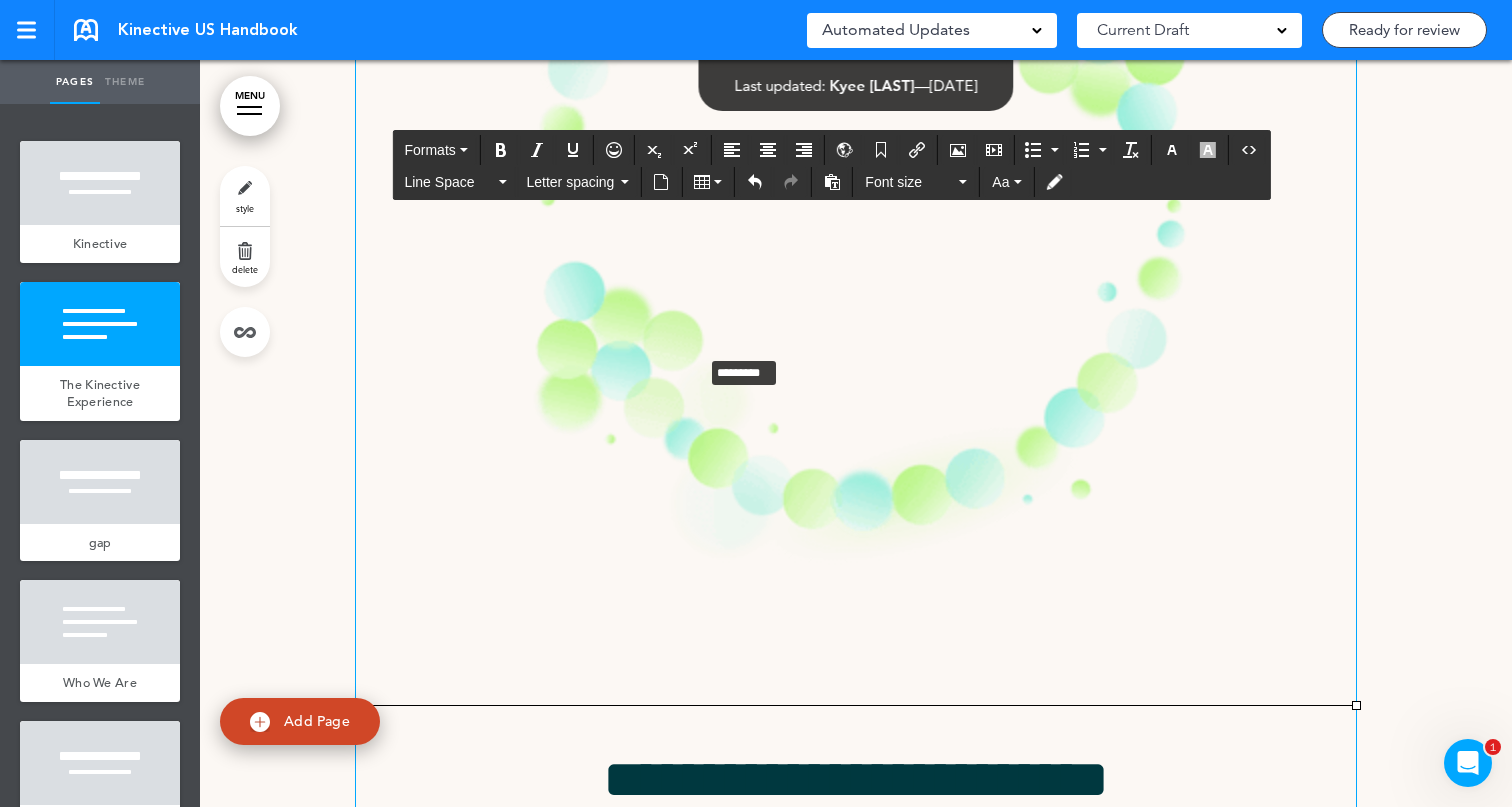 drag, startPoint x: 1355, startPoint y: 702, endPoint x: 697, endPoint y: 349, distance: 746.7081 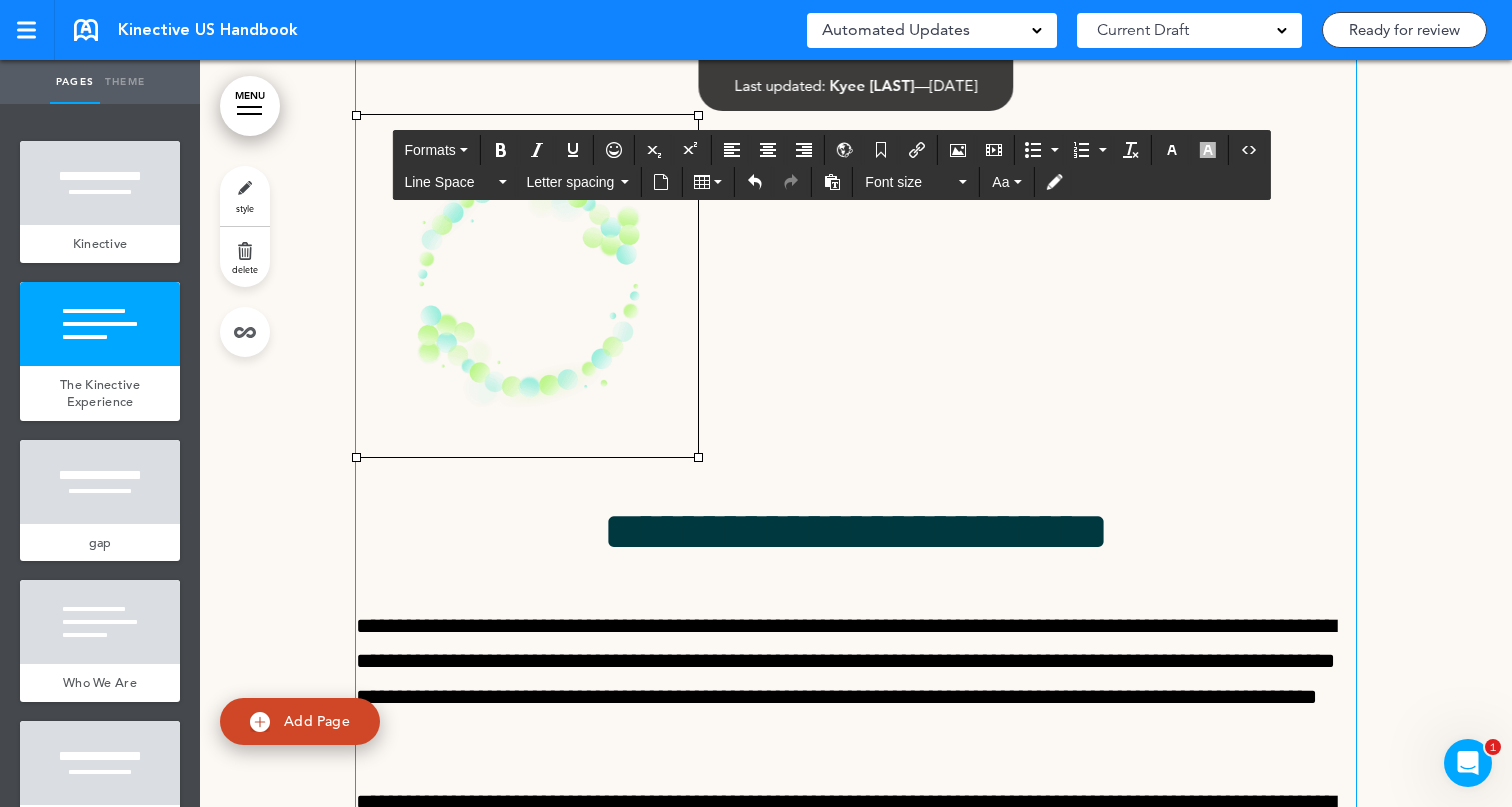 scroll, scrollTop: 823, scrollLeft: 0, axis: vertical 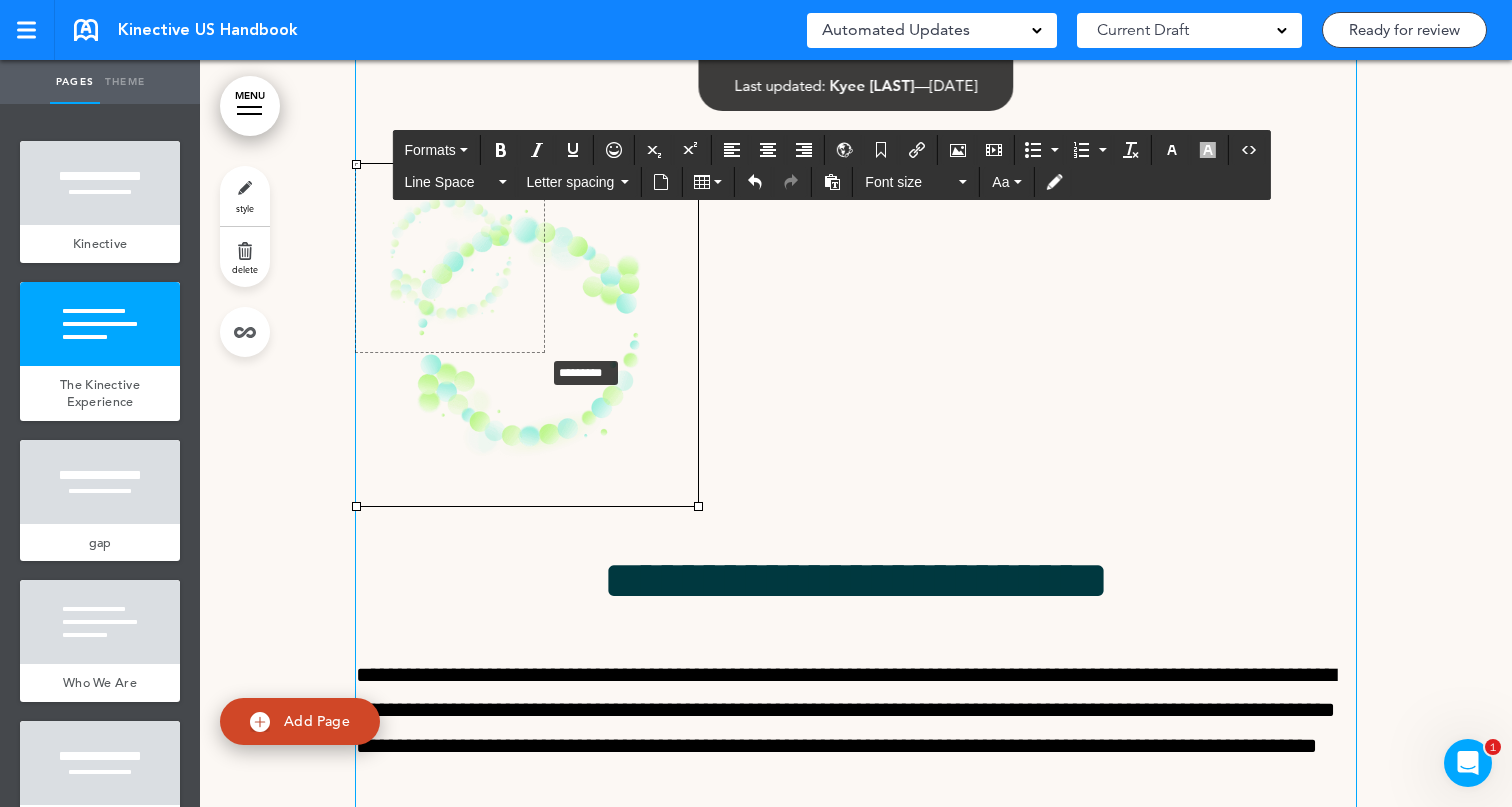 drag, startPoint x: 695, startPoint y: 502, endPoint x: 529, endPoint y: 339, distance: 232.6478 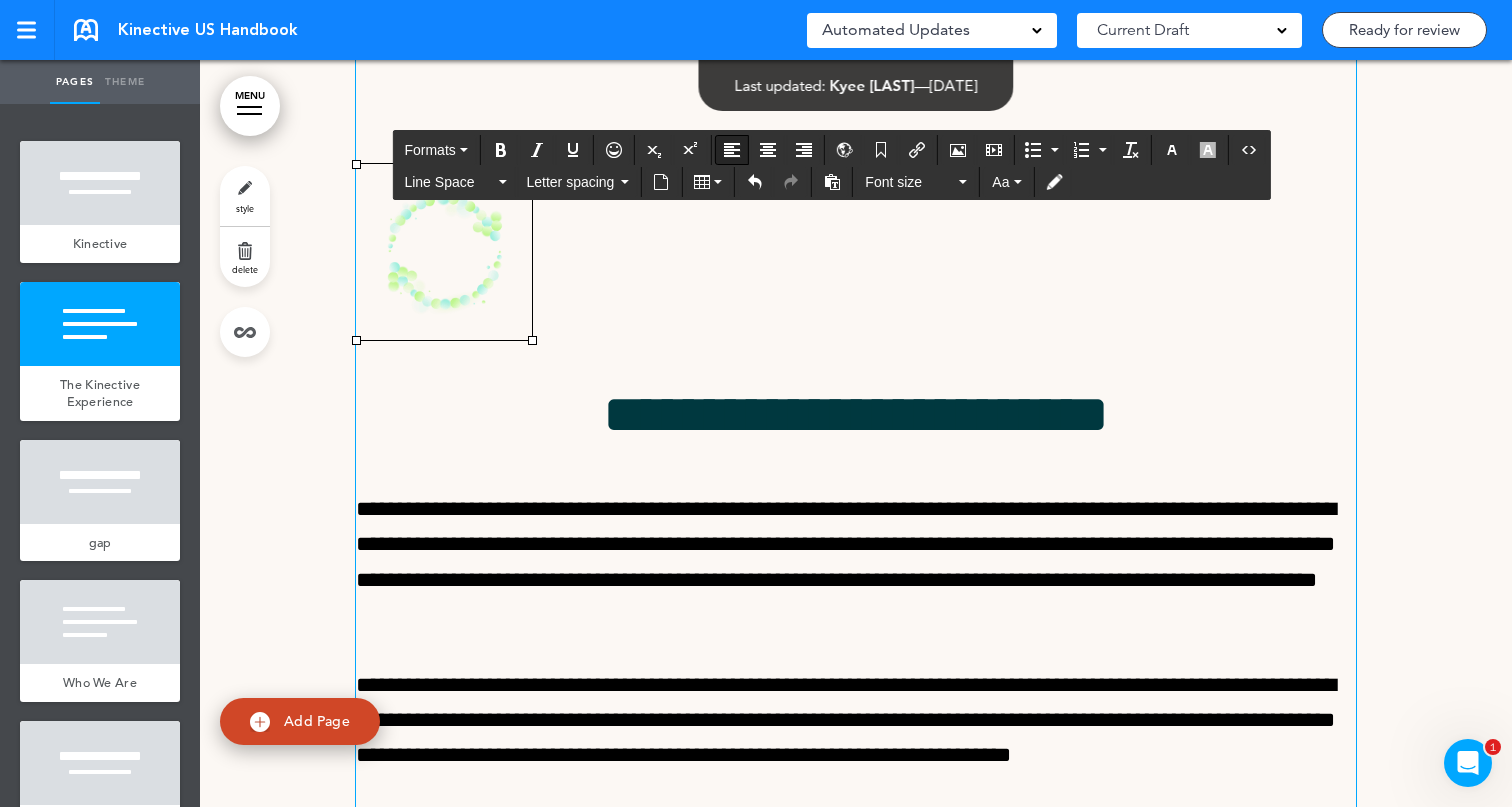 click at bounding box center (732, 150) 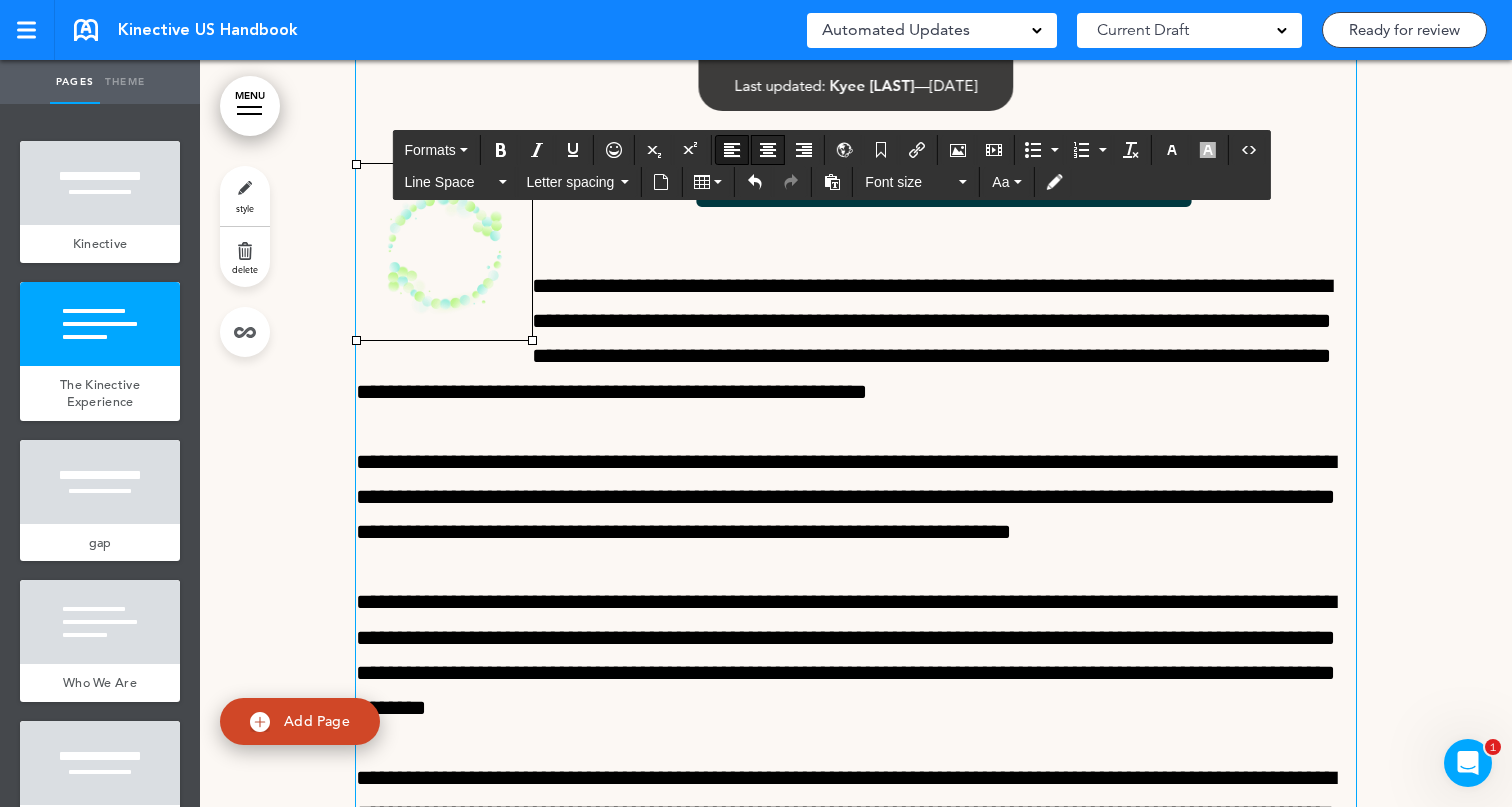 click at bounding box center [768, 150] 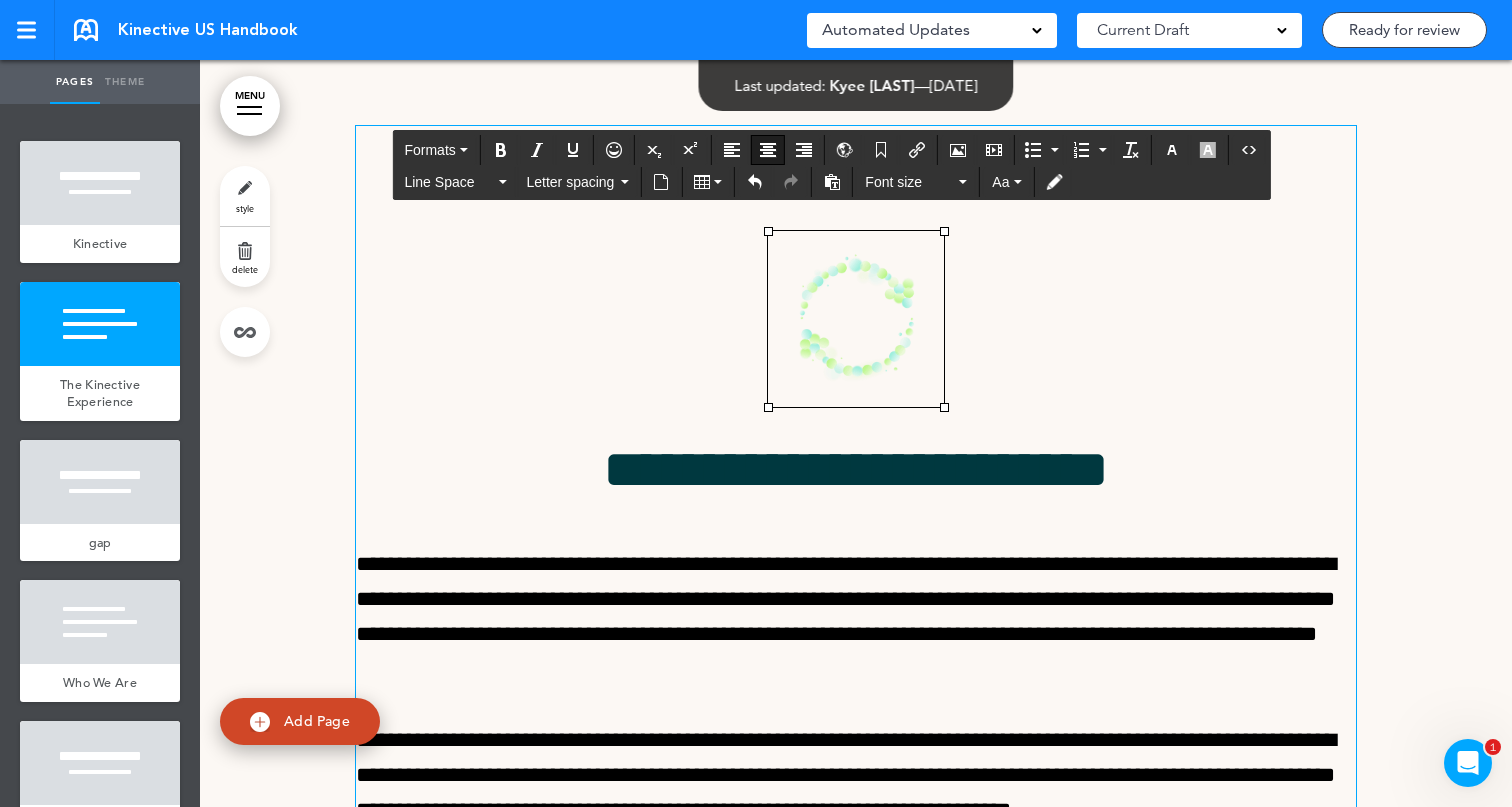 scroll, scrollTop: 691, scrollLeft: 0, axis: vertical 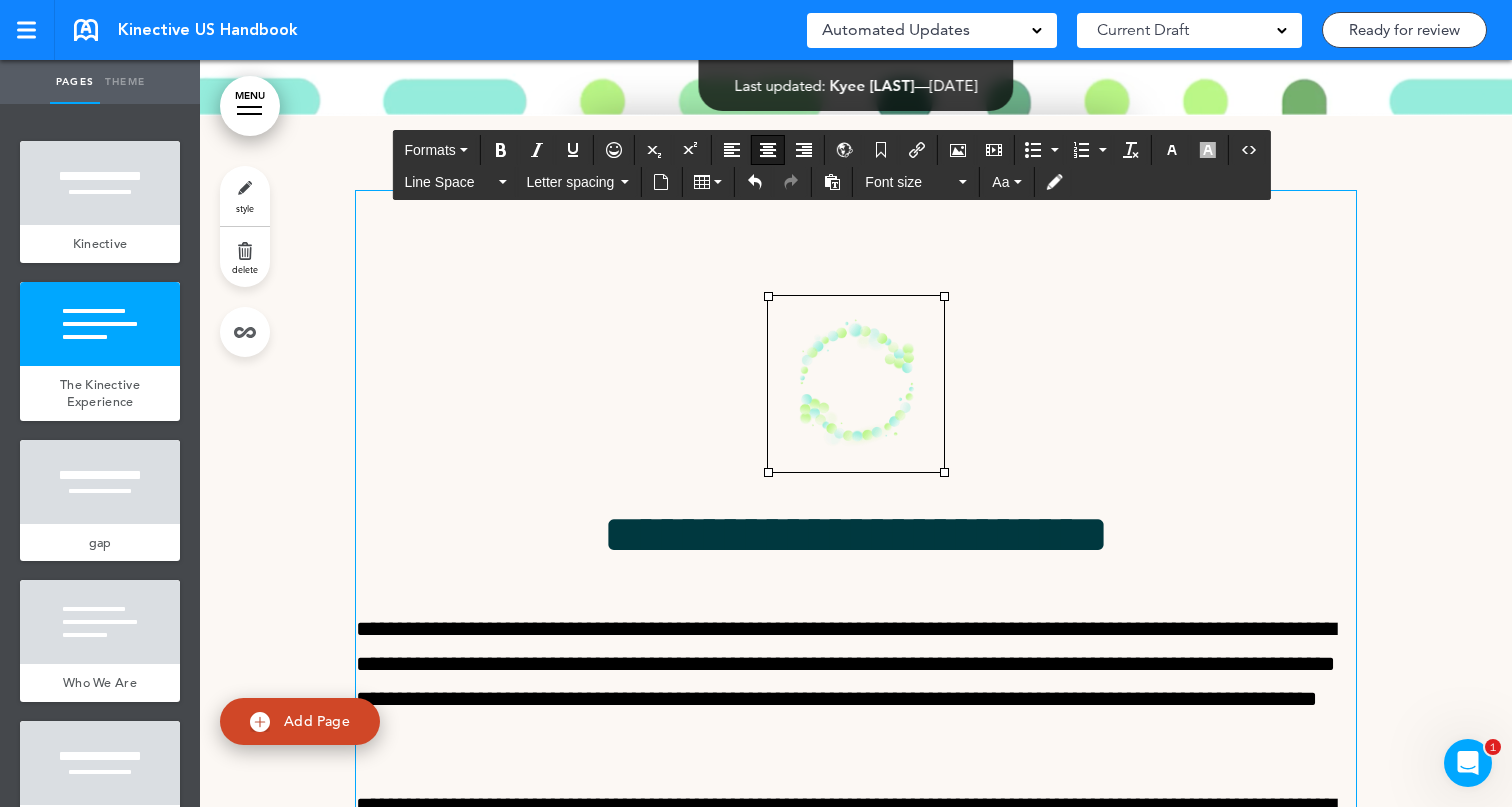 click at bounding box center [856, 384] 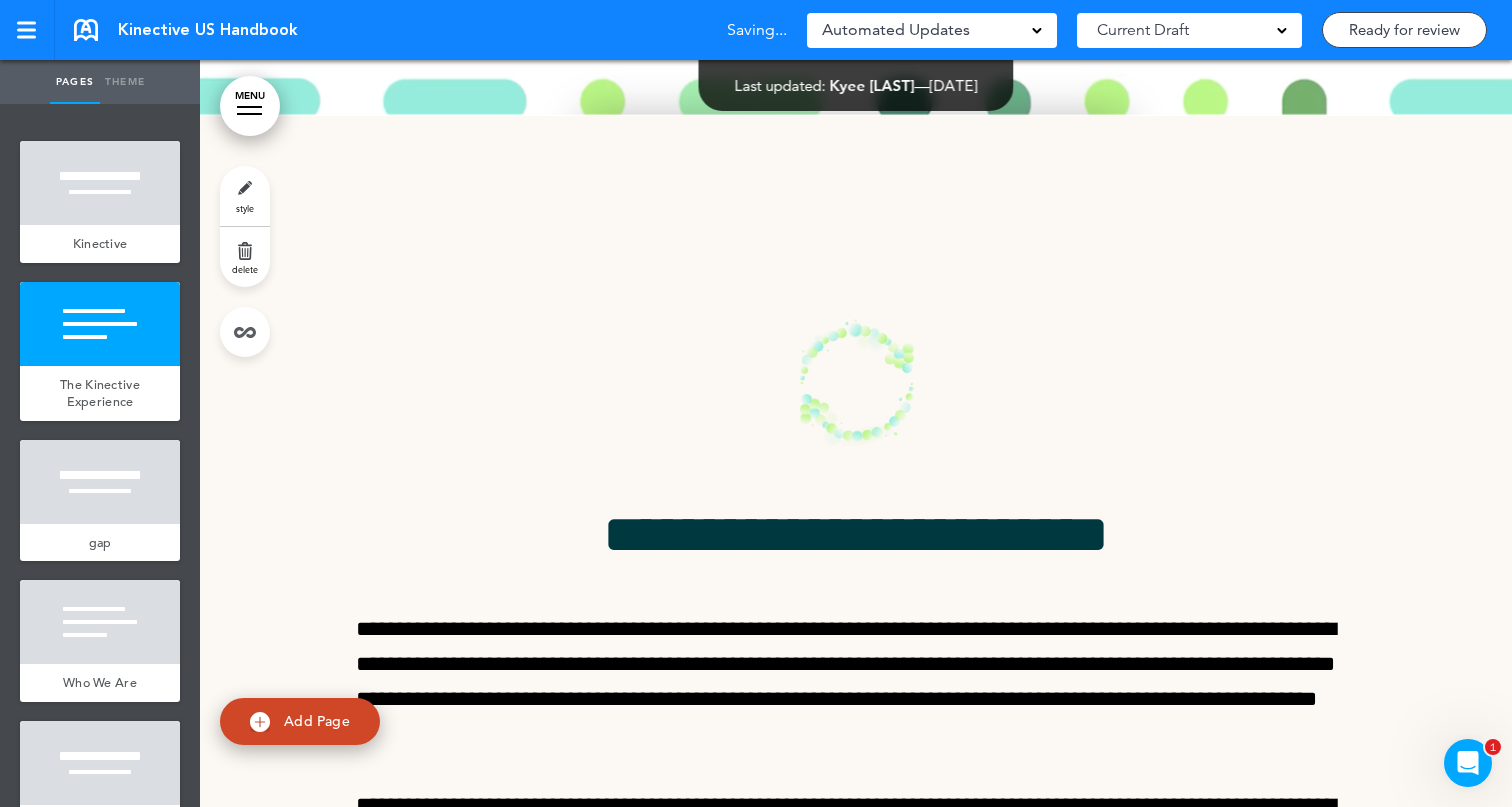 click at bounding box center [856, 725] 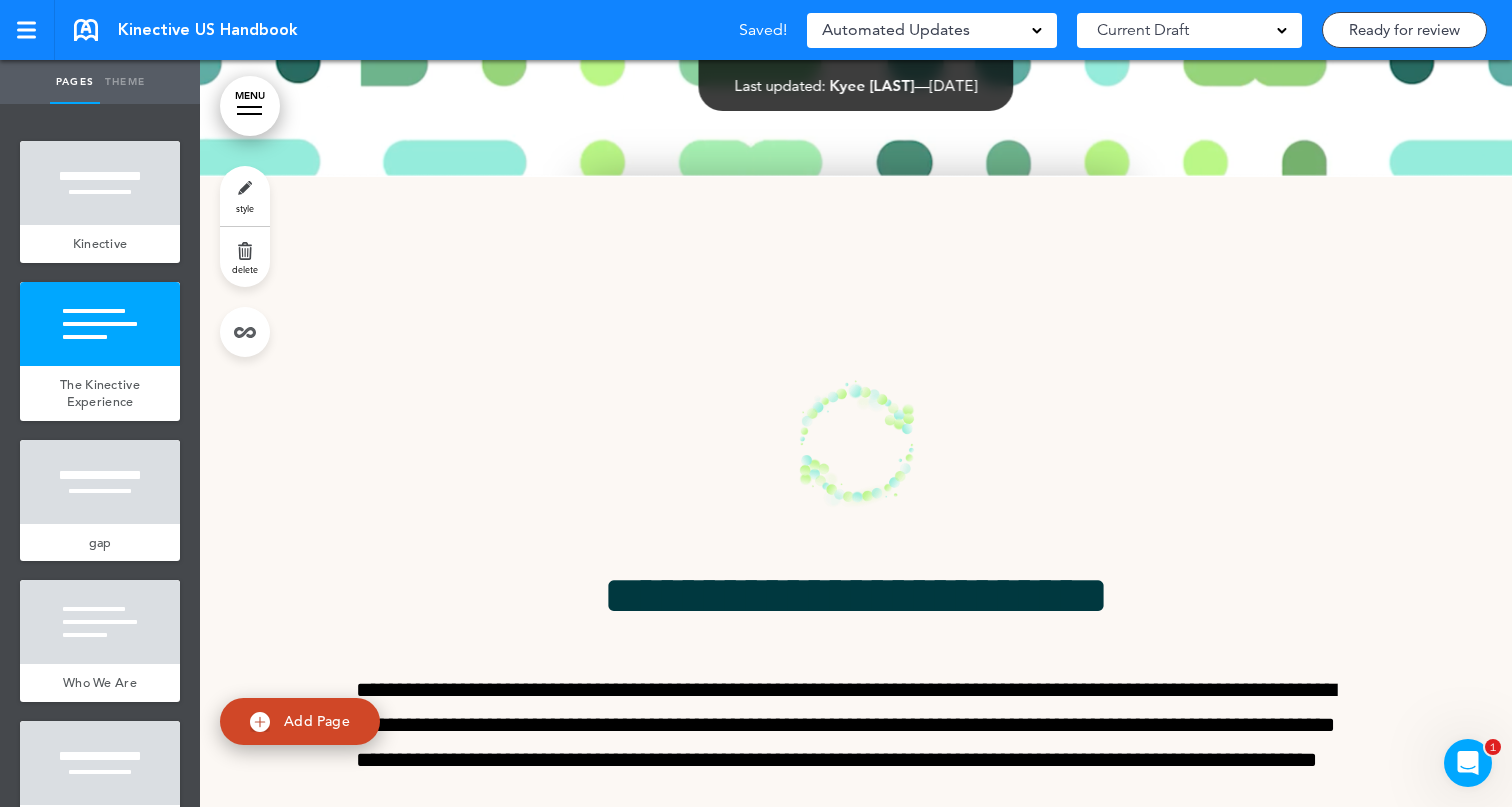 scroll, scrollTop: 661, scrollLeft: 0, axis: vertical 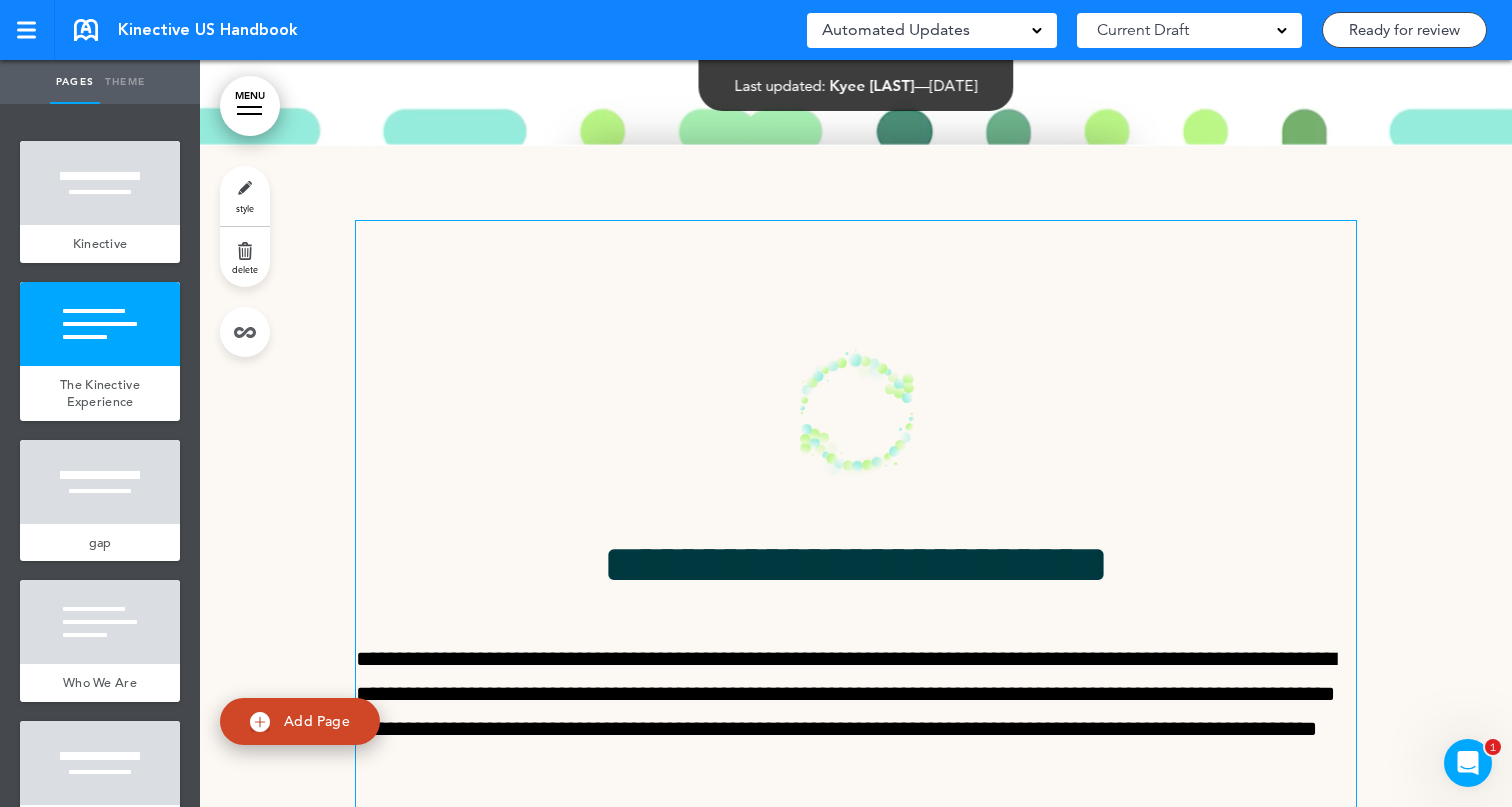 click at bounding box center (856, 414) 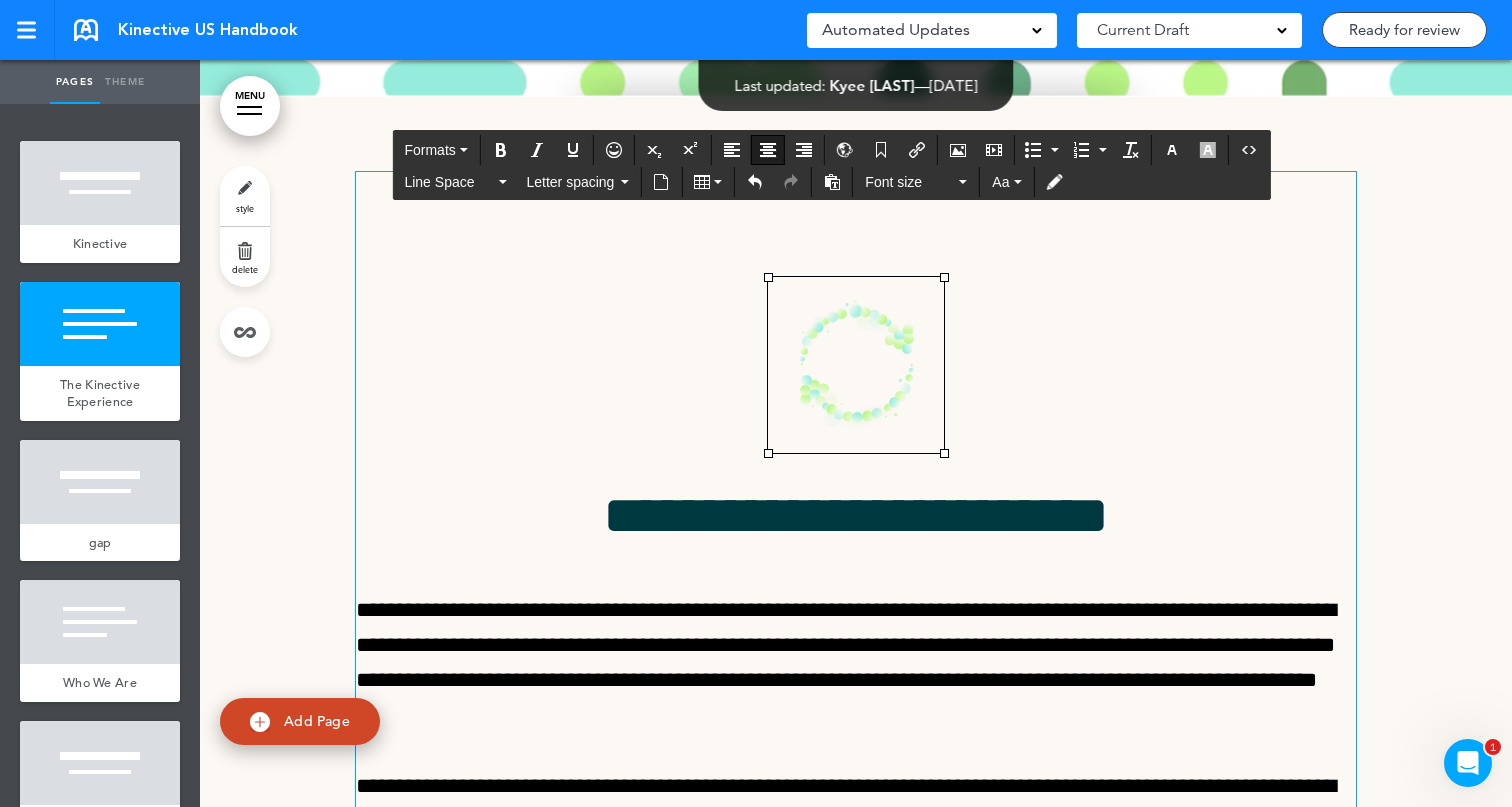 scroll, scrollTop: 707, scrollLeft: 0, axis: vertical 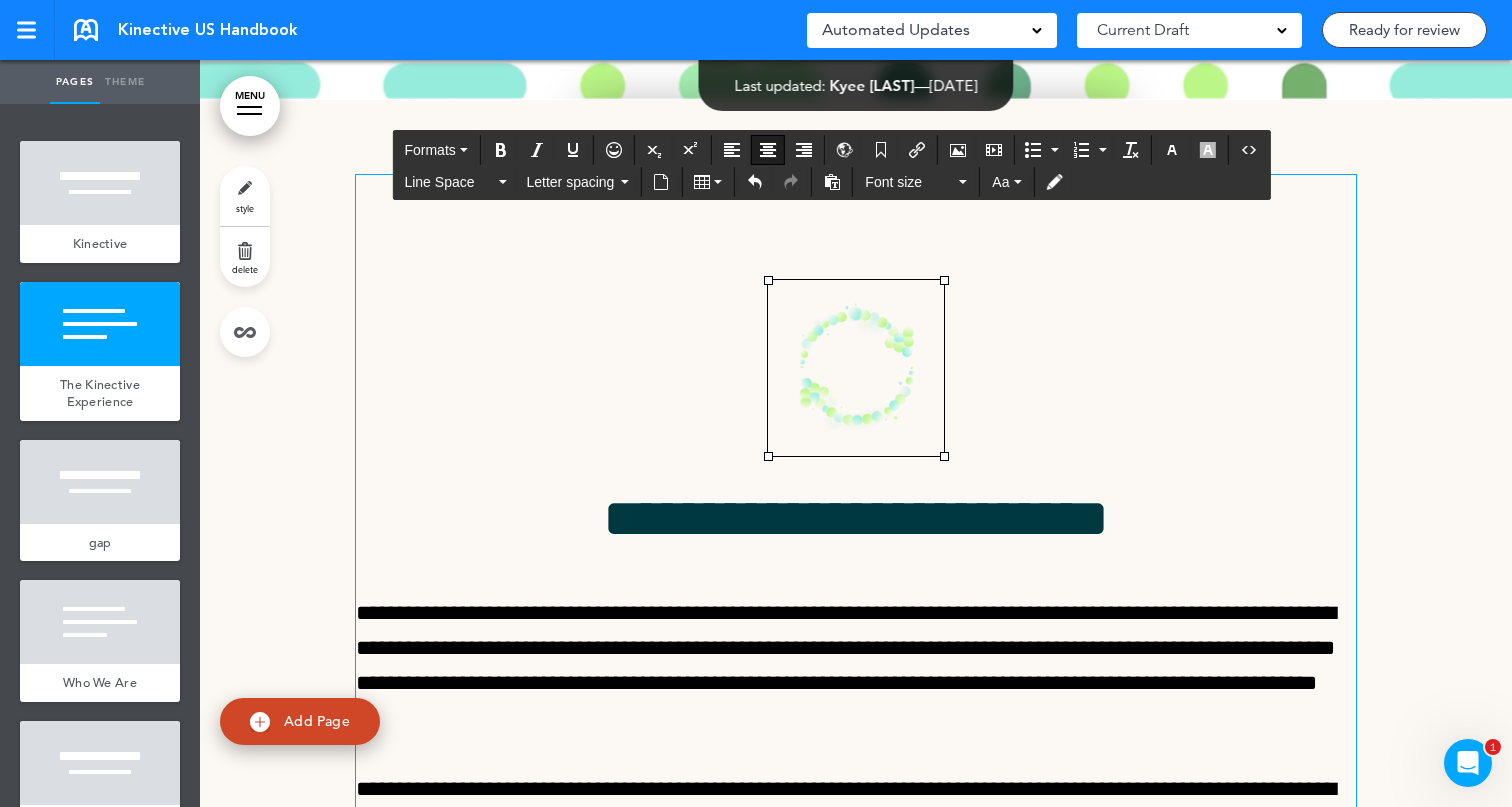 type 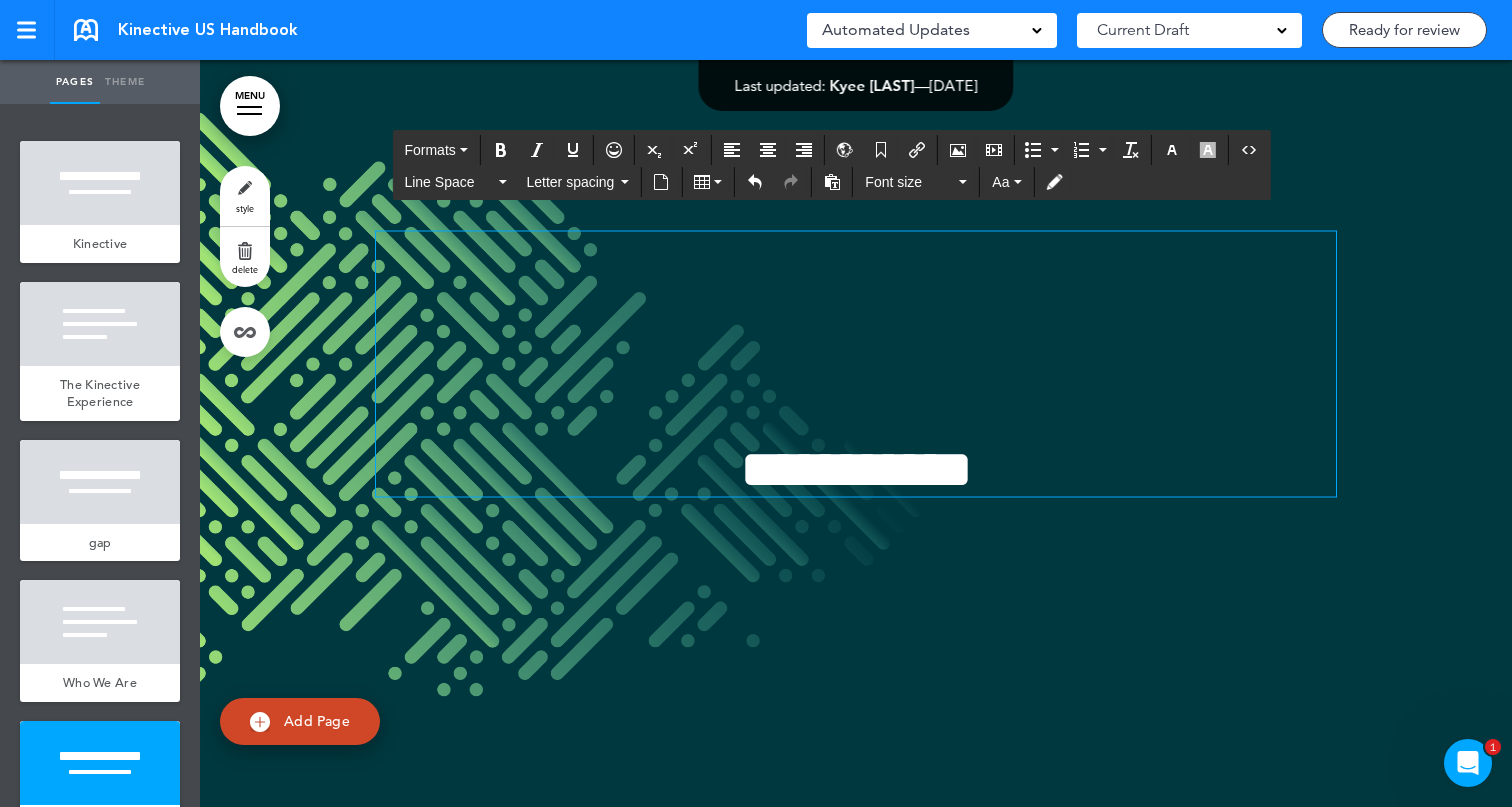 scroll, scrollTop: 3579, scrollLeft: 0, axis: vertical 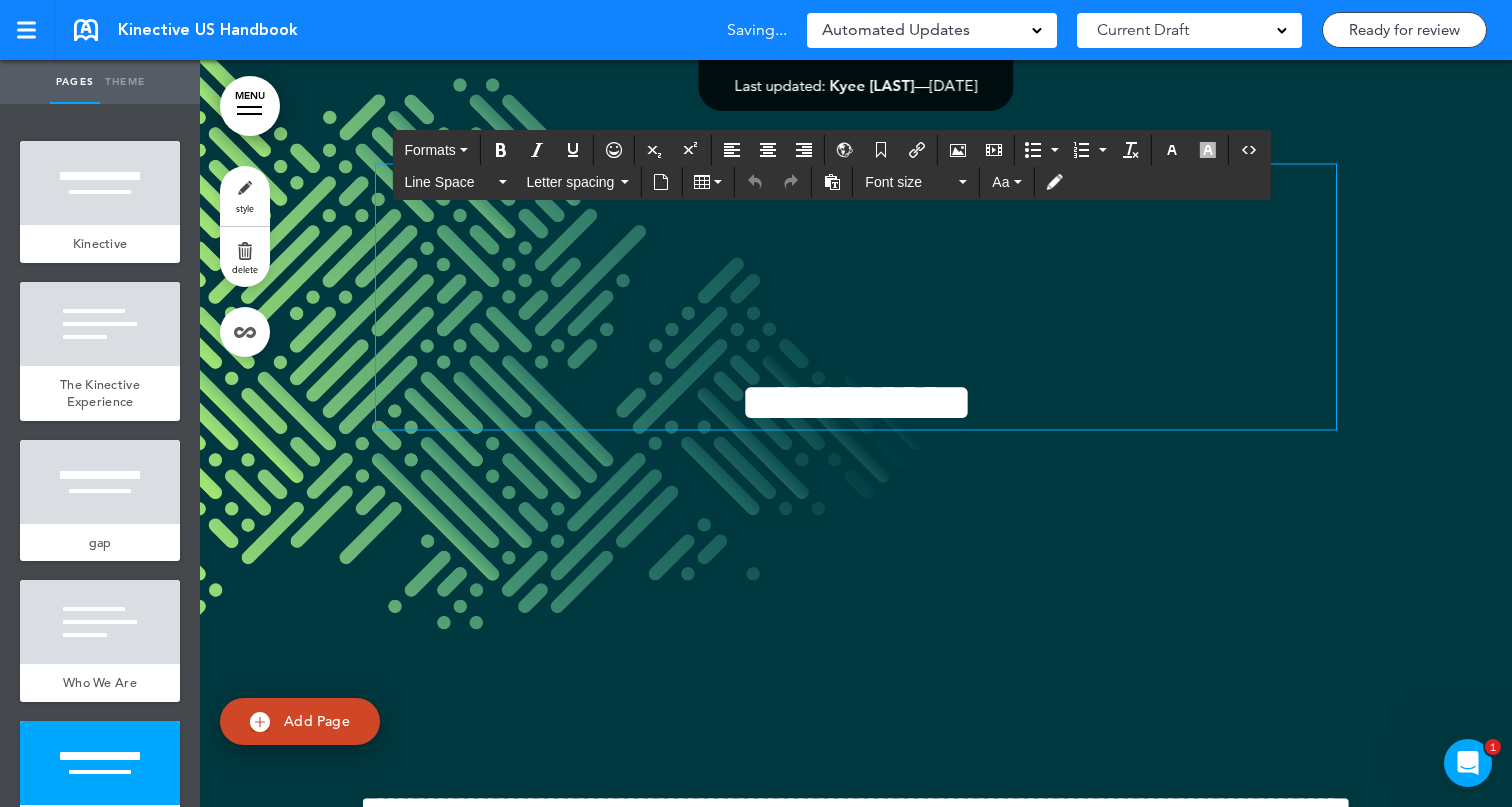 click on "**********" at bounding box center [856, 401] 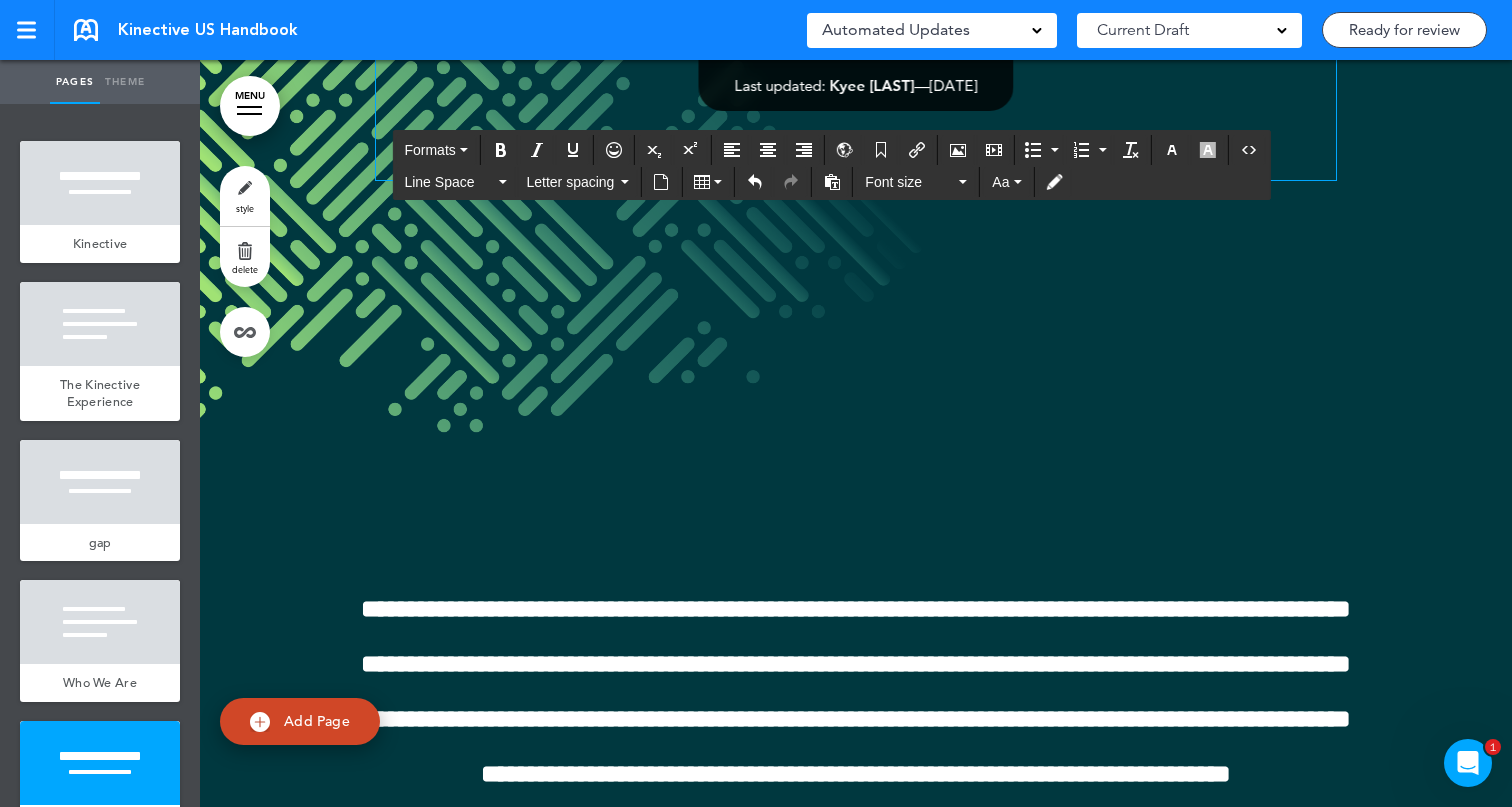 scroll, scrollTop: 3843, scrollLeft: 0, axis: vertical 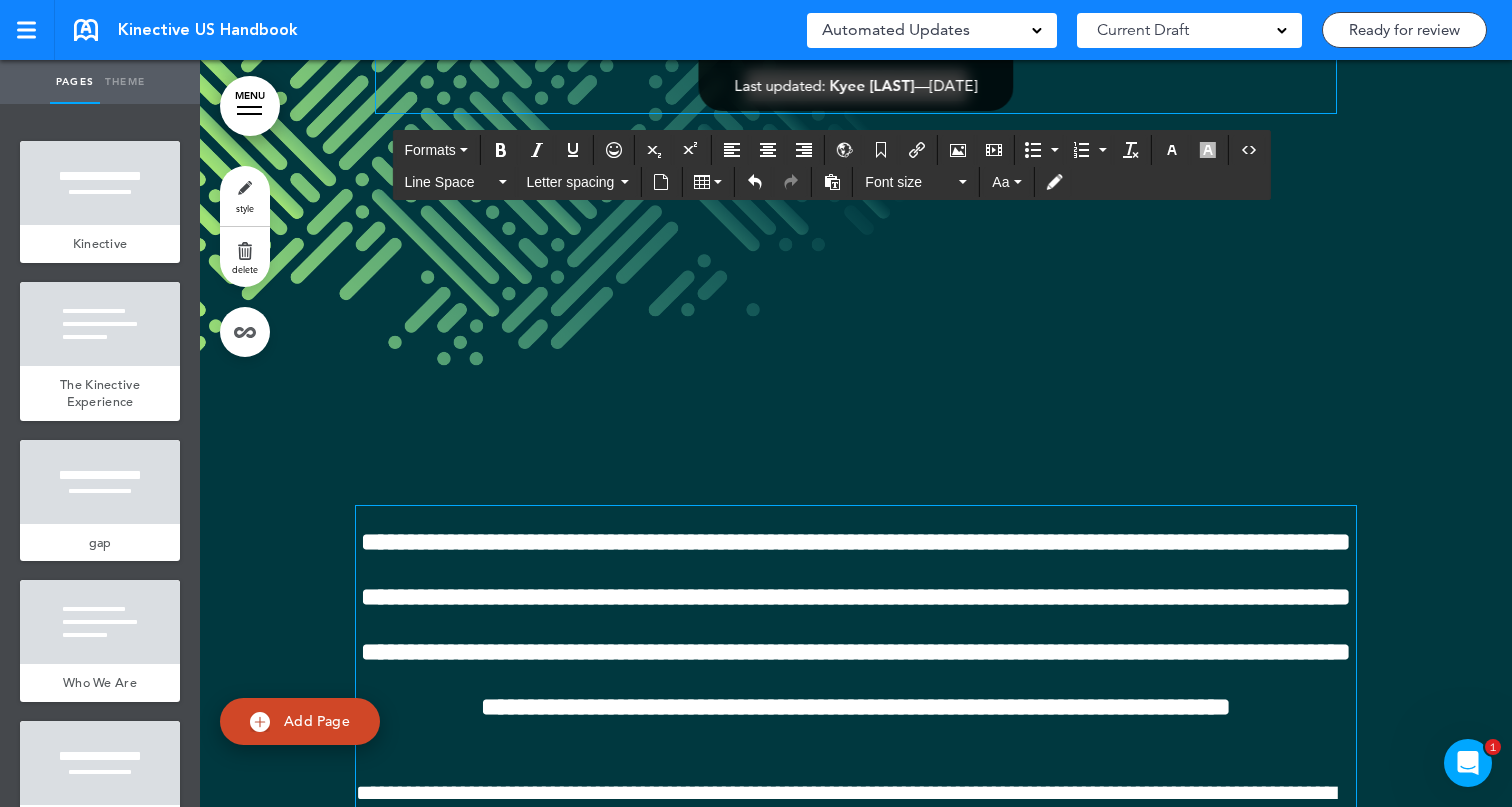 click on "**********" at bounding box center (856, 624) 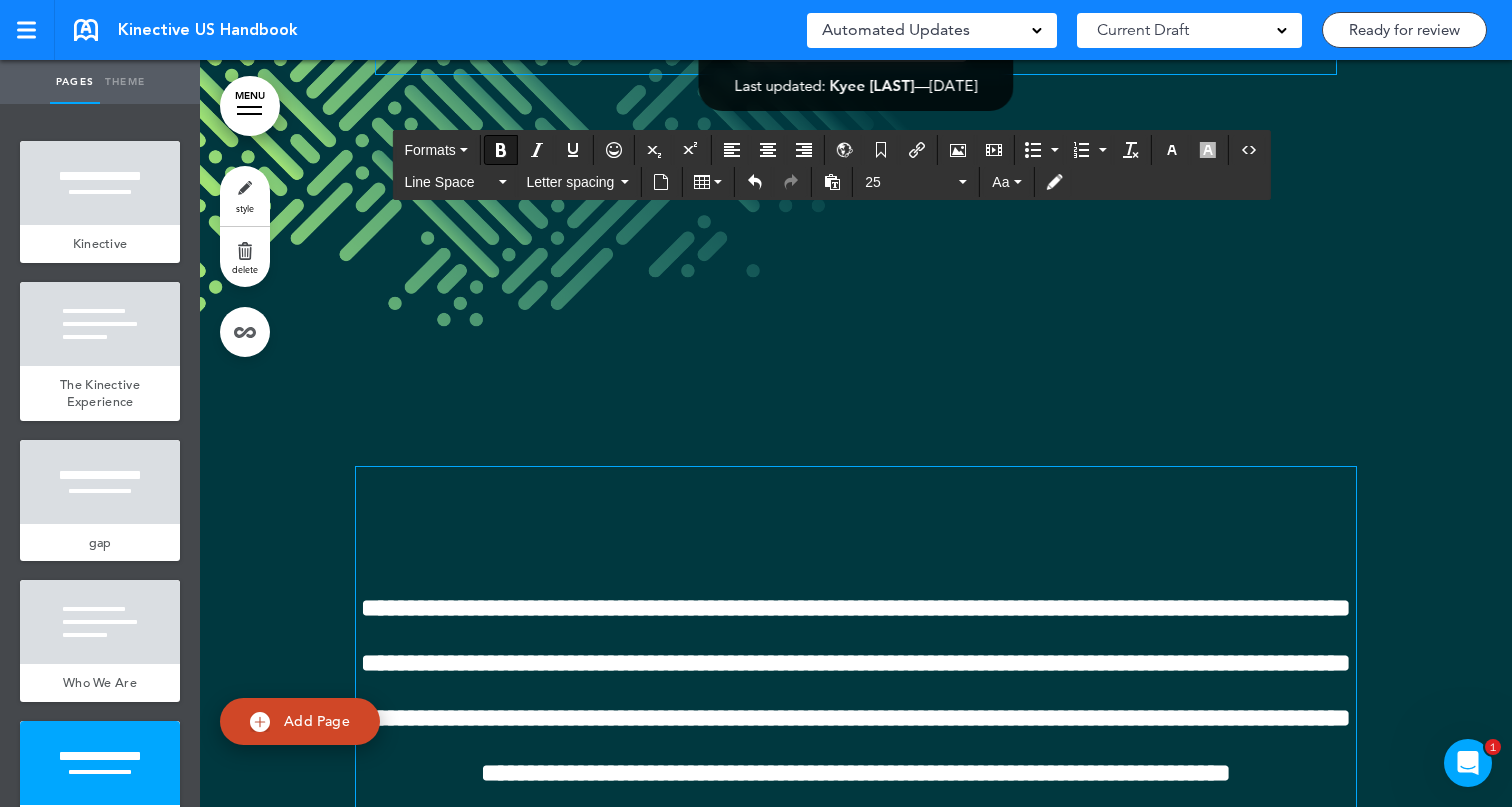 scroll, scrollTop: 3964, scrollLeft: 0, axis: vertical 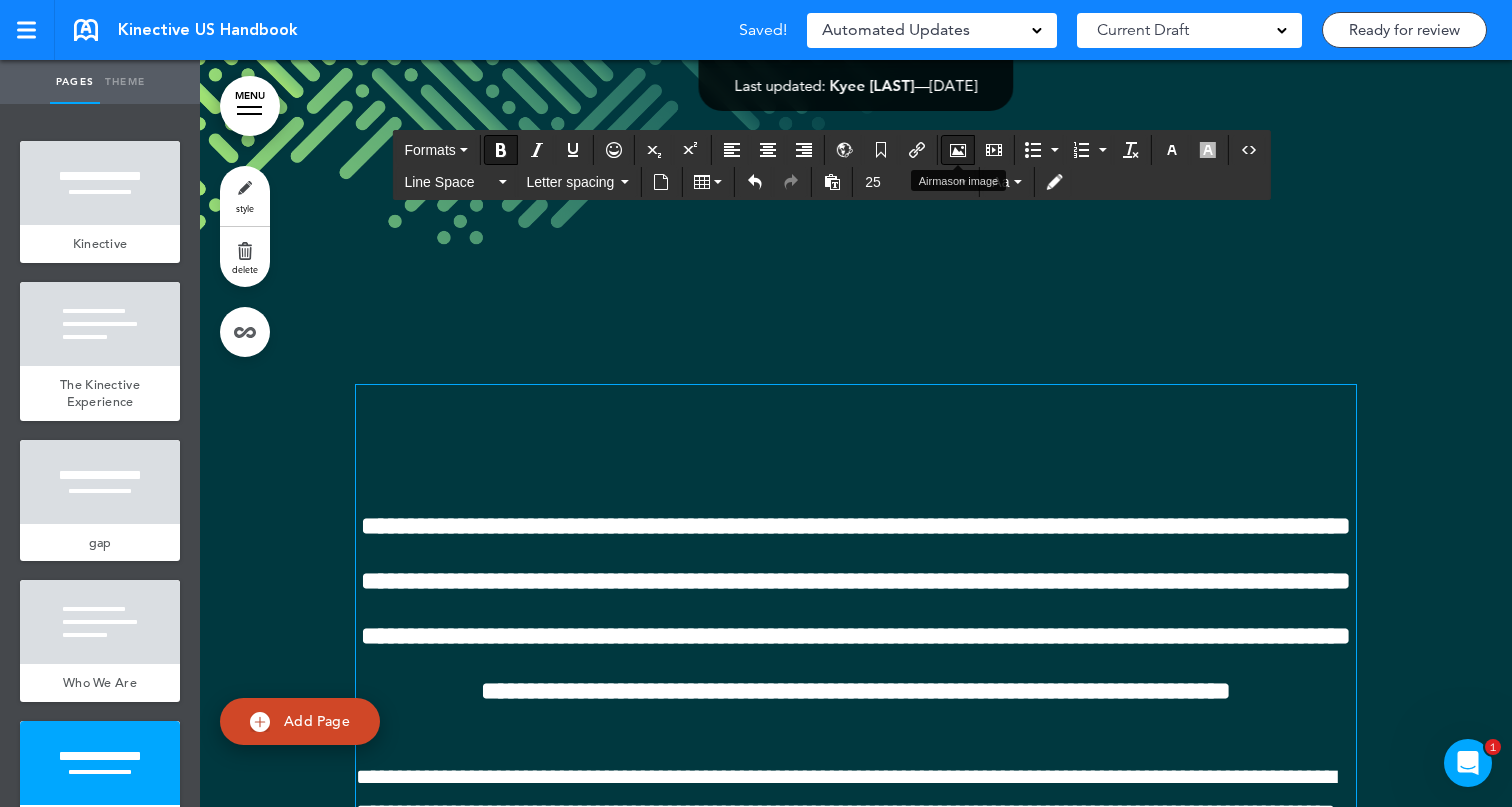 click at bounding box center (958, 150) 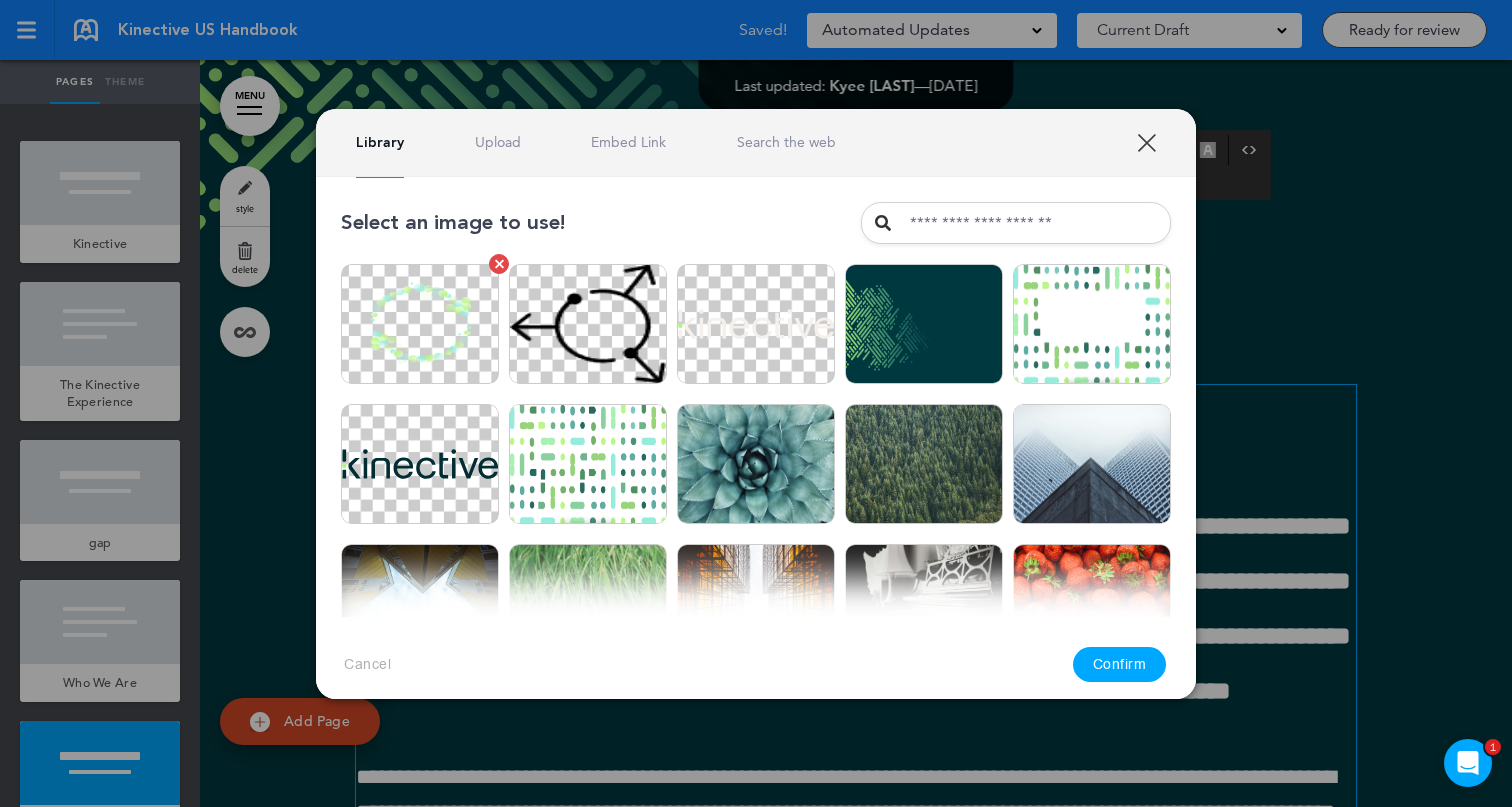 click at bounding box center [420, 324] 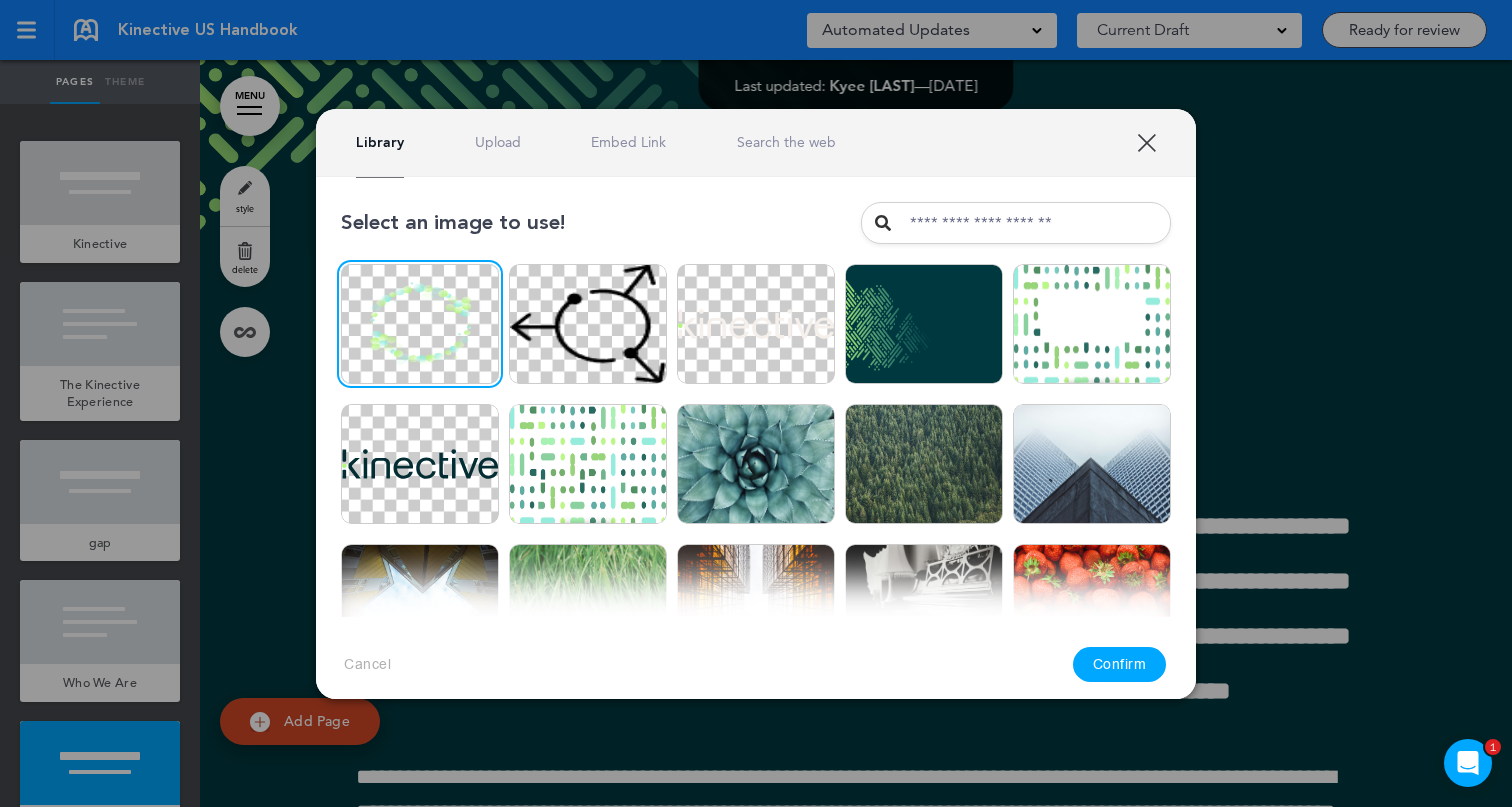 click on "Confirm" at bounding box center (1120, 664) 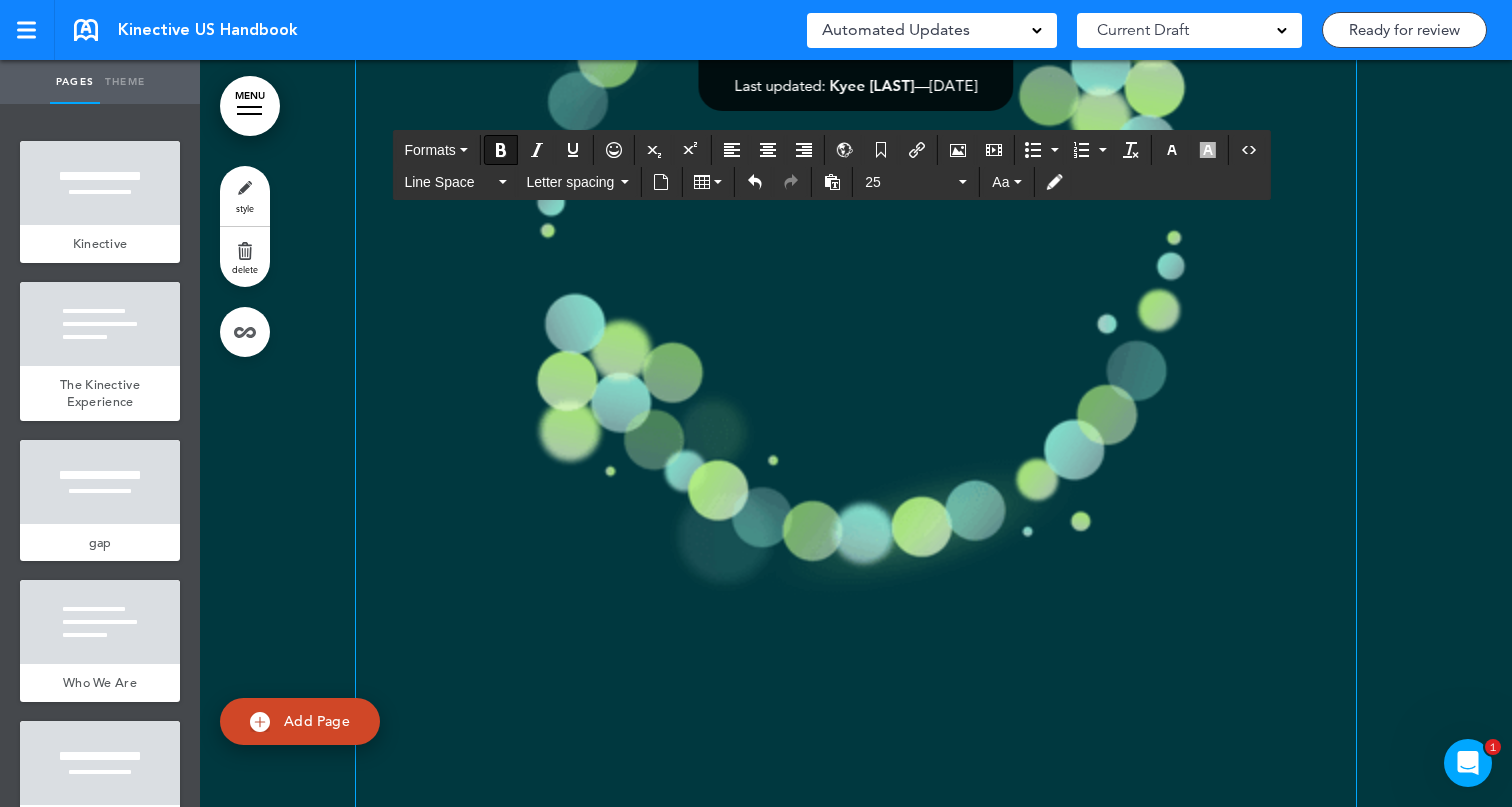 scroll, scrollTop: 4701, scrollLeft: 0, axis: vertical 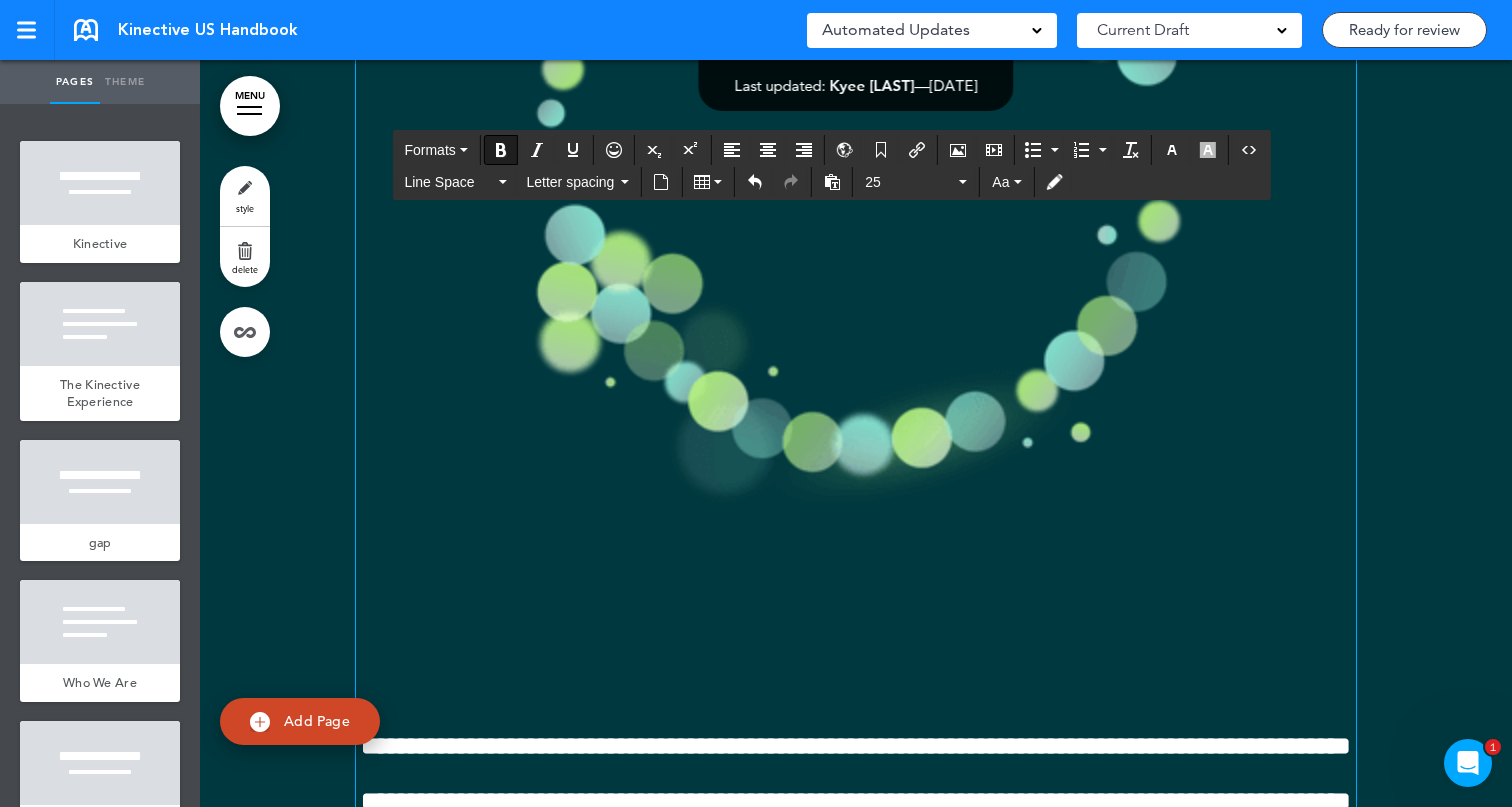 click at bounding box center (856, 148) 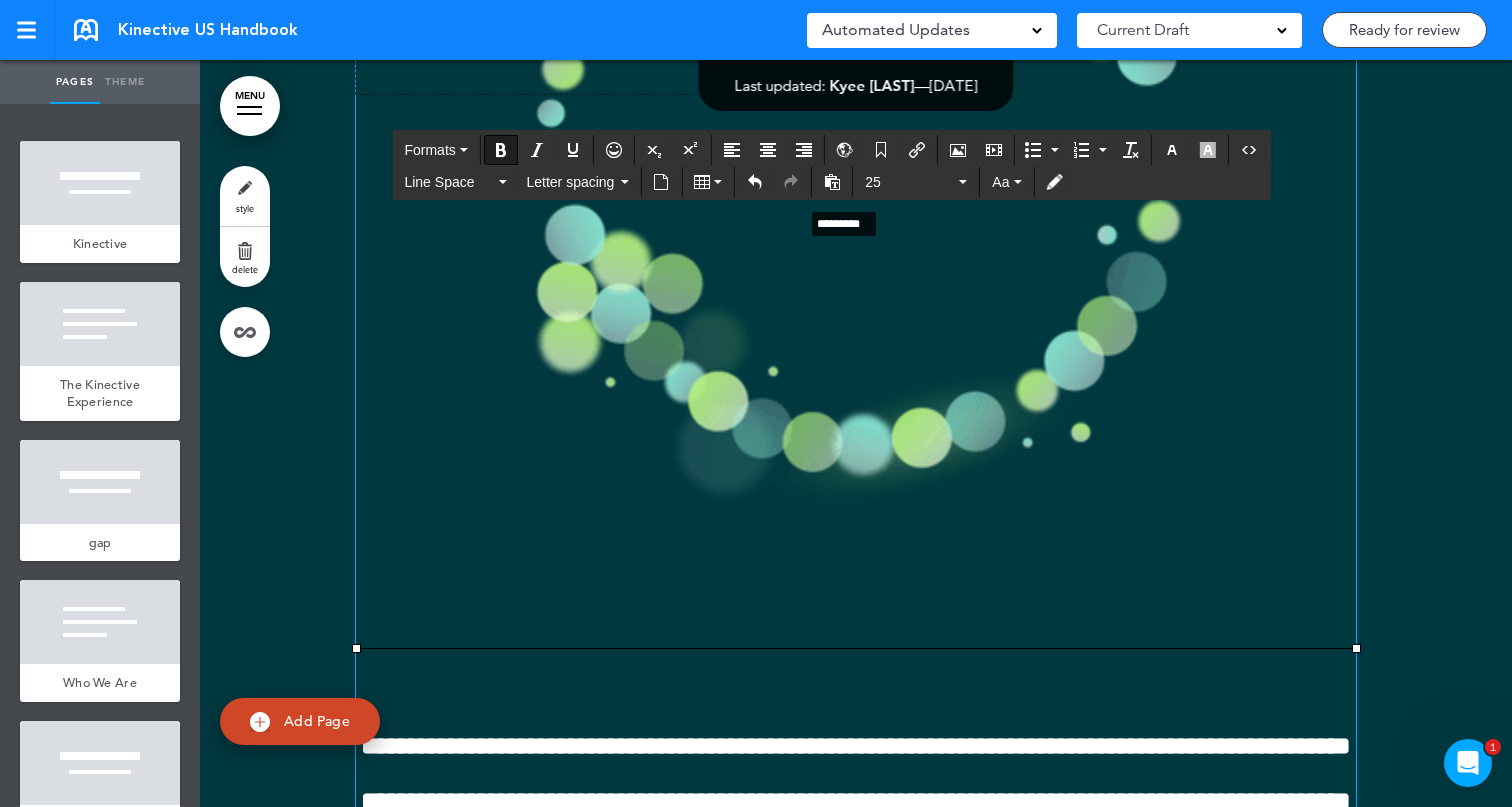 drag, startPoint x: 1351, startPoint y: 683, endPoint x: 758, endPoint y: 228, distance: 747.445 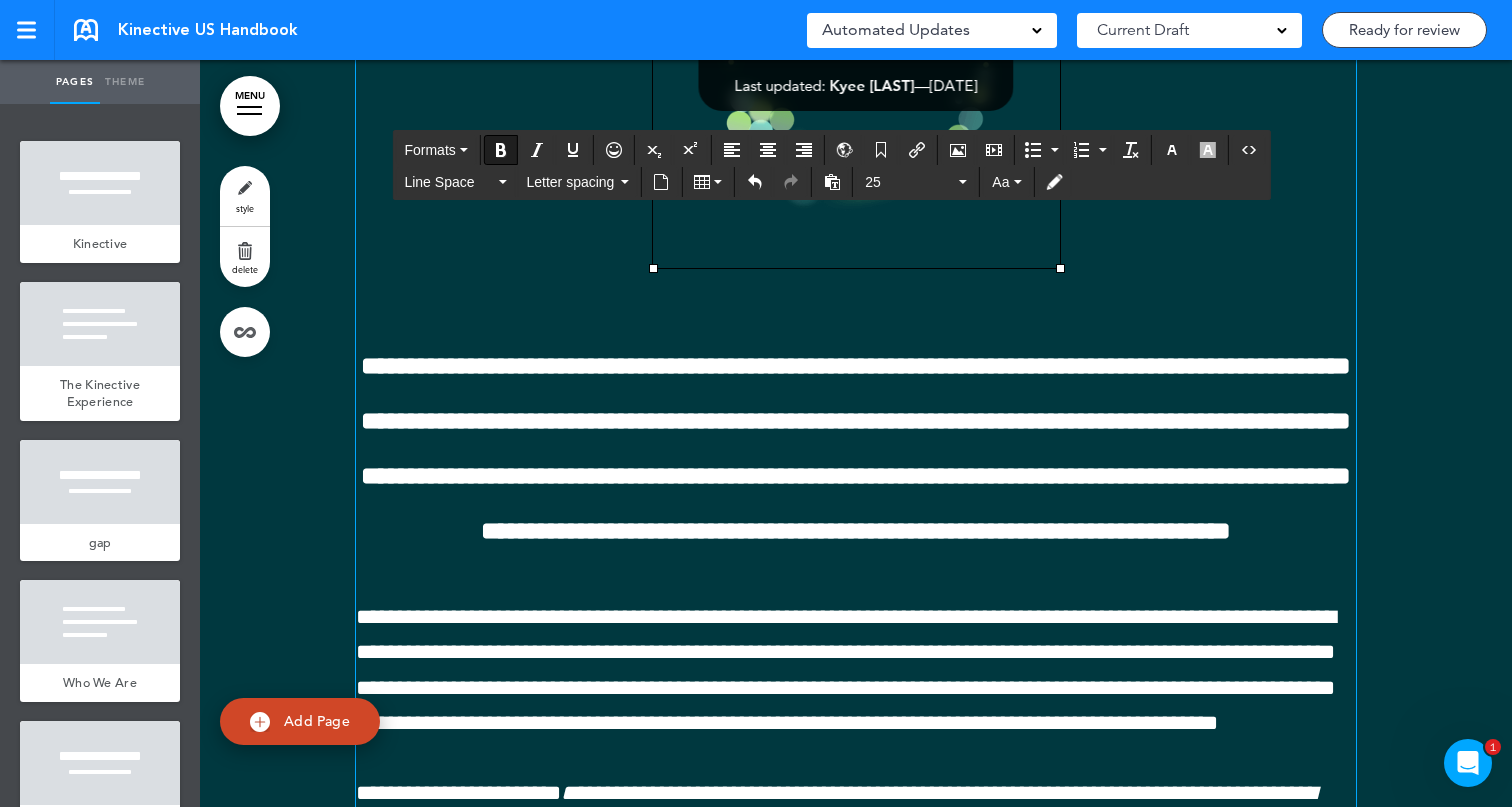 scroll, scrollTop: 4386, scrollLeft: 0, axis: vertical 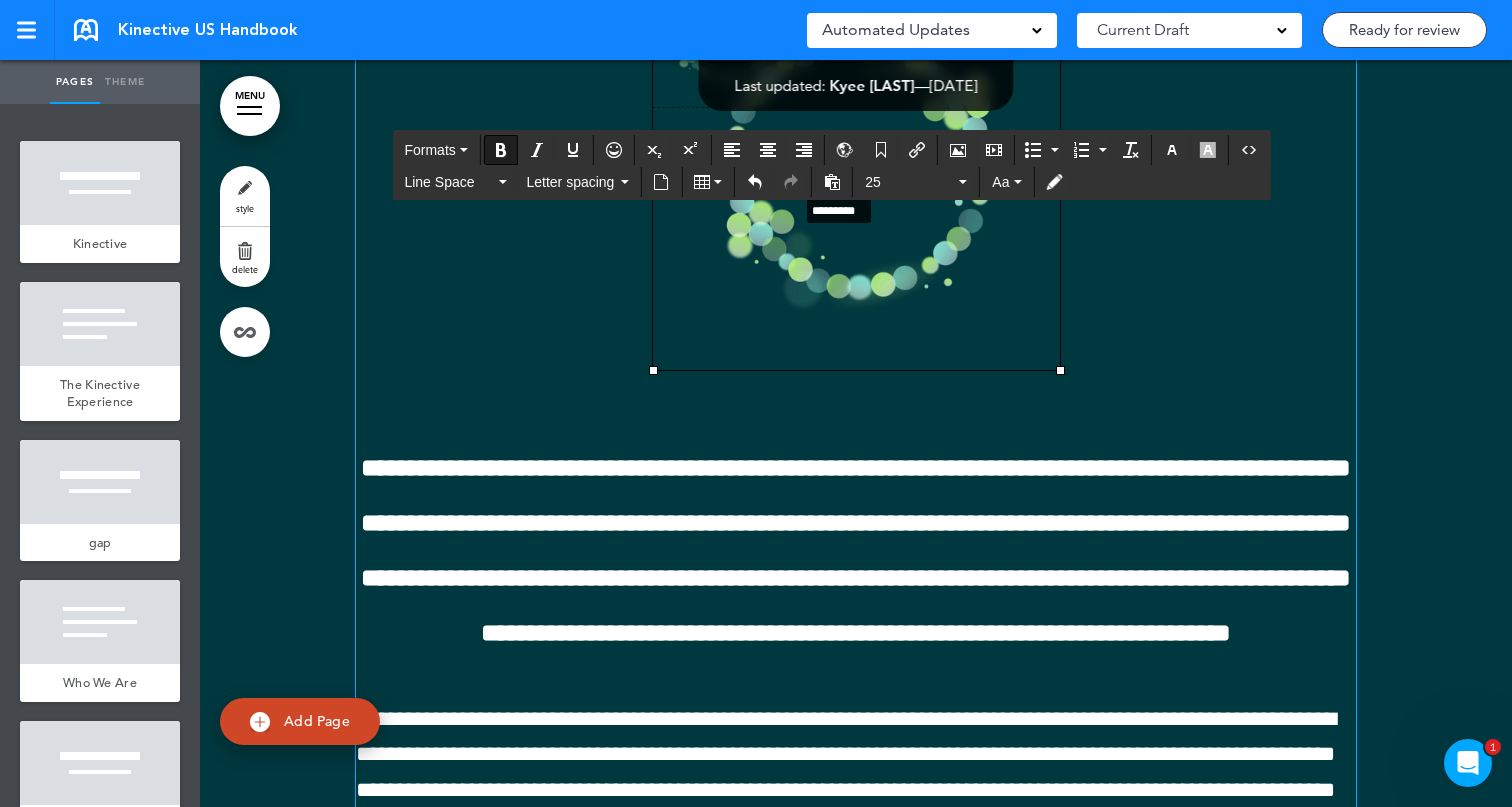 drag, startPoint x: 1059, startPoint y: 405, endPoint x: 761, endPoint y: 213, distance: 354.49683 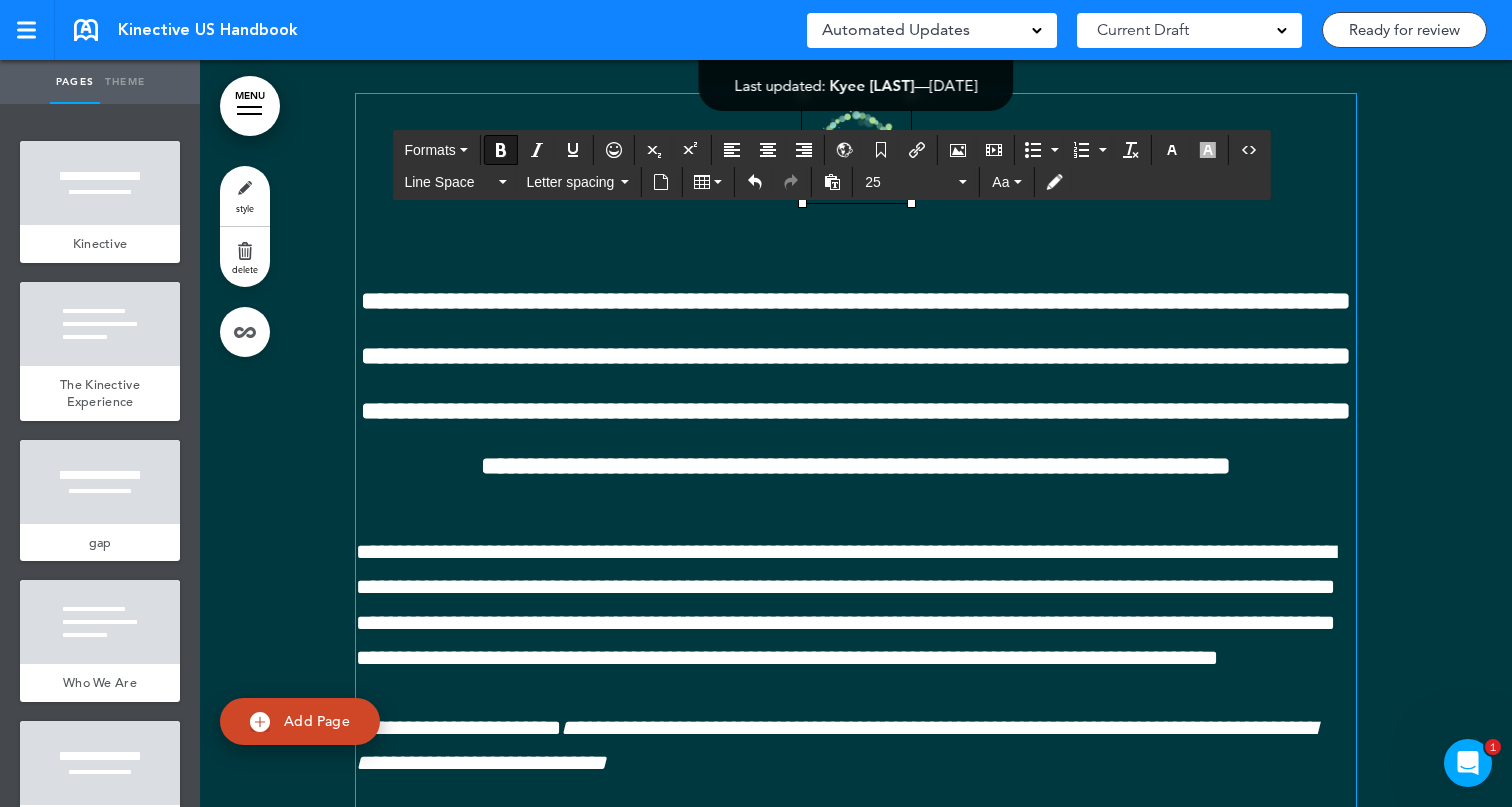 scroll, scrollTop: 4080, scrollLeft: 0, axis: vertical 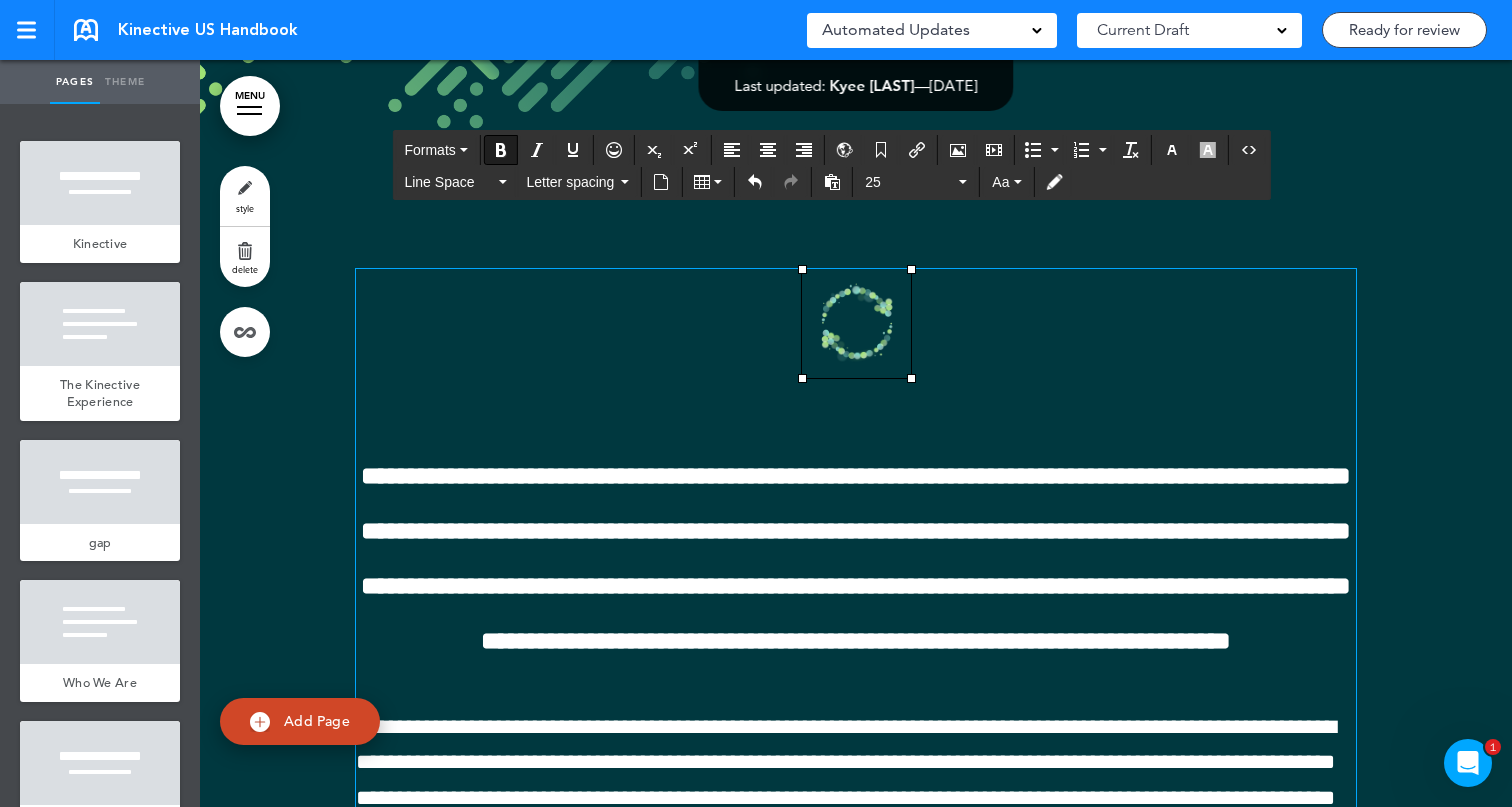 click on "**********" at bounding box center (856, 918) 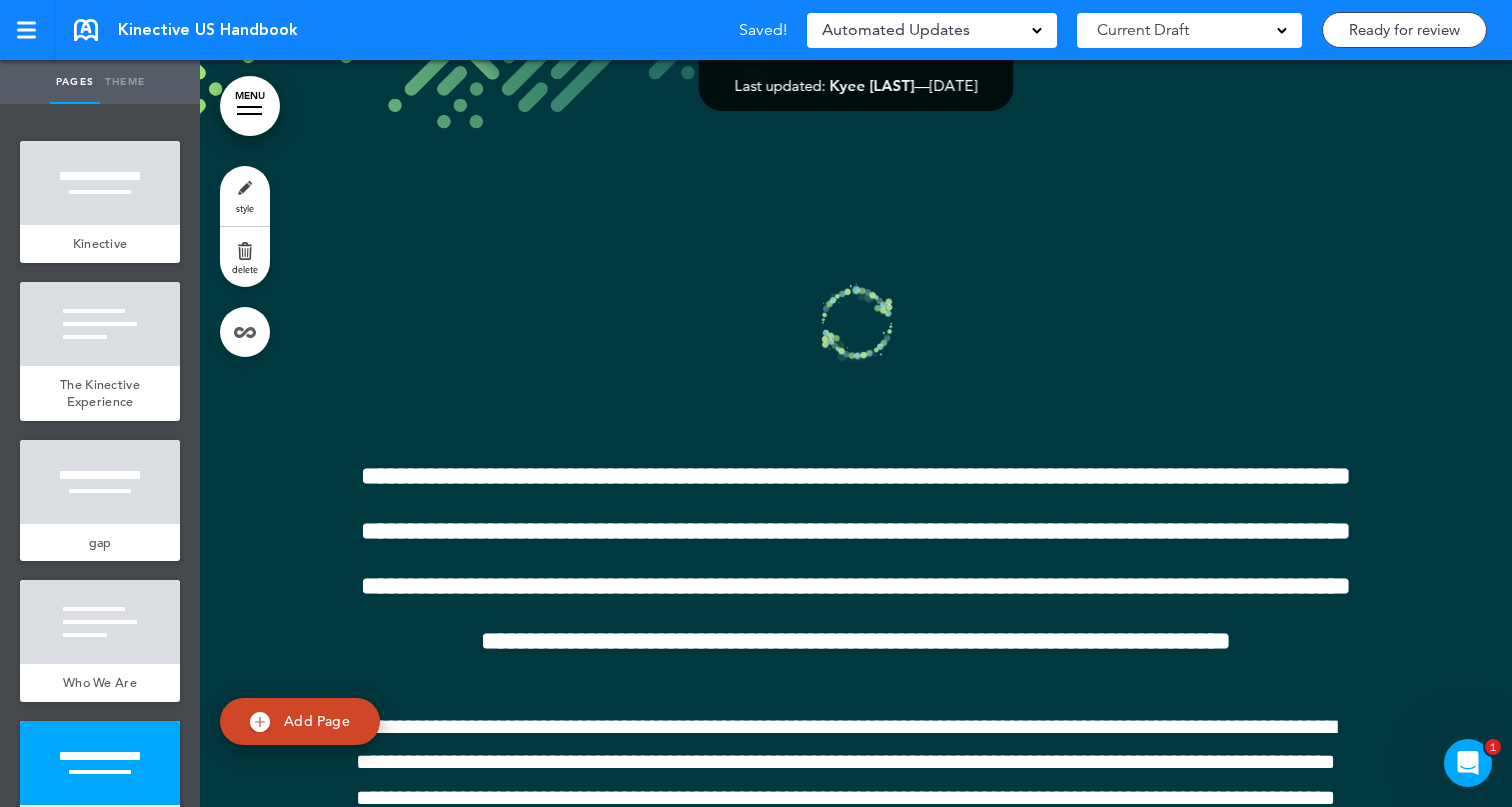 click at bounding box center (856, -180) 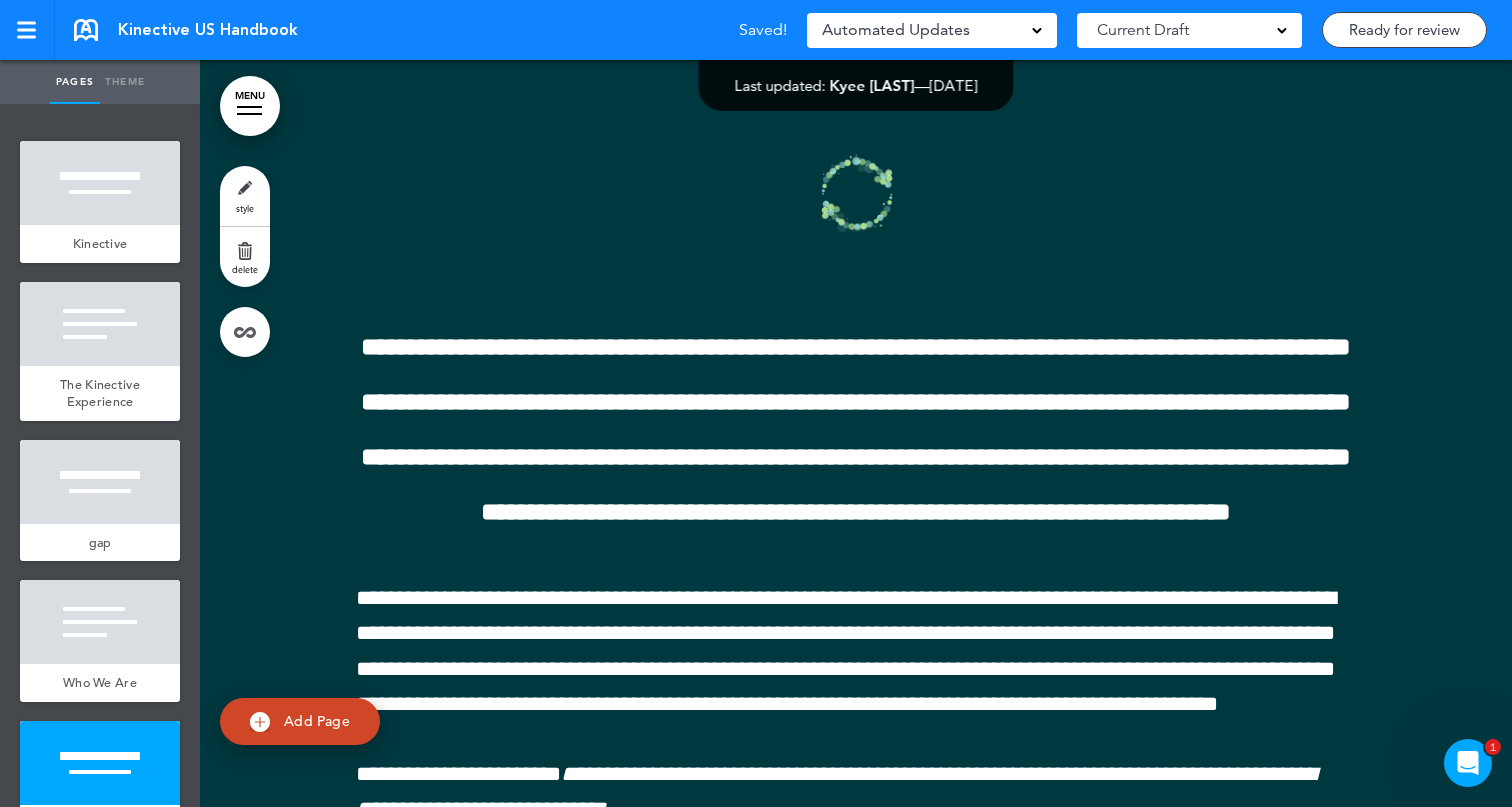 scroll, scrollTop: 4210, scrollLeft: 0, axis: vertical 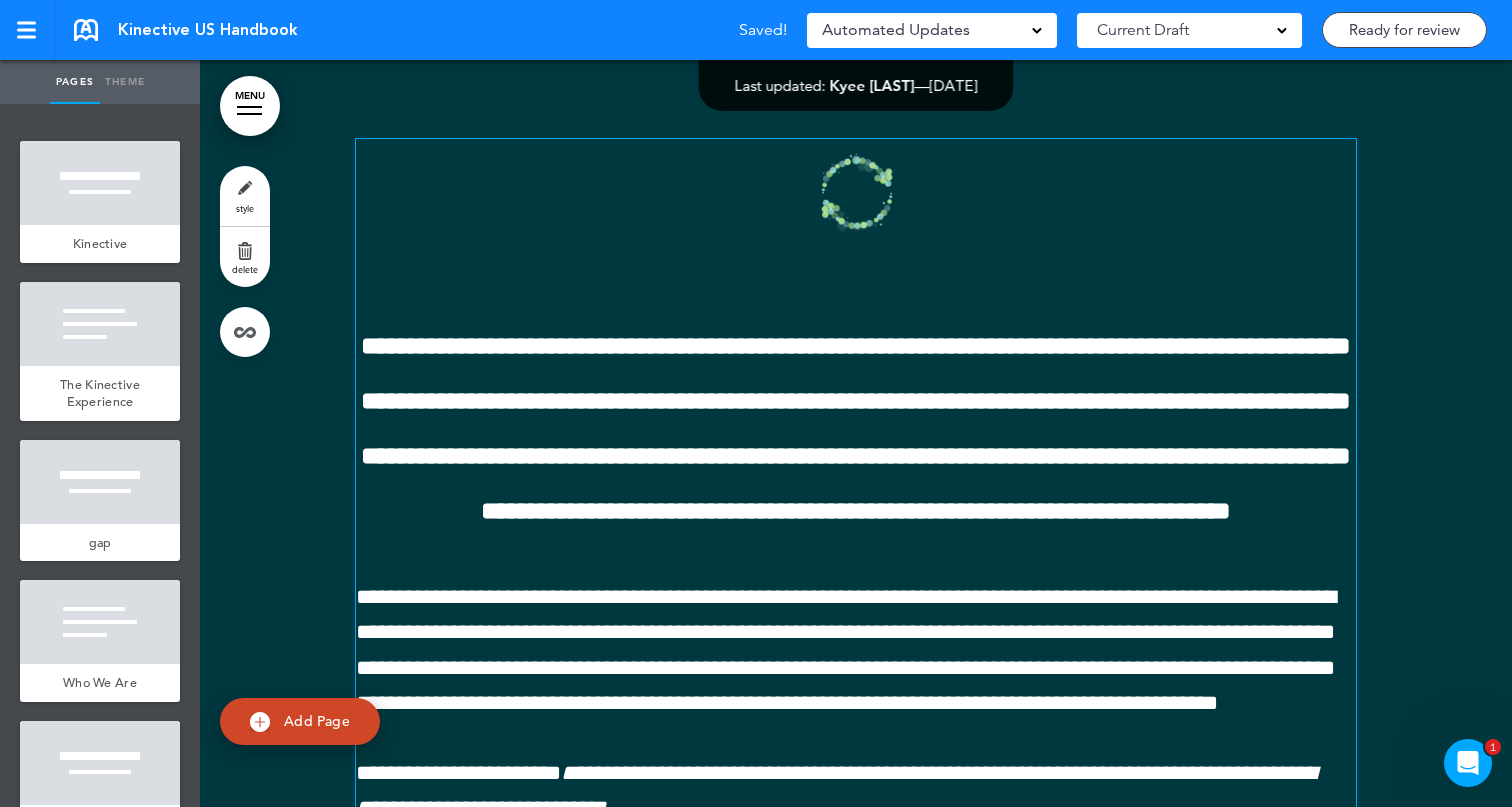 click at bounding box center (856, 193) 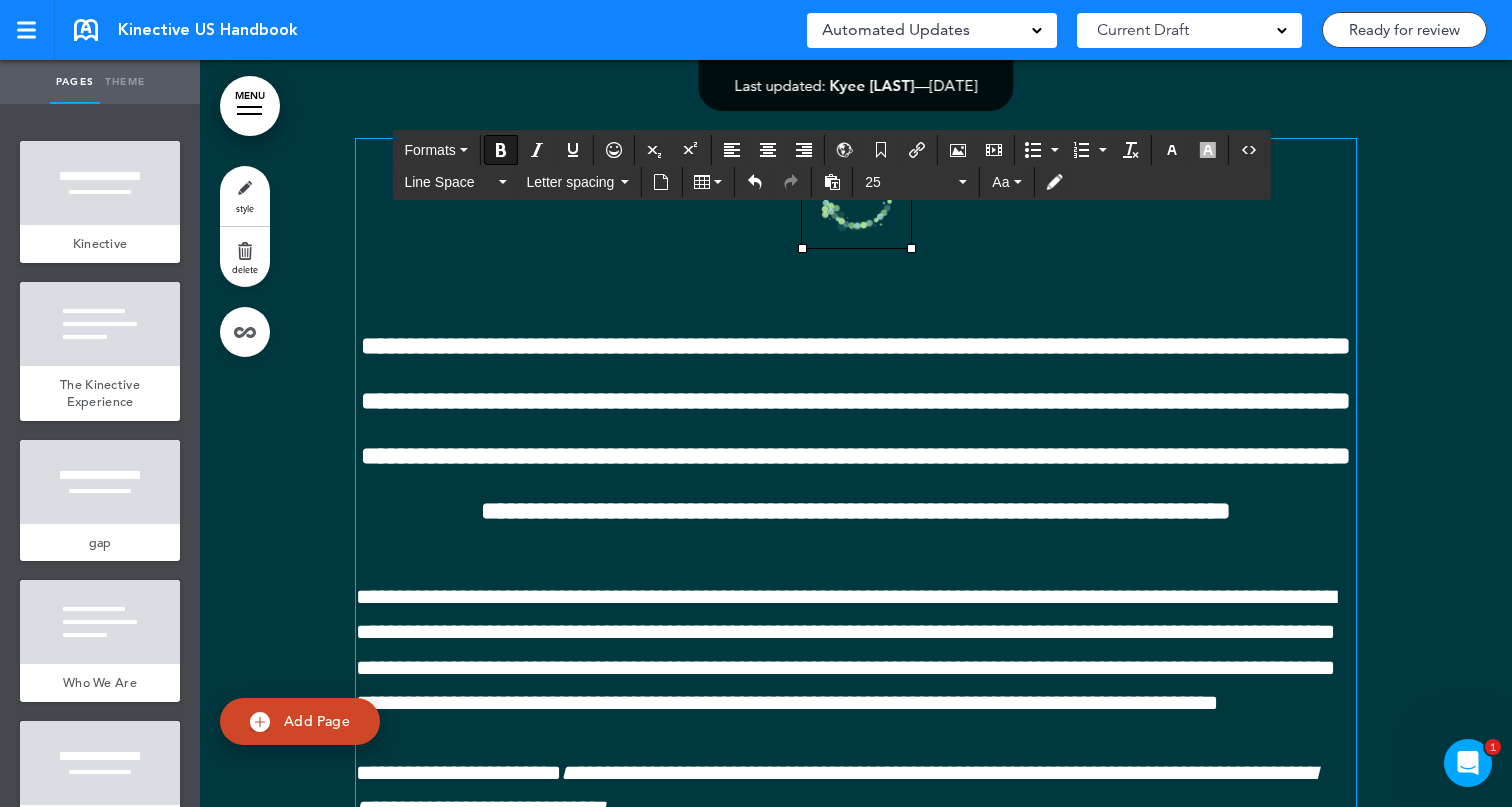 click at bounding box center [856, 199] 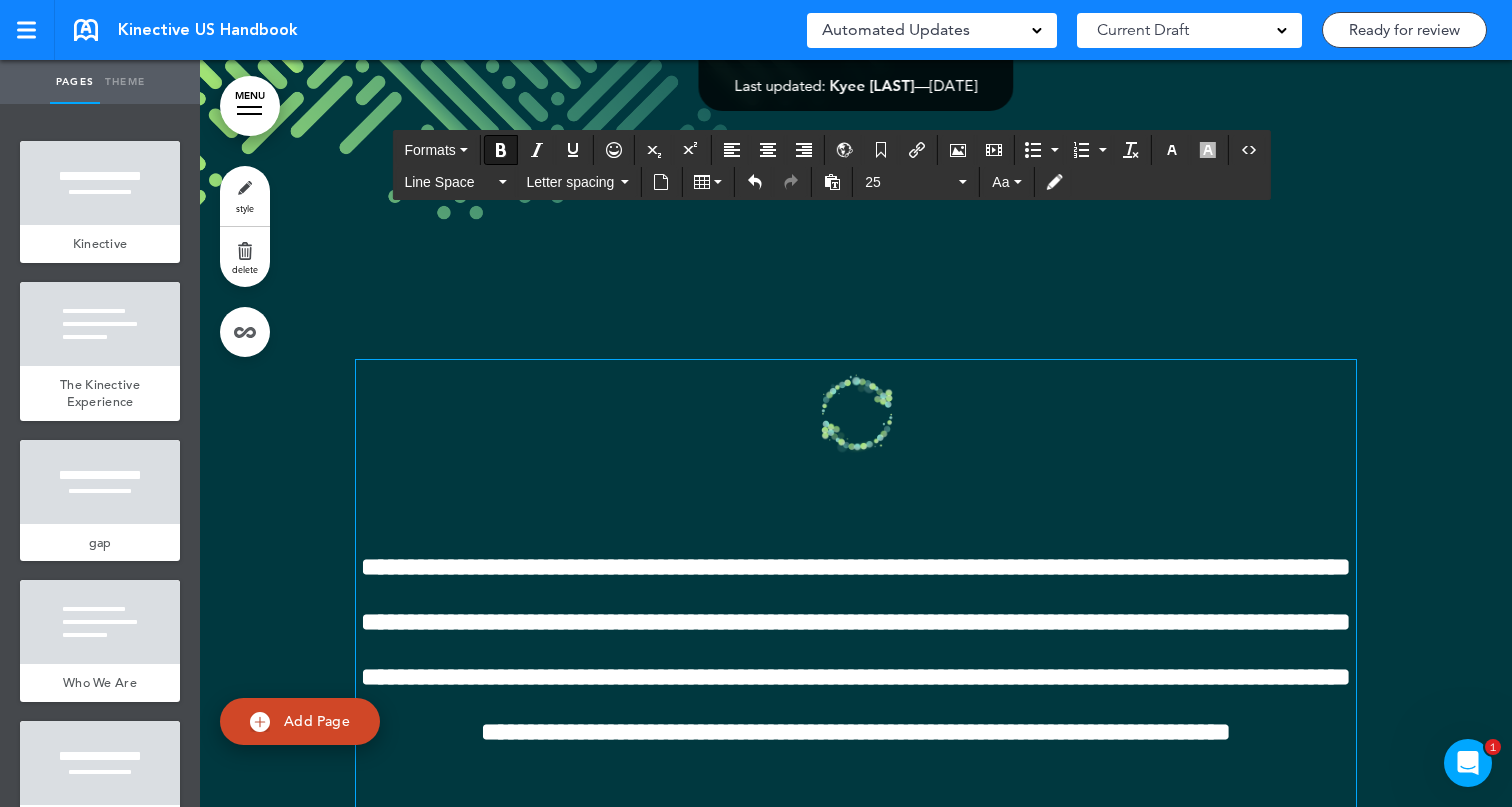 scroll, scrollTop: 3987, scrollLeft: 0, axis: vertical 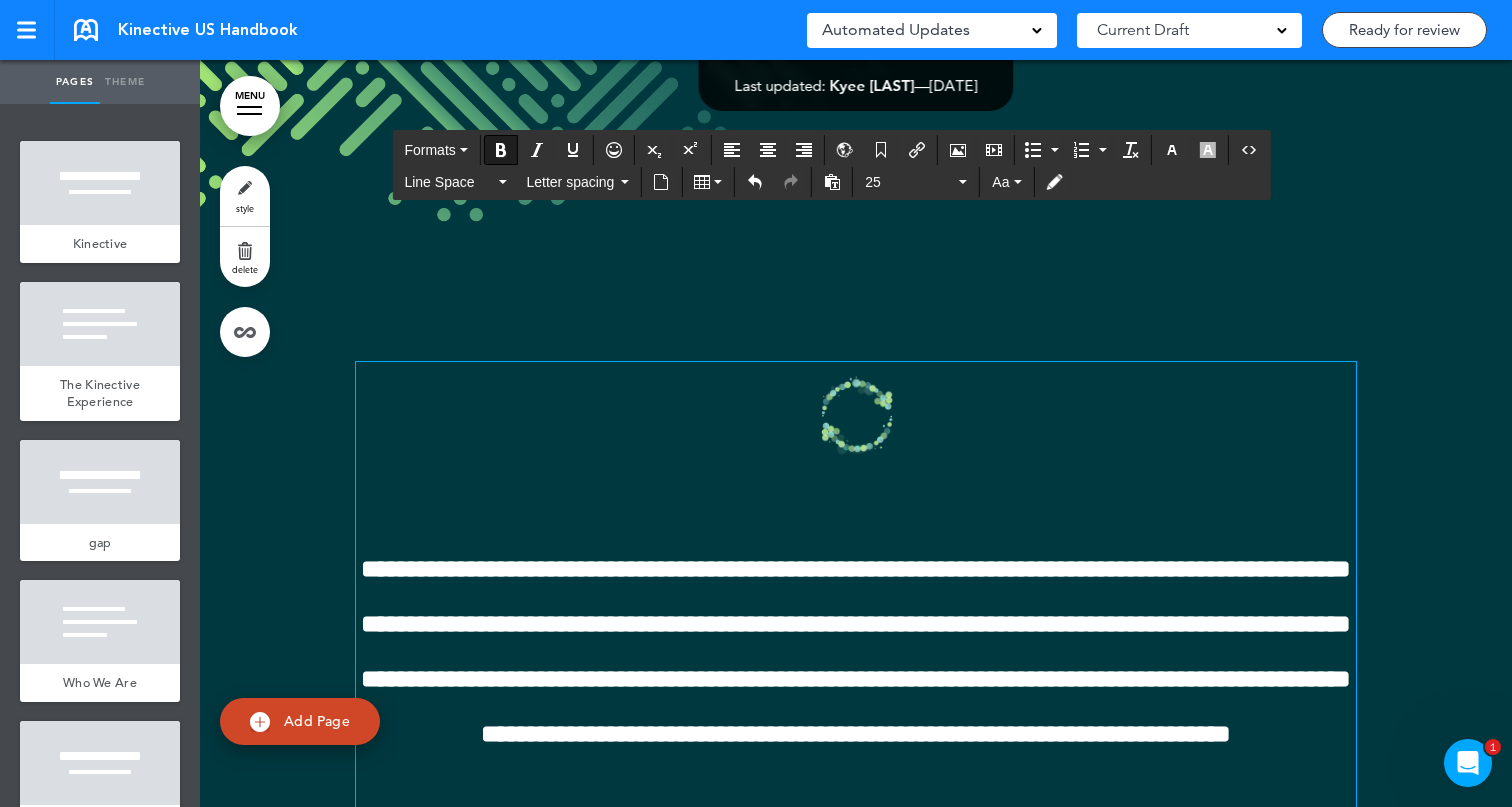 click at bounding box center (856, -87) 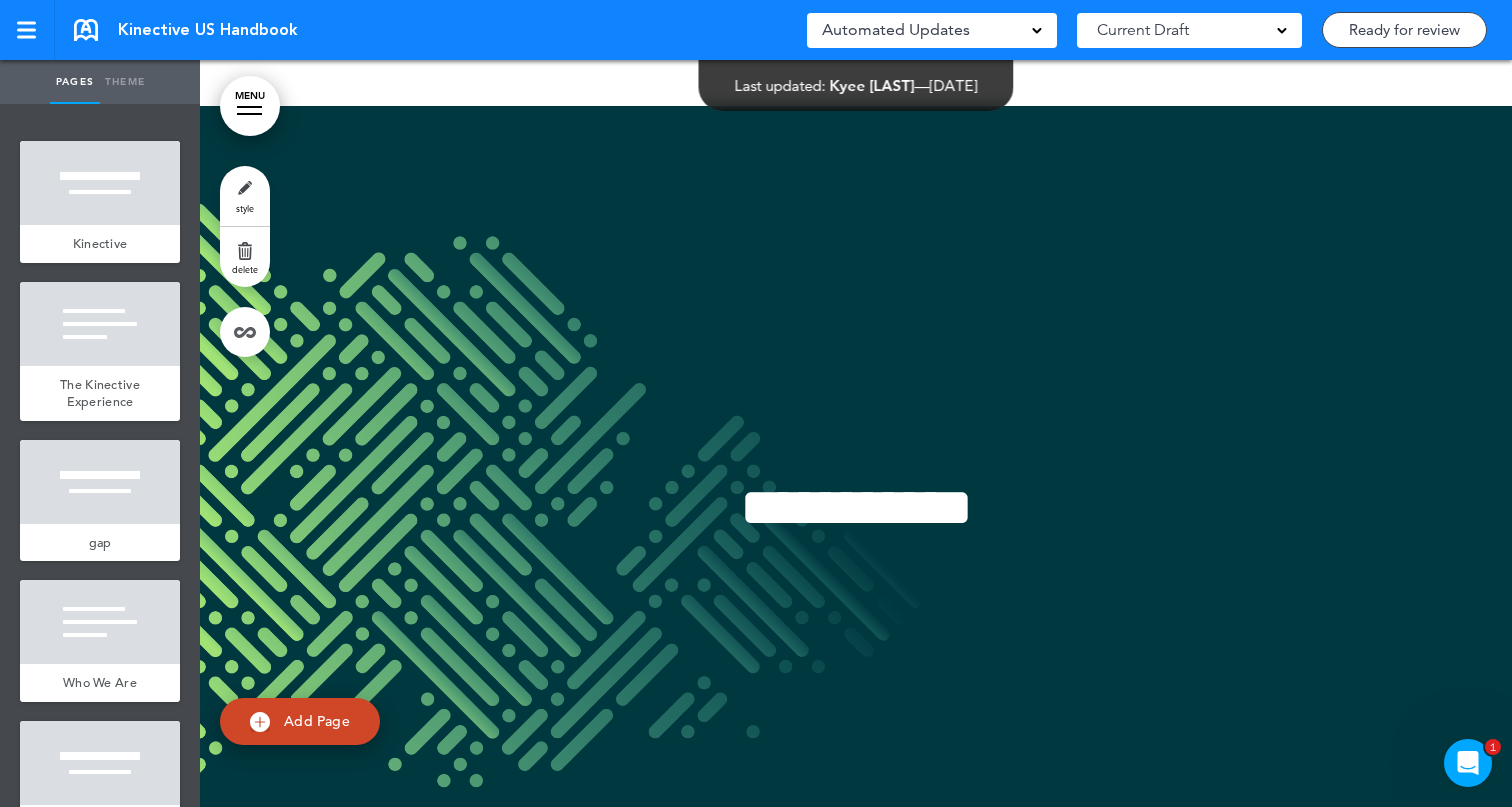 scroll, scrollTop: 3097, scrollLeft: 0, axis: vertical 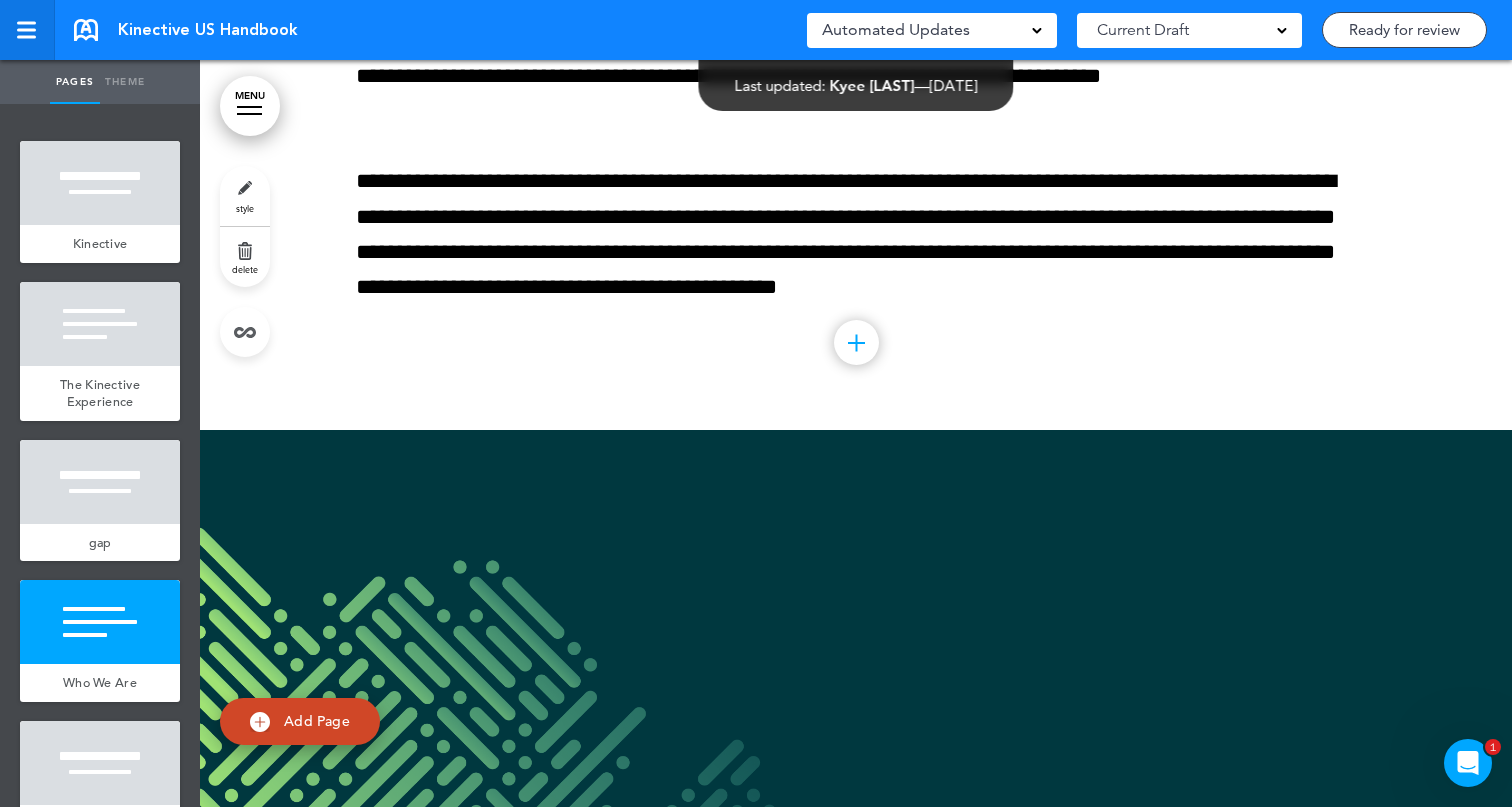 click at bounding box center (27, 30) 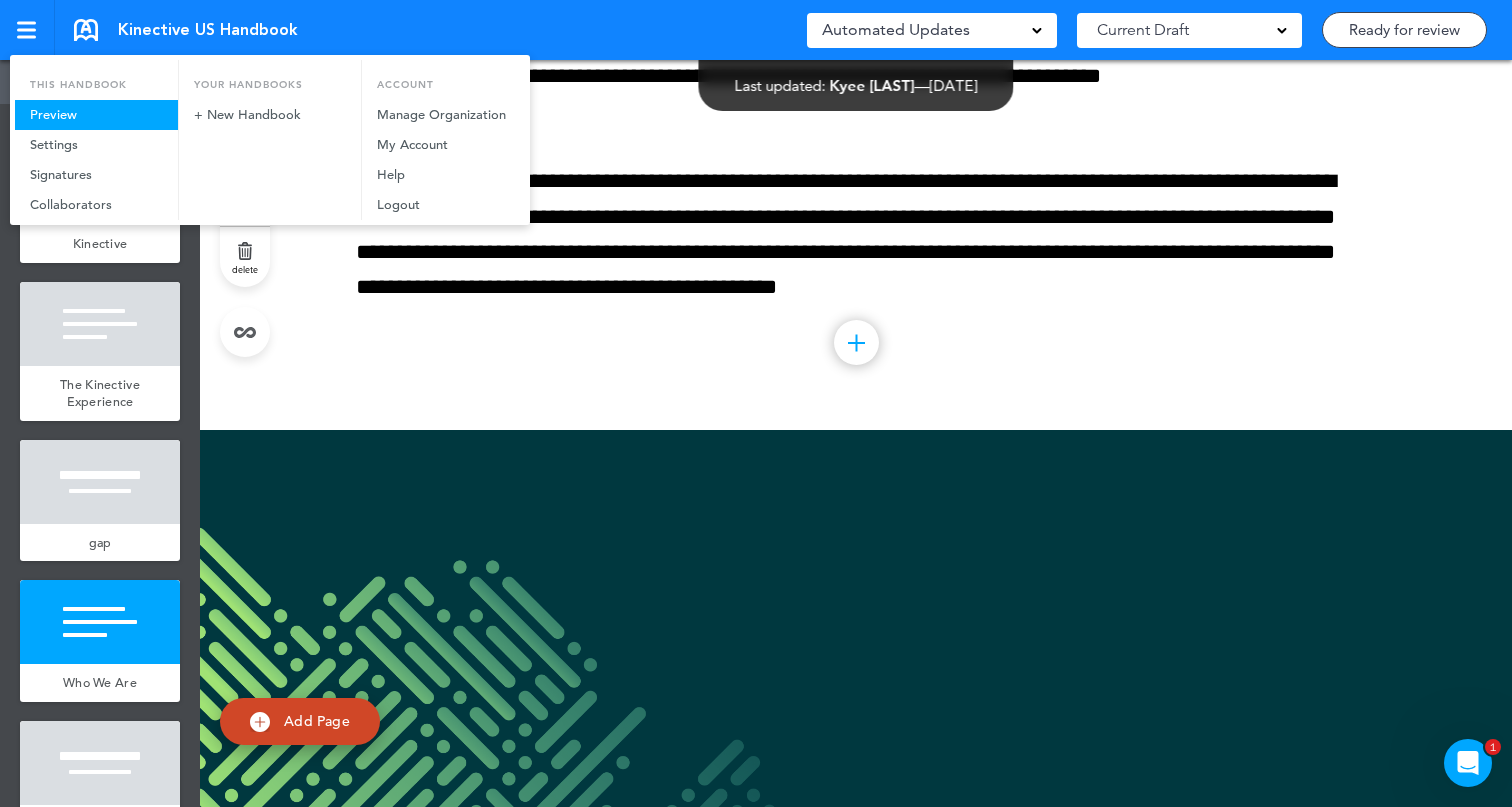 click on "Preview" at bounding box center [96, 115] 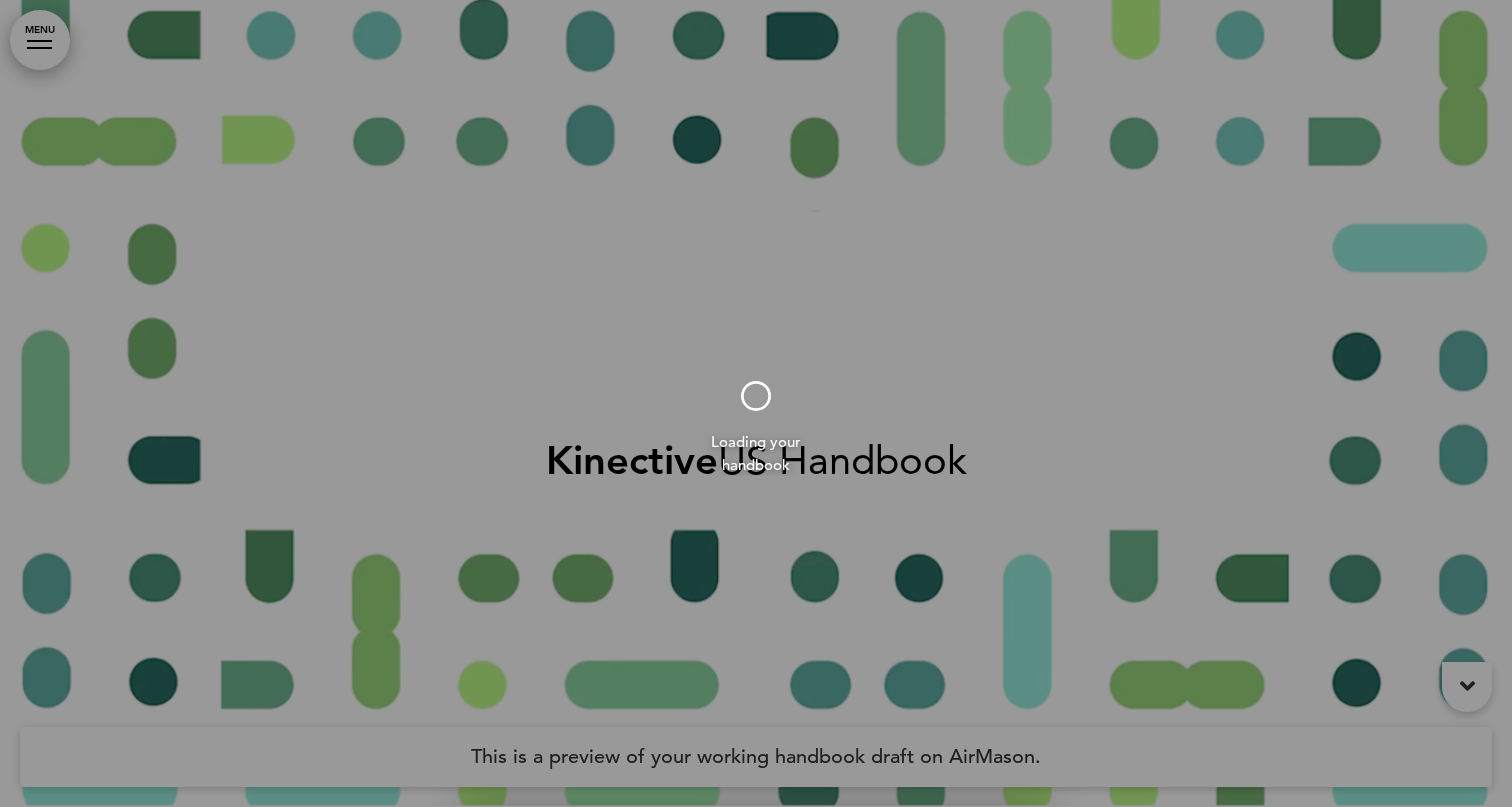 scroll, scrollTop: 0, scrollLeft: 0, axis: both 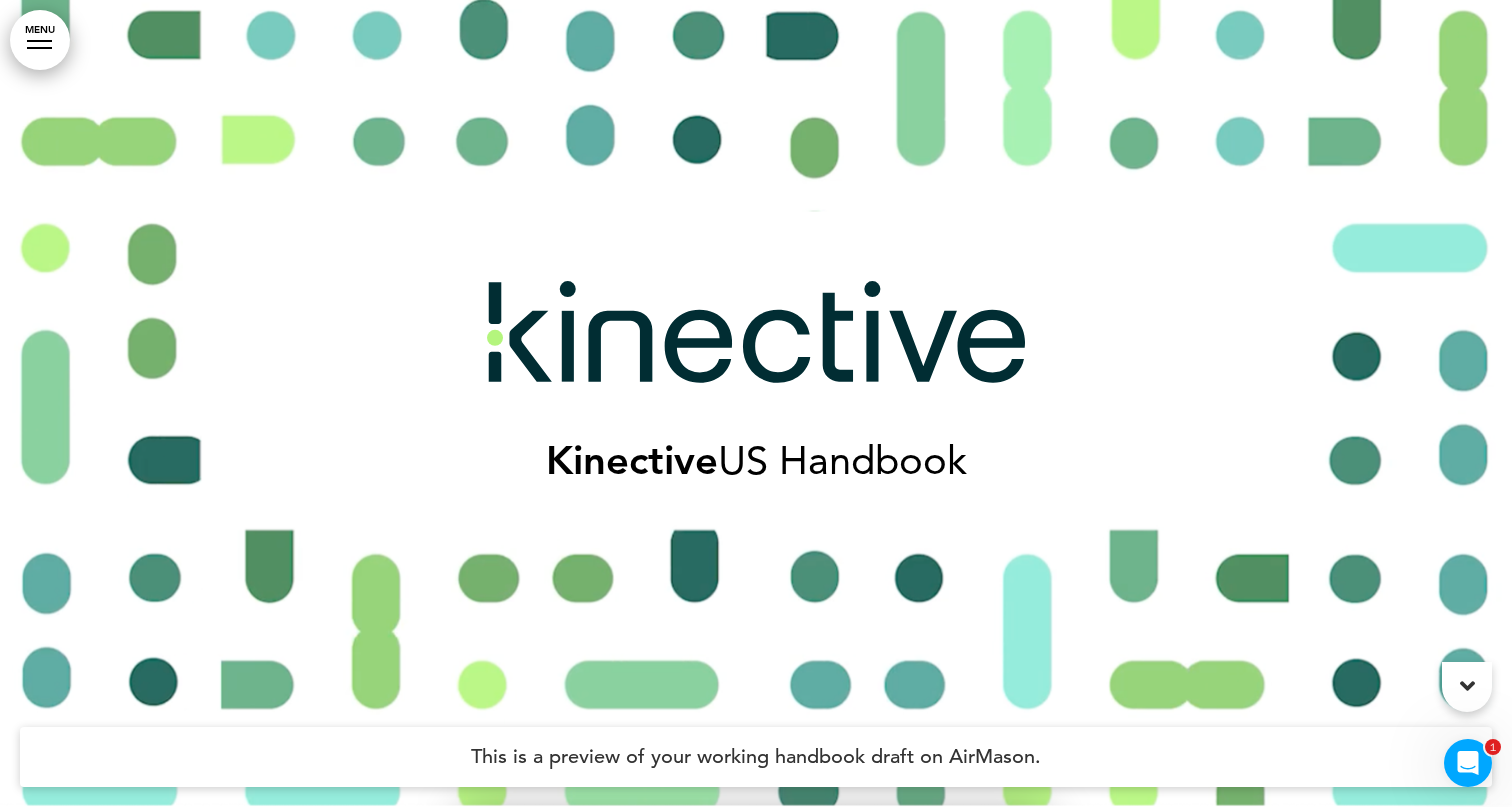 click on "Kinective  US Handbook" at bounding box center (756, 385) 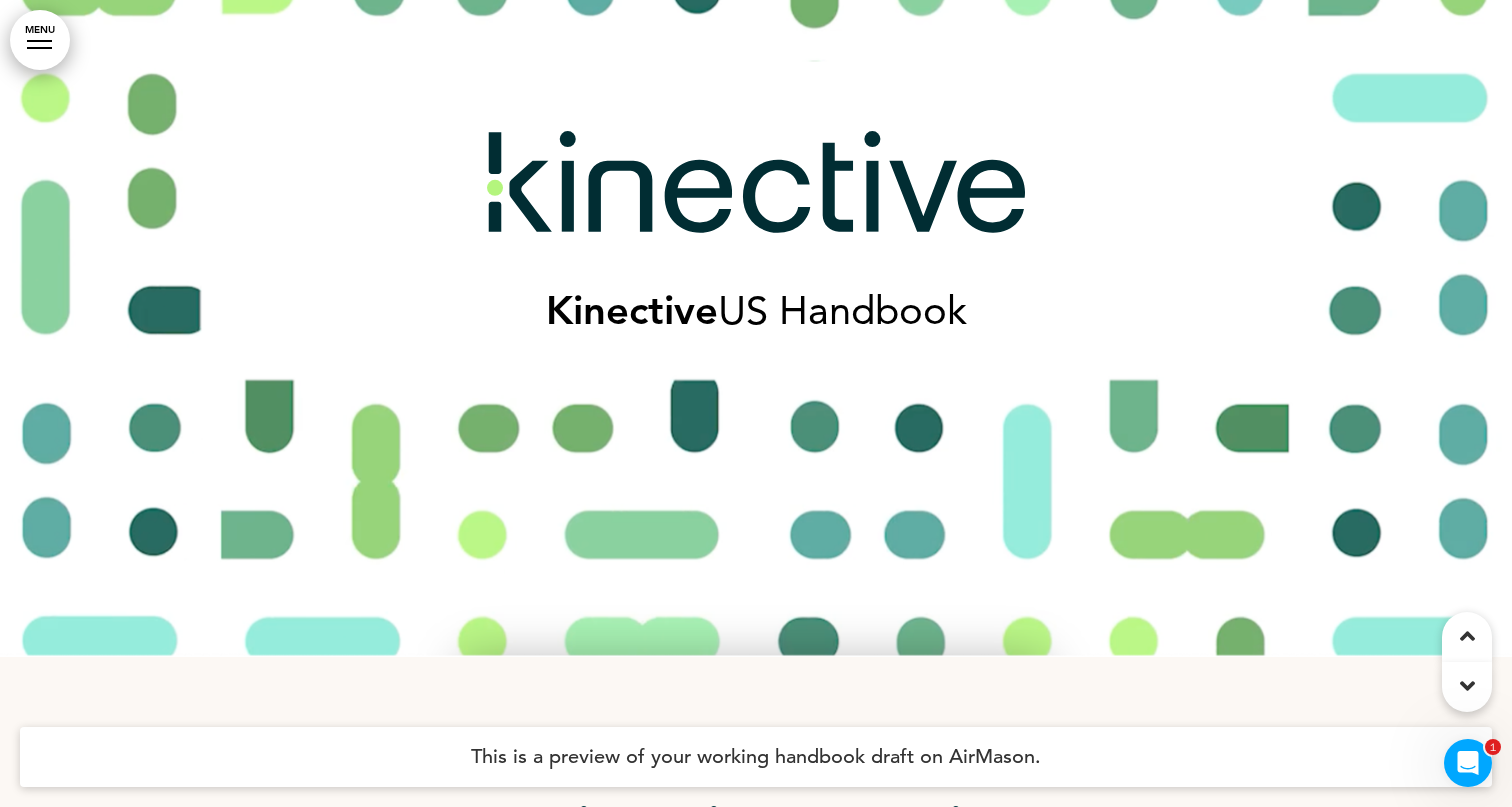 scroll, scrollTop: 12, scrollLeft: 0, axis: vertical 